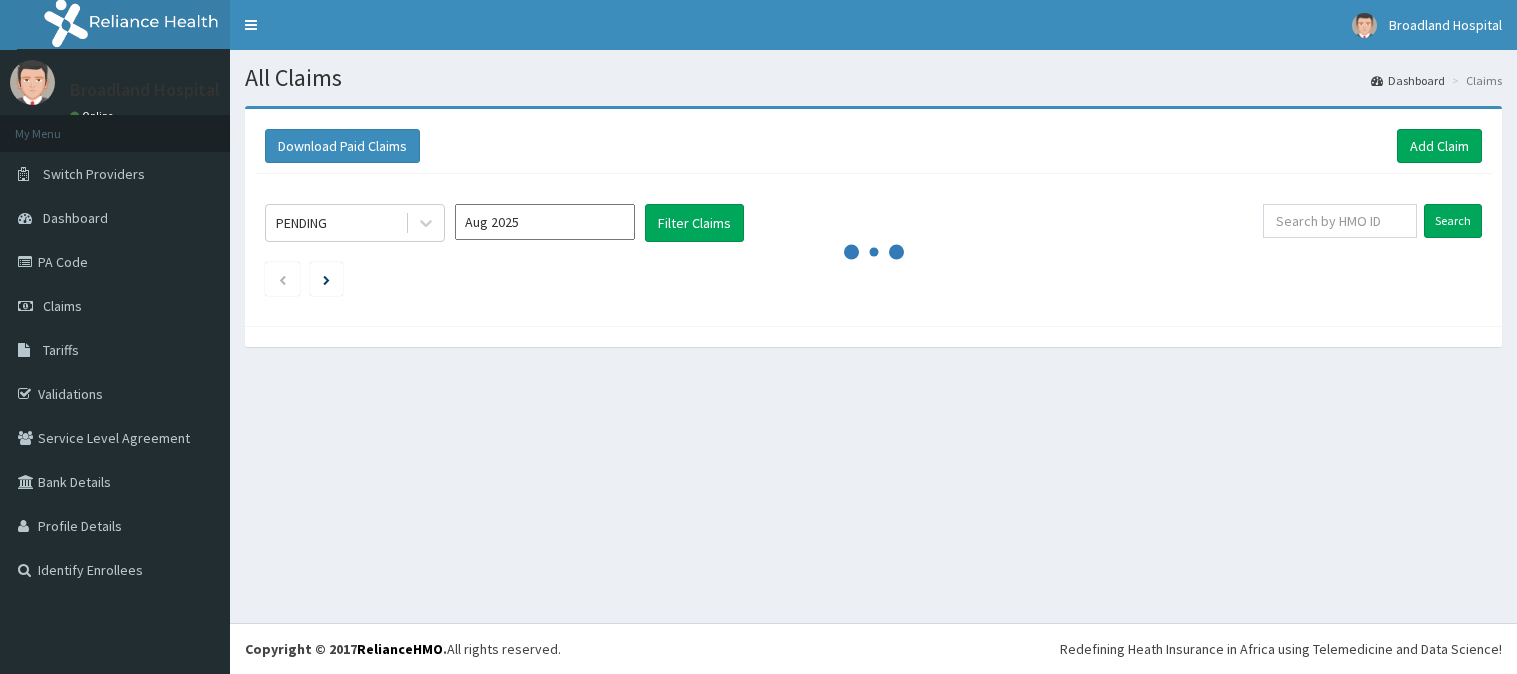 scroll, scrollTop: 0, scrollLeft: 0, axis: both 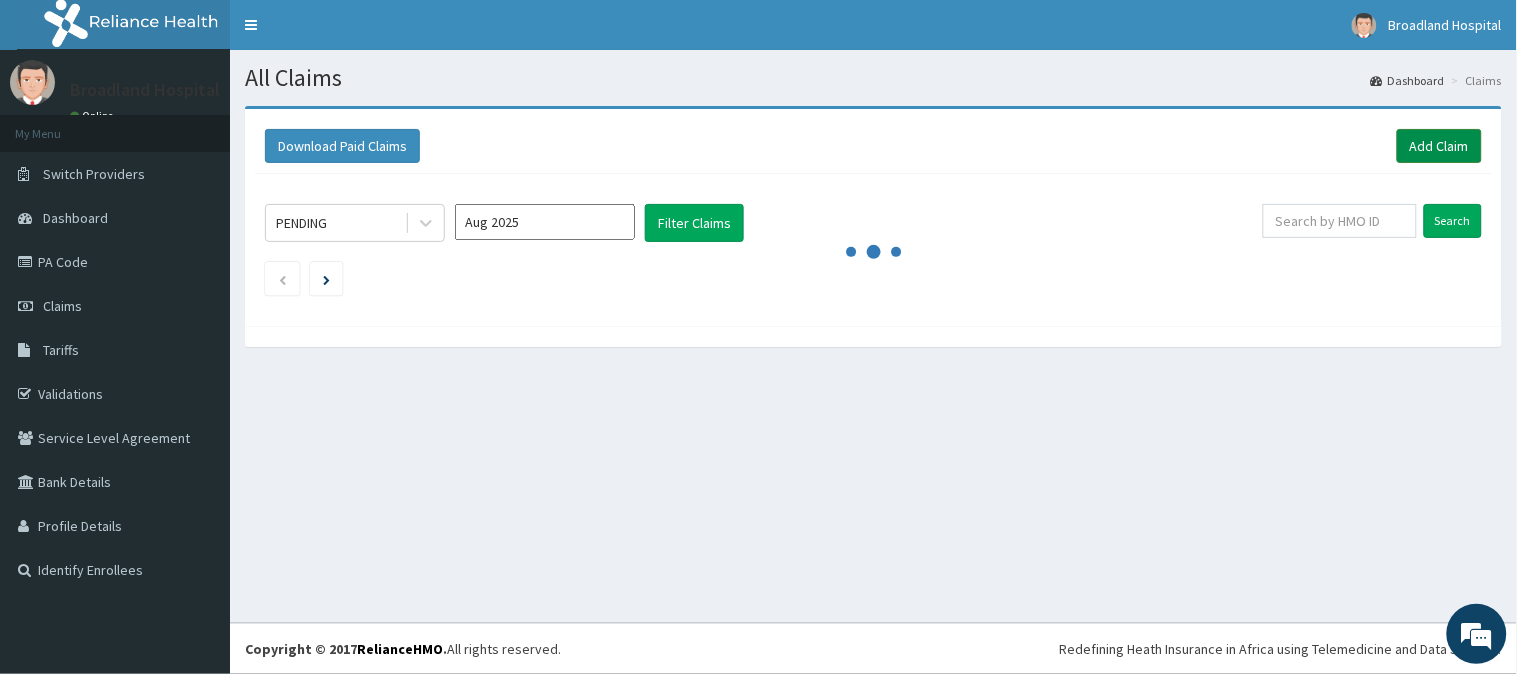 click on "Add Claim" at bounding box center (1439, 146) 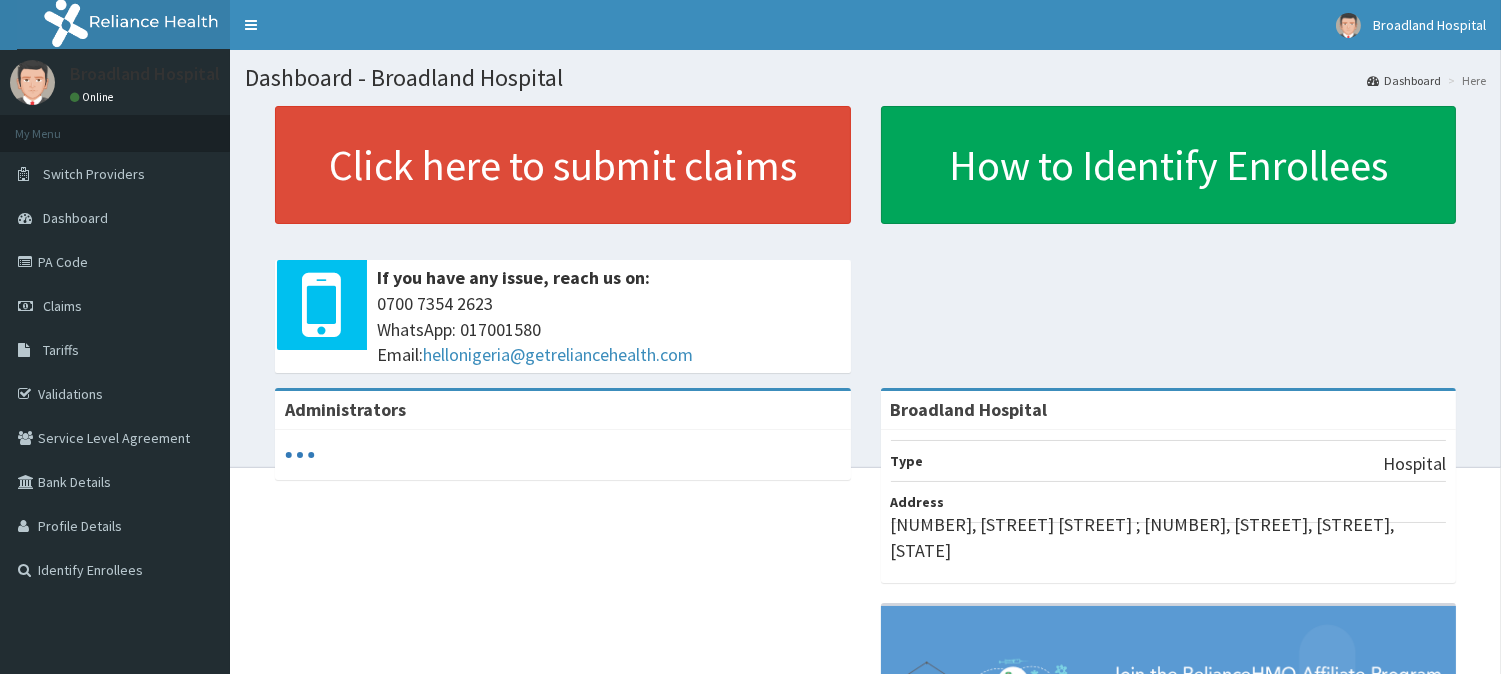 scroll, scrollTop: 0, scrollLeft: 0, axis: both 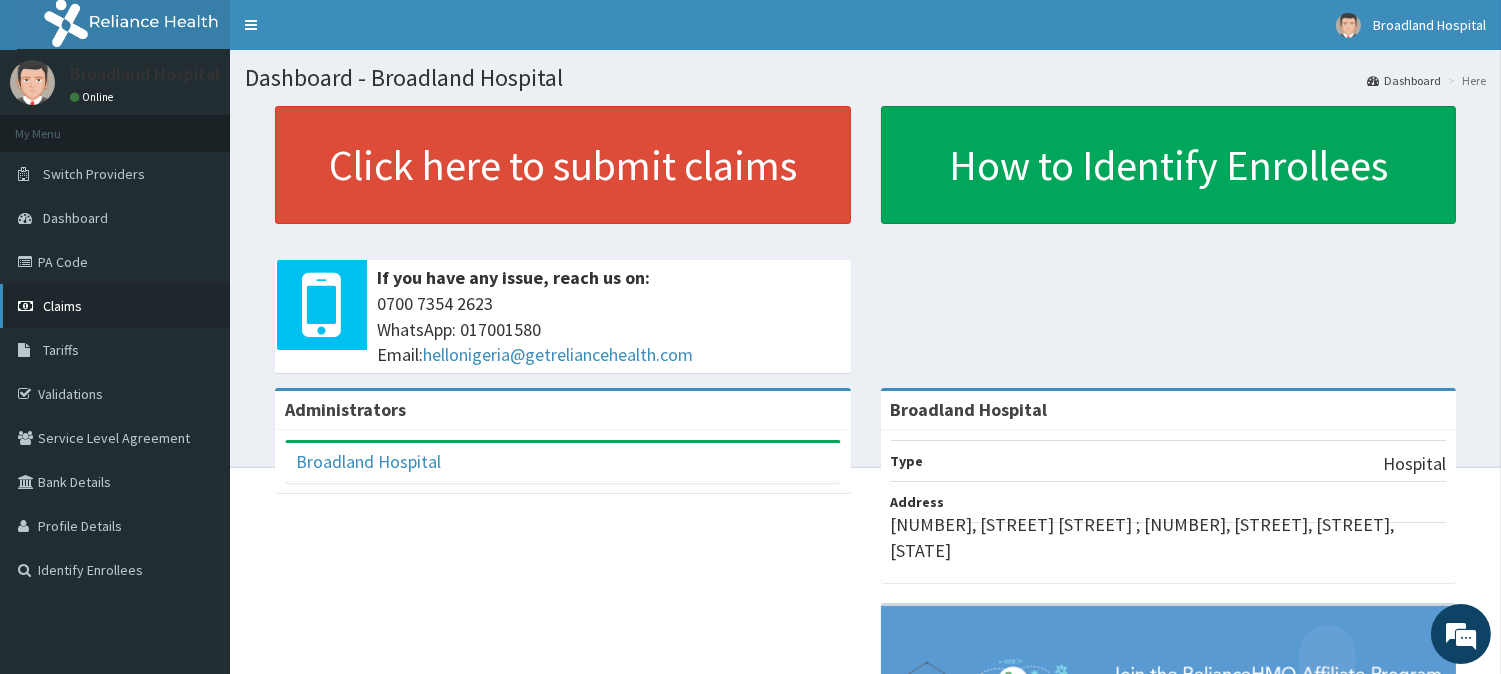click on "Claims" at bounding box center [115, 306] 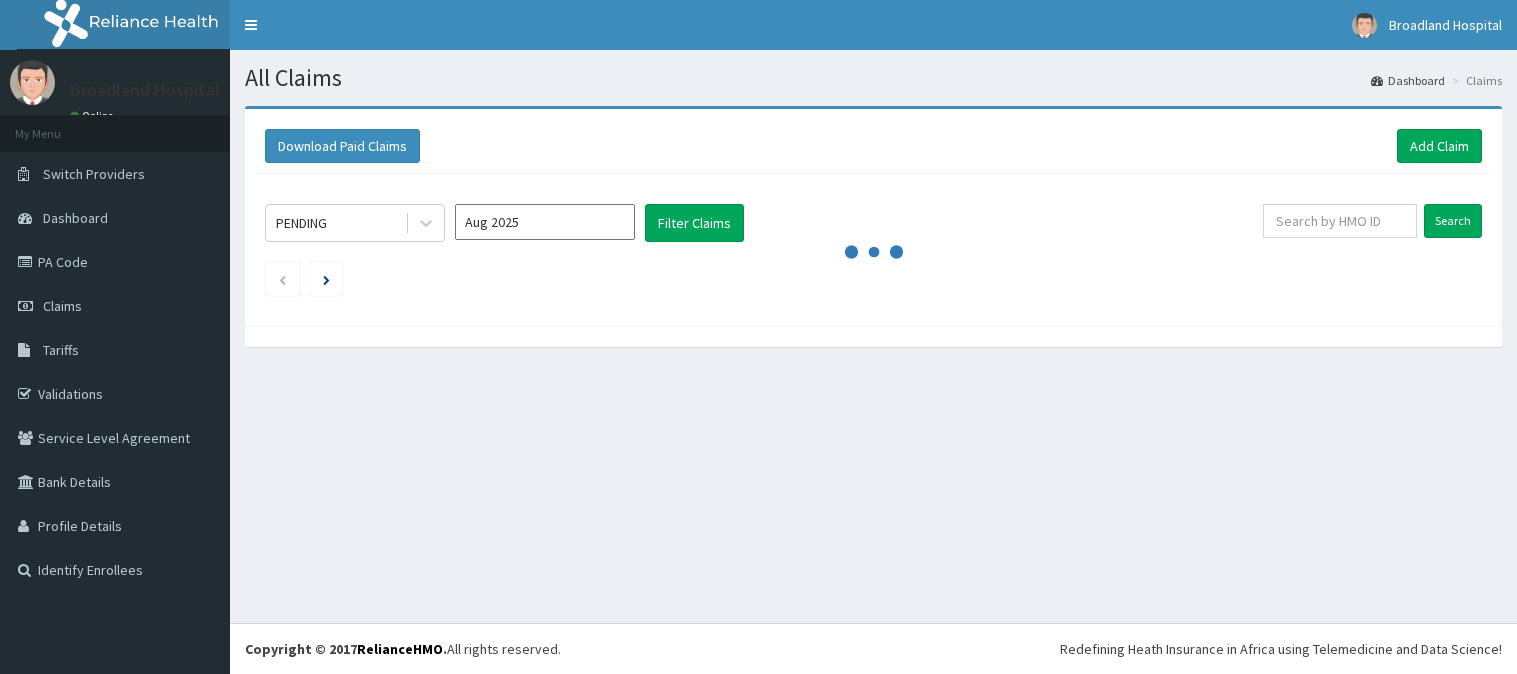 scroll, scrollTop: 0, scrollLeft: 0, axis: both 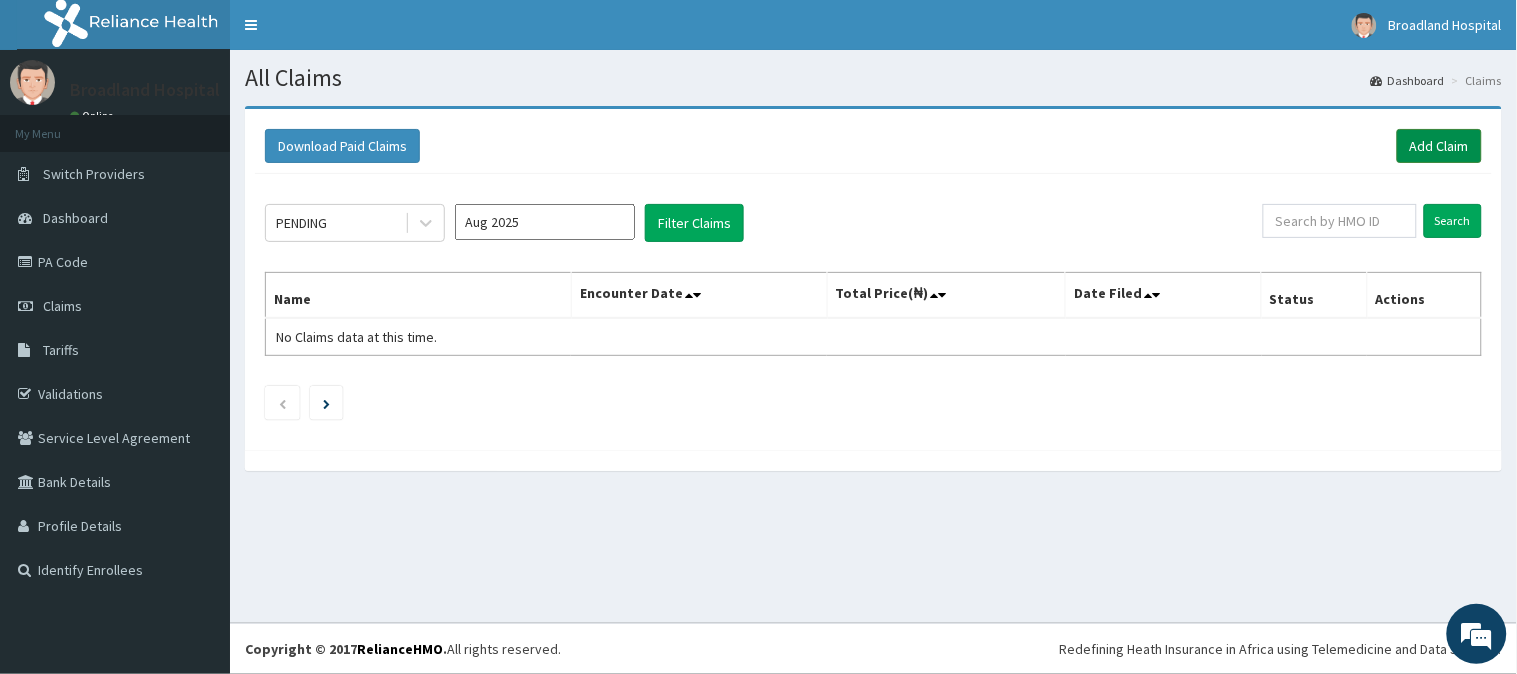 click on "Add Claim" at bounding box center [1439, 146] 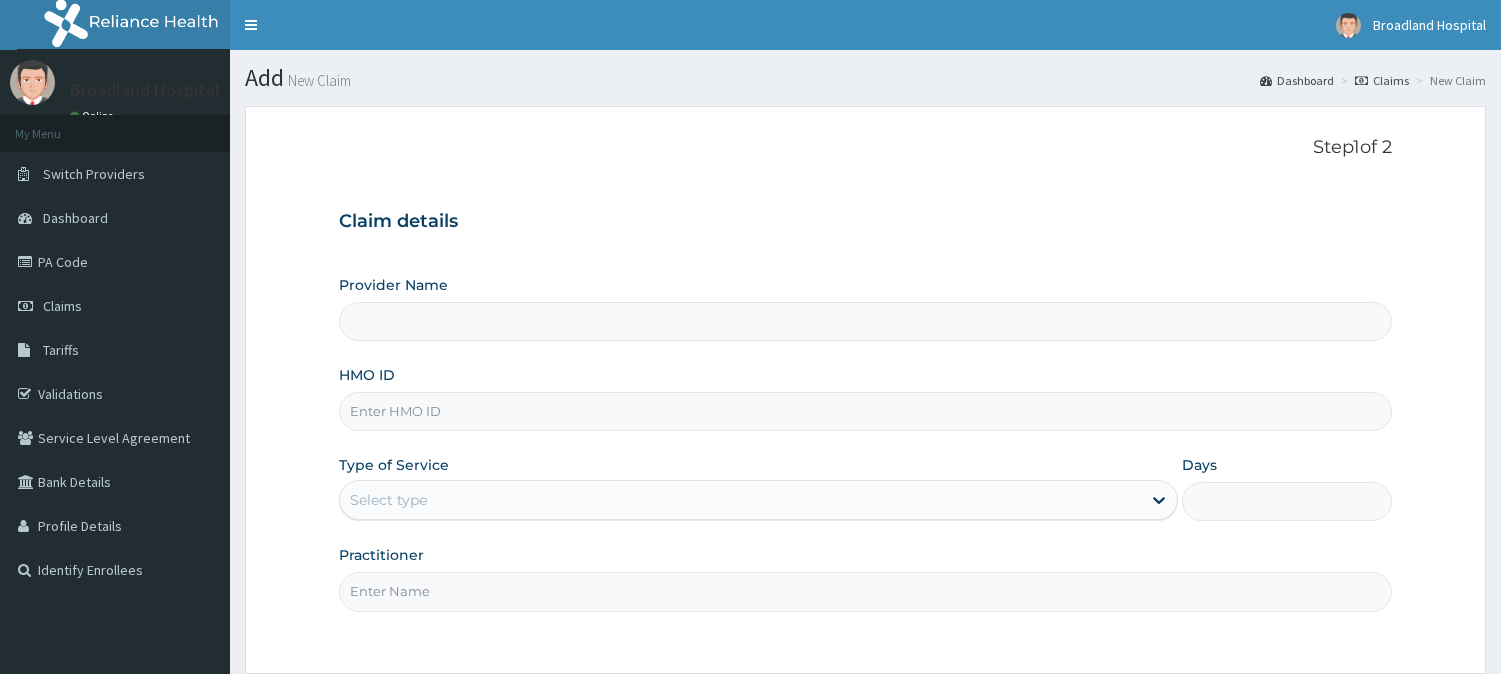 scroll, scrollTop: 0, scrollLeft: 0, axis: both 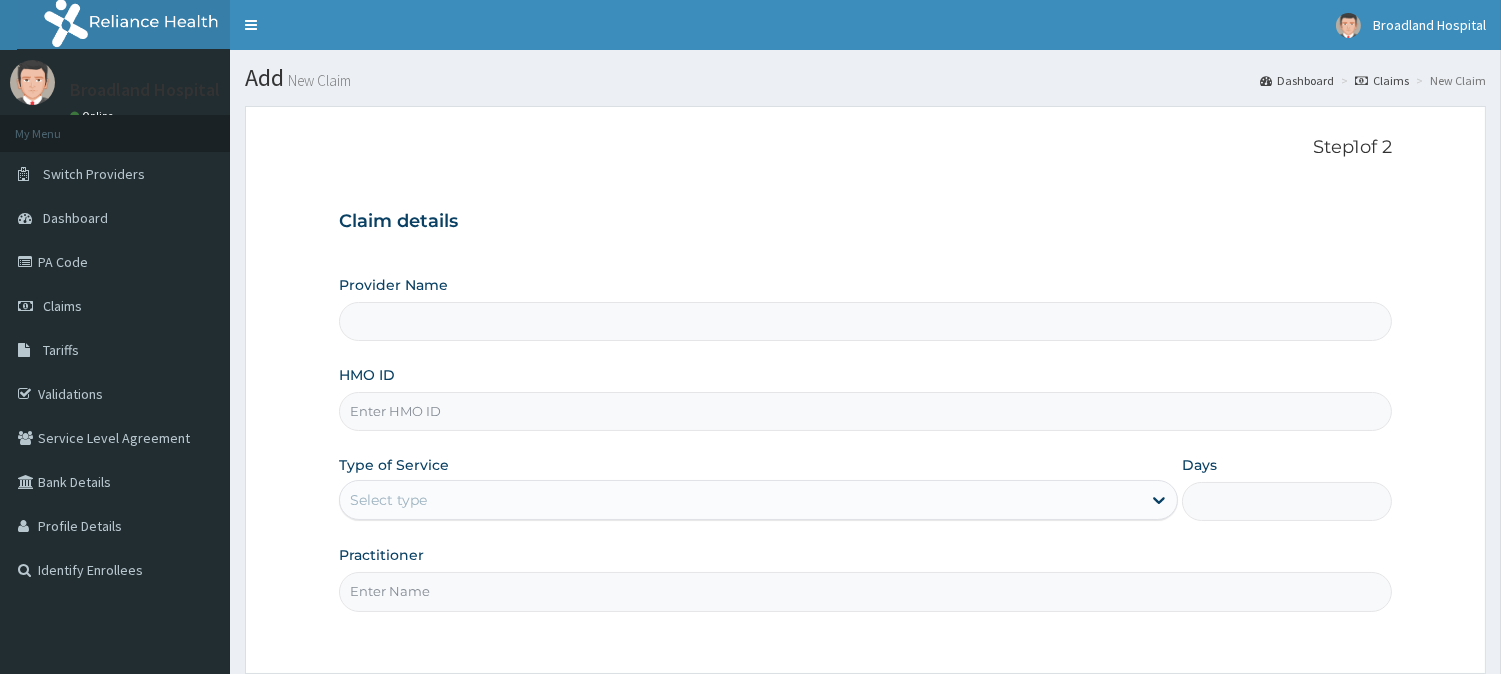 type on "Broadland Hospital" 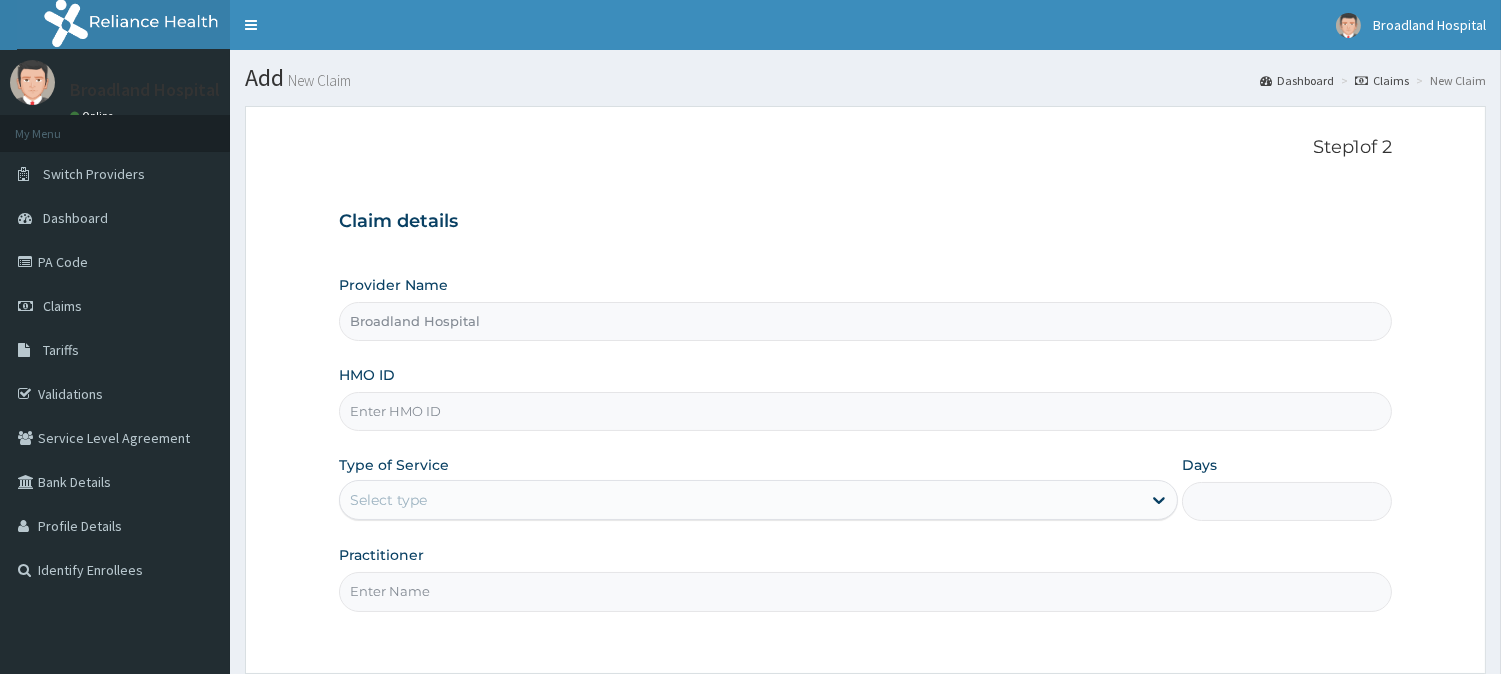 click on "HMO ID" at bounding box center [865, 411] 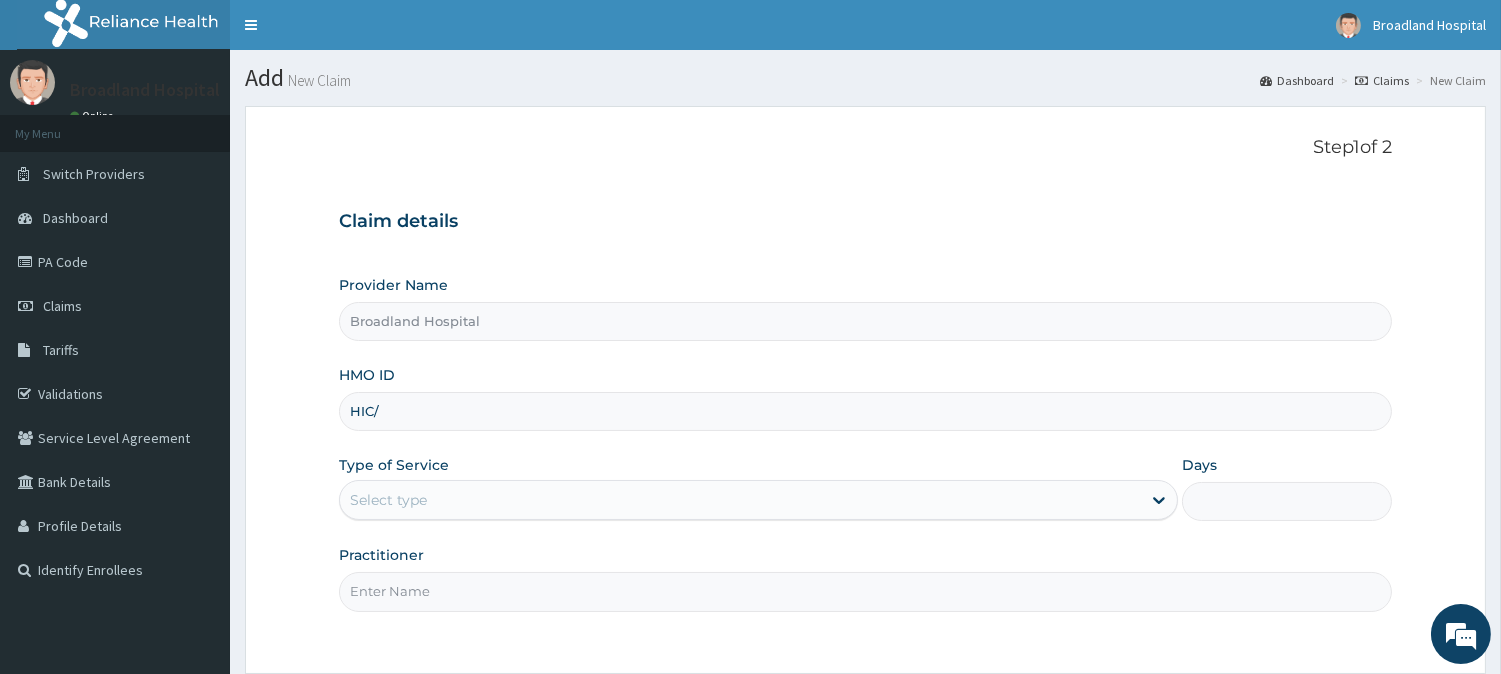 scroll, scrollTop: 0, scrollLeft: 0, axis: both 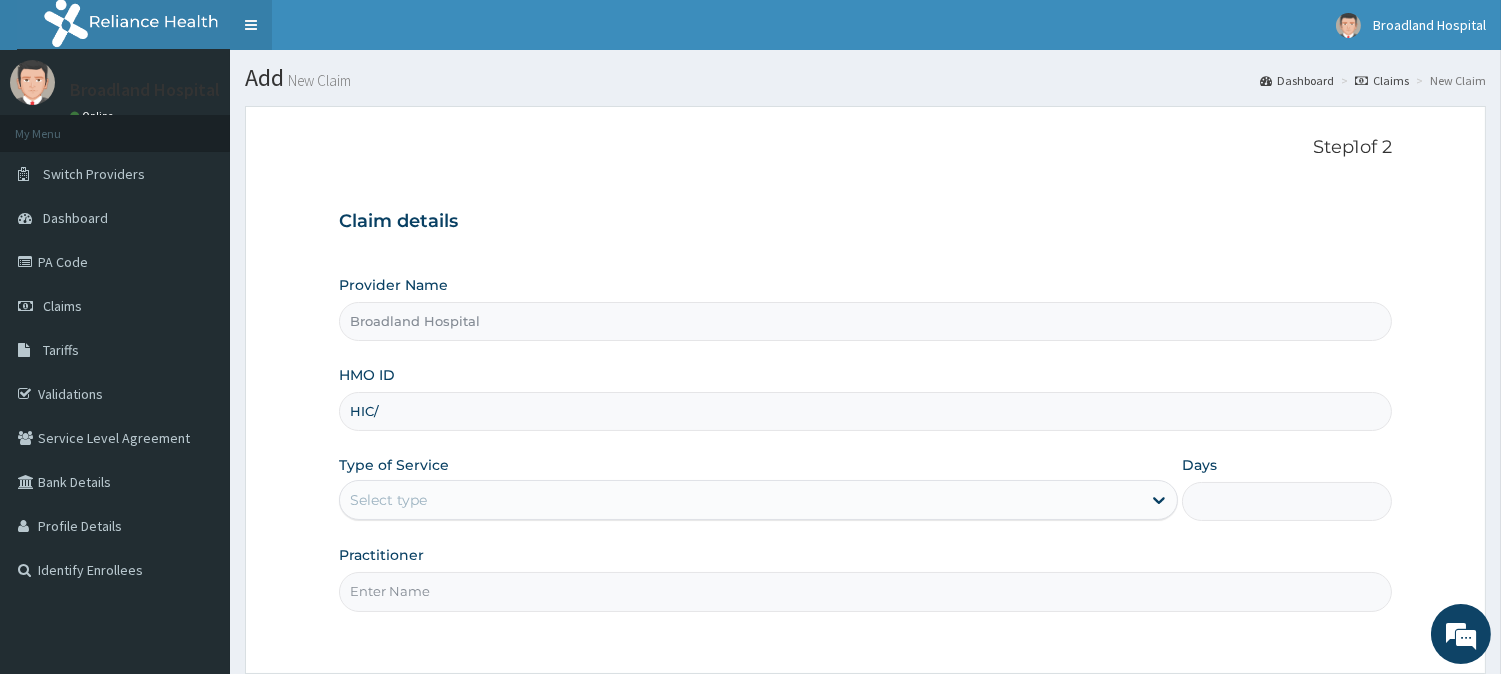 type on "HIC/" 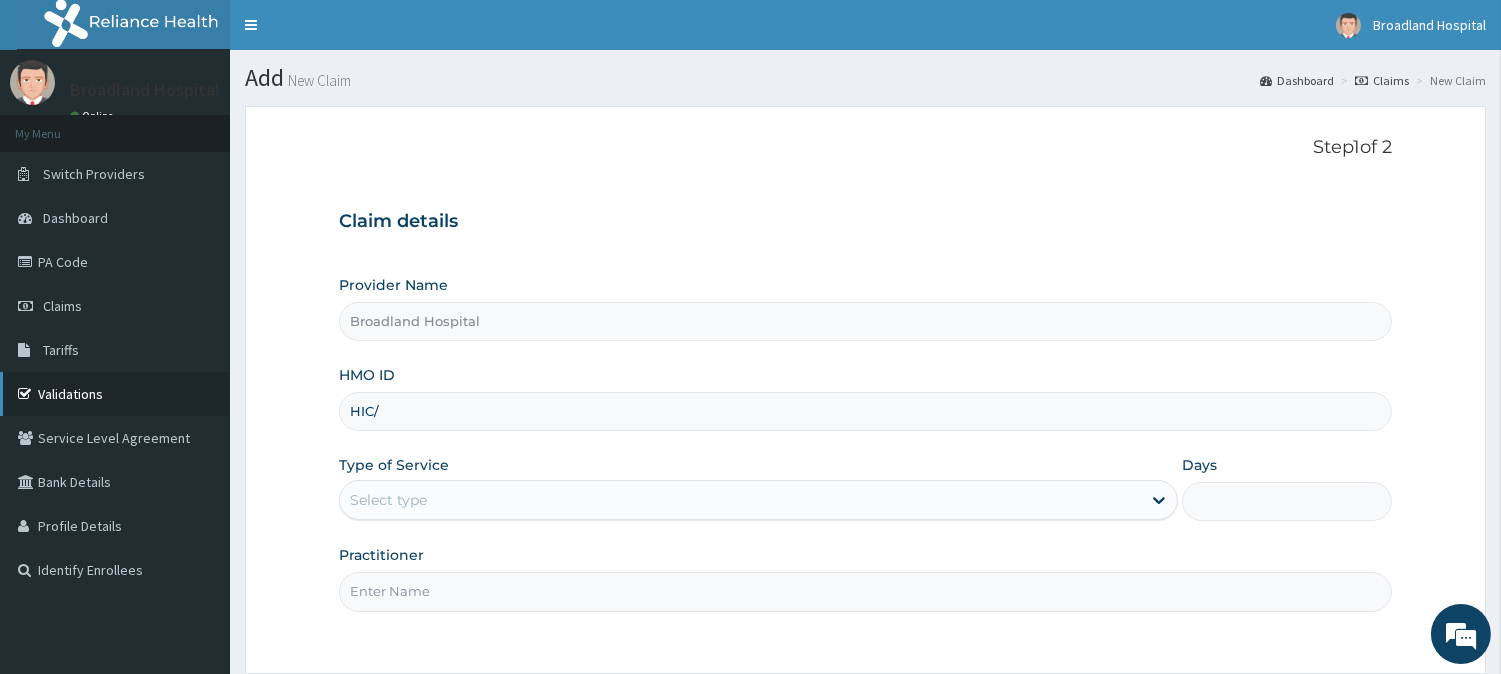 click on "Validations" at bounding box center (115, 394) 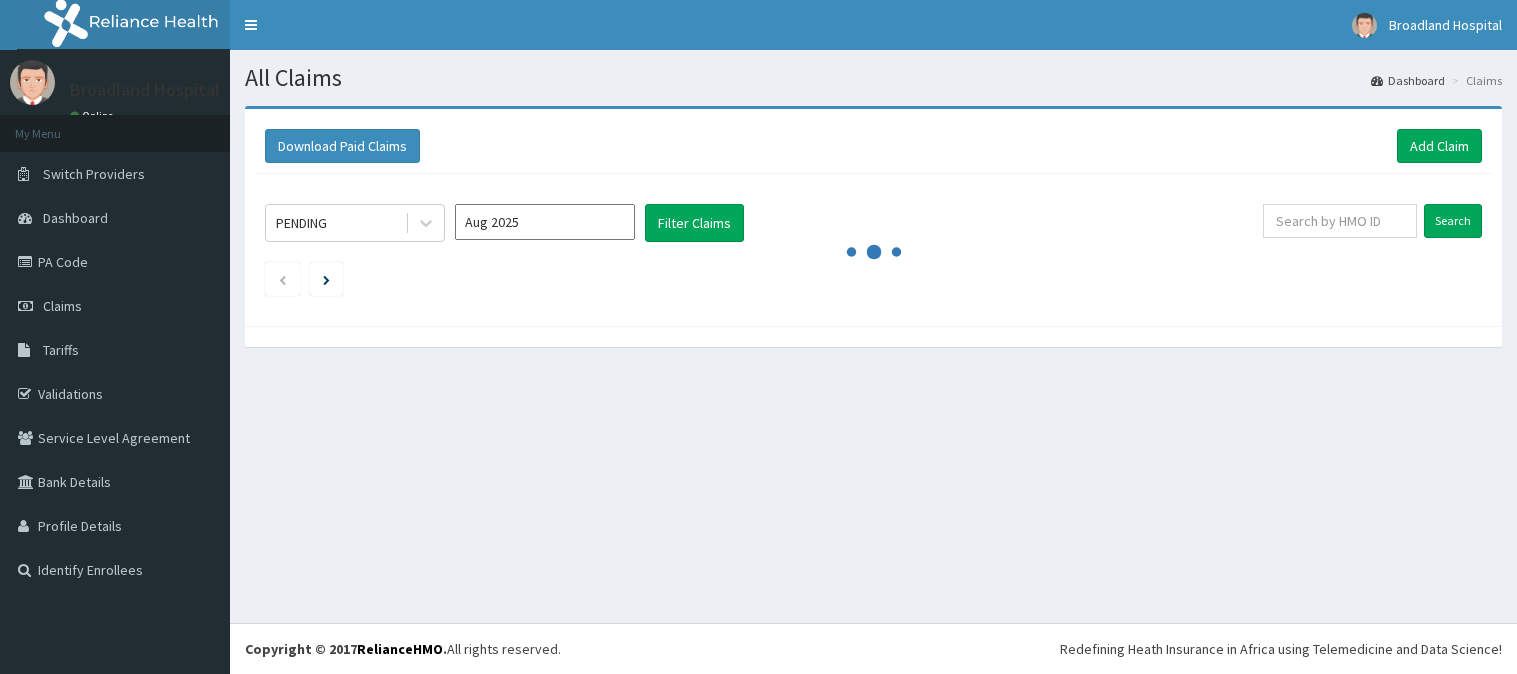 click on "Add Claim" at bounding box center [1439, 146] 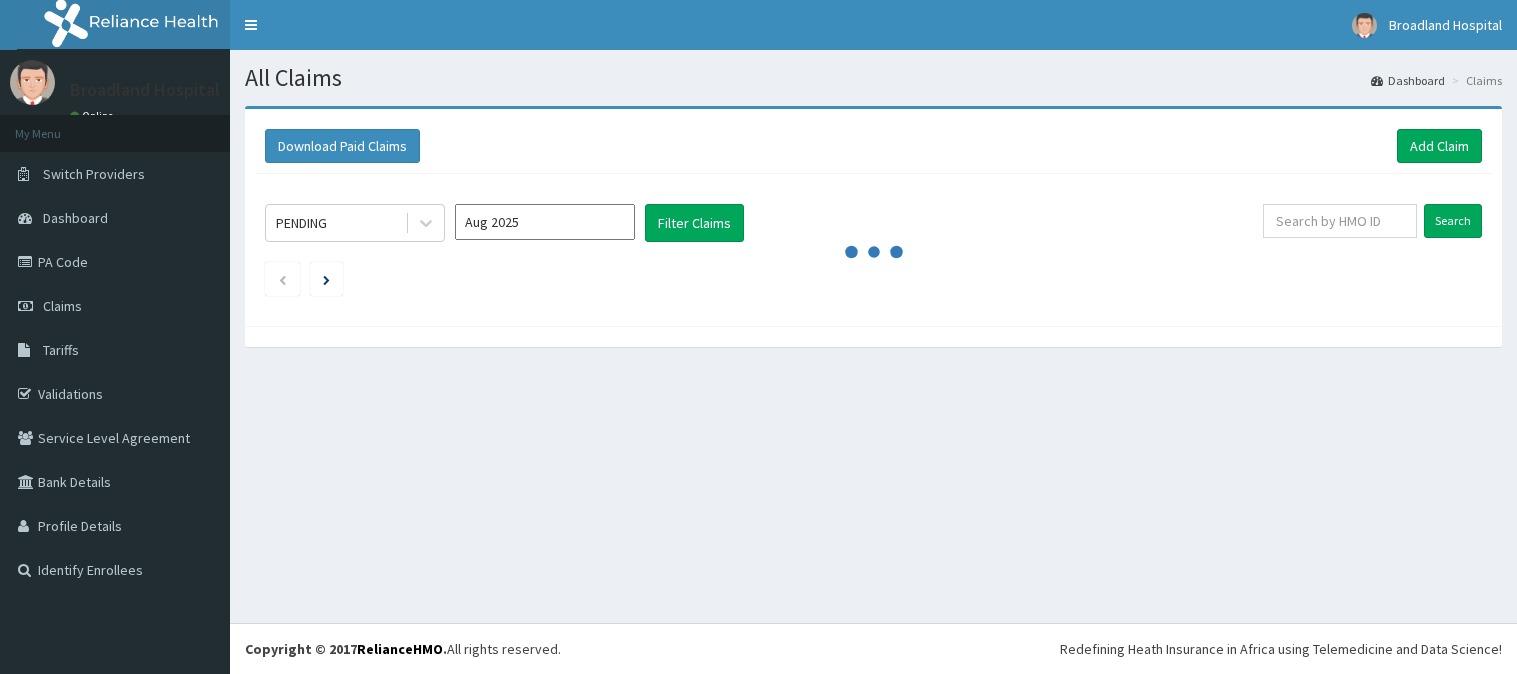 scroll, scrollTop: 0, scrollLeft: 0, axis: both 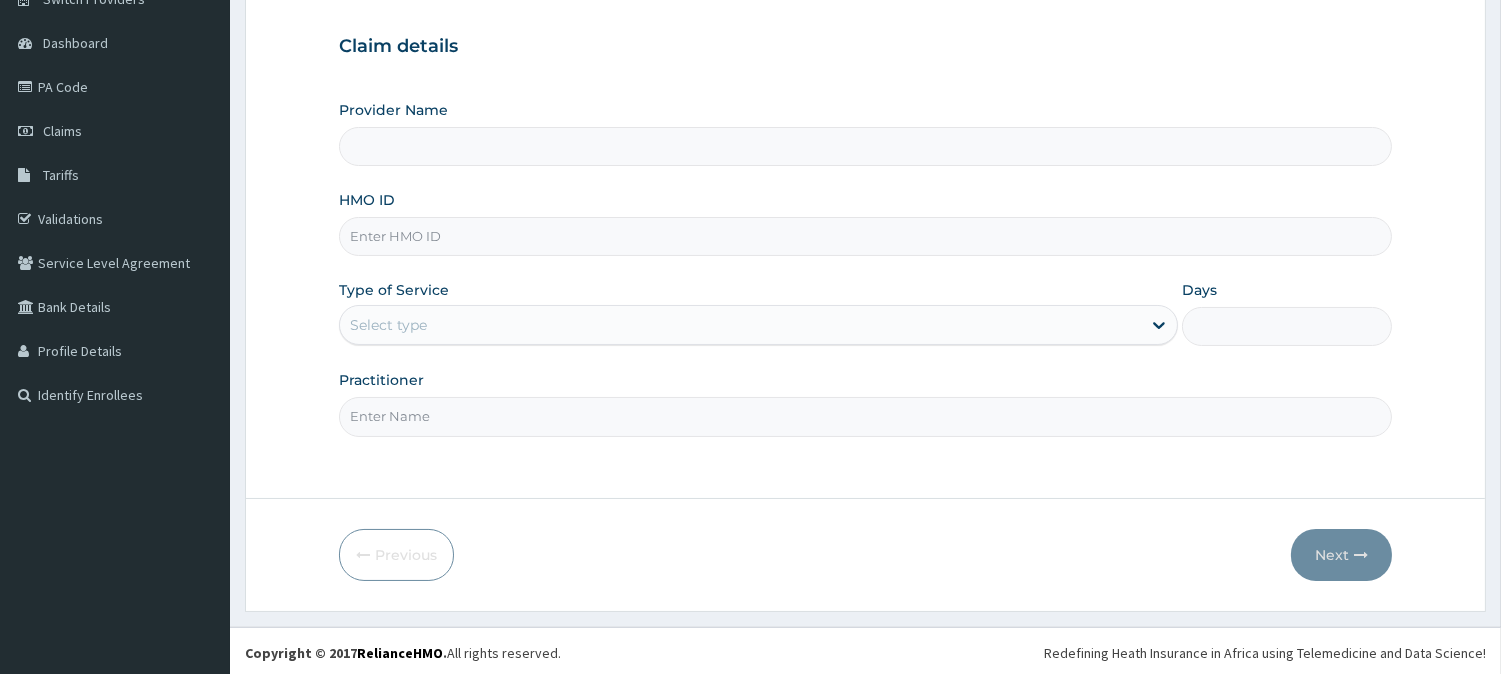type on "Broadland Hospital" 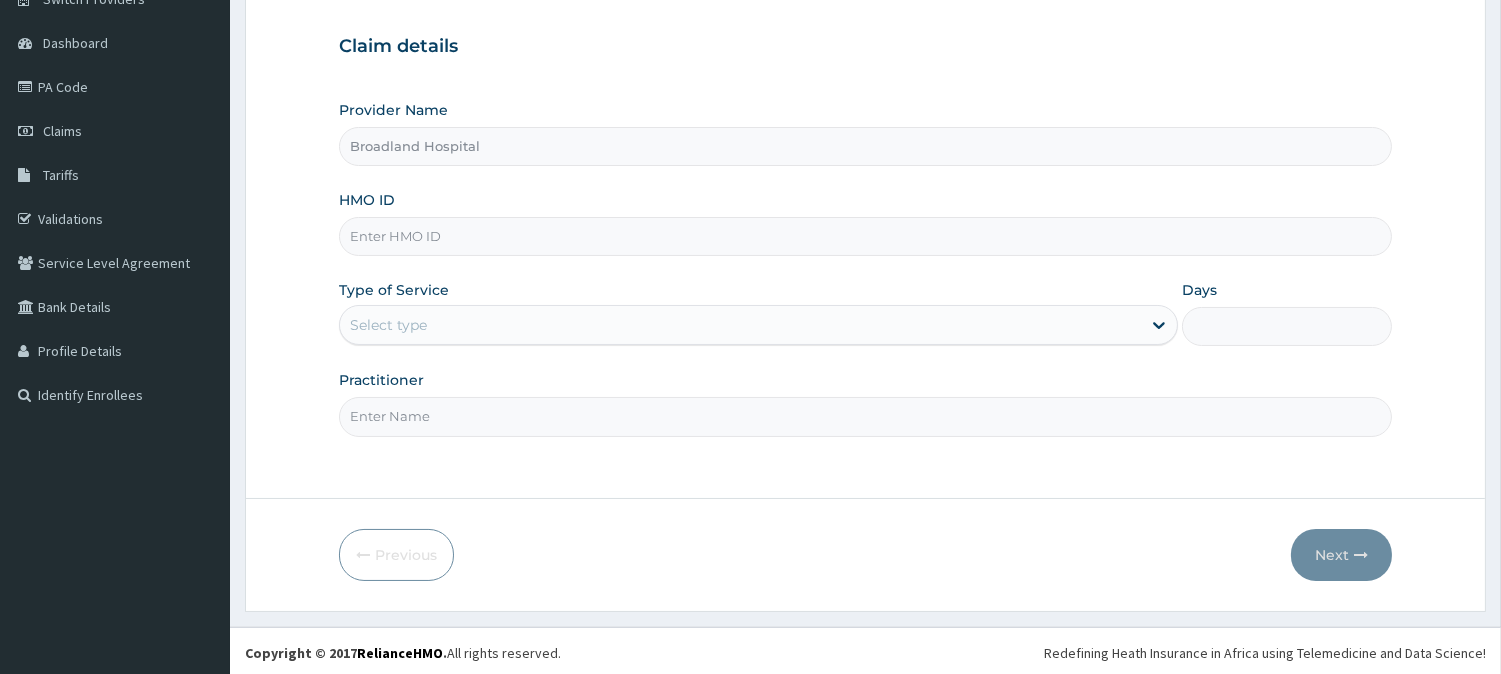 scroll, scrollTop: 178, scrollLeft: 0, axis: vertical 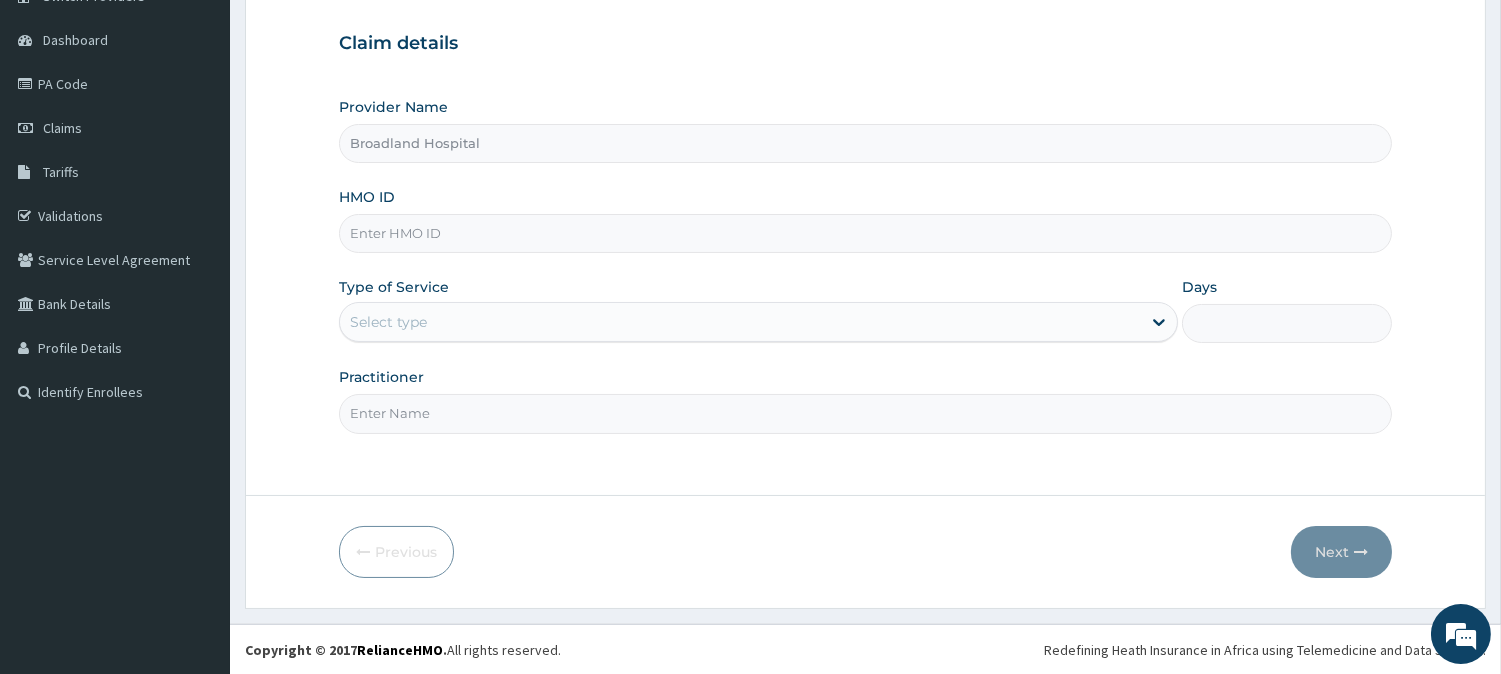 click on "HMO ID" at bounding box center [865, 233] 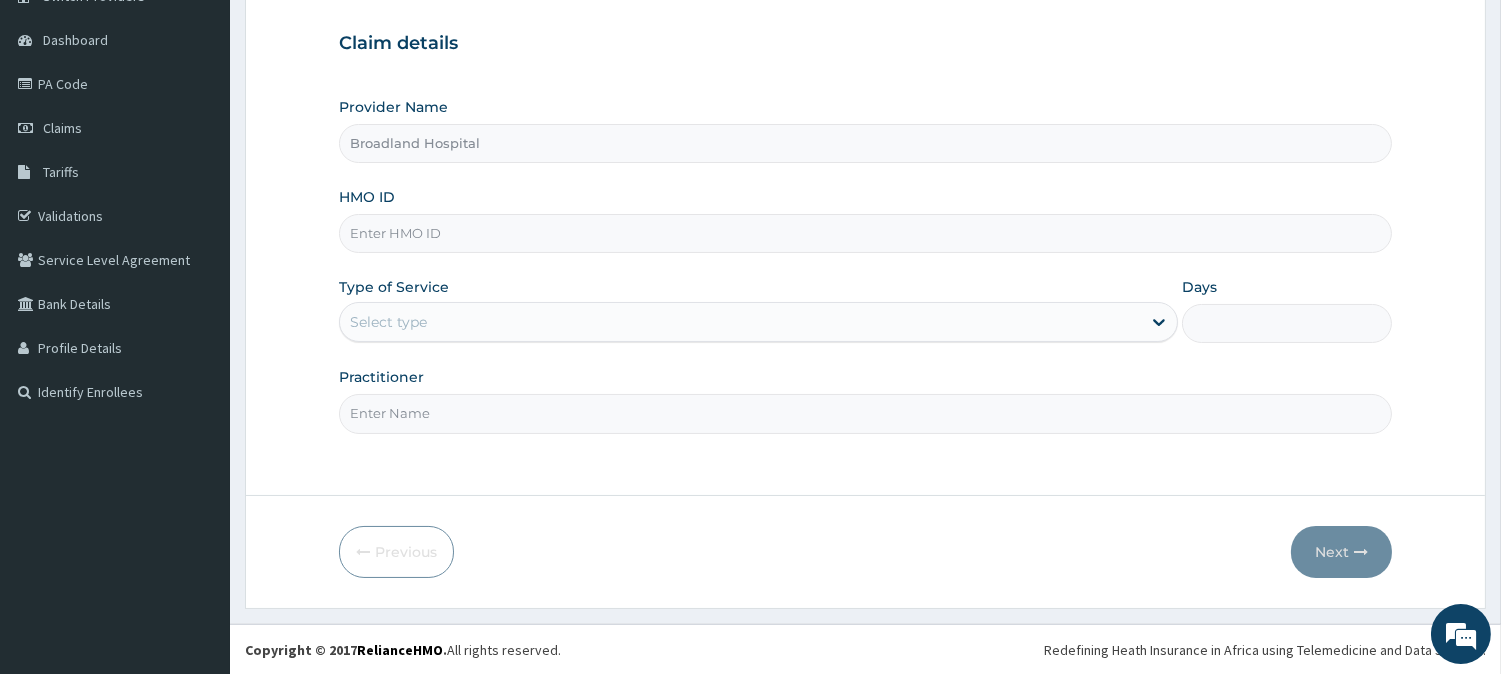 paste on "TSM/10118/C" 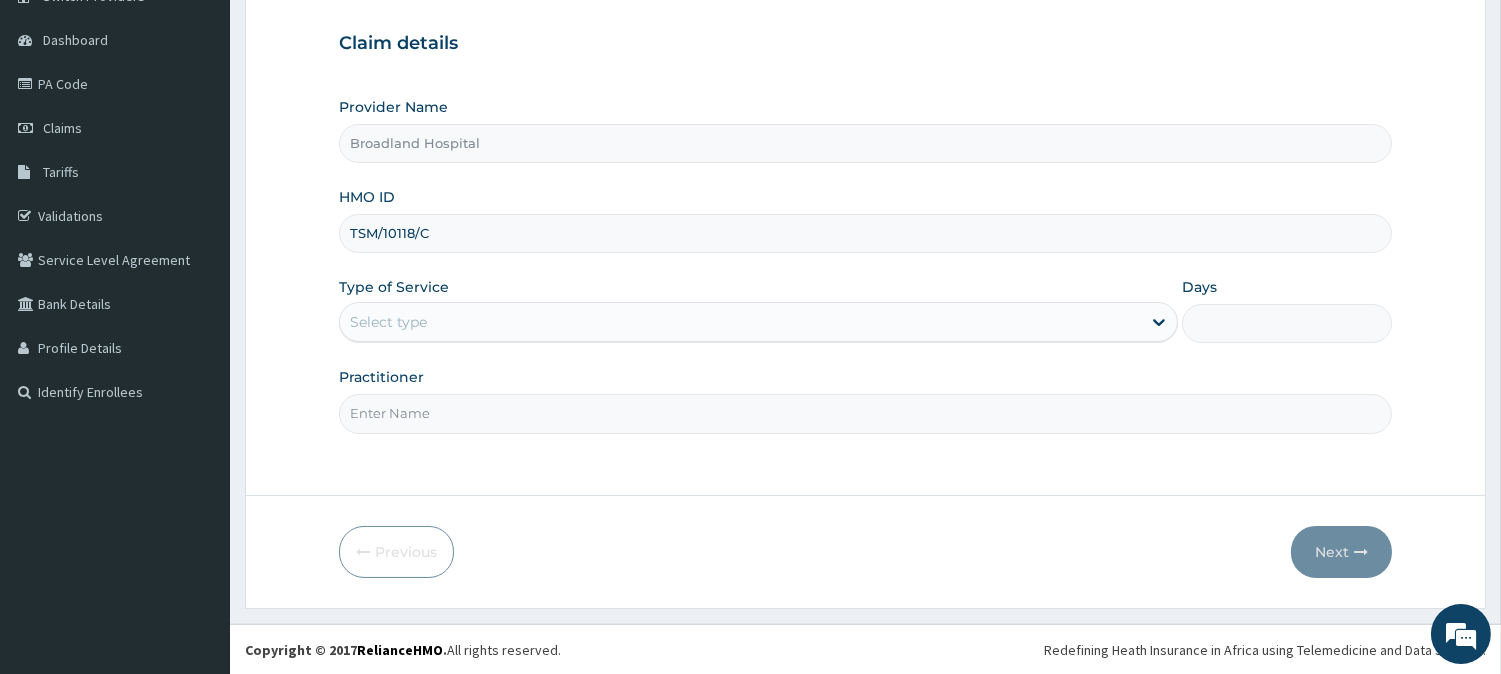 type on "TSM/10118/C" 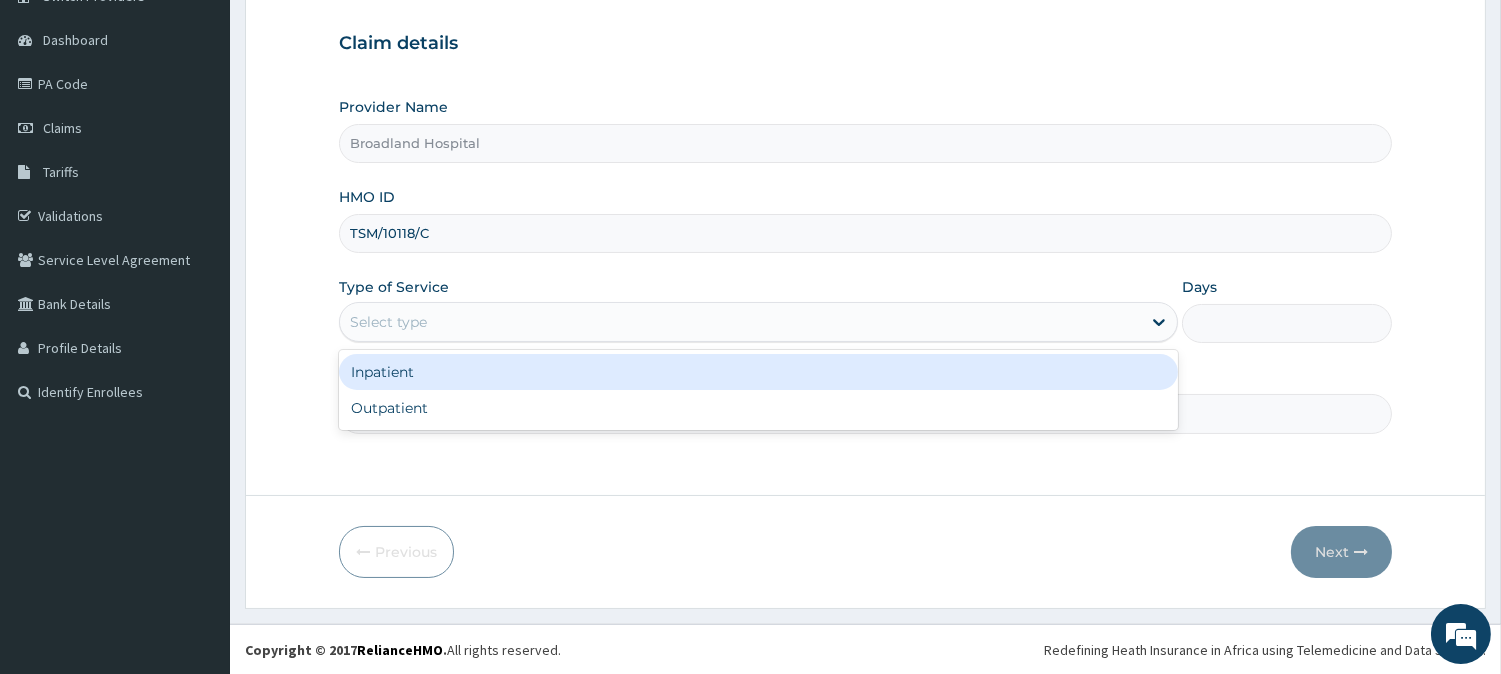 click on "Inpatient Outpatient" at bounding box center [758, 390] 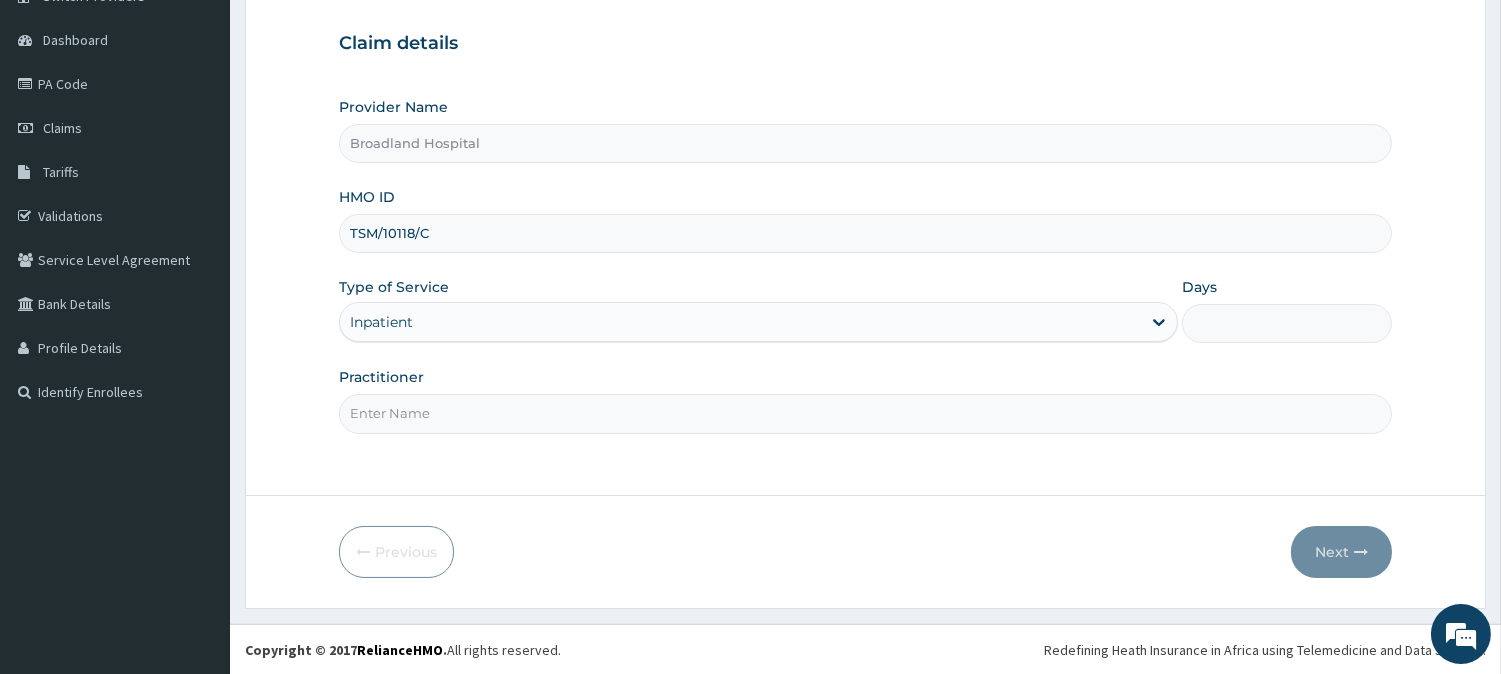 click on "Days" at bounding box center (1287, 323) 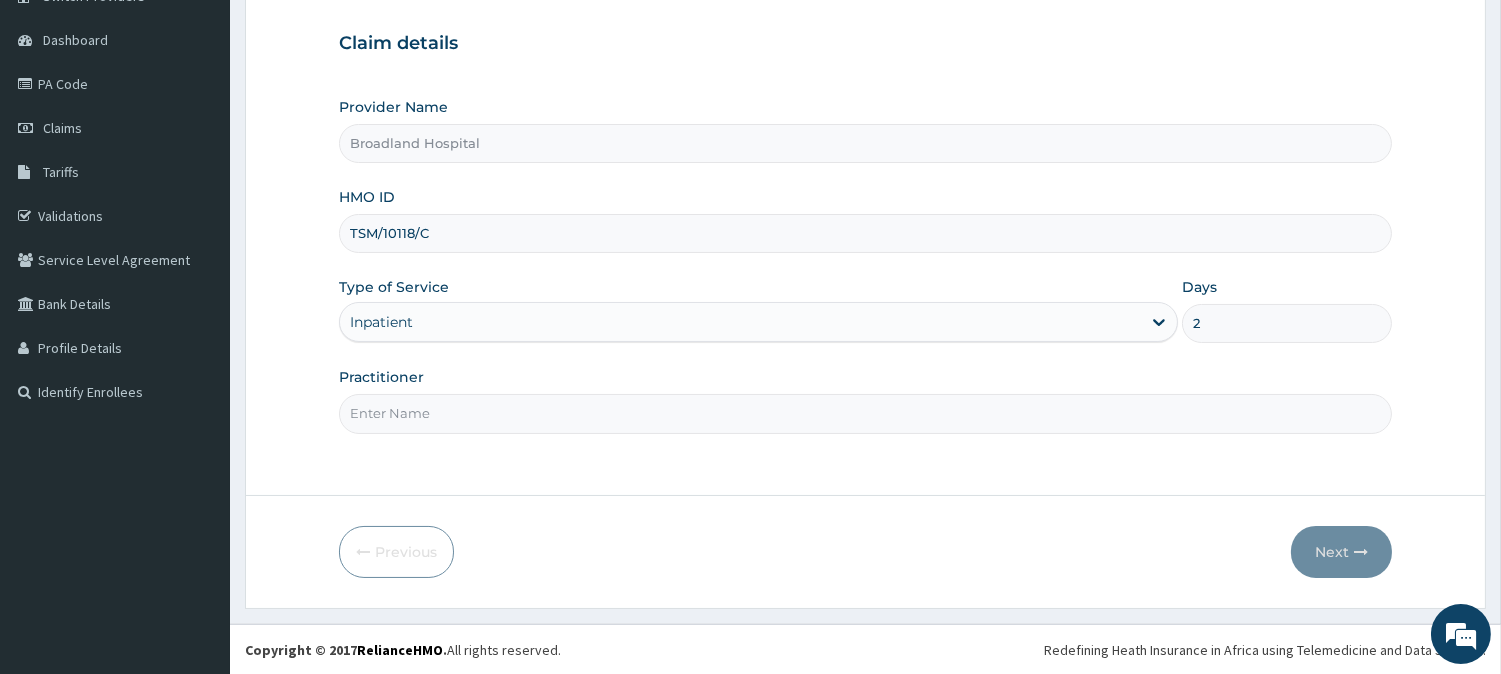 scroll, scrollTop: 0, scrollLeft: 0, axis: both 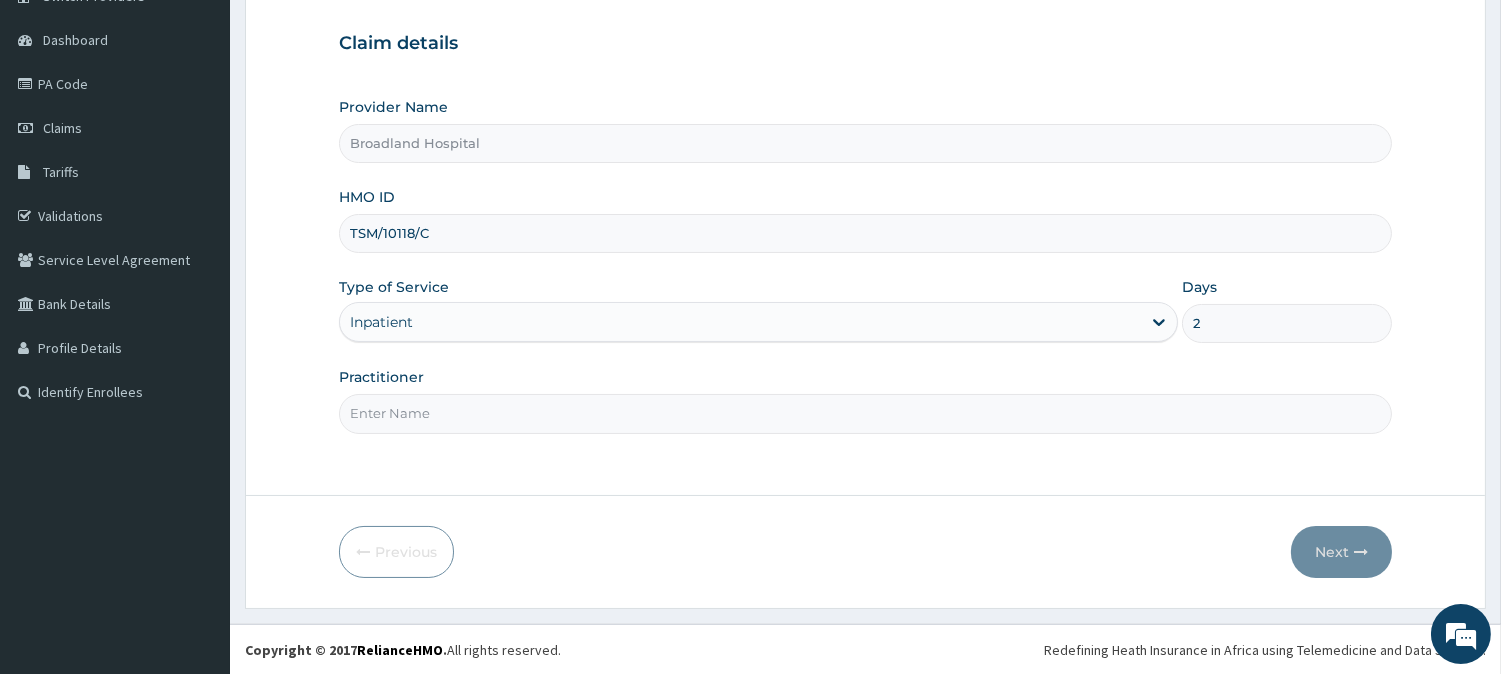 type on "2" 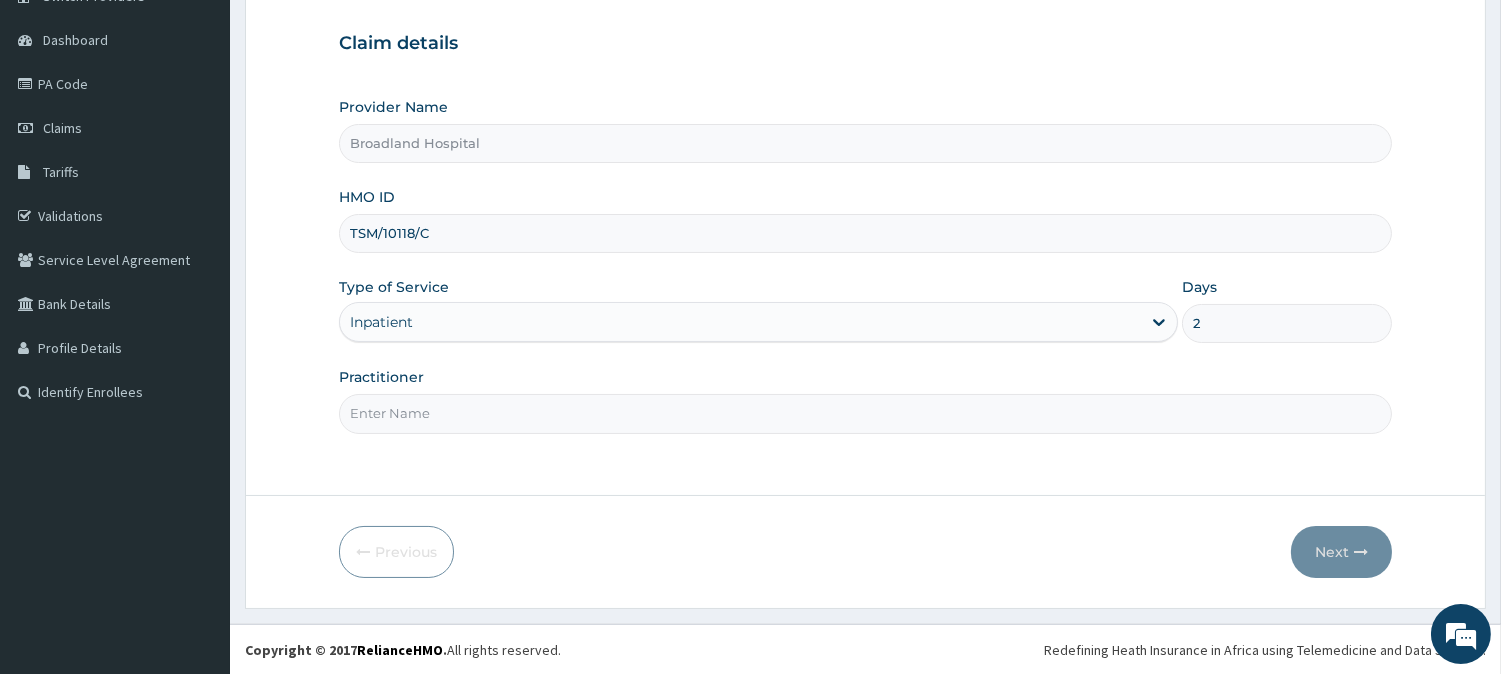 type on "DR FAVOUR" 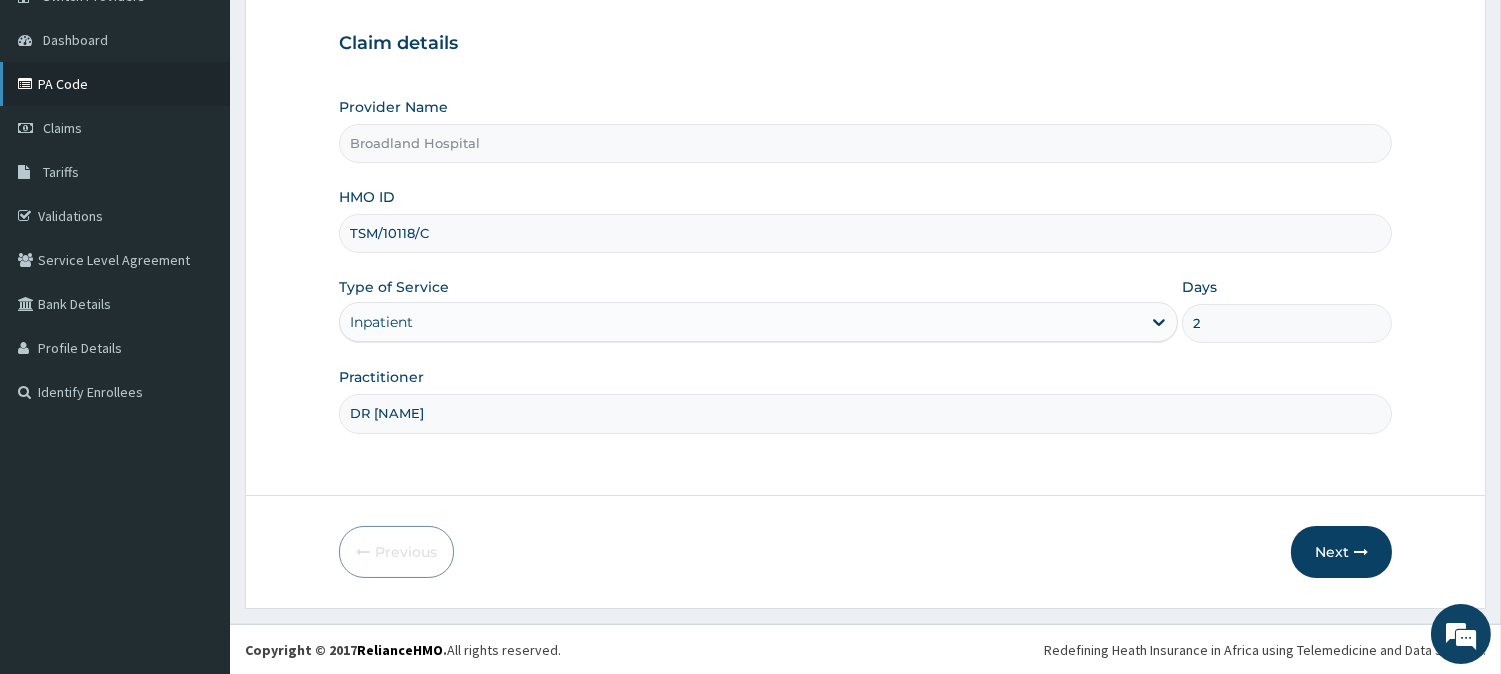 click on "PA Code" at bounding box center (115, 84) 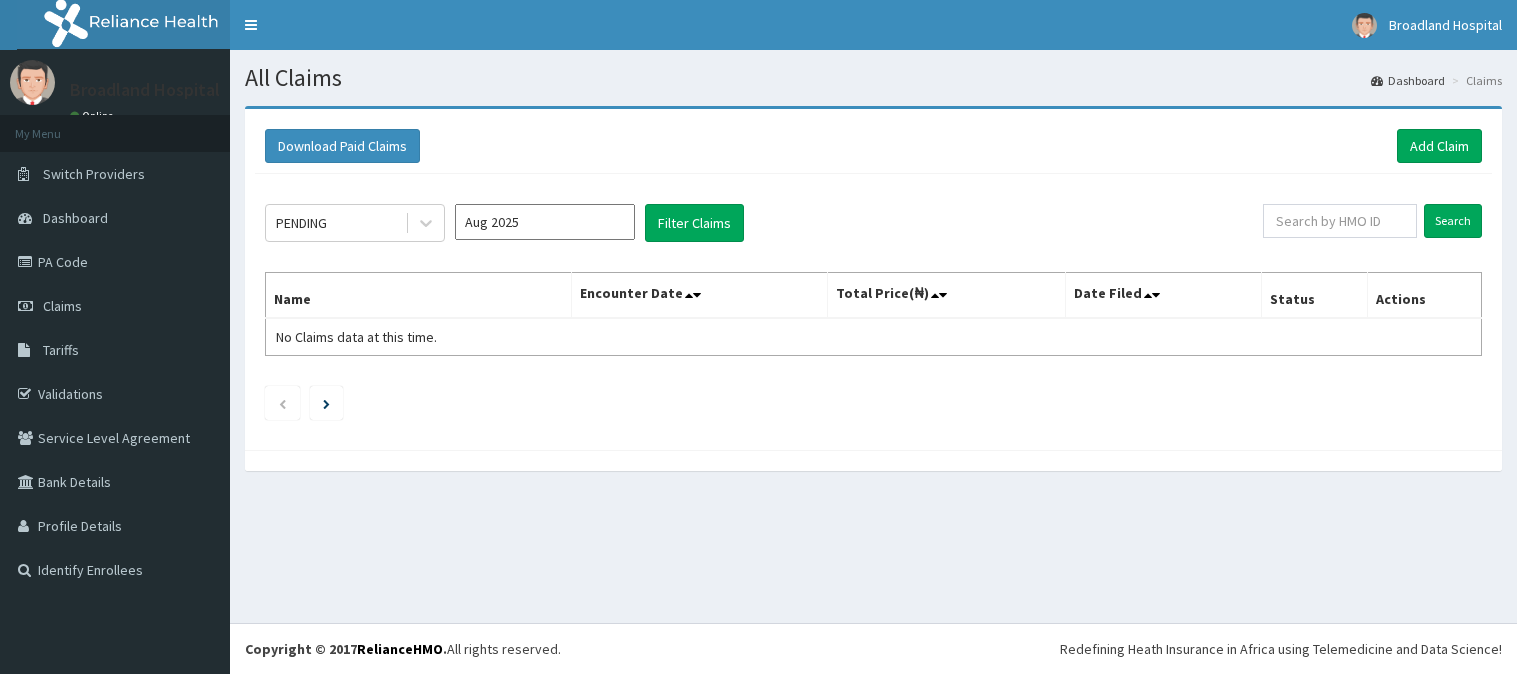 scroll, scrollTop: 0, scrollLeft: 0, axis: both 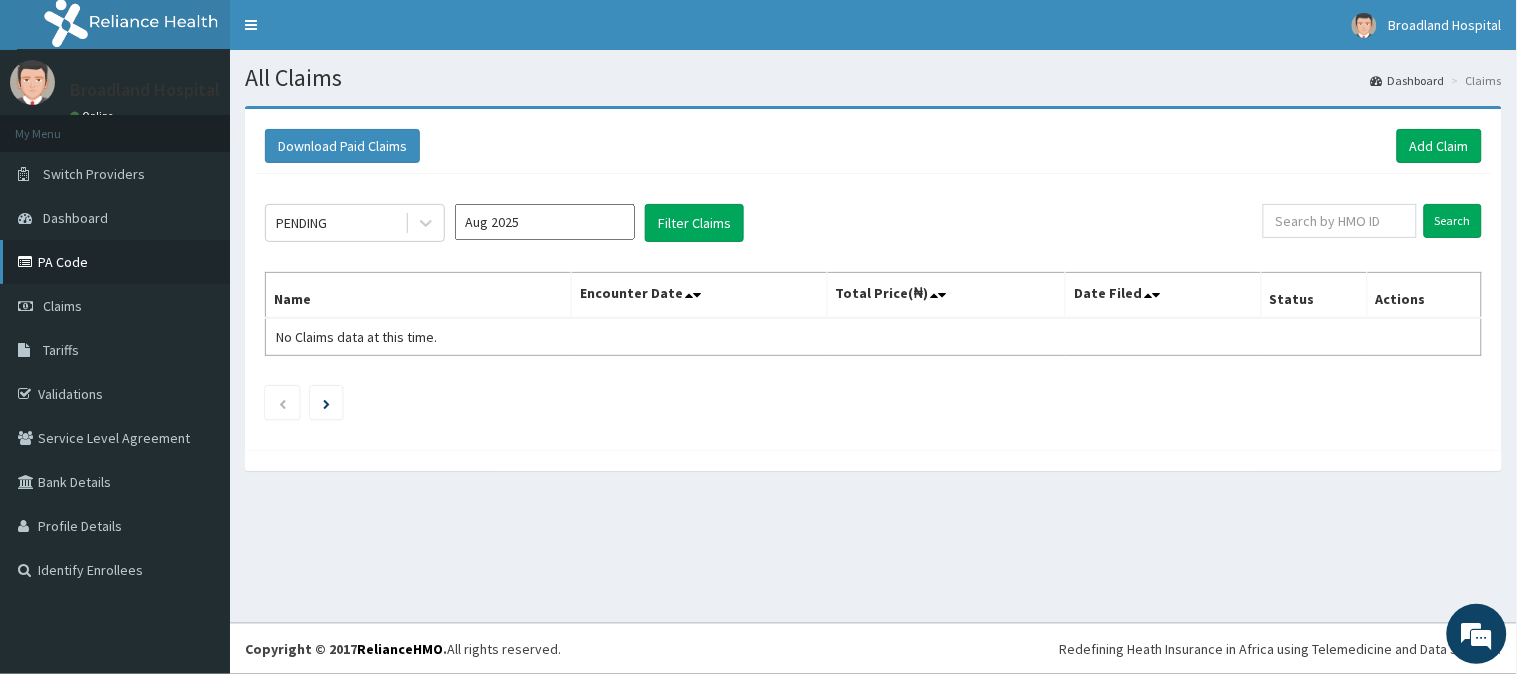 click on "PA Code" at bounding box center [115, 262] 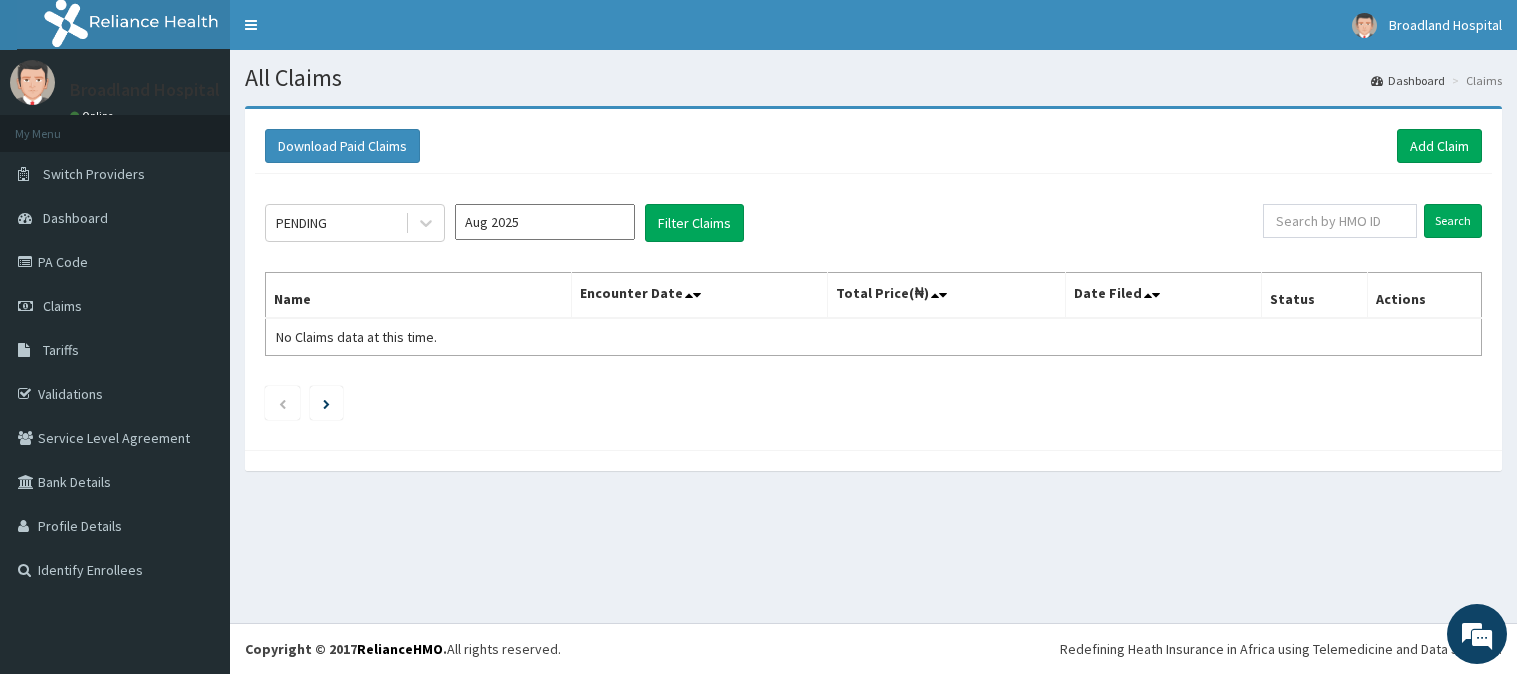scroll, scrollTop: 0, scrollLeft: 0, axis: both 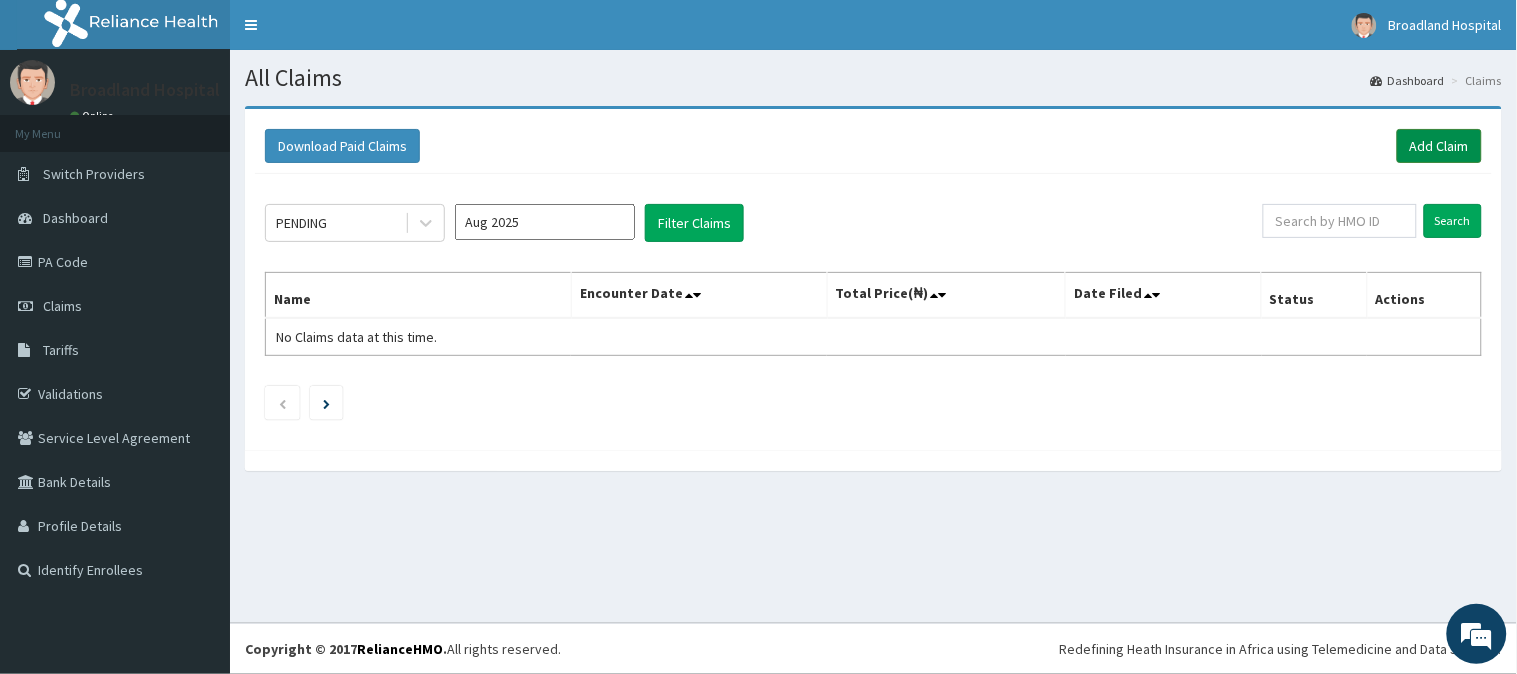 click on "Add Claim" at bounding box center [1439, 146] 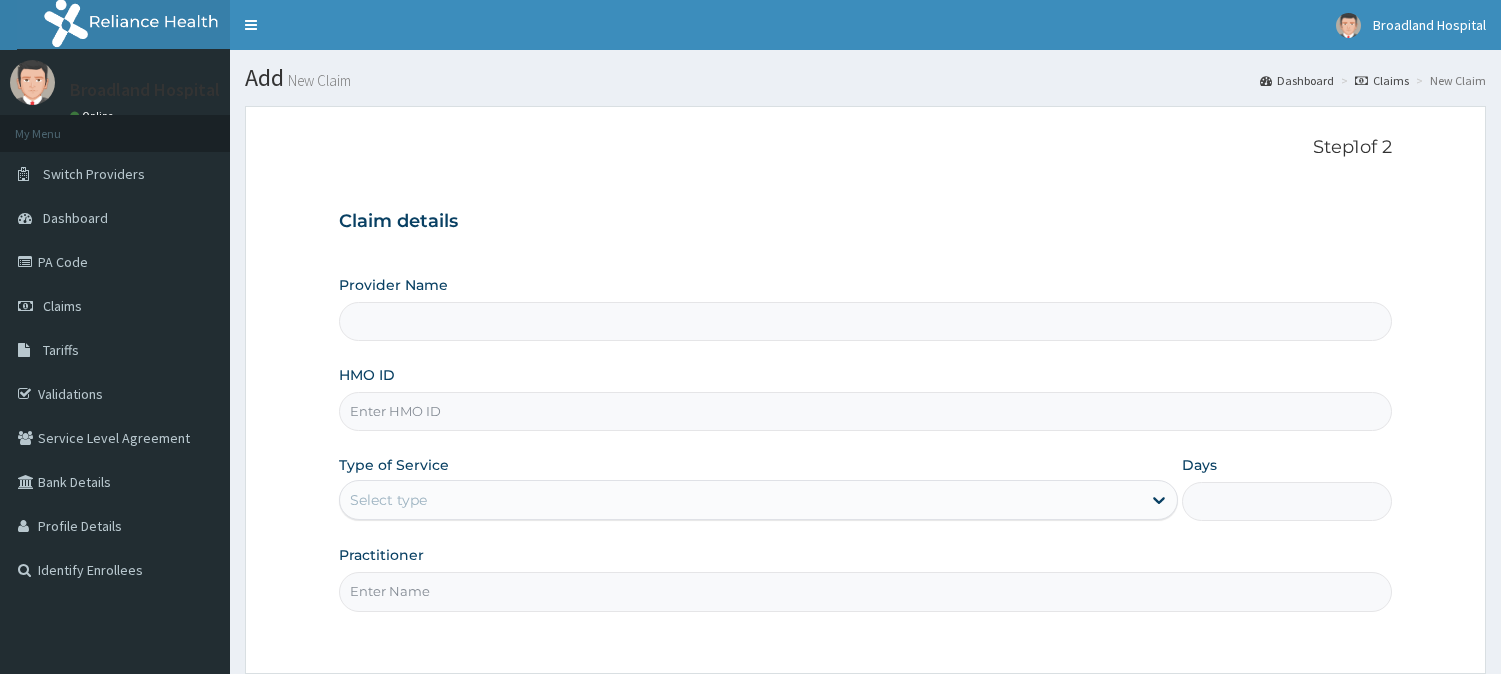 scroll, scrollTop: 0, scrollLeft: 0, axis: both 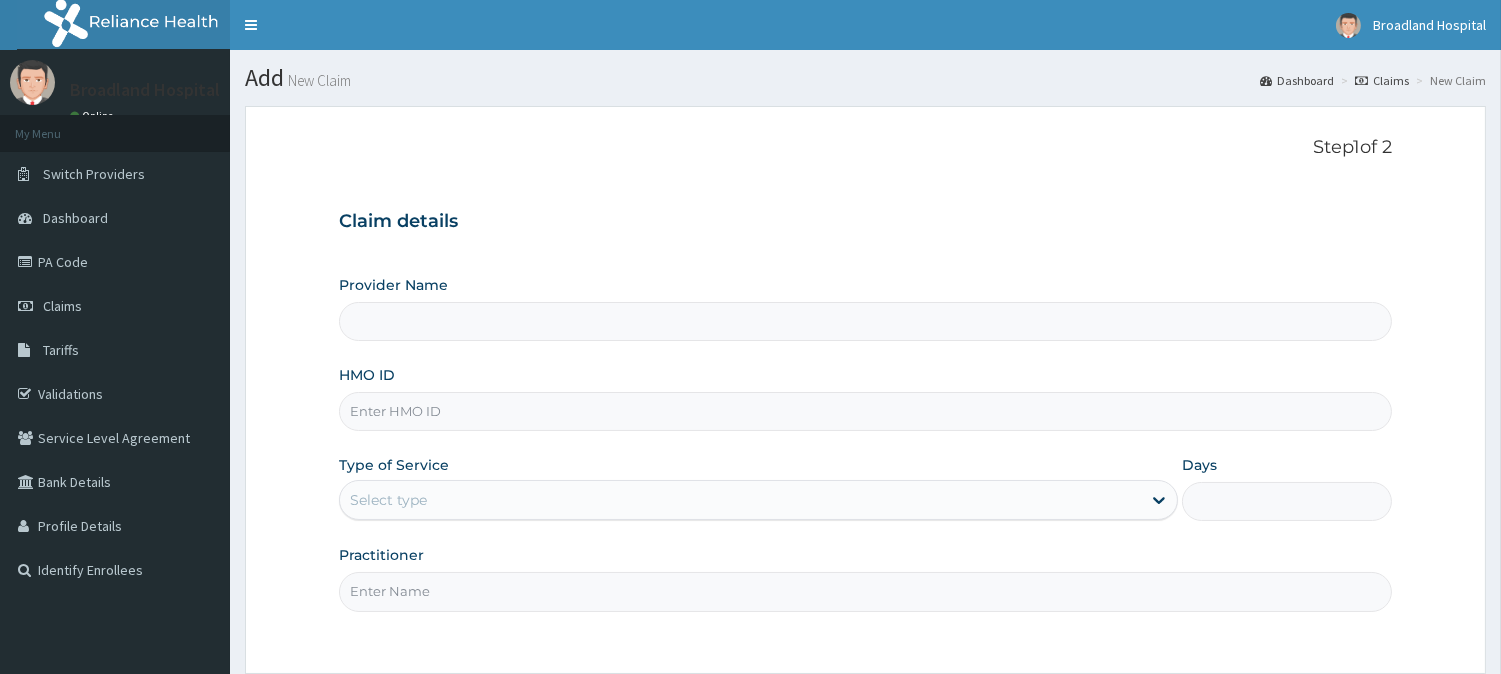 type on "Broadland Hospital" 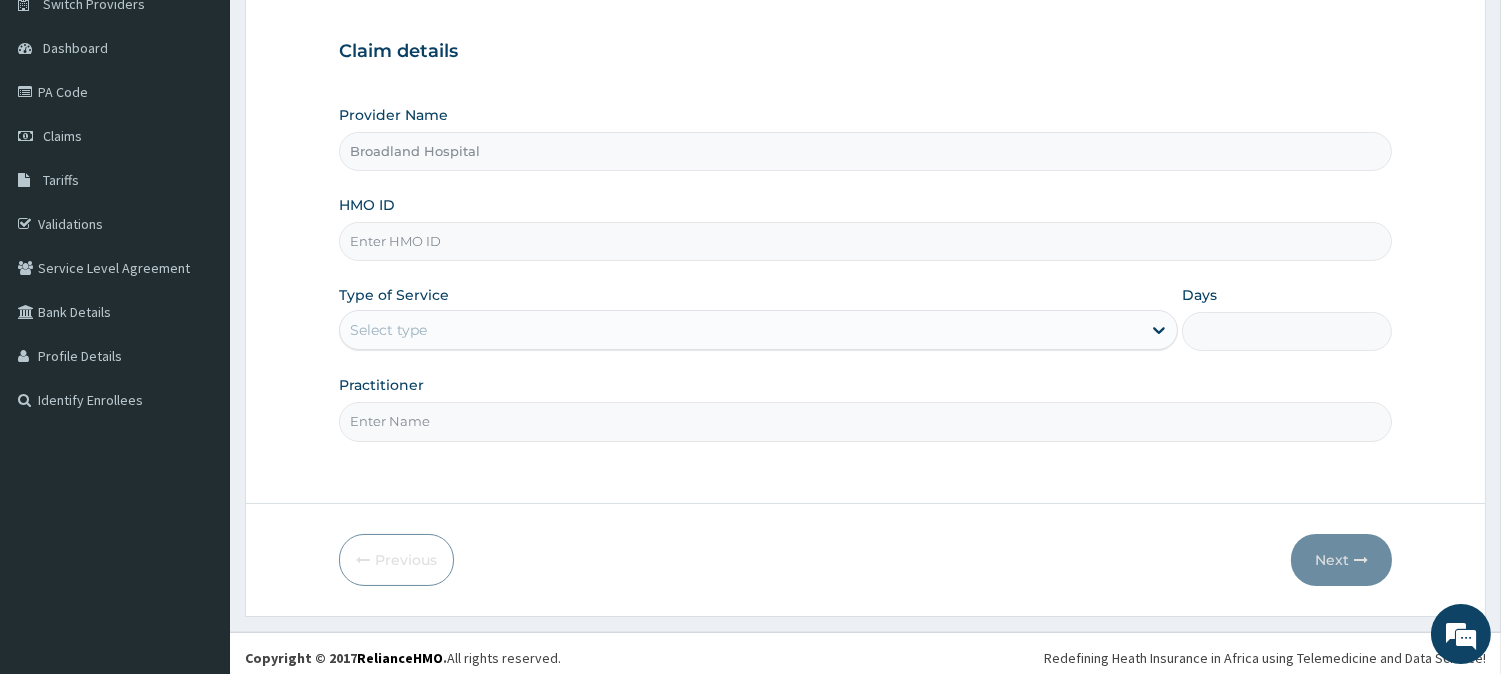 scroll, scrollTop: 178, scrollLeft: 0, axis: vertical 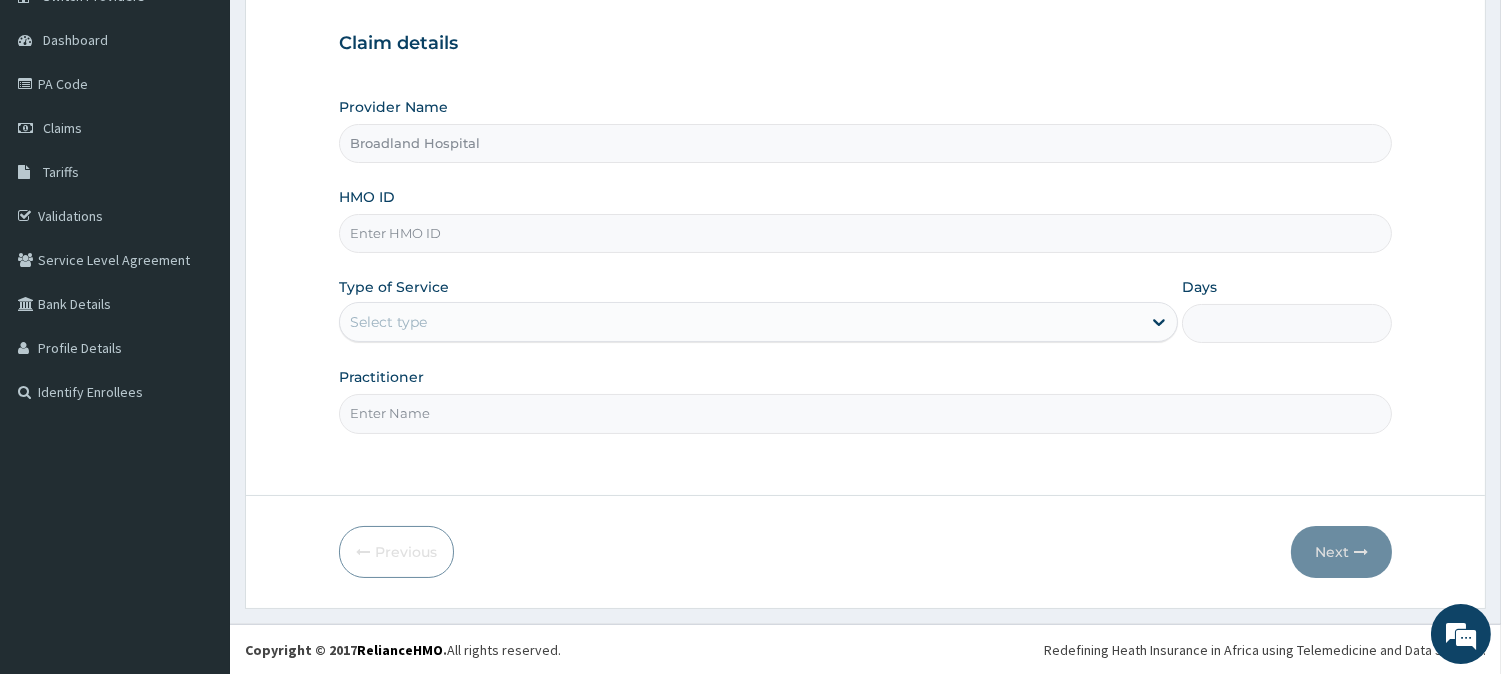 click on "HMO ID" at bounding box center [865, 220] 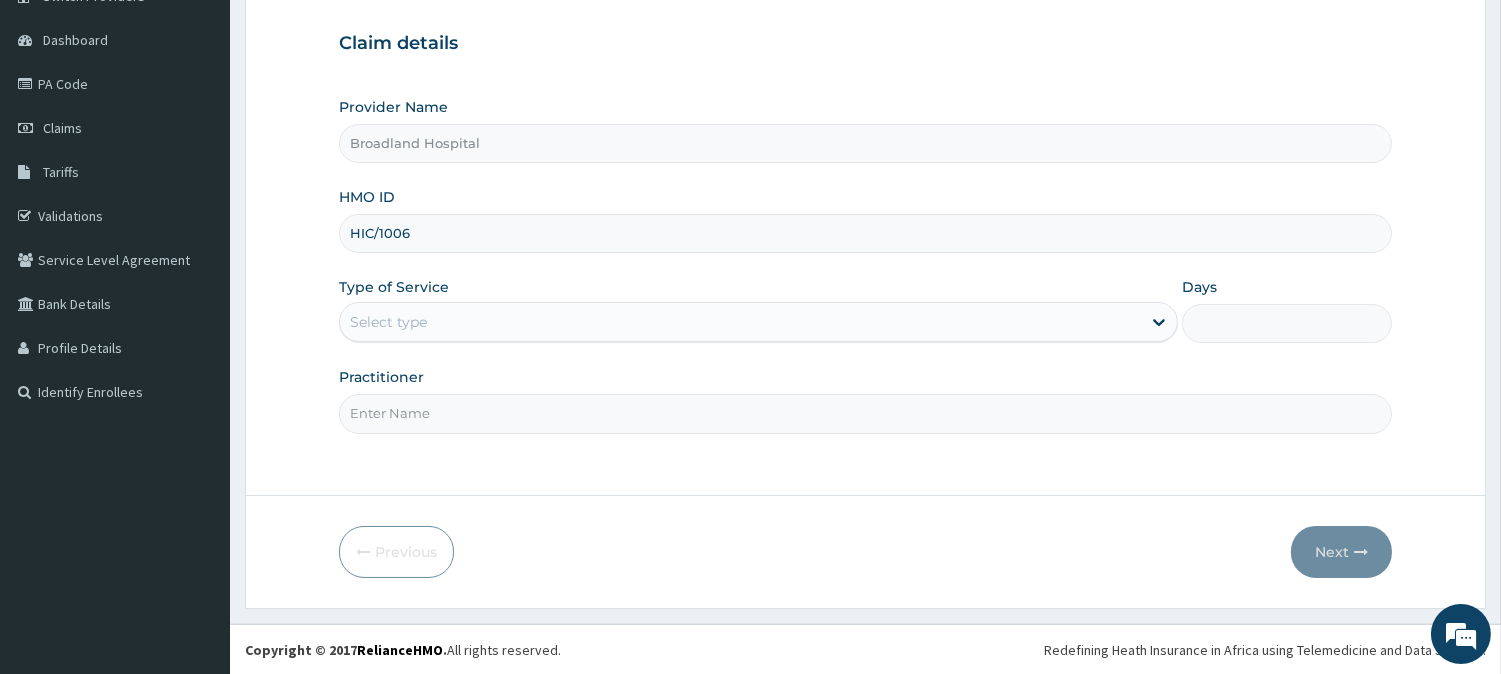 scroll, scrollTop: 0, scrollLeft: 0, axis: both 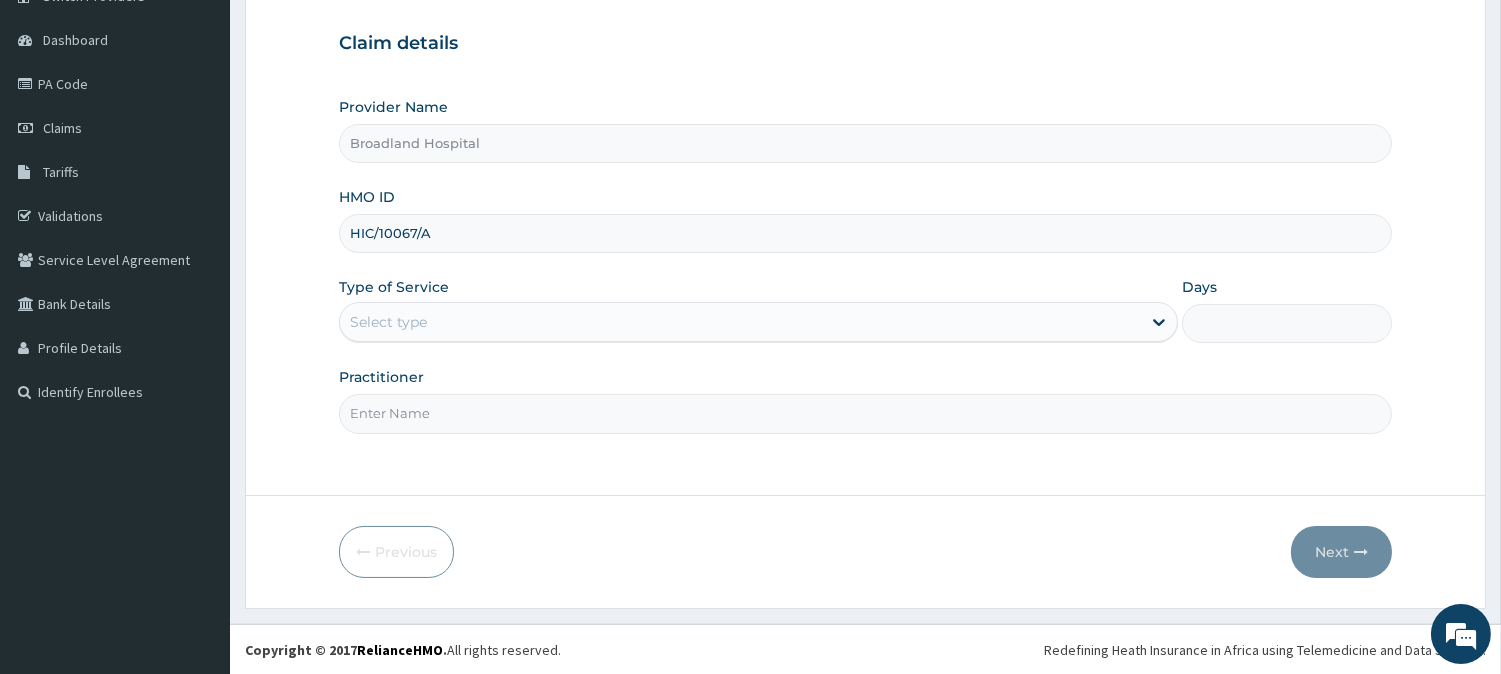 type on "HIC/10067/A" 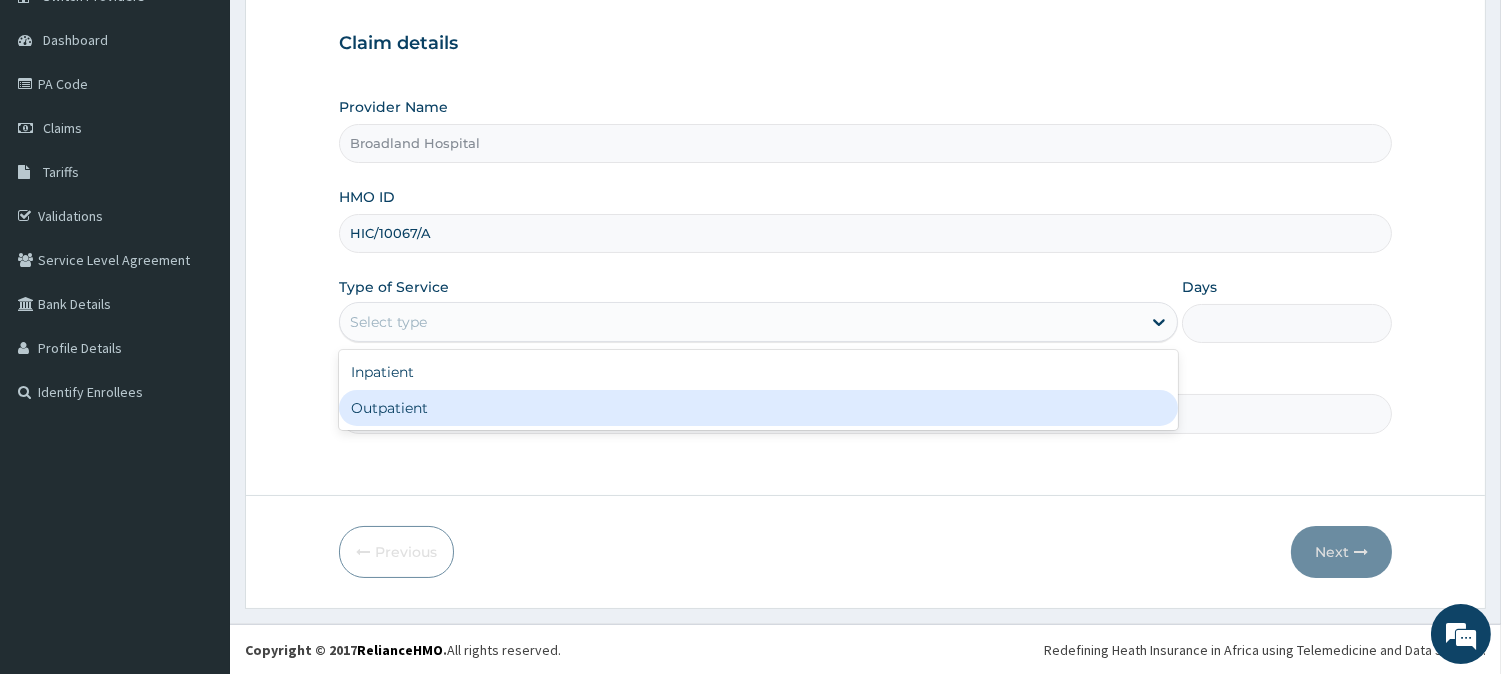 click on "Outpatient" at bounding box center [758, 408] 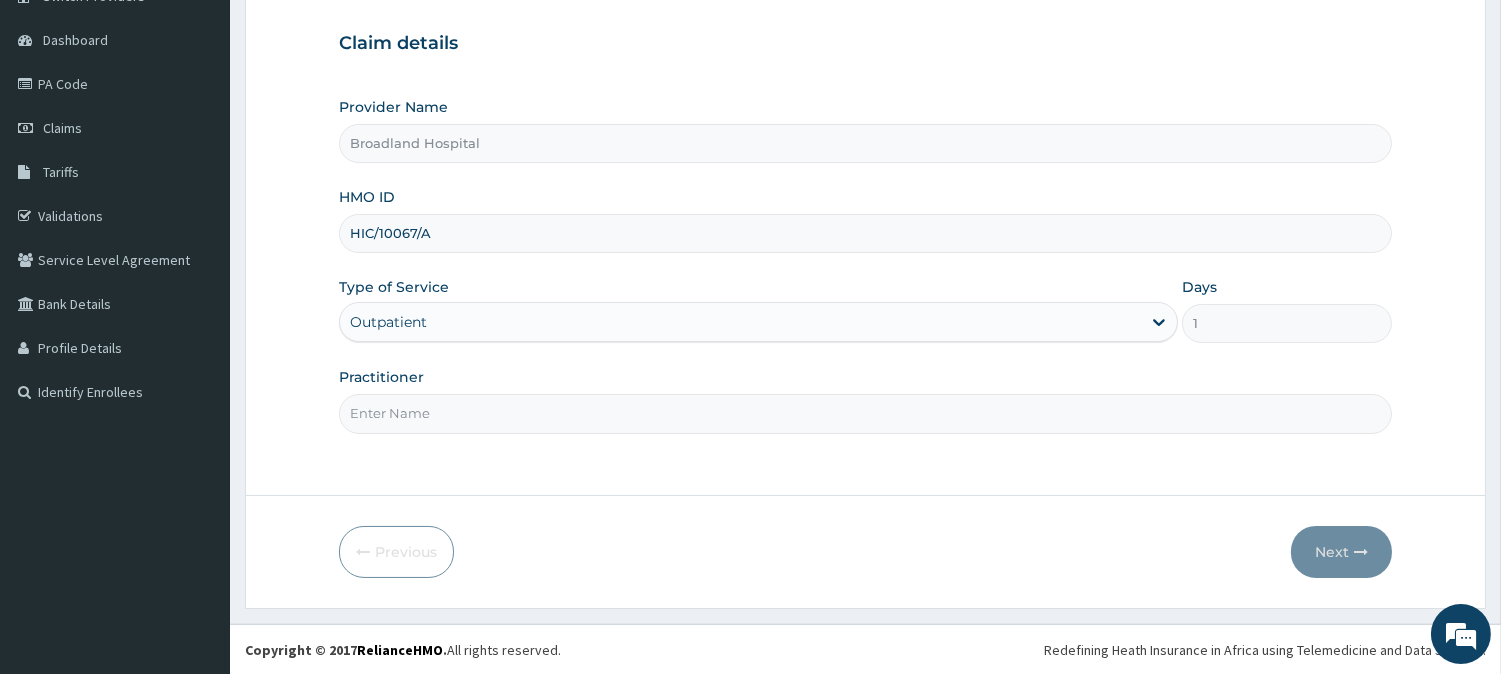 click on "Practitioner" at bounding box center [865, 413] 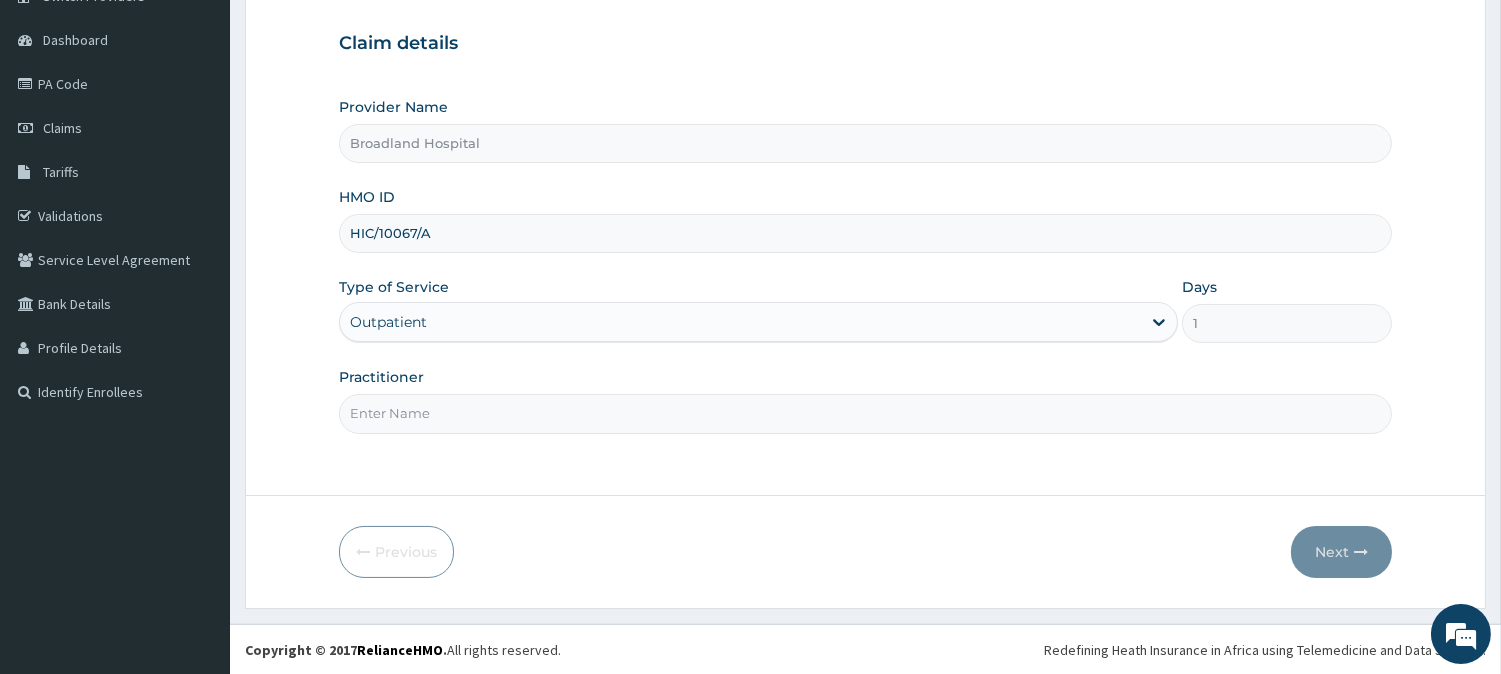 type on "DR FAVOUR" 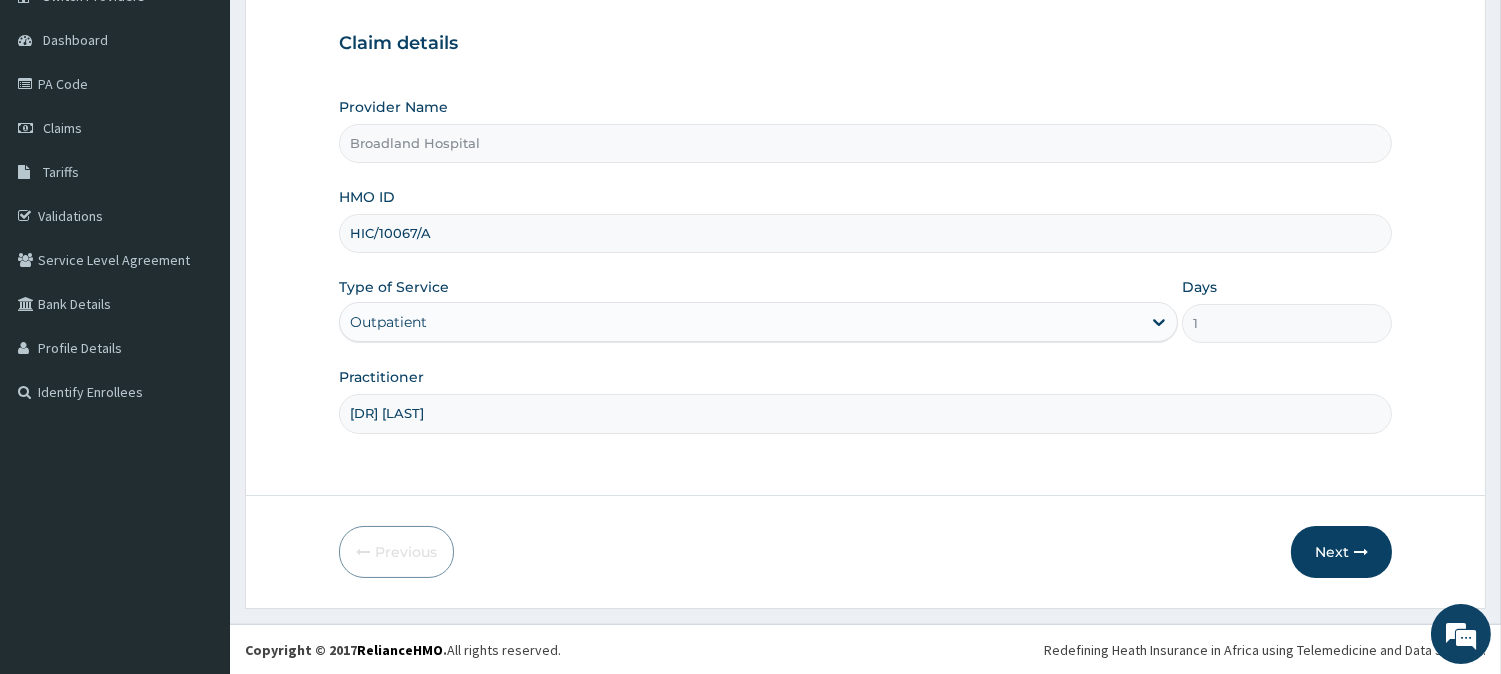 click on "DR FAVOUR" at bounding box center (865, 413) 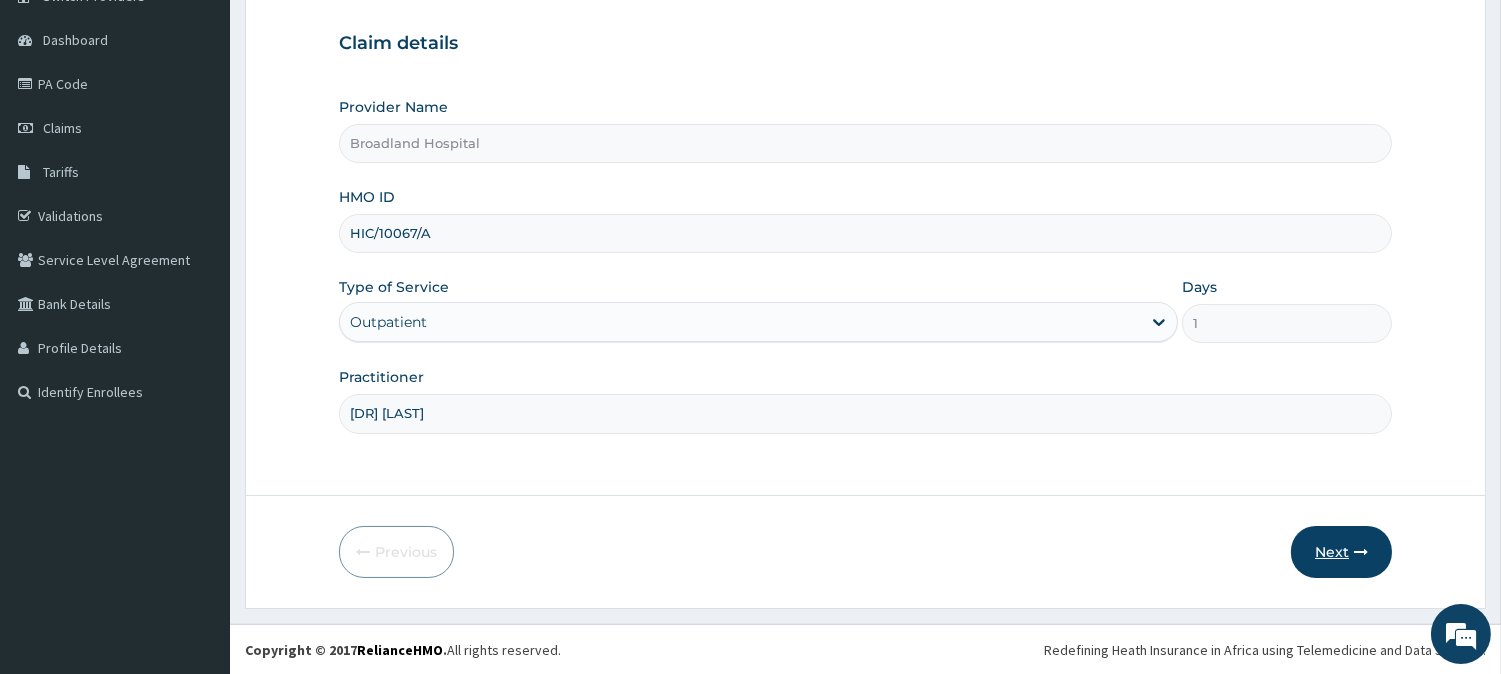 click on "Next" at bounding box center [1341, 552] 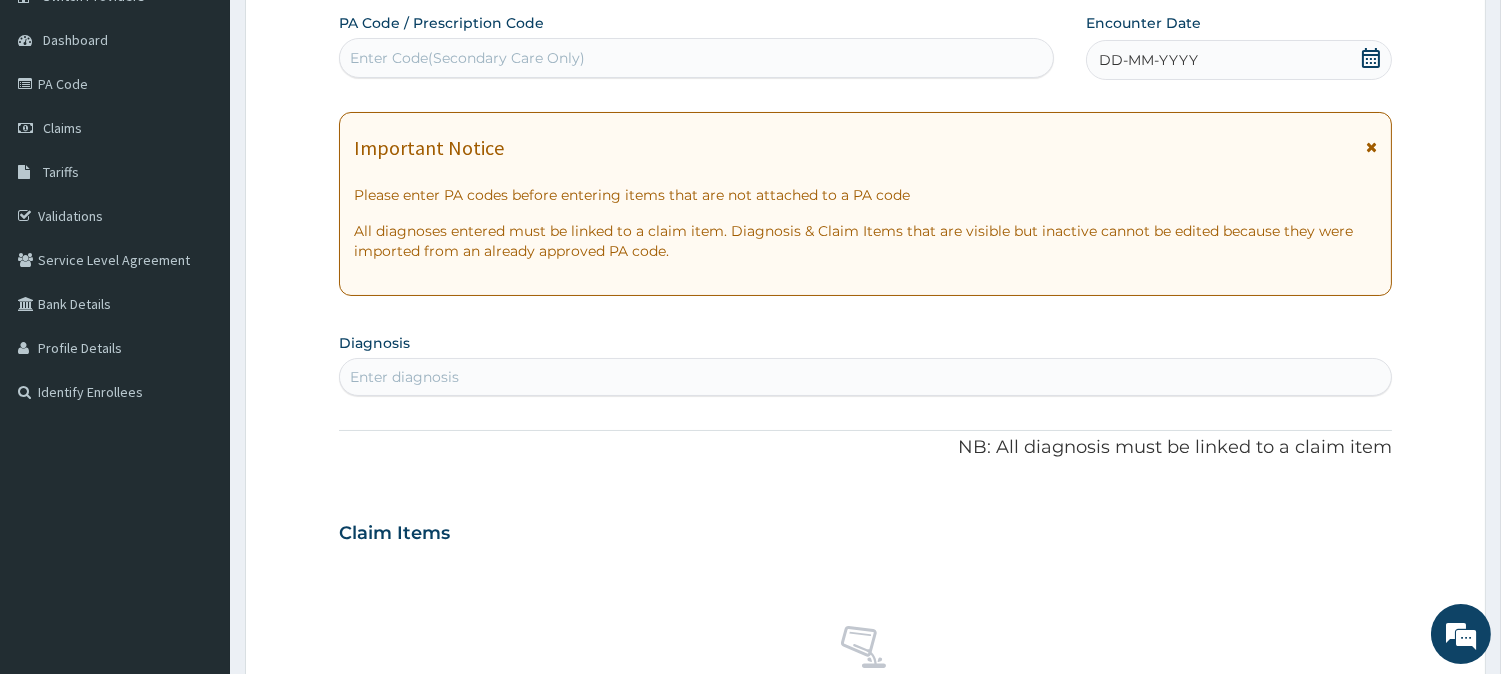 click on "DD-MM-YYYY" at bounding box center (1239, 60) 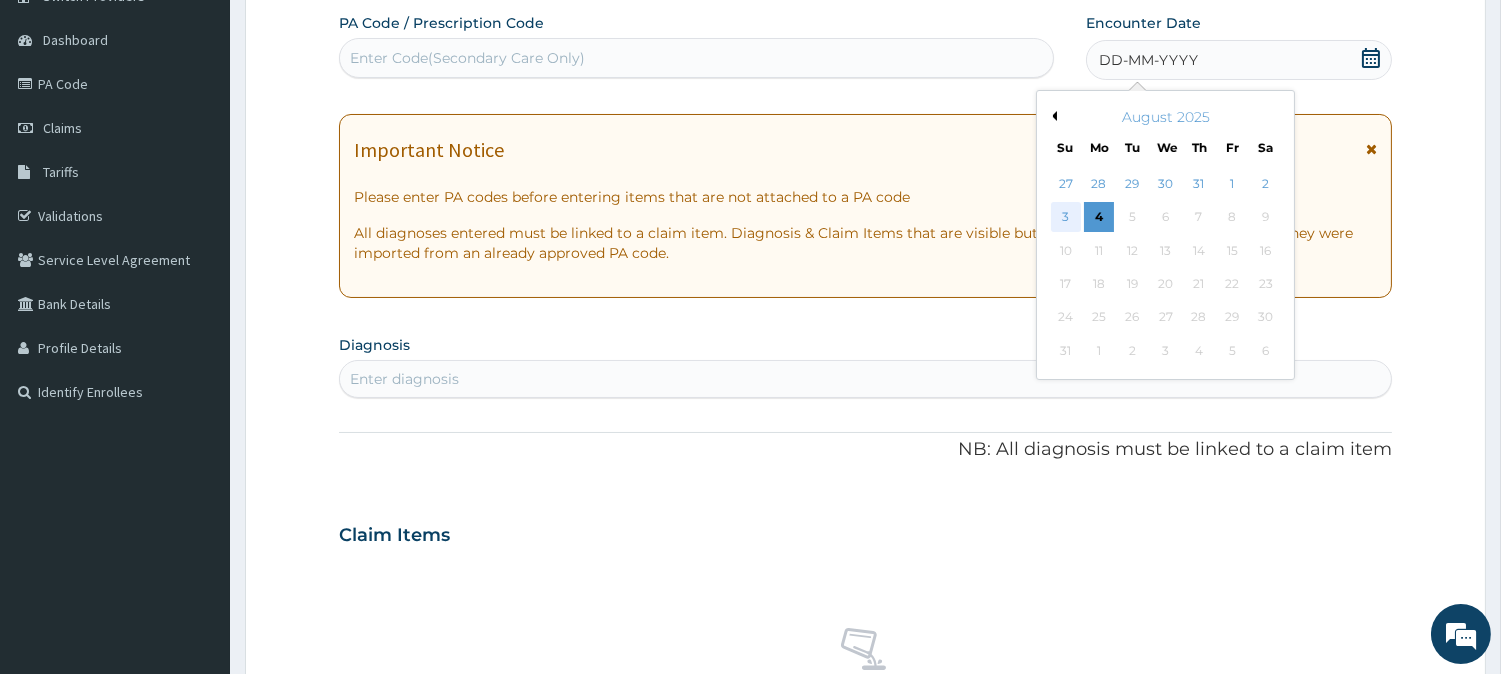 click on "3" at bounding box center (1065, 218) 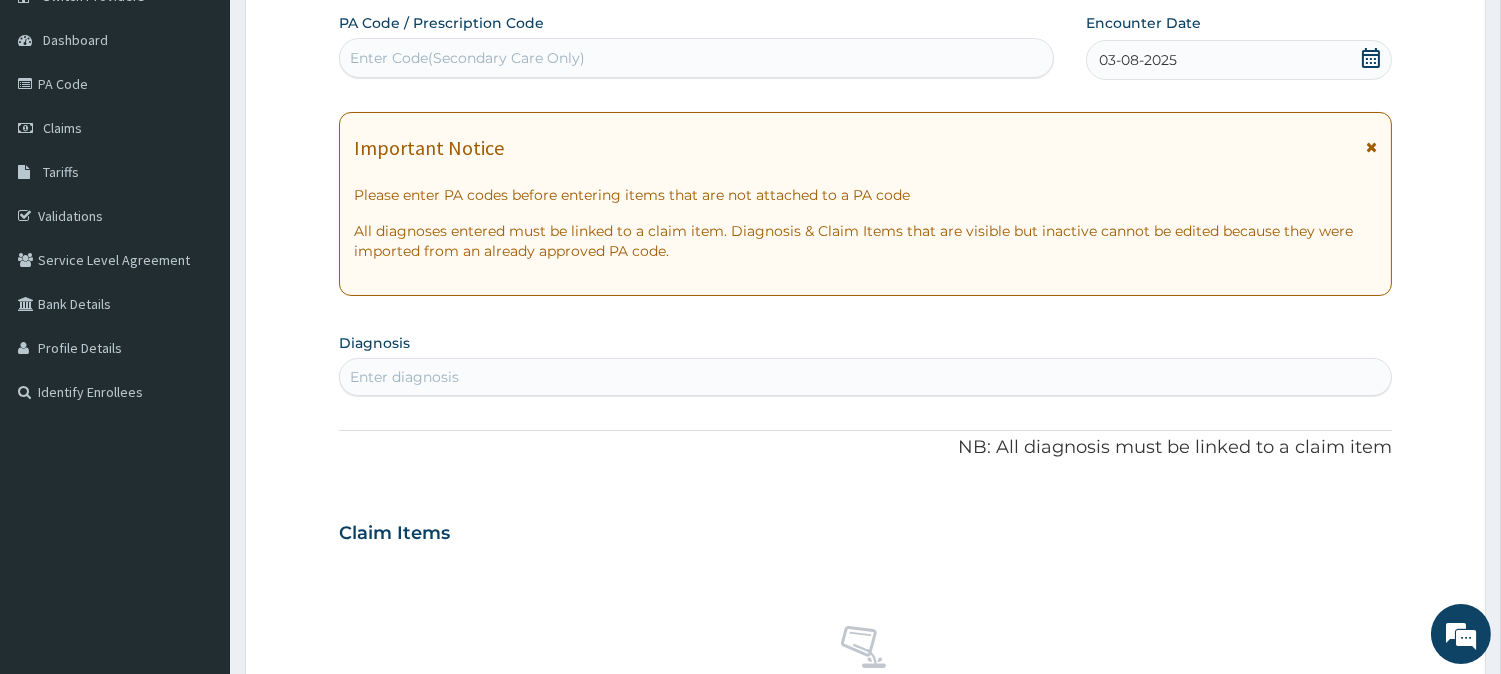 click on "Enter diagnosis" at bounding box center (865, 377) 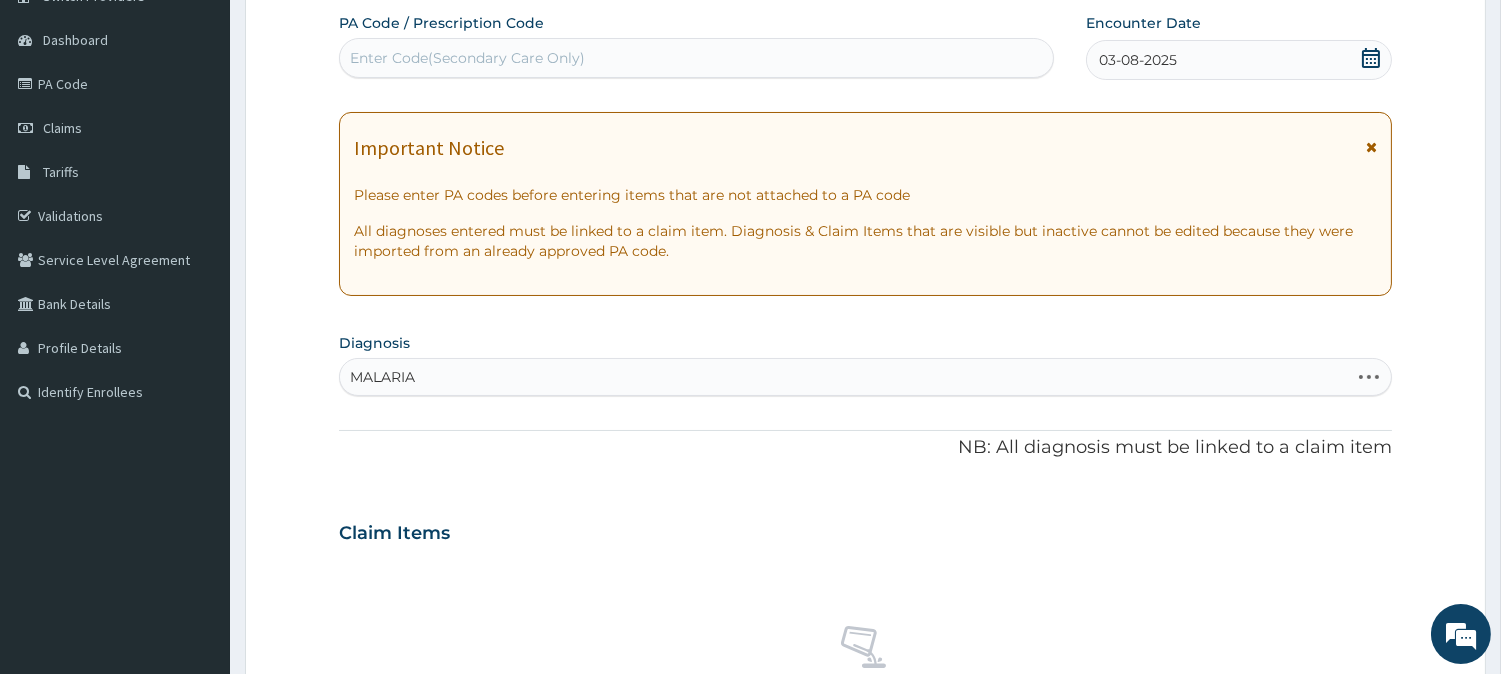 type on "MALARIA" 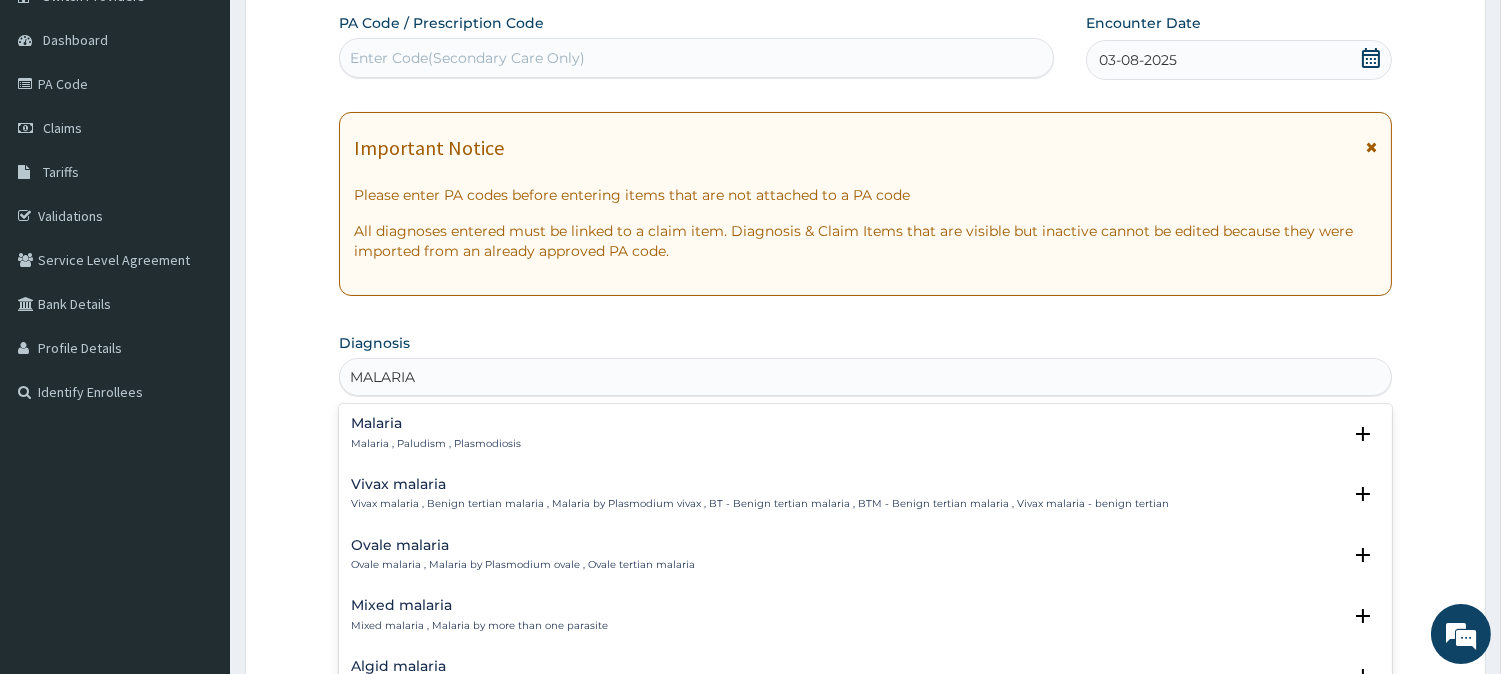 click on "Malaria , Paludism , Plasmodiosis" at bounding box center (436, 444) 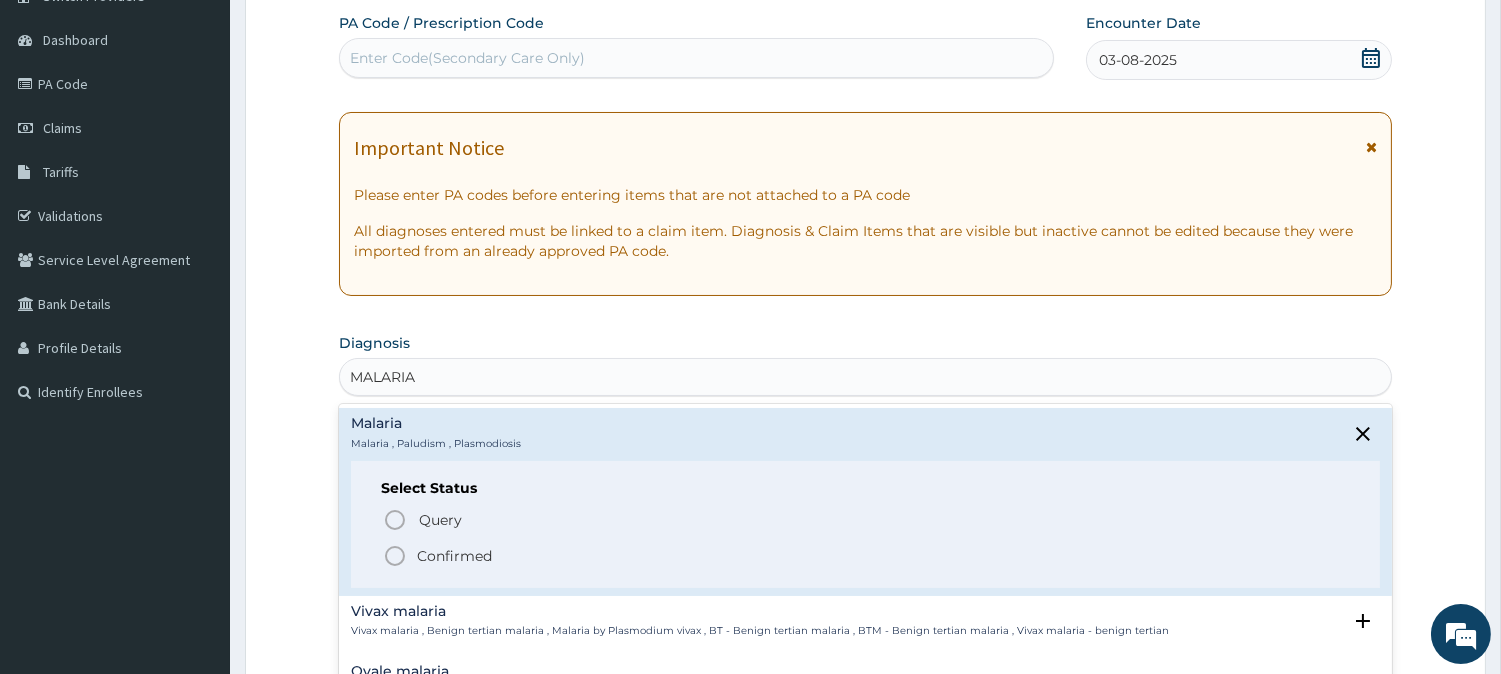 click 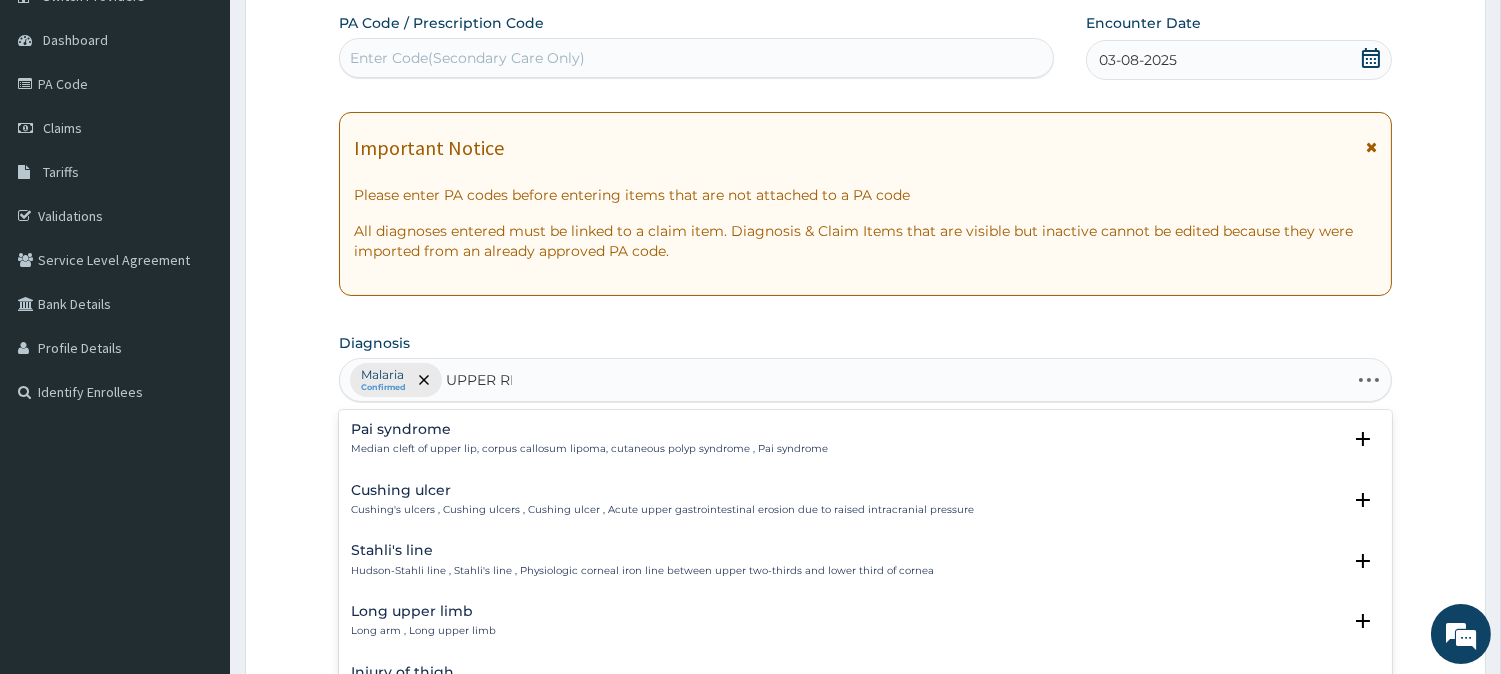 type on "UPPER RES" 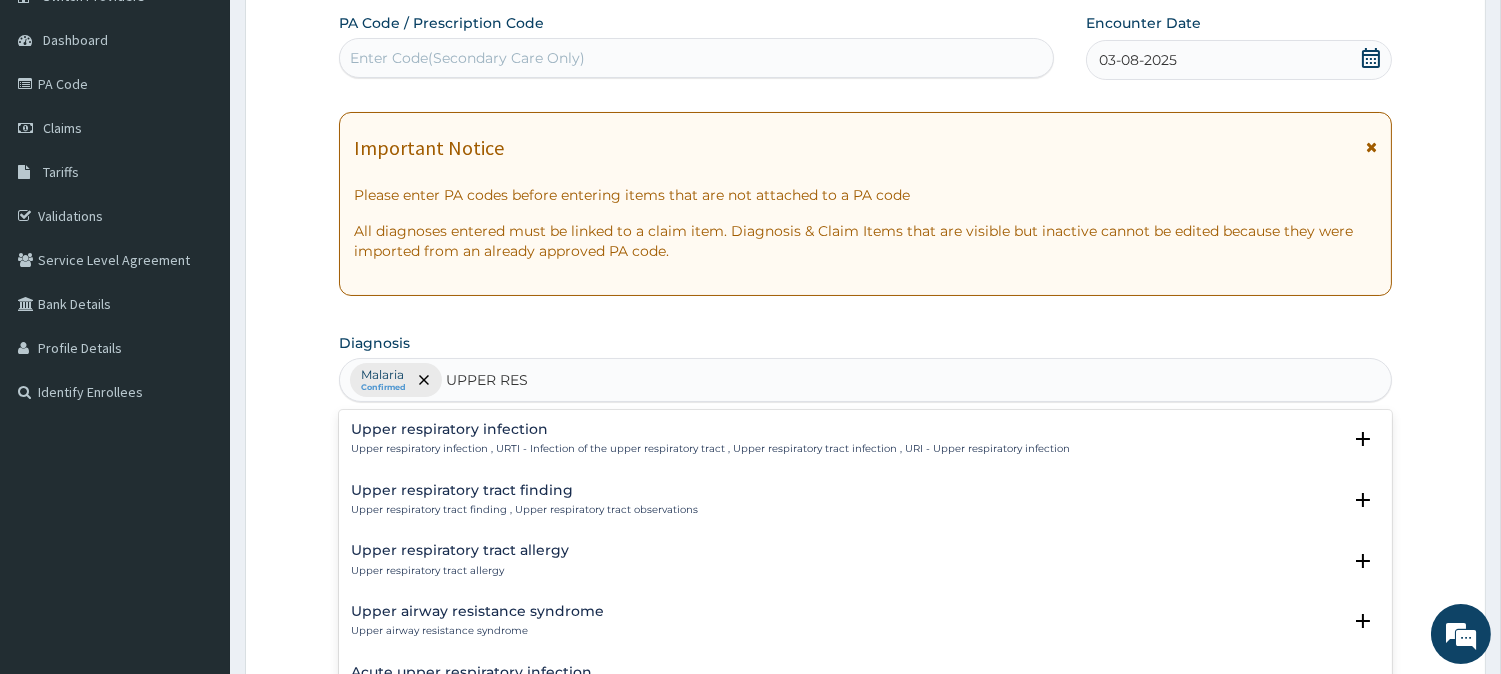 click on "Upper respiratory infection Upper respiratory infection , URTI - Infection of the upper respiratory tract , Upper respiratory tract infection , URI - Upper respiratory infection" at bounding box center (710, 439) 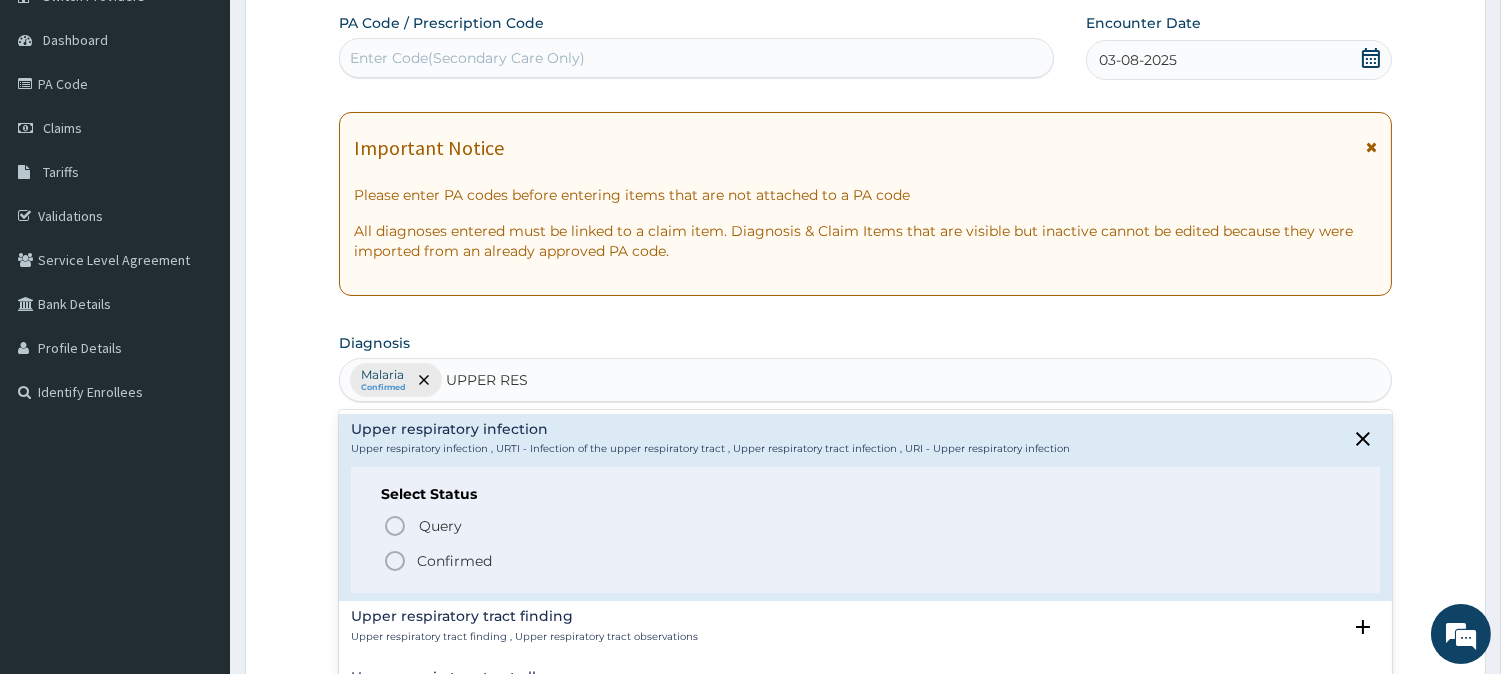 click 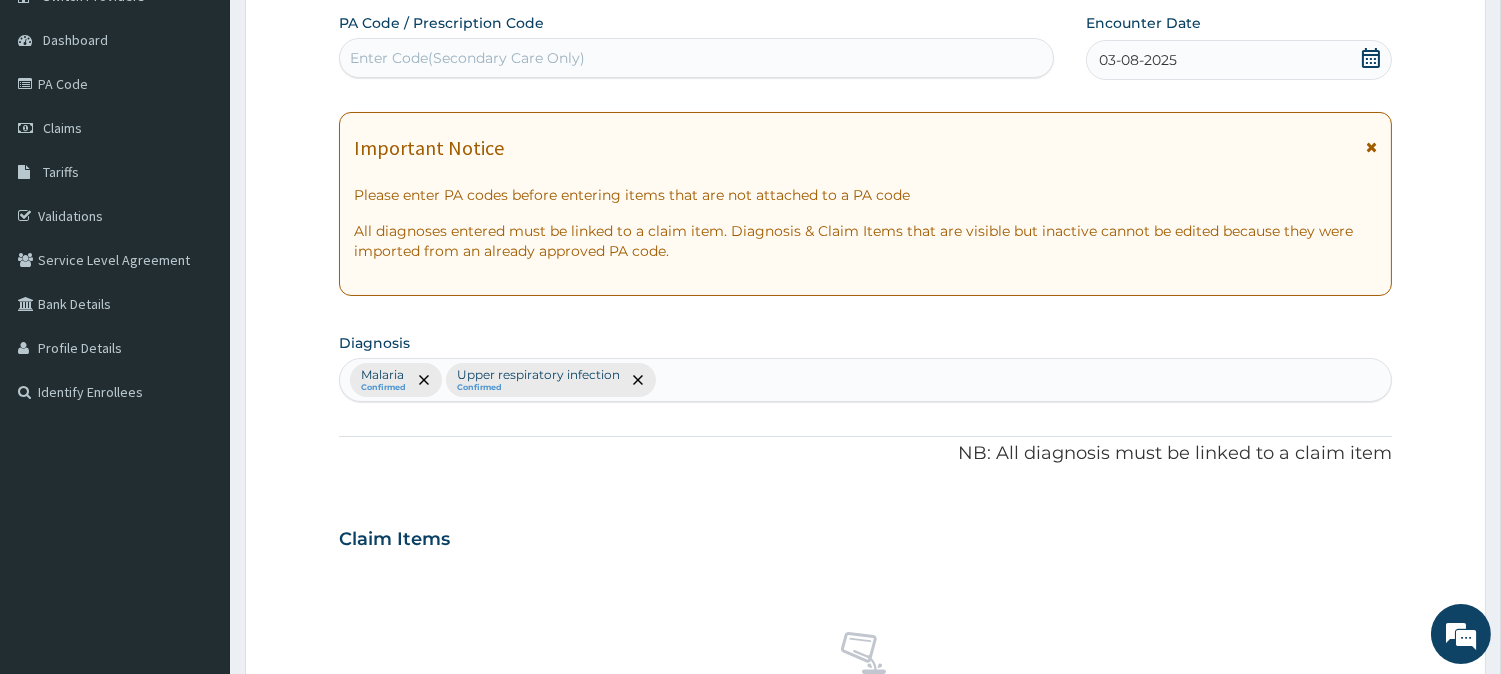 scroll, scrollTop: 767, scrollLeft: 0, axis: vertical 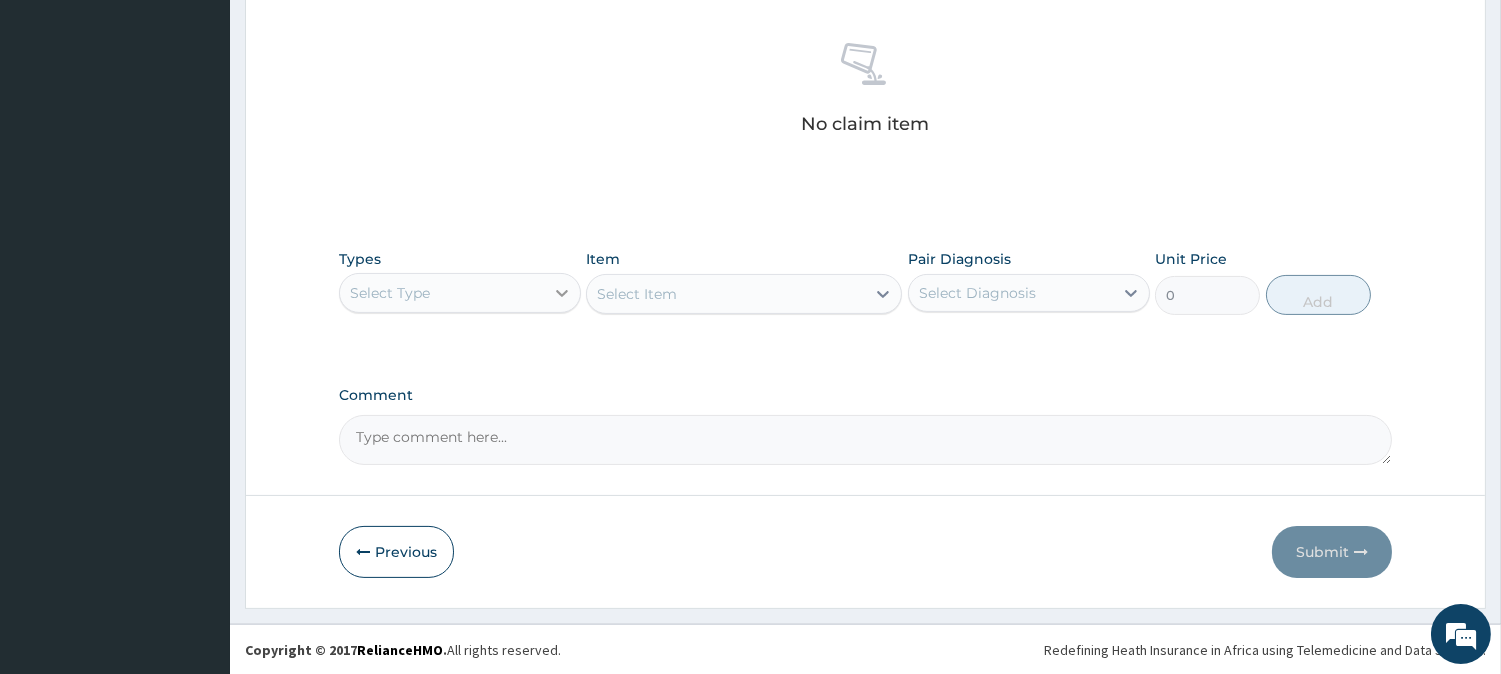 click at bounding box center (562, 293) 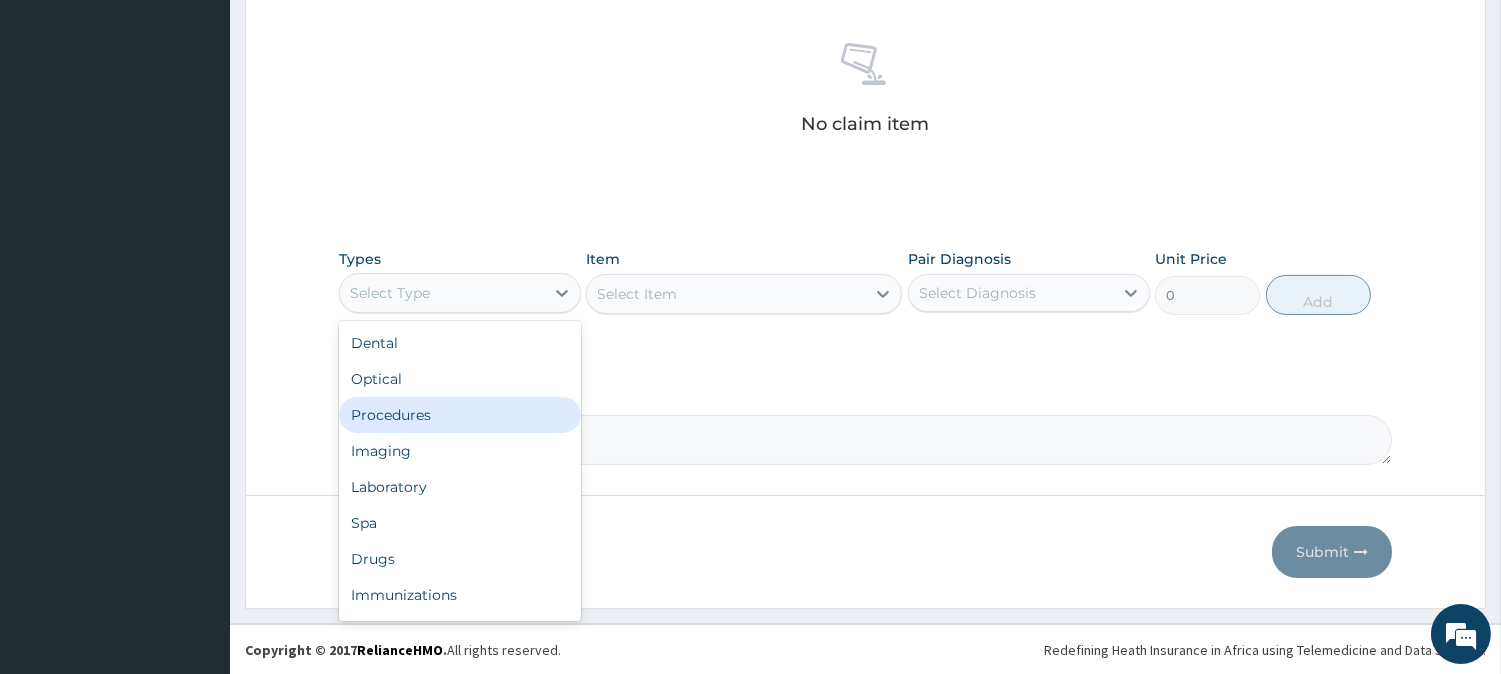 click on "Procedures" at bounding box center (460, 415) 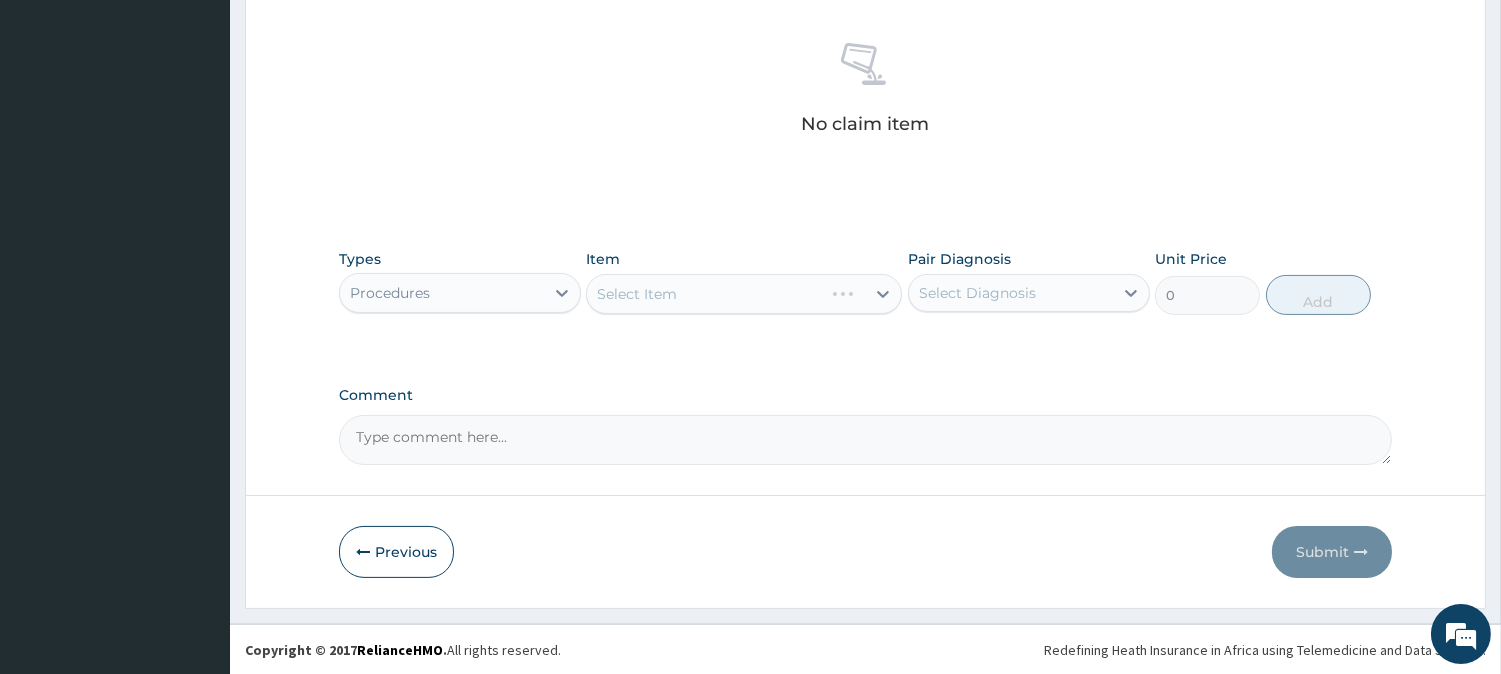 click on "Select Item" at bounding box center [744, 294] 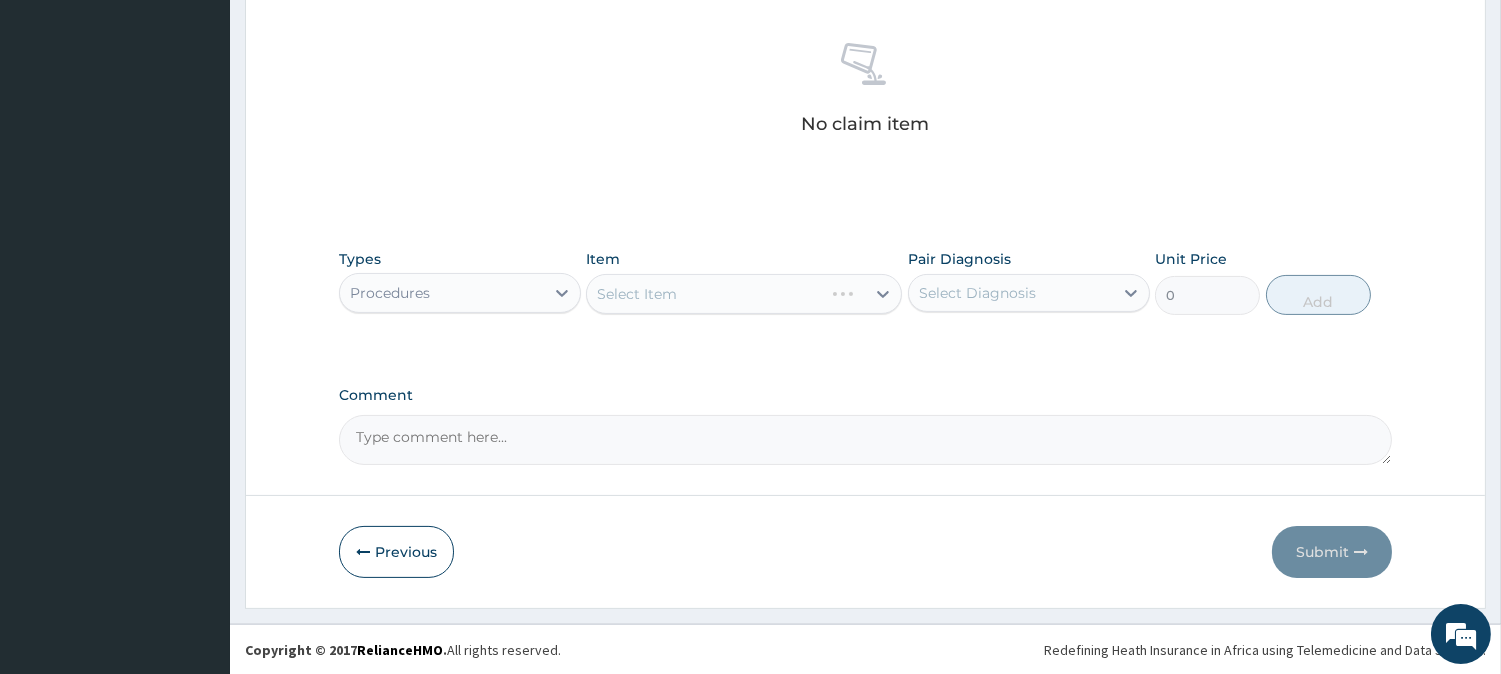 click on "Select Item" at bounding box center (744, 294) 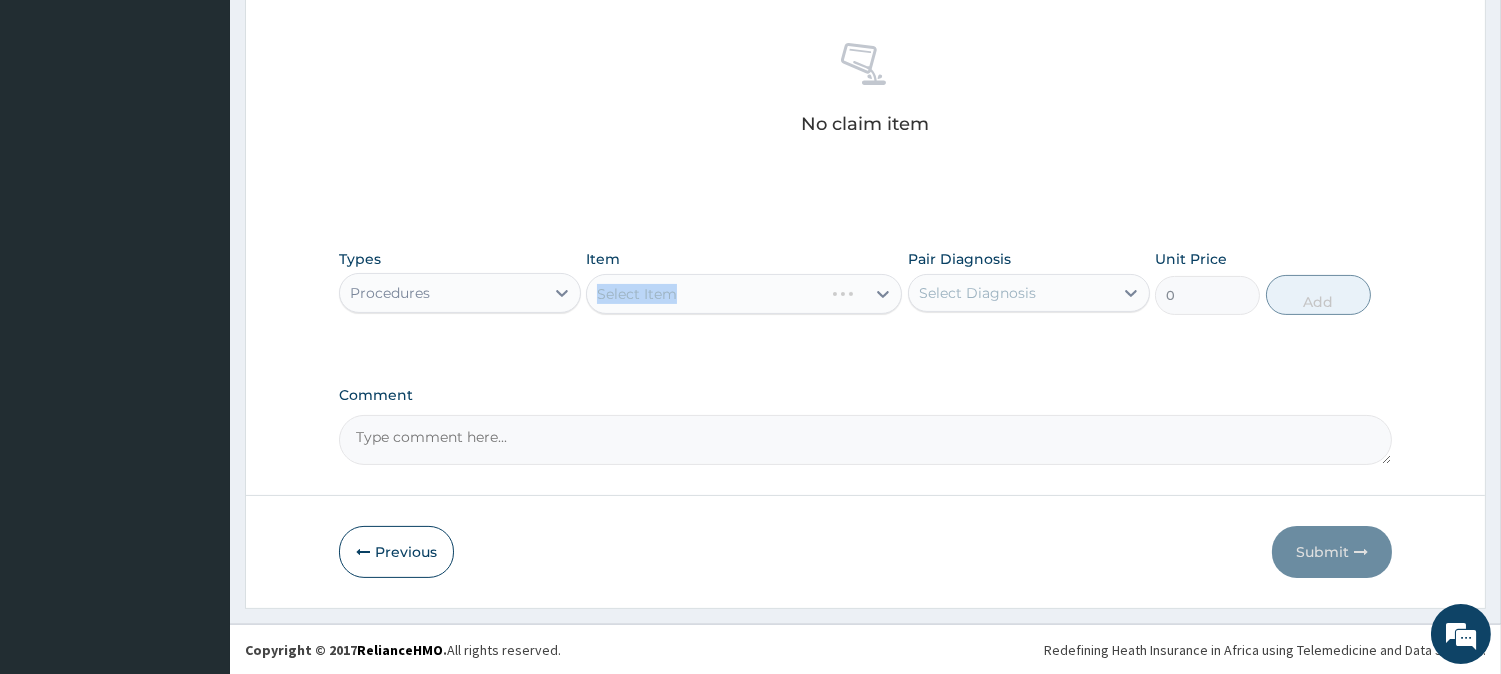 click on "Select Item" at bounding box center (744, 294) 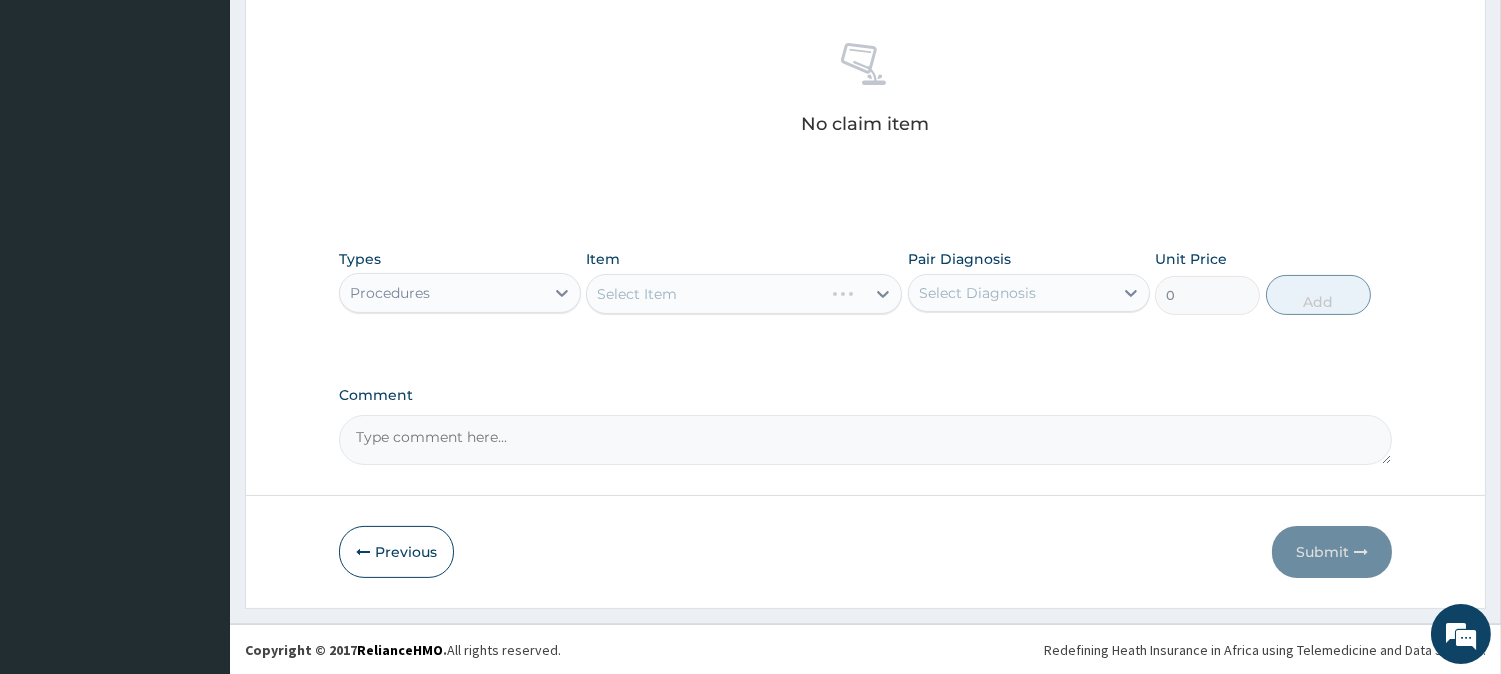 click on "Select Item" at bounding box center (744, 294) 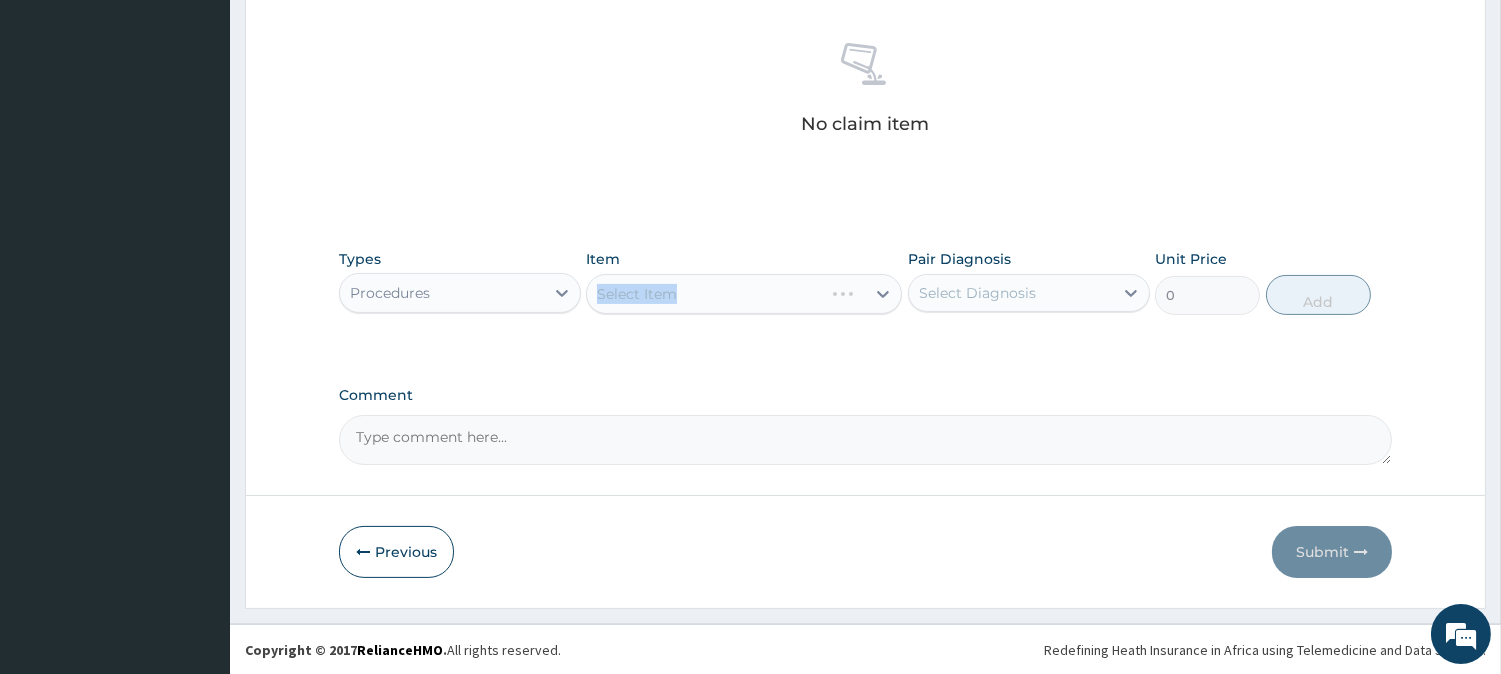 click on "Select Item" at bounding box center (744, 294) 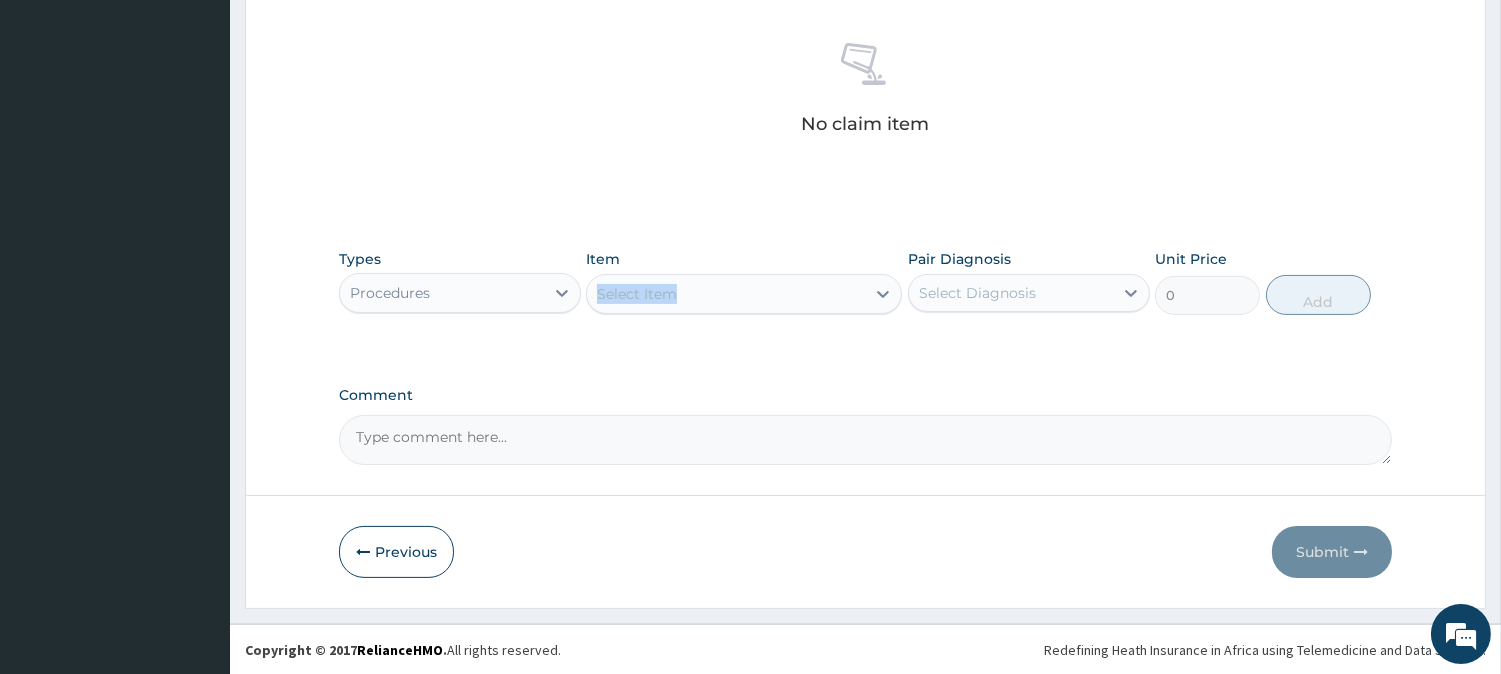 click on "Select Item" at bounding box center (726, 294) 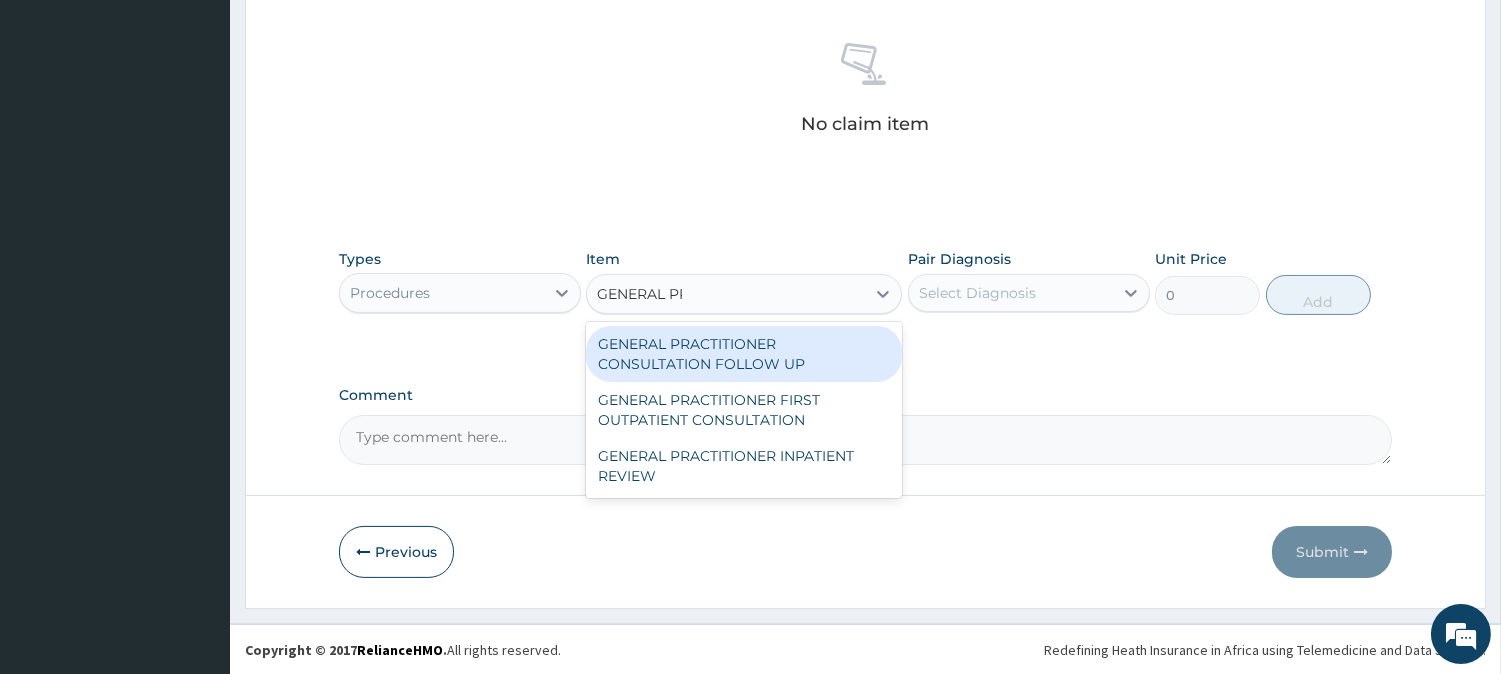 type on "GENERAL PRA" 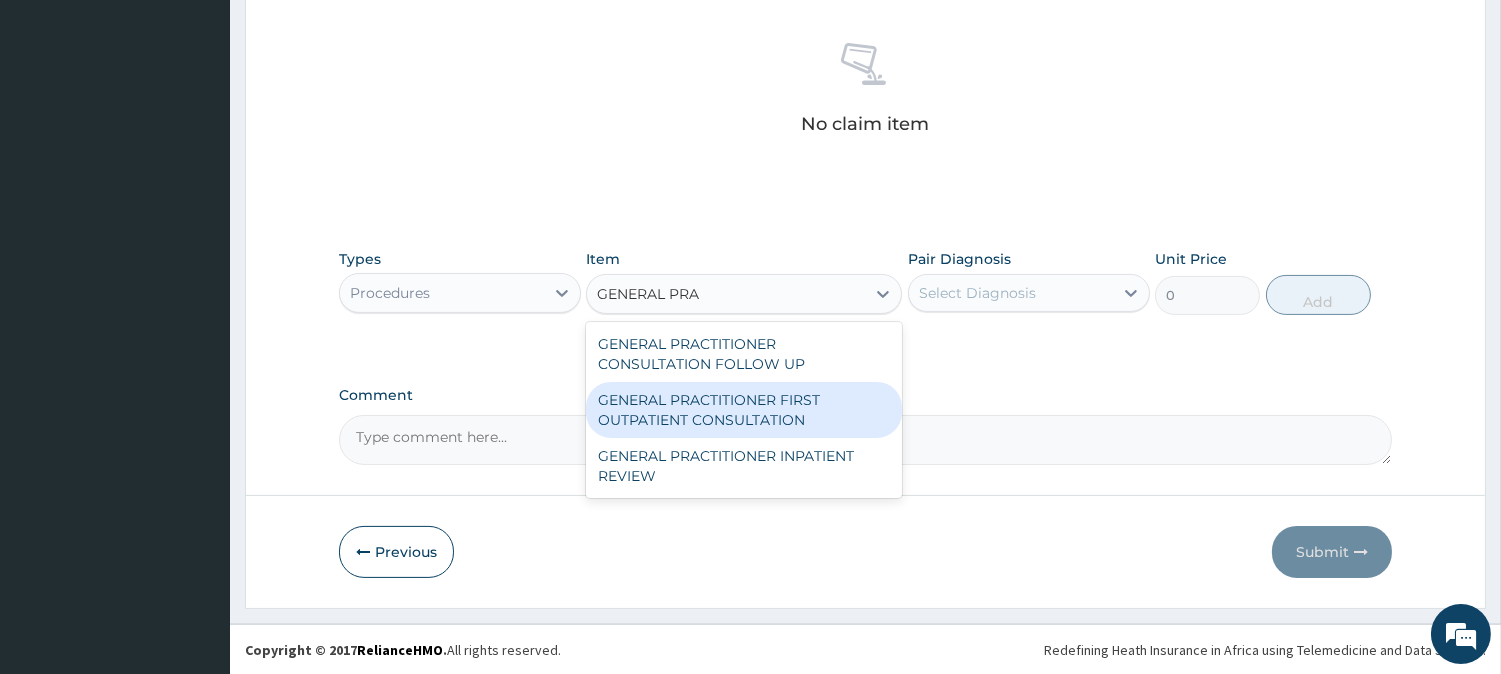 click on "GENERAL PRACTITIONER FIRST OUTPATIENT CONSULTATION" at bounding box center (744, 410) 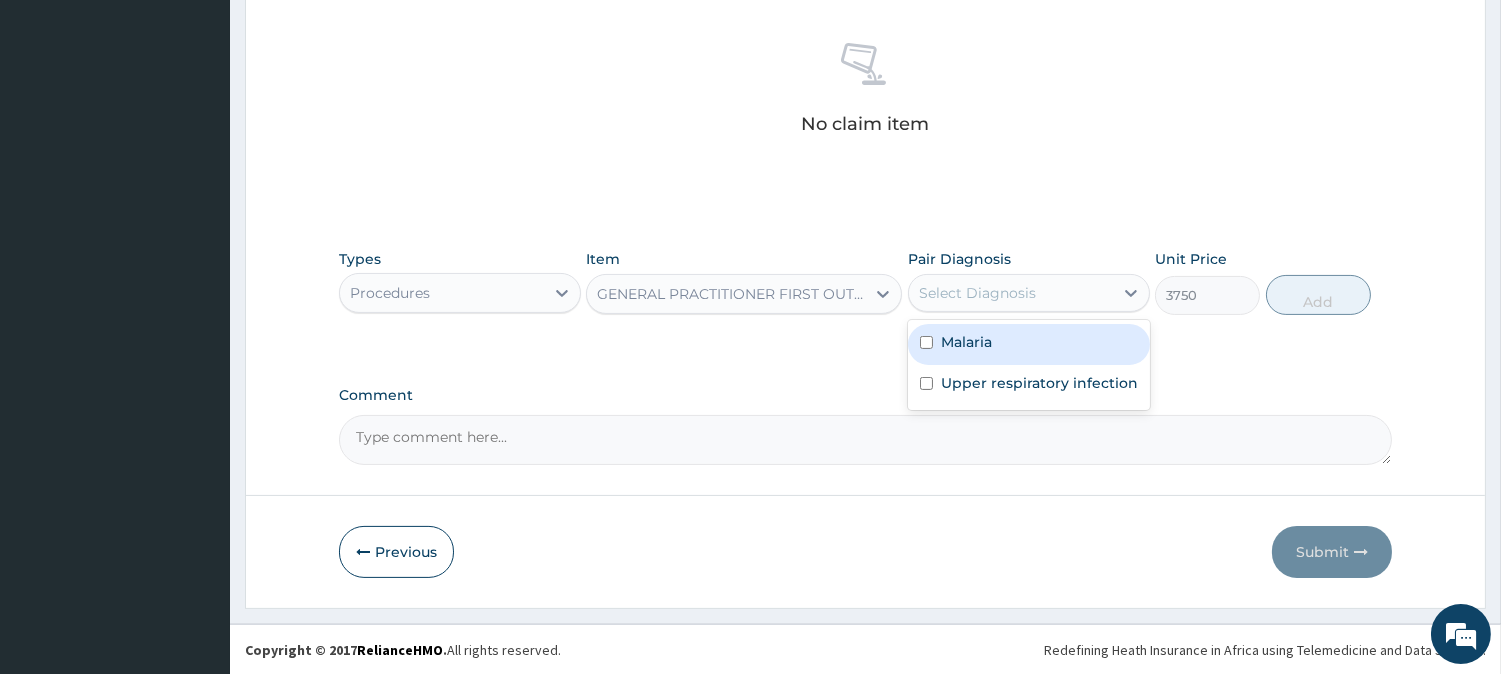 click on "Select Diagnosis" at bounding box center [1011, 293] 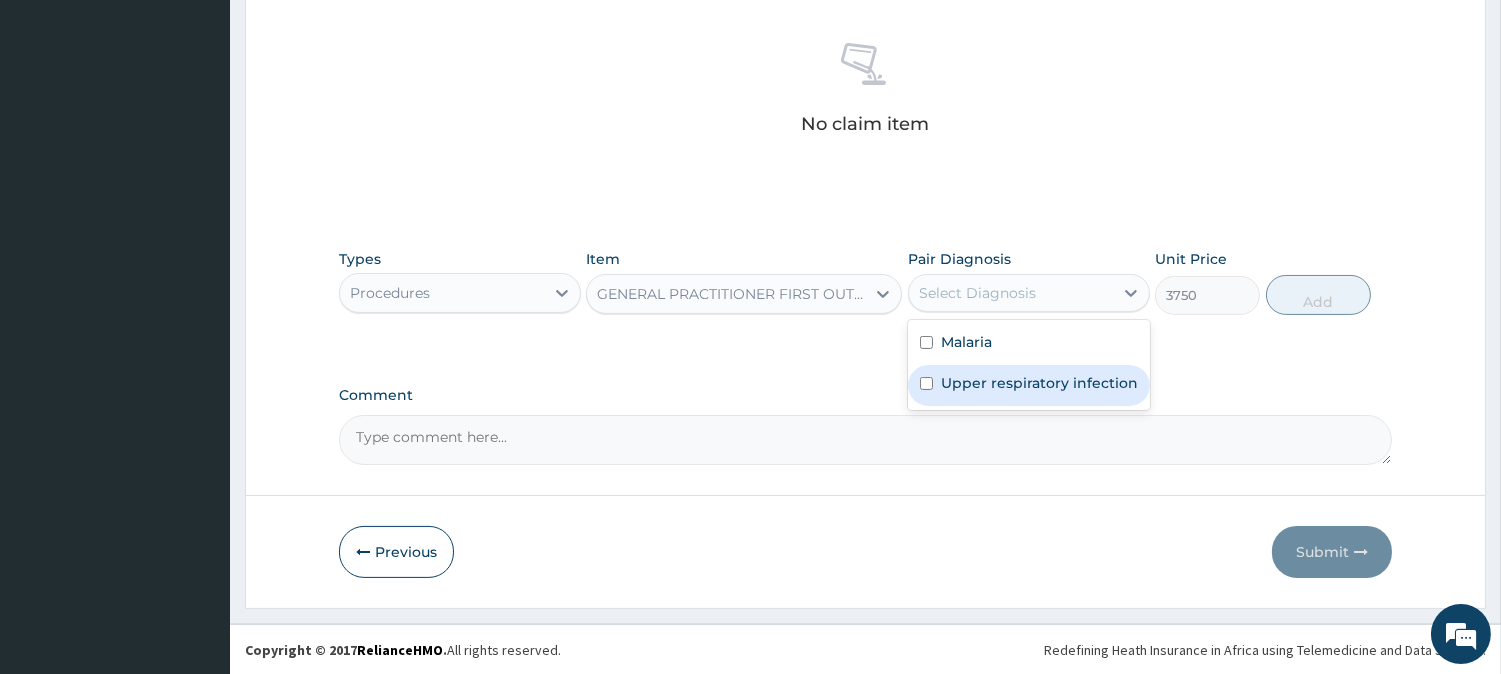 click on "Upper respiratory infection" at bounding box center (1039, 383) 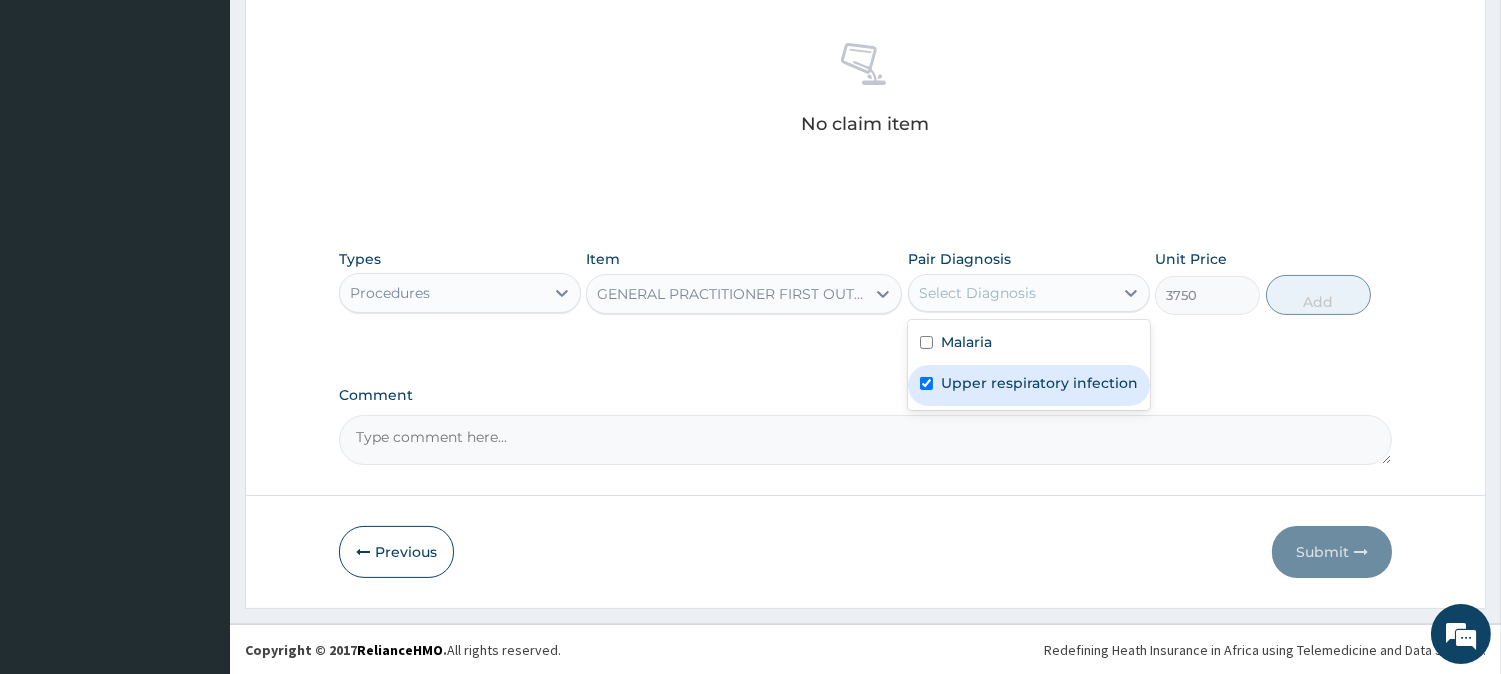 checkbox on "true" 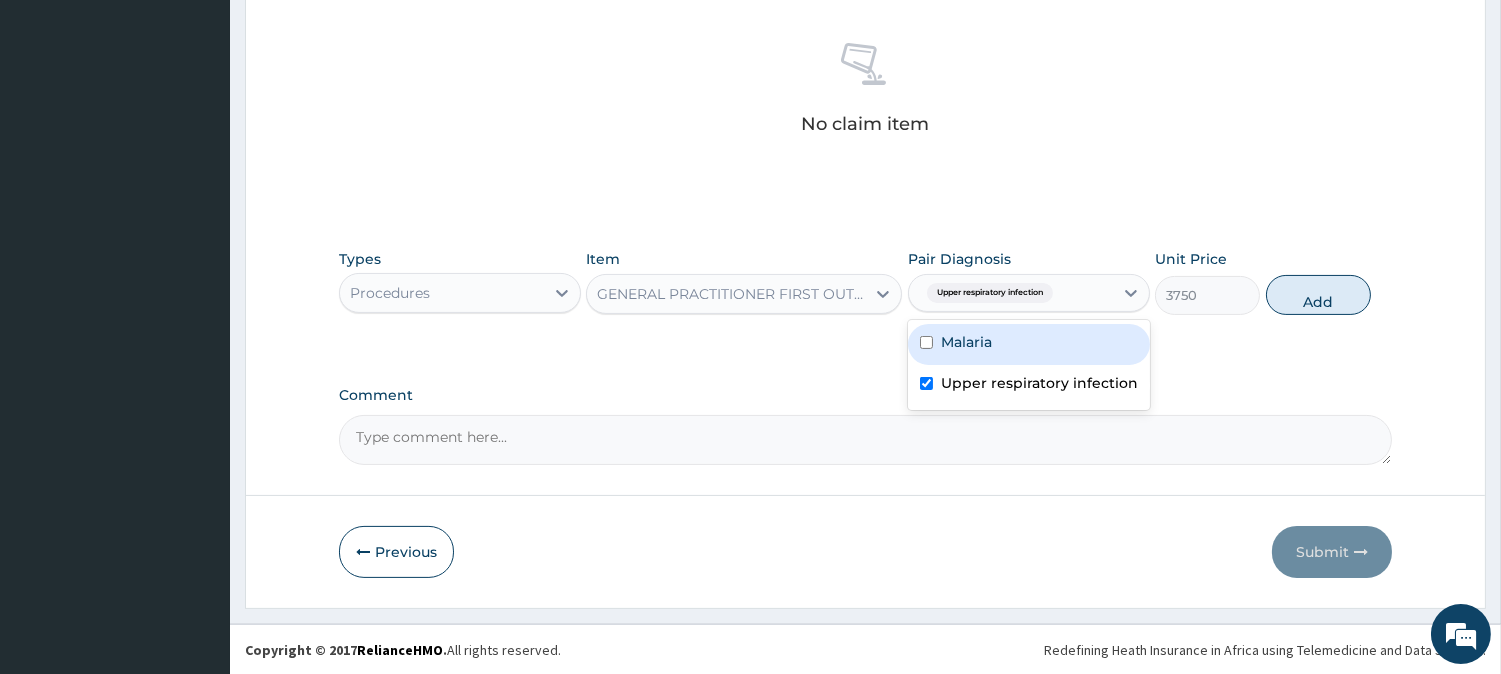 click on "Malaria" at bounding box center [966, 342] 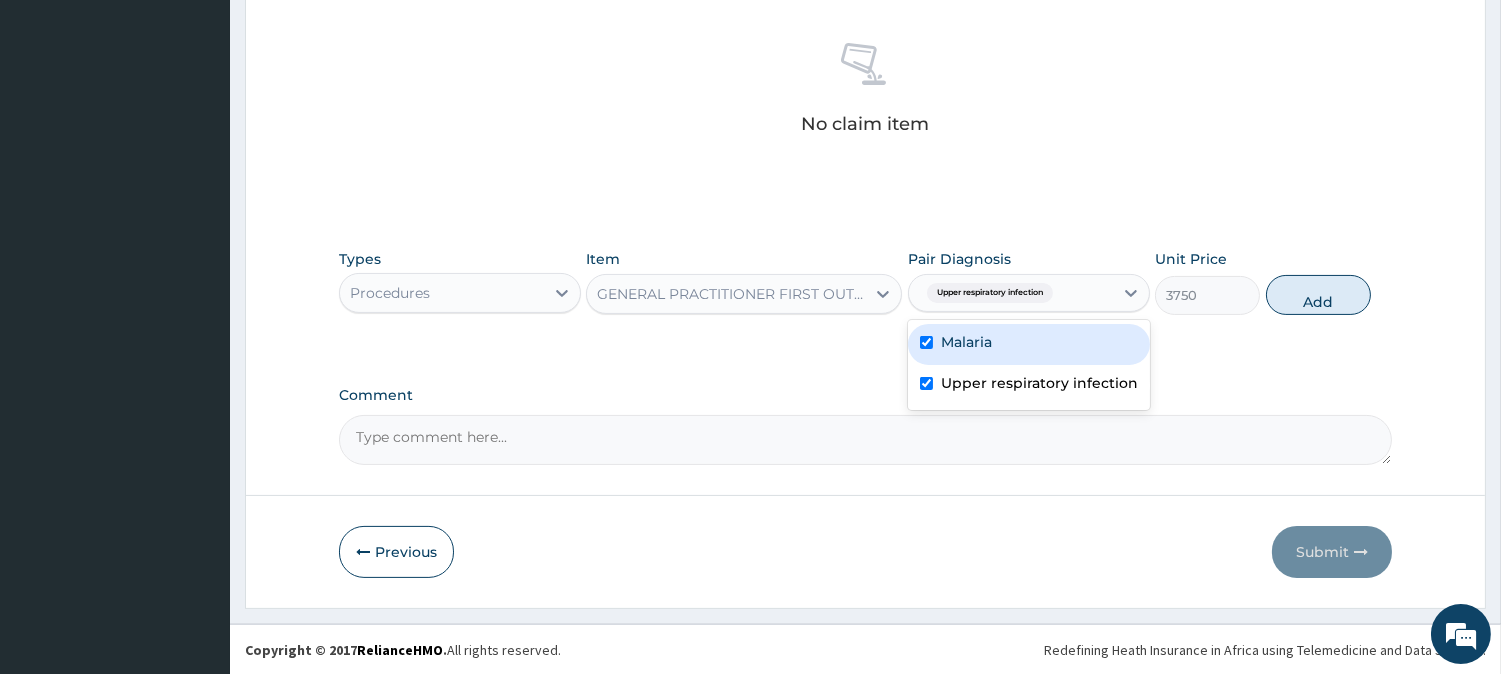 checkbox on "true" 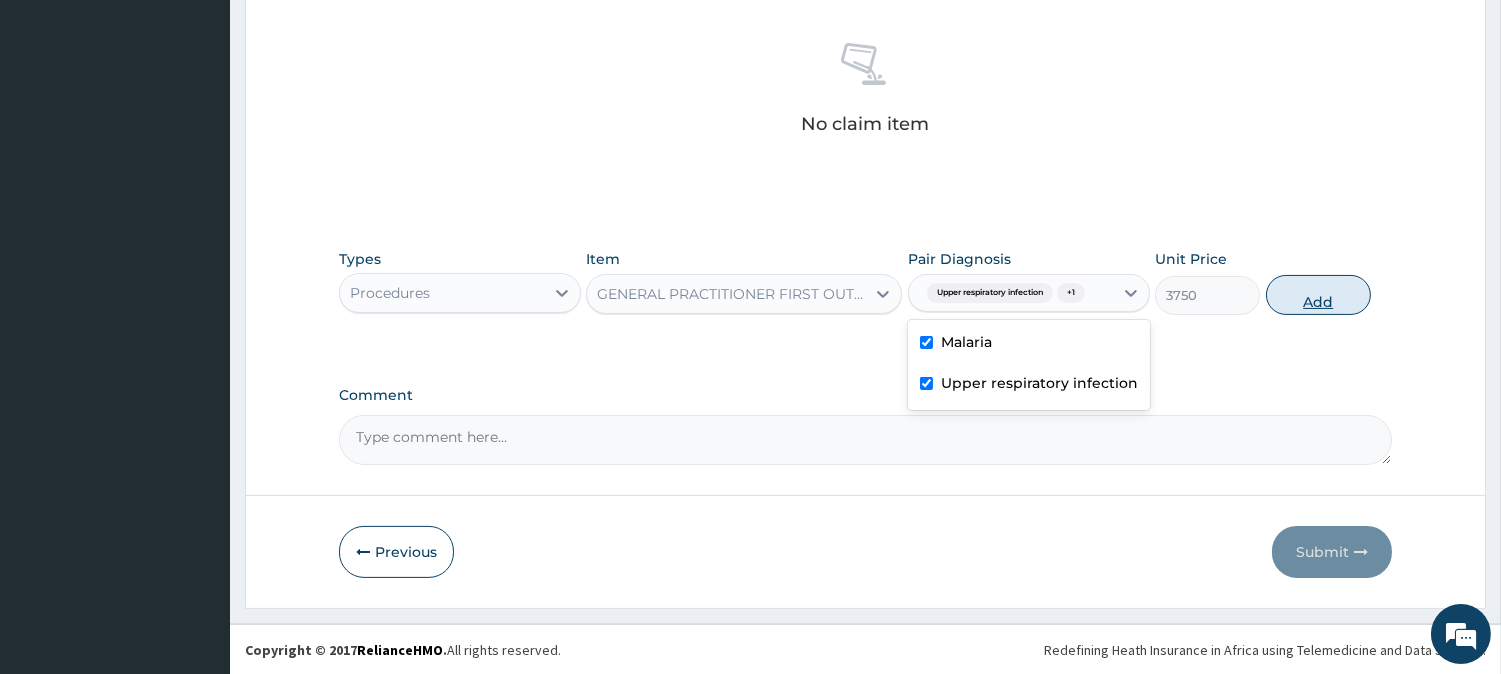 click on "Add" at bounding box center [1318, 295] 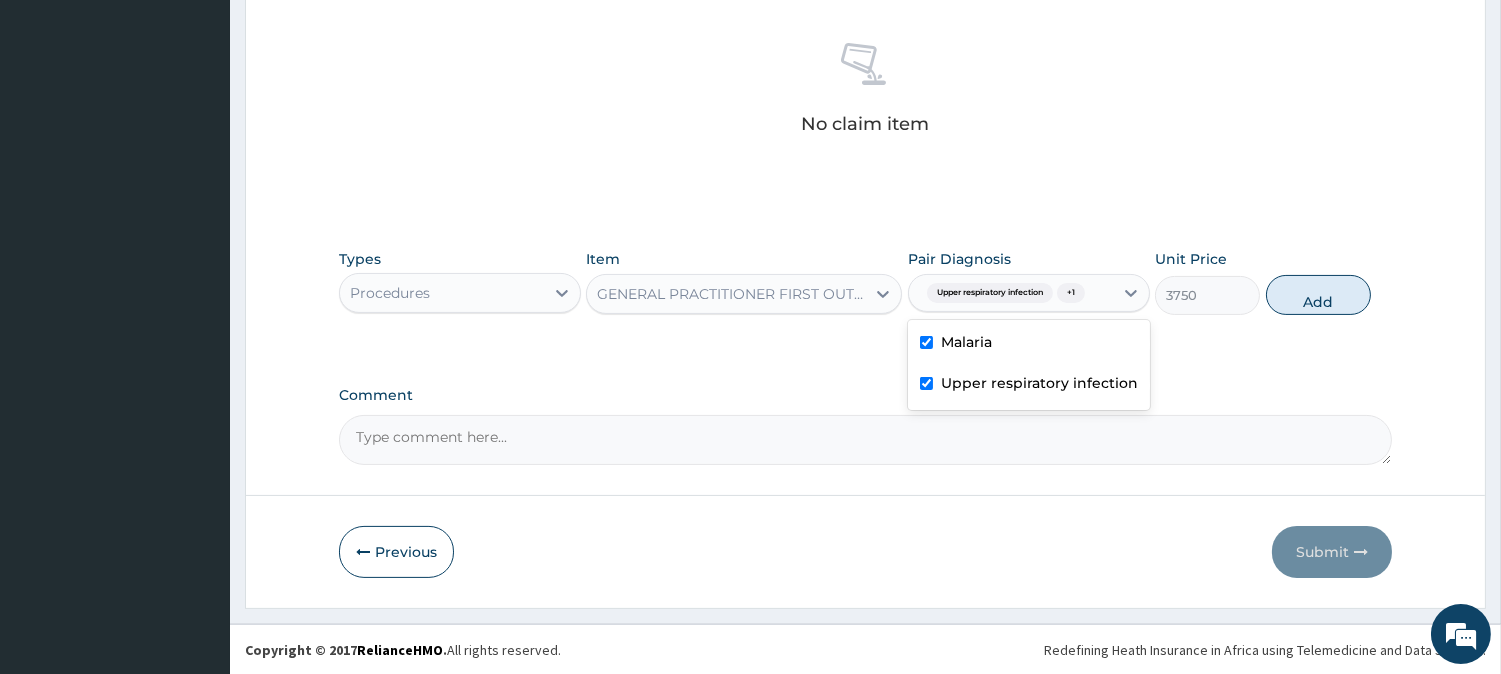 type on "0" 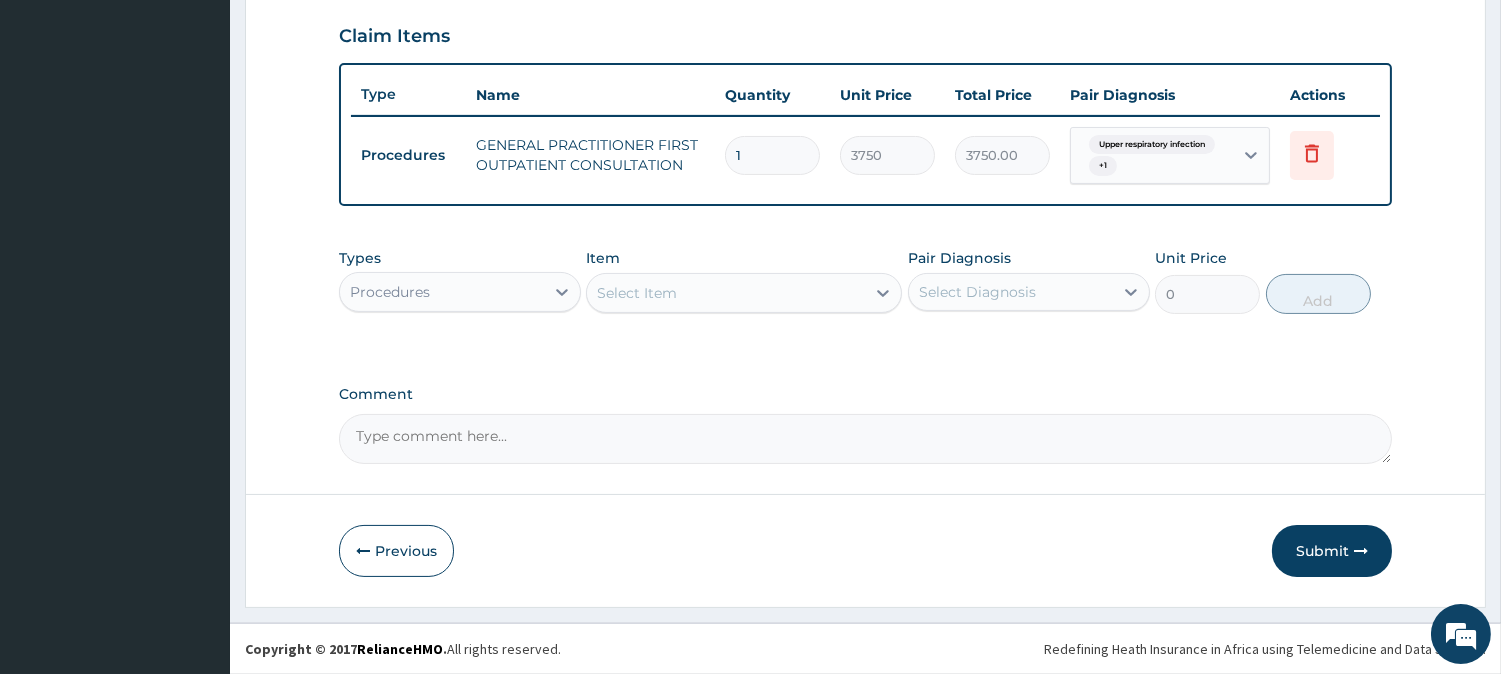 scroll, scrollTop: 678, scrollLeft: 0, axis: vertical 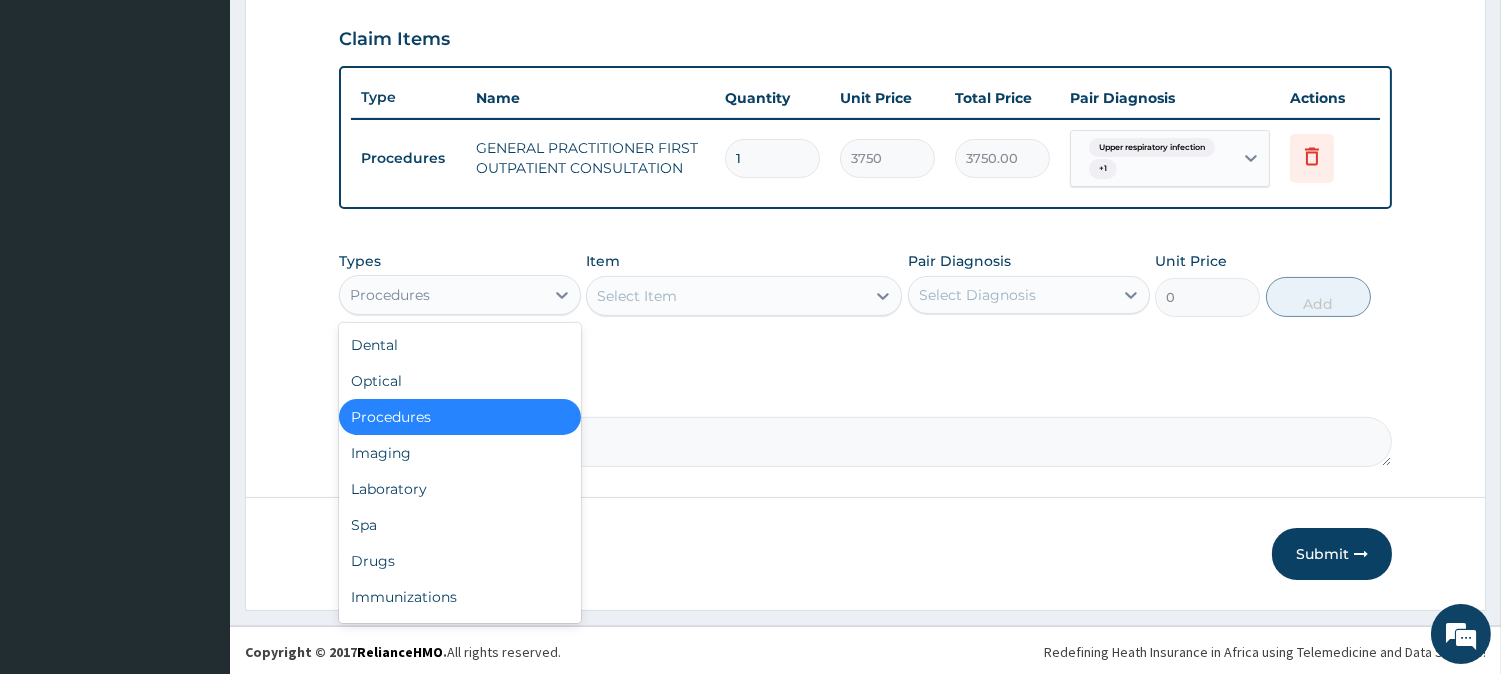 click on "Procedures" at bounding box center (442, 295) 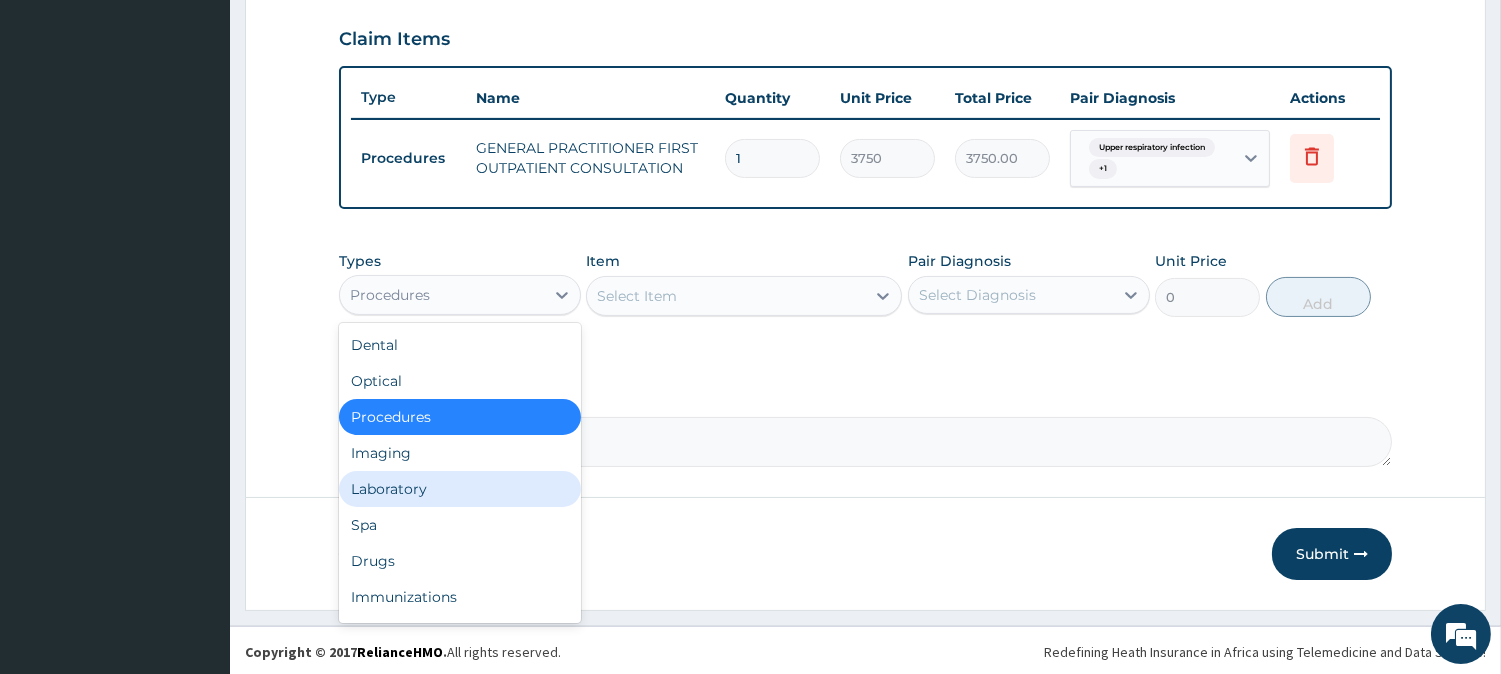 click on "Laboratory" at bounding box center [460, 489] 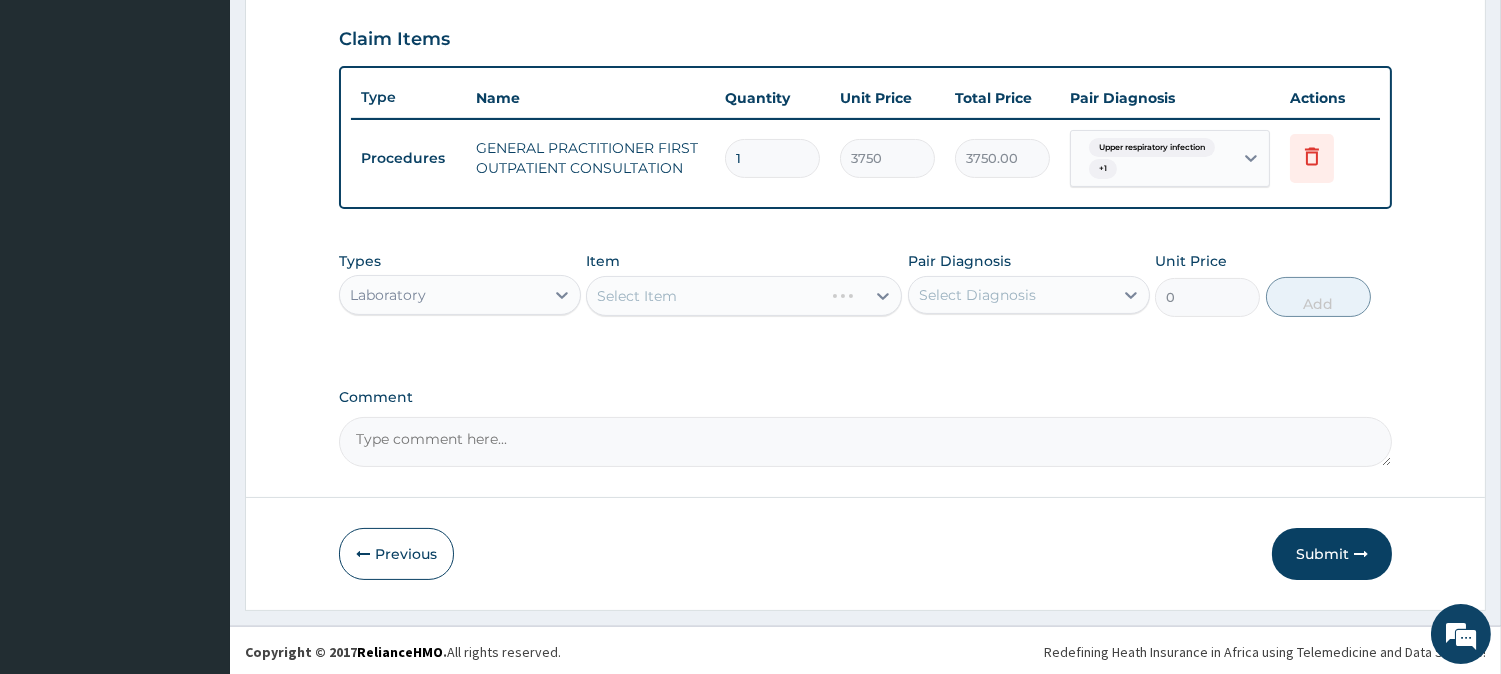 click on "Types option Laboratory, selected.   Select is focused ,type to refine list, press Down to open the menu,  Laboratory Item Select Item Pair Diagnosis Select Diagnosis Unit Price 0 Add" at bounding box center (865, 284) 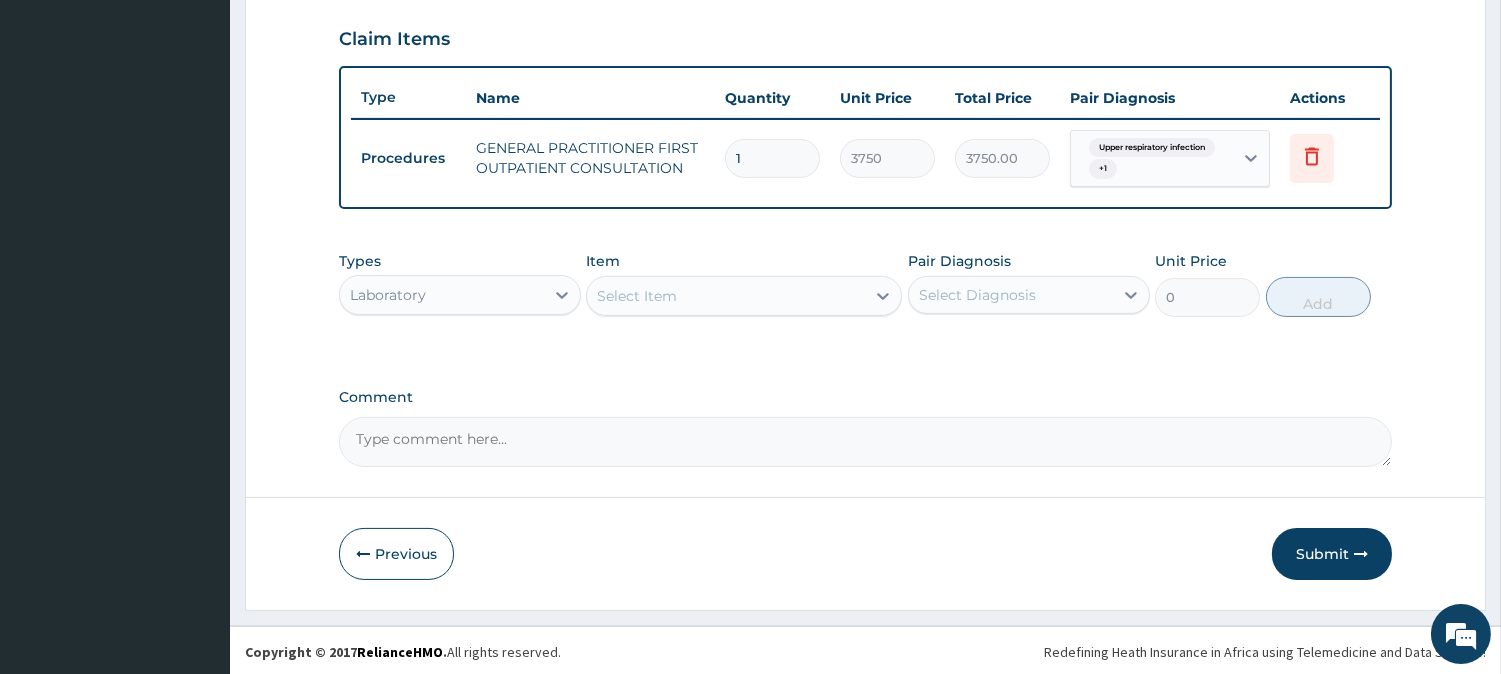click on "Select Item" at bounding box center [726, 296] 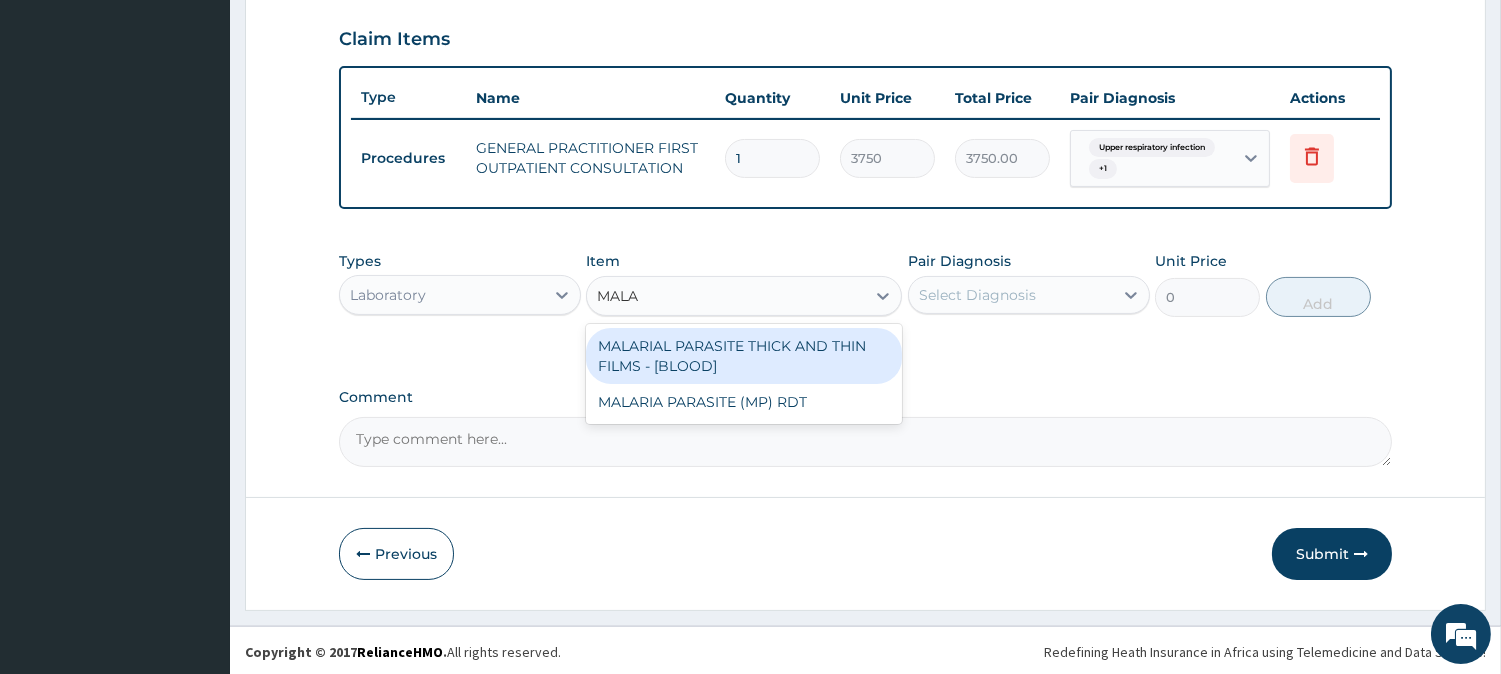 type on "MALAR" 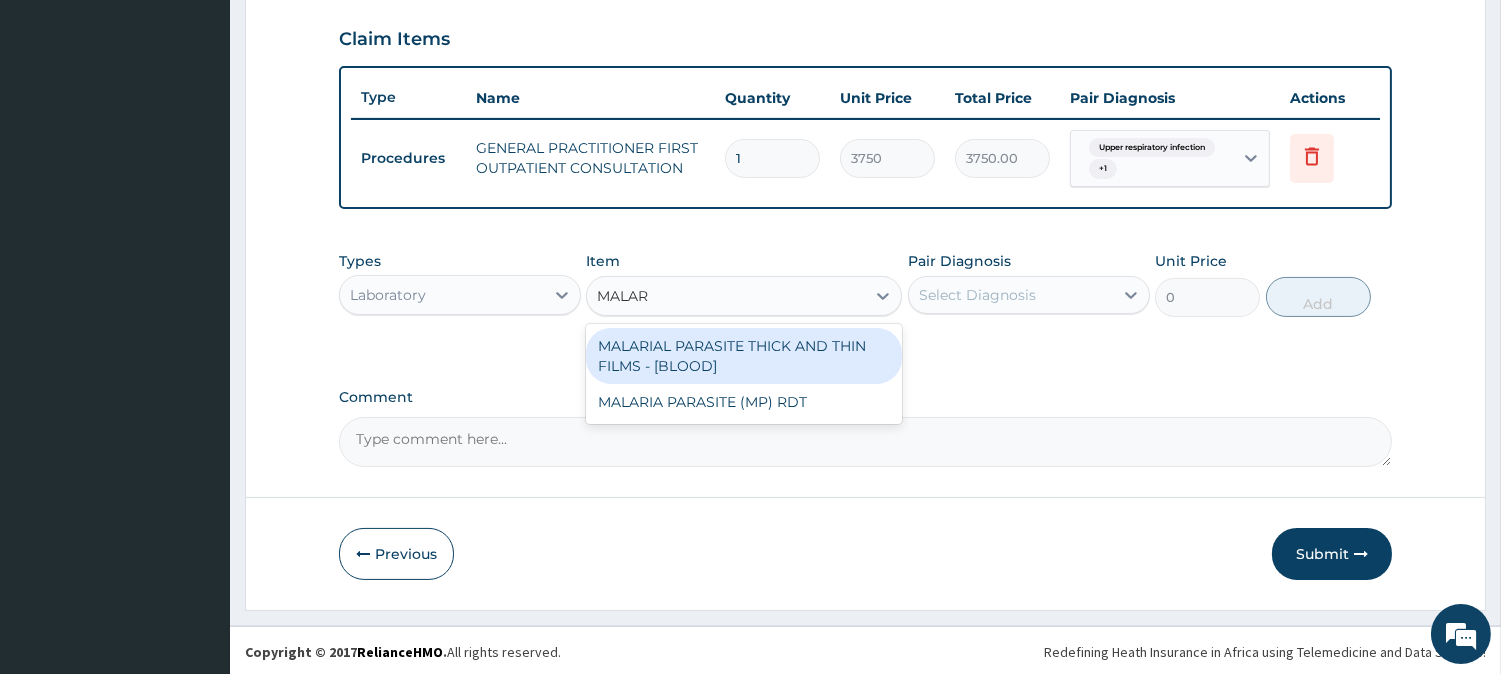 click on "MALARIAL PARASITE THICK AND THIN FILMS - [BLOOD]" at bounding box center [744, 356] 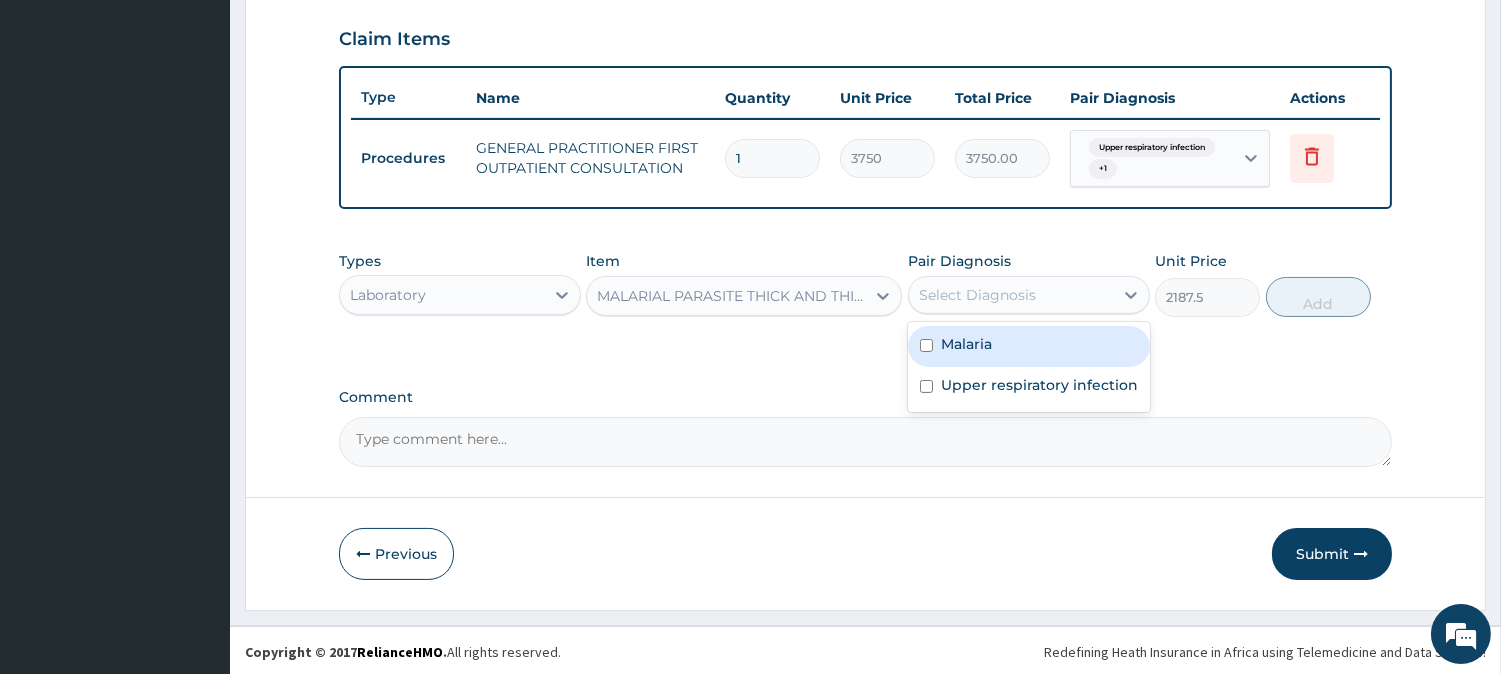 click on "Select Diagnosis" at bounding box center [977, 295] 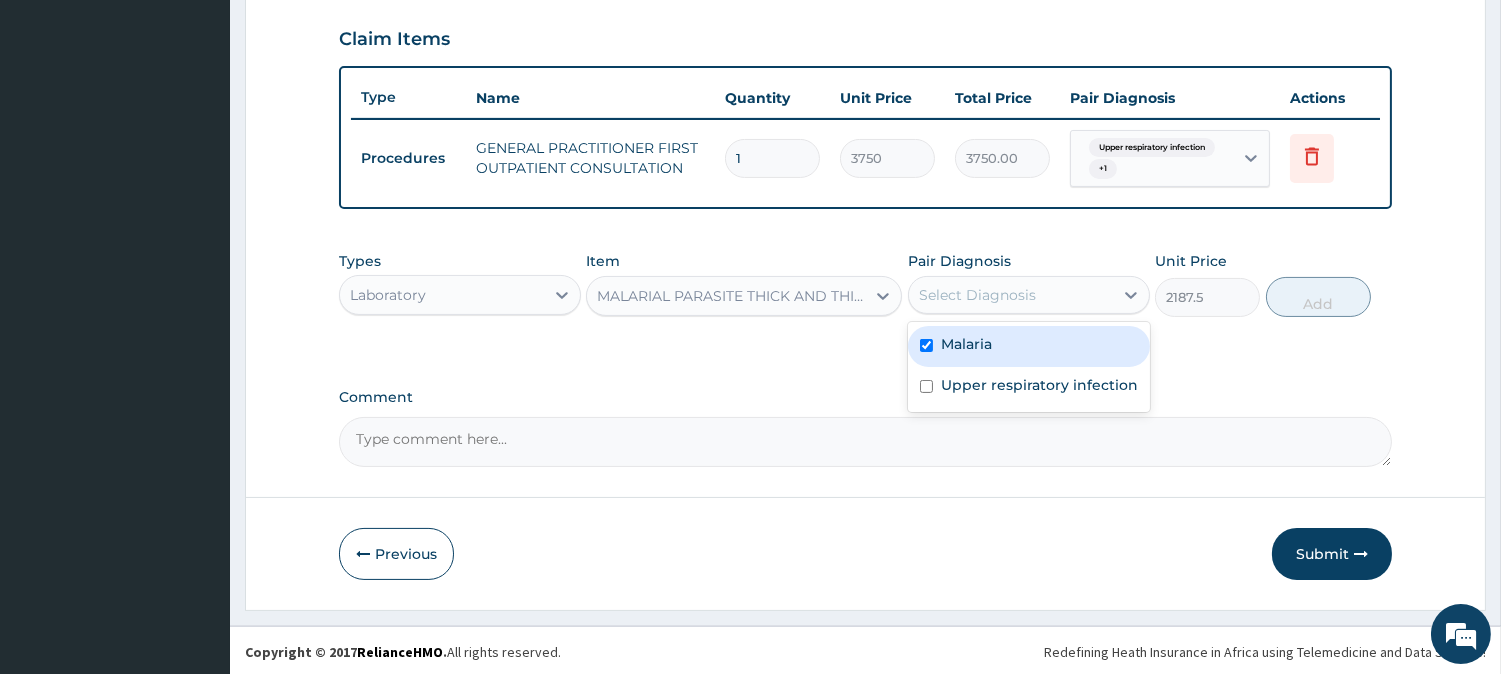 checkbox on "true" 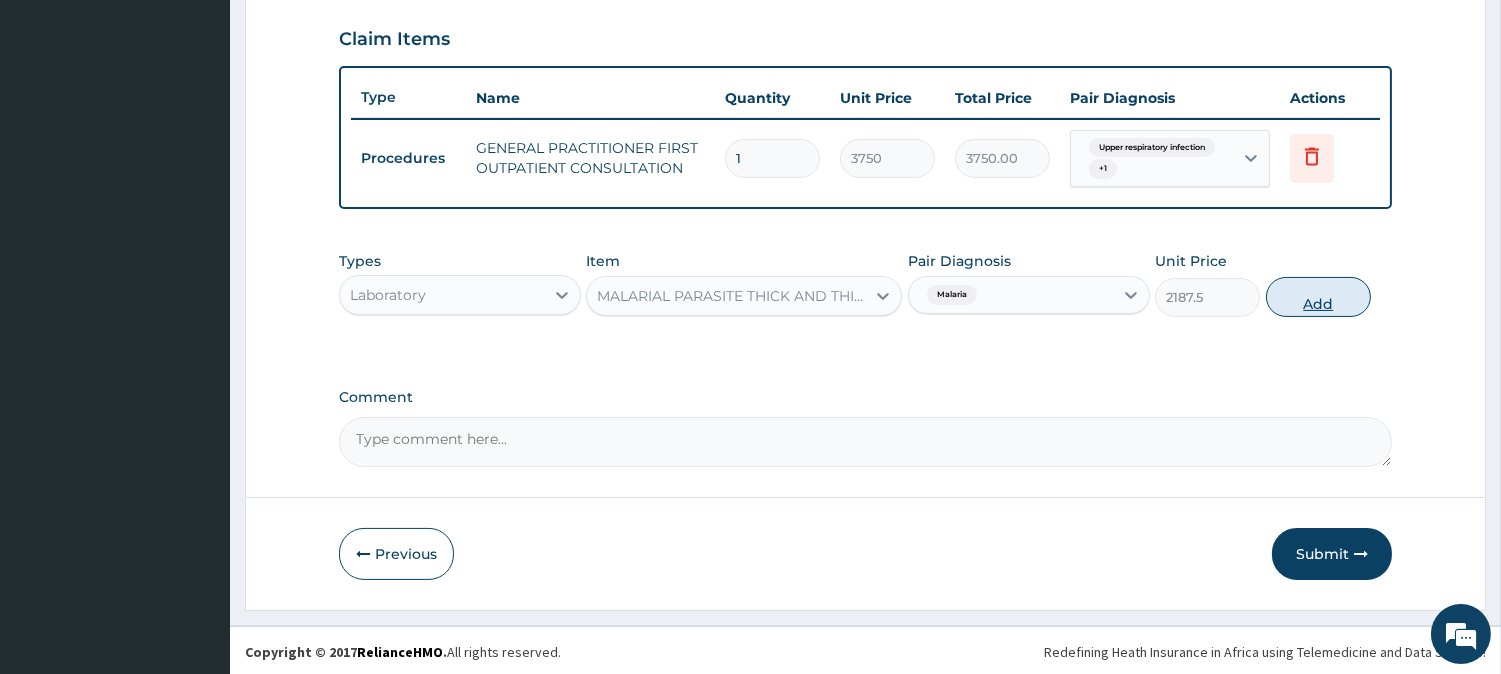 click on "Add" at bounding box center [1318, 297] 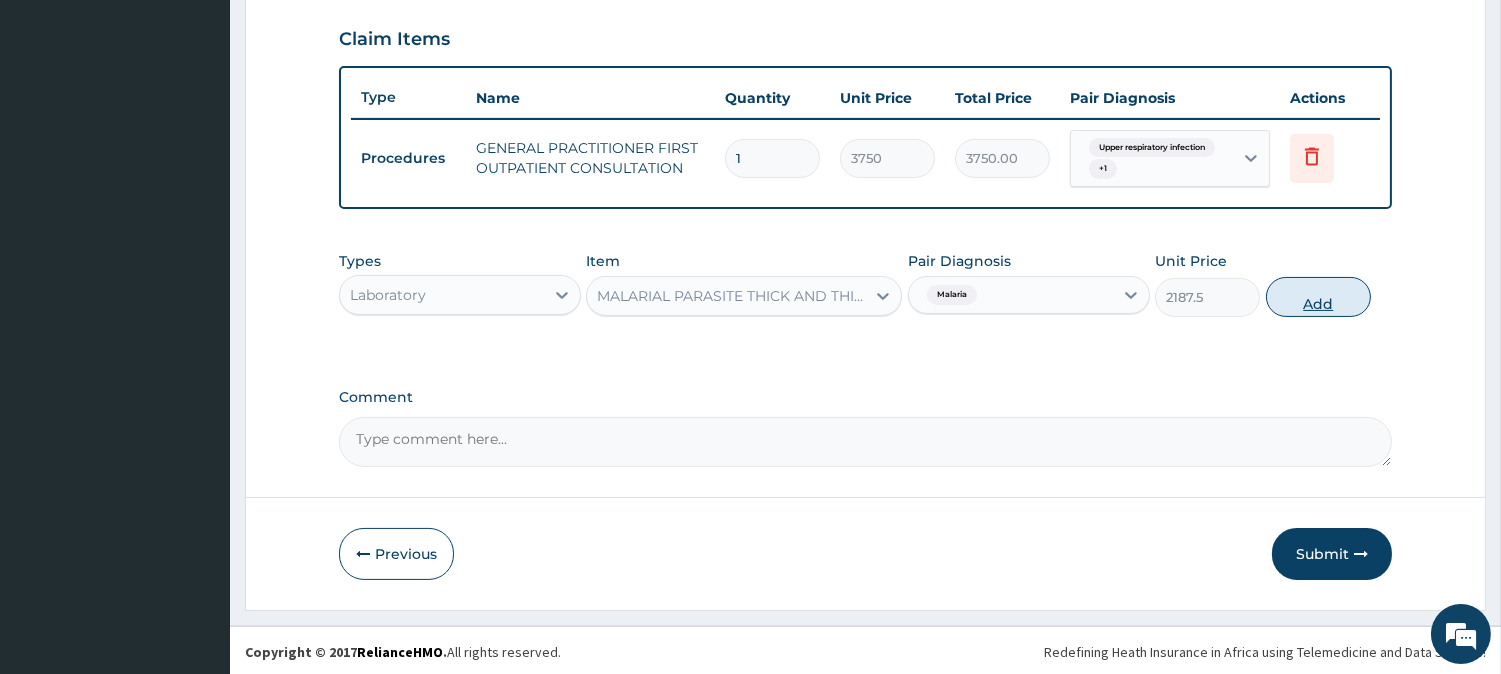 type on "0" 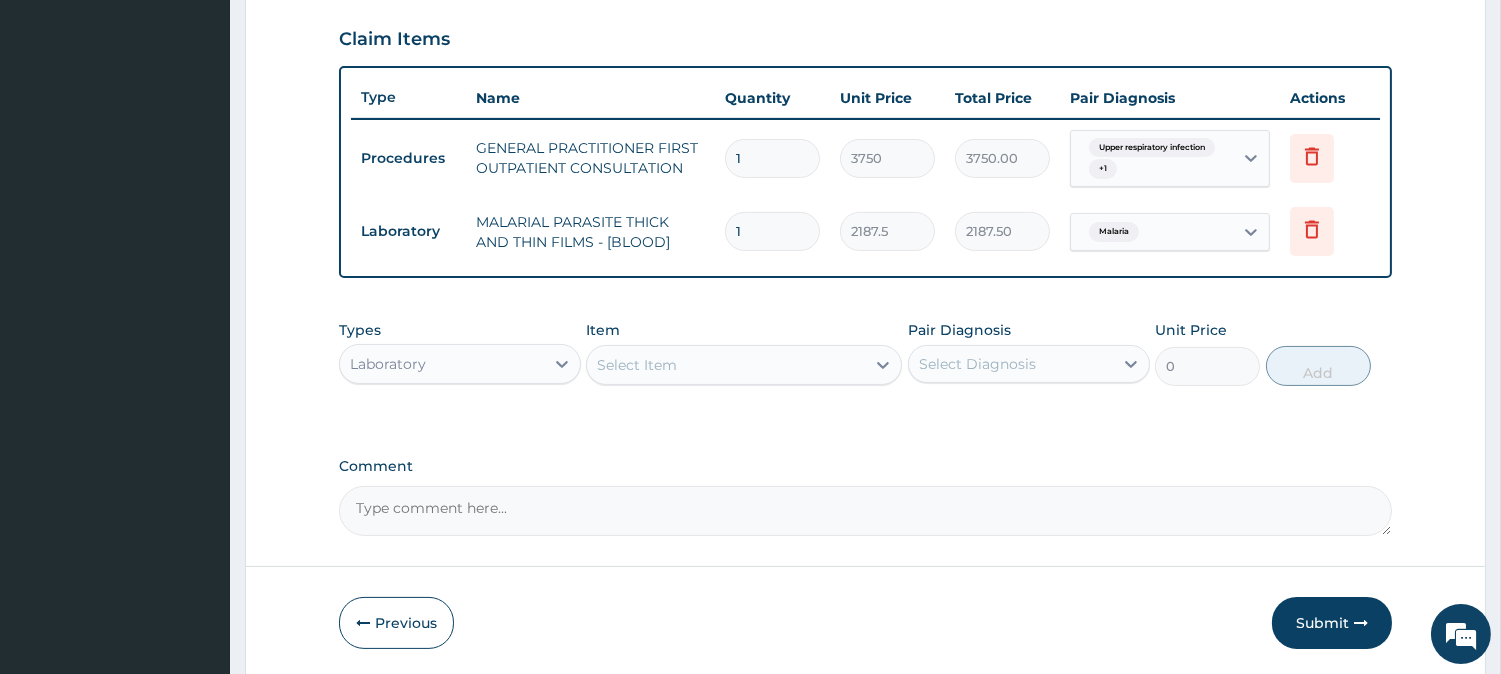 click on "Select Item" at bounding box center (726, 365) 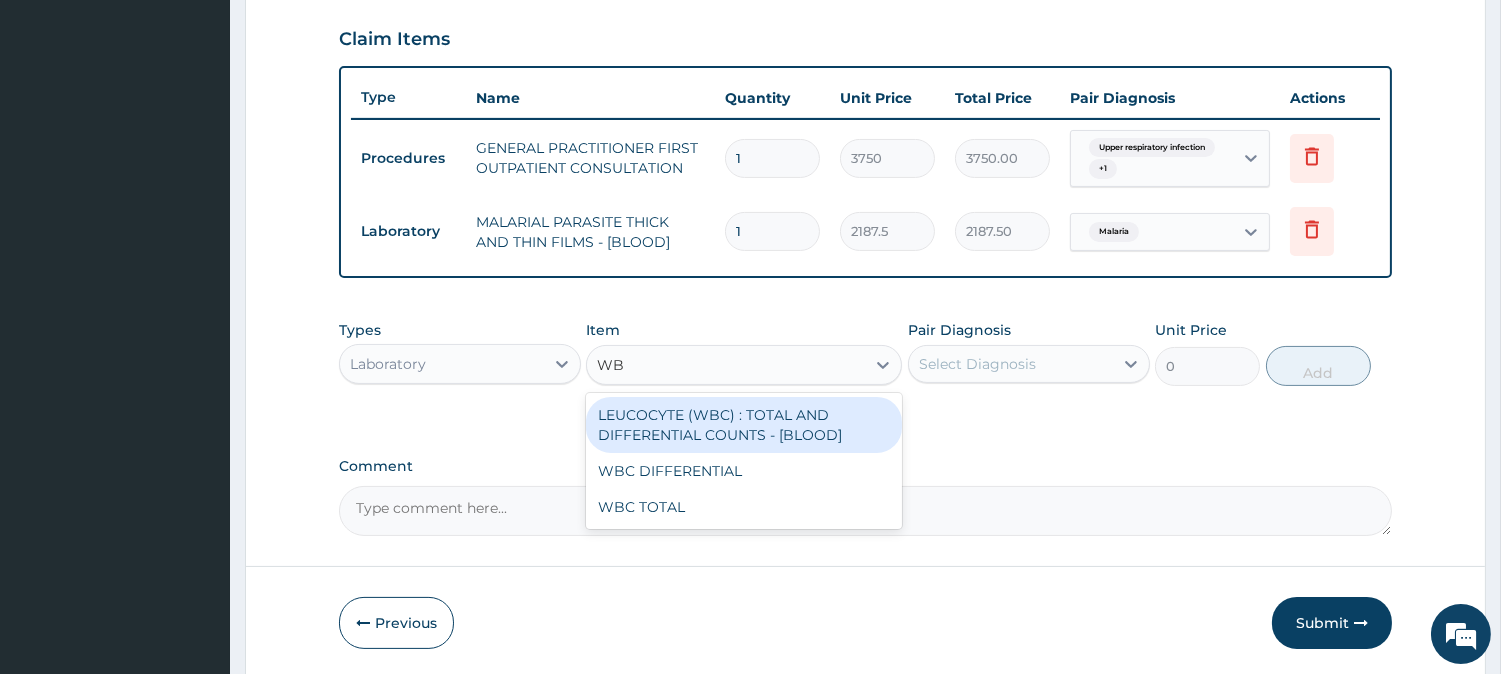 type on "WBC" 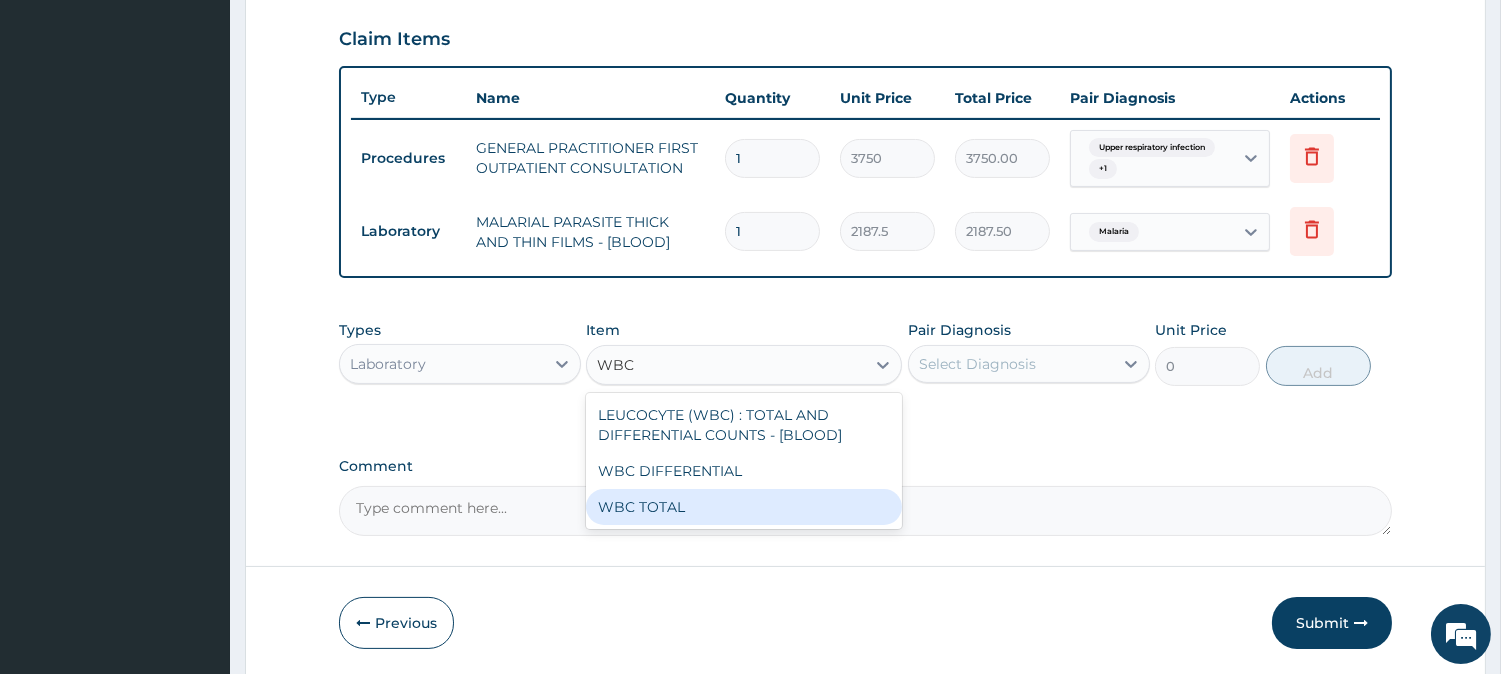 click on "WBC TOTAL" at bounding box center [744, 507] 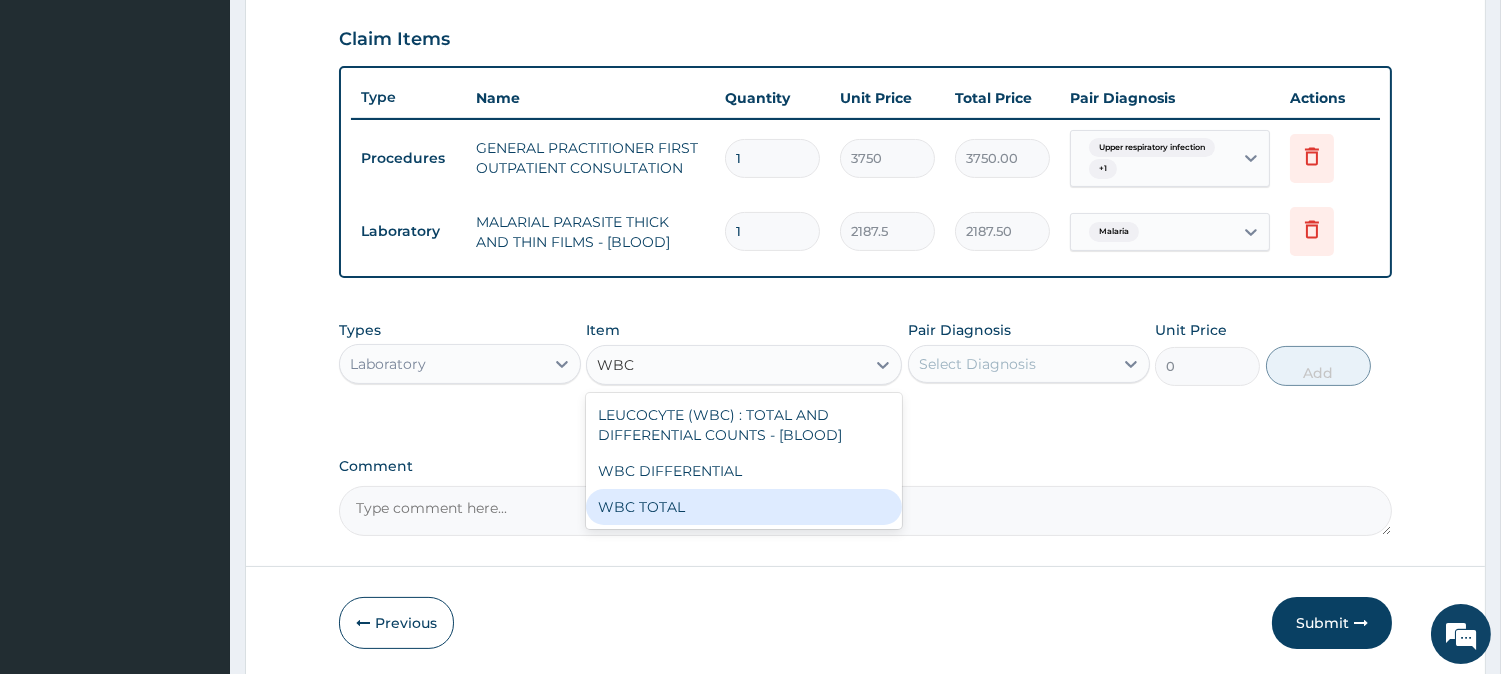 type 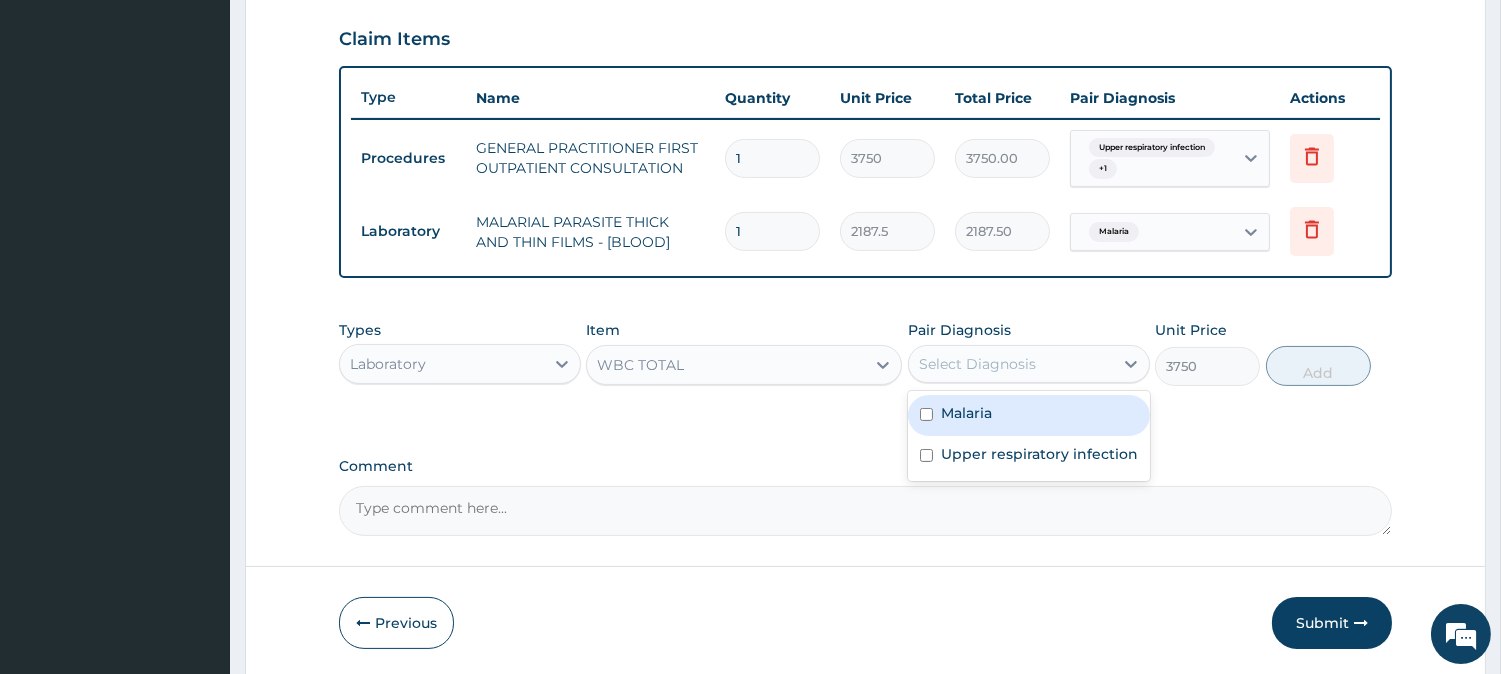 click on "Select Diagnosis" at bounding box center [977, 364] 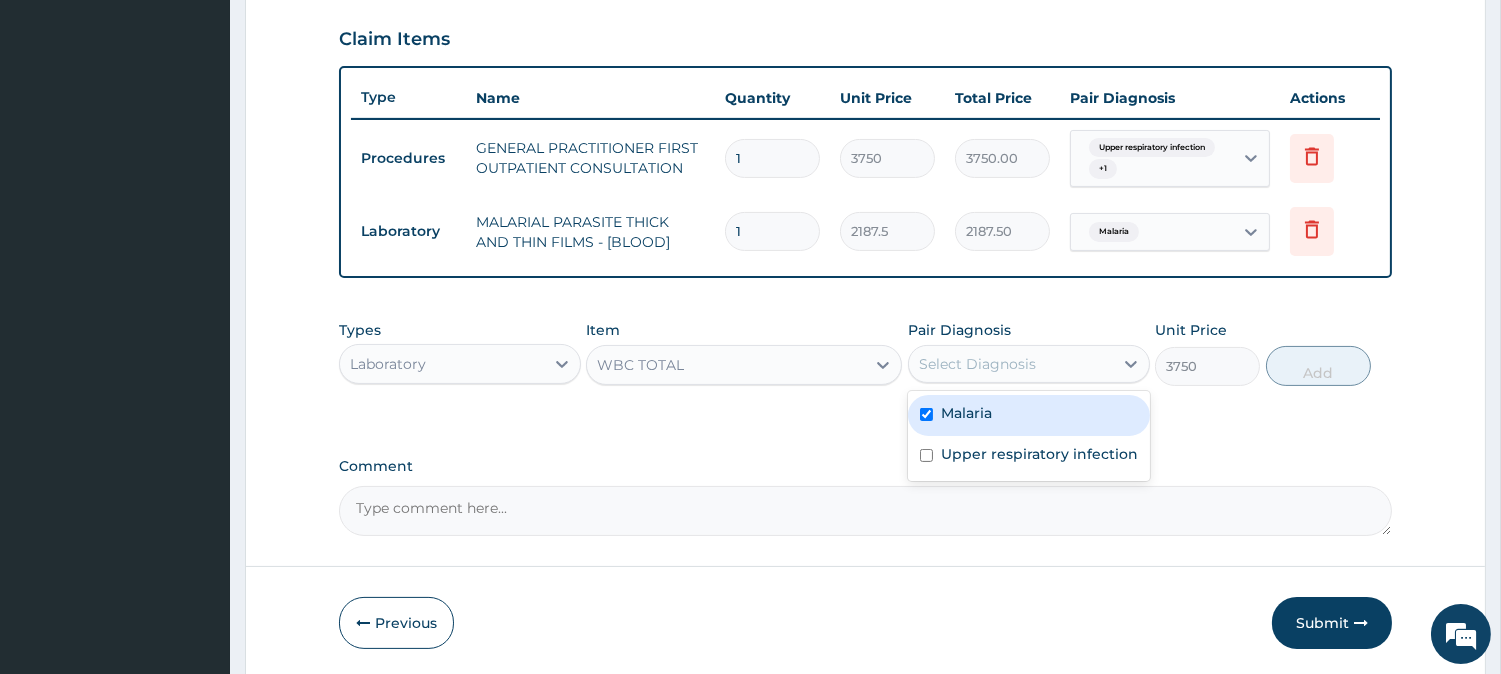 checkbox on "true" 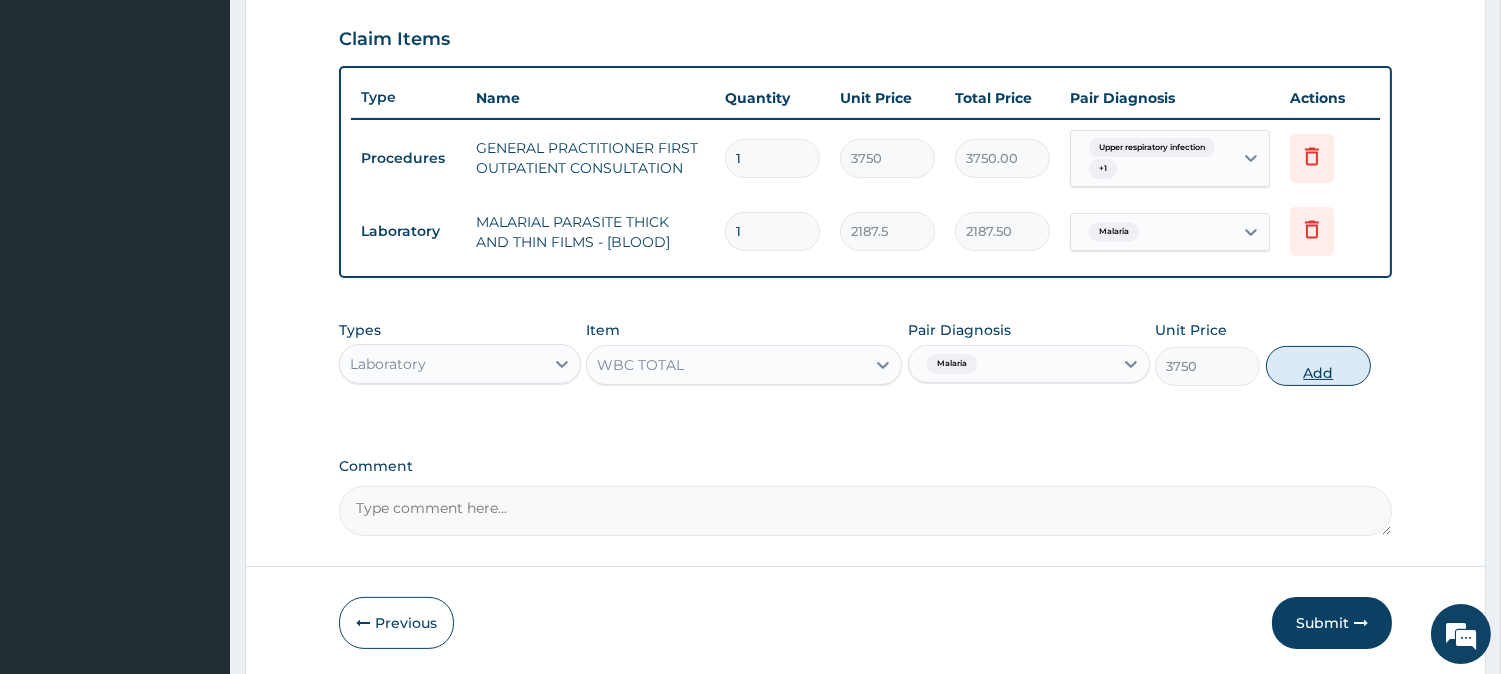 click on "Add" at bounding box center (1318, 366) 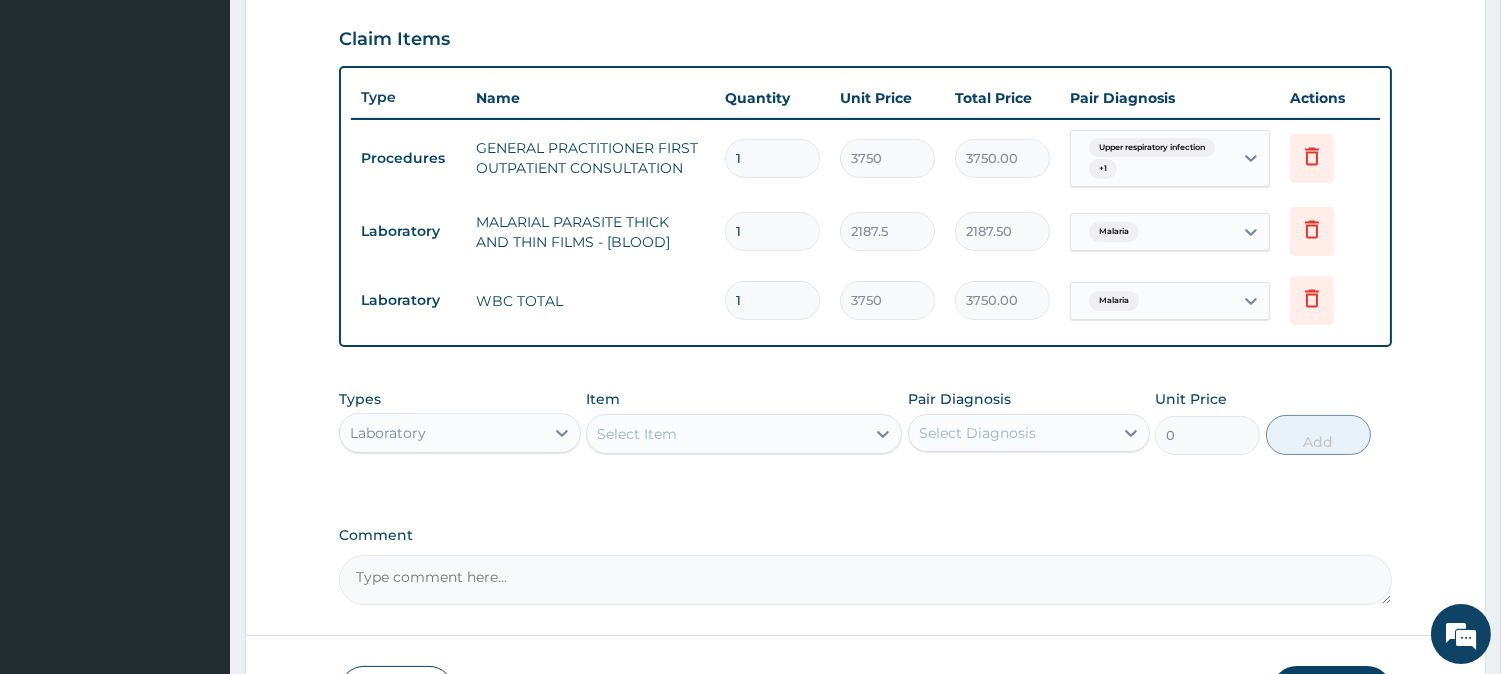 scroll, scrollTop: 817, scrollLeft: 0, axis: vertical 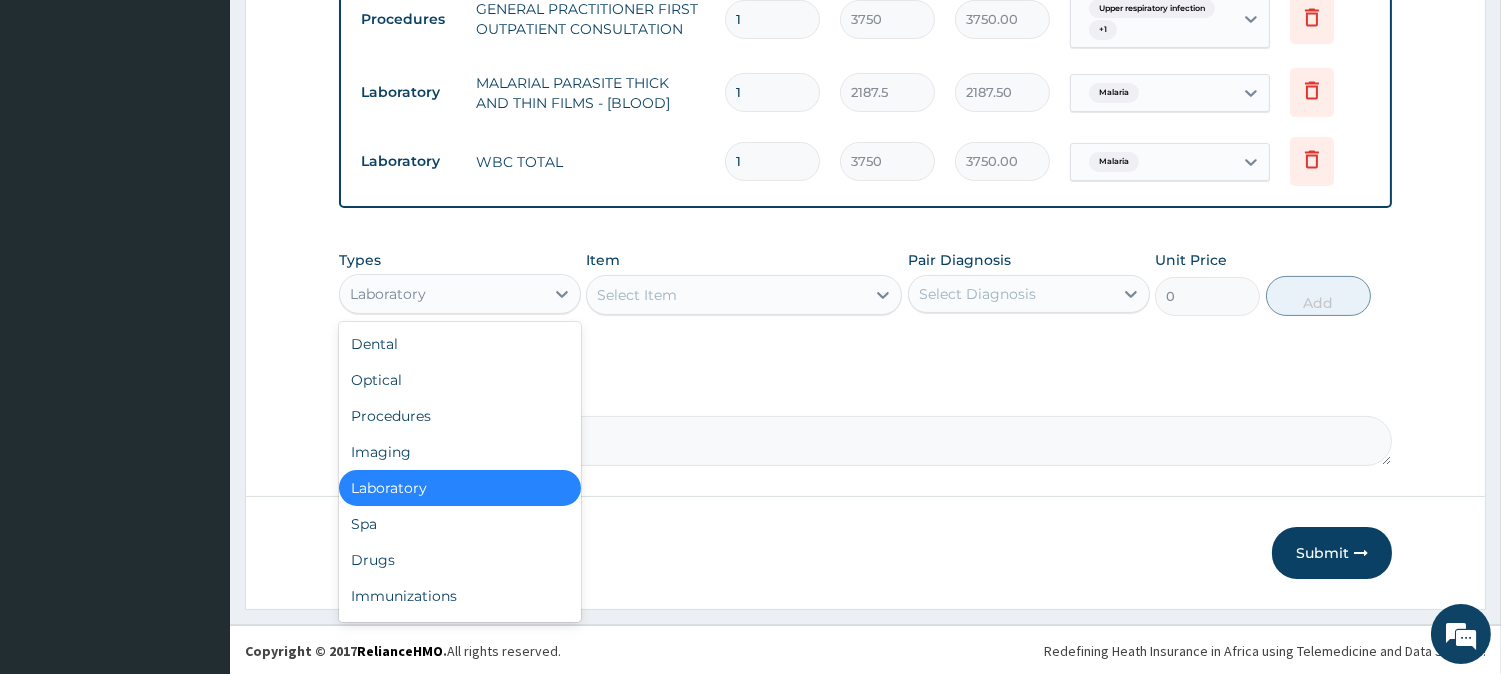 click on "Laboratory" at bounding box center (442, 294) 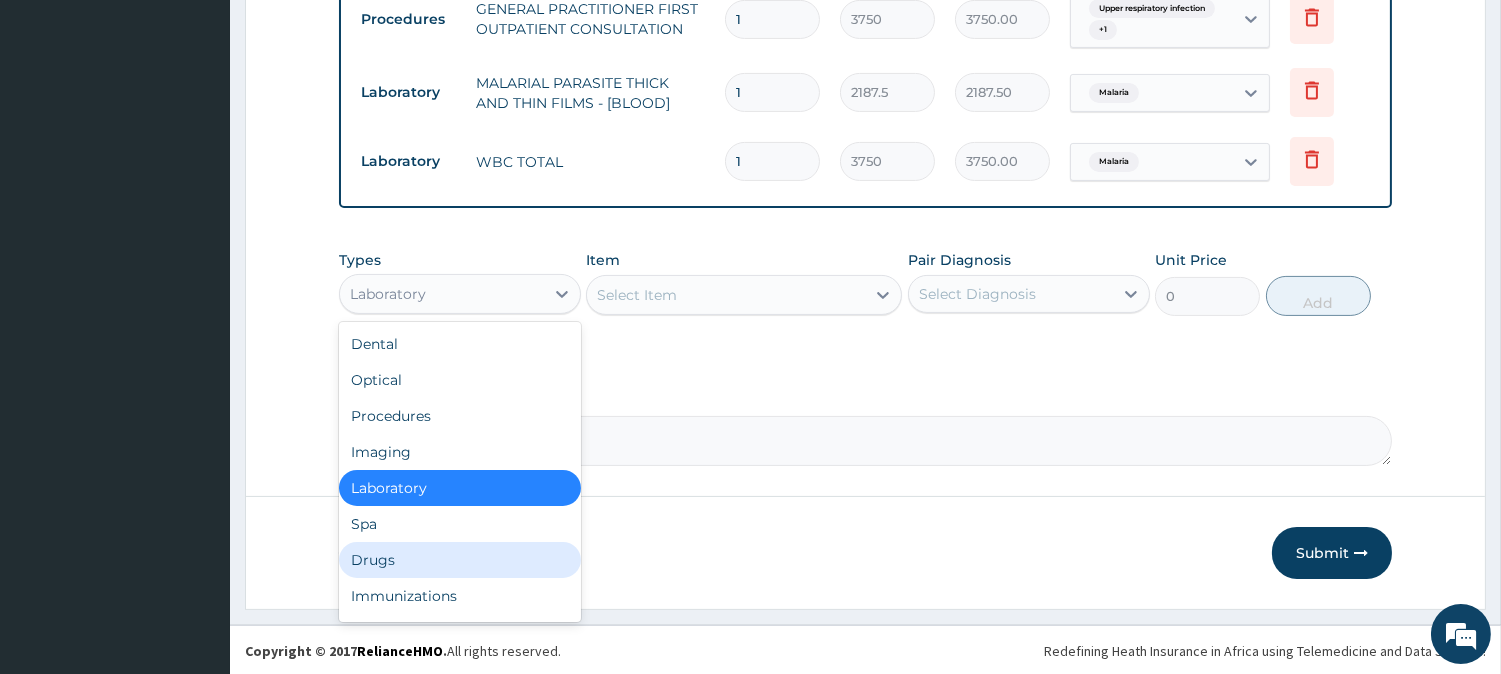 click on "Drugs" at bounding box center (460, 560) 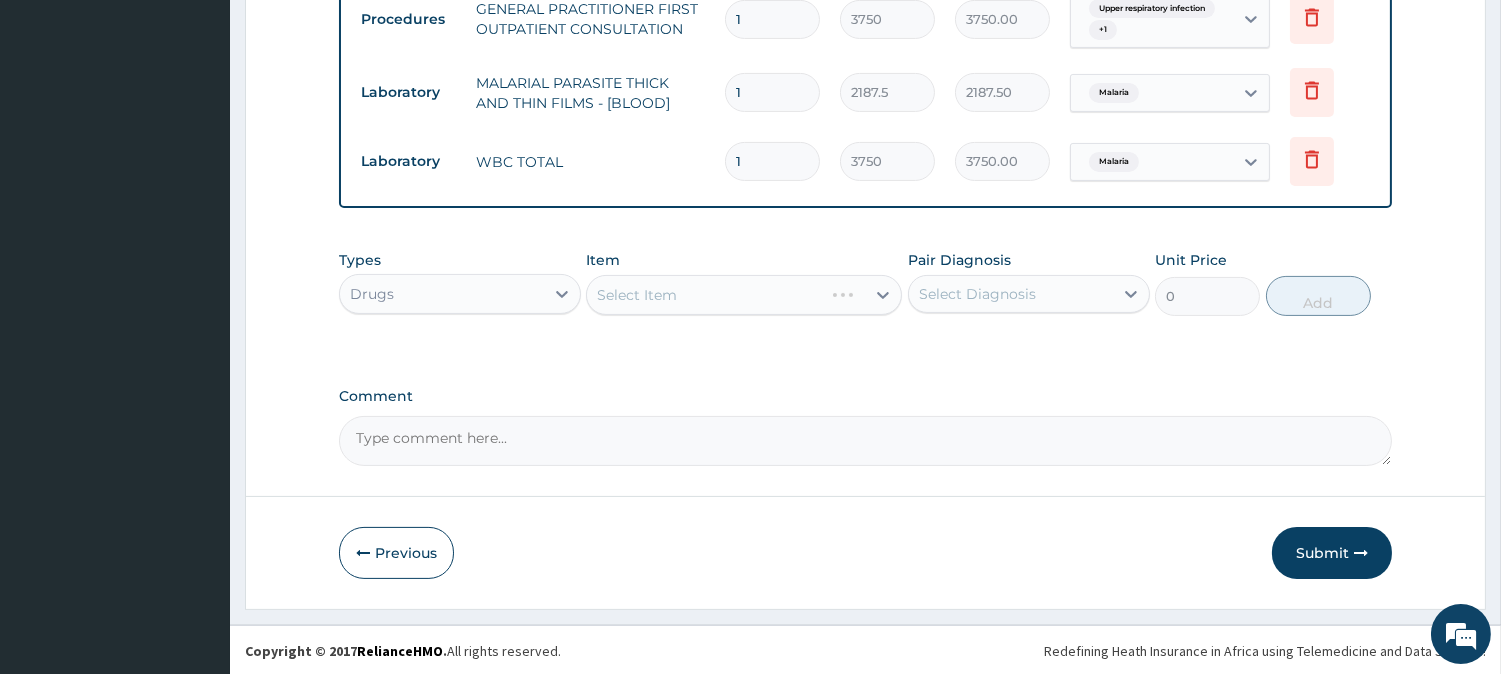 click on "Select Item" at bounding box center [744, 295] 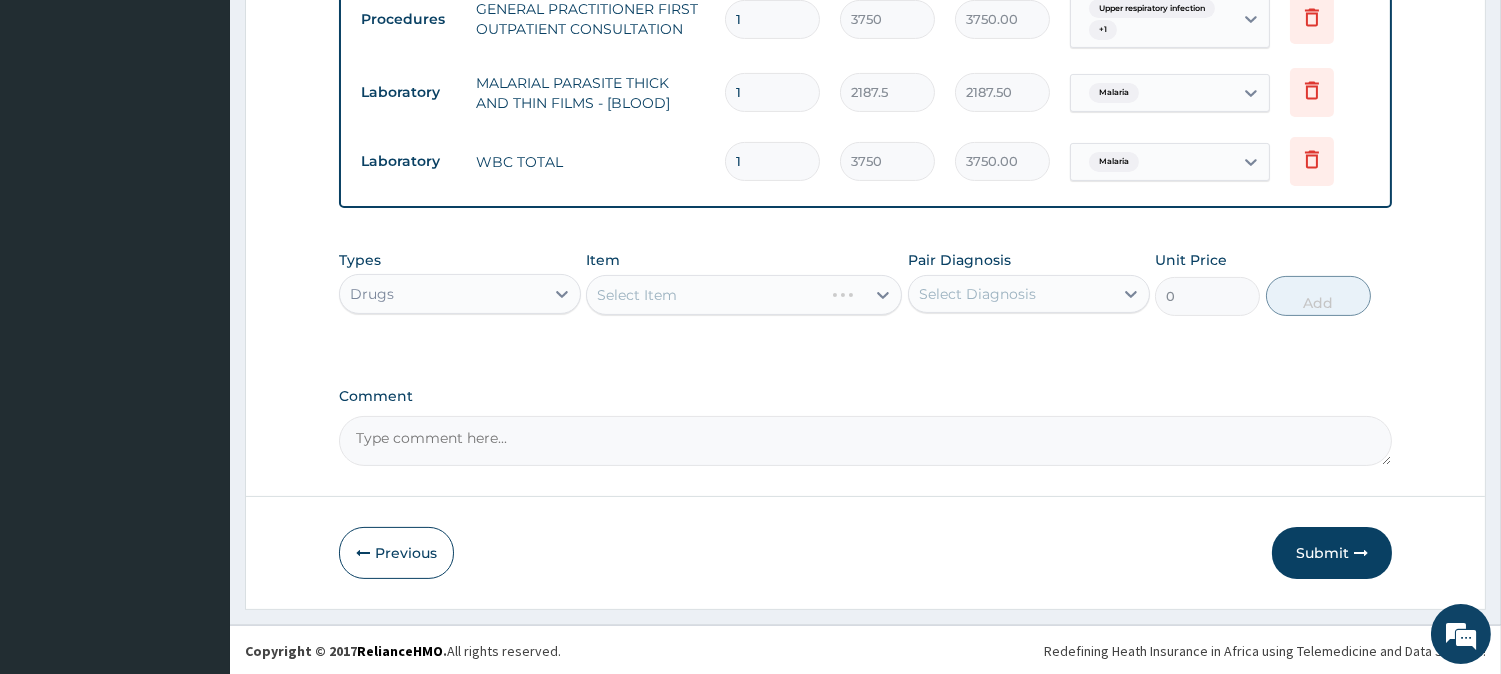 click on "Select Item" at bounding box center (744, 295) 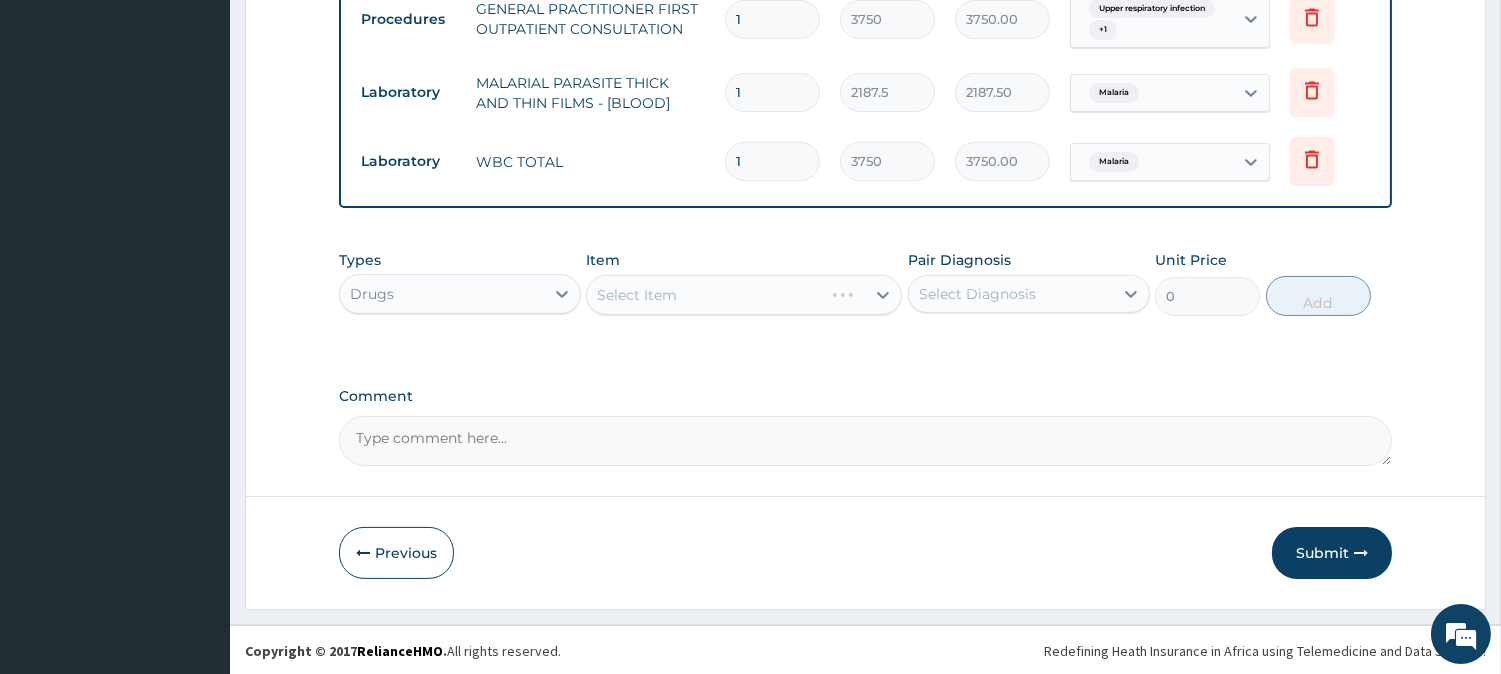 click on "Select Item" at bounding box center (705, 295) 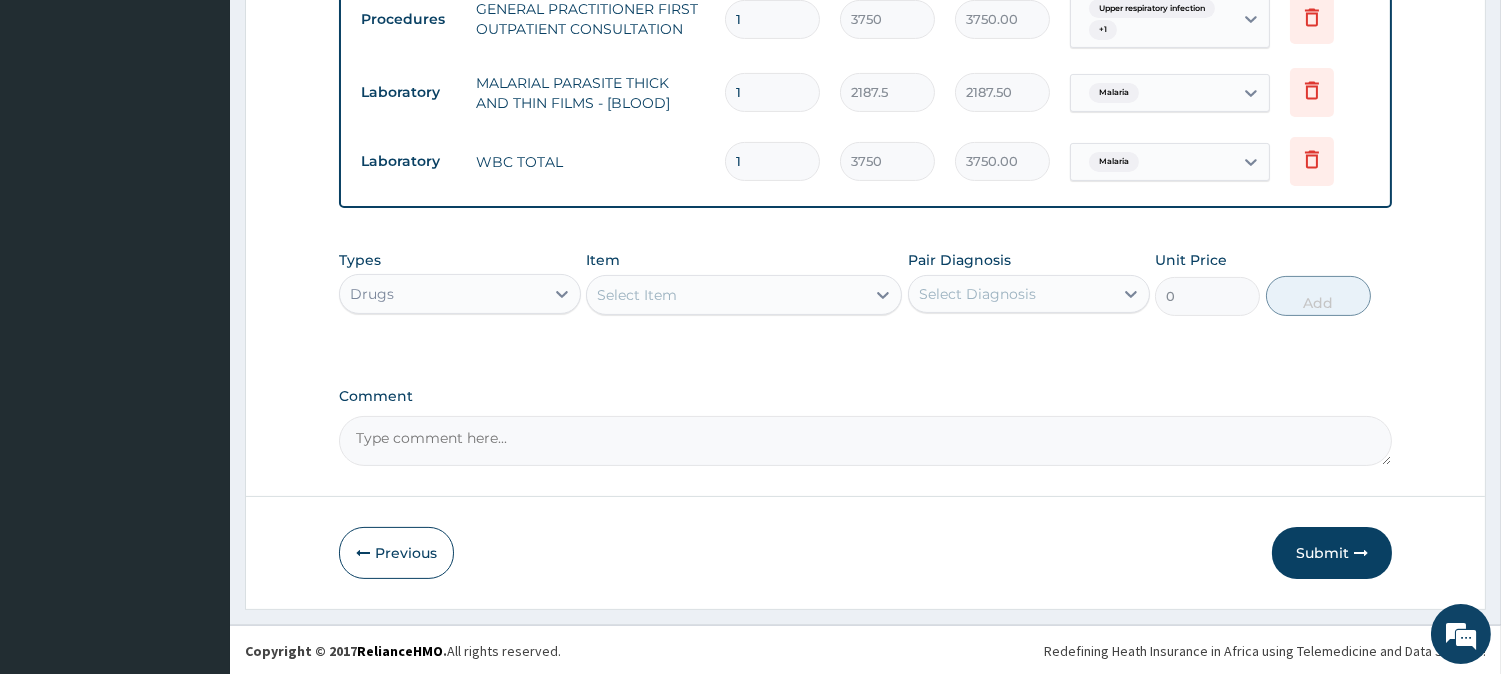click on "Select Item" at bounding box center [726, 295] 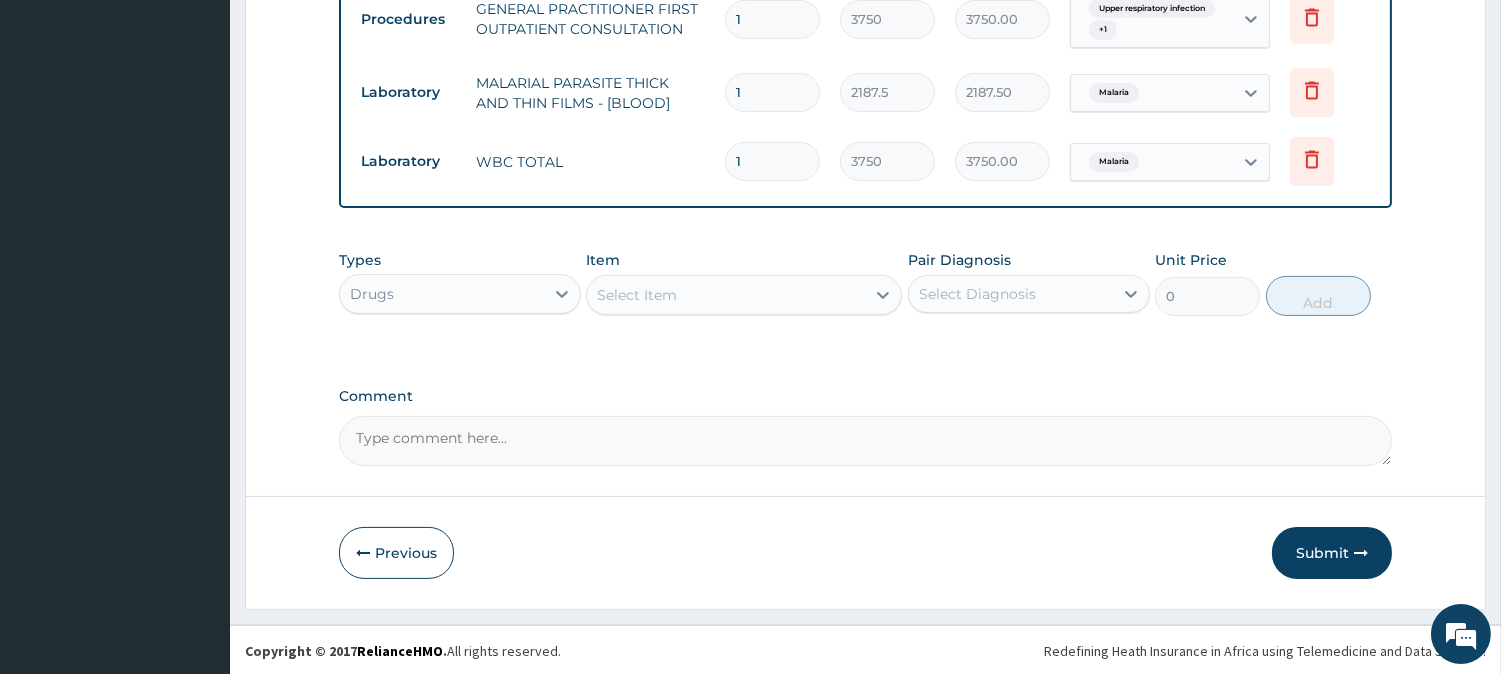 click on "Select Item" at bounding box center (726, 295) 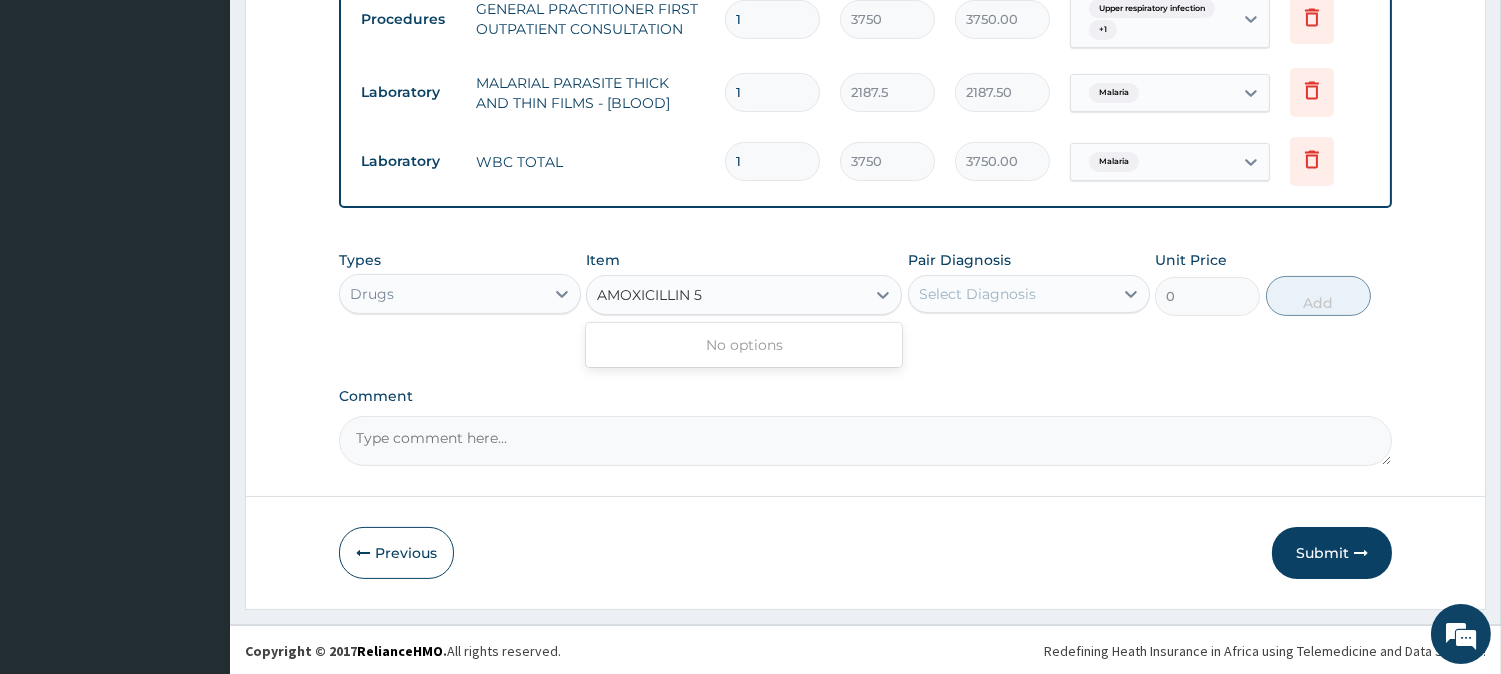 type on "AMOXICILLIN" 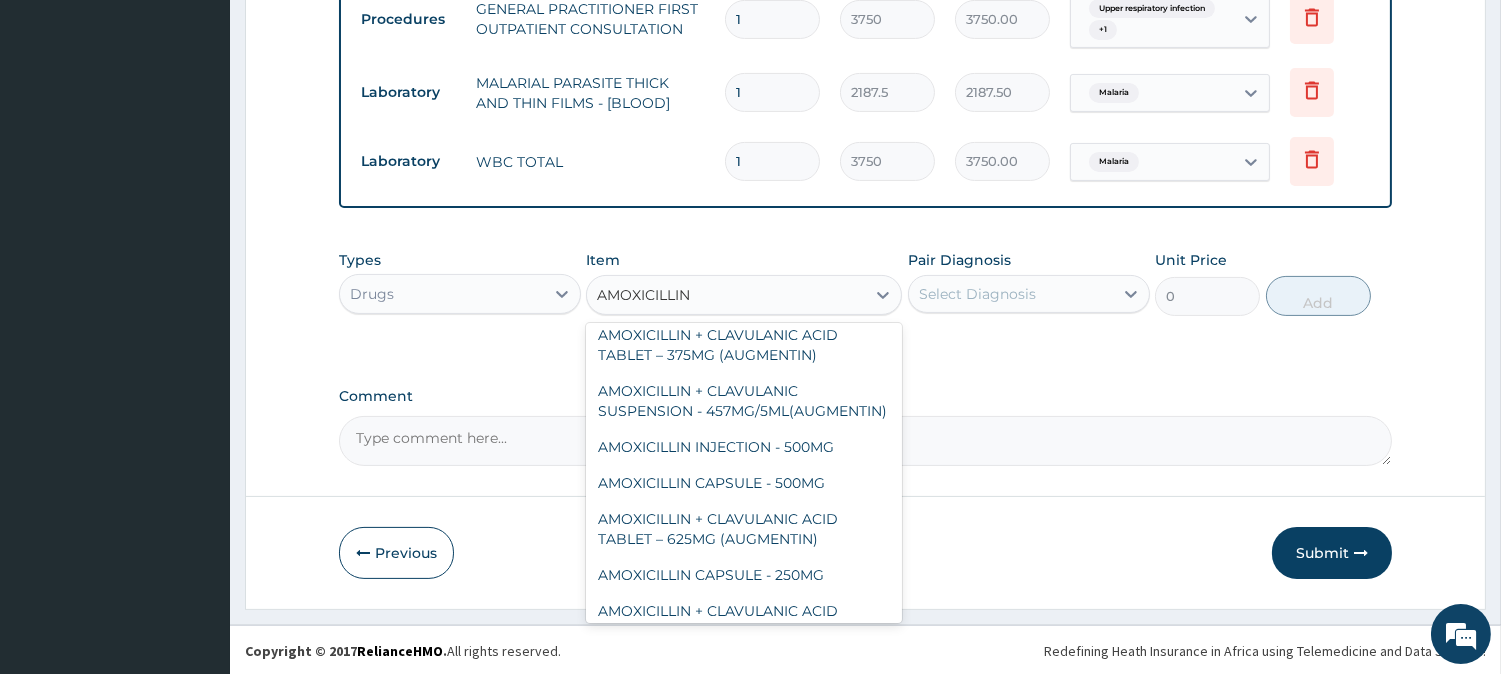 scroll, scrollTop: 311, scrollLeft: 0, axis: vertical 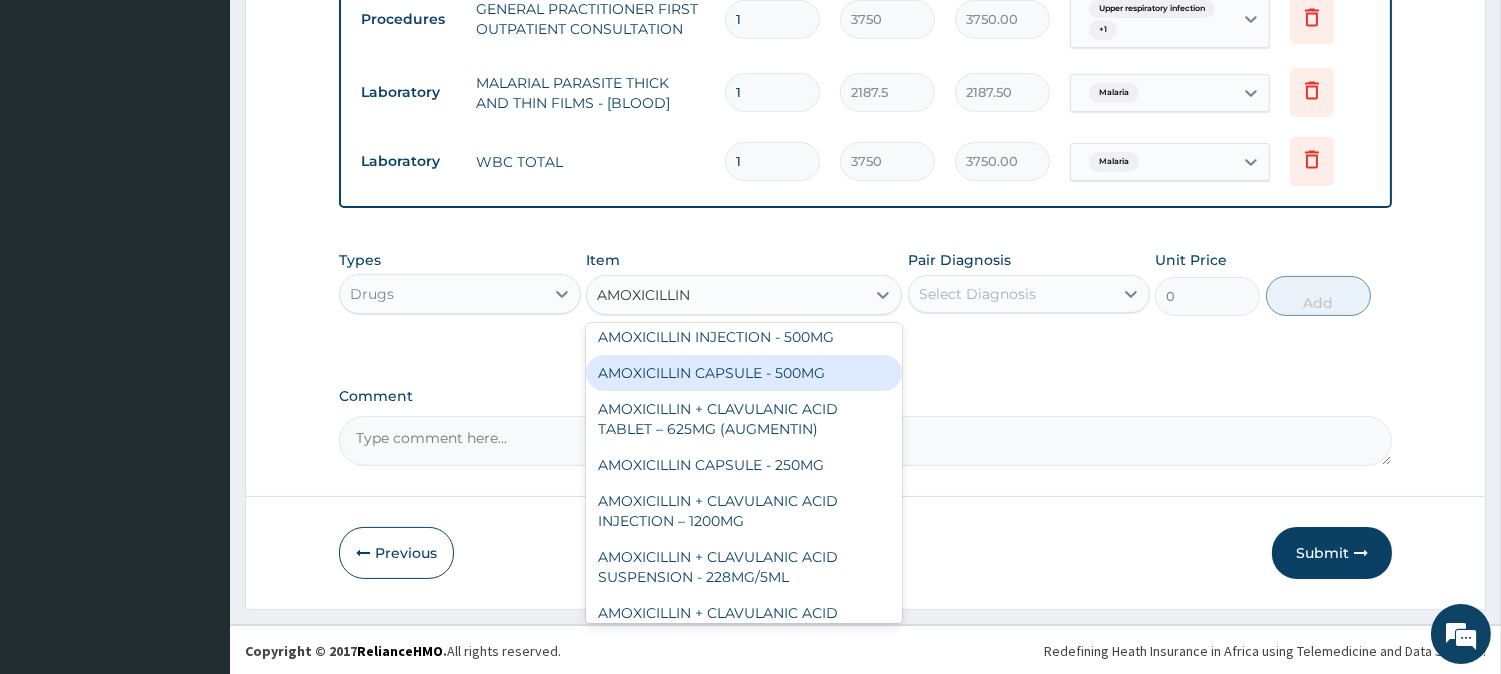 click on "AMOXICILLIN CAPSULE - 500MG" at bounding box center [744, 373] 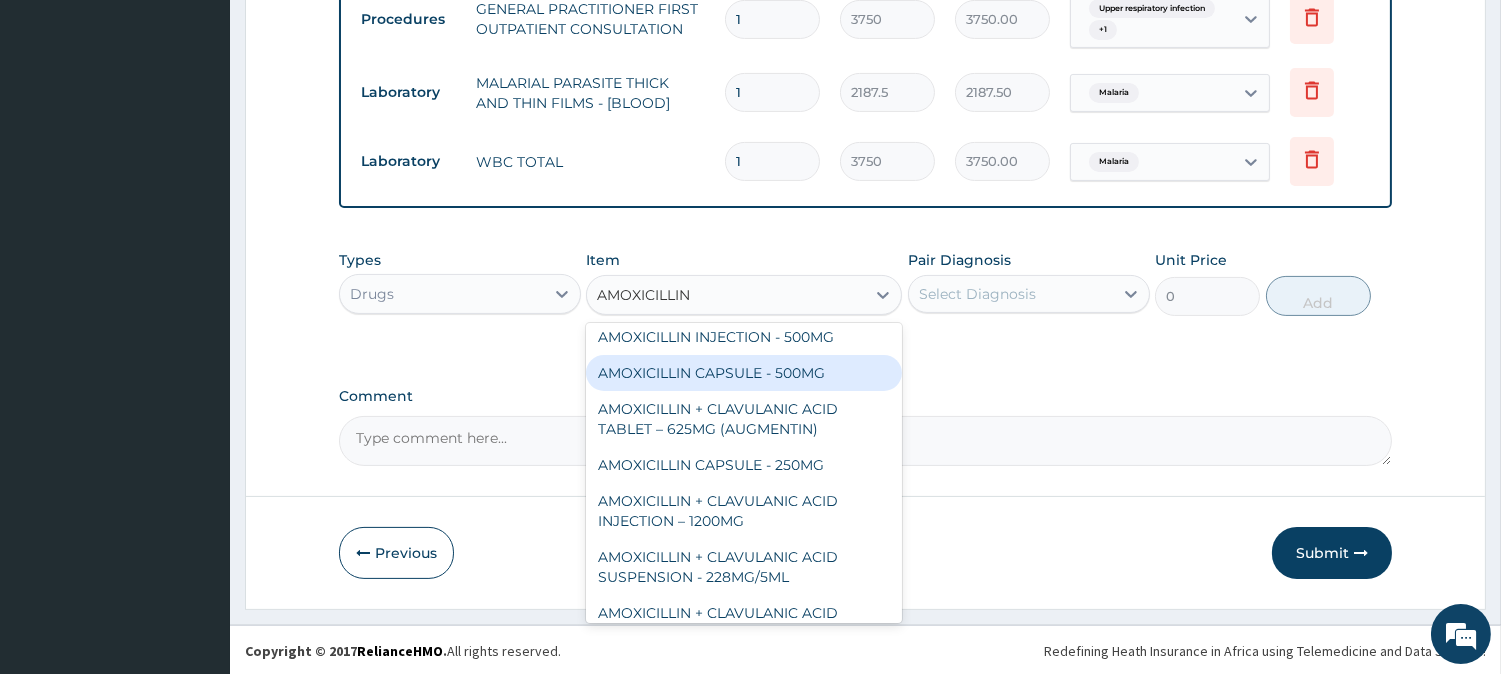 type 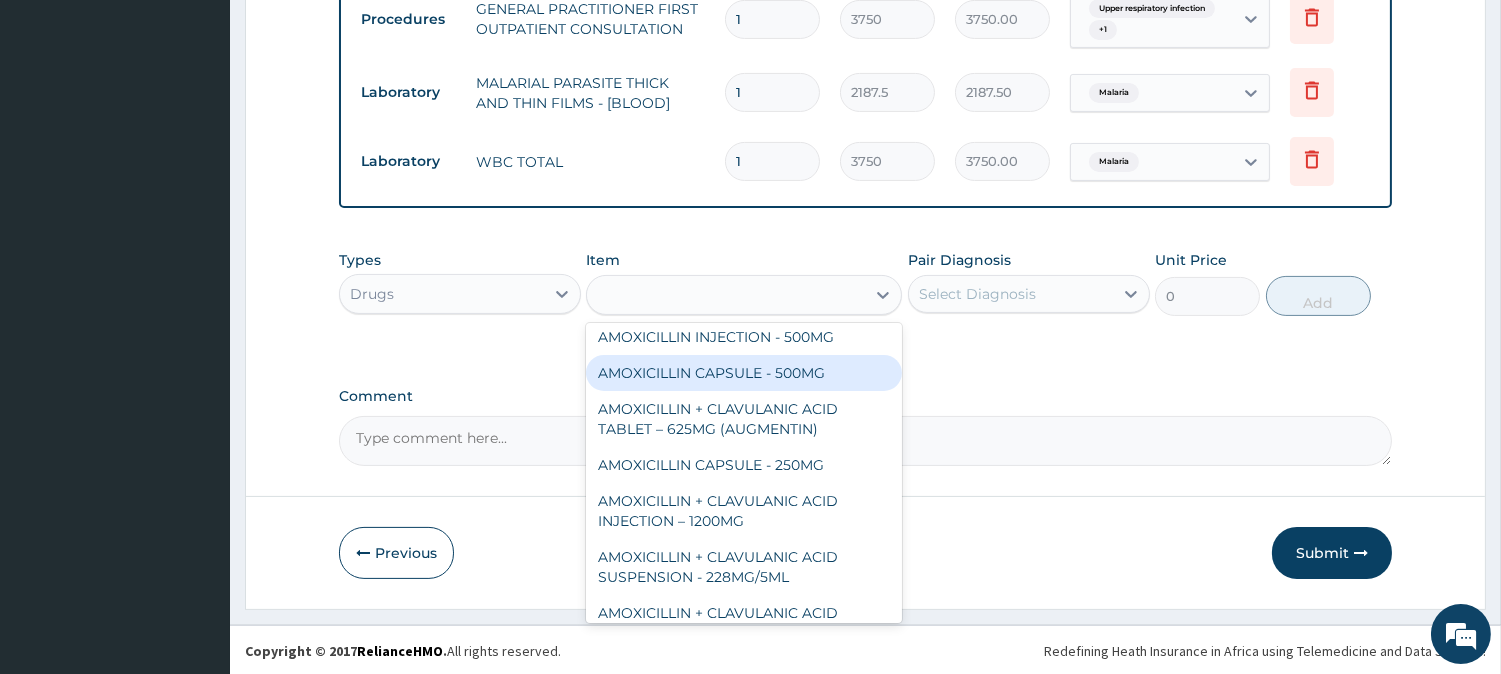 type on "112" 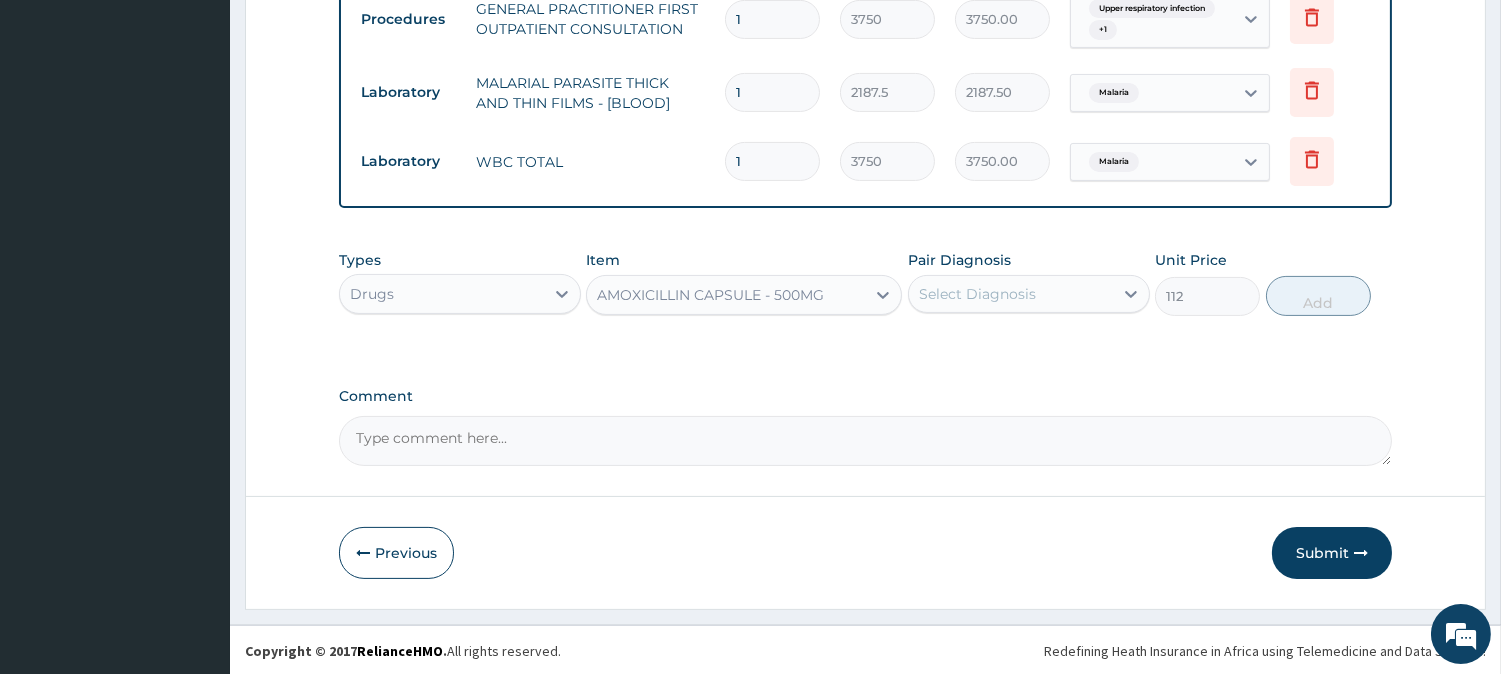 click on "Select Diagnosis" at bounding box center [977, 294] 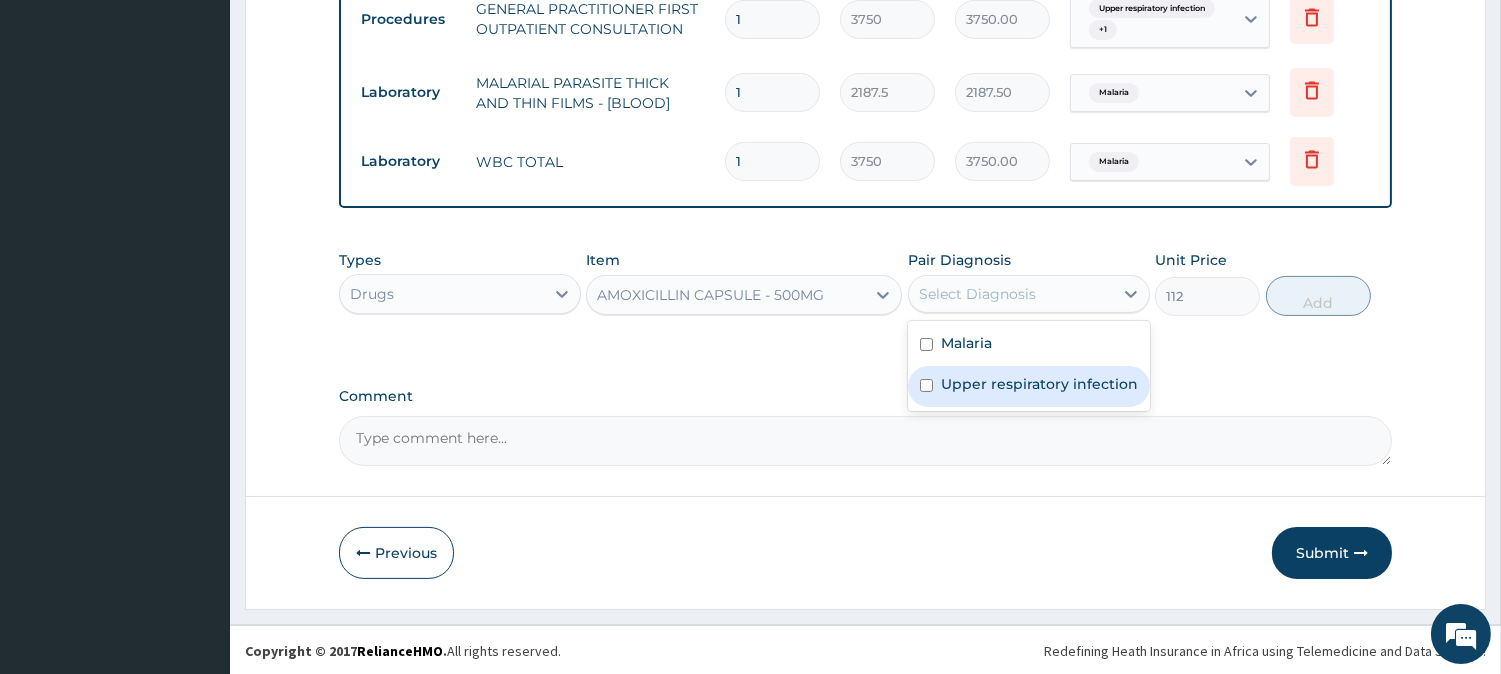click on "Upper respiratory infection" at bounding box center (1039, 384) 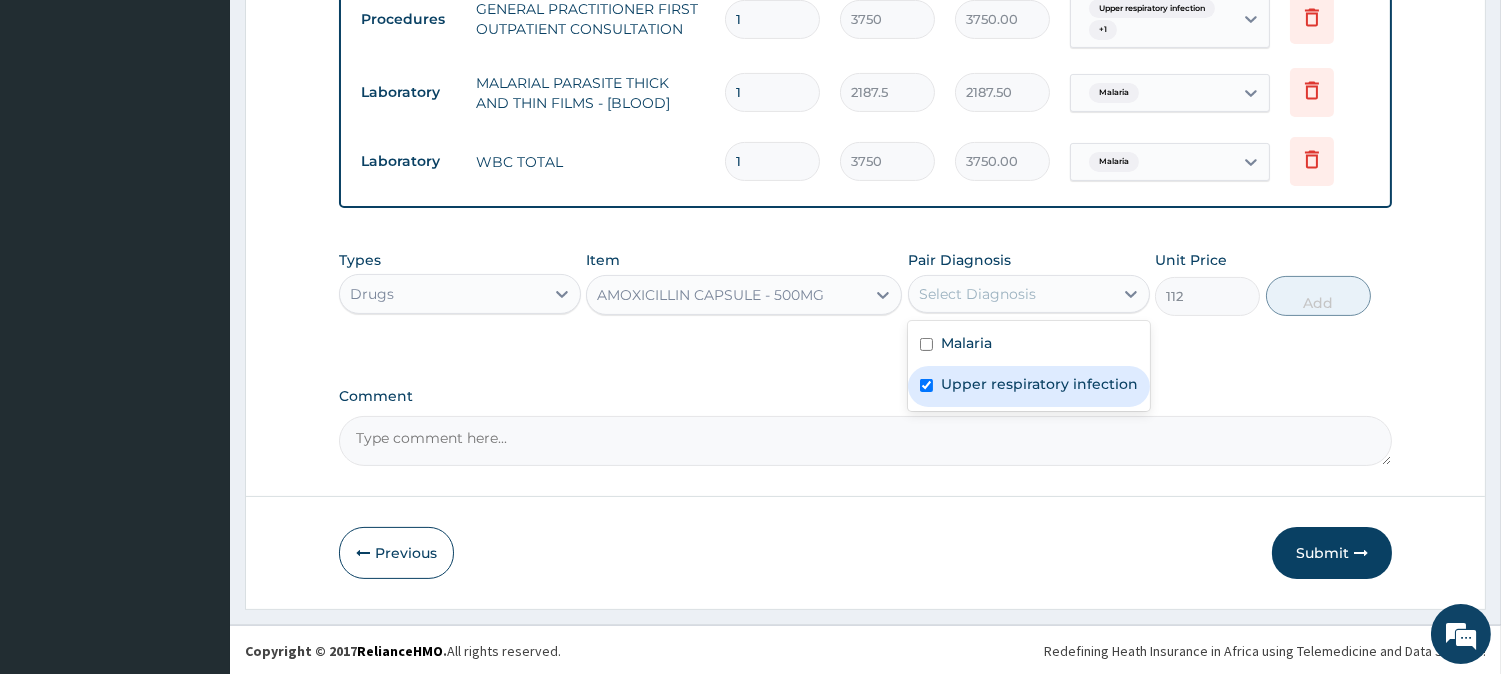 checkbox on "true" 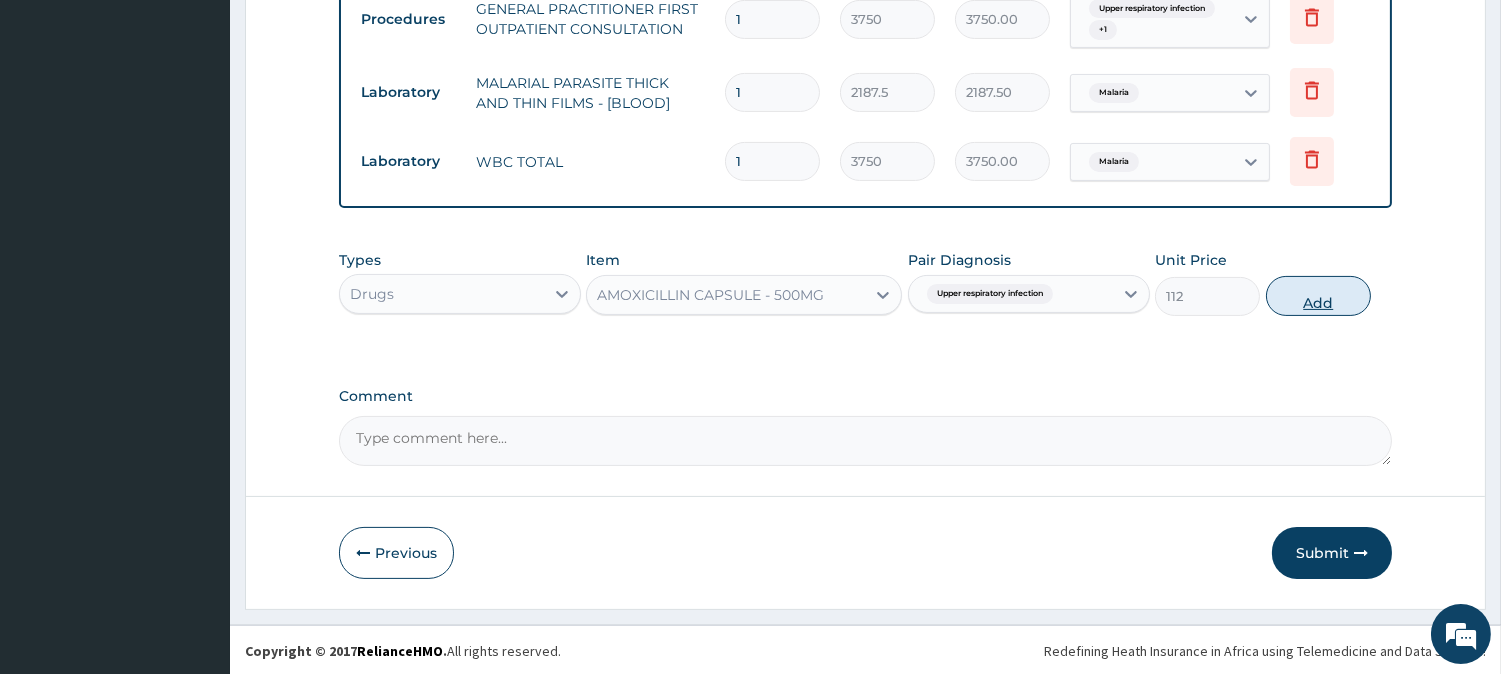 click on "Add" at bounding box center (1318, 296) 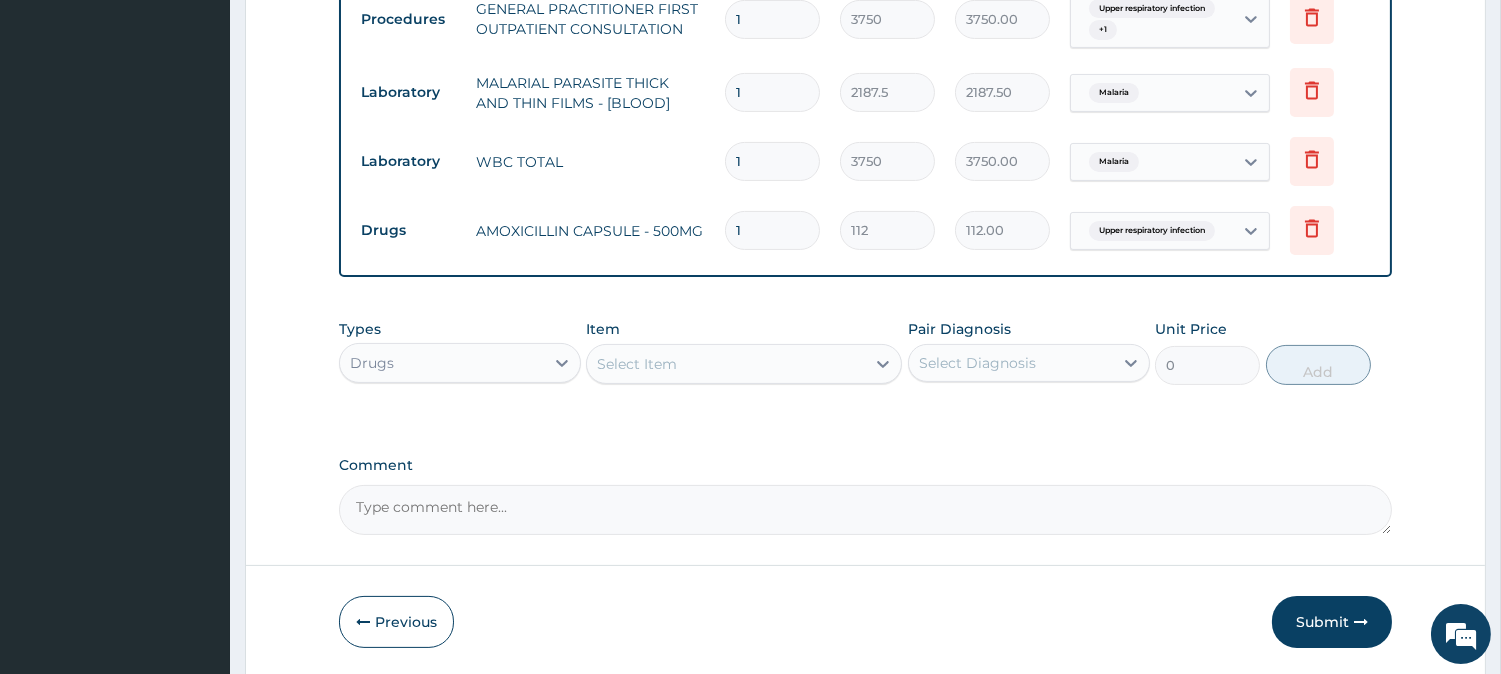 type on "15" 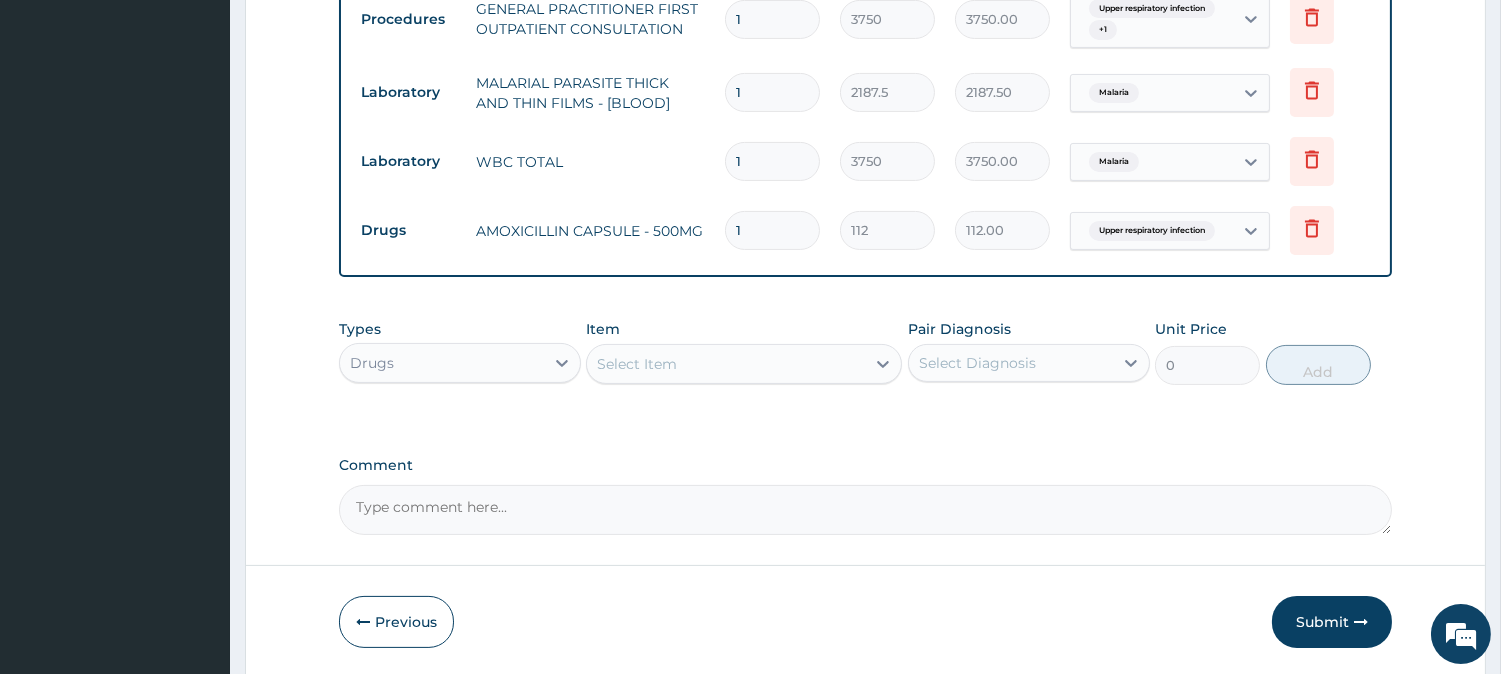 type on "1680.00" 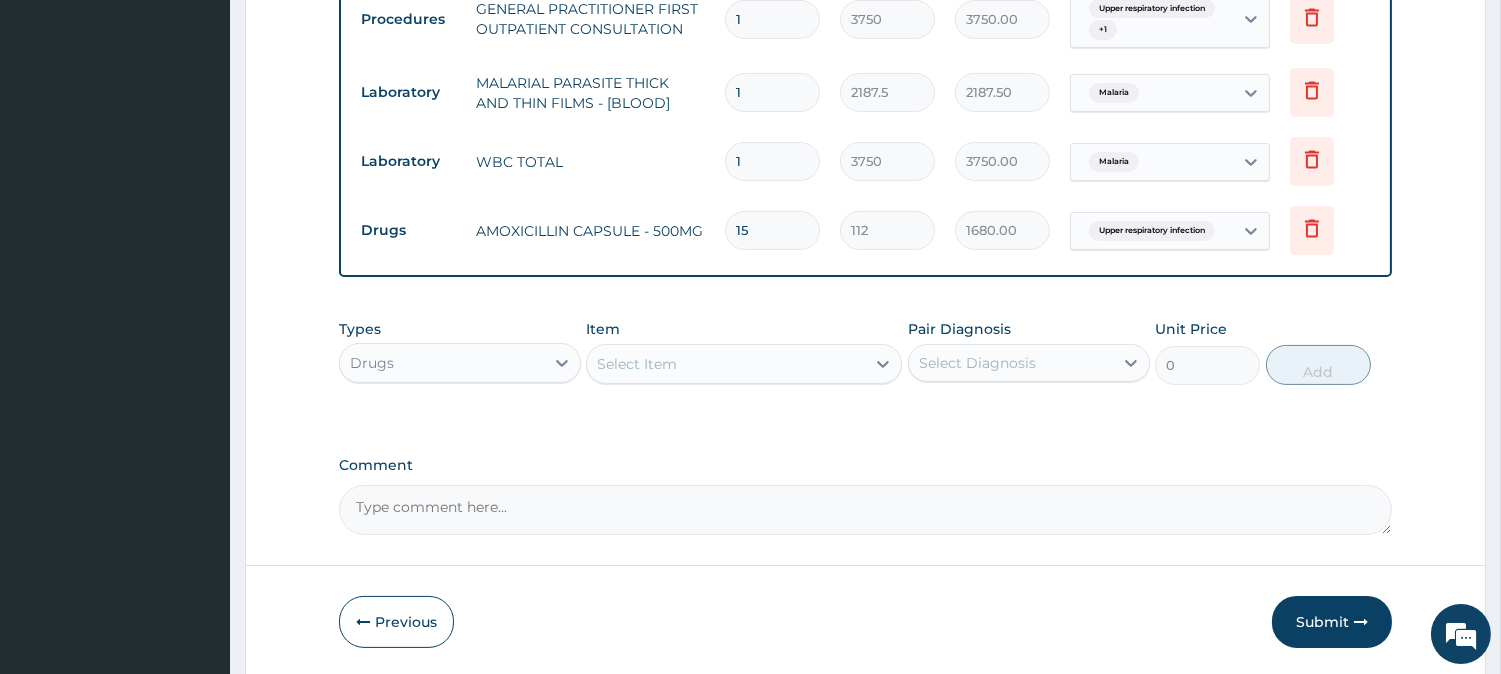 scroll, scrollTop: 887, scrollLeft: 0, axis: vertical 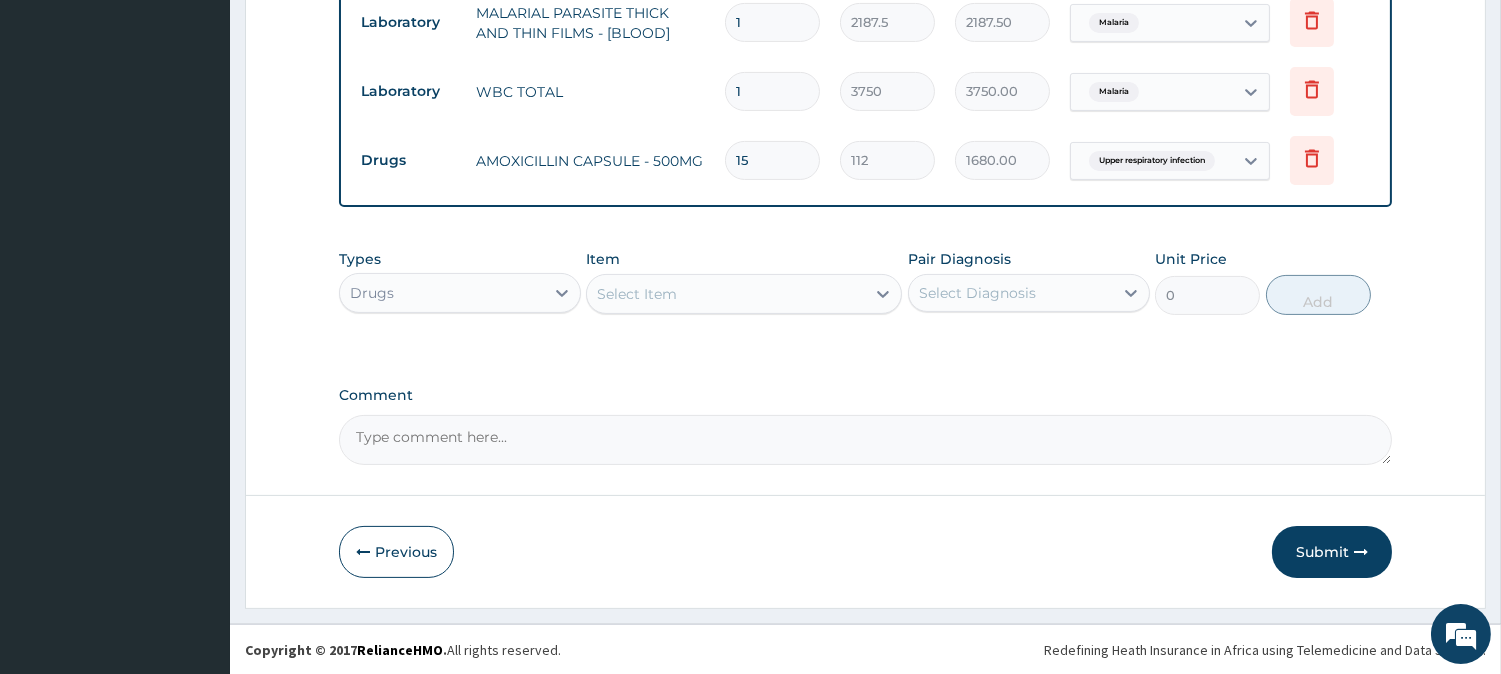 type on "15" 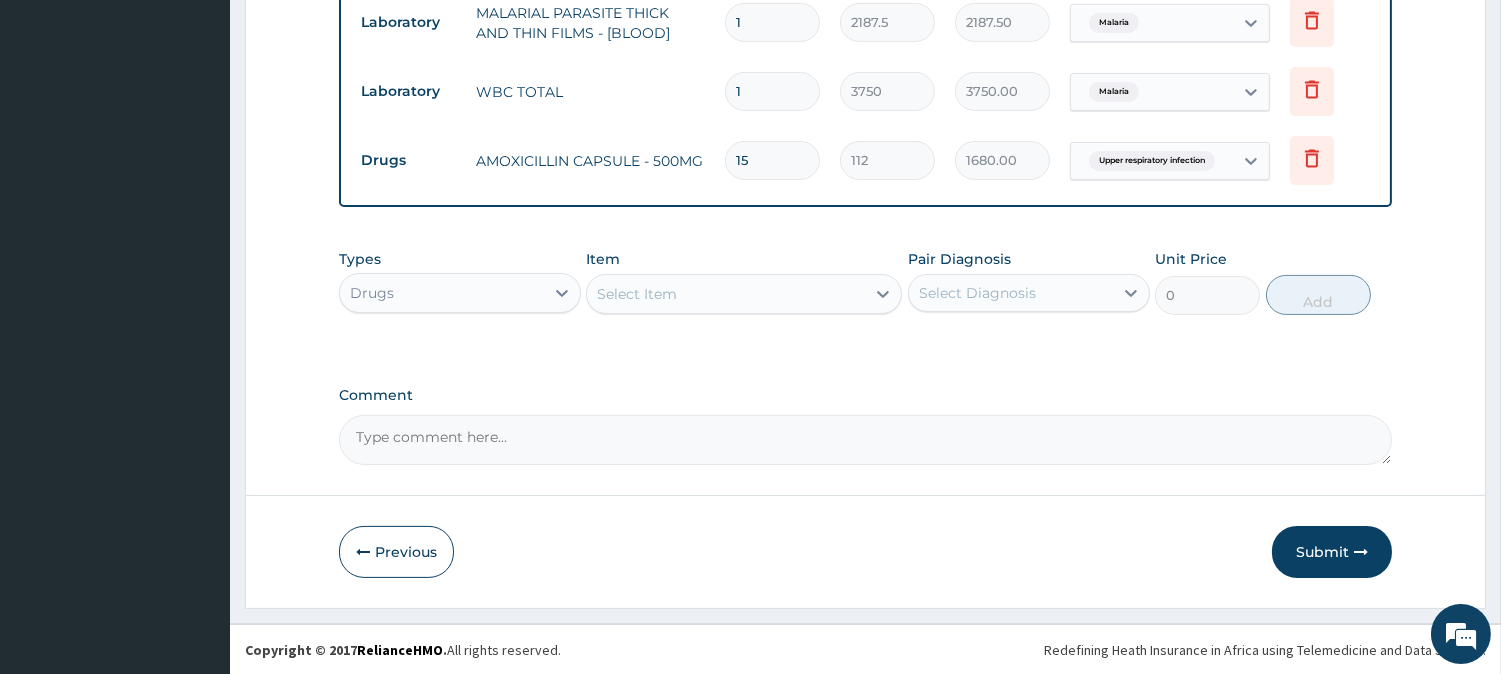 click on "Select Item" at bounding box center [637, 294] 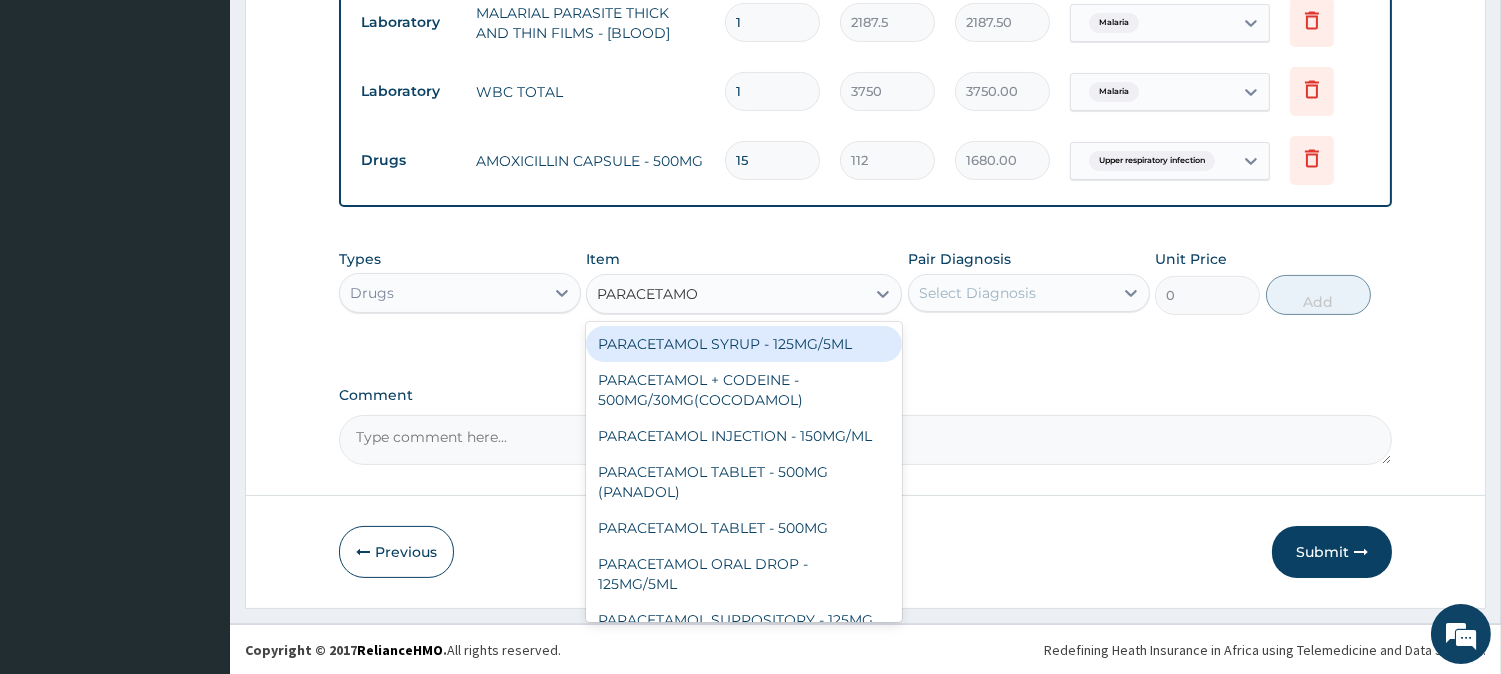 type on "PARACETAMOL" 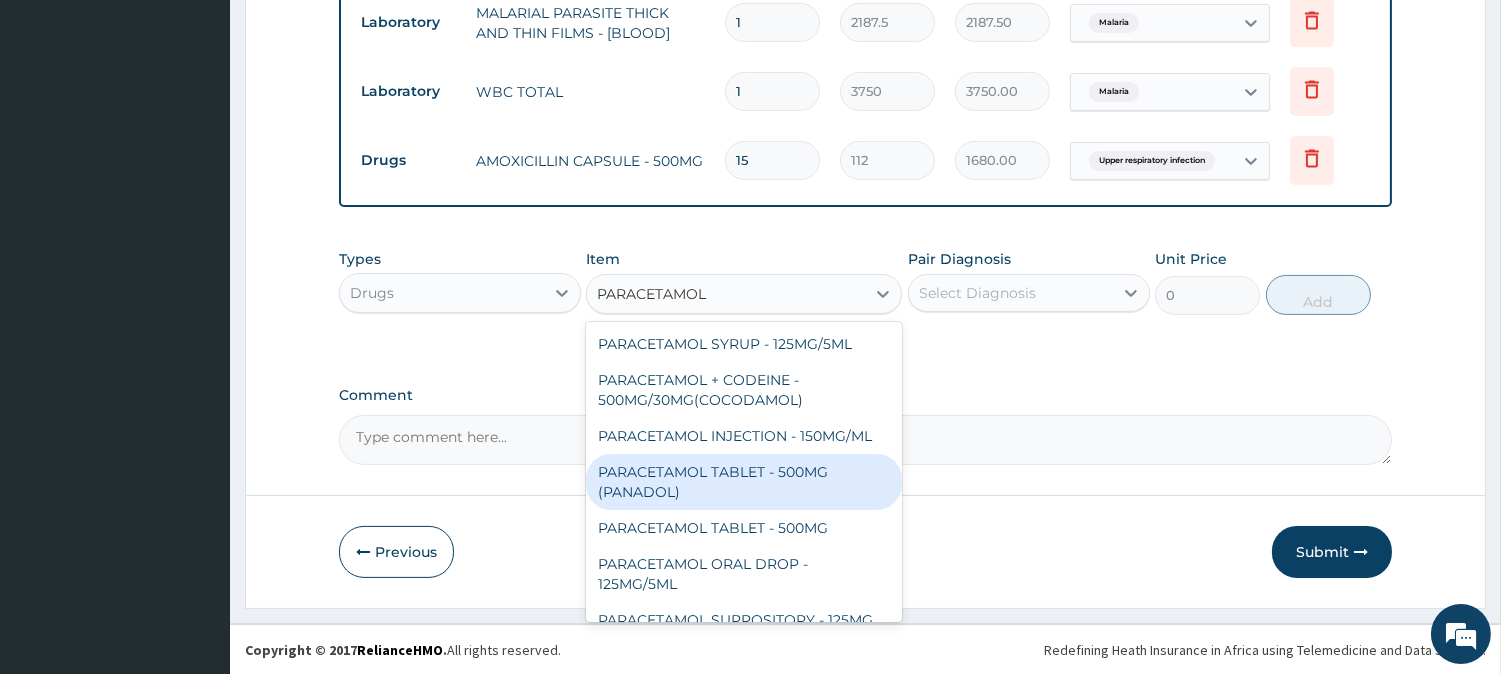 click on "PARACETAMOL TABLET - 500MG (PANADOL)" at bounding box center (744, 482) 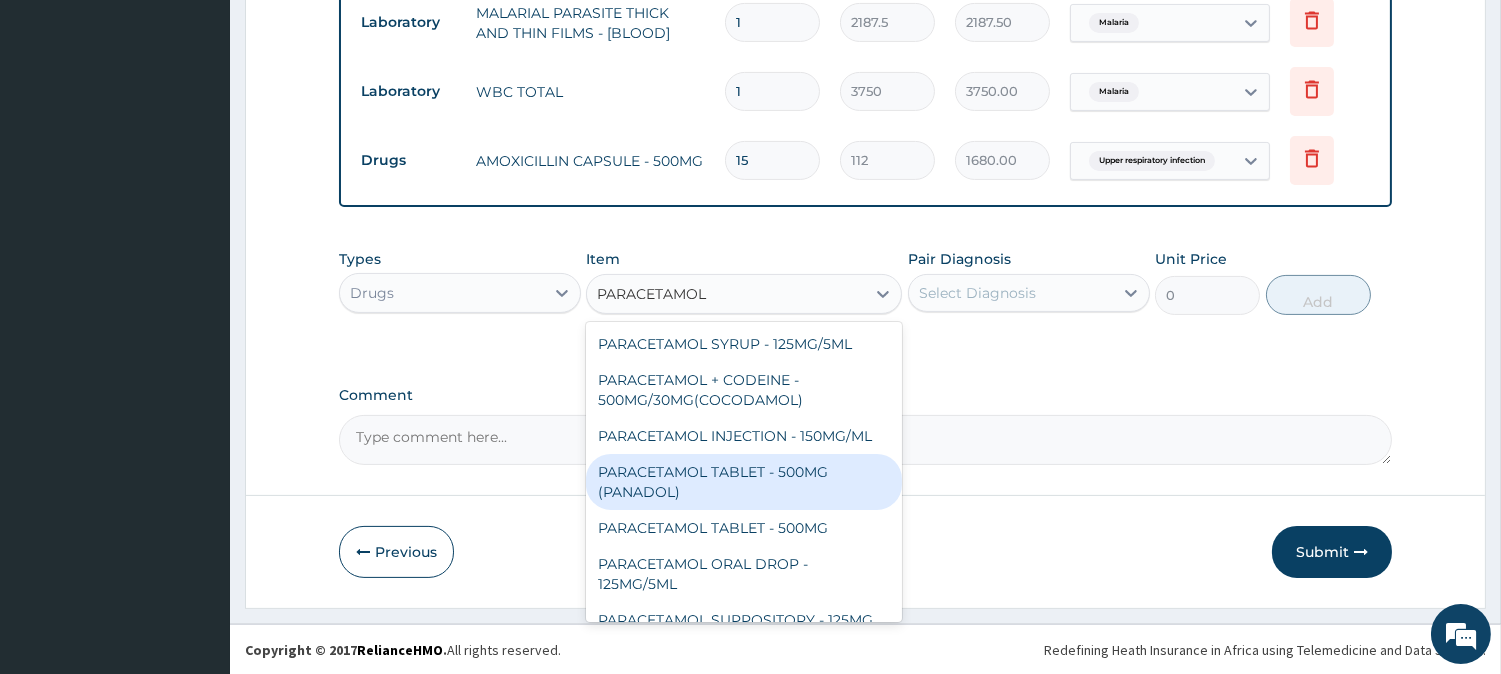 type 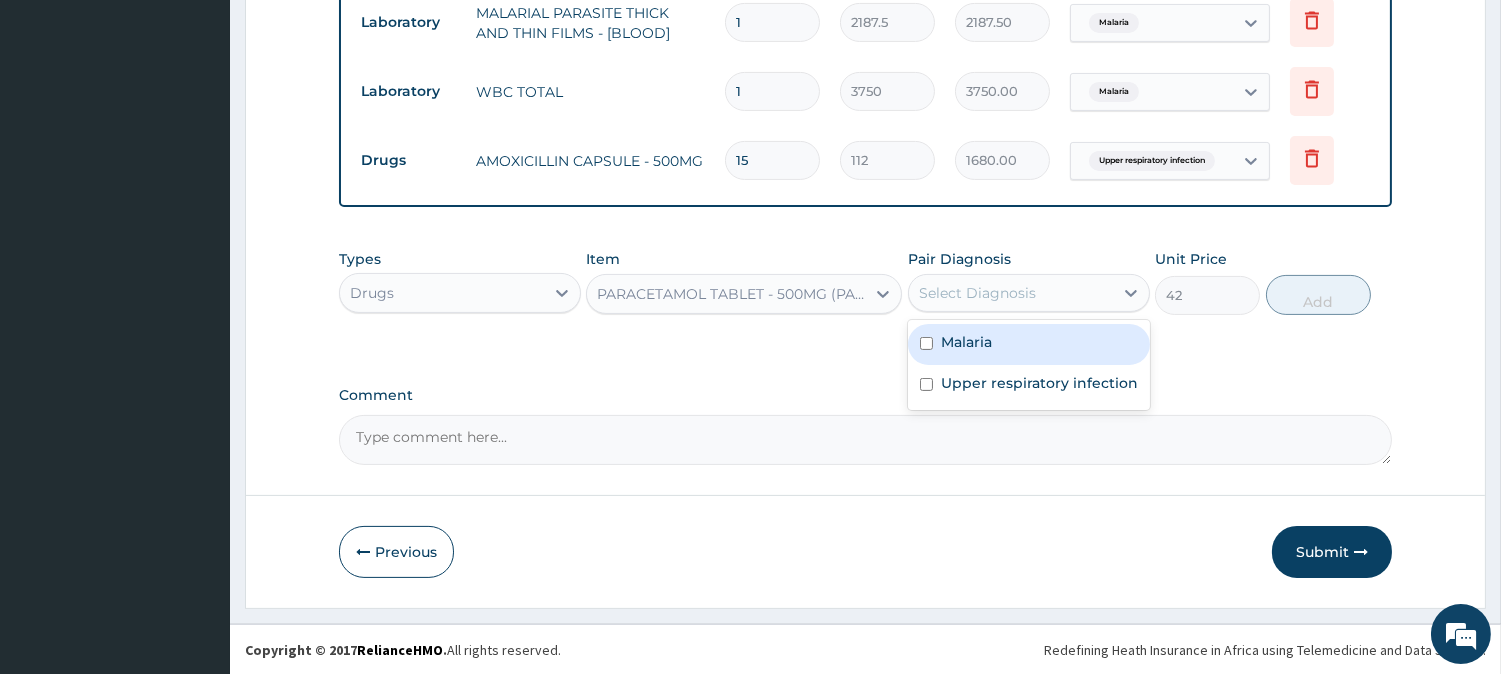 click on "Select Diagnosis" at bounding box center (1011, 293) 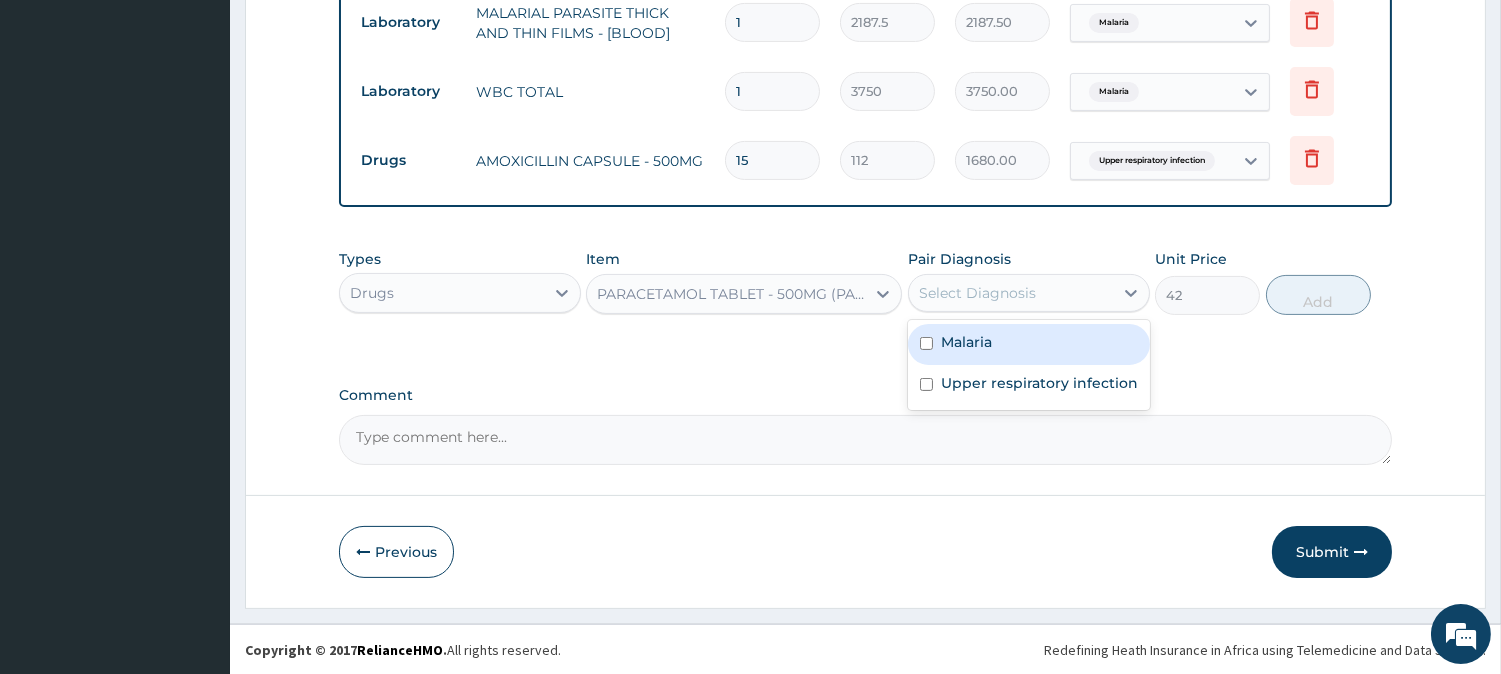 click on "Malaria" at bounding box center [1029, 344] 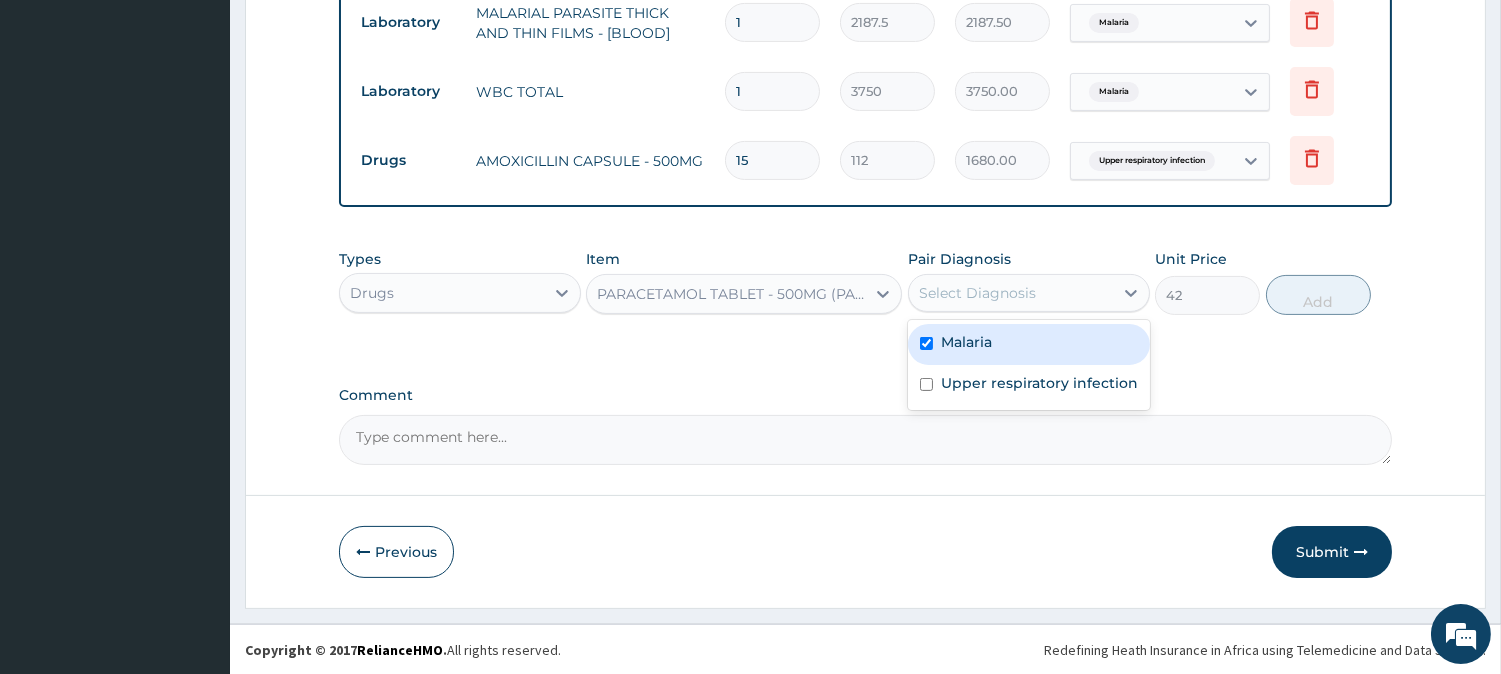 checkbox on "true" 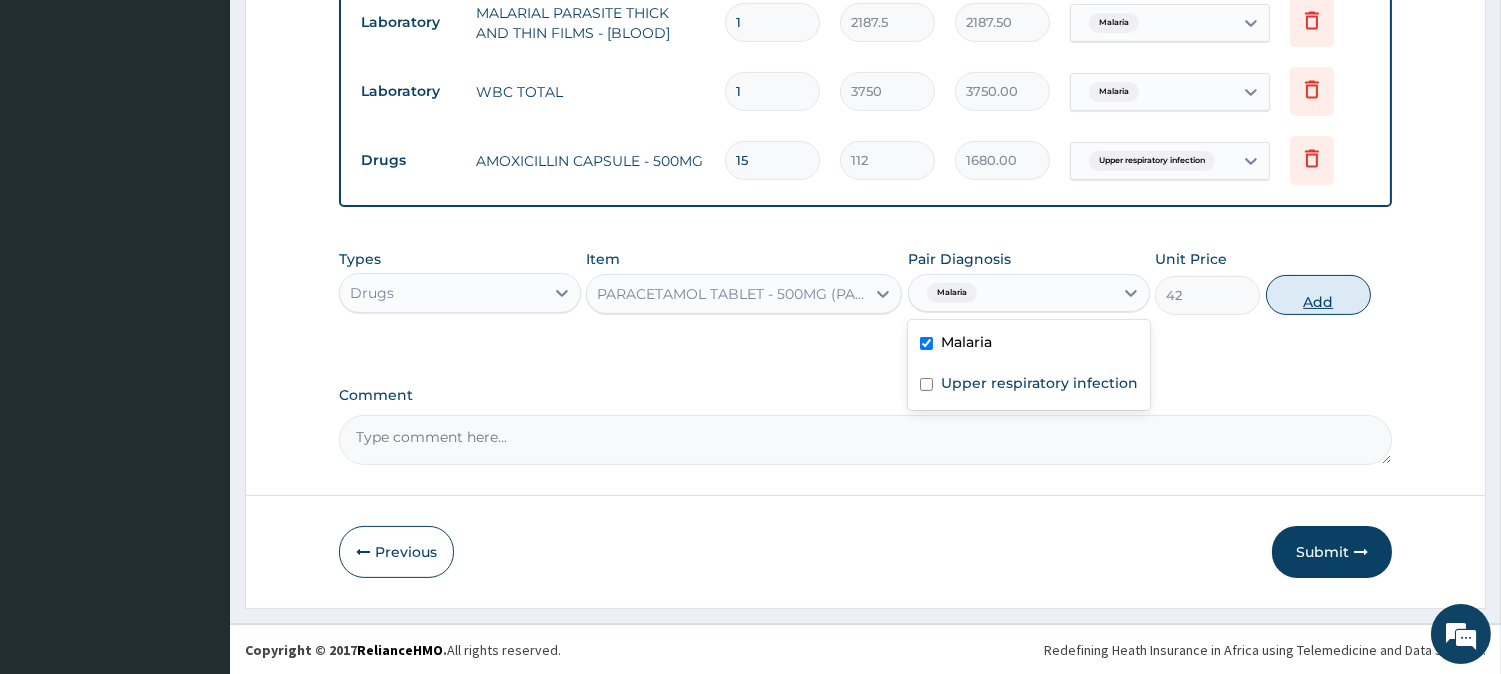 click on "Add" at bounding box center [1318, 295] 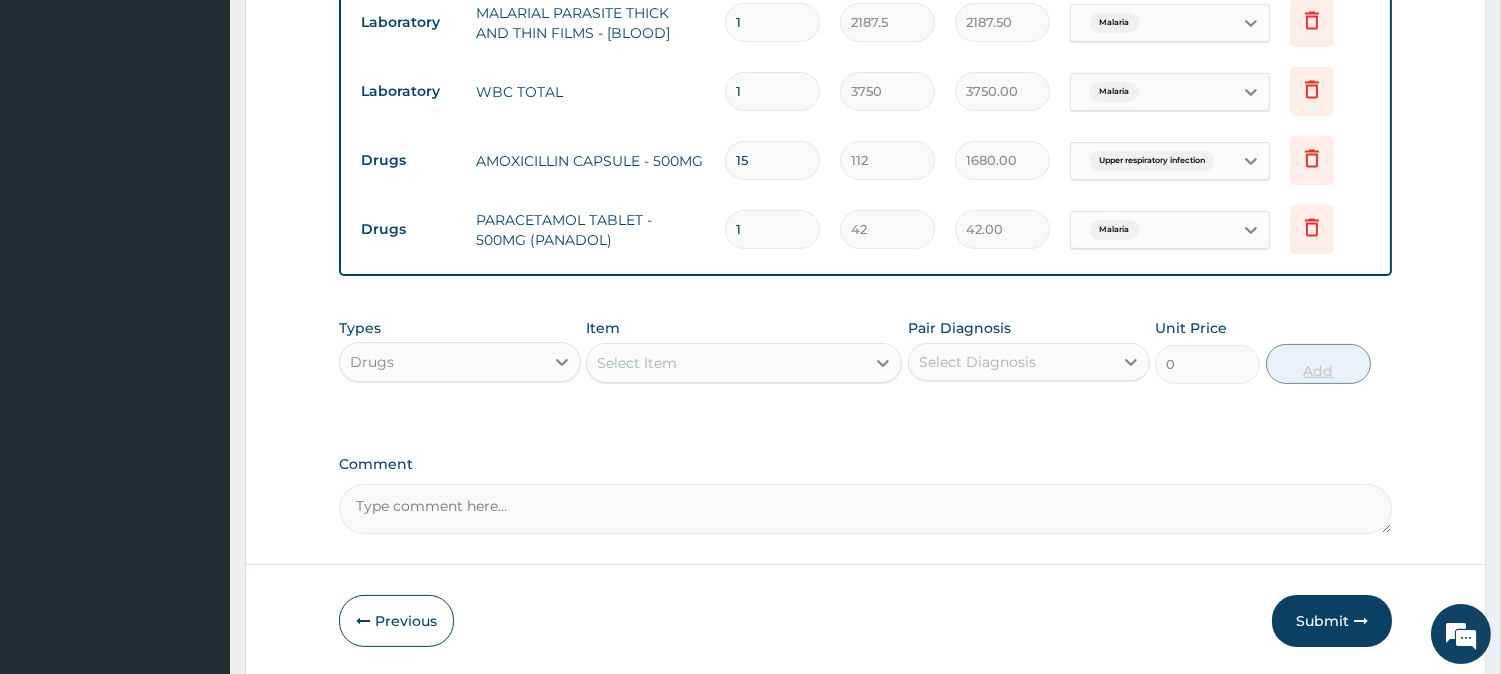 type 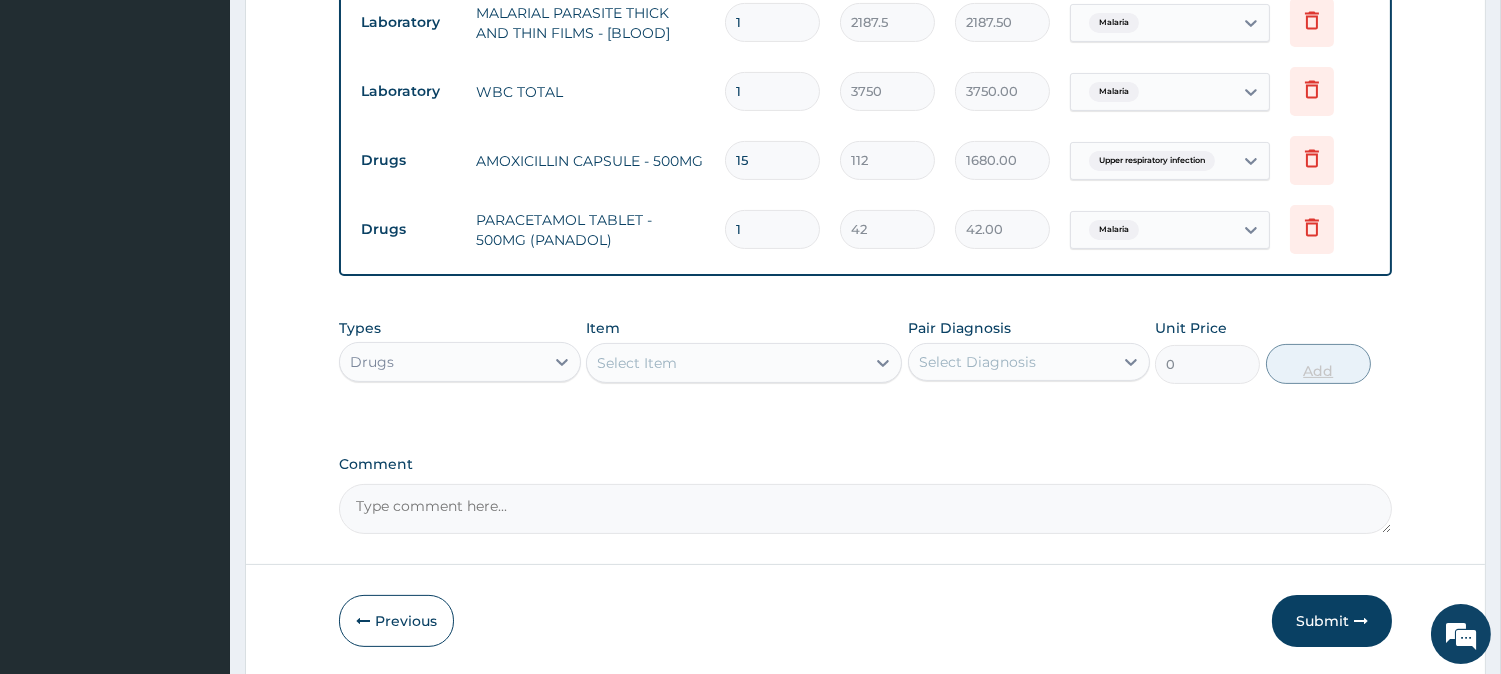 type on "0.00" 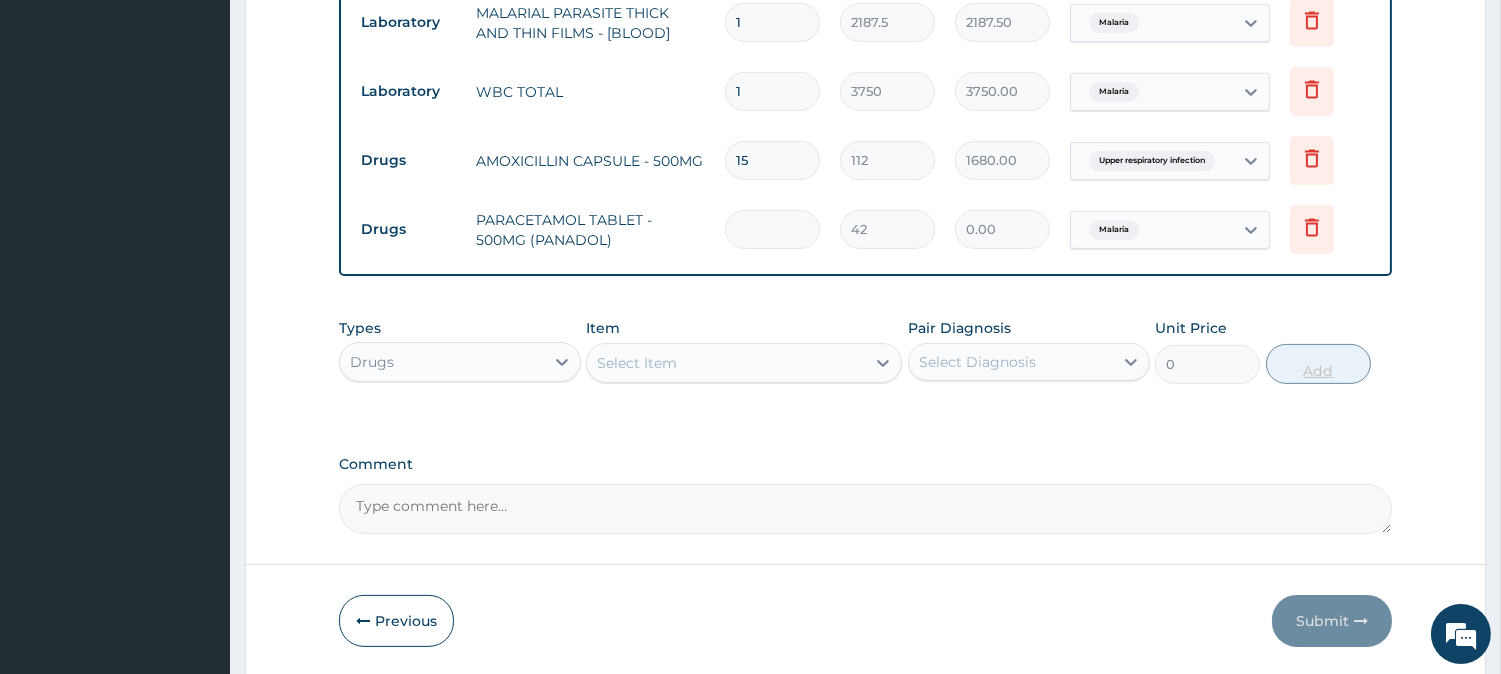 type on "3" 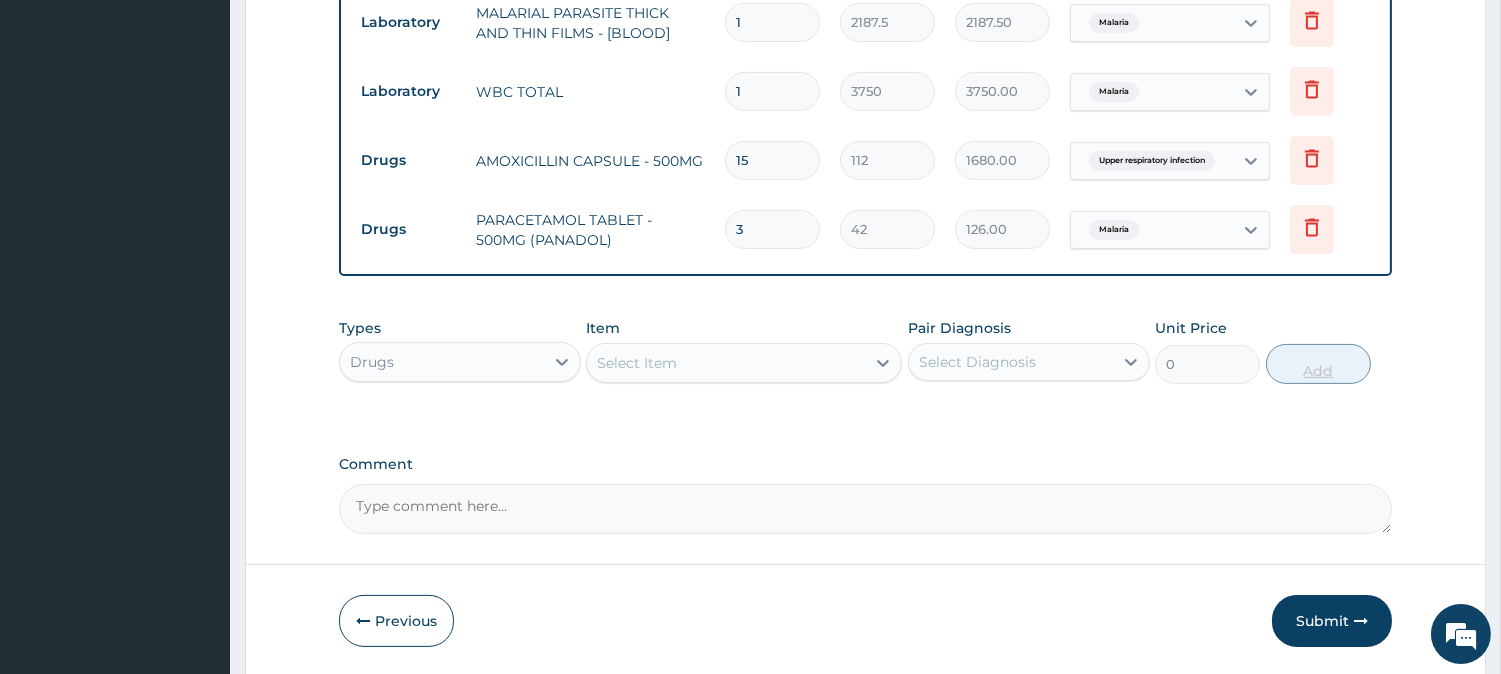 type on "30" 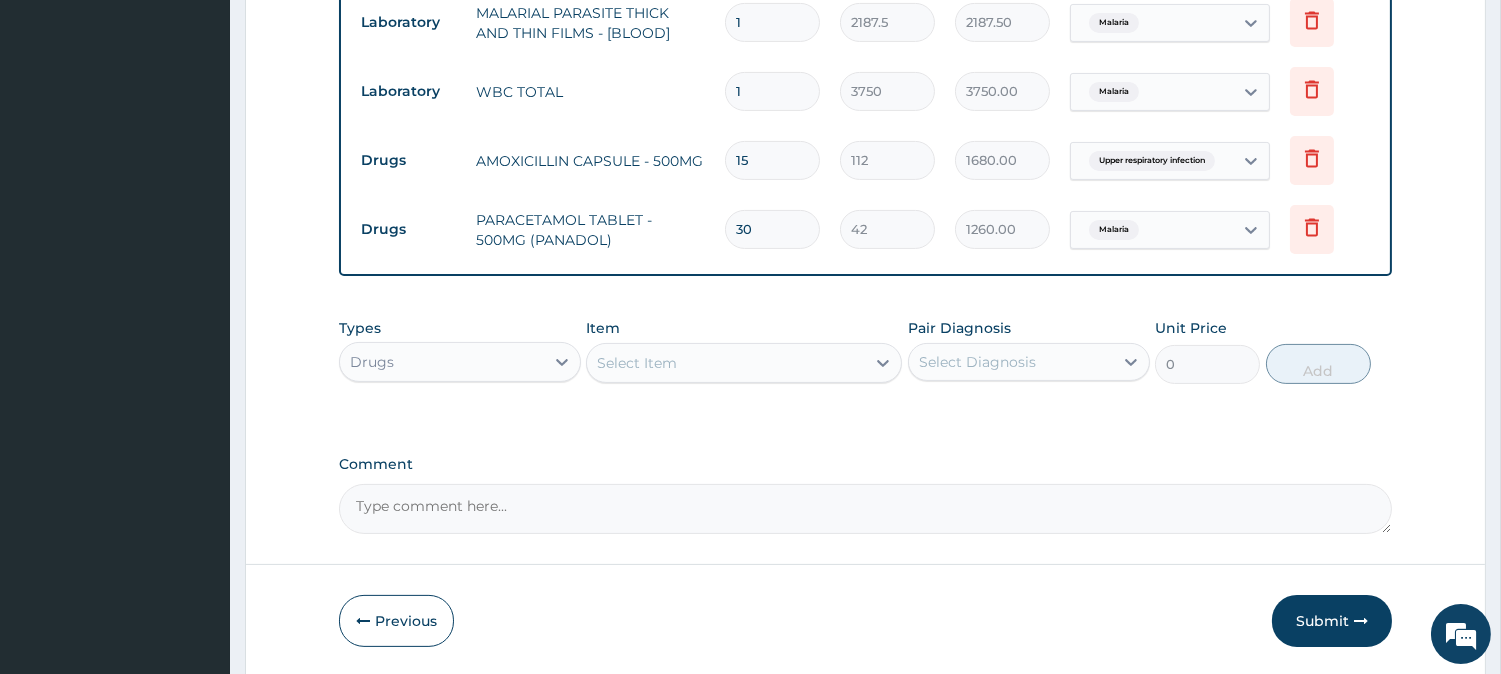 type on "30" 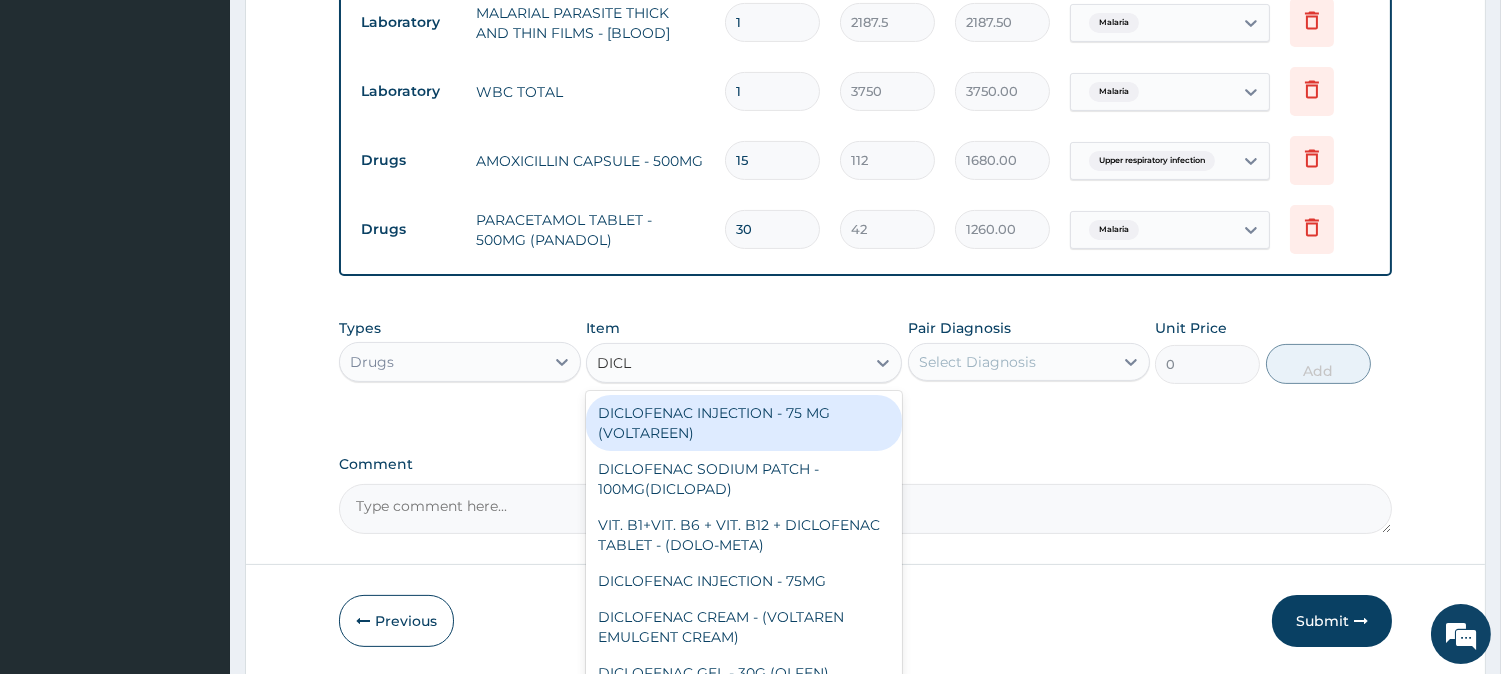 type on "DICLO" 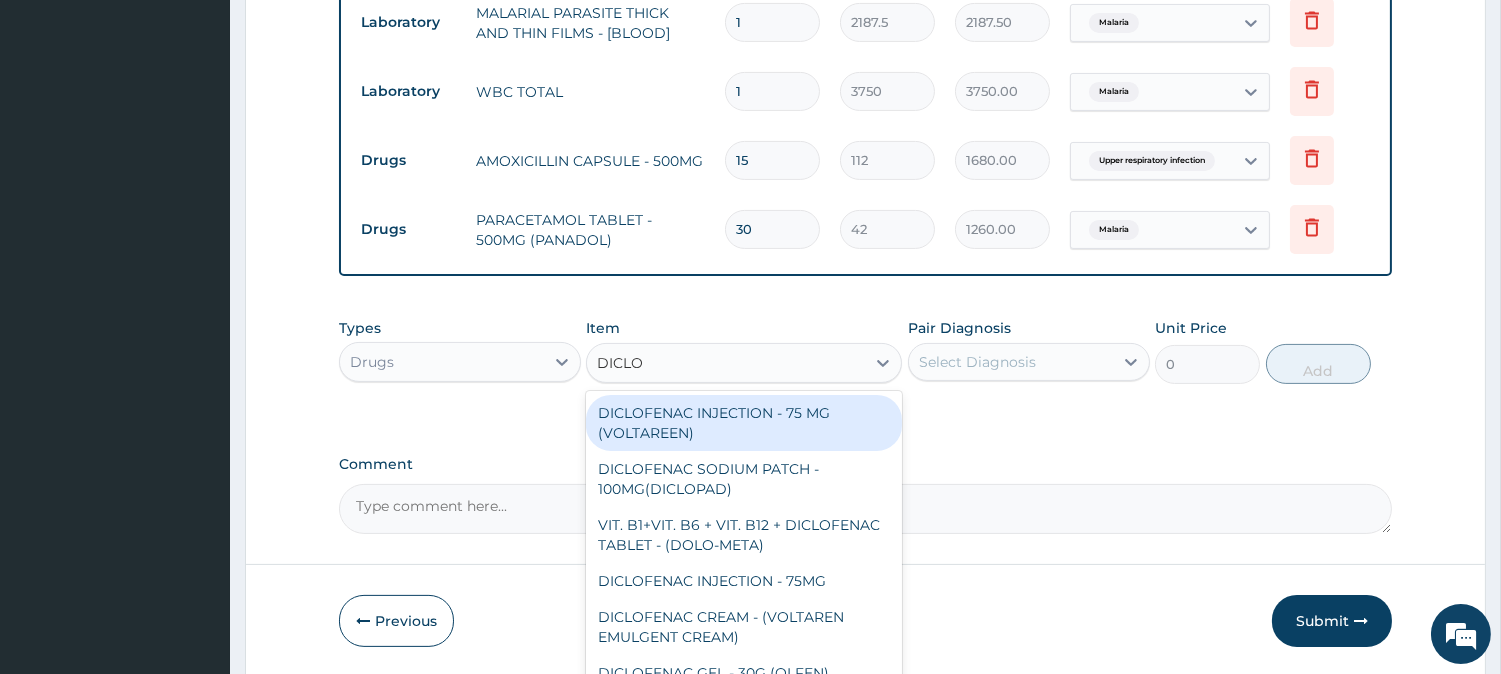 click on "DICLOFENAC INJECTION - 75 MG (VOLTAREEN)" at bounding box center [744, 423] 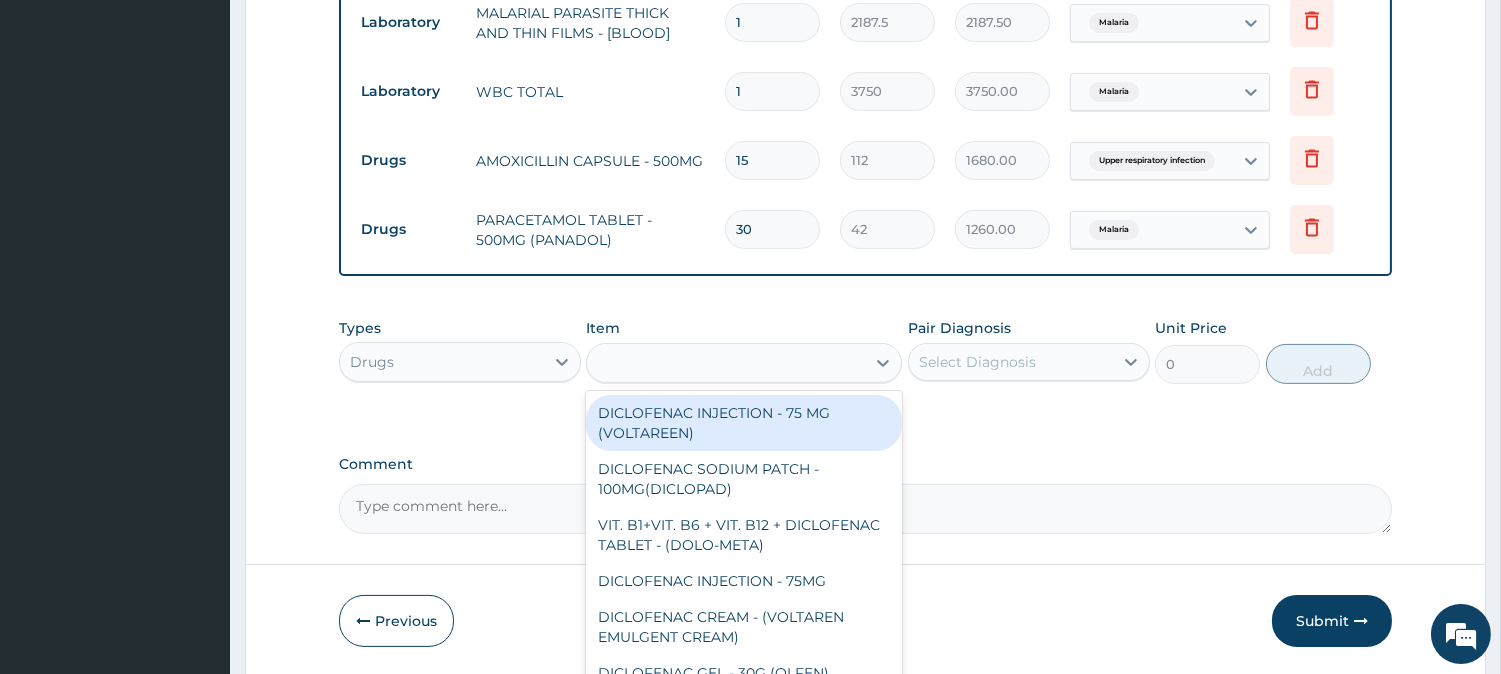 type on "588" 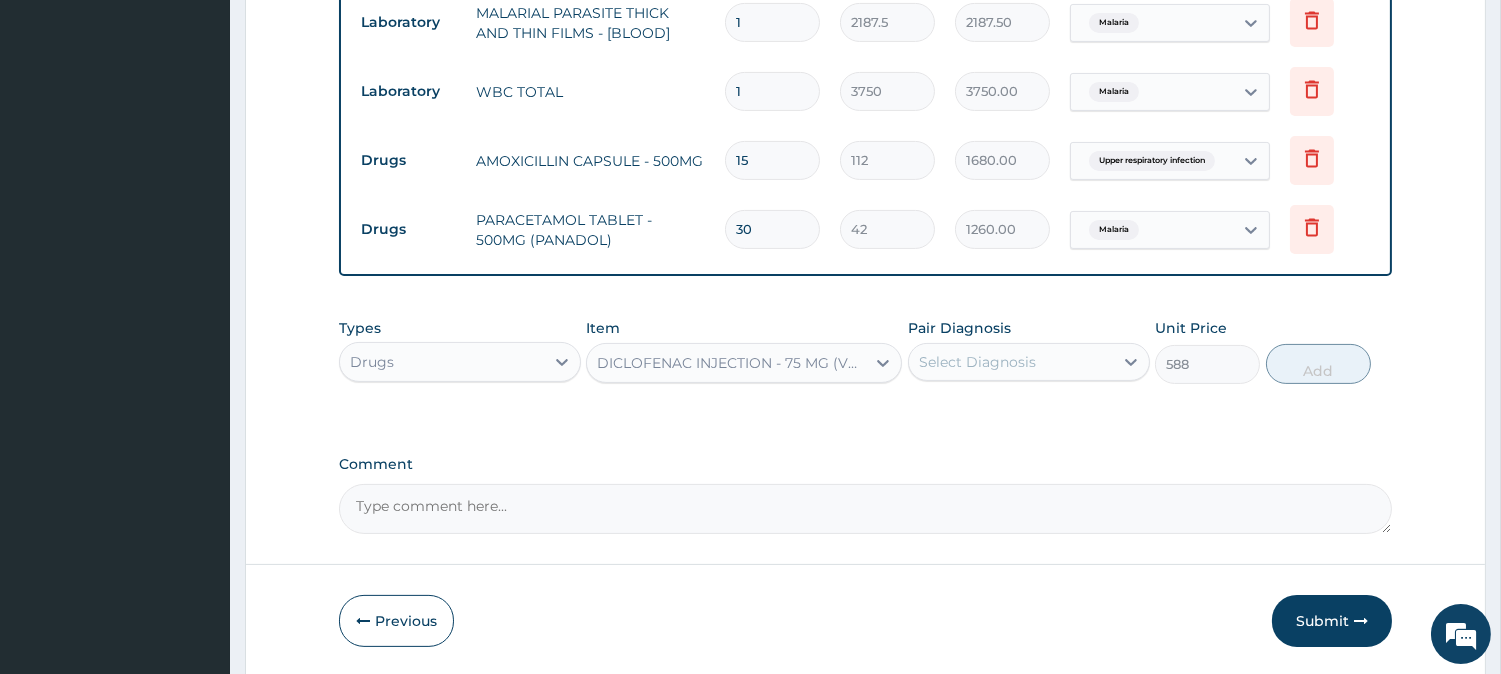 click on "Pair Diagnosis" at bounding box center (959, 328) 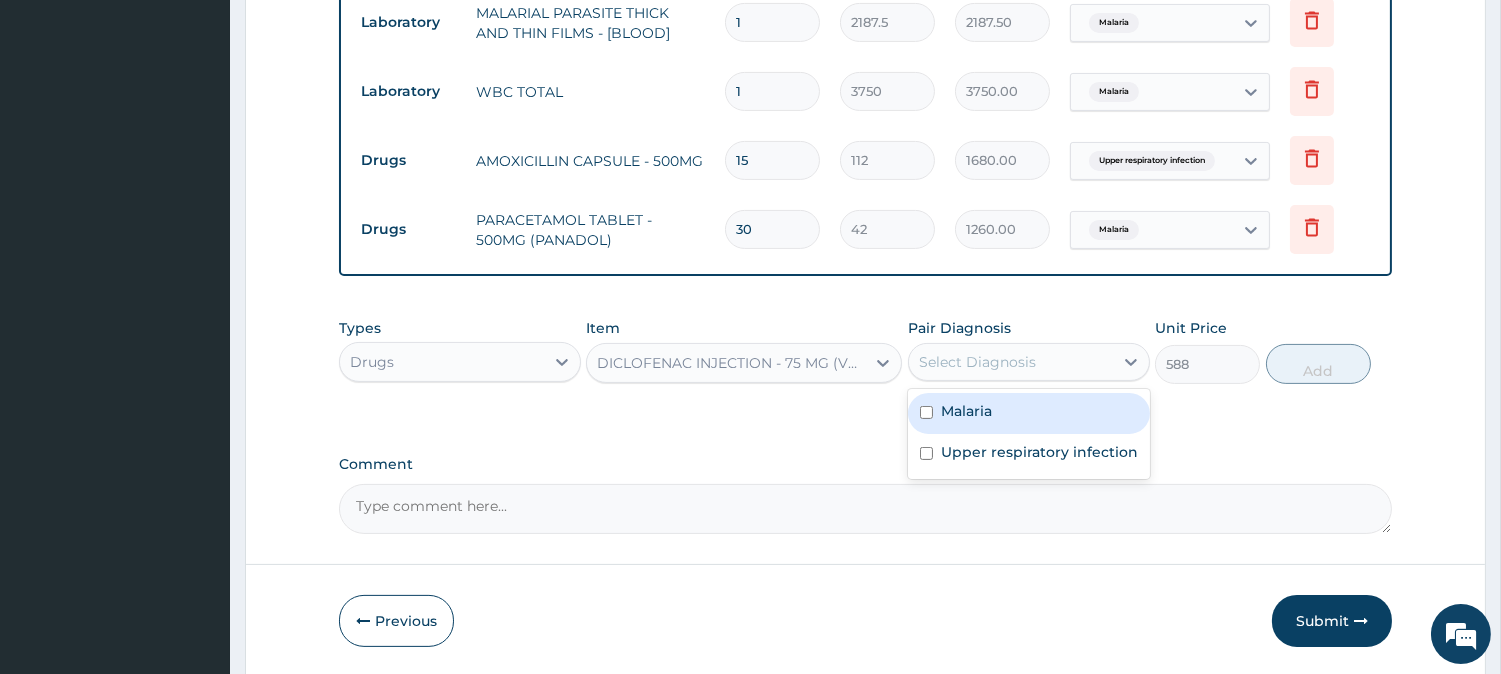 click on "Select Diagnosis" at bounding box center (977, 362) 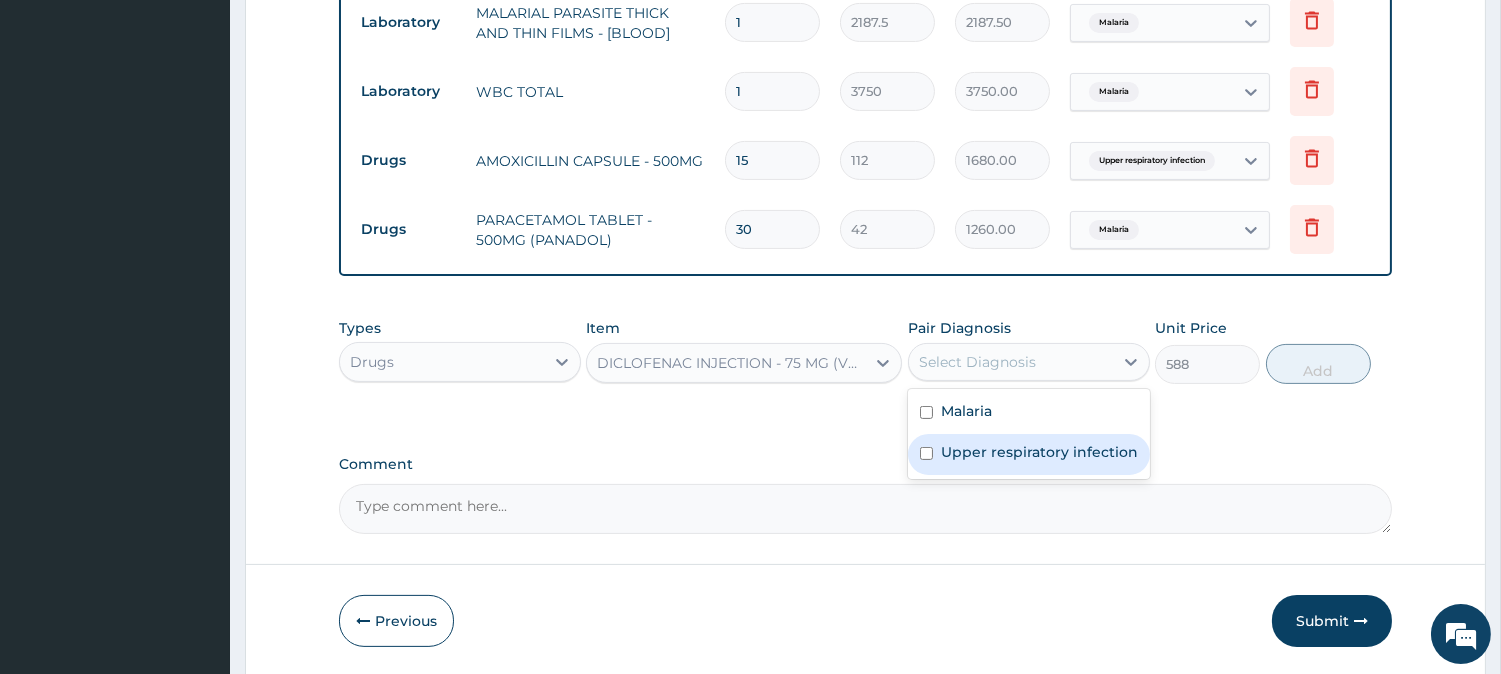 click on "Upper respiratory infection" at bounding box center [1039, 452] 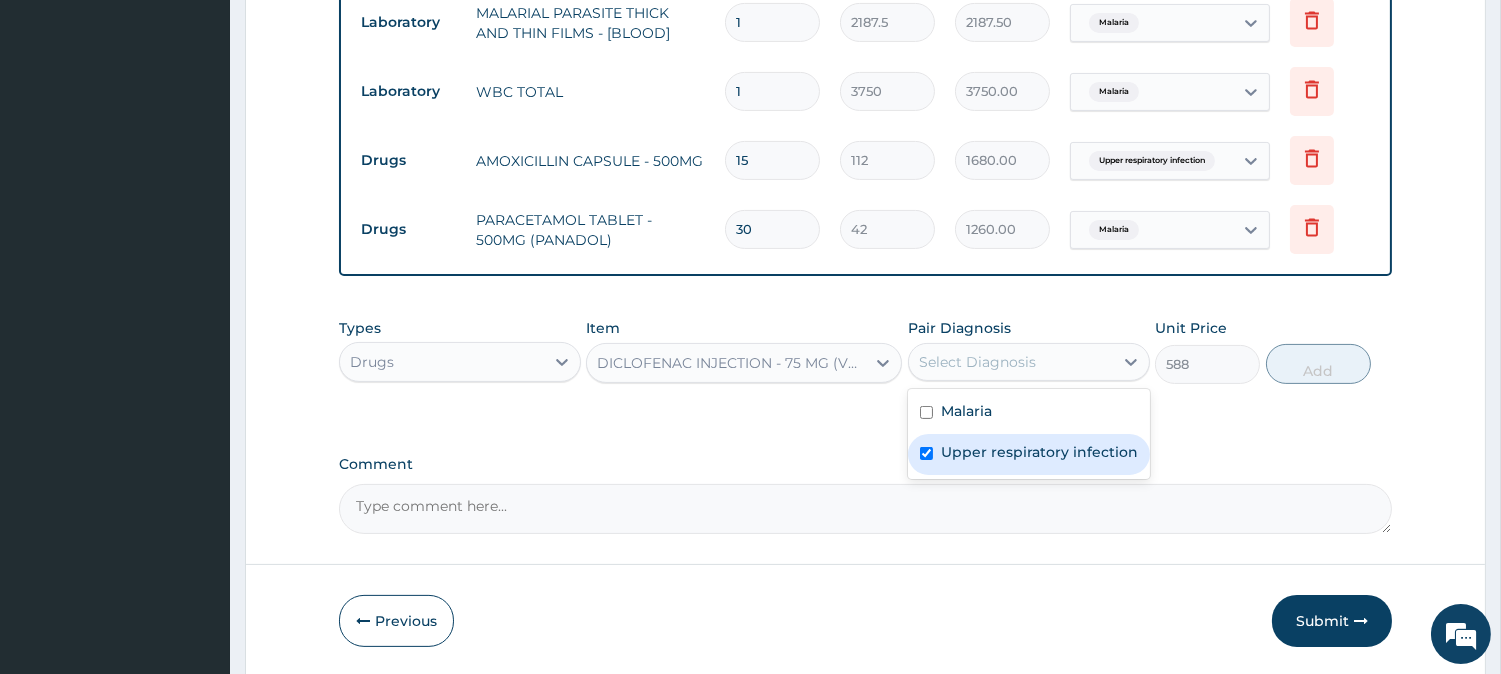 checkbox on "true" 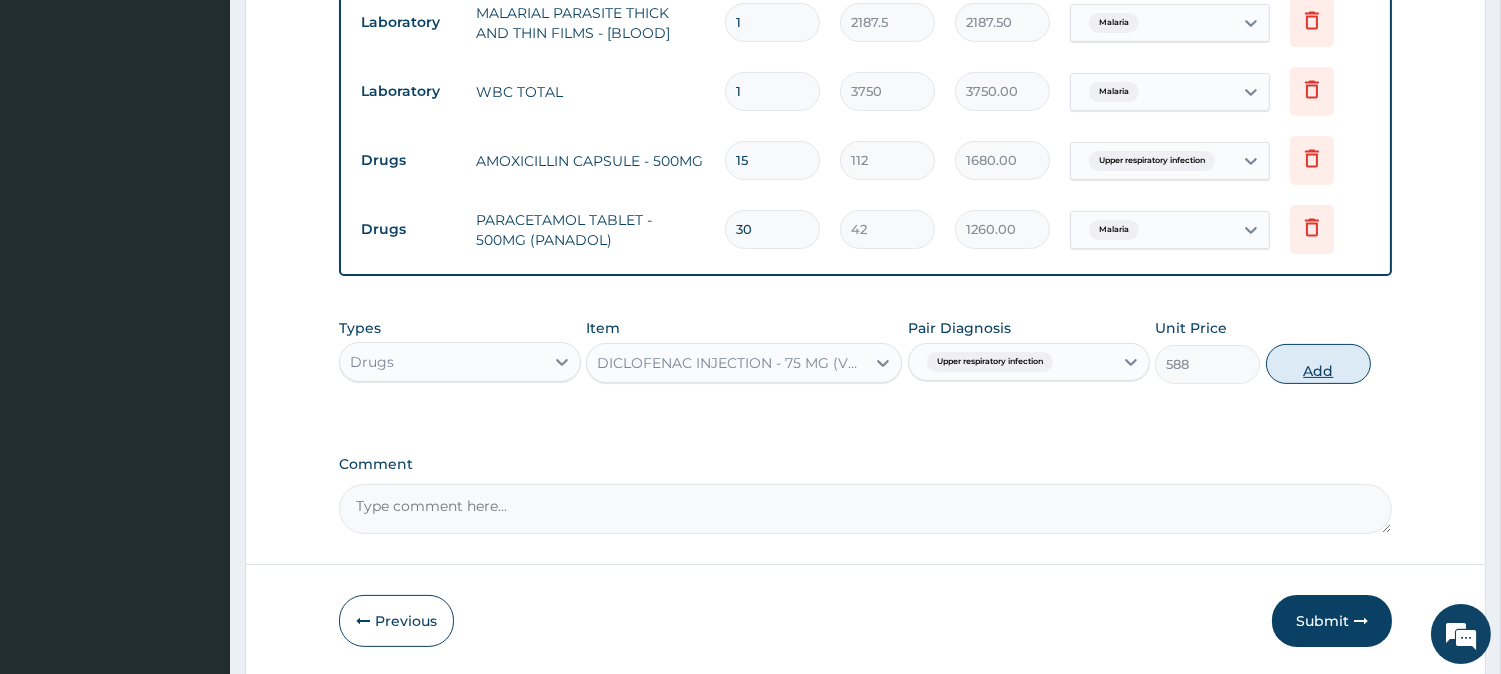 click on "Add" at bounding box center [1318, 364] 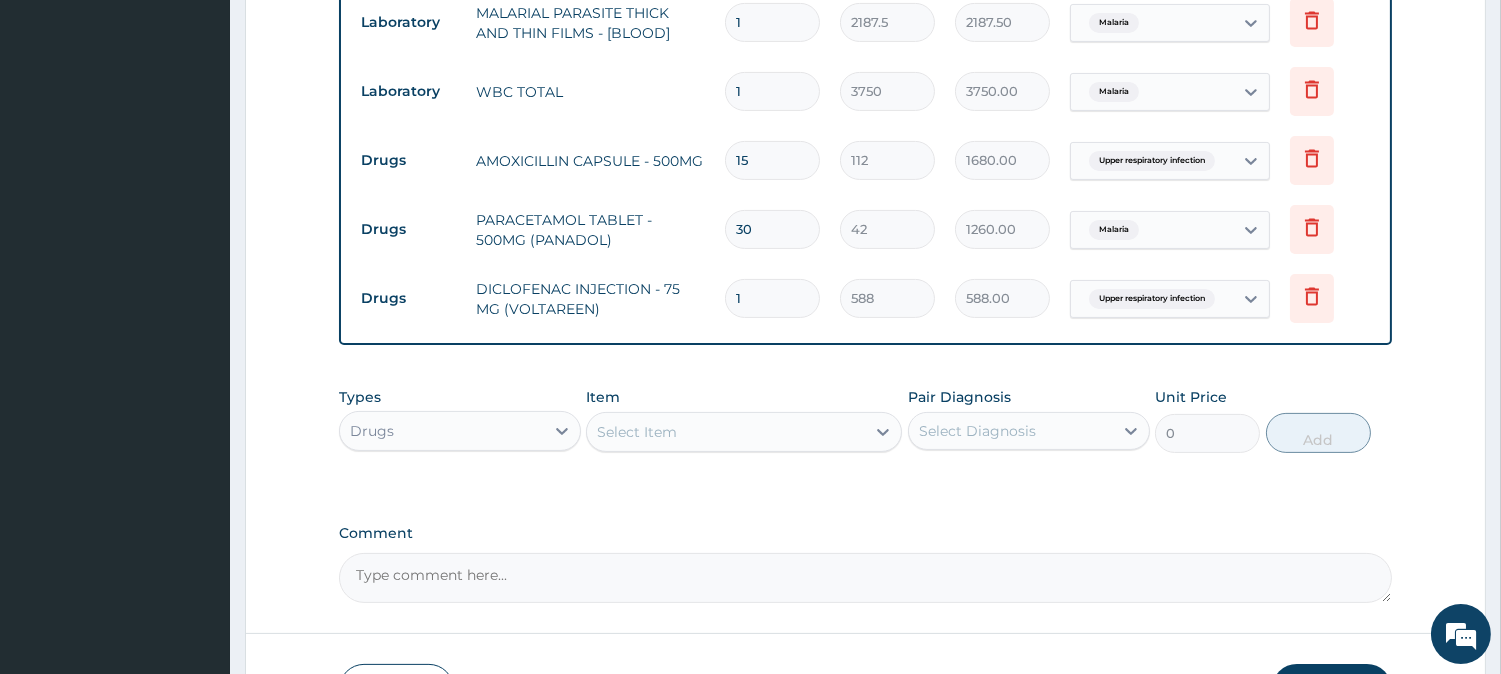 click on "Select Item" at bounding box center (726, 432) 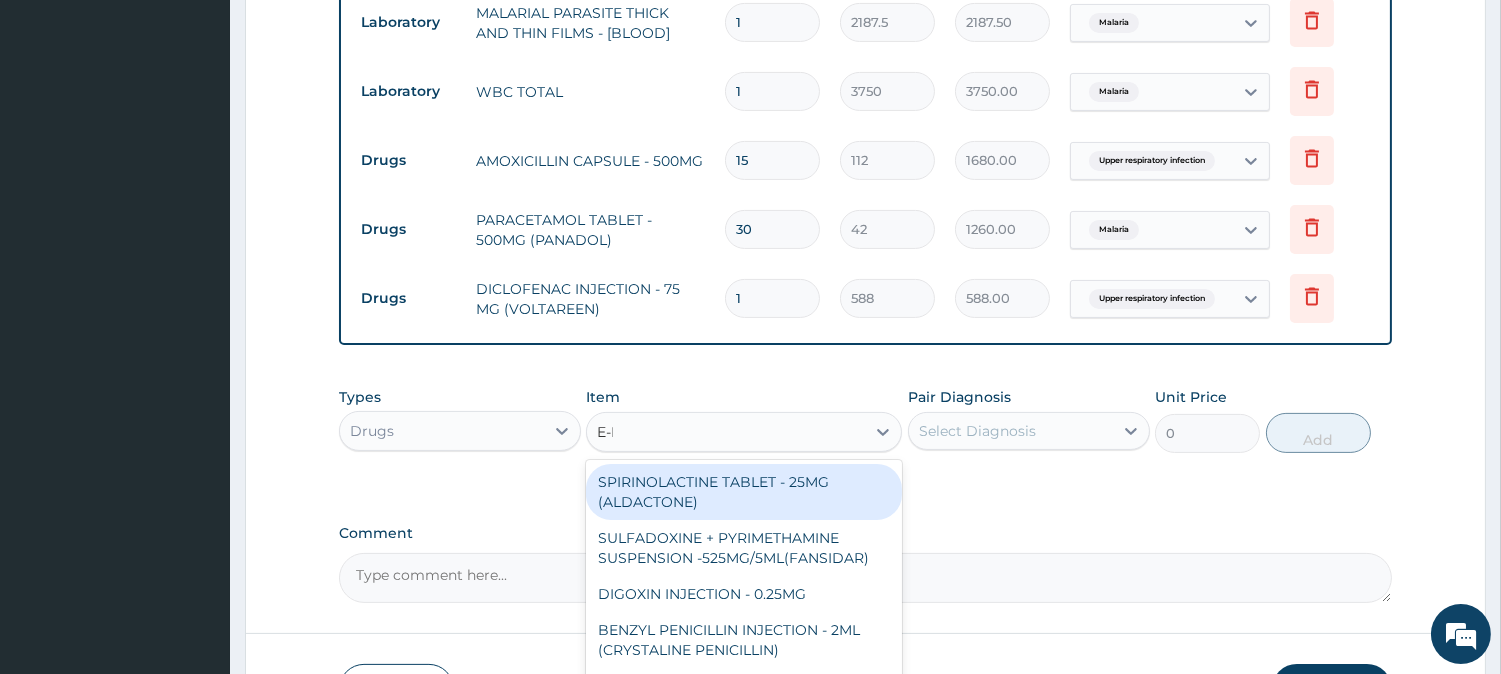 type on "E-MA" 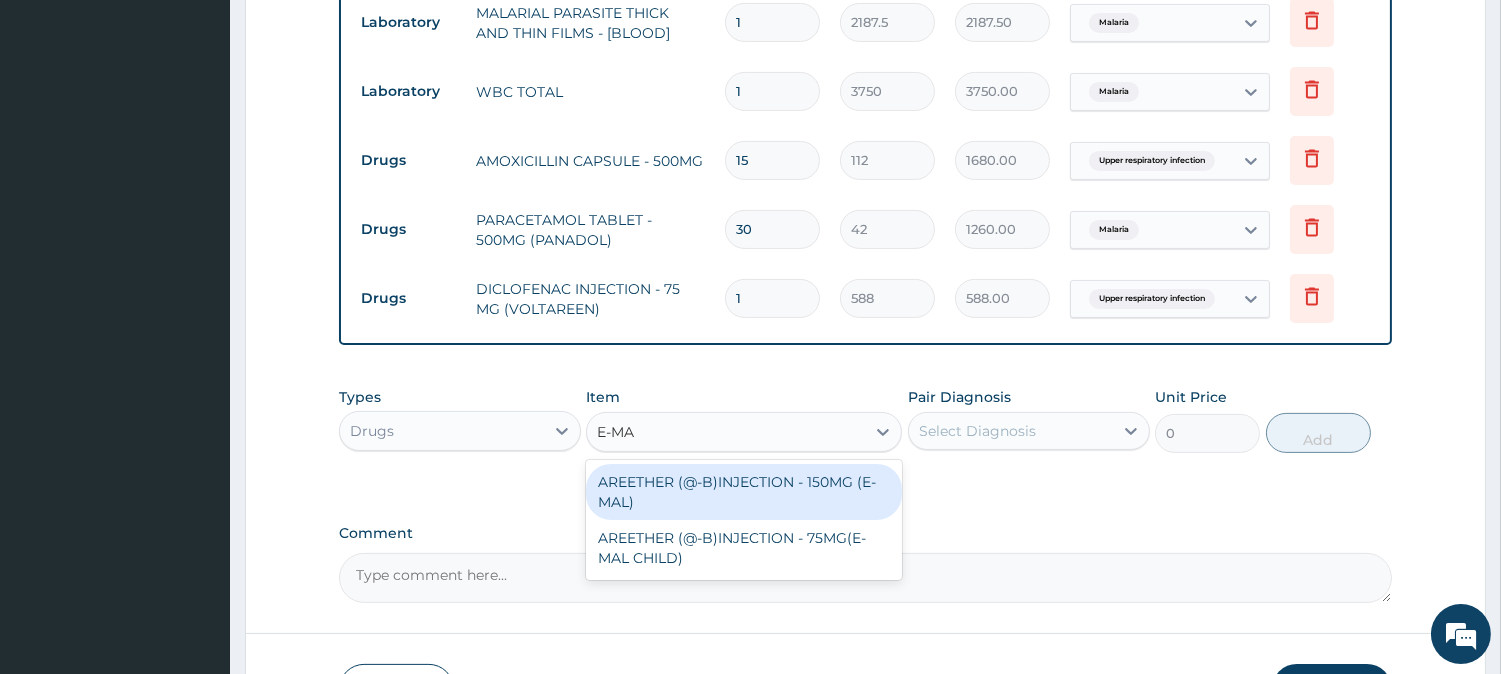 click on "AREETHER (@-B)INJECTION - 150MG (E-MAL)" at bounding box center [744, 492] 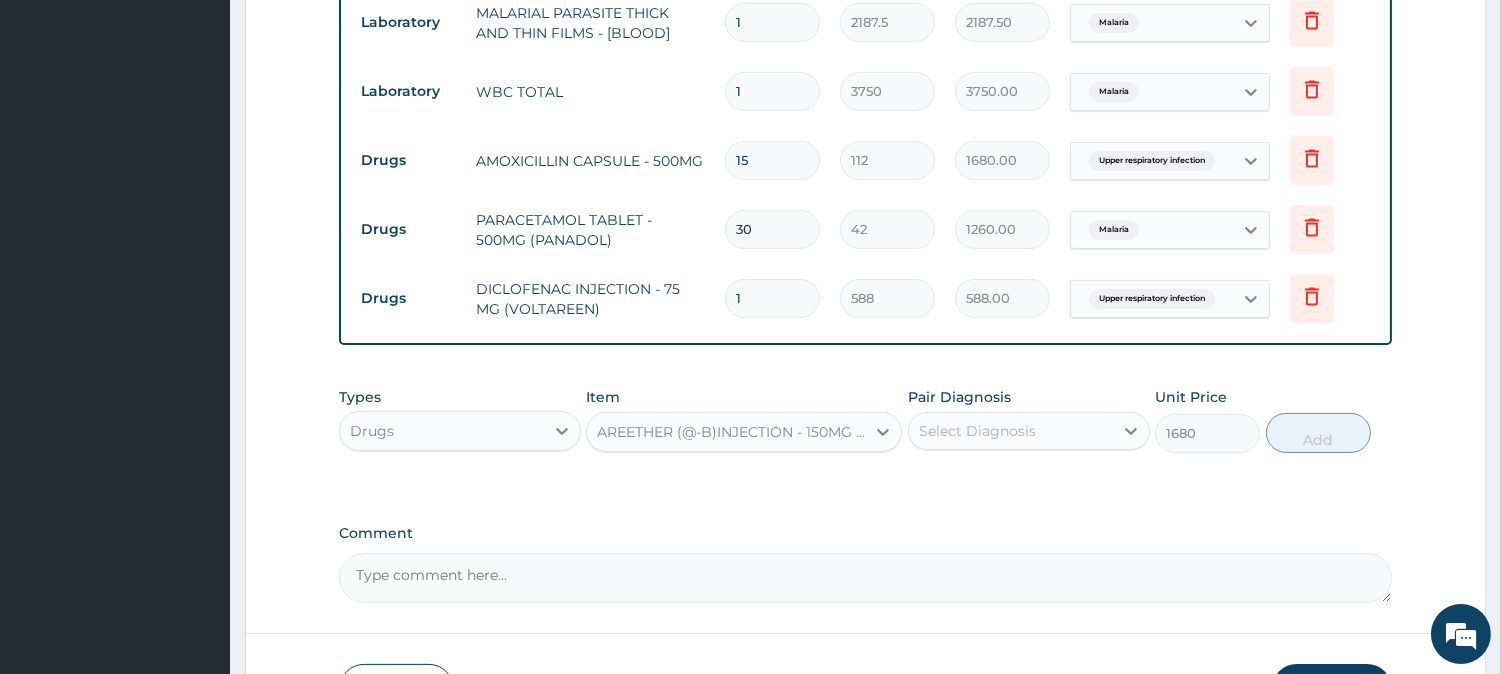 click on "Select Diagnosis" at bounding box center (977, 431) 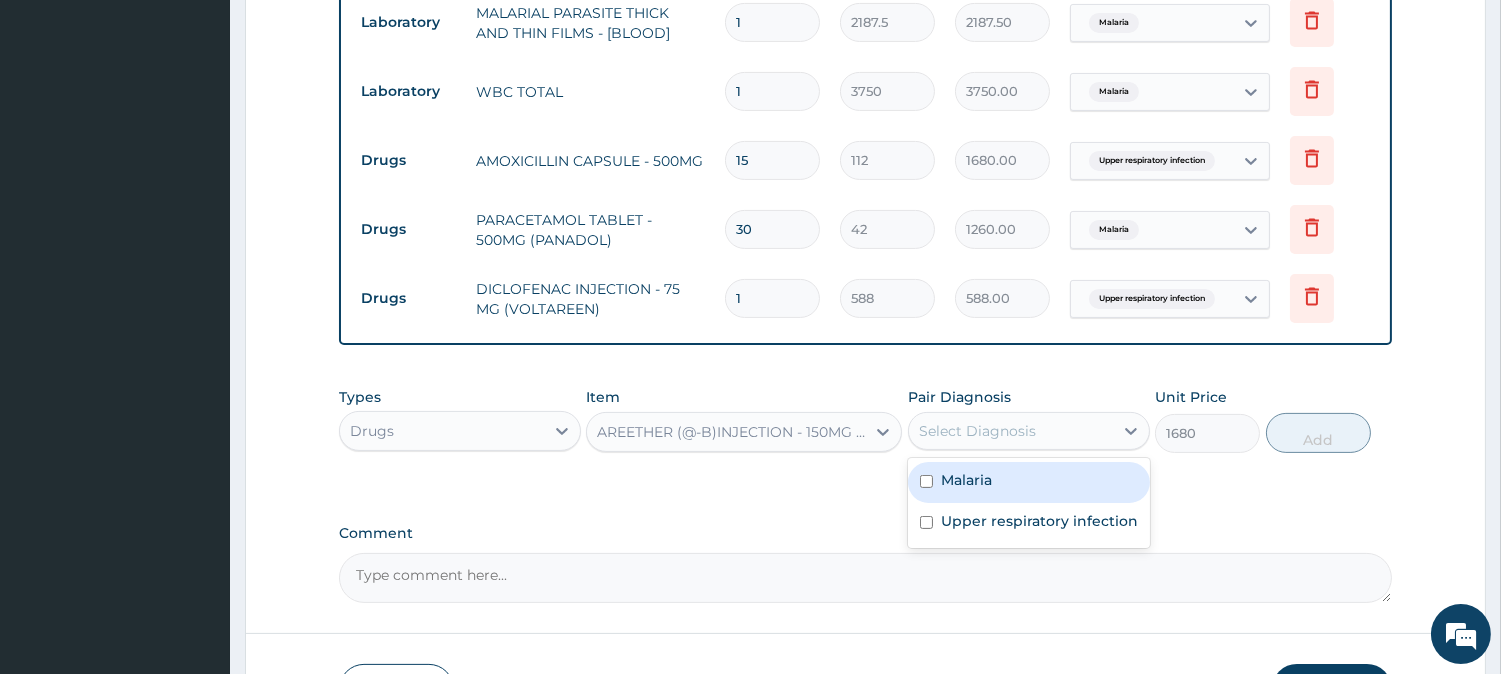 click on "Malaria" at bounding box center (1029, 482) 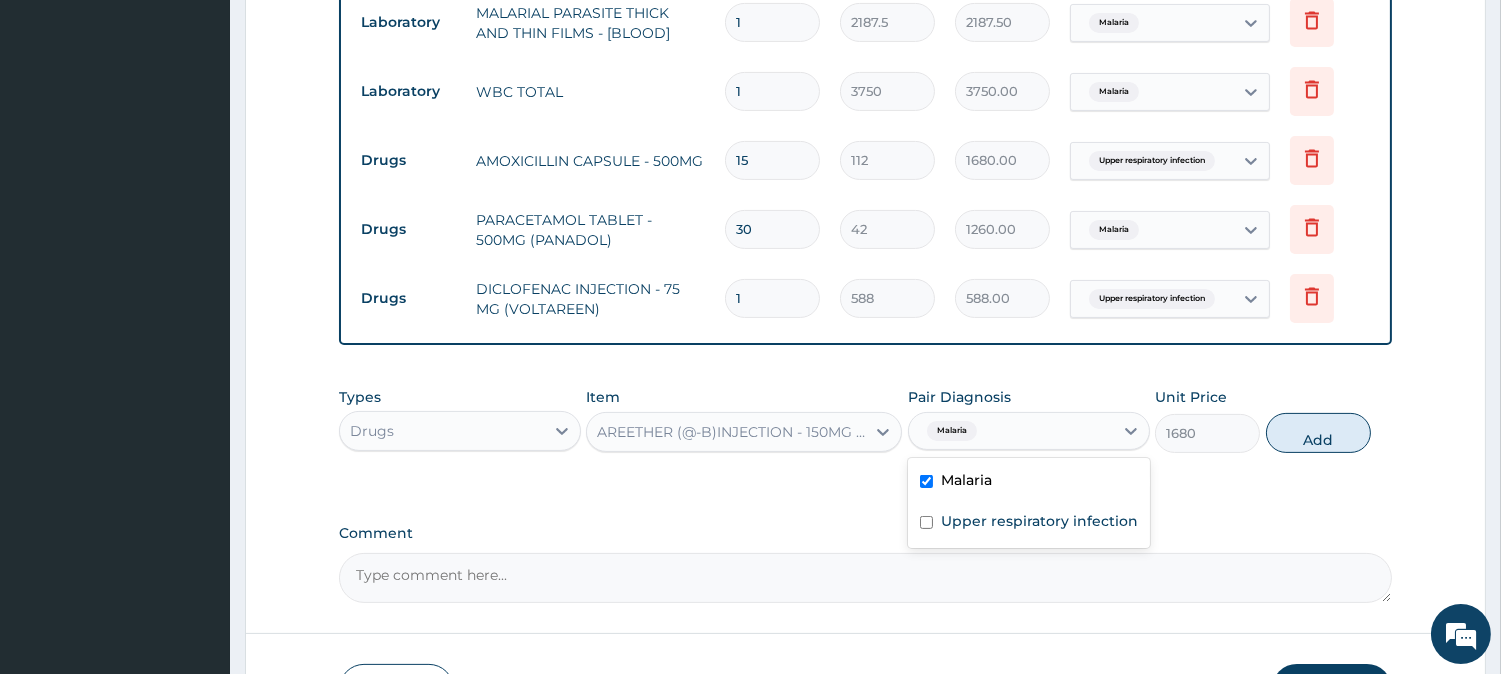 click on "Malaria" at bounding box center (1029, 482) 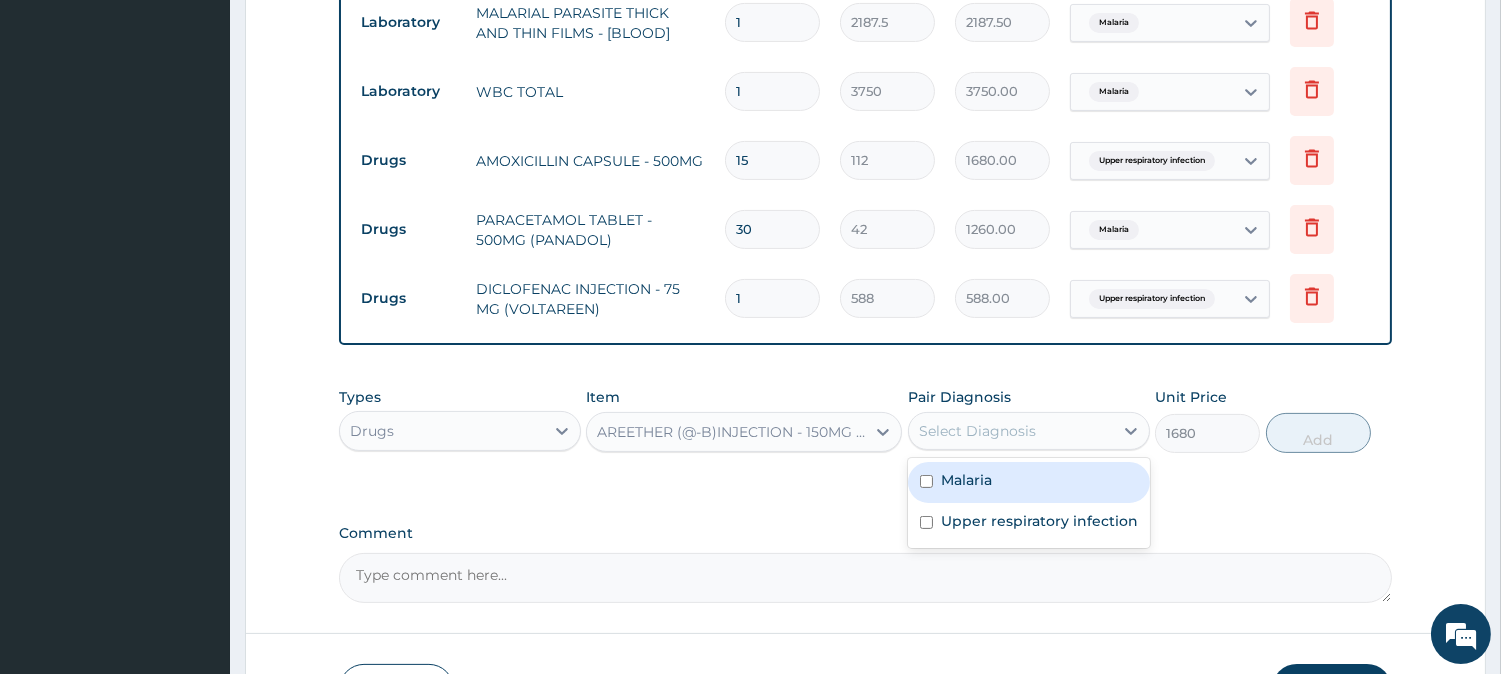 click on "Malaria" at bounding box center [1029, 482] 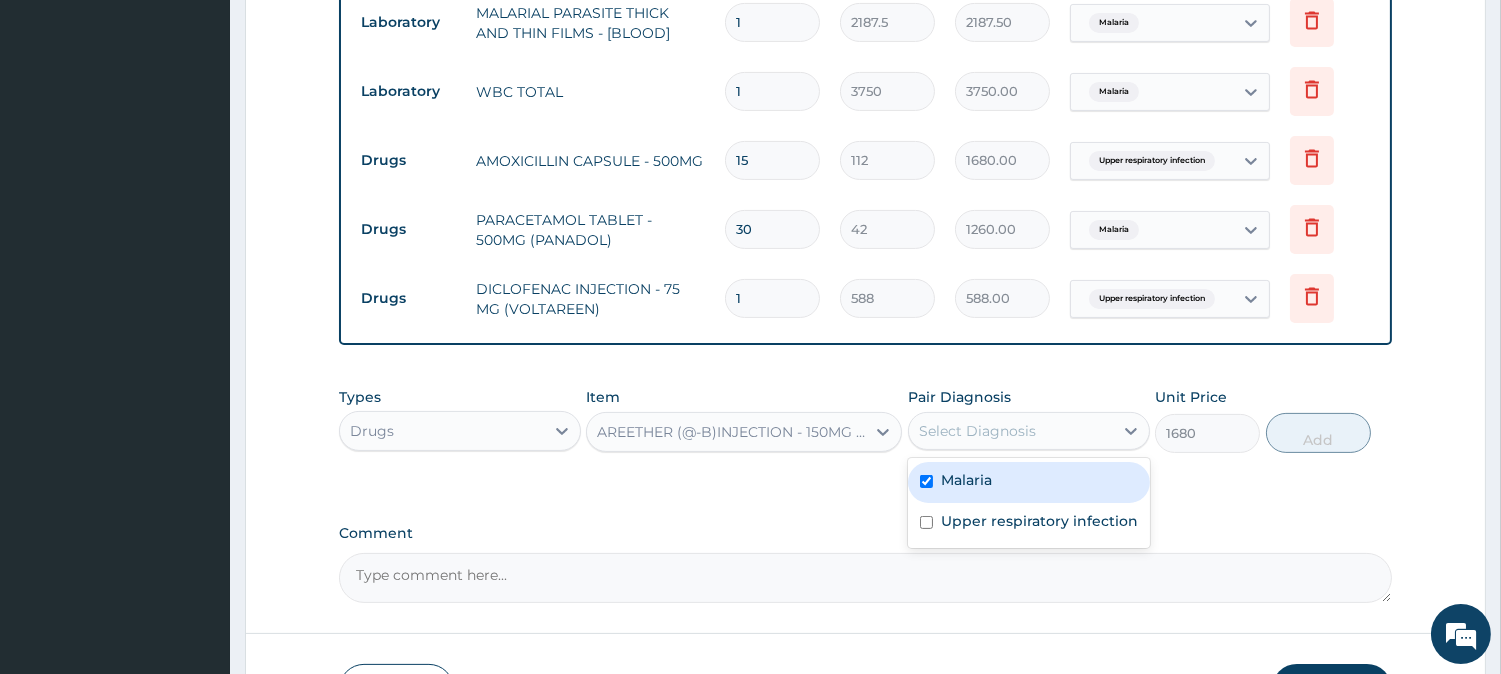 checkbox on "true" 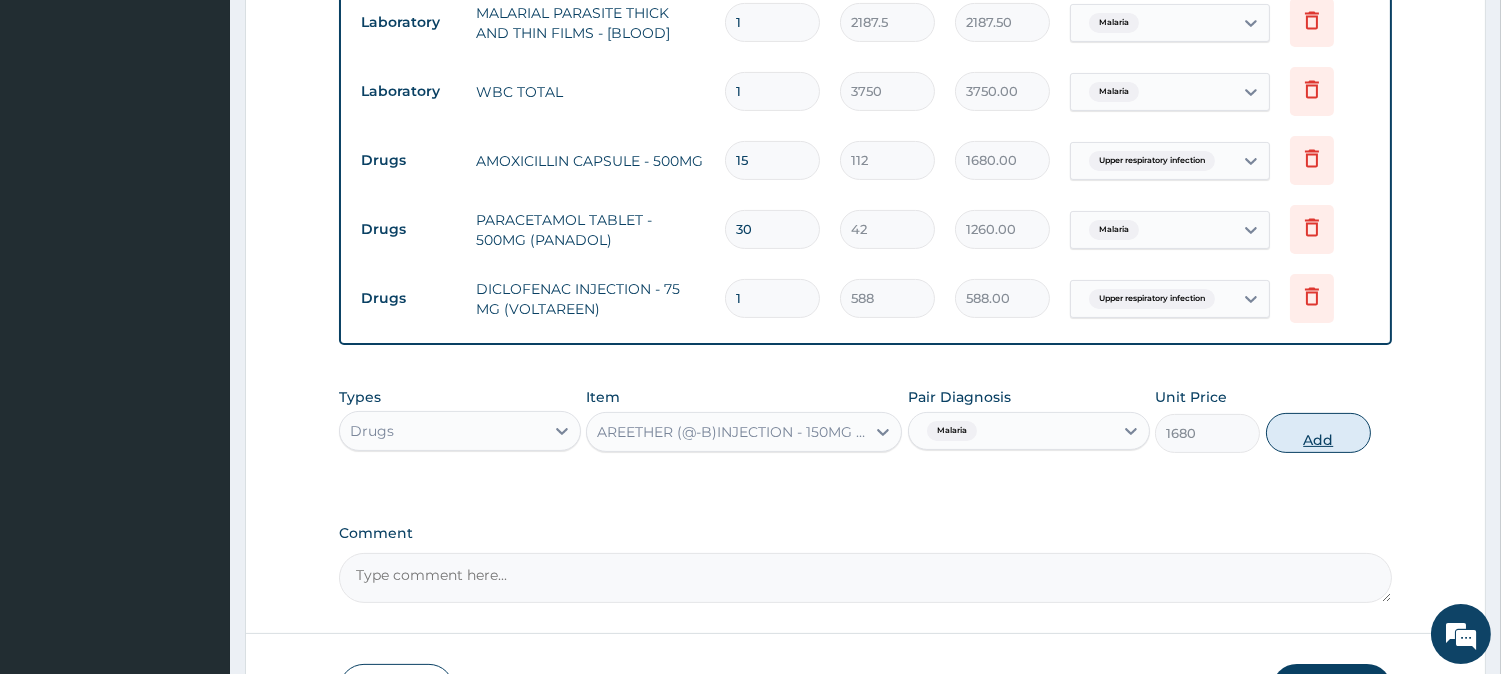 click on "Add" at bounding box center (1318, 433) 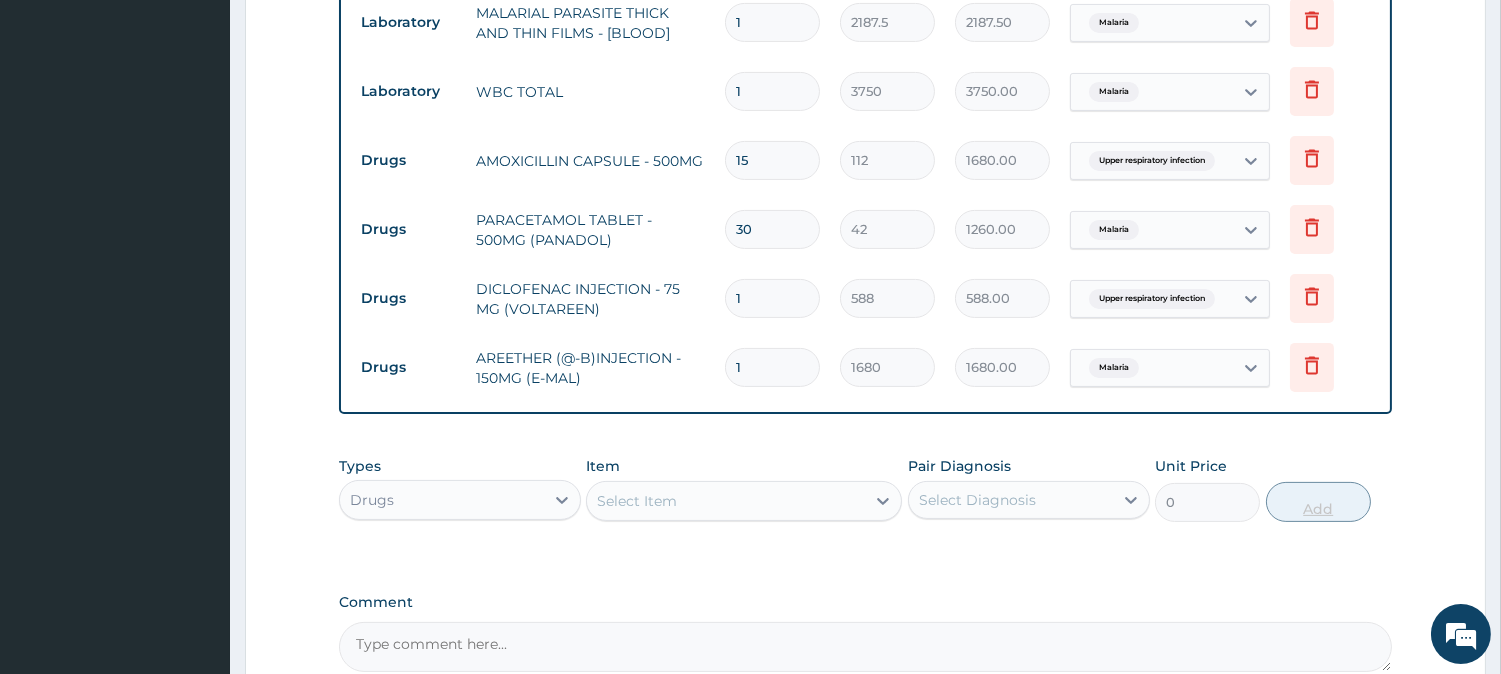 type 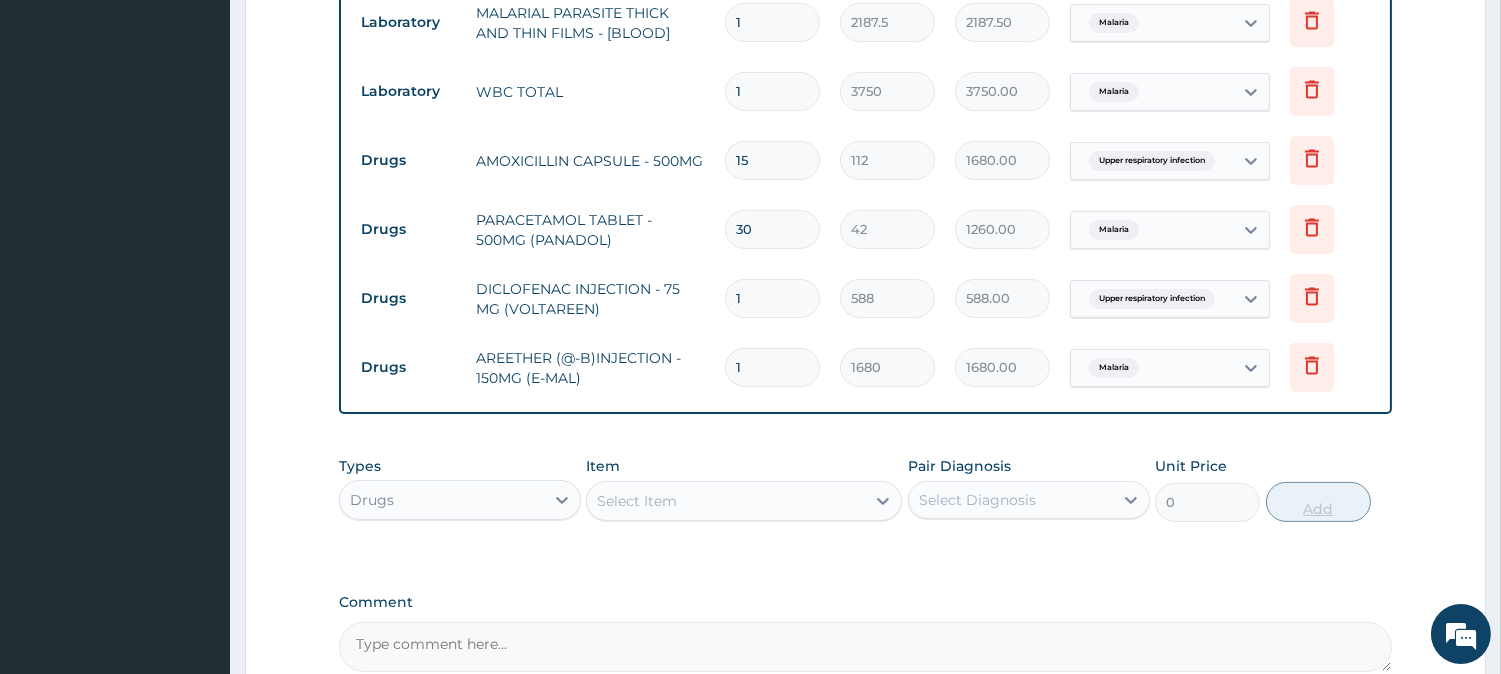 type on "0.00" 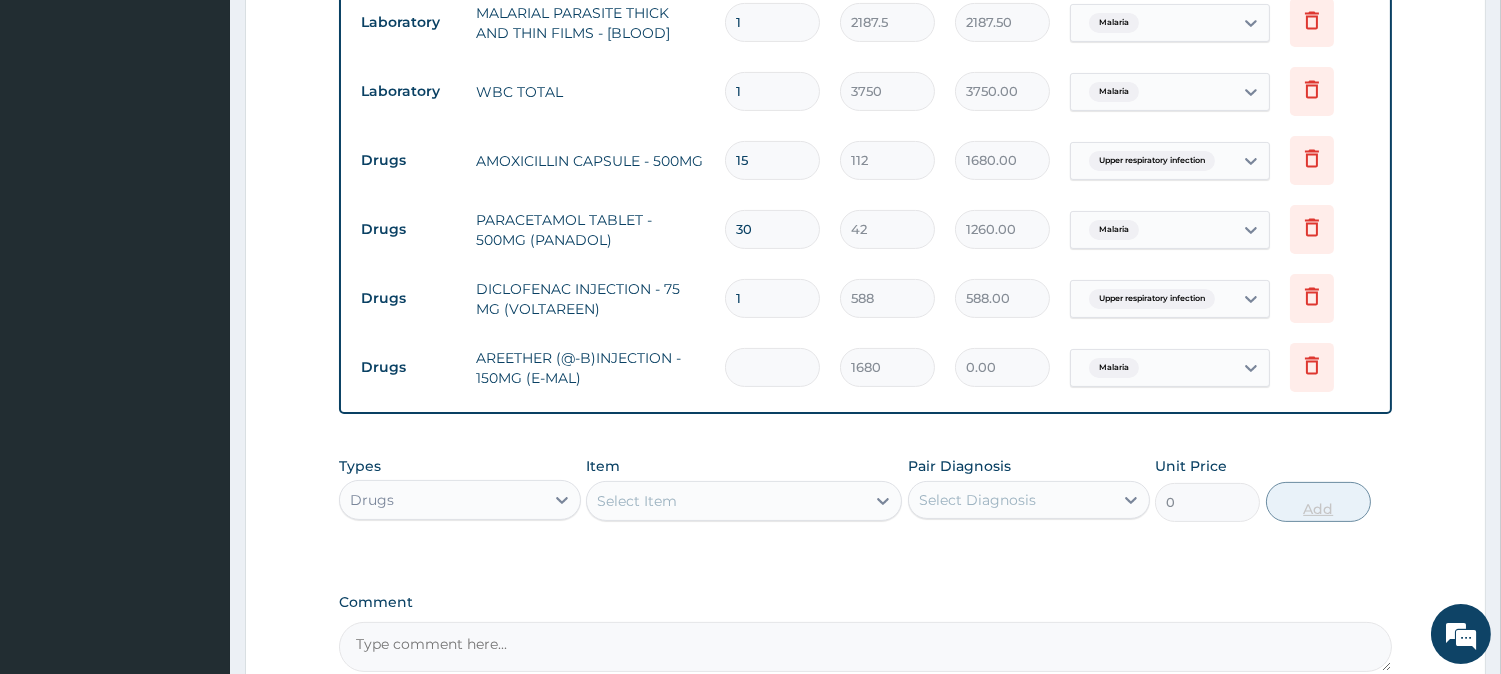 type on "3" 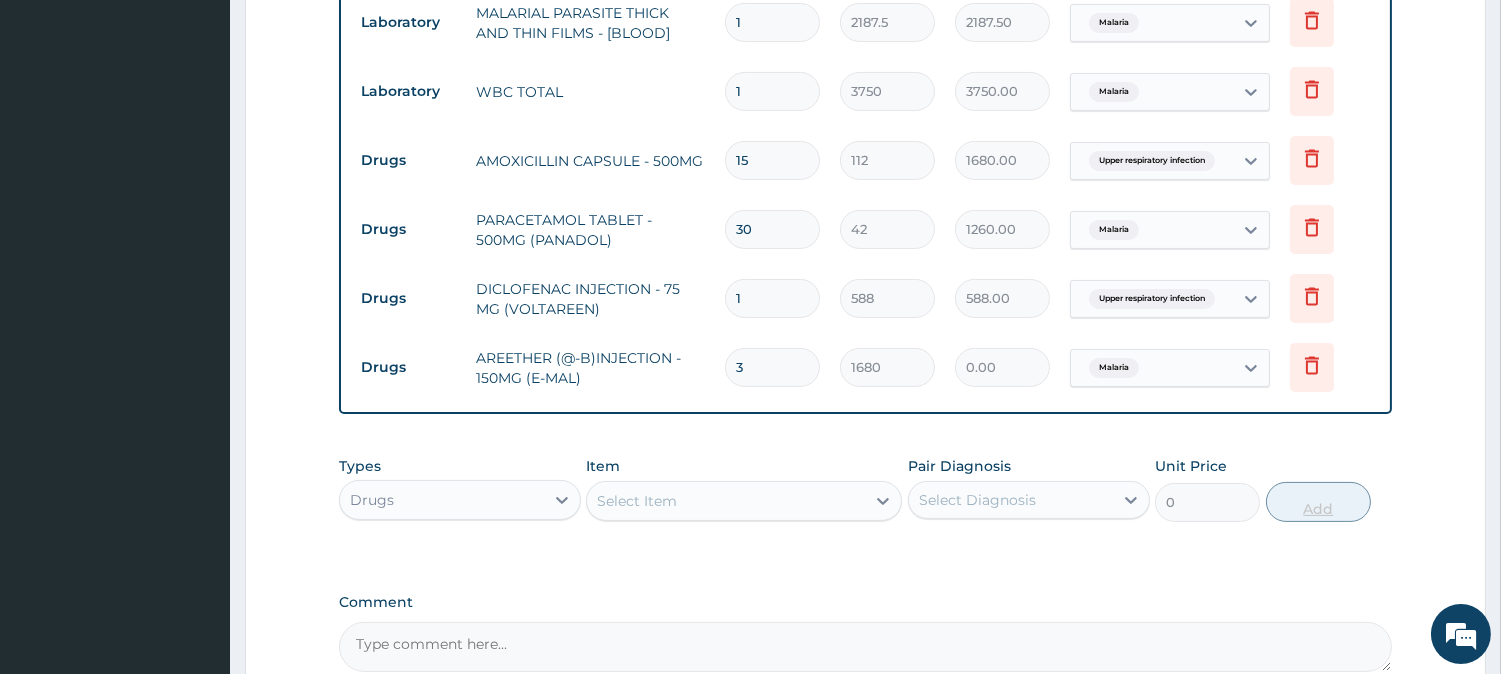 type on "5040.00" 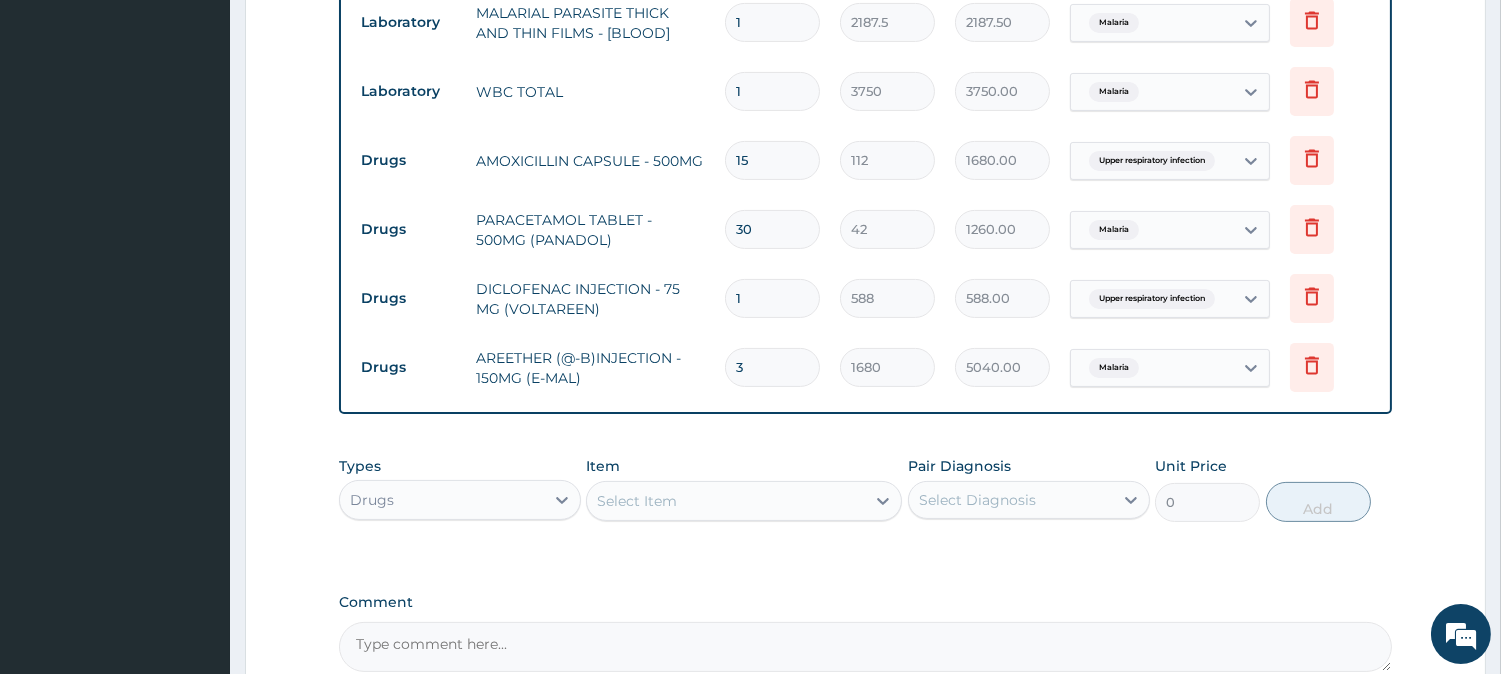 type on "3" 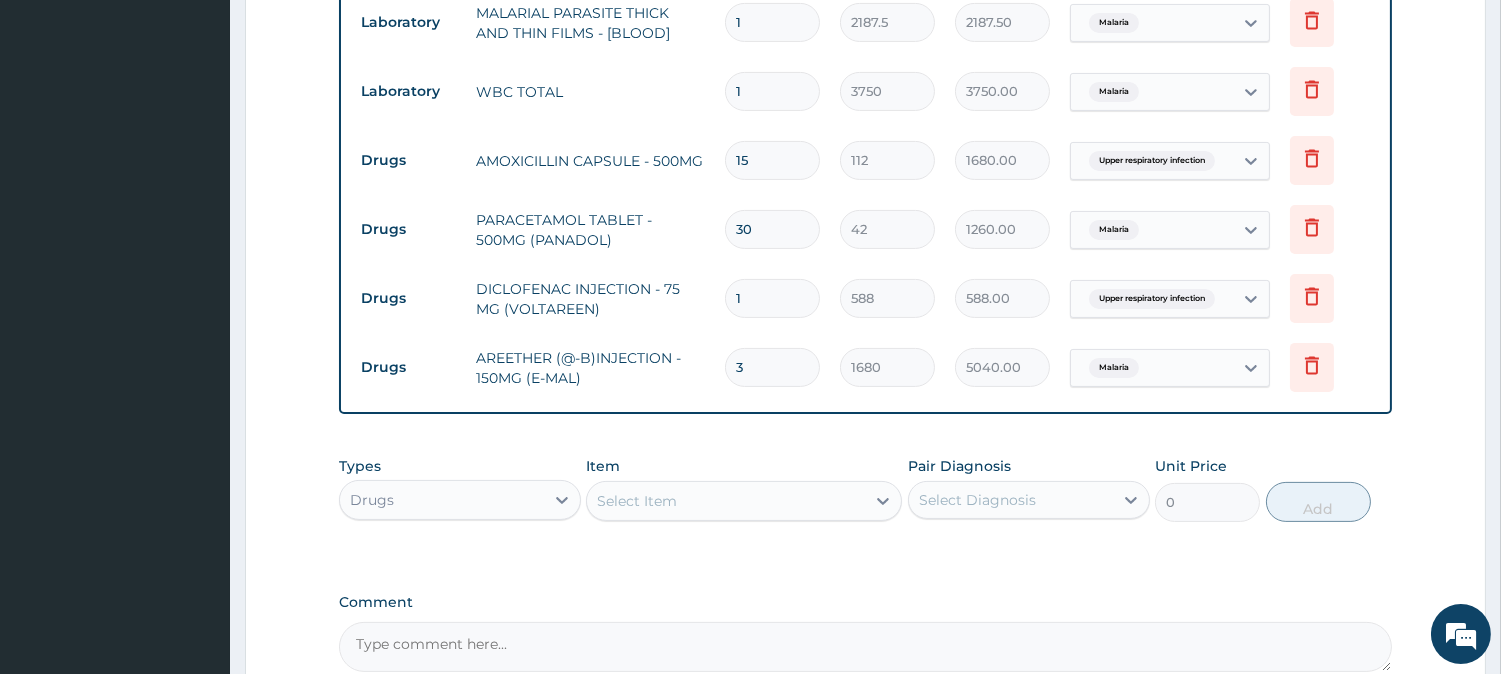 click on "Select Item" at bounding box center (726, 501) 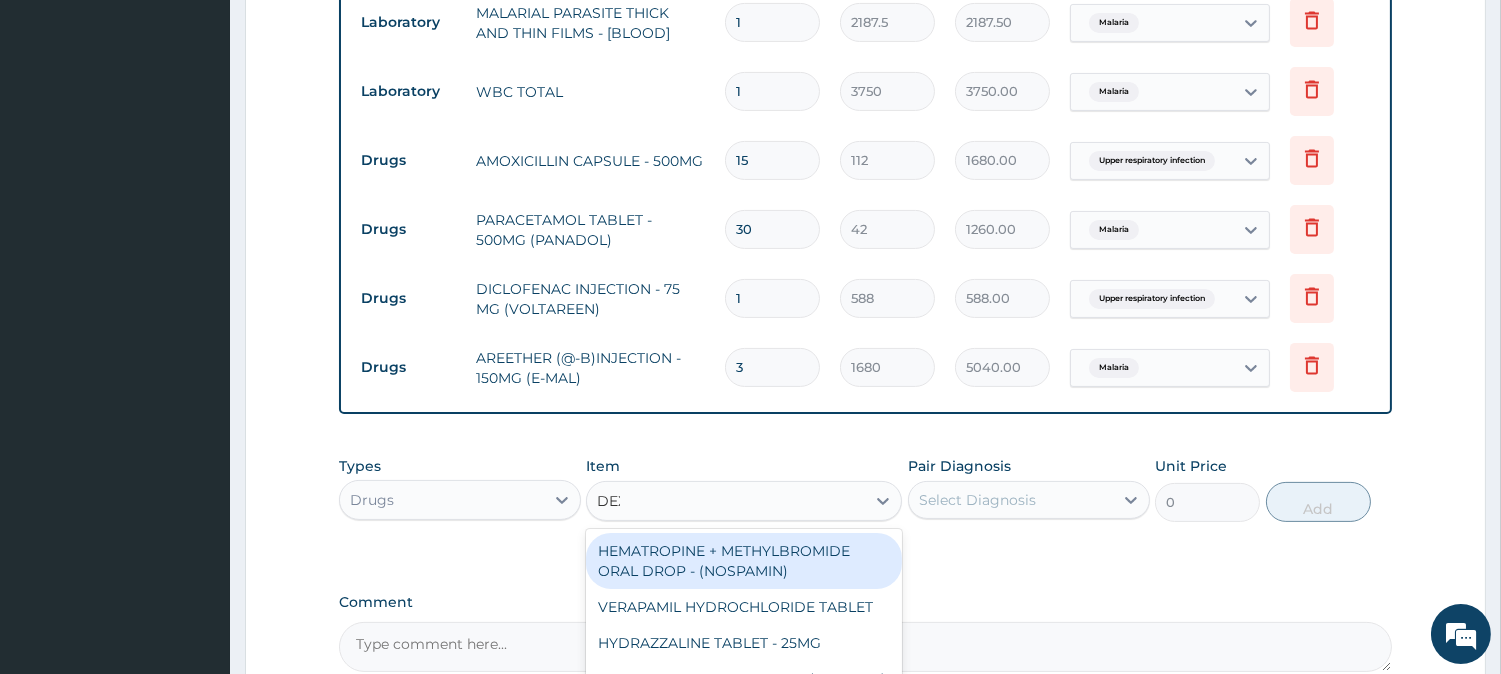 type on "DEXA" 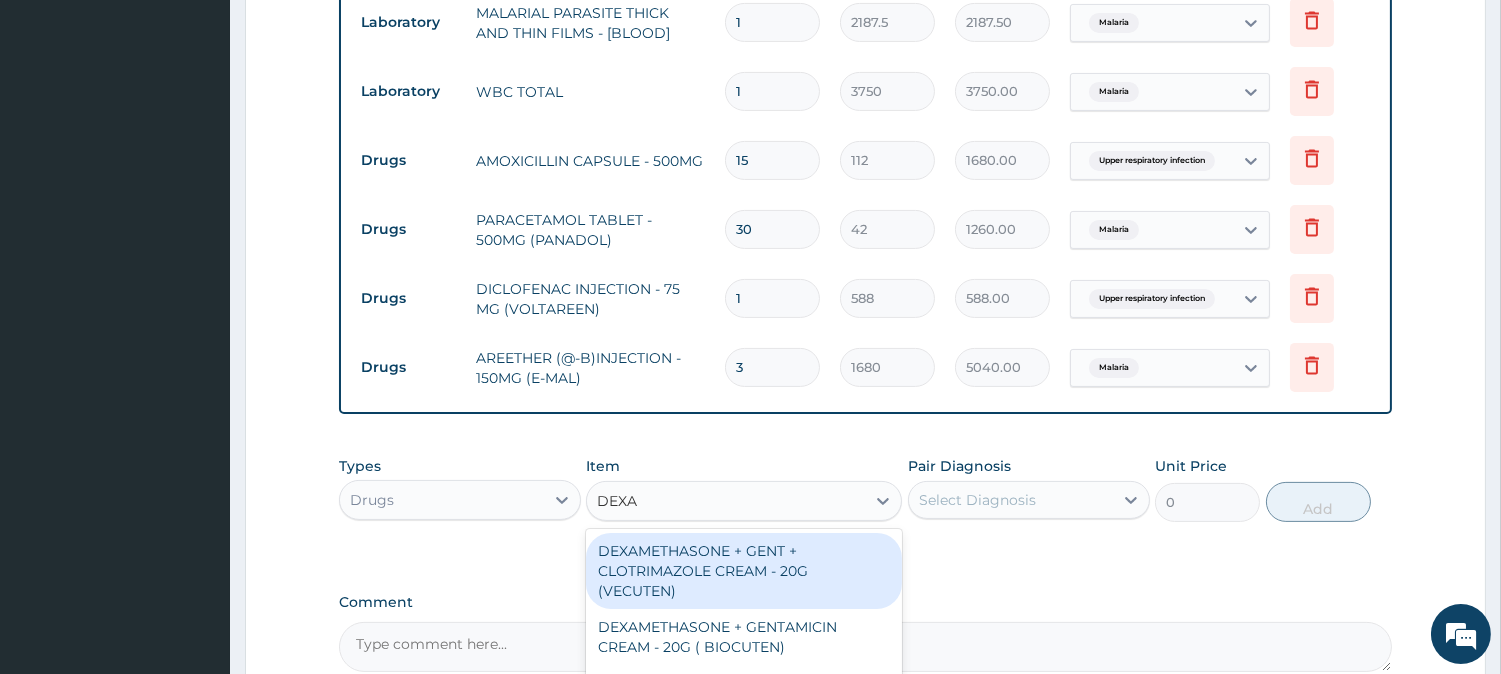 scroll, scrollTop: 7, scrollLeft: 0, axis: vertical 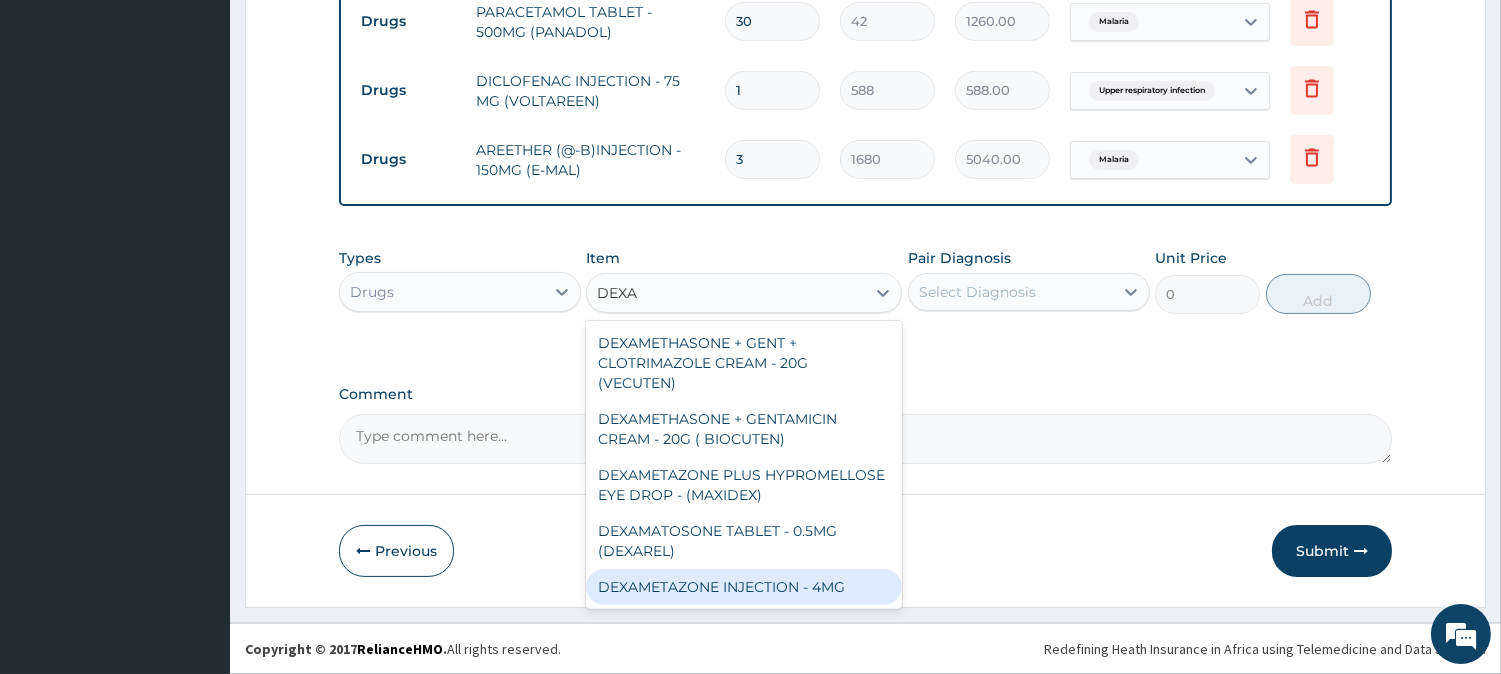 click on "DEXAMETAZONE INJECTION - 4MG" at bounding box center [744, 587] 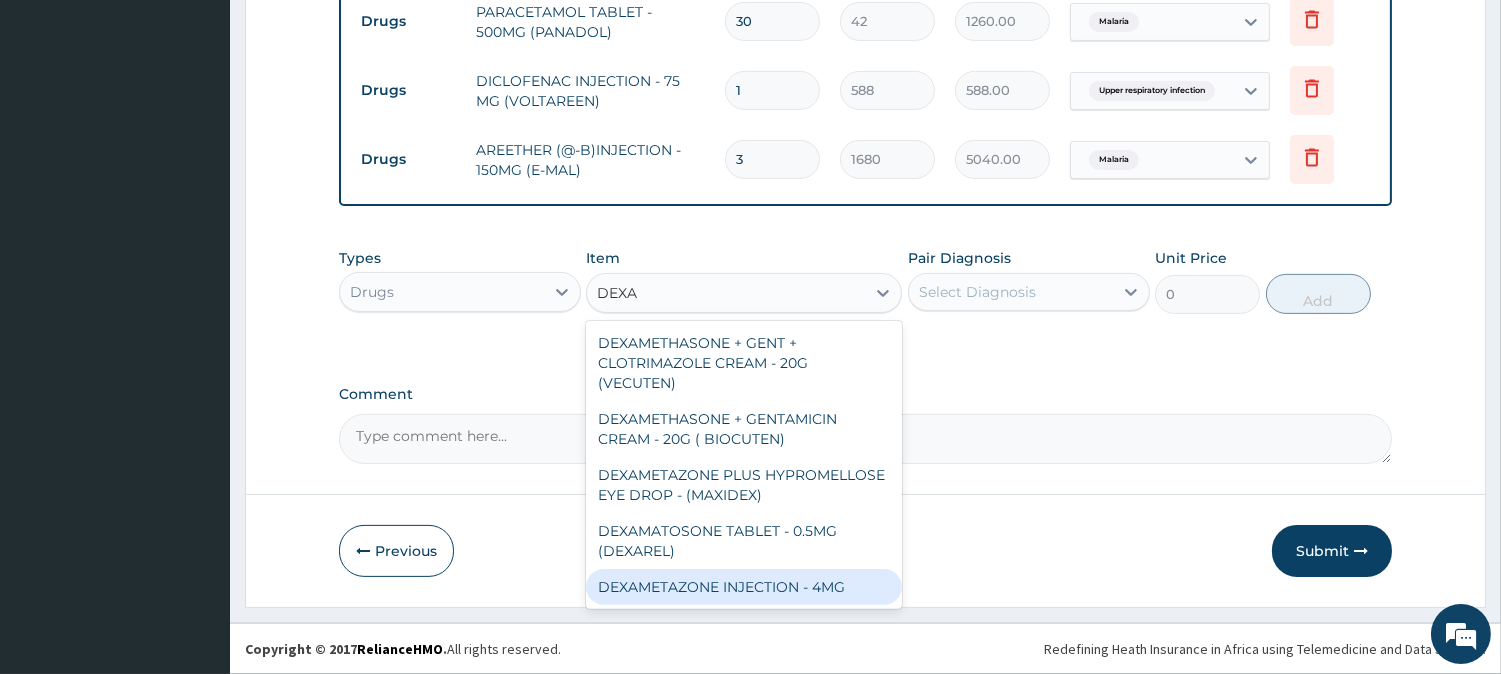 type 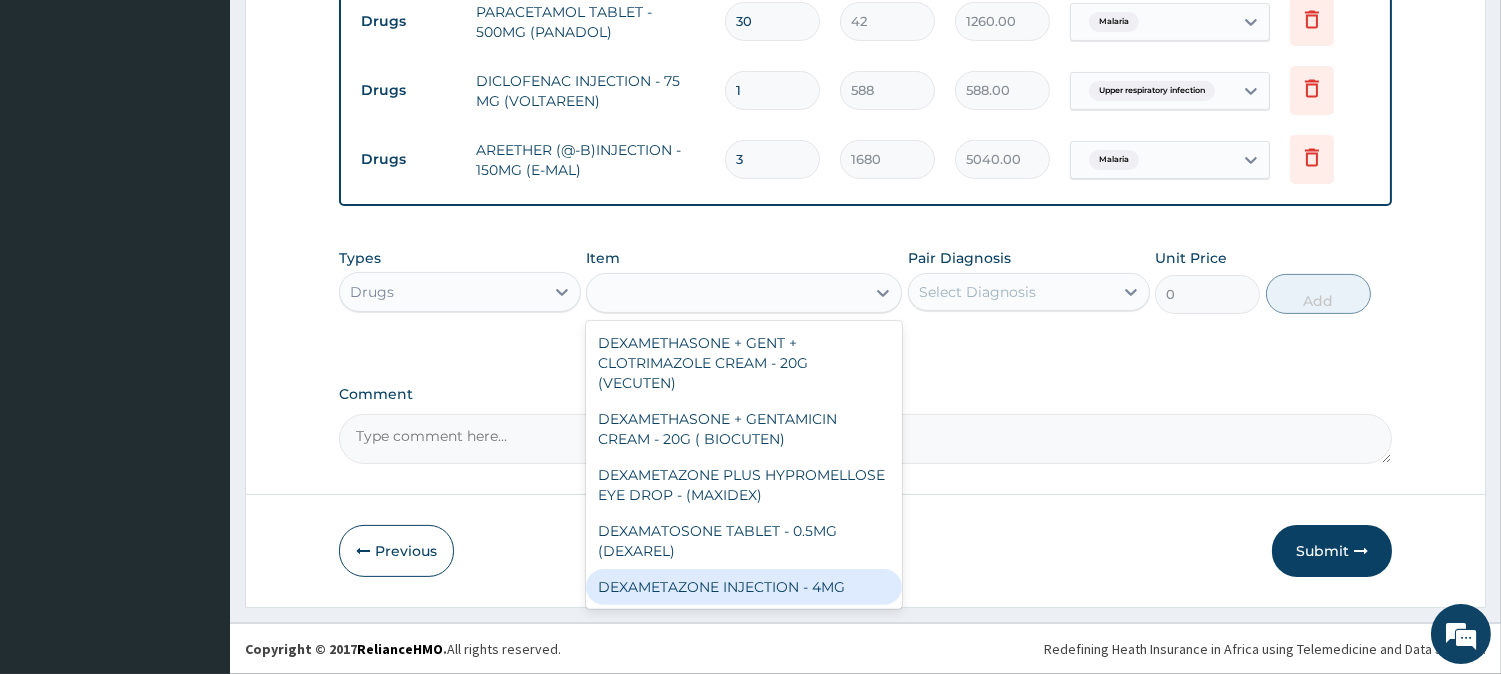 type on "280" 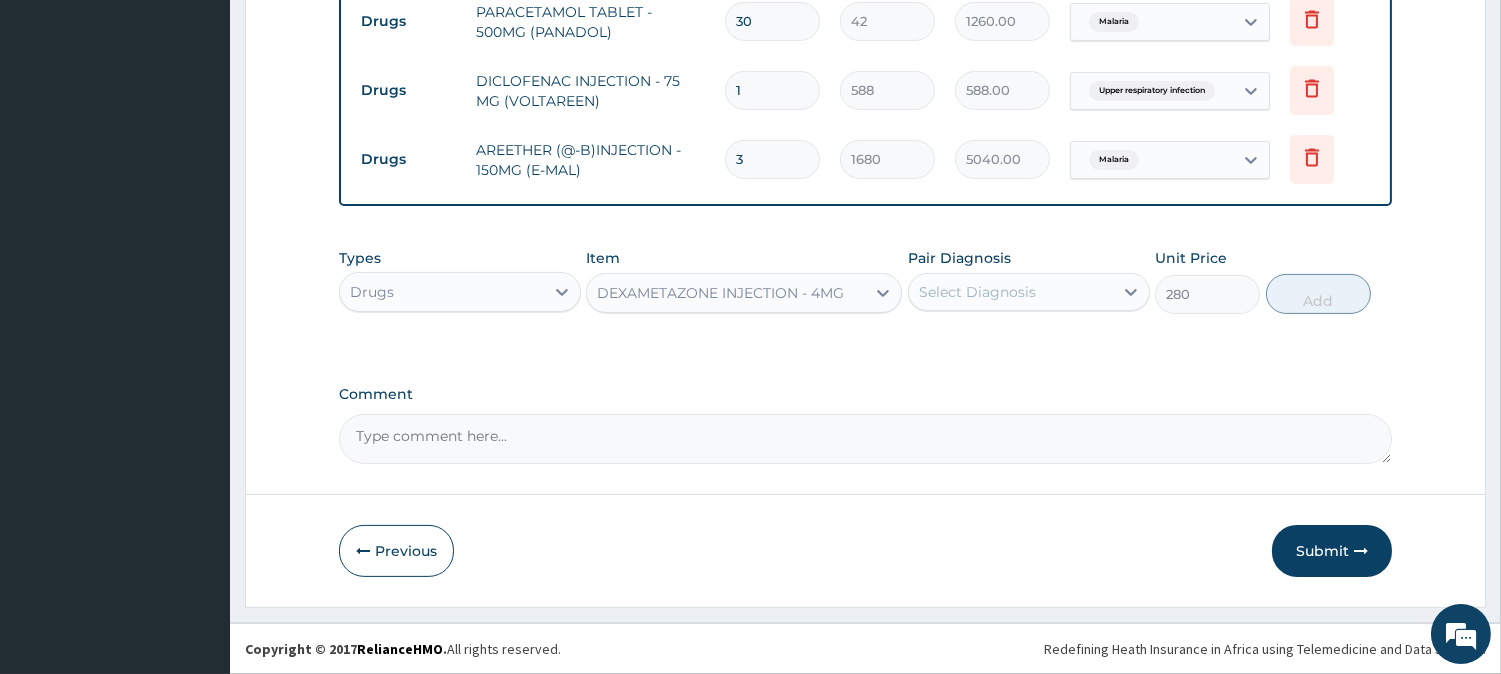 click on "Select Diagnosis" at bounding box center (1029, 292) 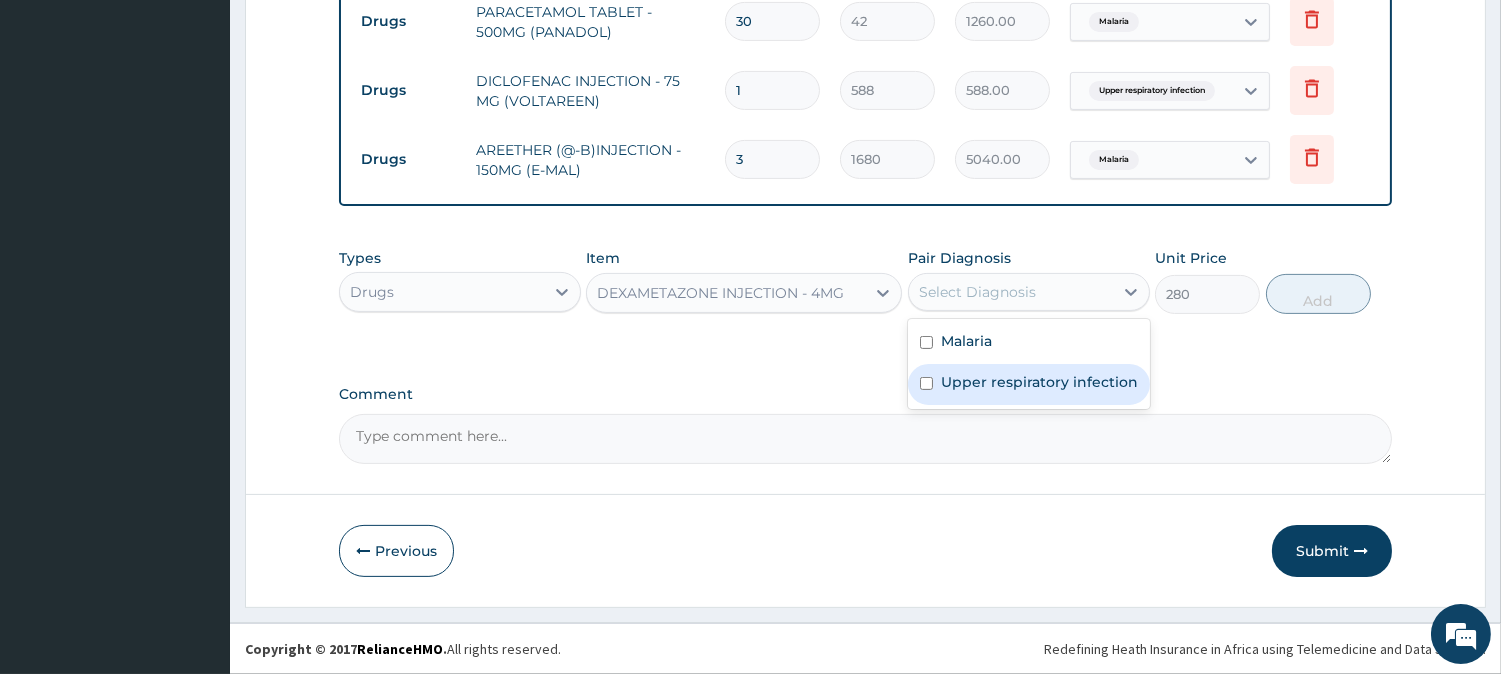 click on "Upper respiratory infection" at bounding box center (1039, 382) 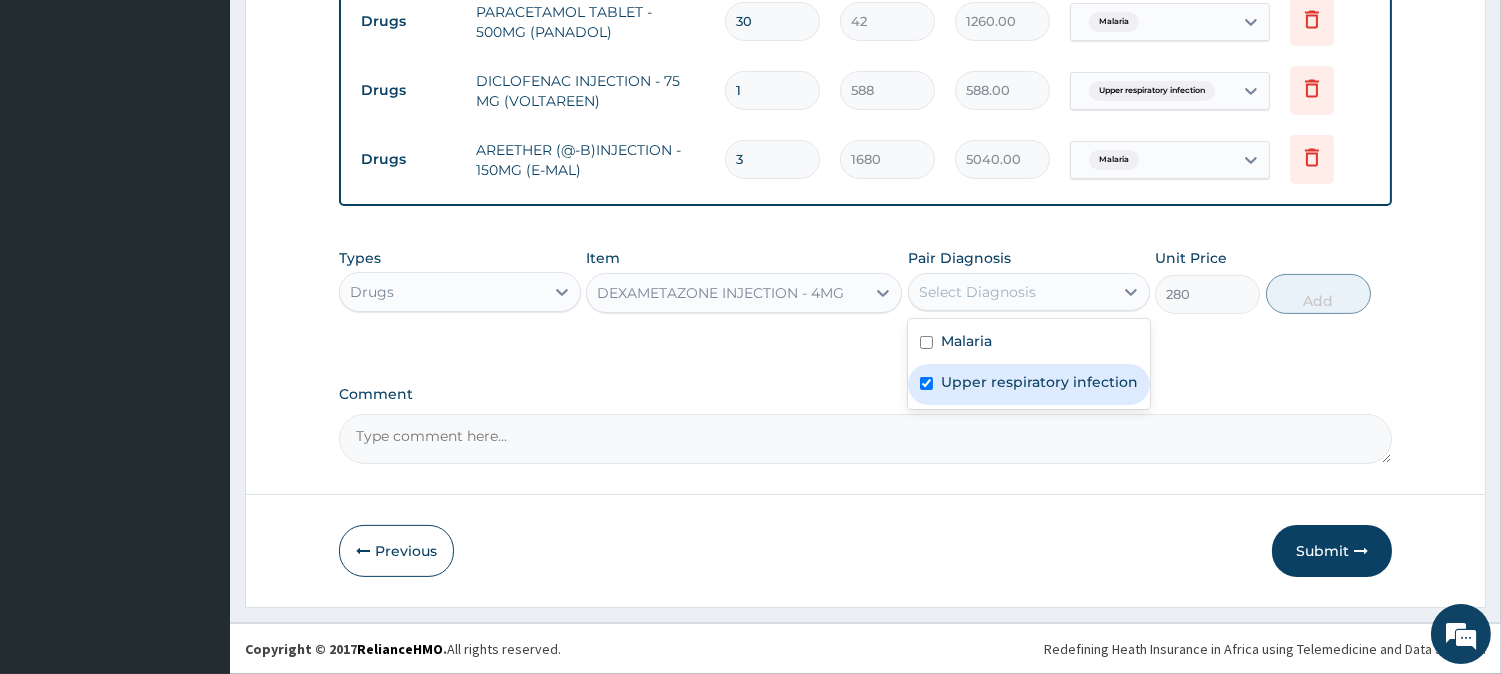 checkbox on "true" 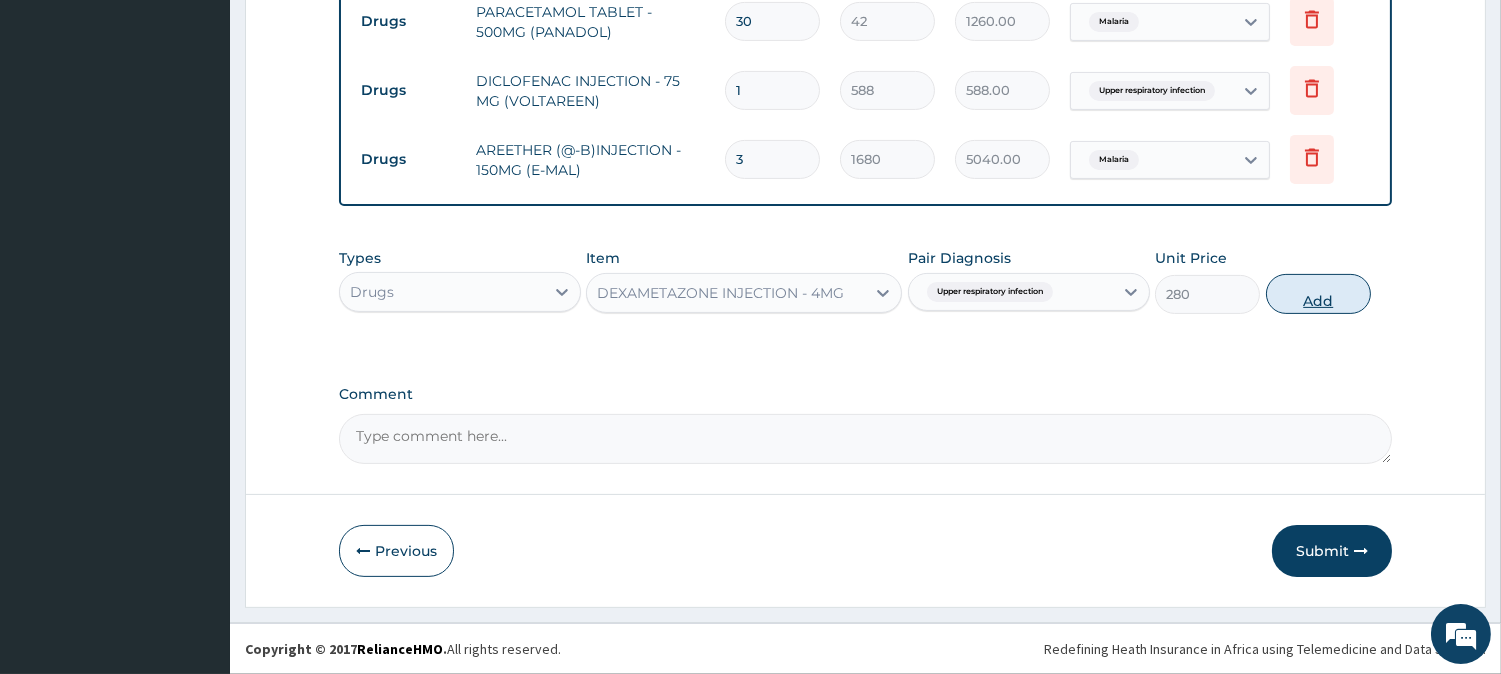 click on "Add" at bounding box center [1318, 294] 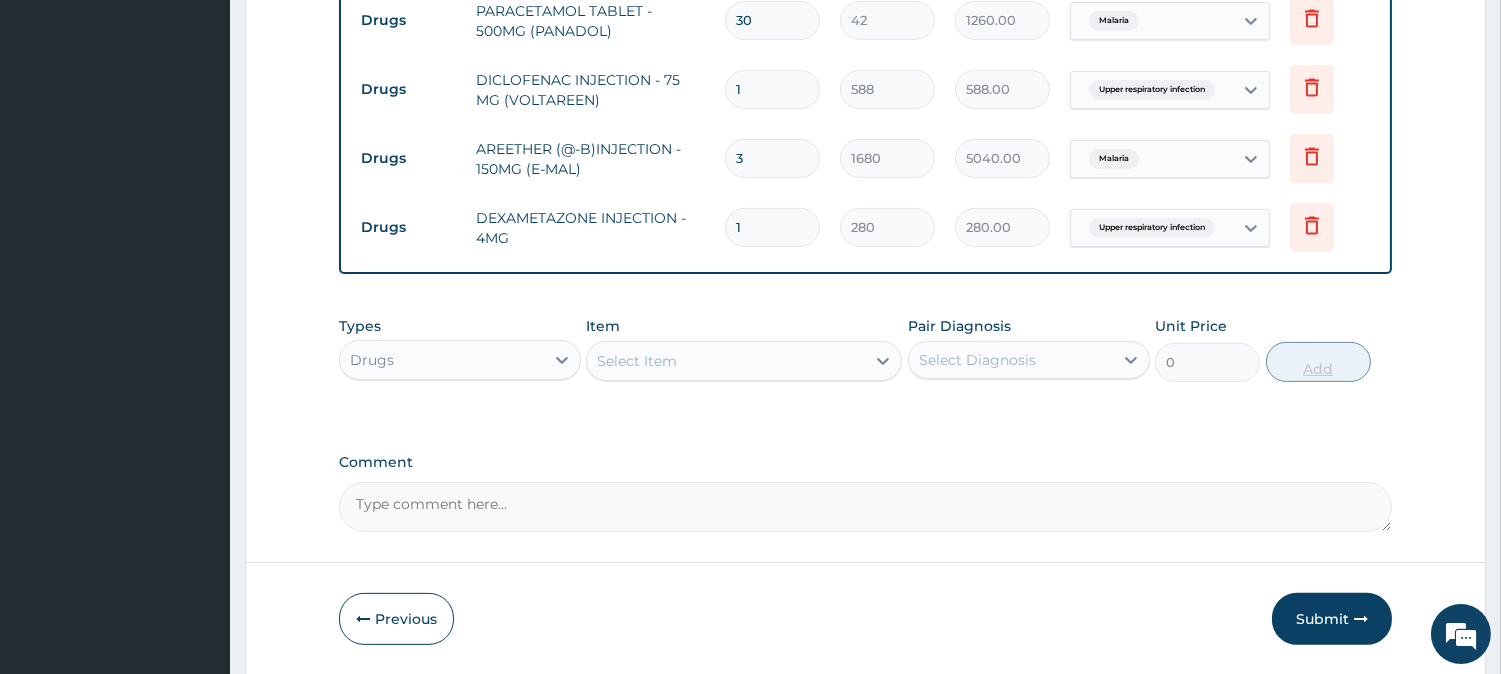 type 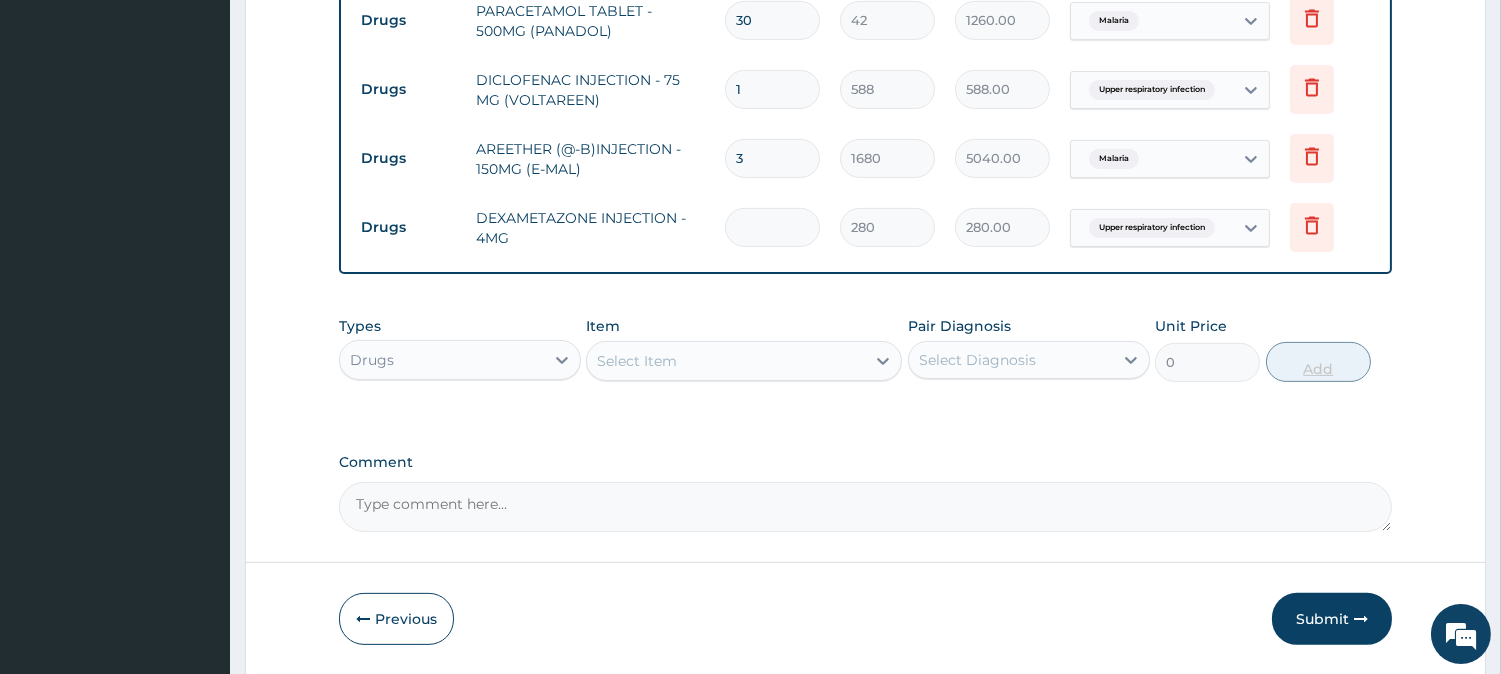 type on "0.00" 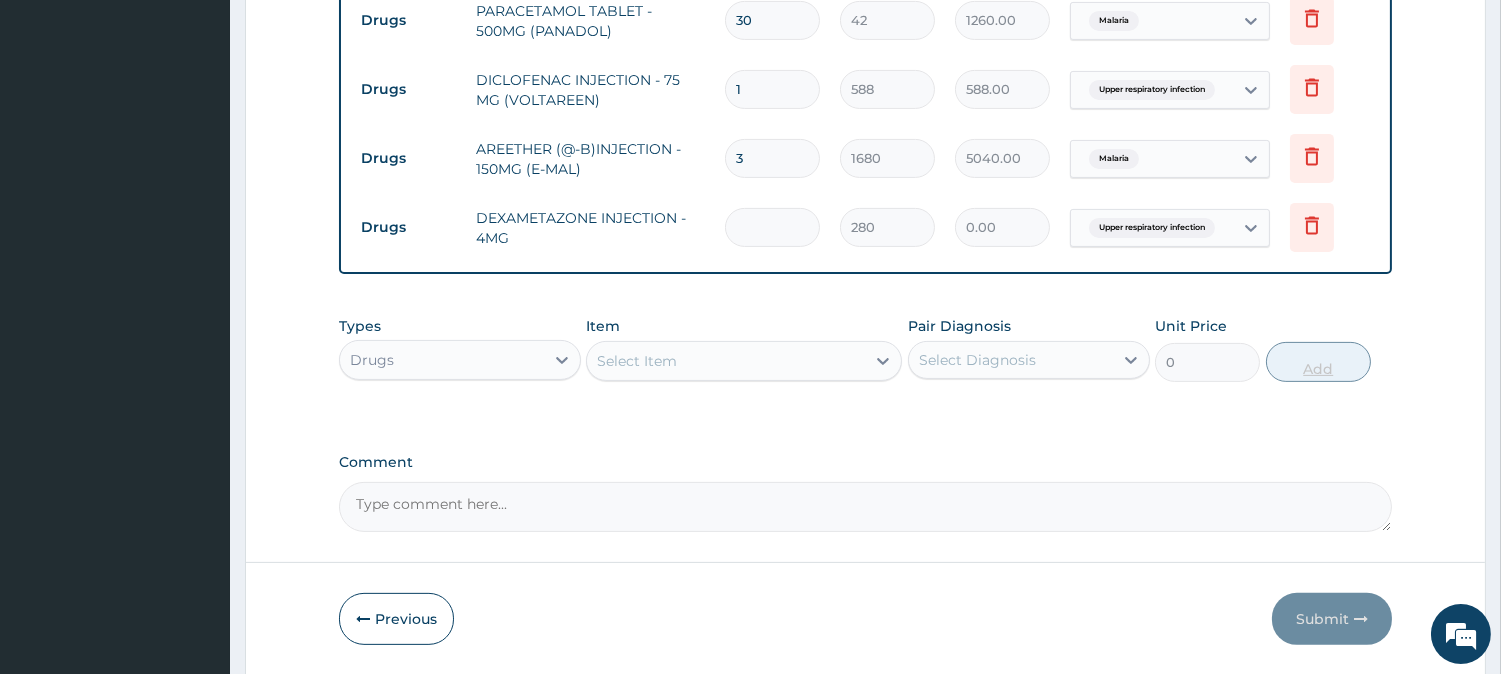 type on "3" 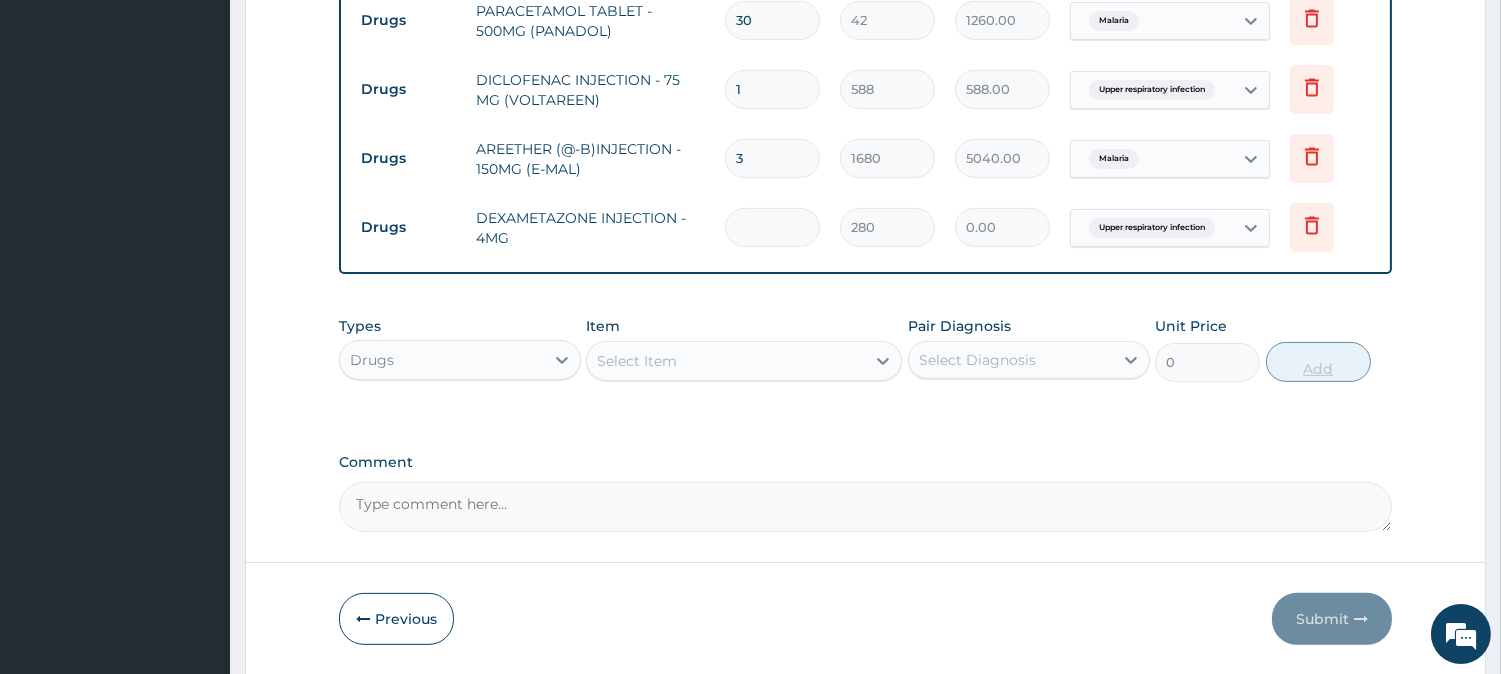 type on "840.00" 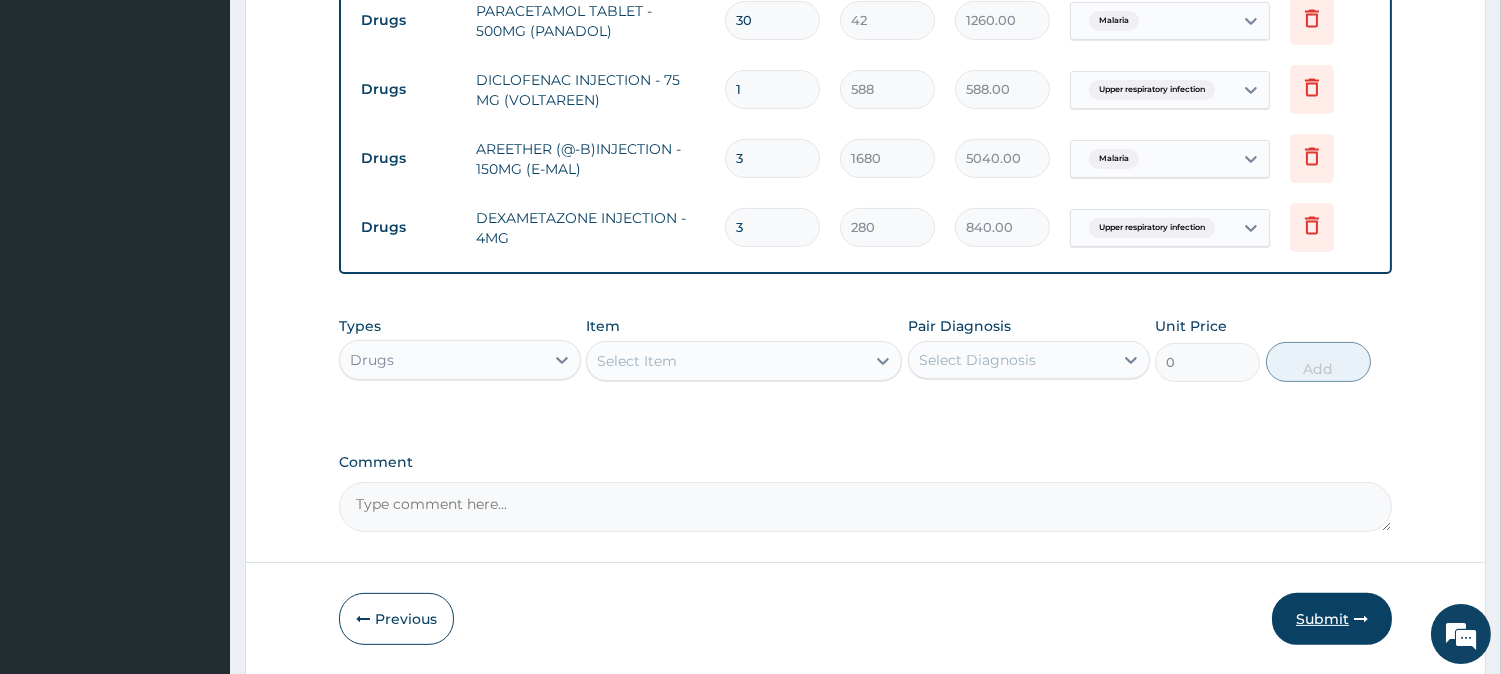type on "3" 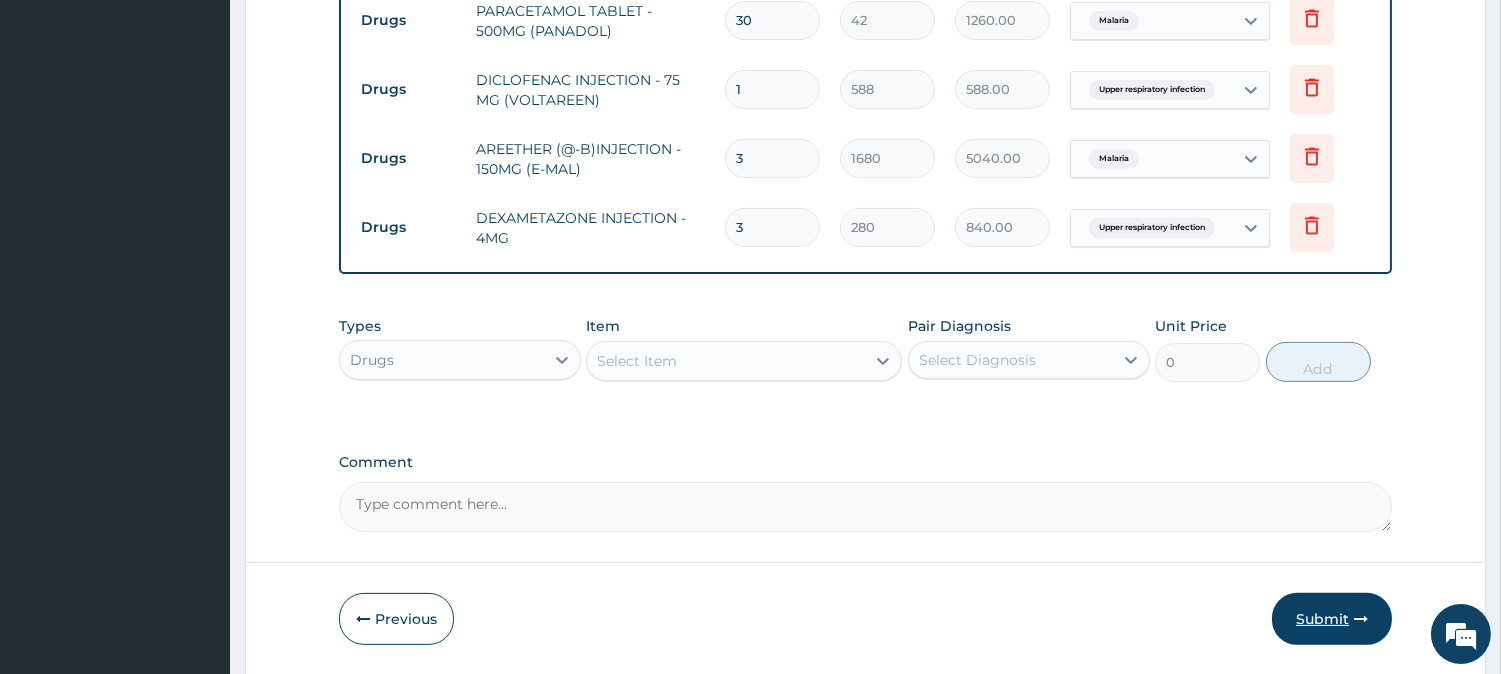 click on "Submit" at bounding box center (1332, 619) 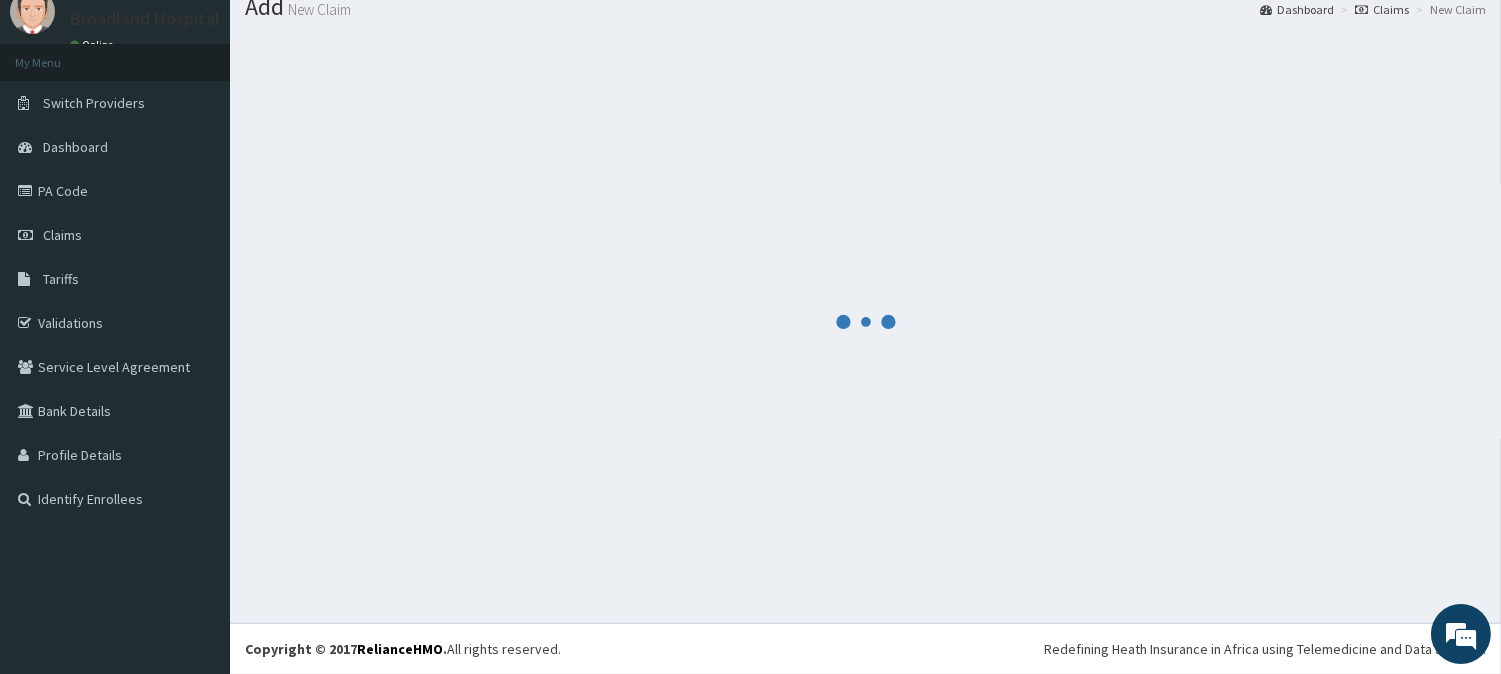scroll, scrollTop: 1096, scrollLeft: 0, axis: vertical 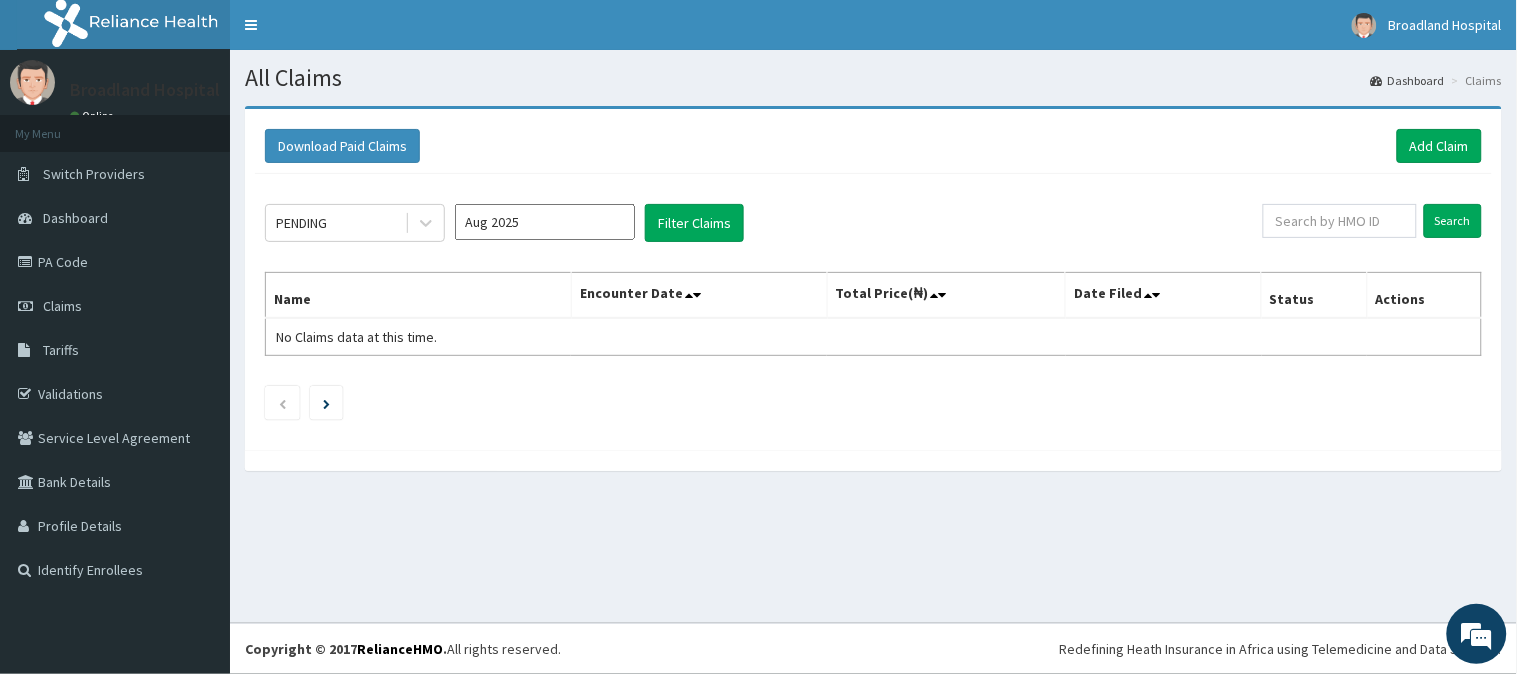 click on "Download Paid Claims Add Claim" at bounding box center (873, 146) 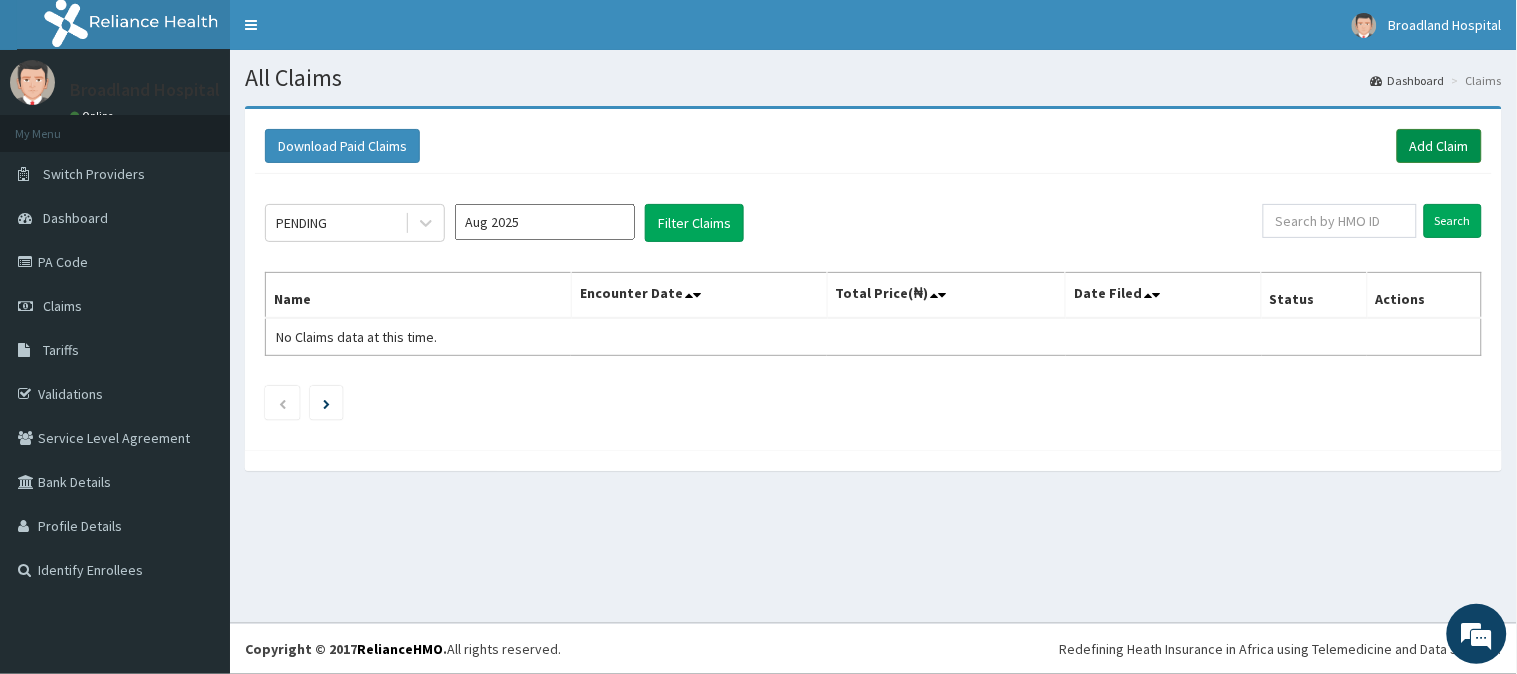 click on "Add Claim" at bounding box center [1439, 146] 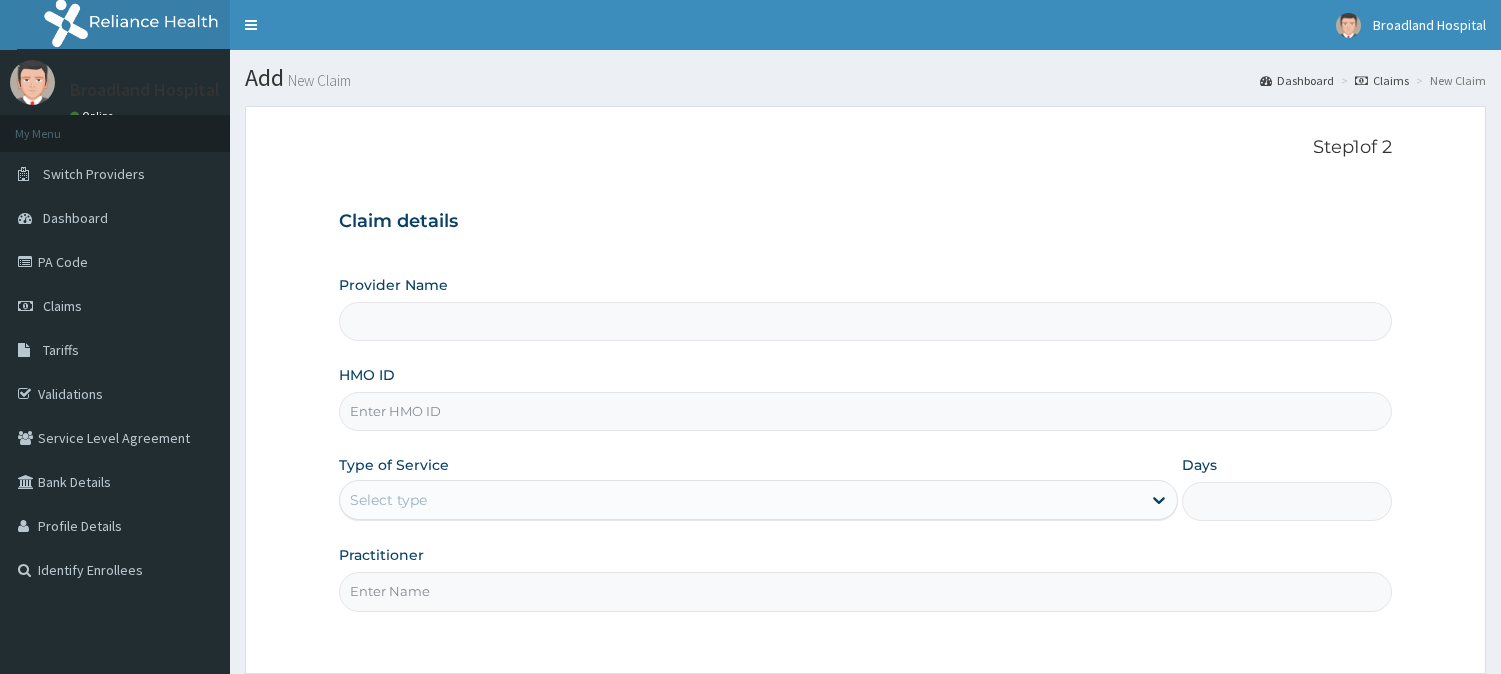 scroll, scrollTop: 0, scrollLeft: 0, axis: both 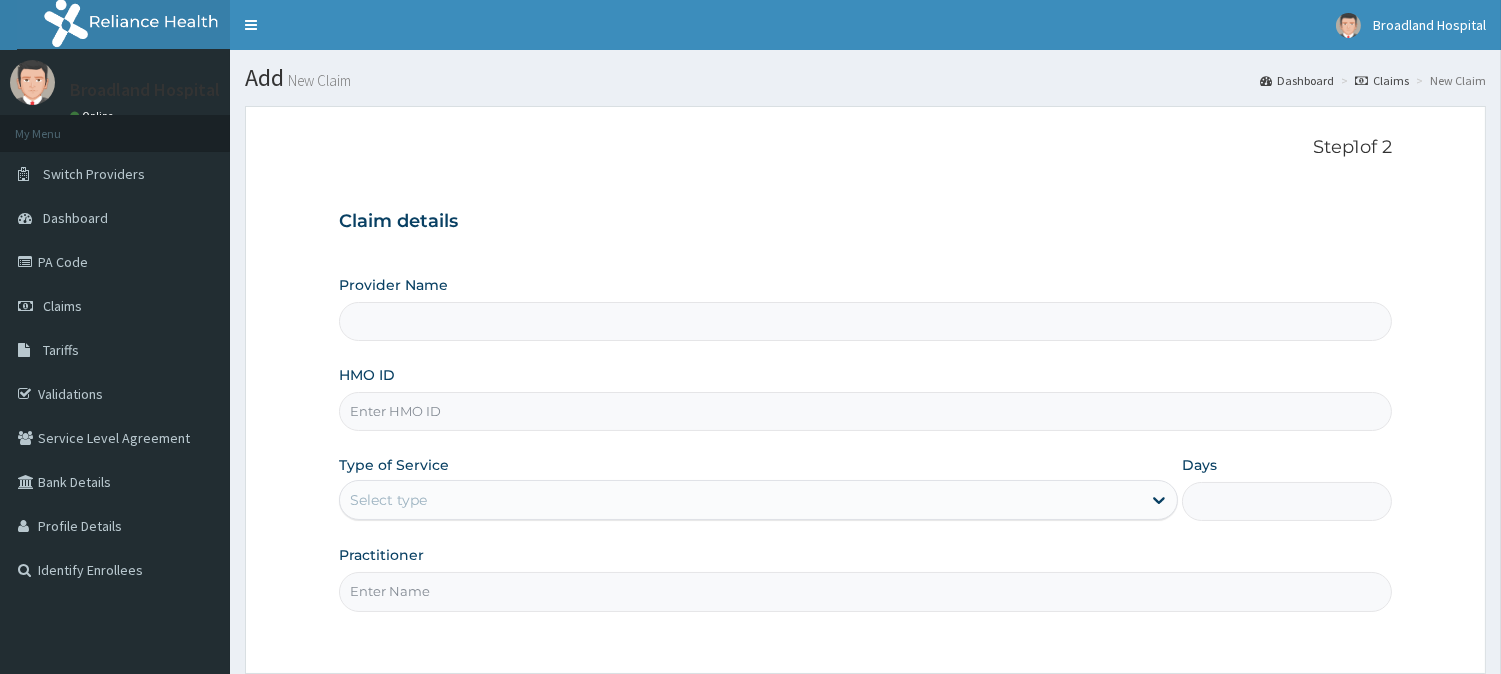 type on "Broadland Hospital" 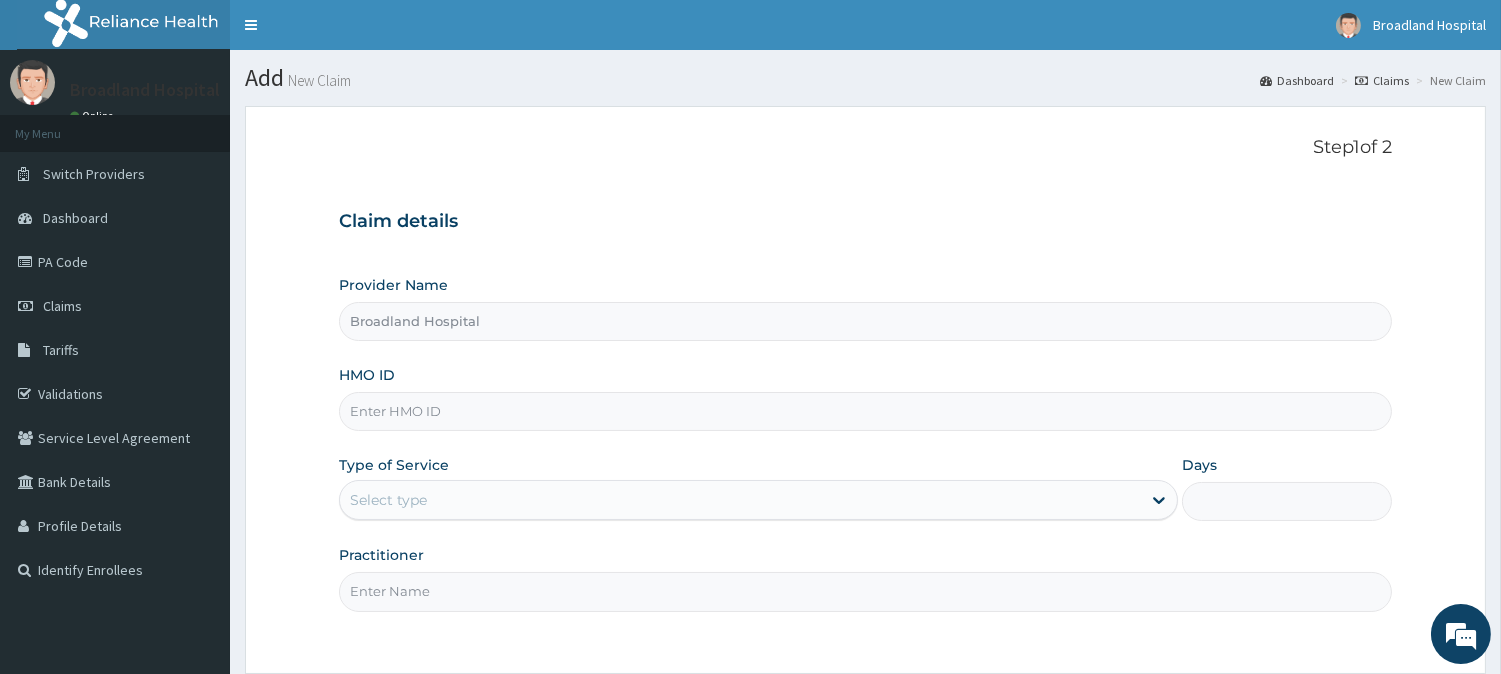 scroll, scrollTop: 178, scrollLeft: 0, axis: vertical 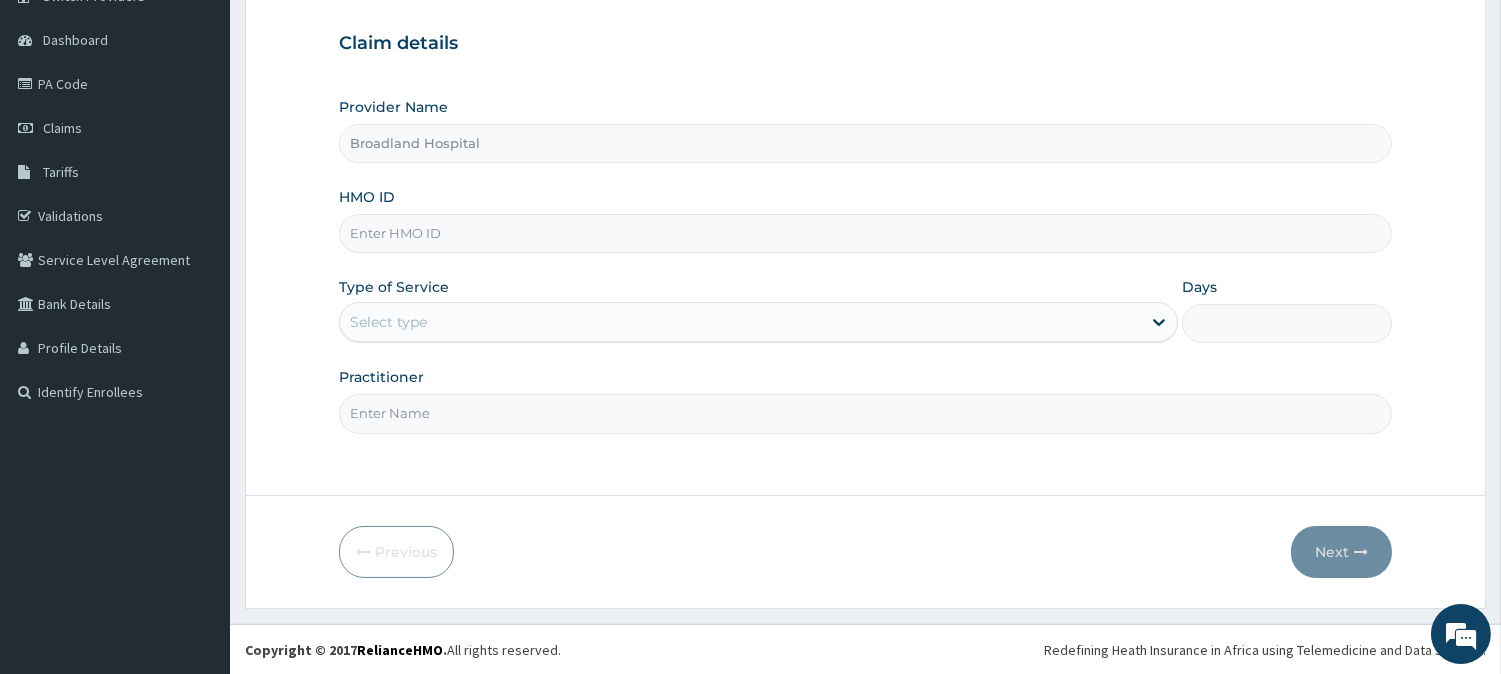 click on "HMO ID" at bounding box center (865, 233) 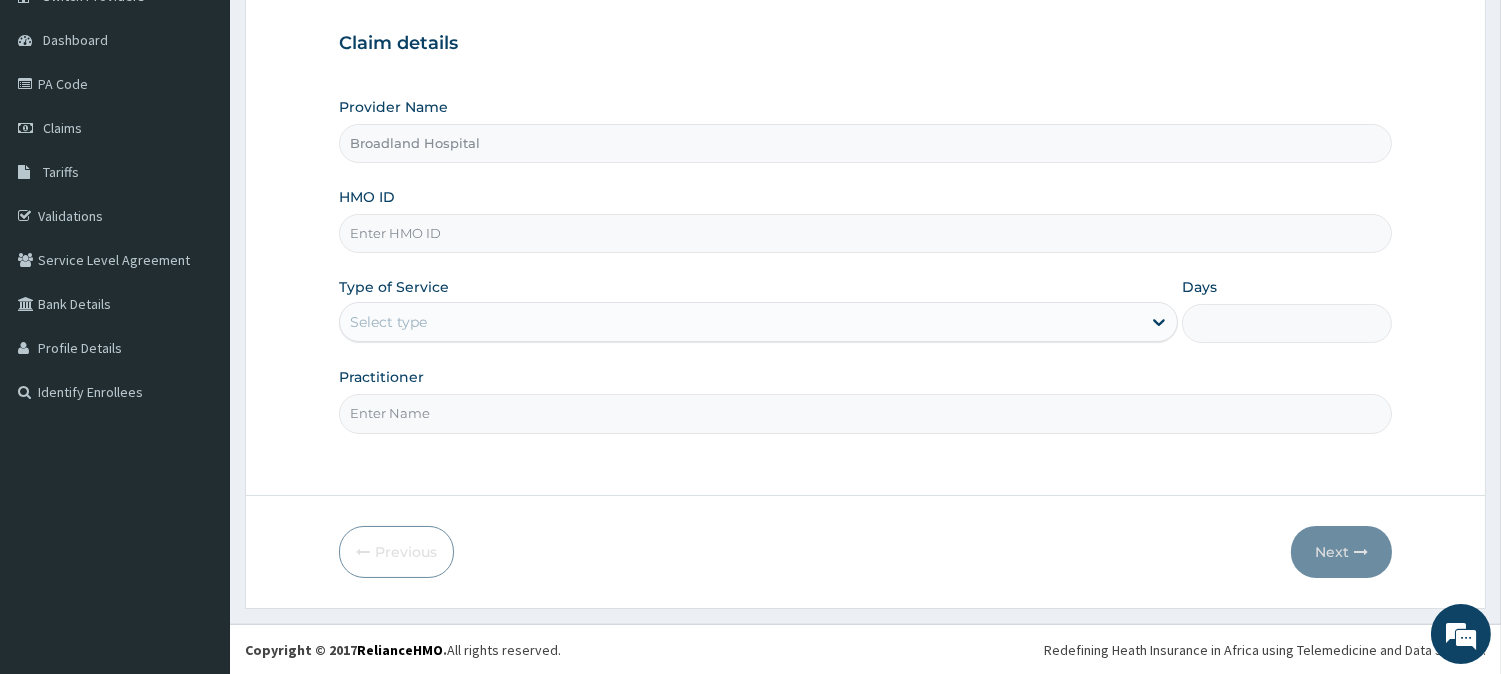 scroll, scrollTop: 0, scrollLeft: 0, axis: both 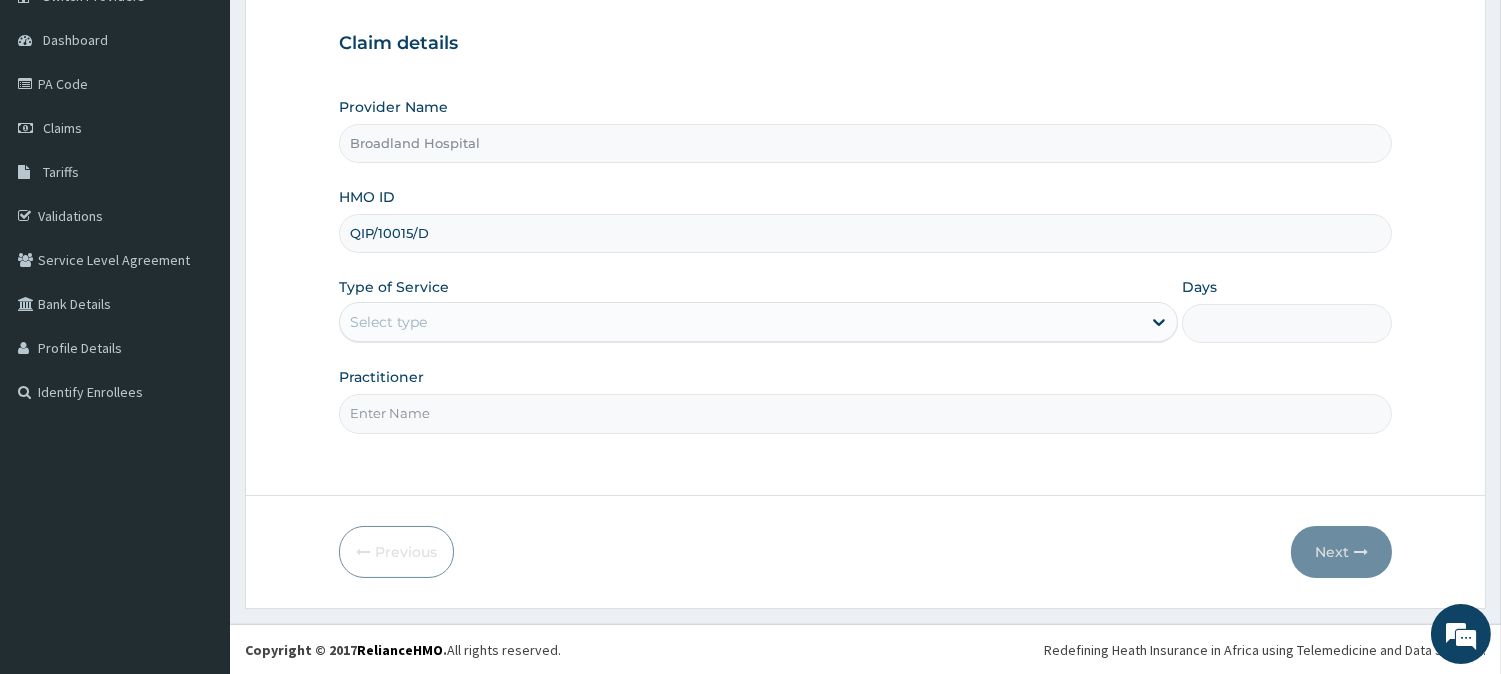 type on "QIP/10015/D" 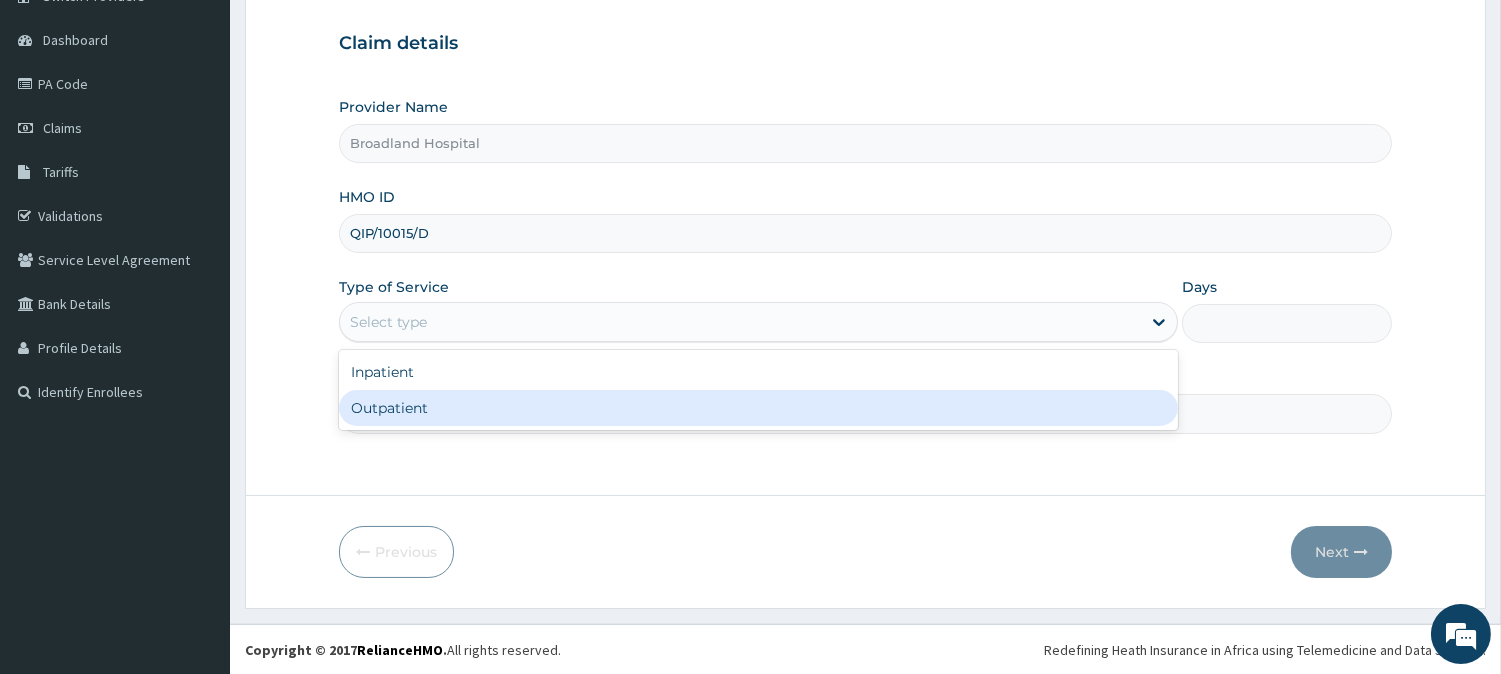 click on "Outpatient" at bounding box center (758, 408) 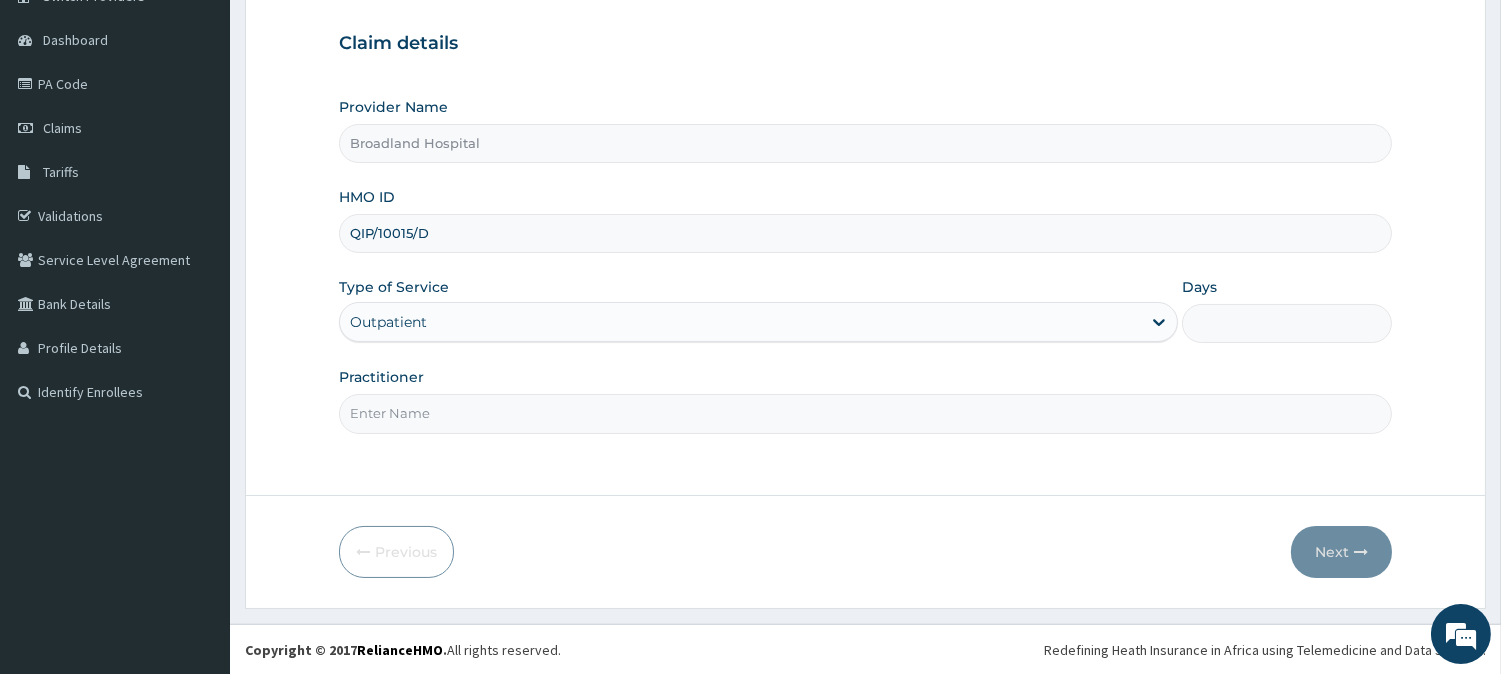 type on "1" 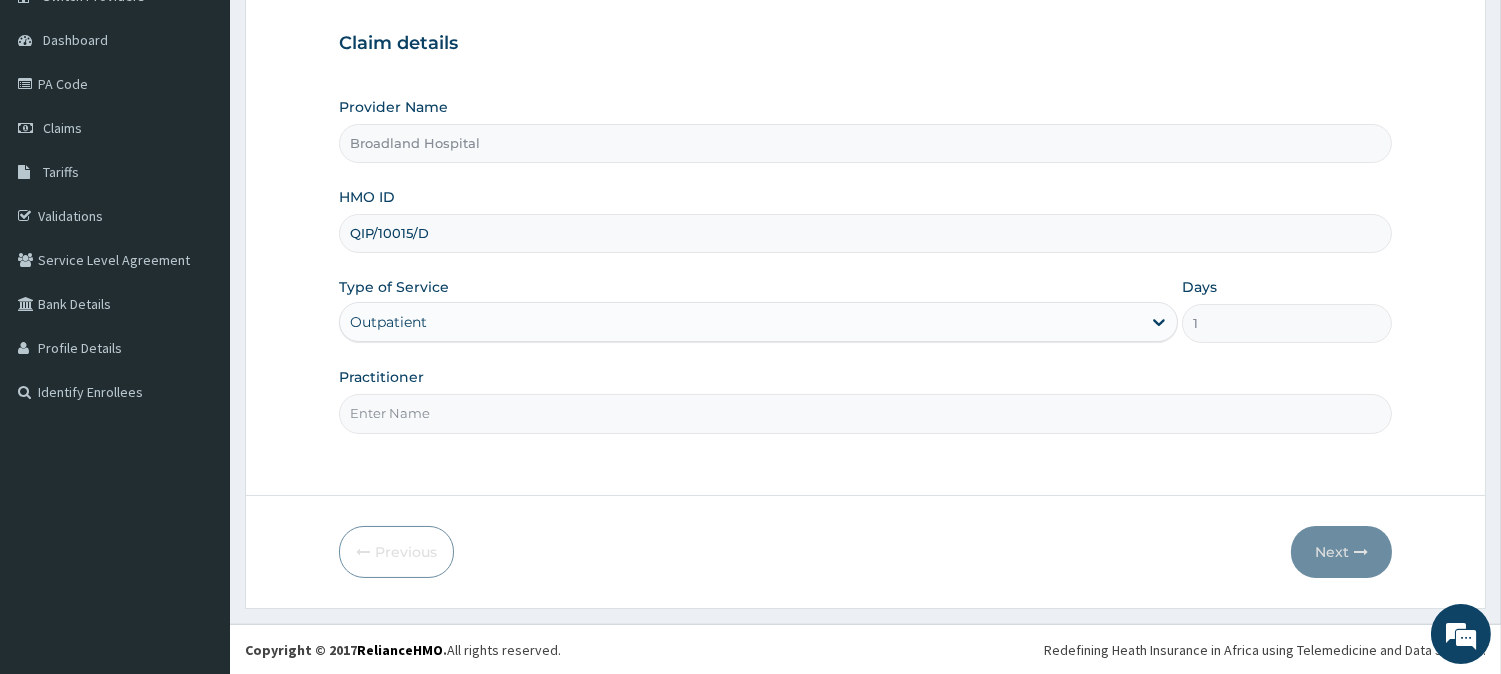 click on "Practitioner" at bounding box center [865, 413] 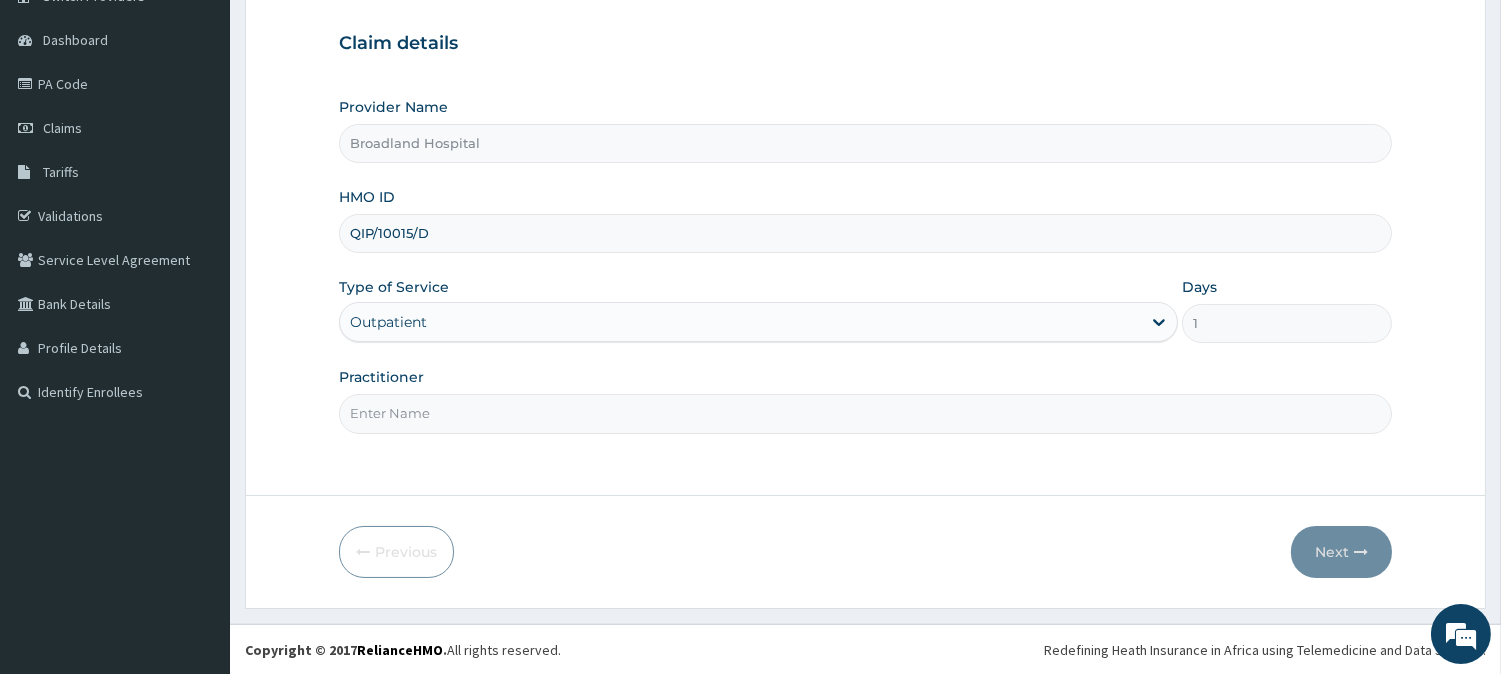 type on "DR [LAST]" 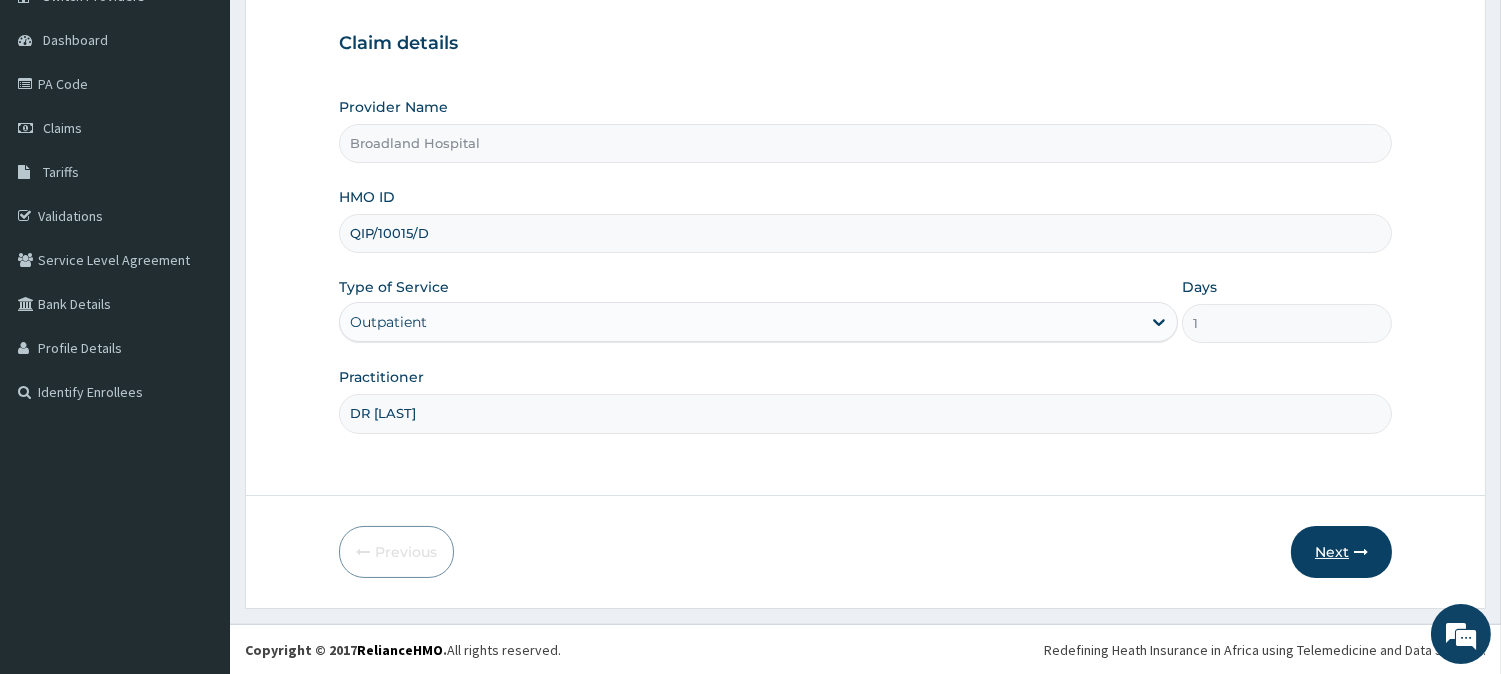 click on "Next" at bounding box center [1341, 552] 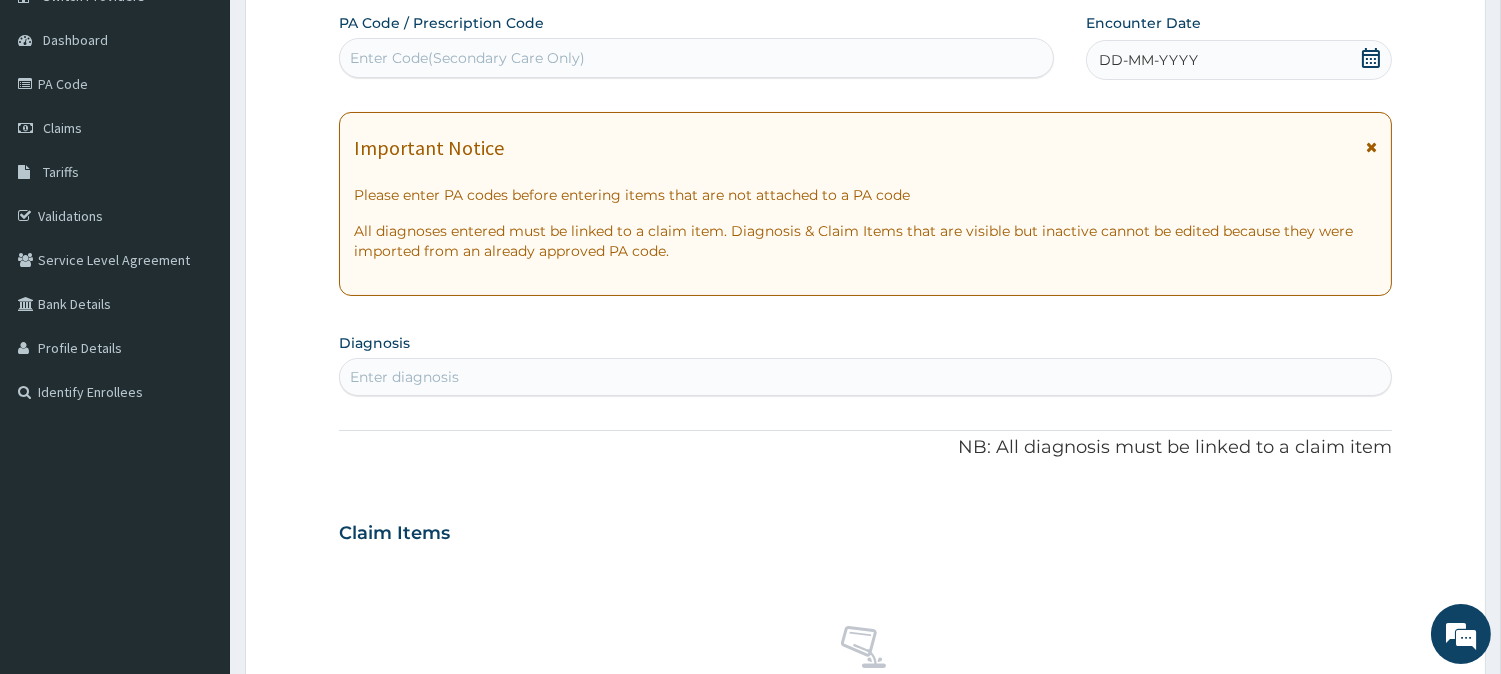 click on "DD-MM-YYYY" at bounding box center (1239, 60) 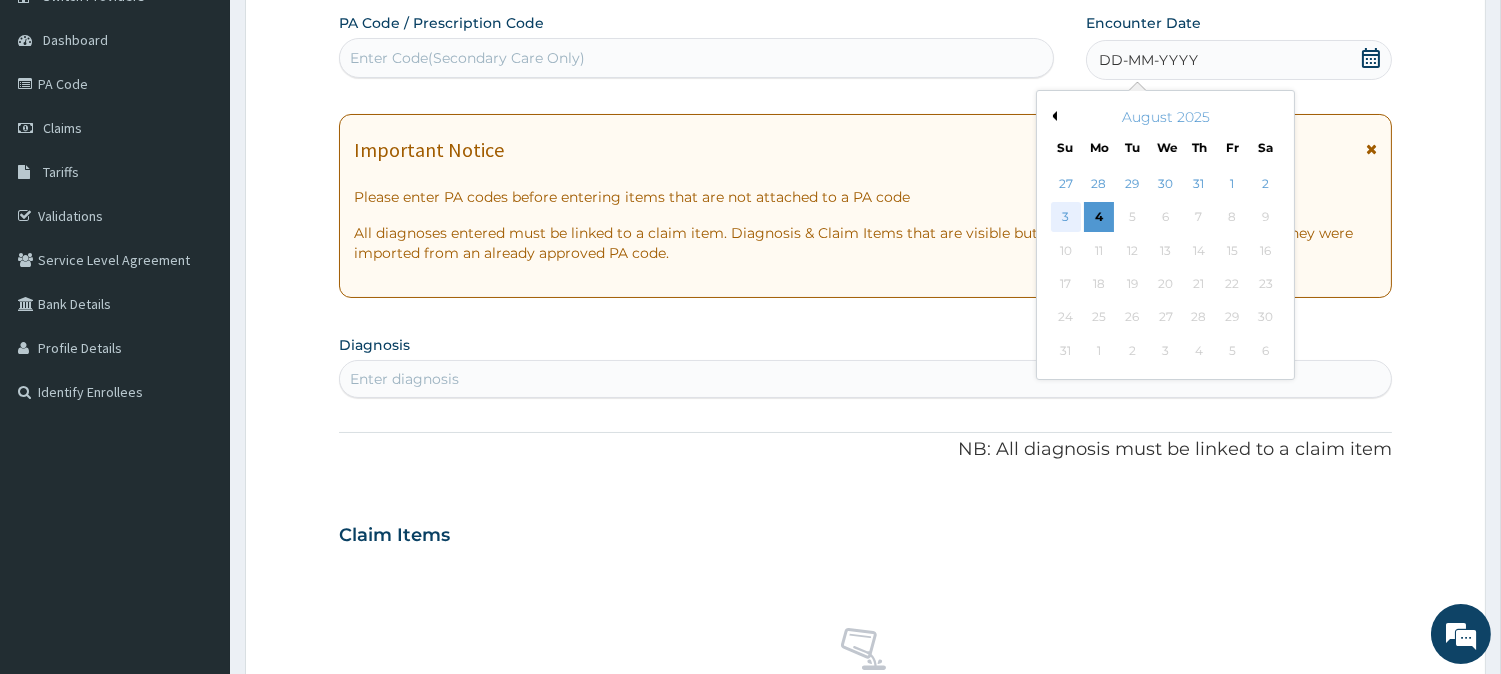 click on "3" at bounding box center (1065, 218) 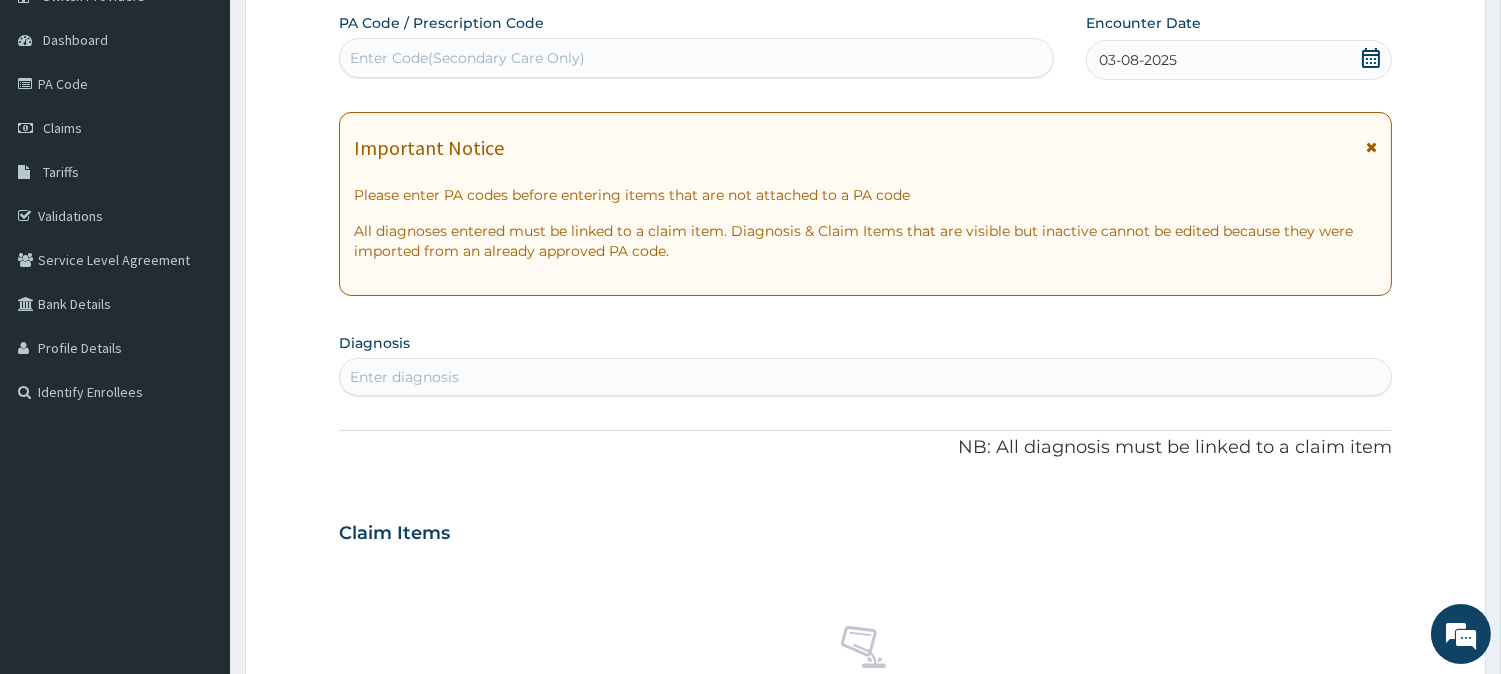 click on "Enter diagnosis" at bounding box center [865, 377] 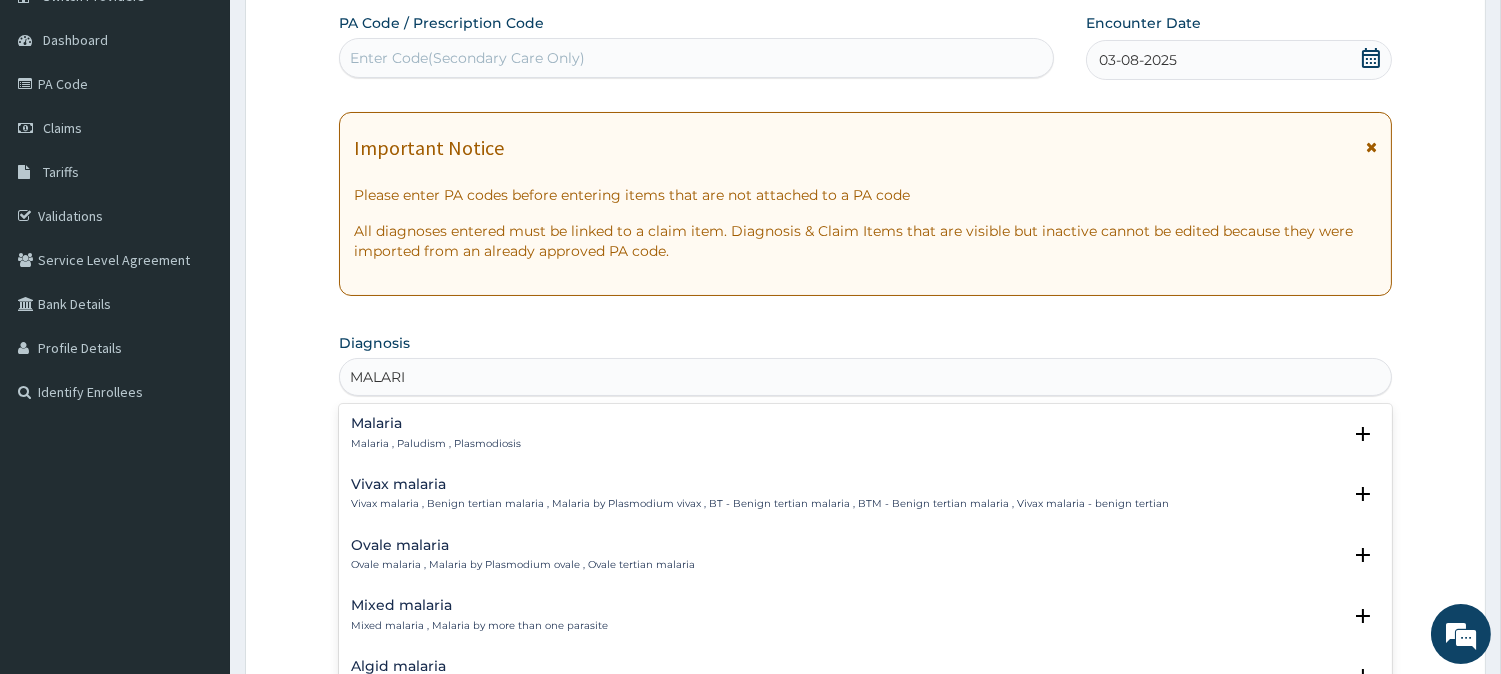 type on "MALARIA" 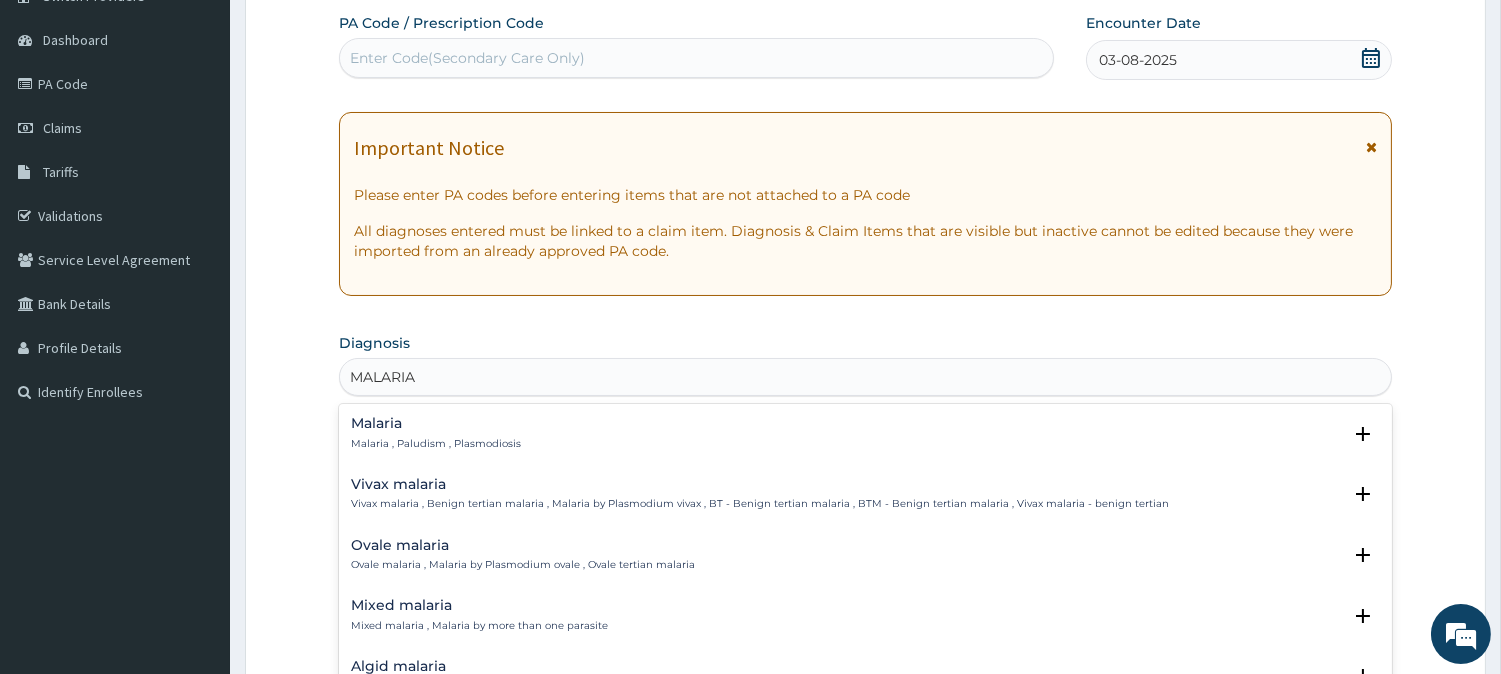 click on "Malaria , Paludism , Plasmodiosis" at bounding box center [436, 444] 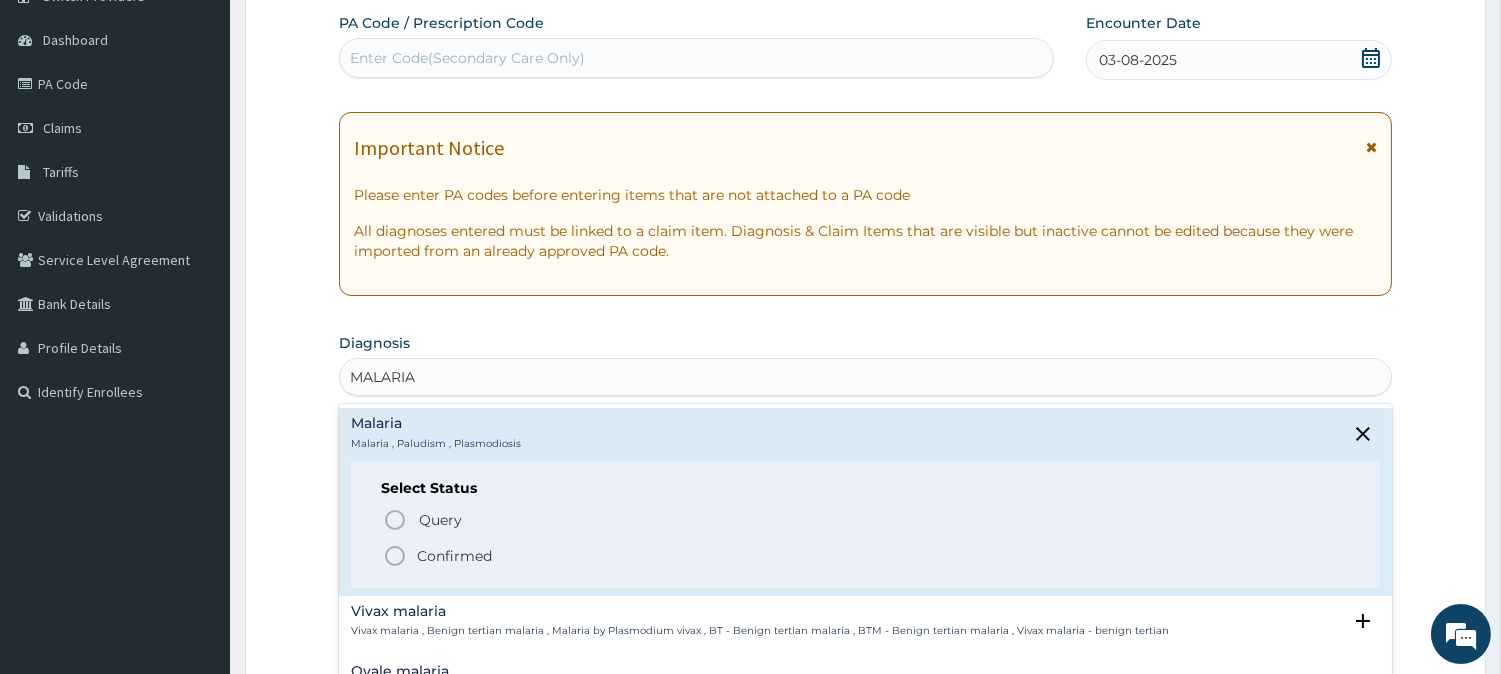 click 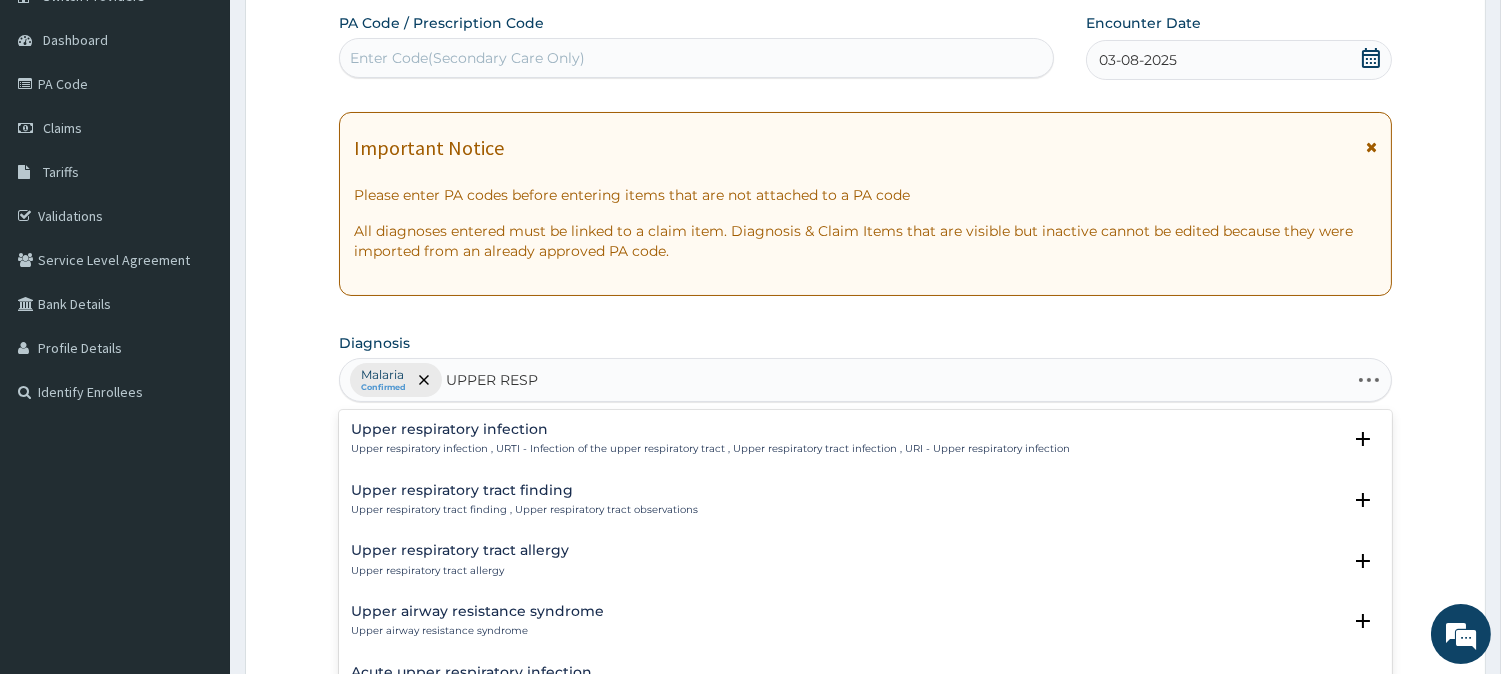 type on "UPPER RESPI" 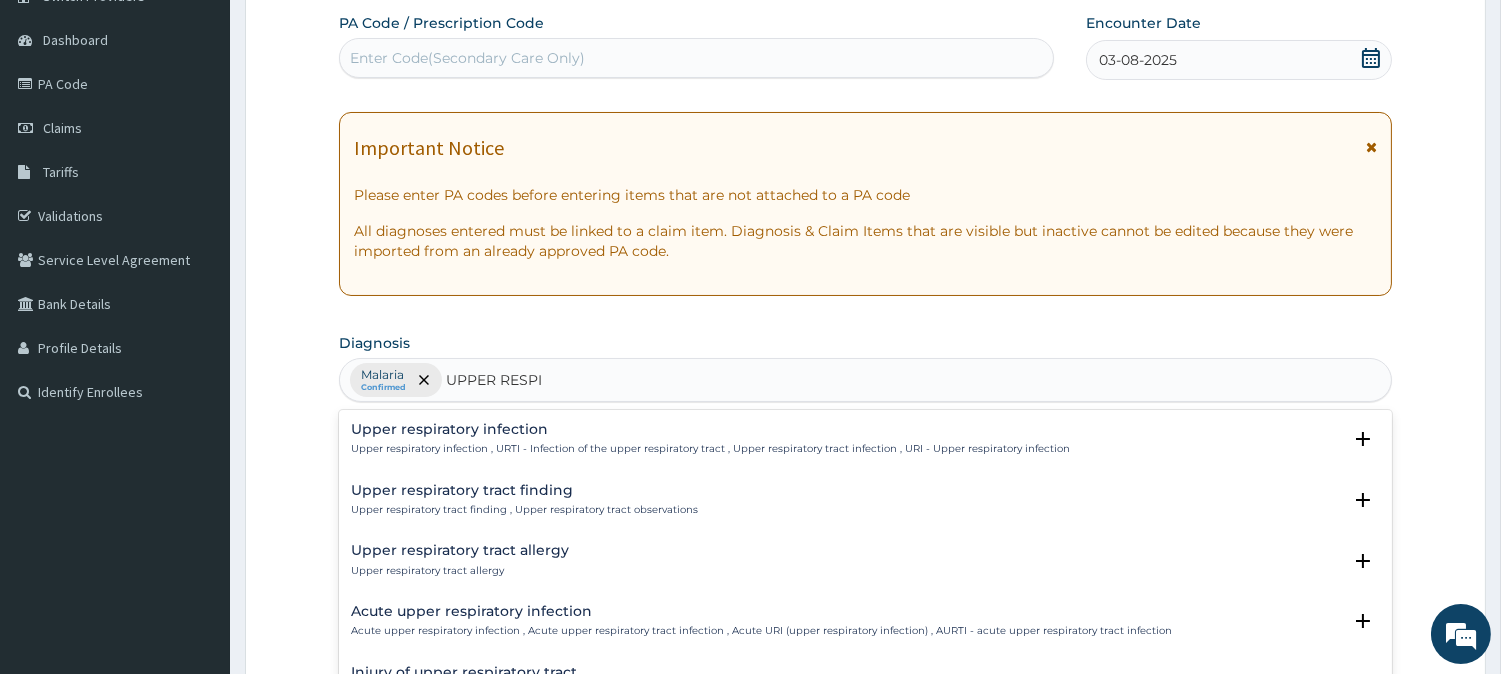 click on "Upper respiratory infection , URTI - Infection of the upper respiratory tract , Upper respiratory tract infection , URI - Upper respiratory infection" at bounding box center [710, 449] 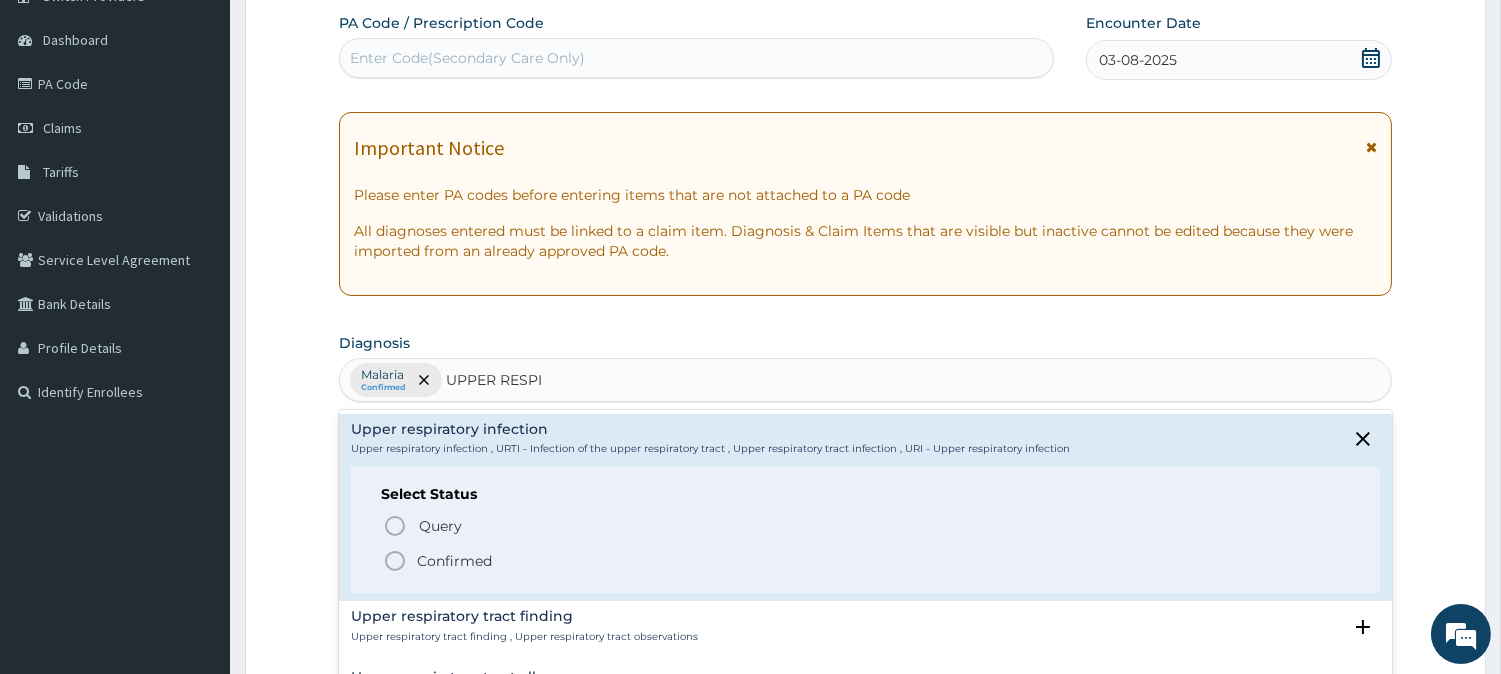 click 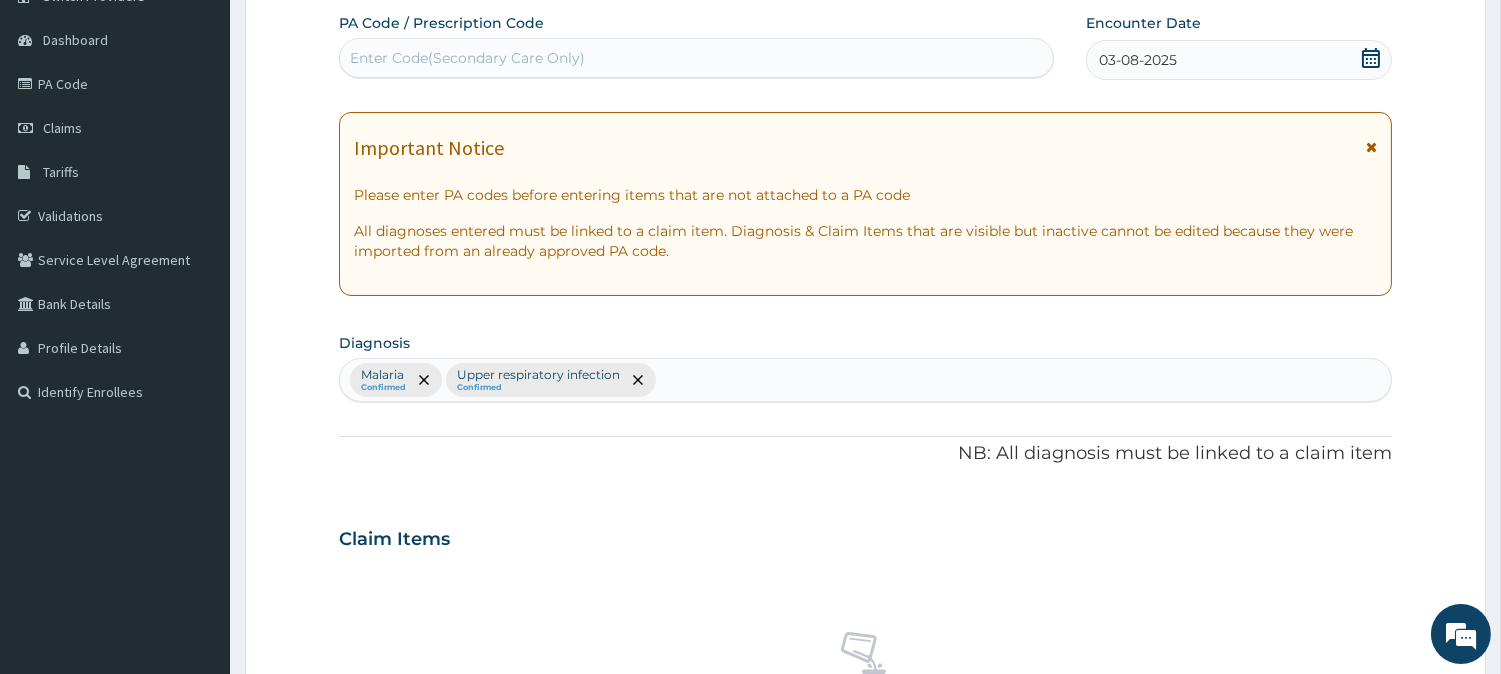 scroll, scrollTop: 767, scrollLeft: 0, axis: vertical 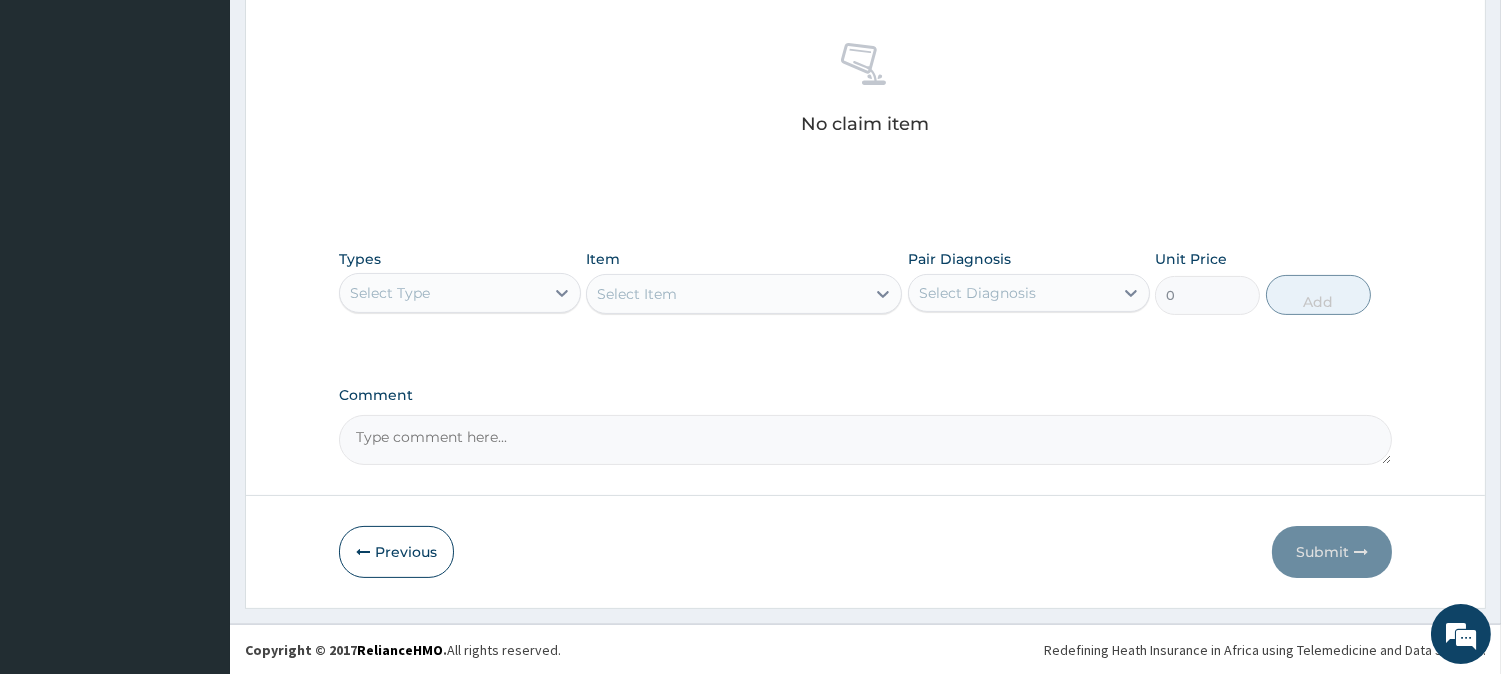 click on "Select Type" at bounding box center (442, 293) 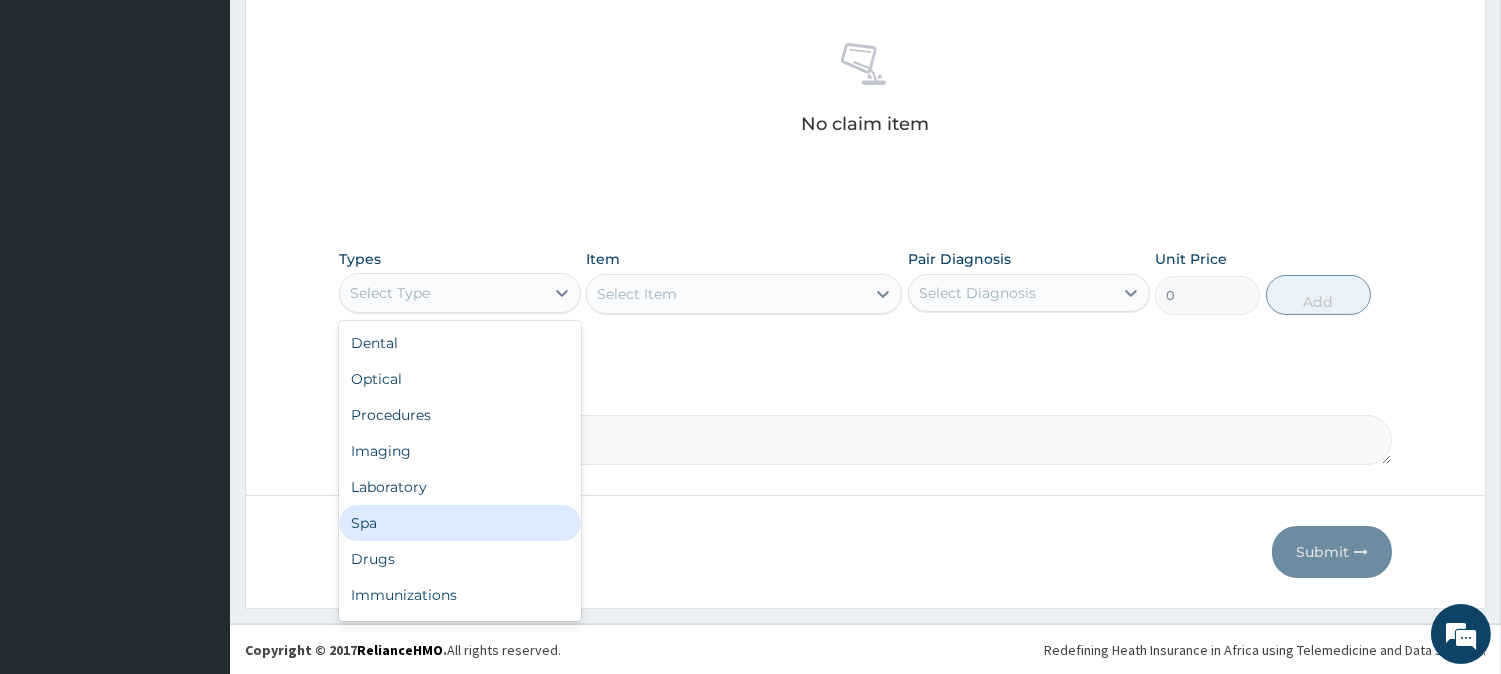 click on "Spa" at bounding box center (460, 523) 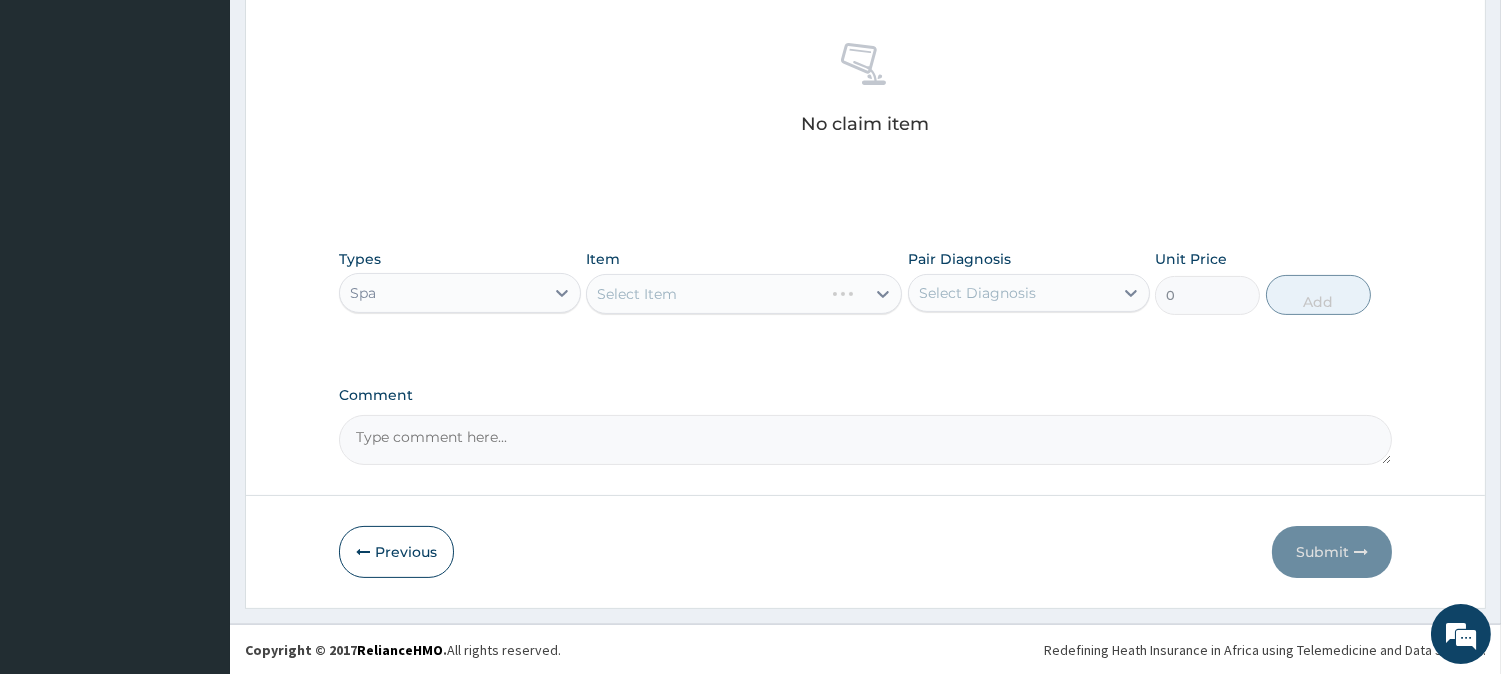 click on "Spa" at bounding box center [442, 293] 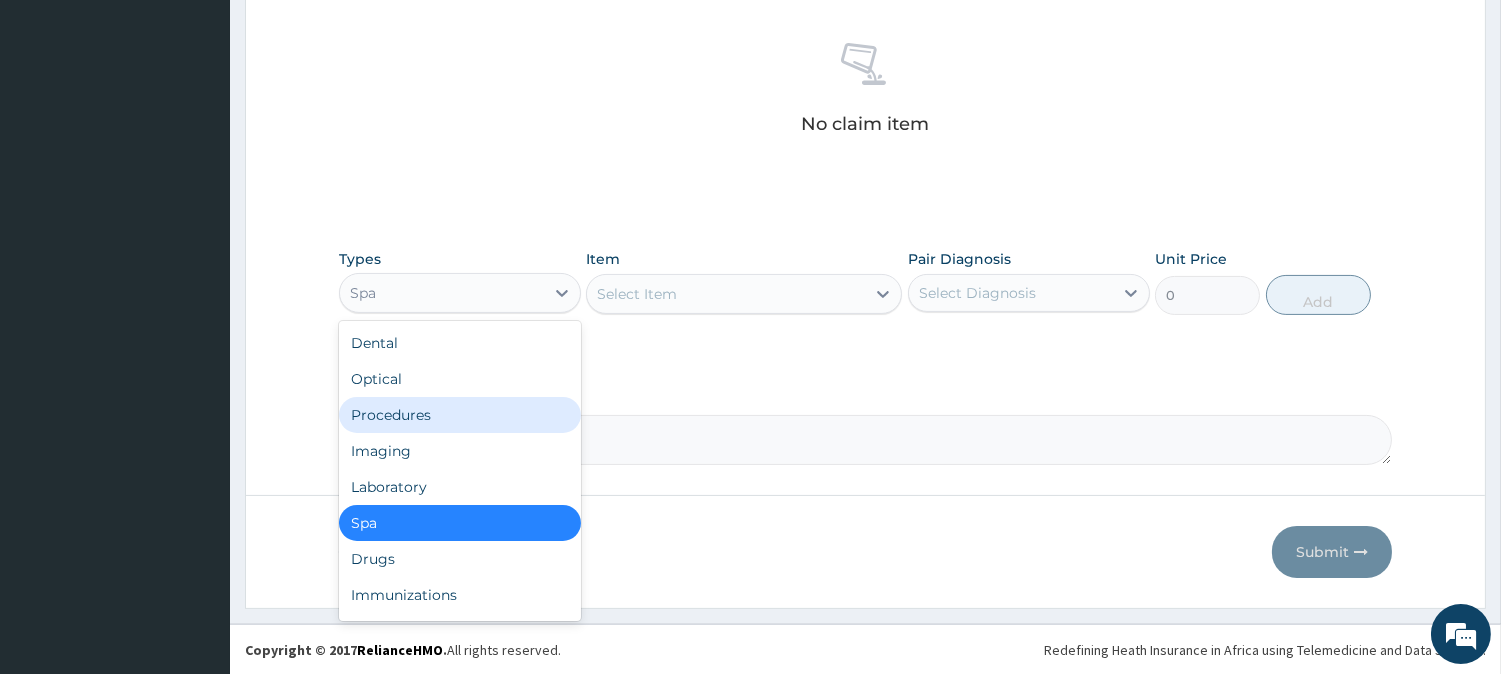 click on "Procedures" at bounding box center (460, 415) 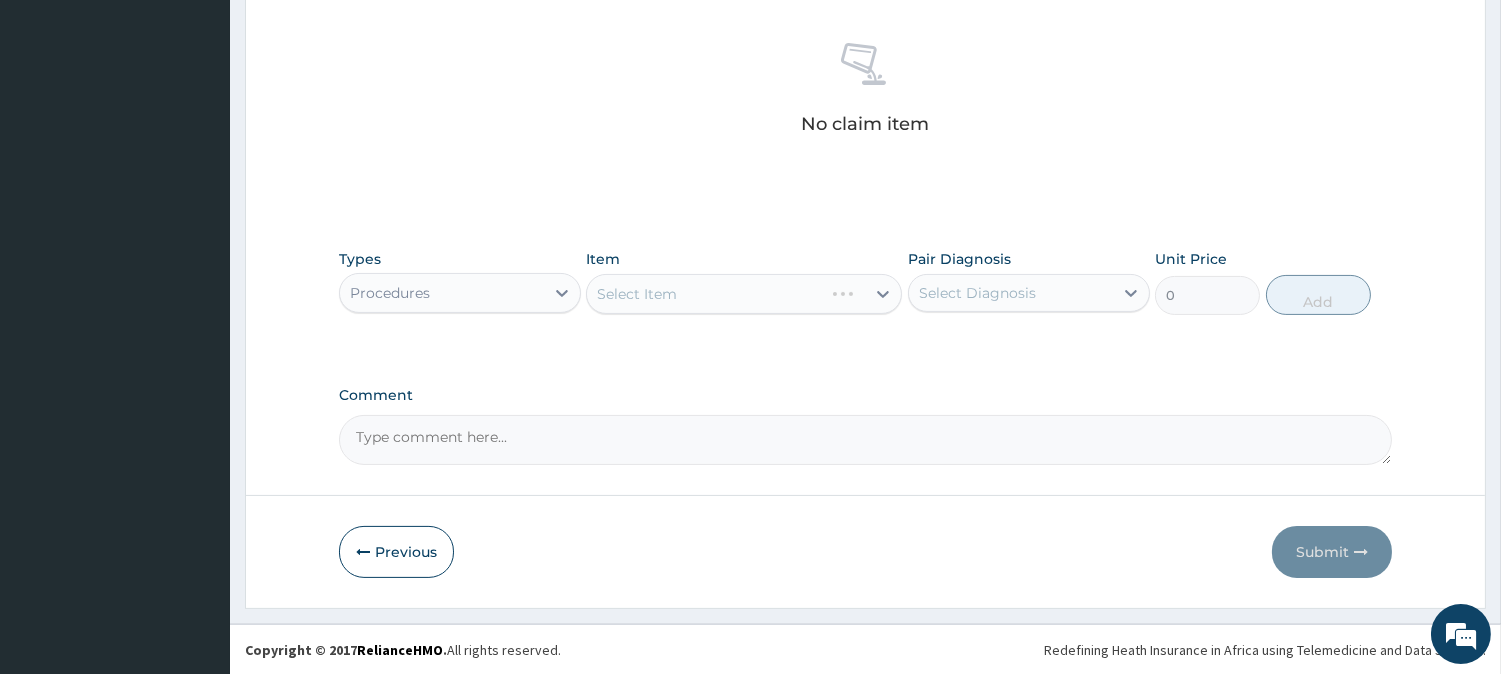 click on "Select Item" at bounding box center [744, 294] 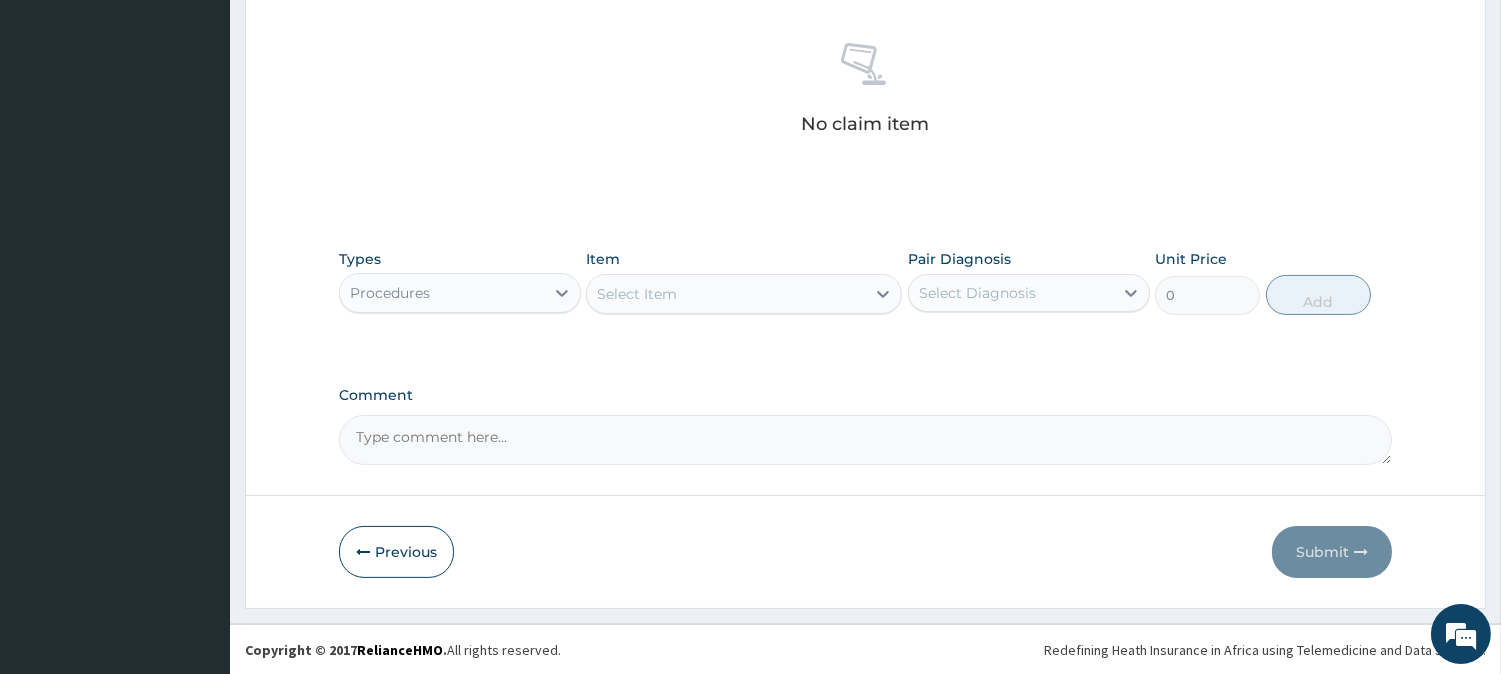click on "Select Item" at bounding box center [726, 294] 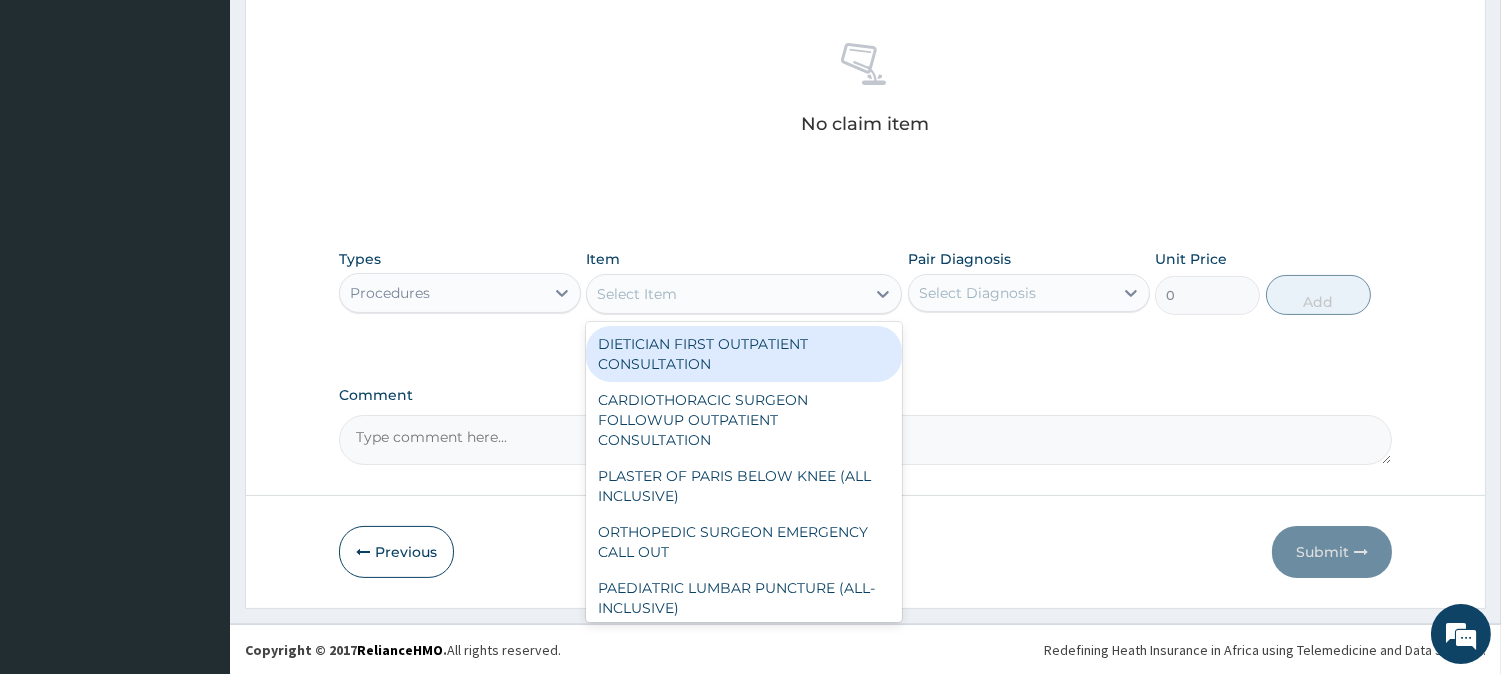 click on "Select Item" at bounding box center [726, 294] 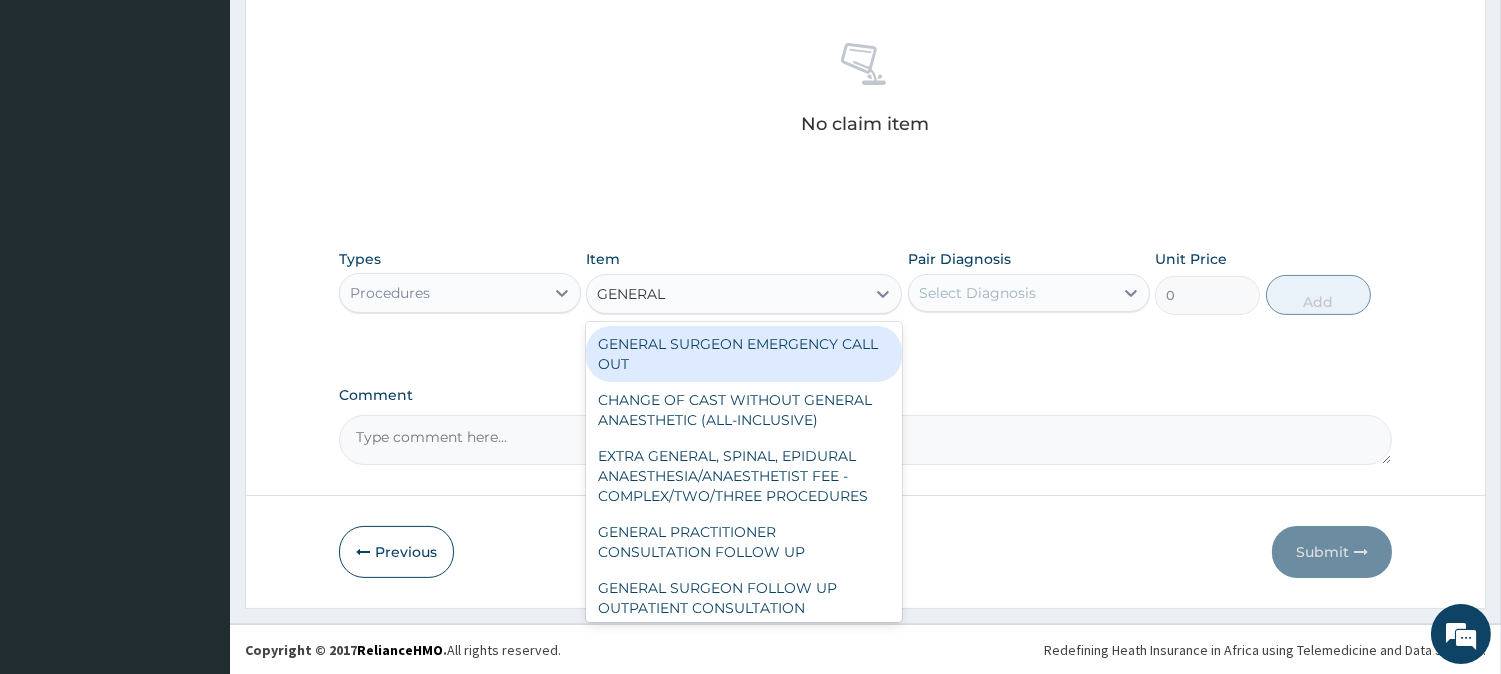 type on "GENERAL P" 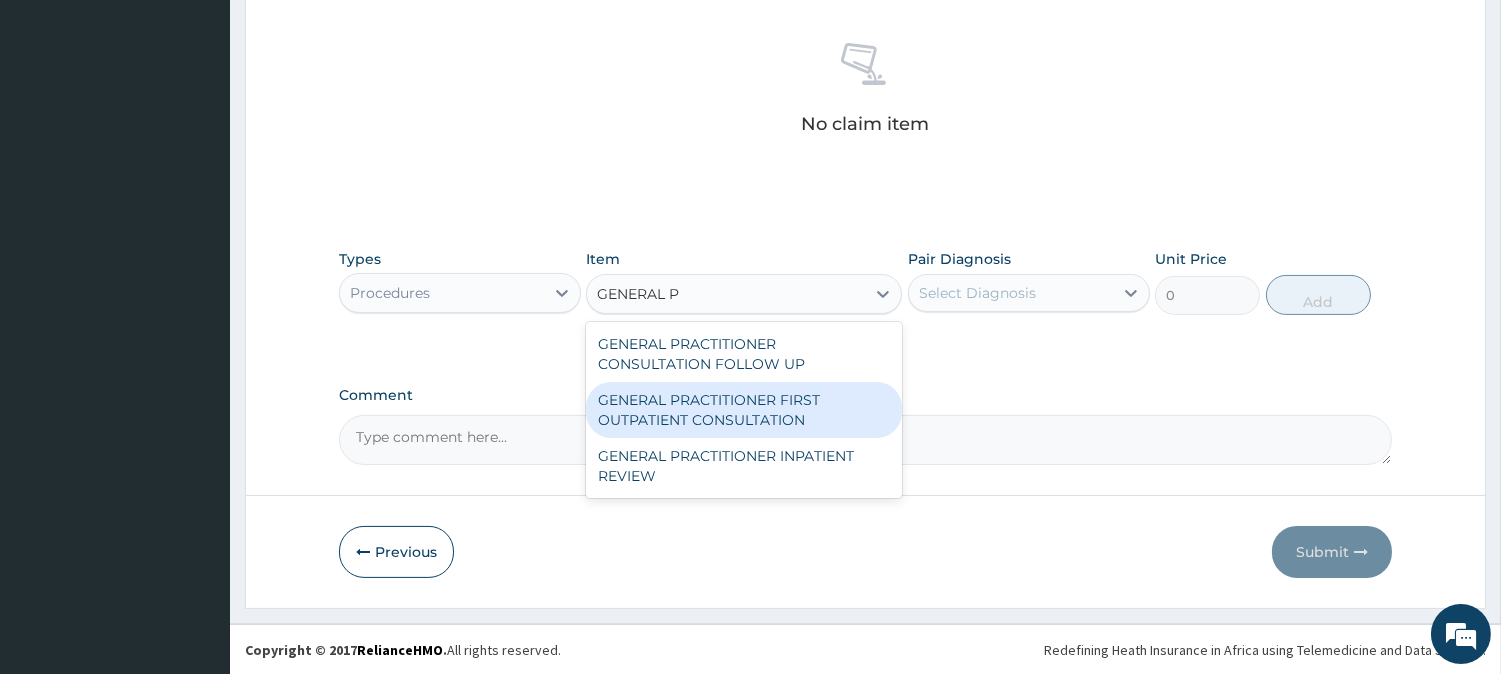 click on "GENERAL PRACTITIONER FIRST OUTPATIENT CONSULTATION" at bounding box center (744, 410) 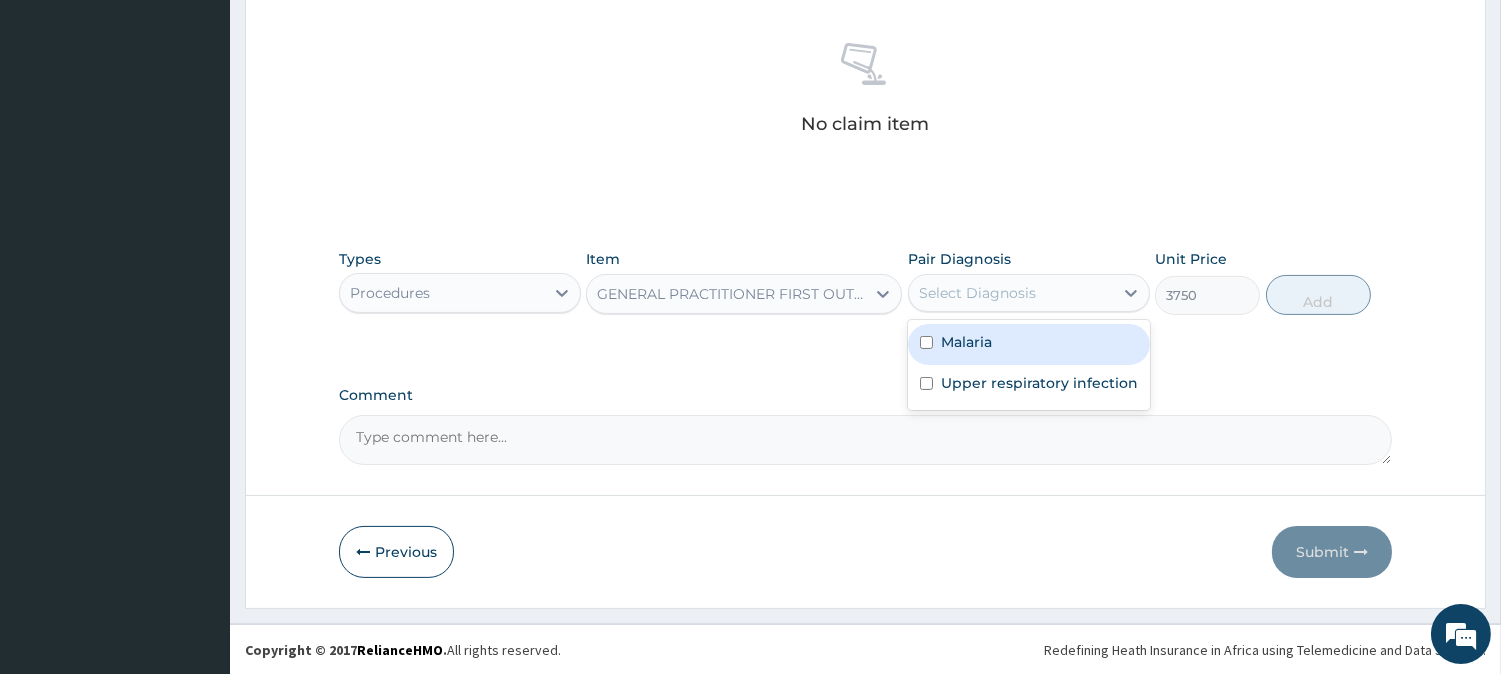 click on "Select Diagnosis" at bounding box center (977, 293) 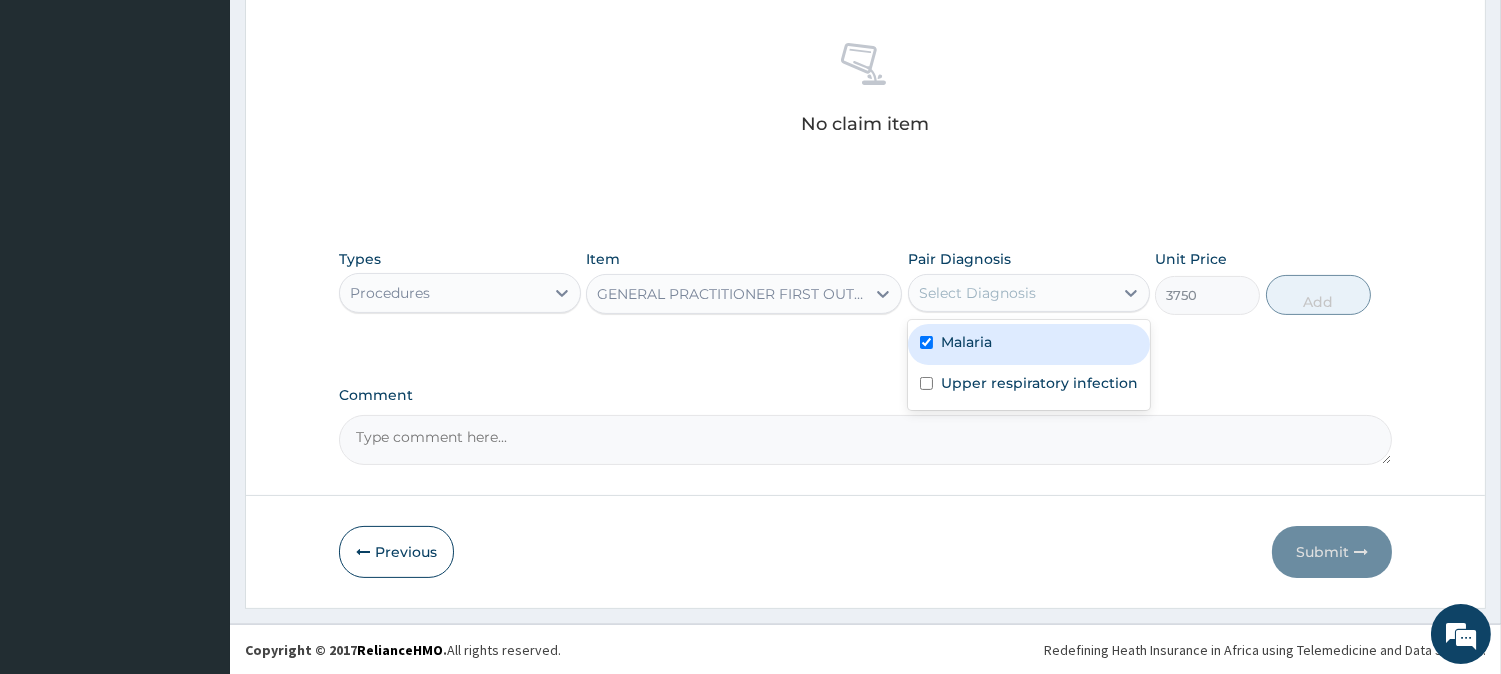 checkbox on "true" 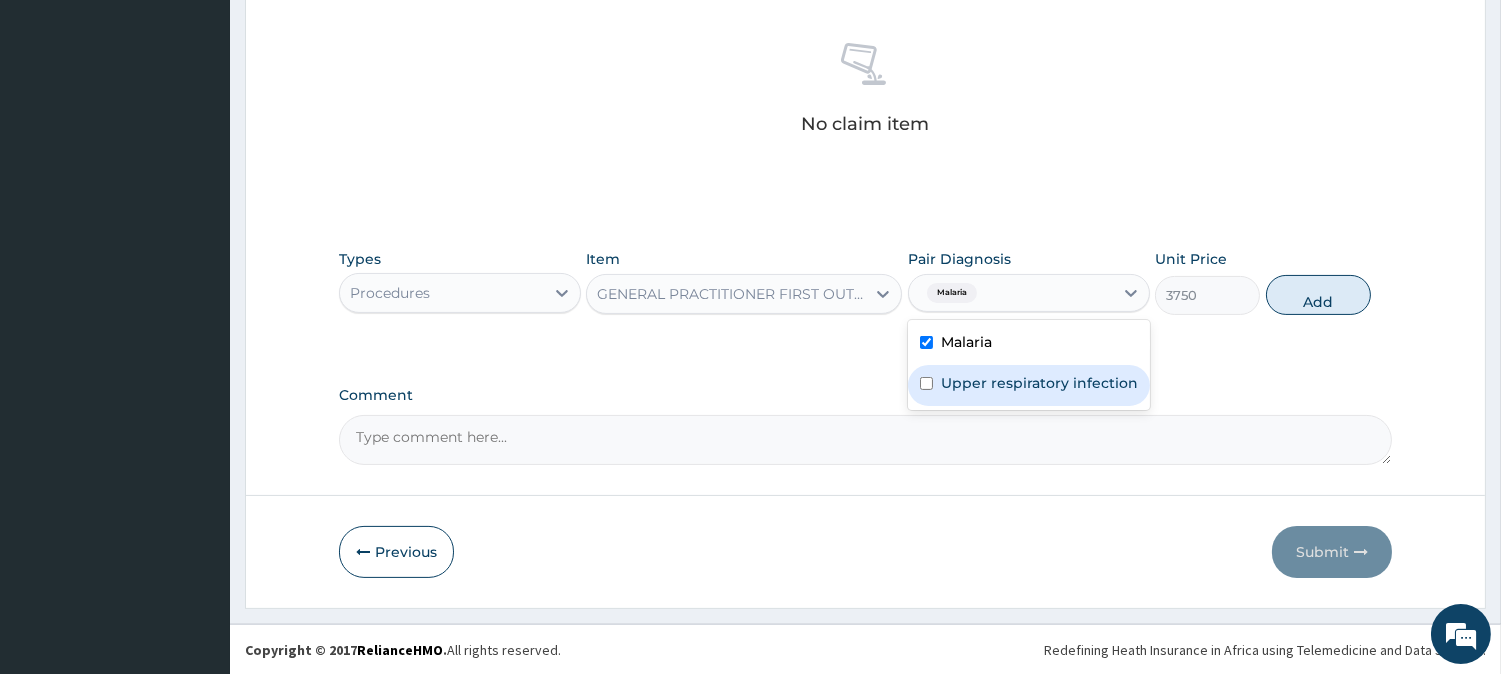 click on "Upper respiratory infection" at bounding box center (1029, 385) 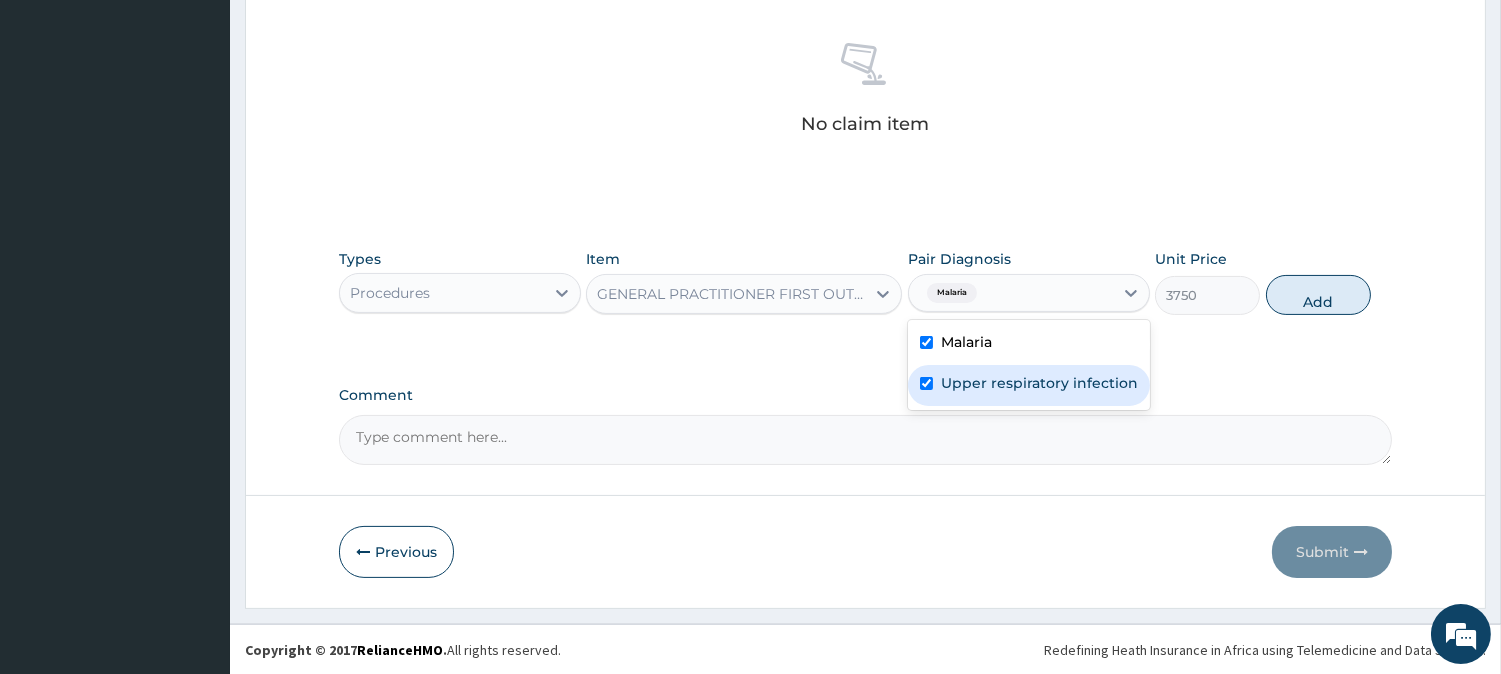 checkbox on "true" 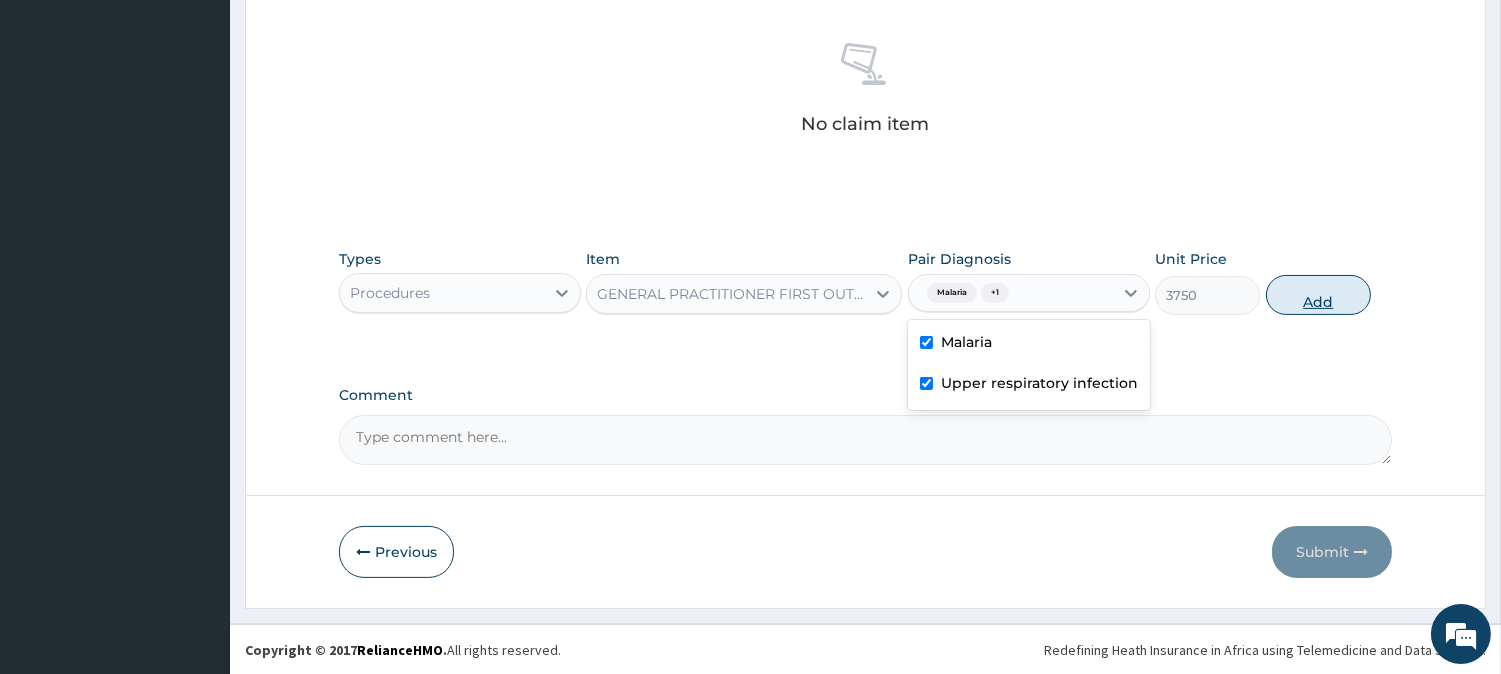 click on "Add" at bounding box center (1318, 295) 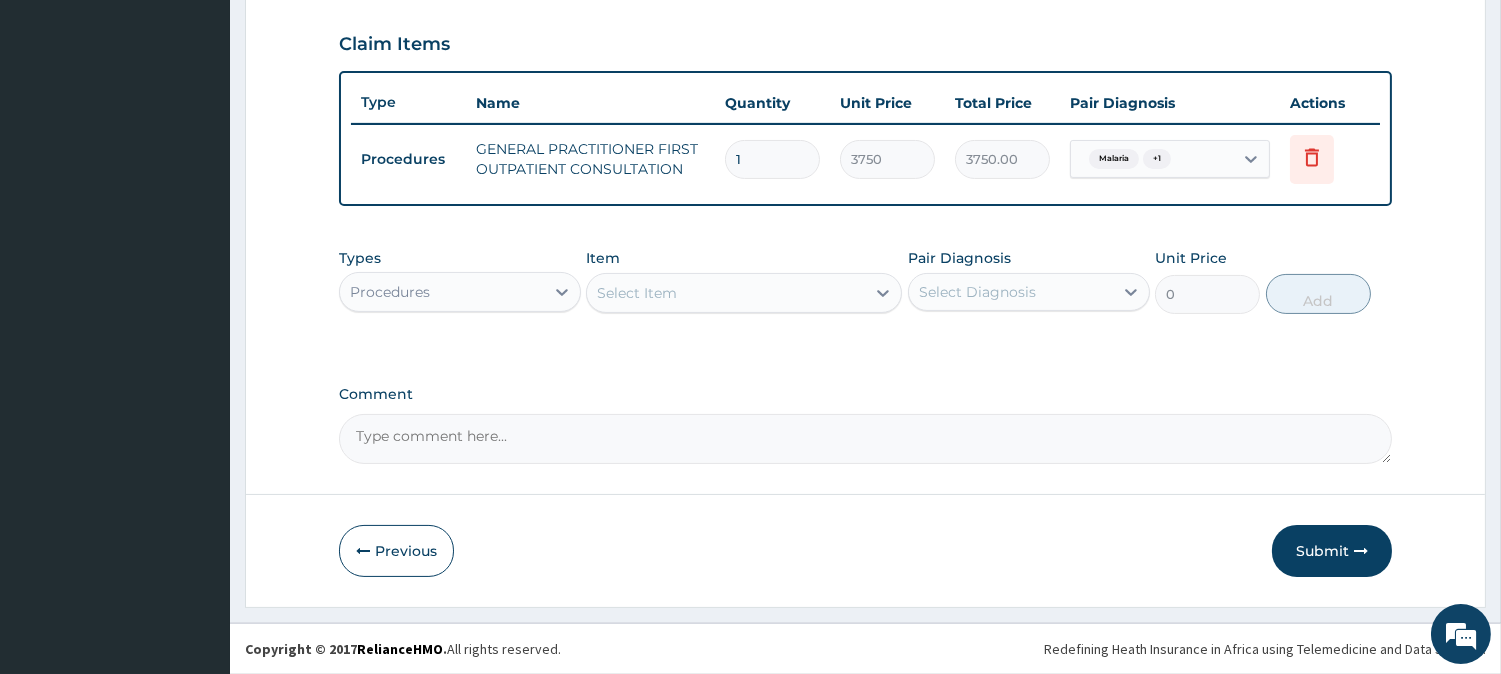 scroll, scrollTop: 671, scrollLeft: 0, axis: vertical 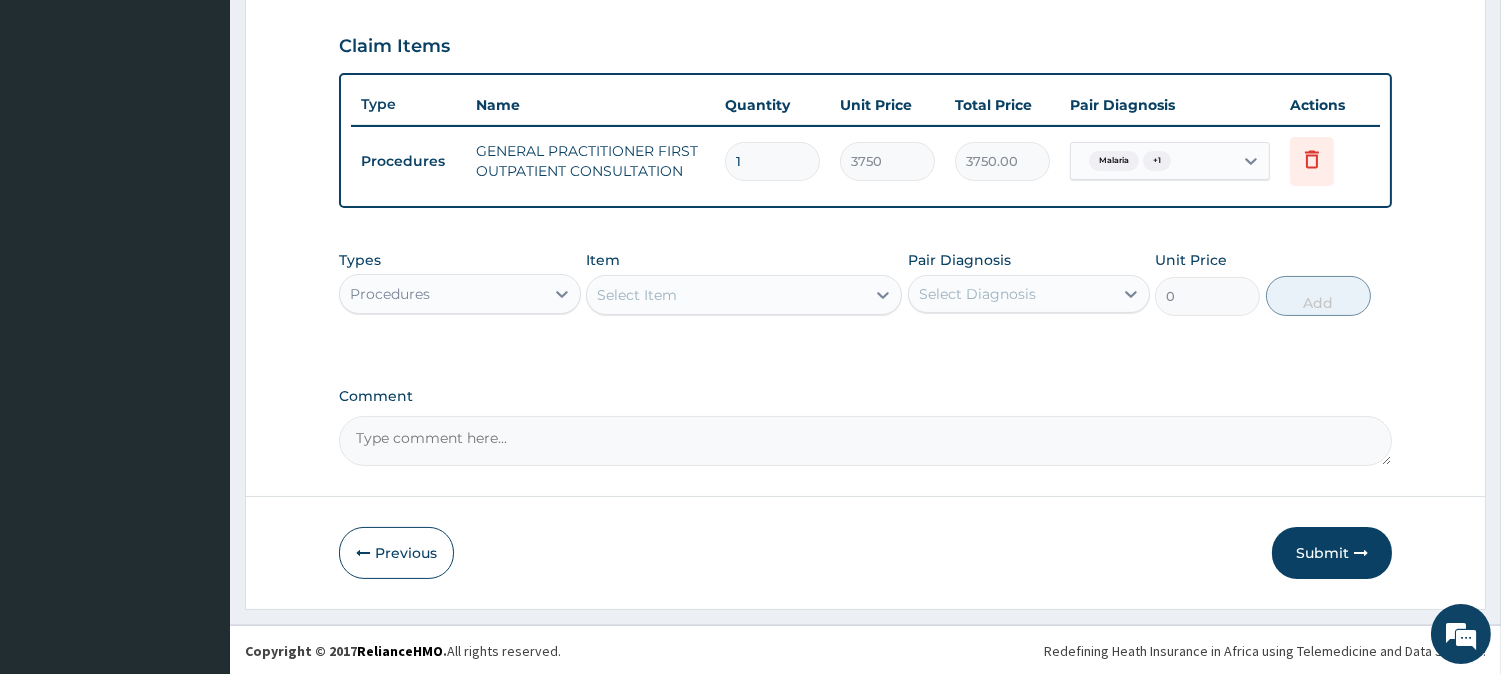 click on "Select Item" at bounding box center (726, 295) 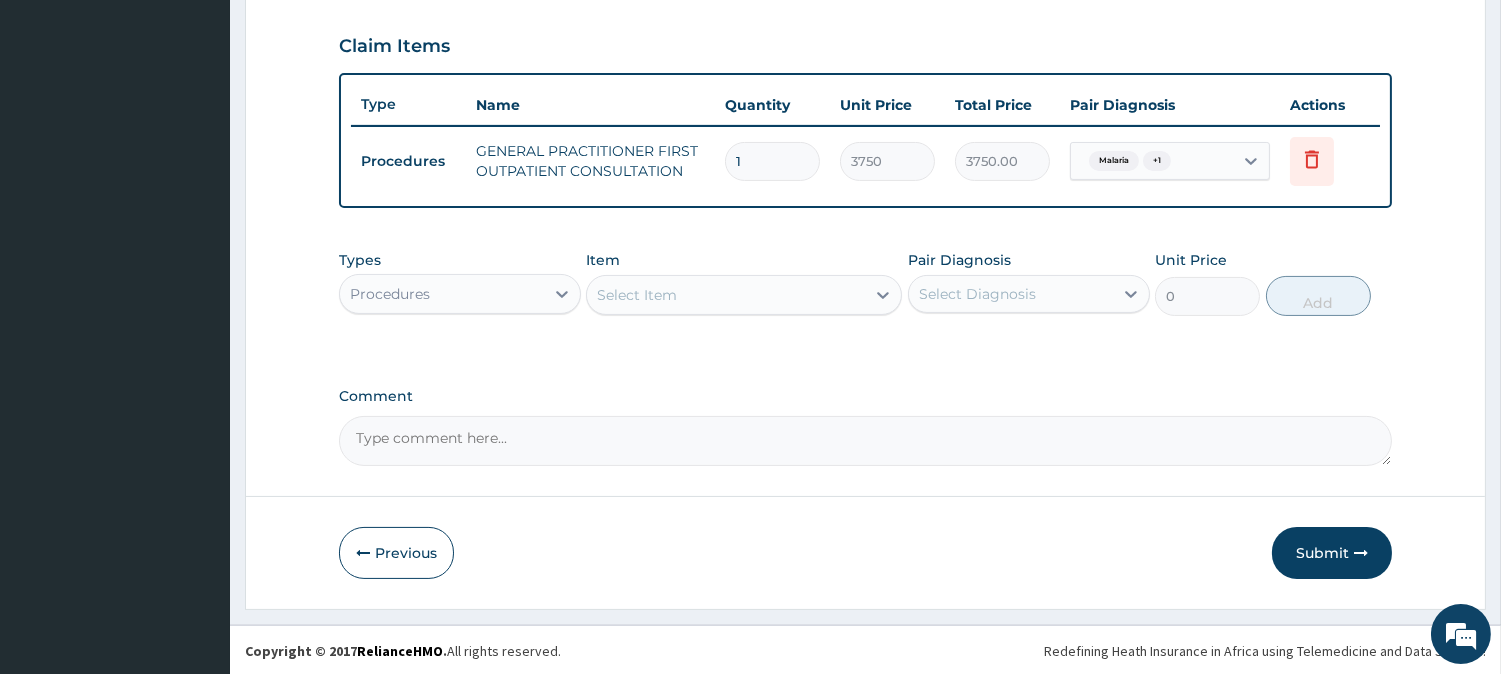 click on "Types Procedures" at bounding box center (460, 283) 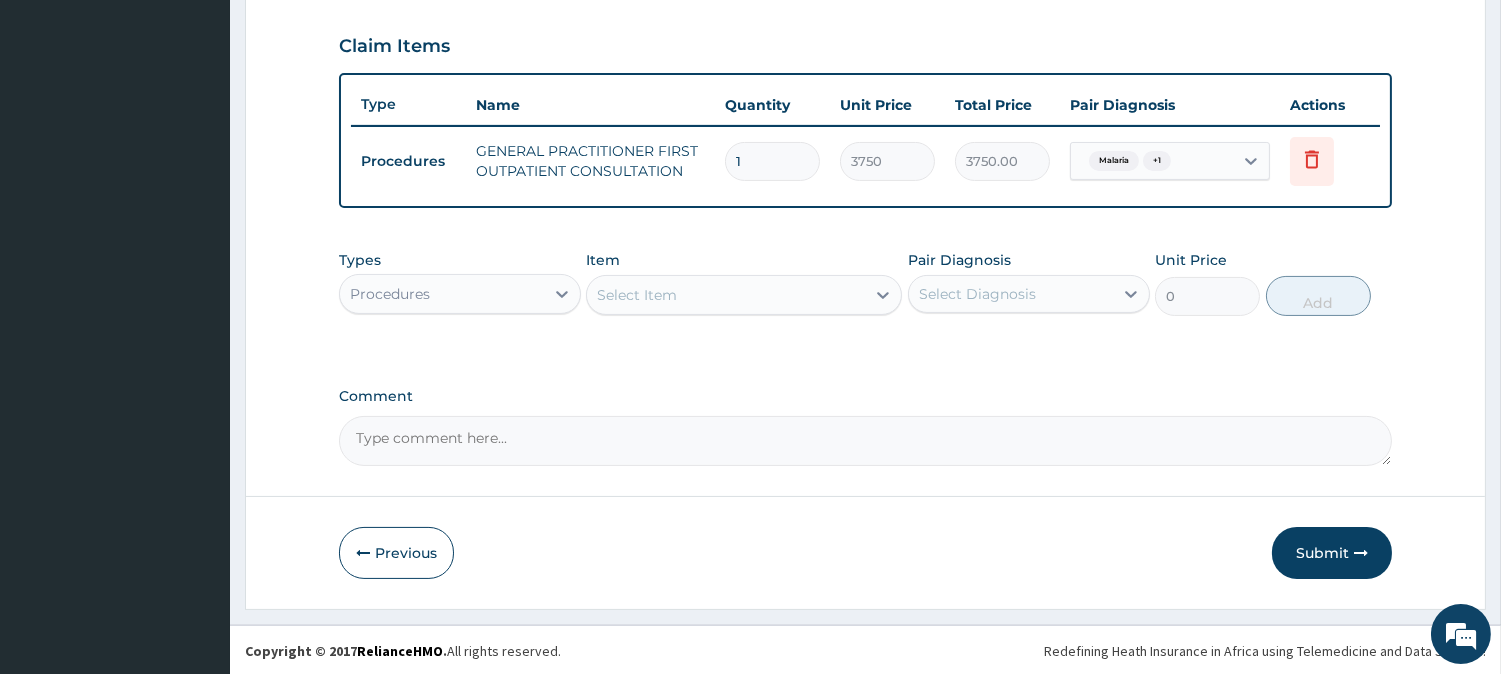 click on "Procedures" at bounding box center [442, 294] 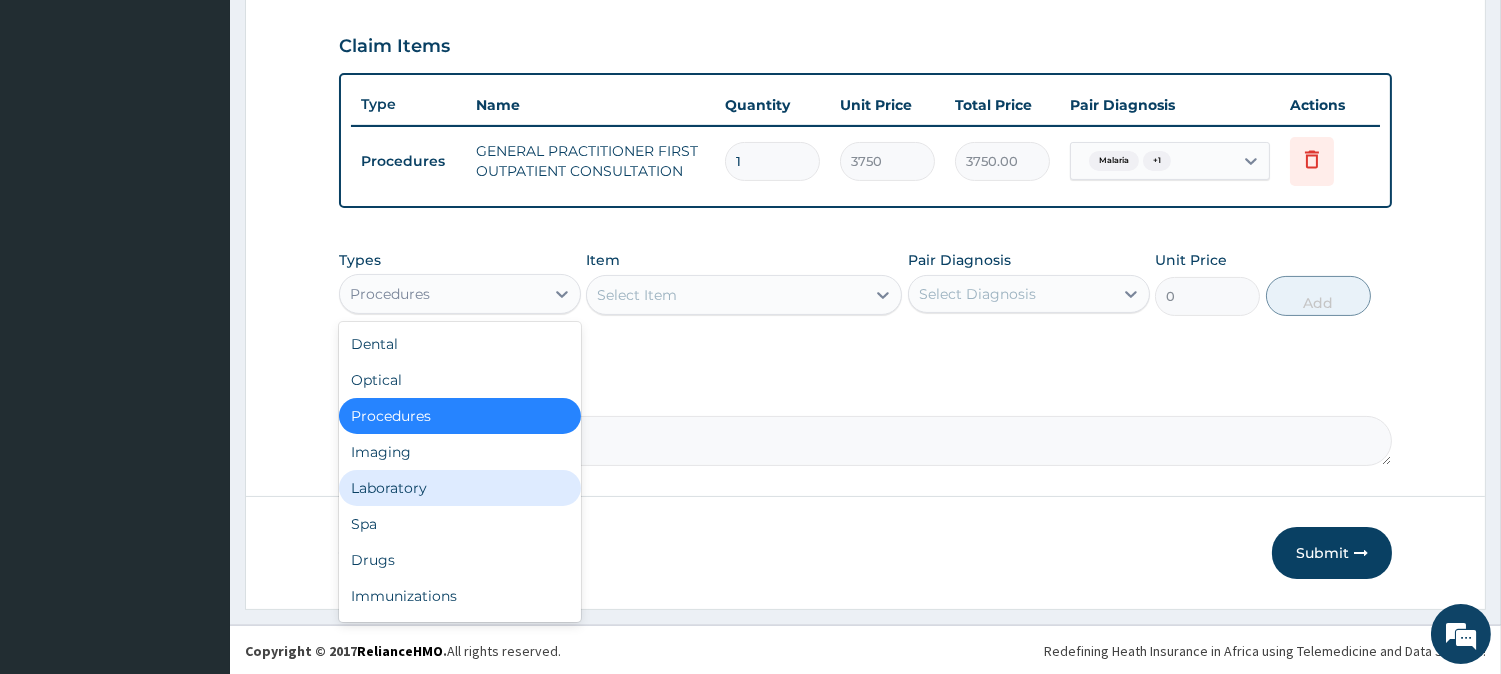 click on "Laboratory" at bounding box center [460, 488] 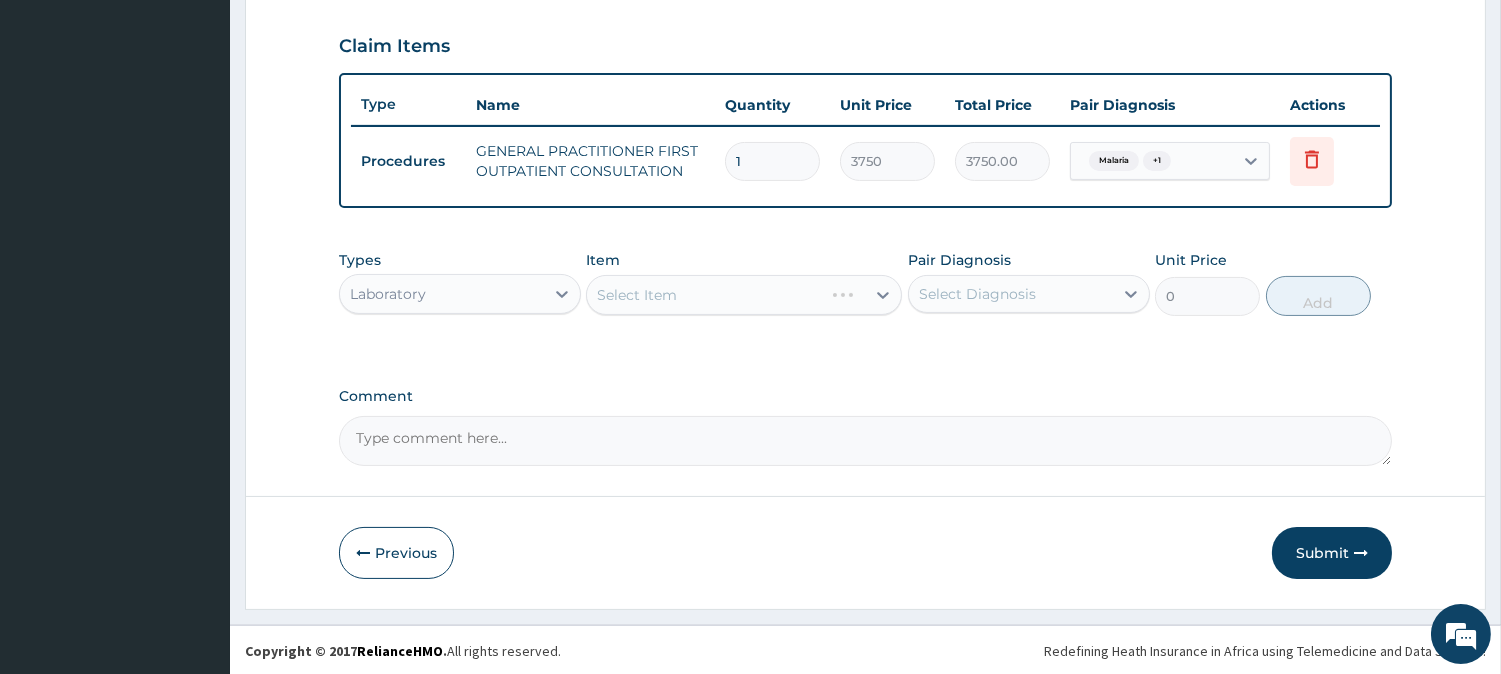 click on "Select Item" at bounding box center (744, 295) 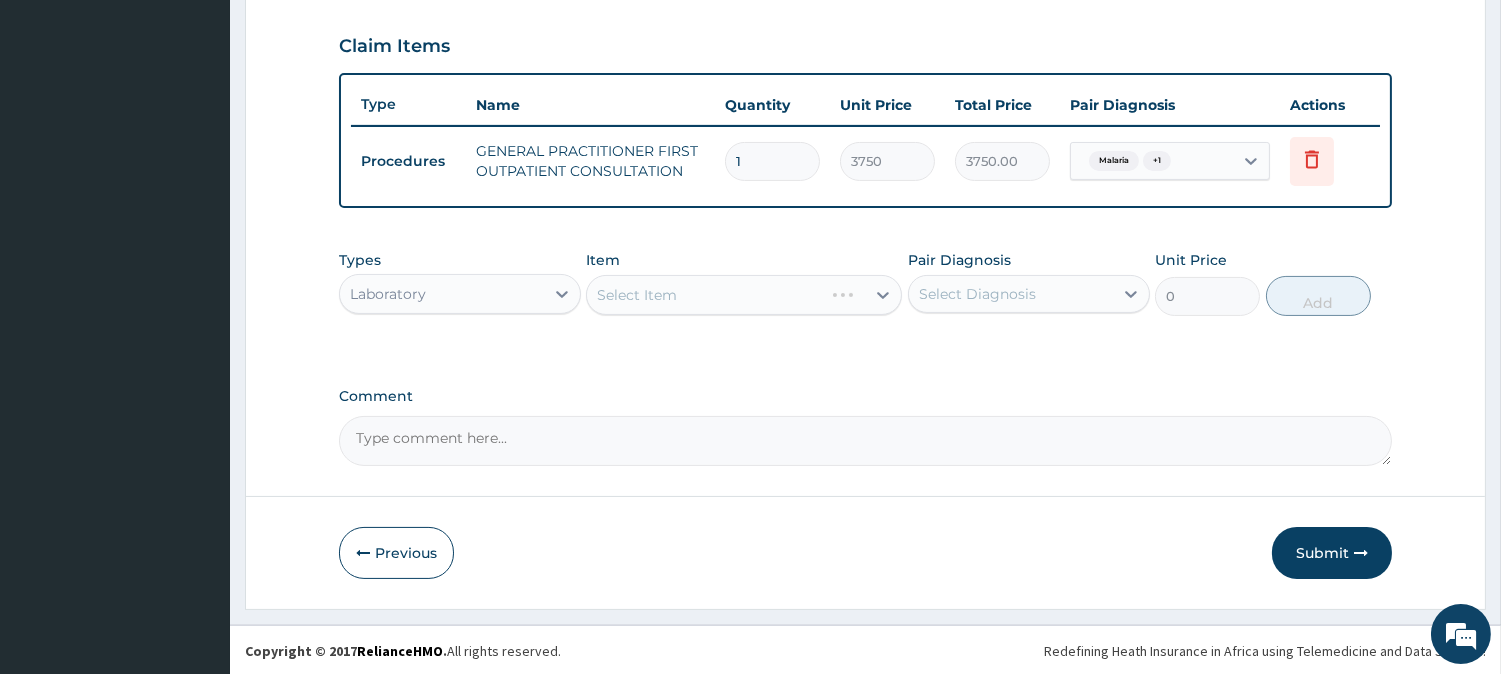 click on "Select Item" at bounding box center [744, 295] 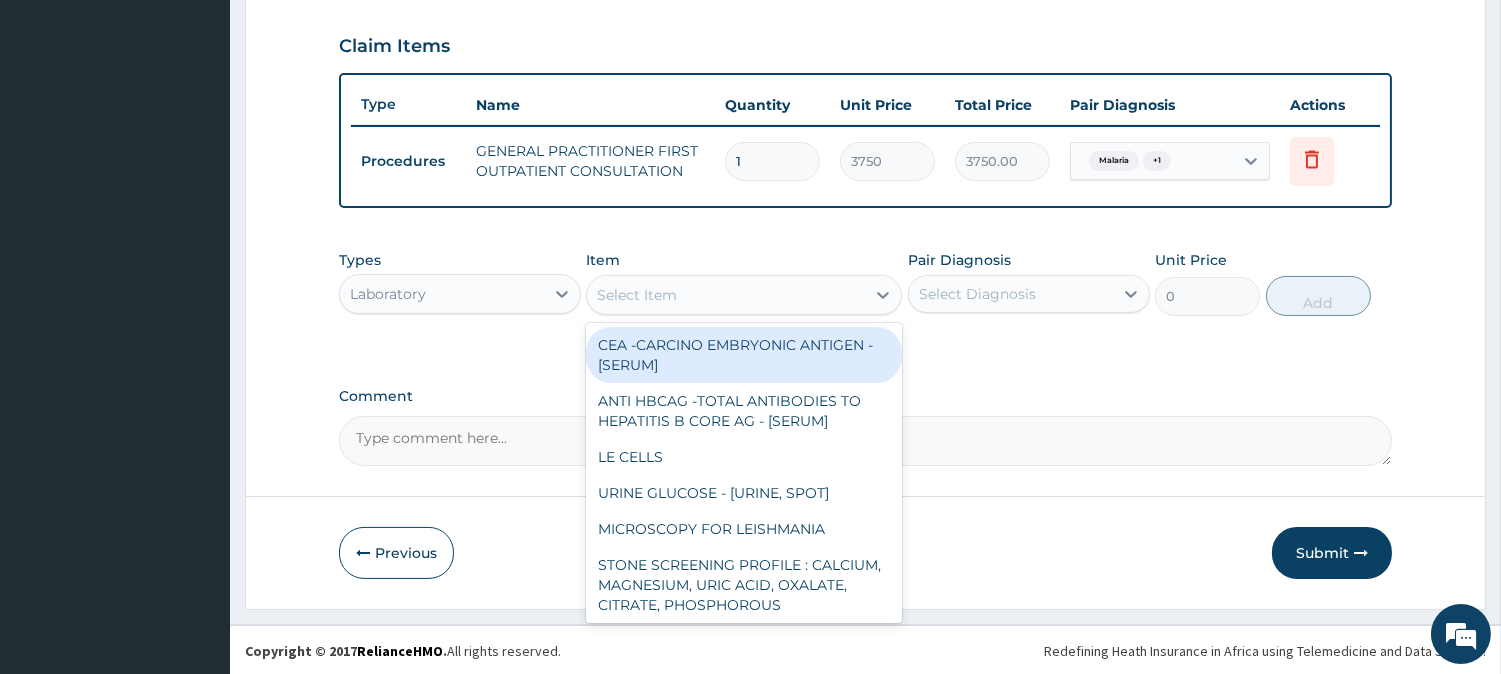 click on "Select Item" at bounding box center (726, 295) 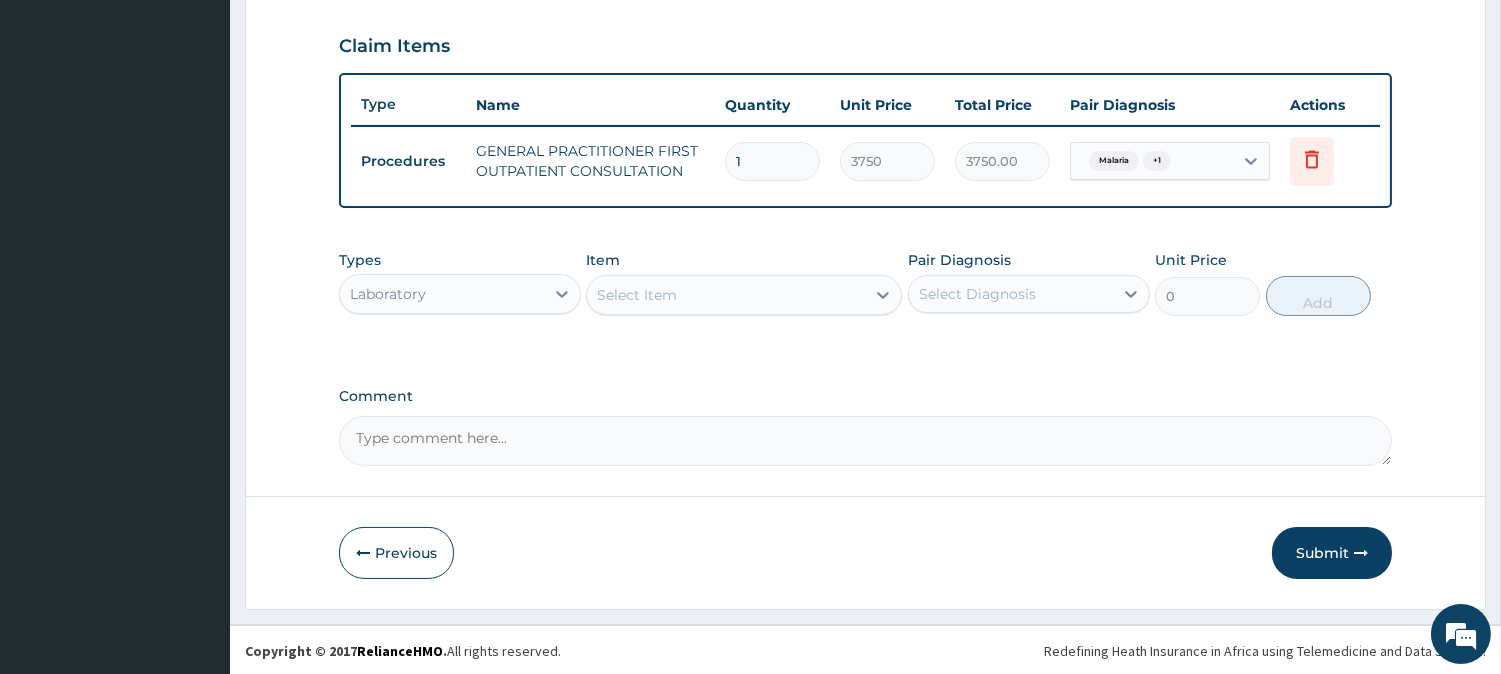 click on "Select Item" at bounding box center [726, 295] 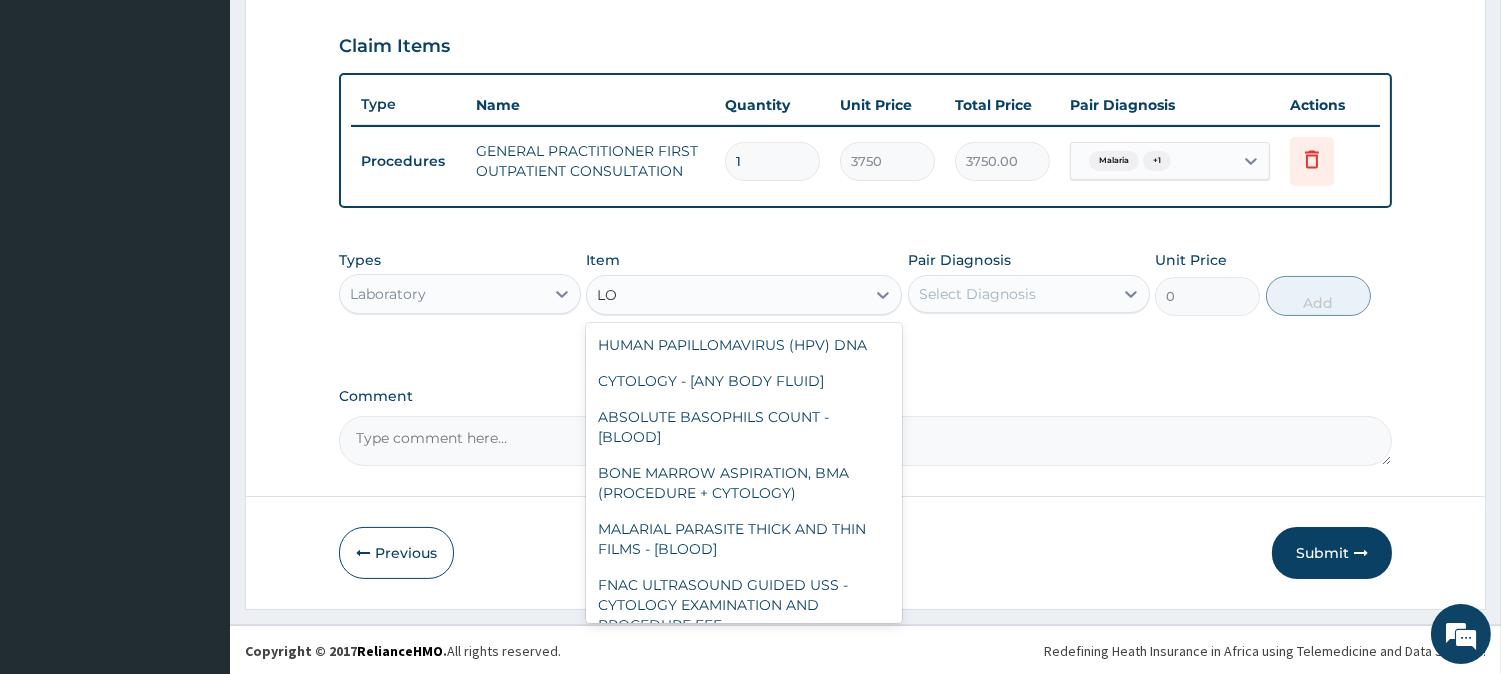 type on "L" 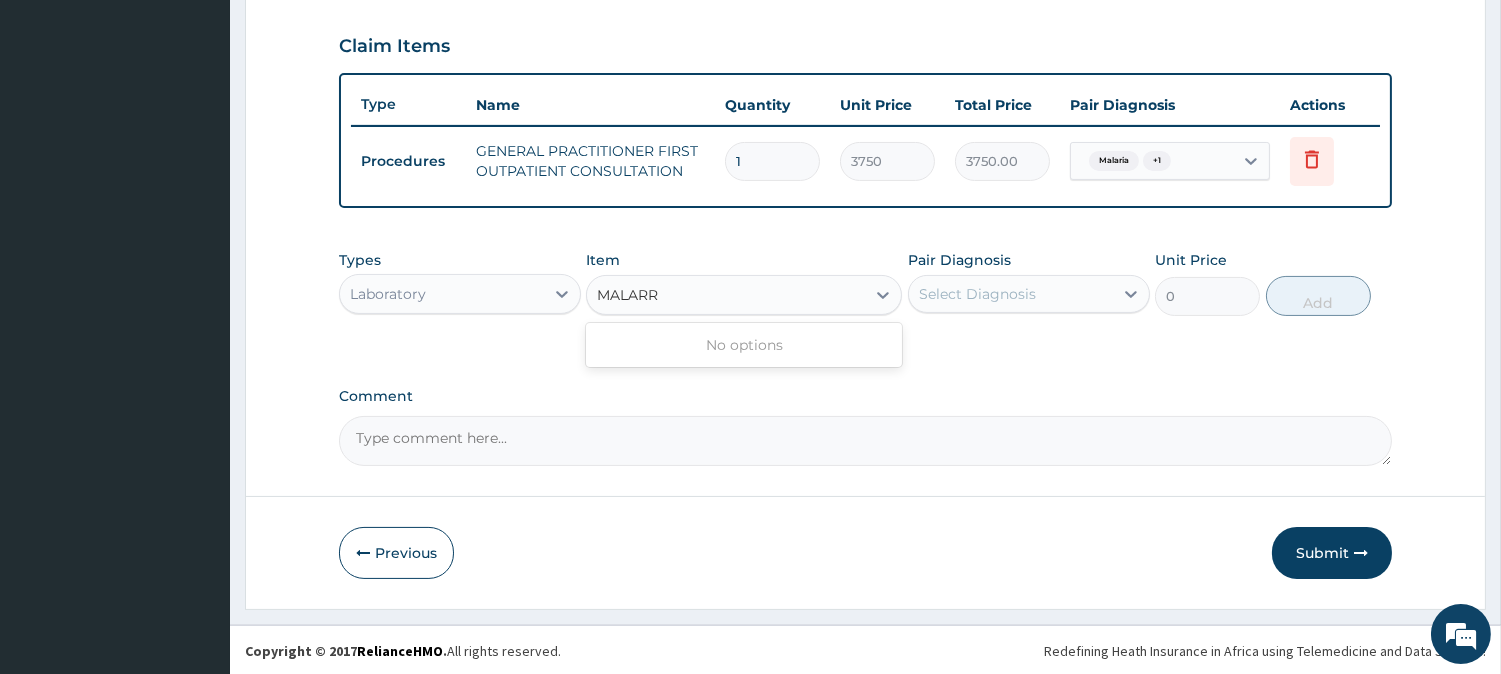 type on "MALAR" 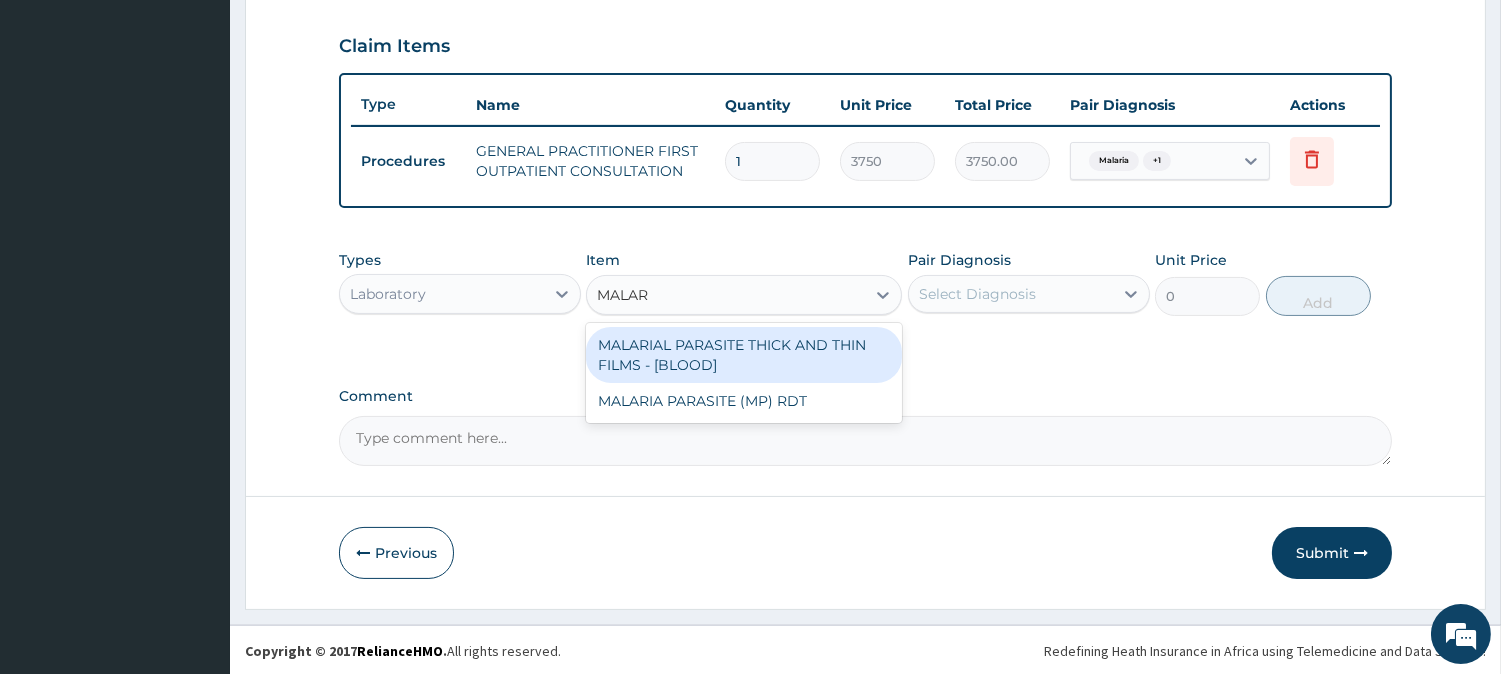 click on "MALARIAL PARASITE THICK AND THIN FILMS - [BLOOD]" at bounding box center (744, 355) 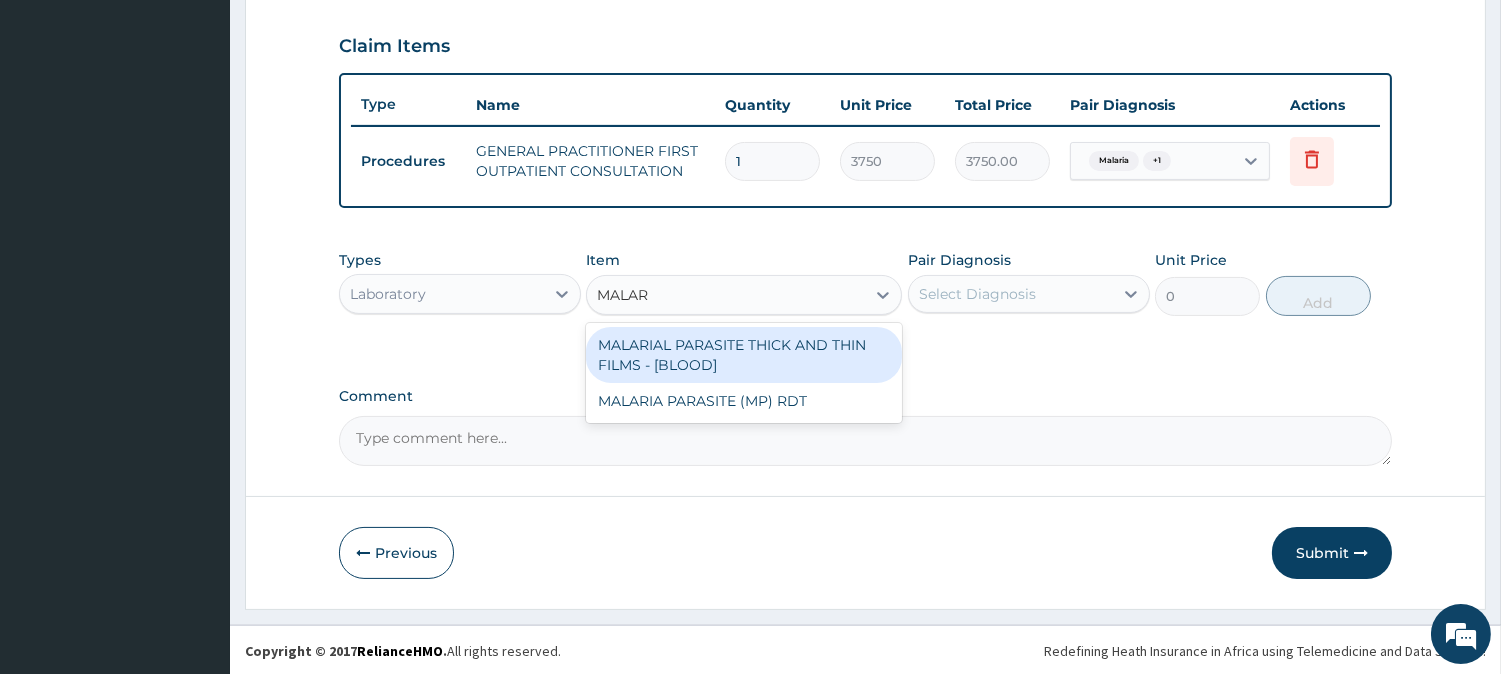 type 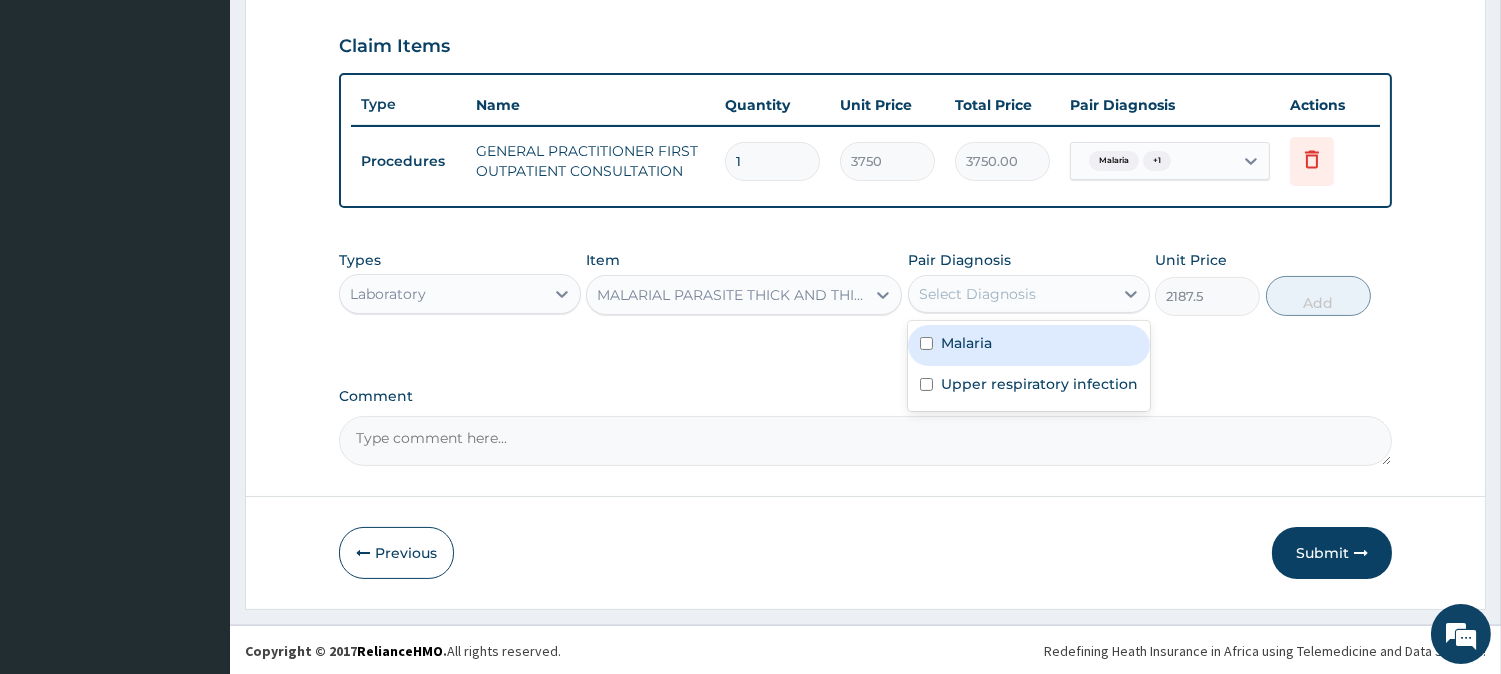 click on "Select Diagnosis" at bounding box center (977, 294) 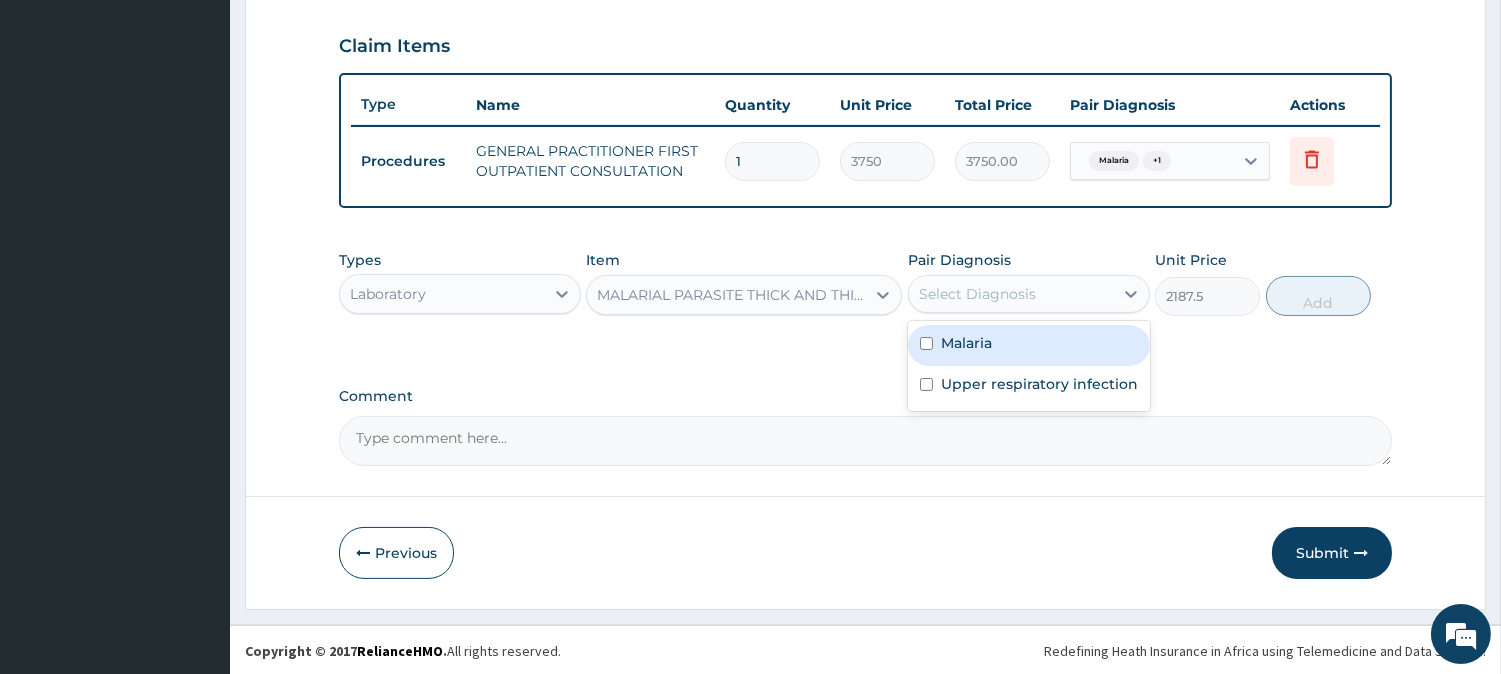 click on "Malaria" at bounding box center (966, 343) 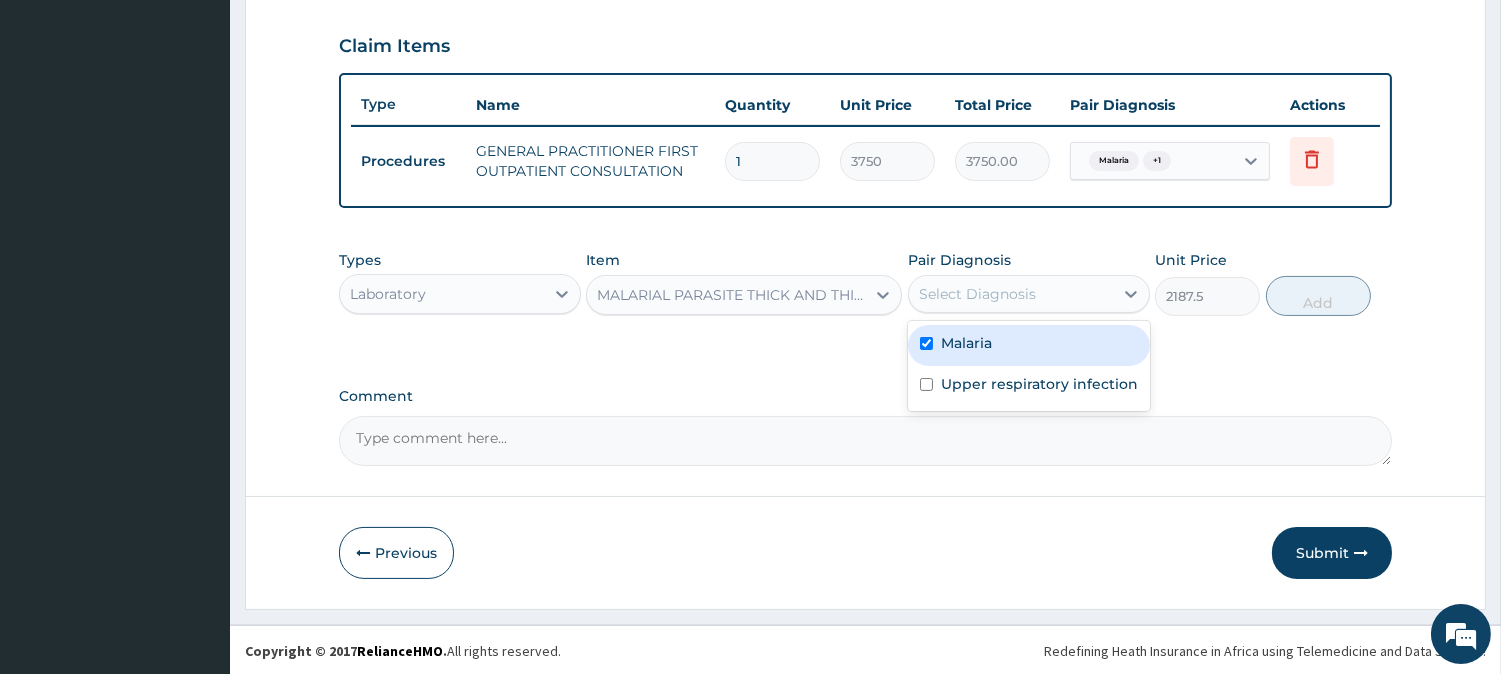 checkbox on "true" 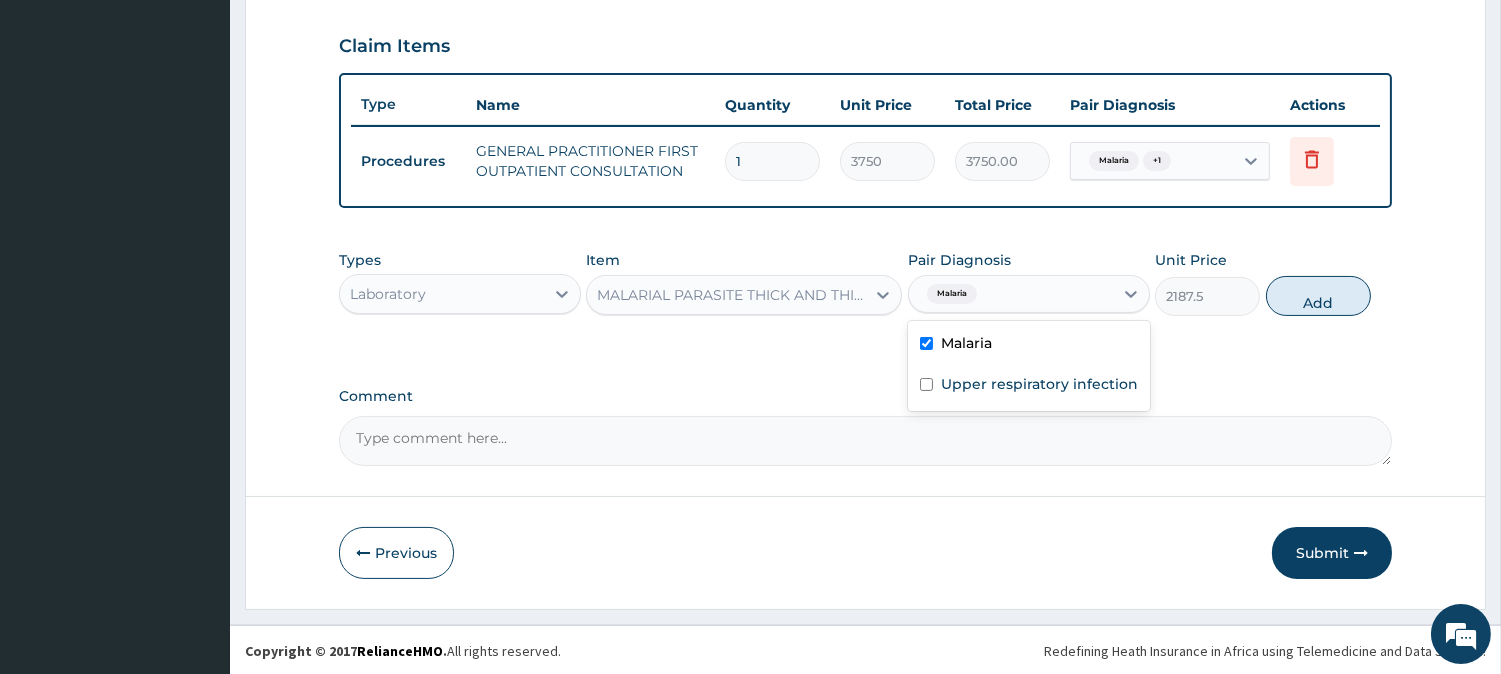 click on "2187.5" at bounding box center (1207, 296) 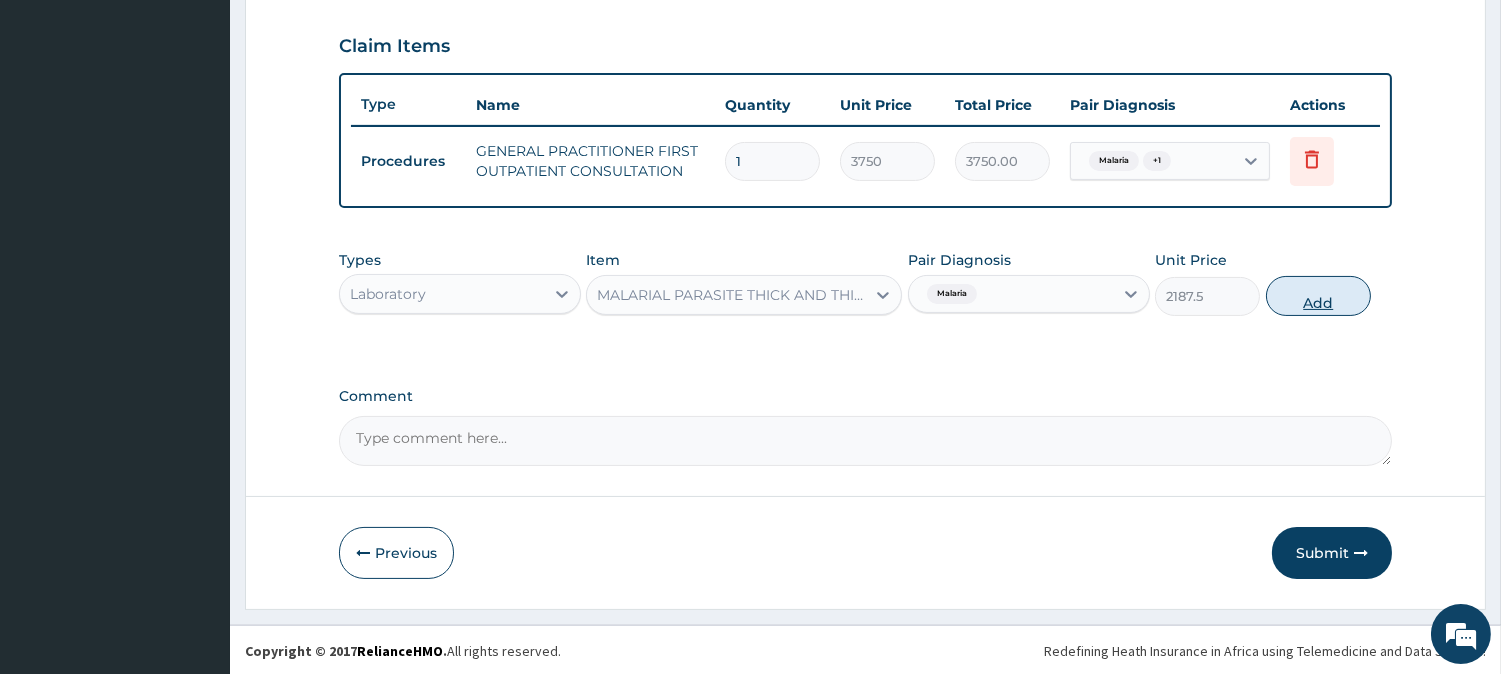 click on "Add" at bounding box center [1318, 296] 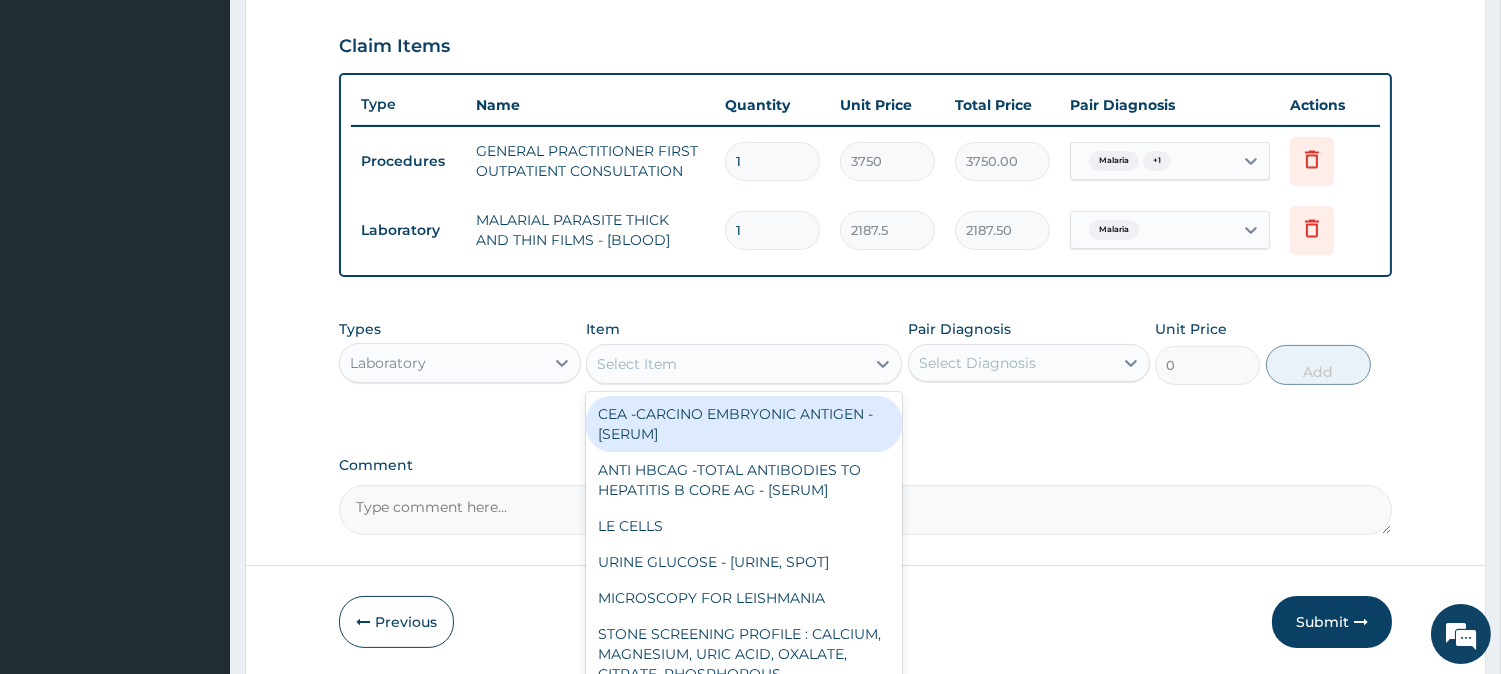 click on "Select Item" at bounding box center (726, 364) 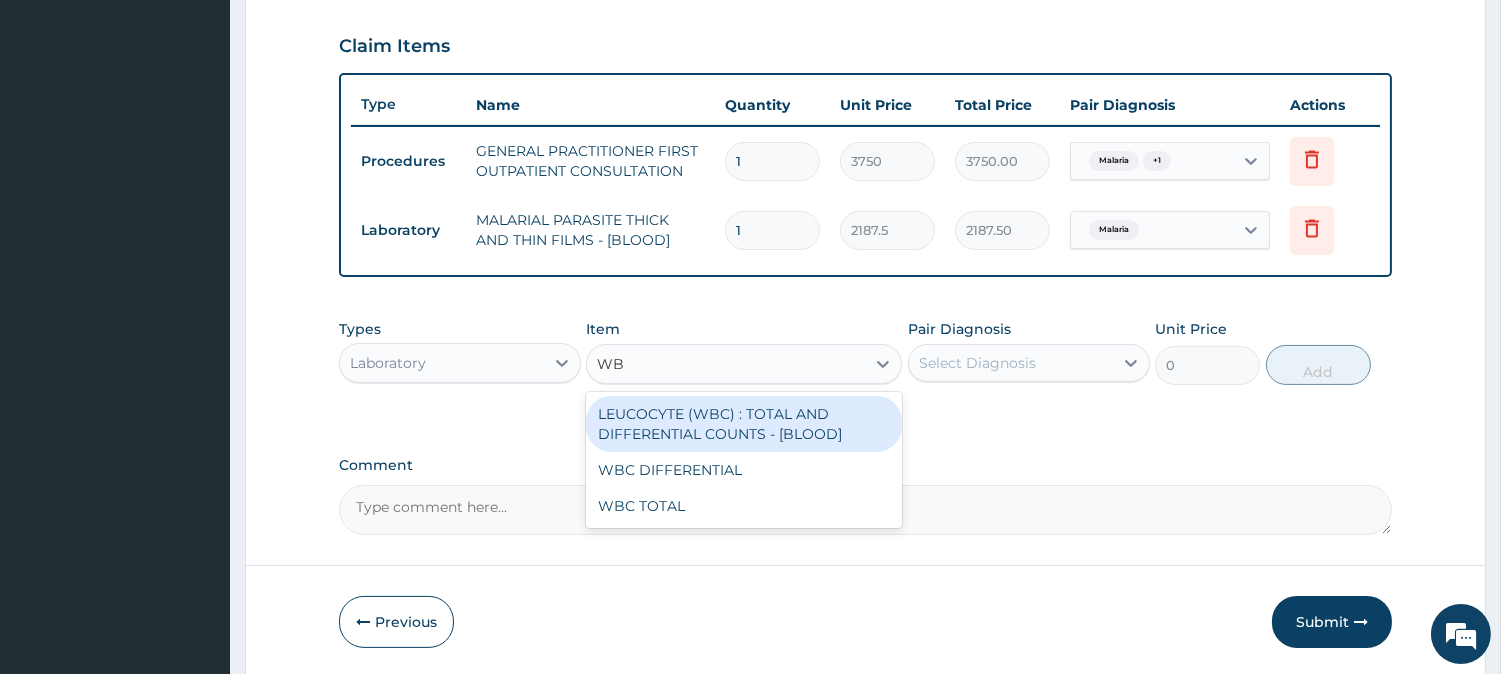 type on "WBC" 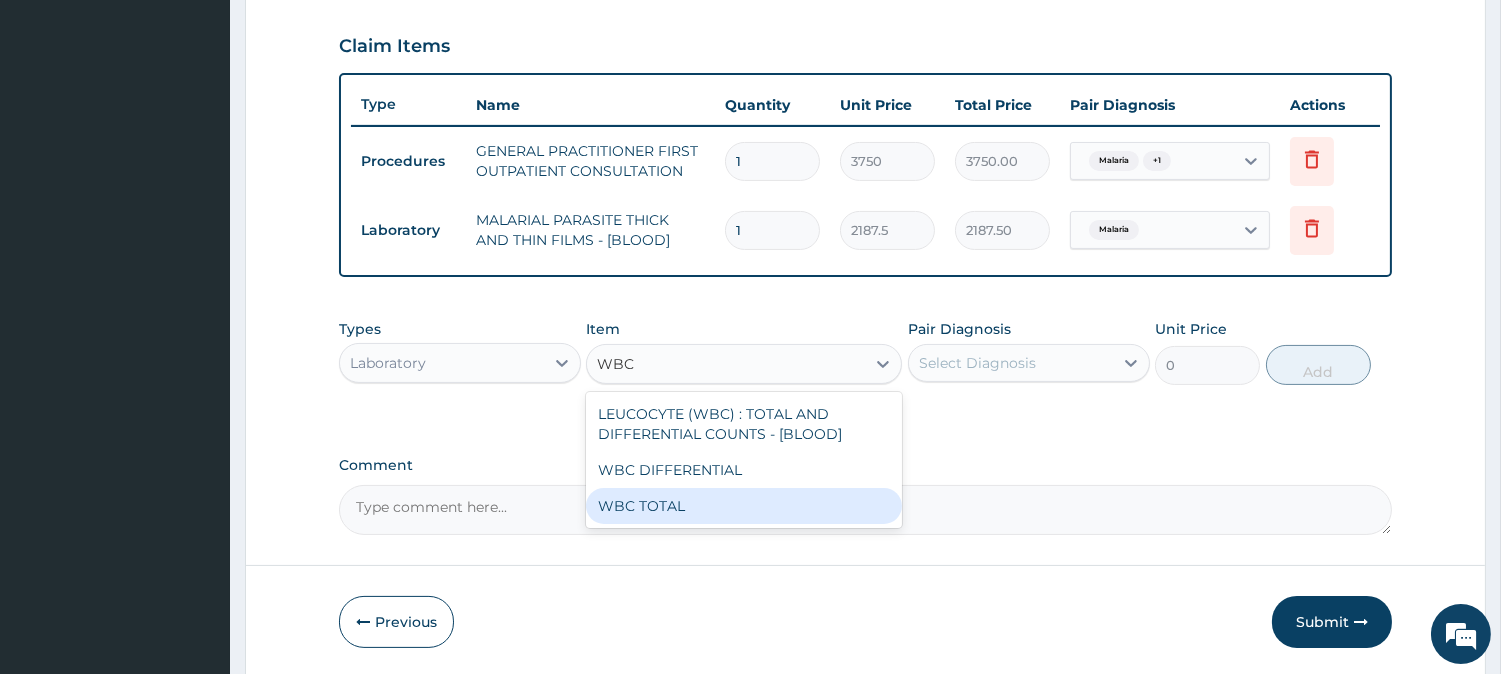 click on "WBC TOTAL" at bounding box center (744, 506) 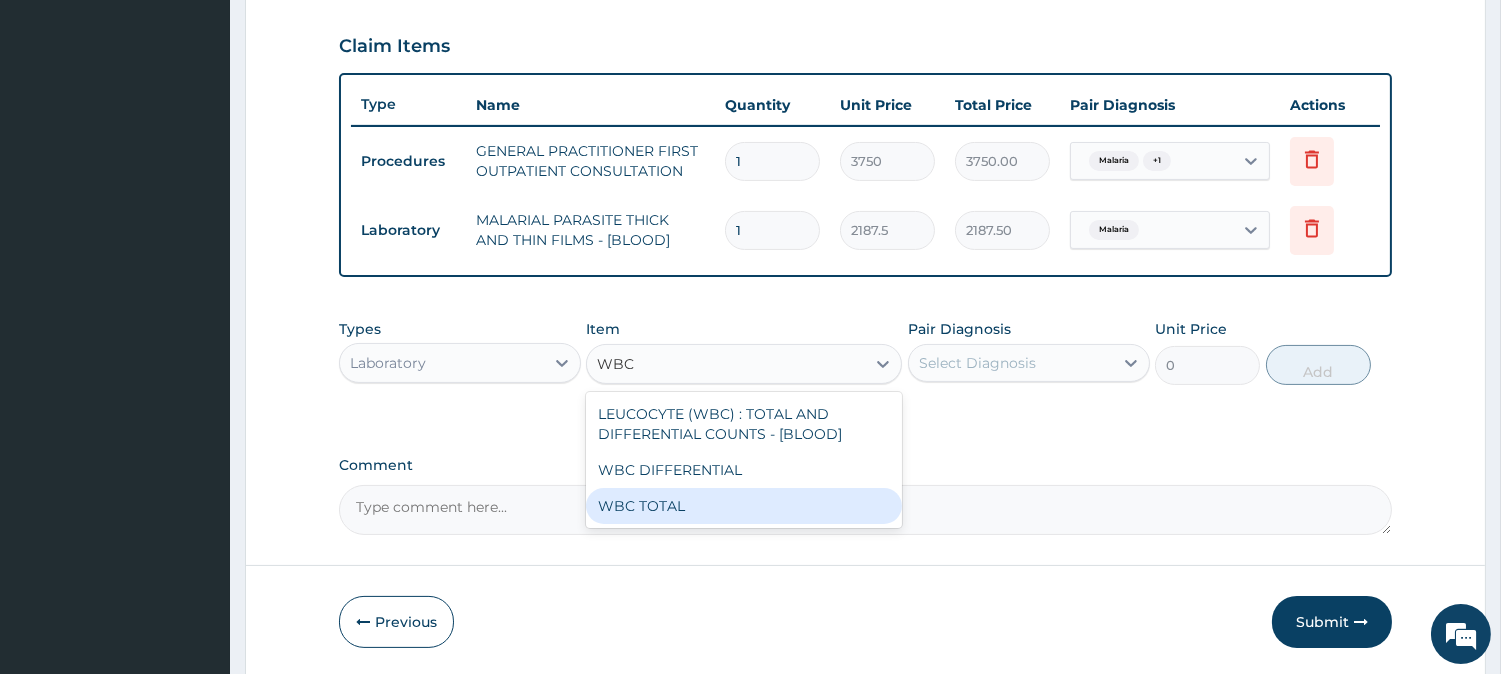 type 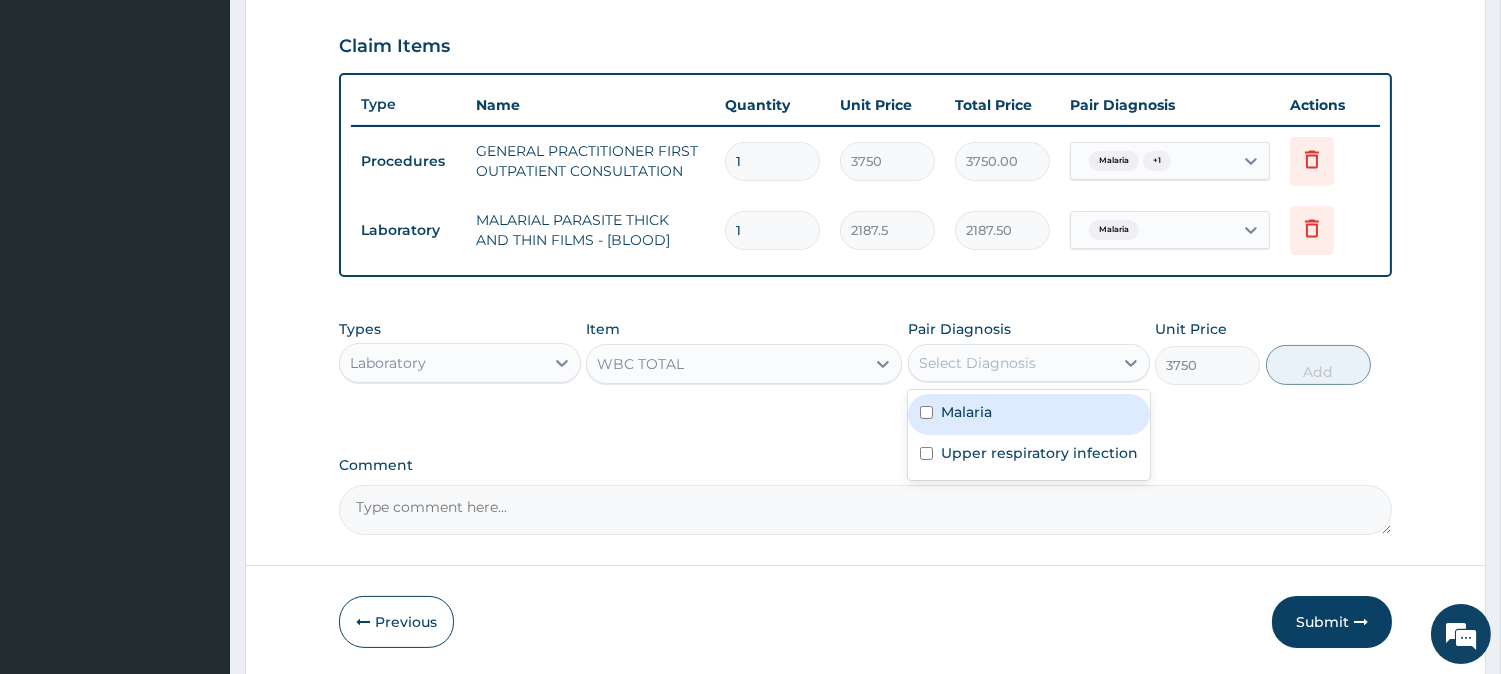 click on "Select Diagnosis" at bounding box center (1029, 363) 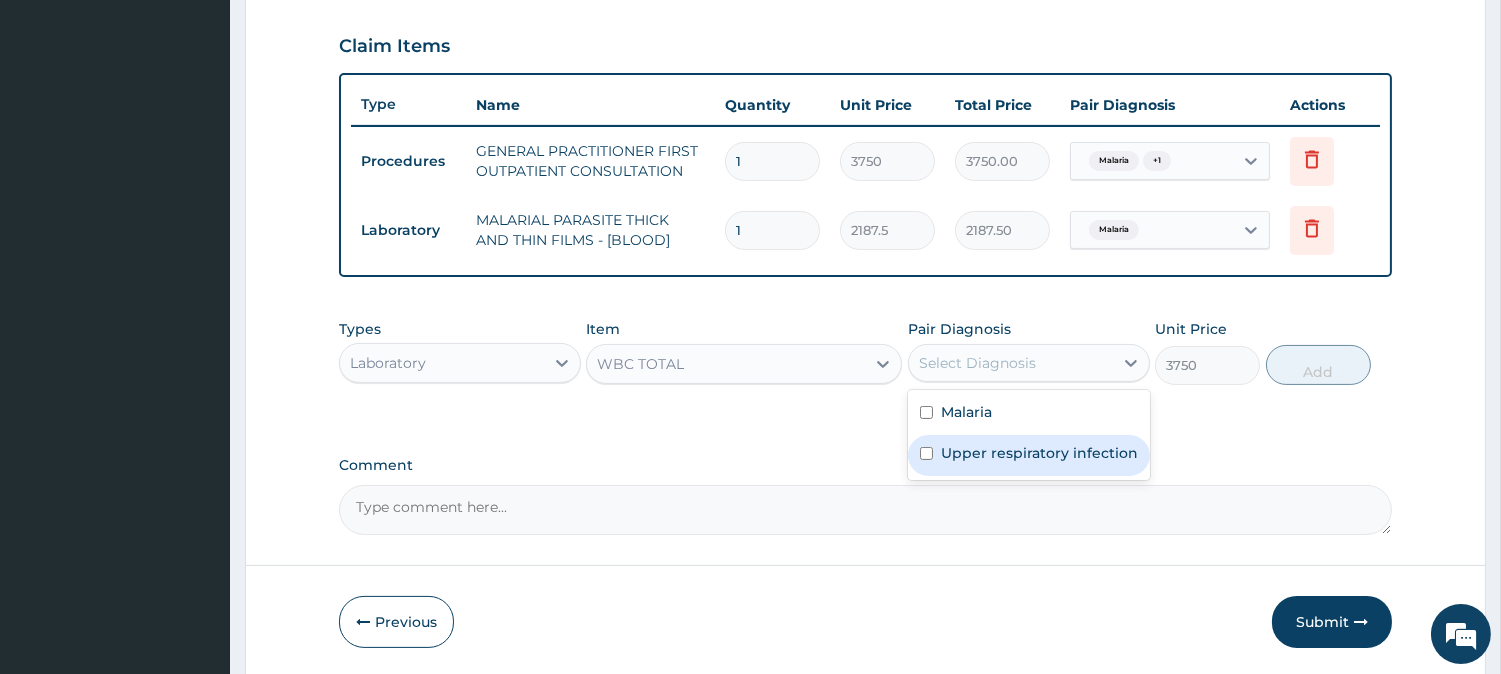 click on "Upper respiratory infection" at bounding box center (1029, 455) 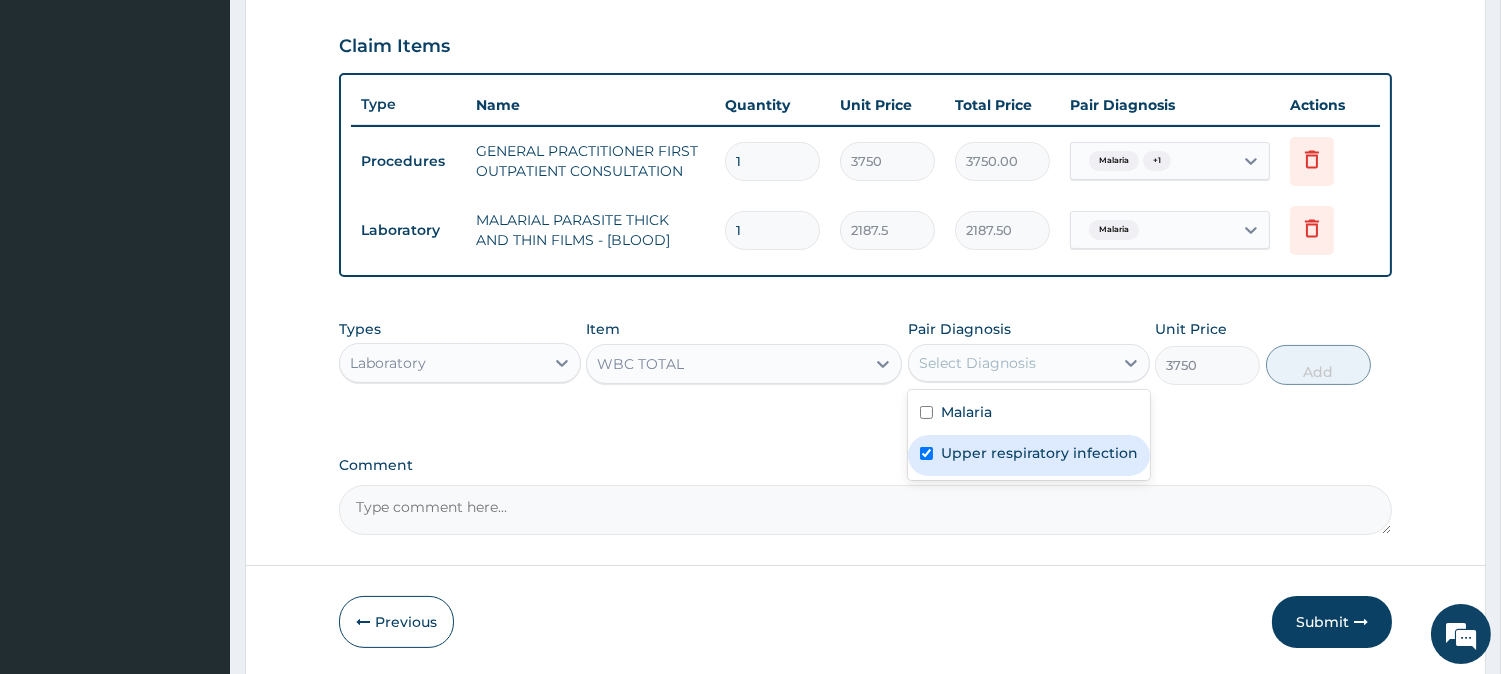checkbox on "true" 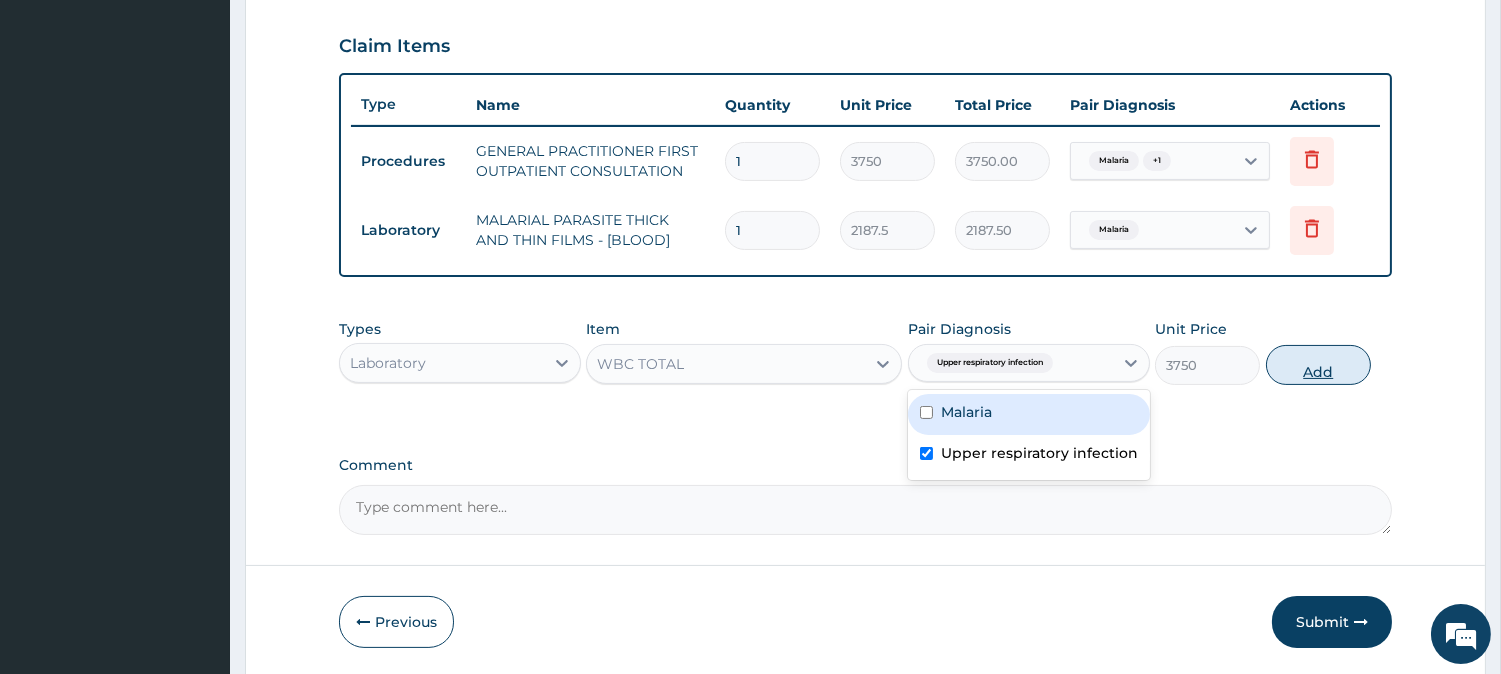 click on "Add" at bounding box center [1318, 365] 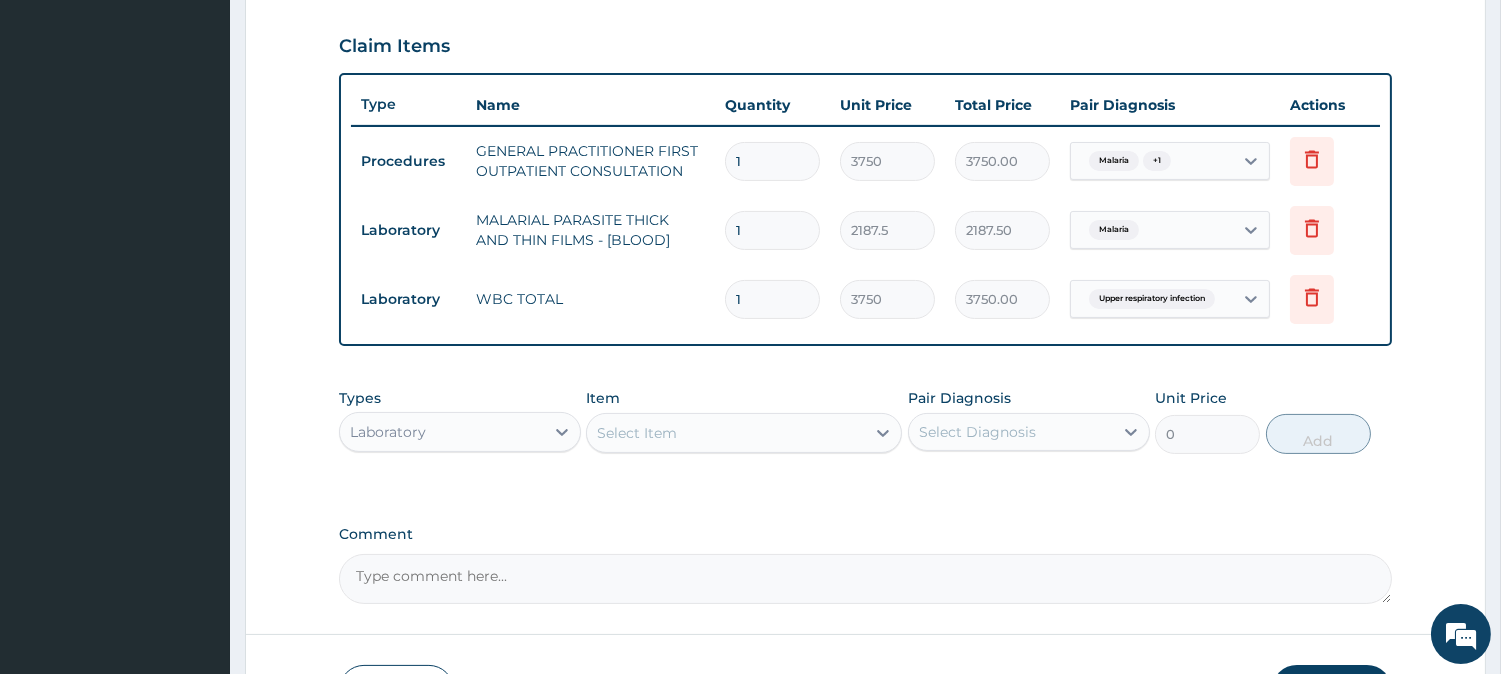scroll, scrollTop: 810, scrollLeft: 0, axis: vertical 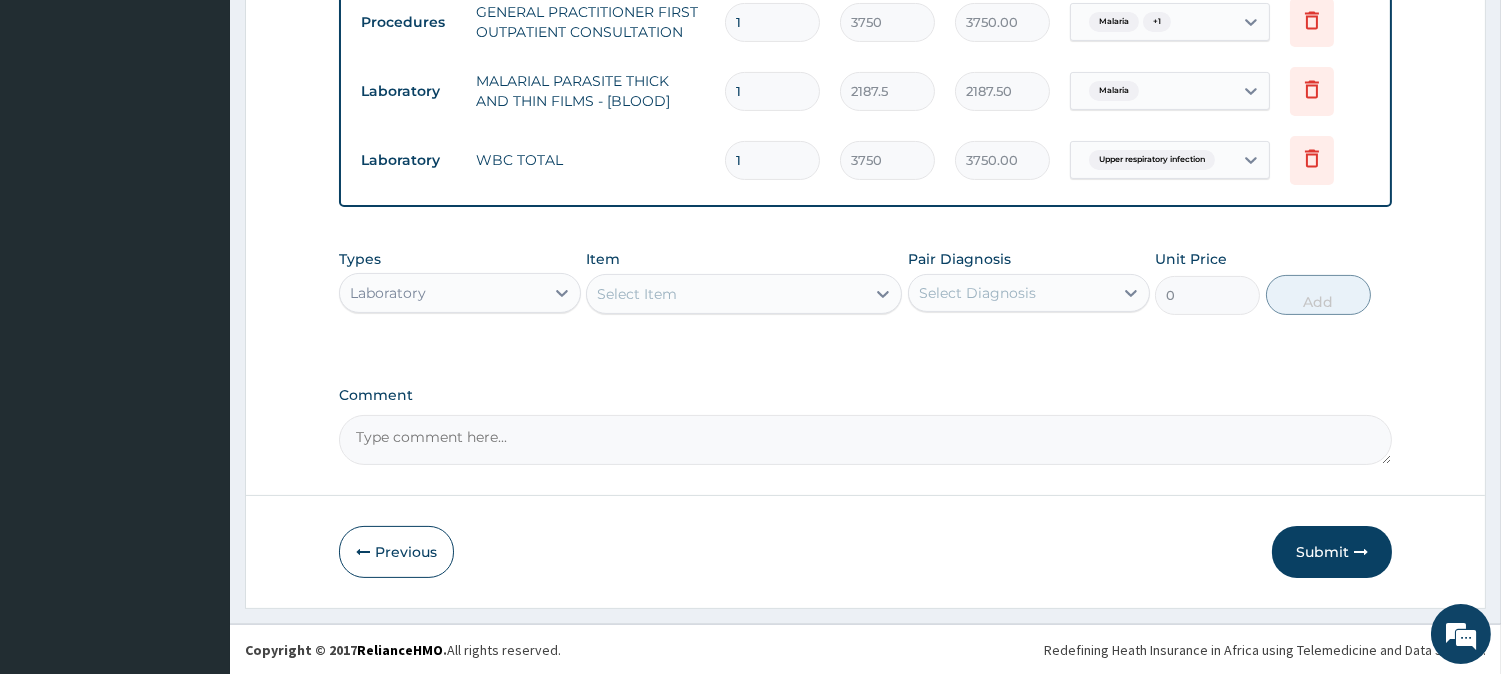 click on "Laboratory" at bounding box center [442, 293] 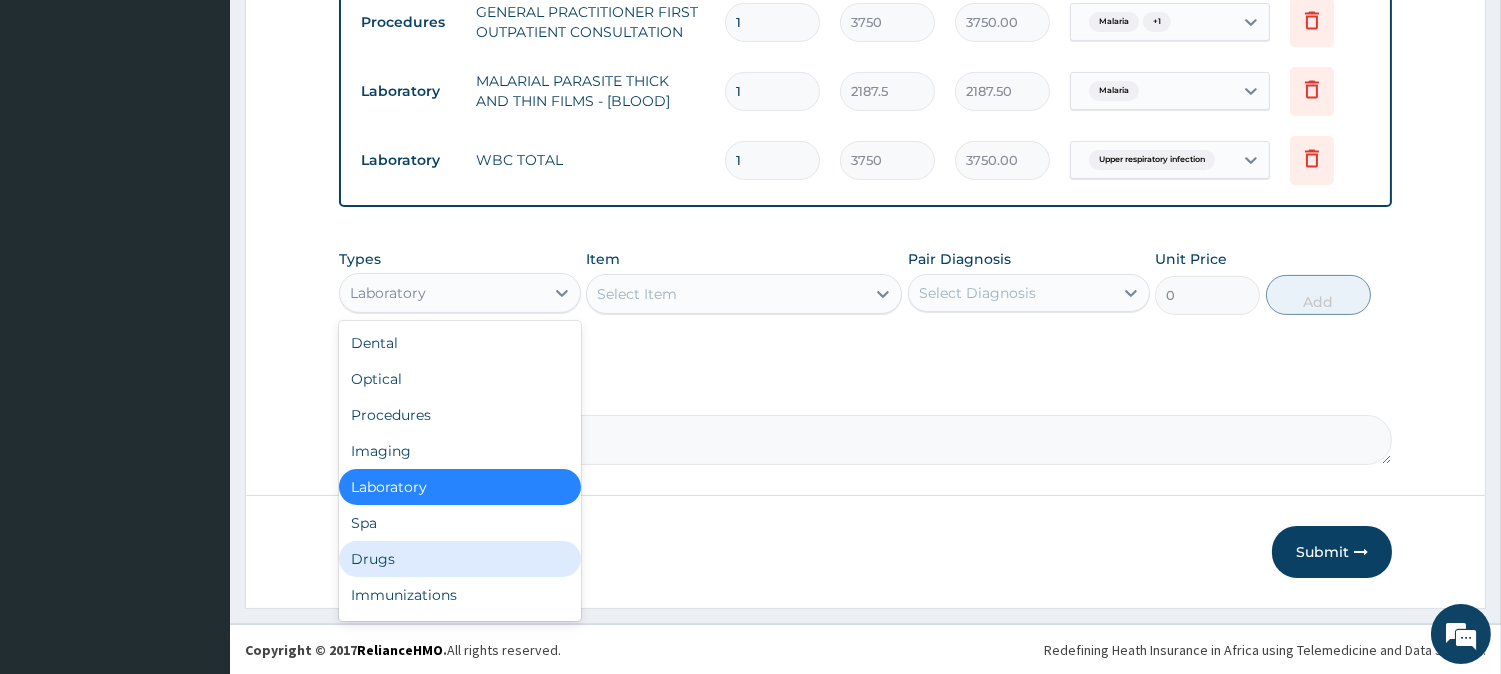 click on "Drugs" at bounding box center [460, 559] 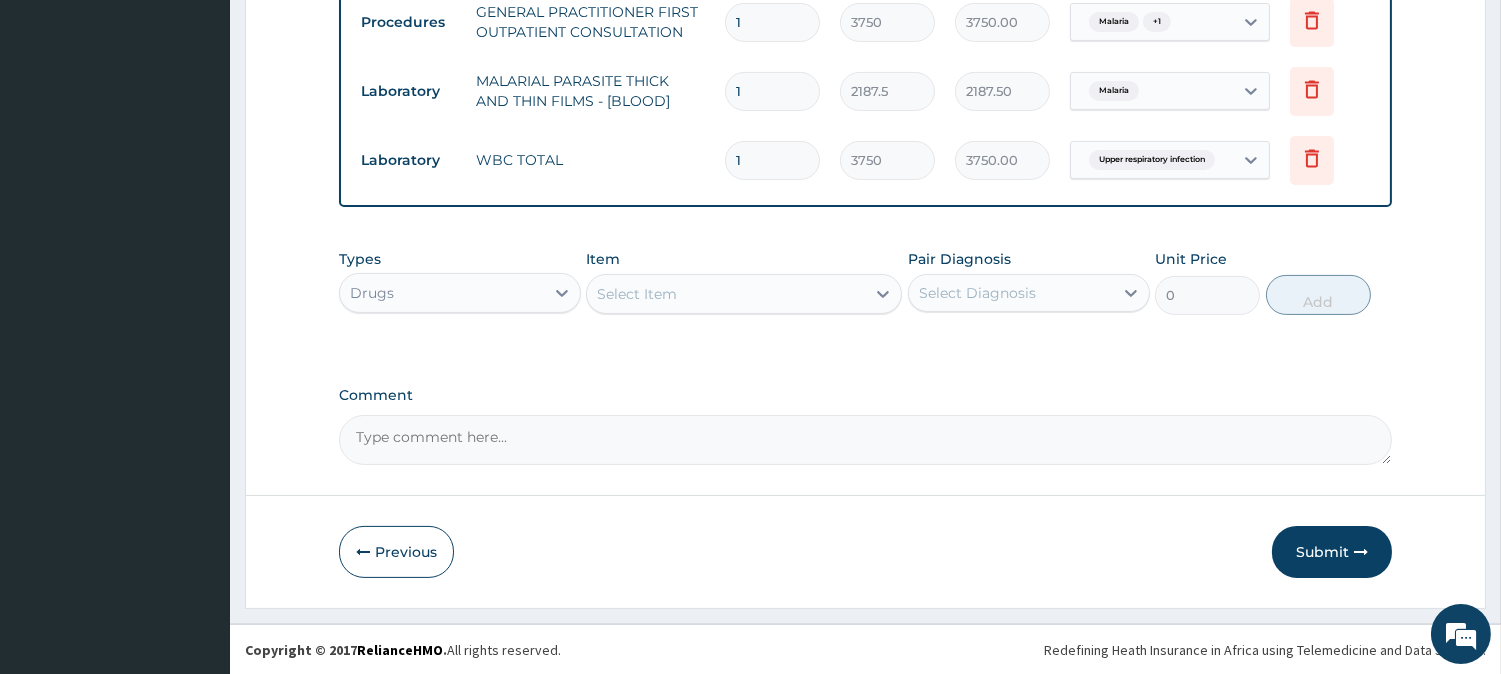 click on "Select Item" at bounding box center [637, 294] 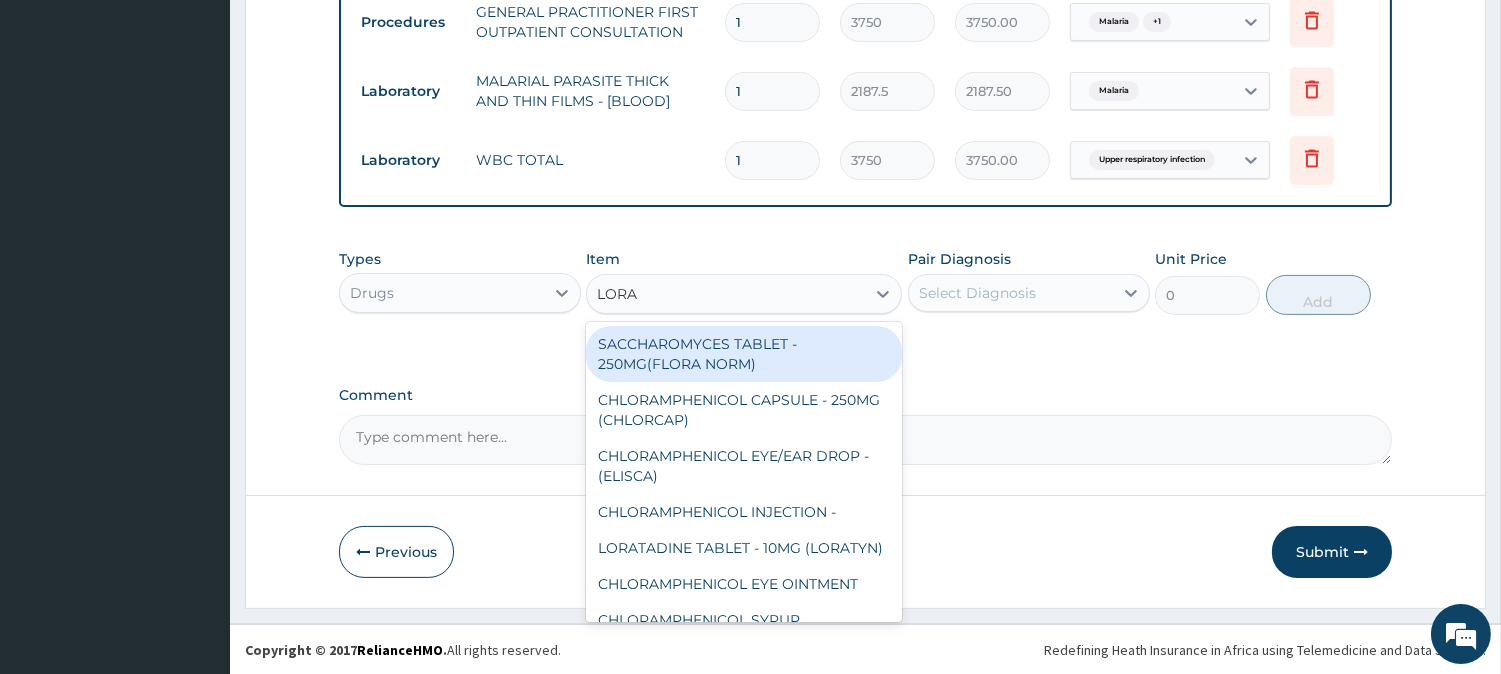 type on "LORAT" 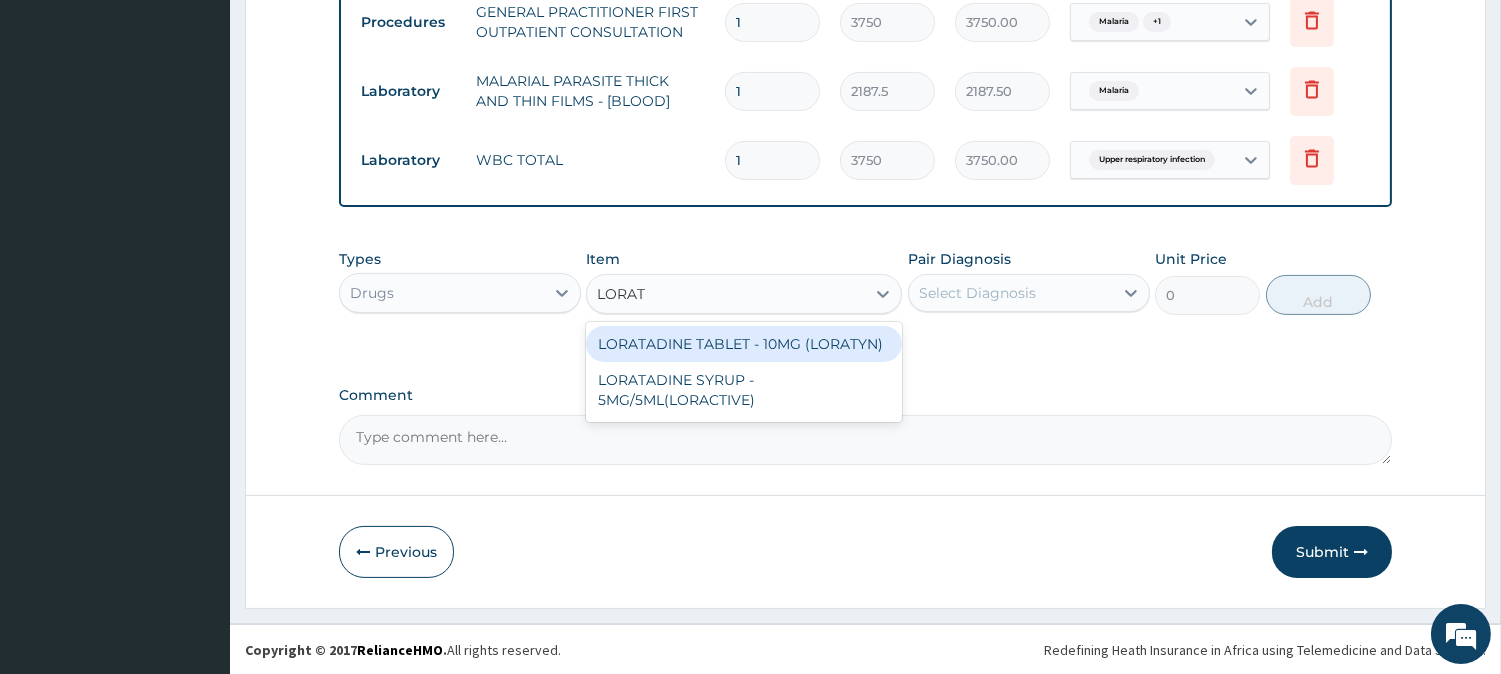 click on "LORATADINE TABLET - 10MG (LORATYN)" at bounding box center [744, 344] 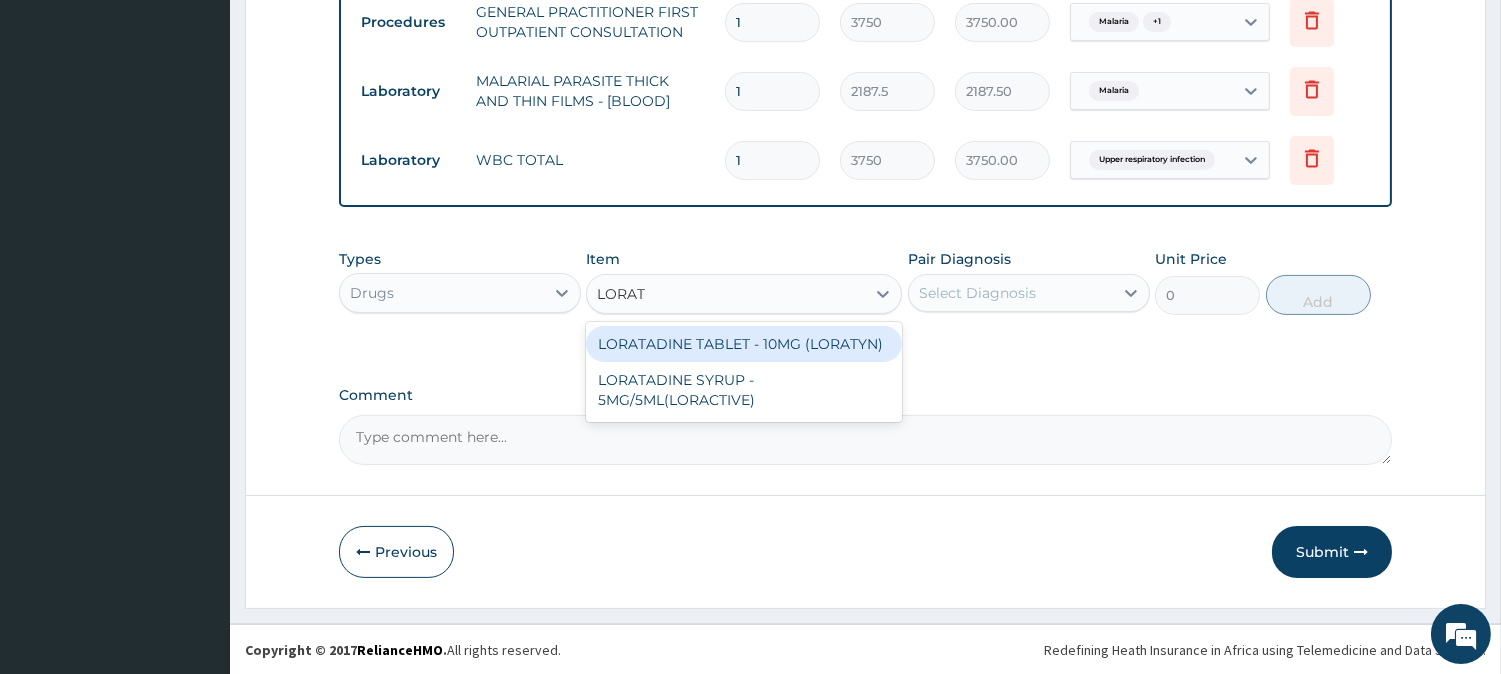 type 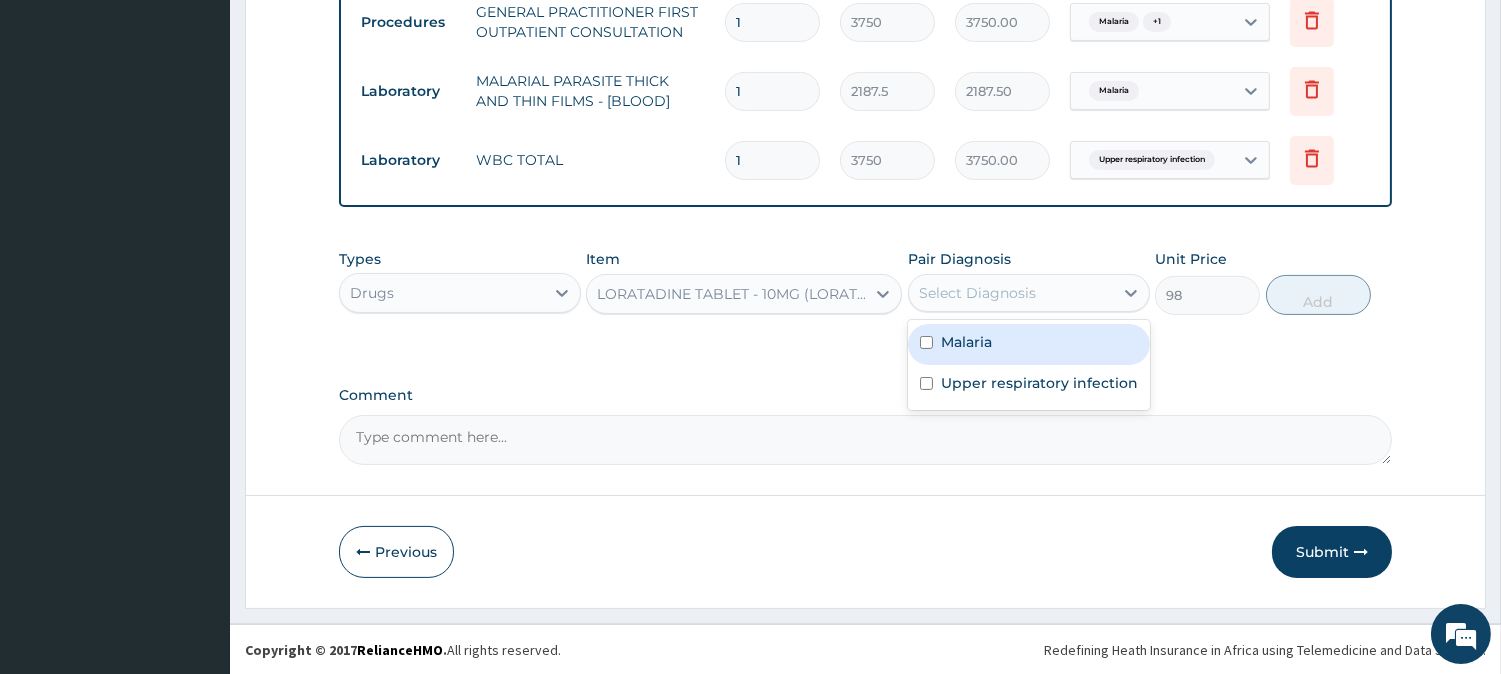 click on "Select Diagnosis" at bounding box center [977, 293] 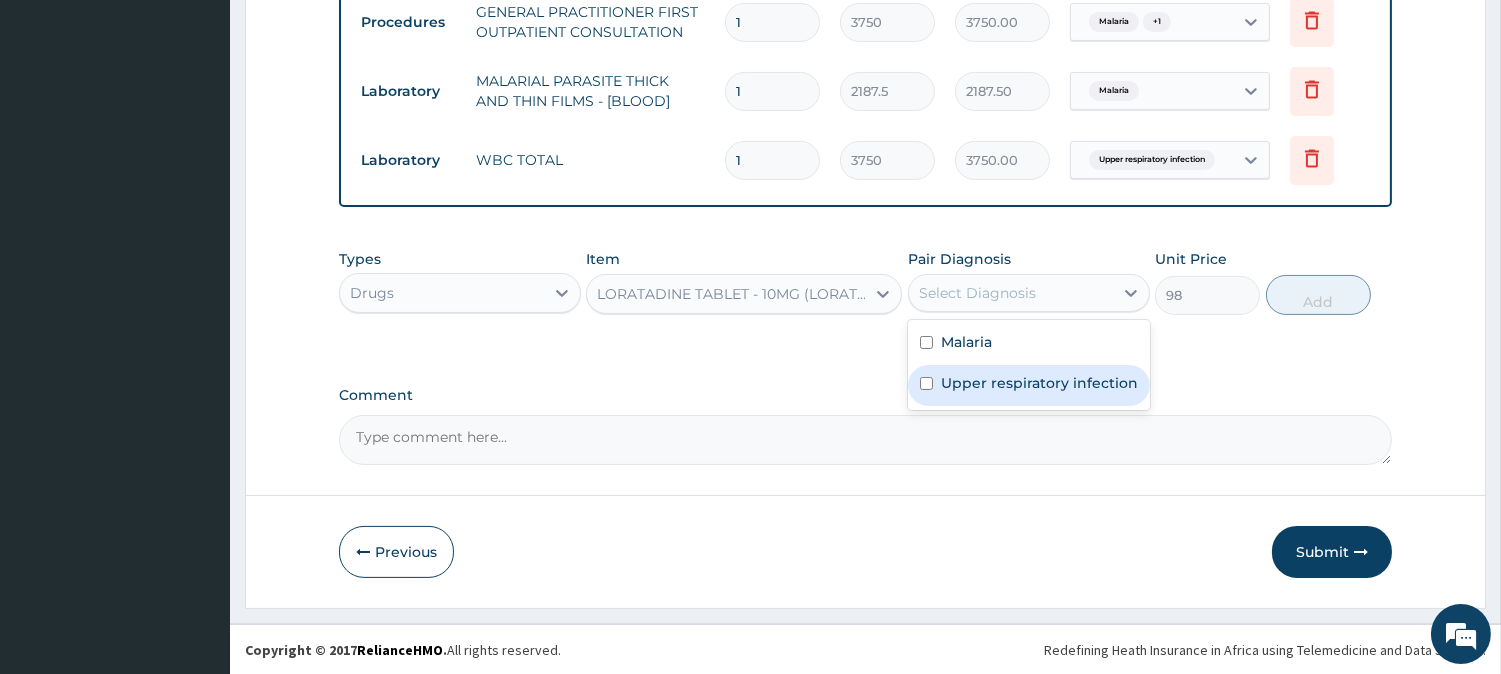 click on "Upper respiratory infection" at bounding box center [1039, 383] 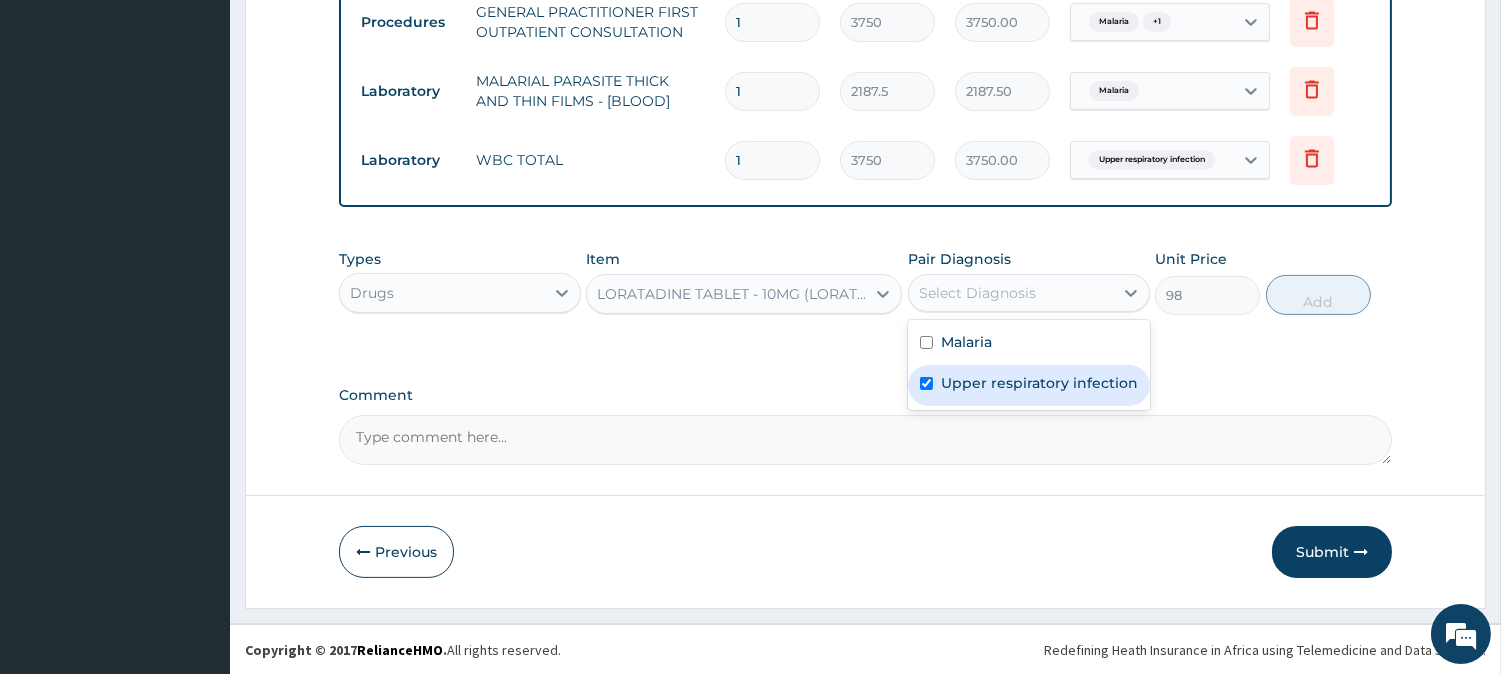 checkbox on "true" 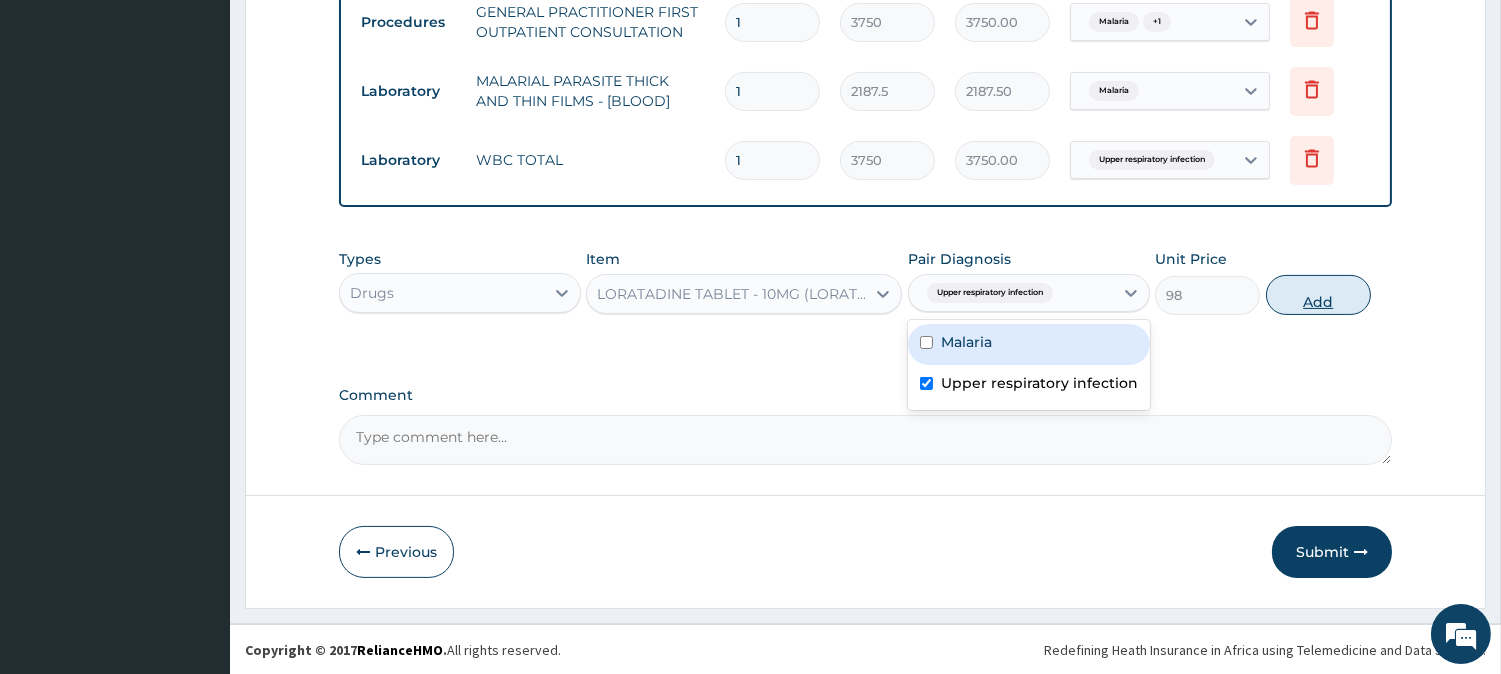 click on "Add" at bounding box center [1318, 295] 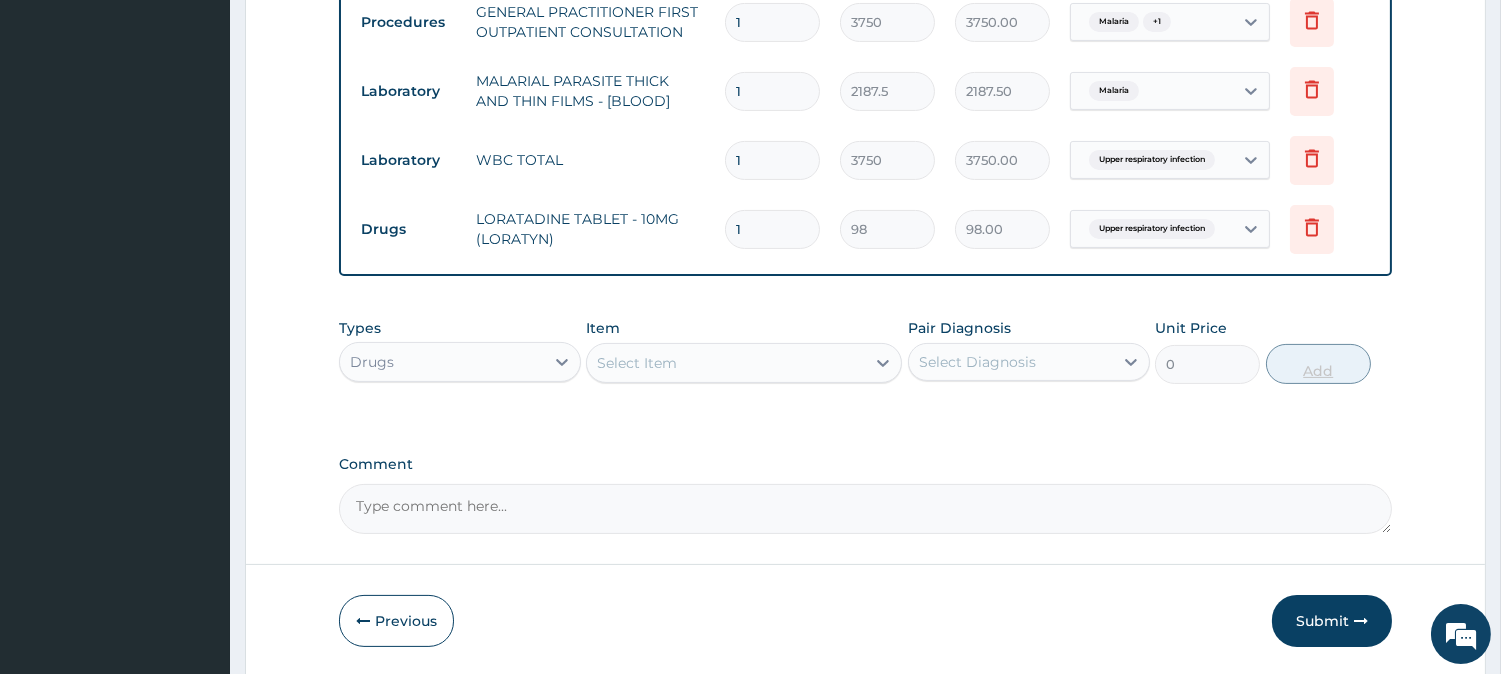 type 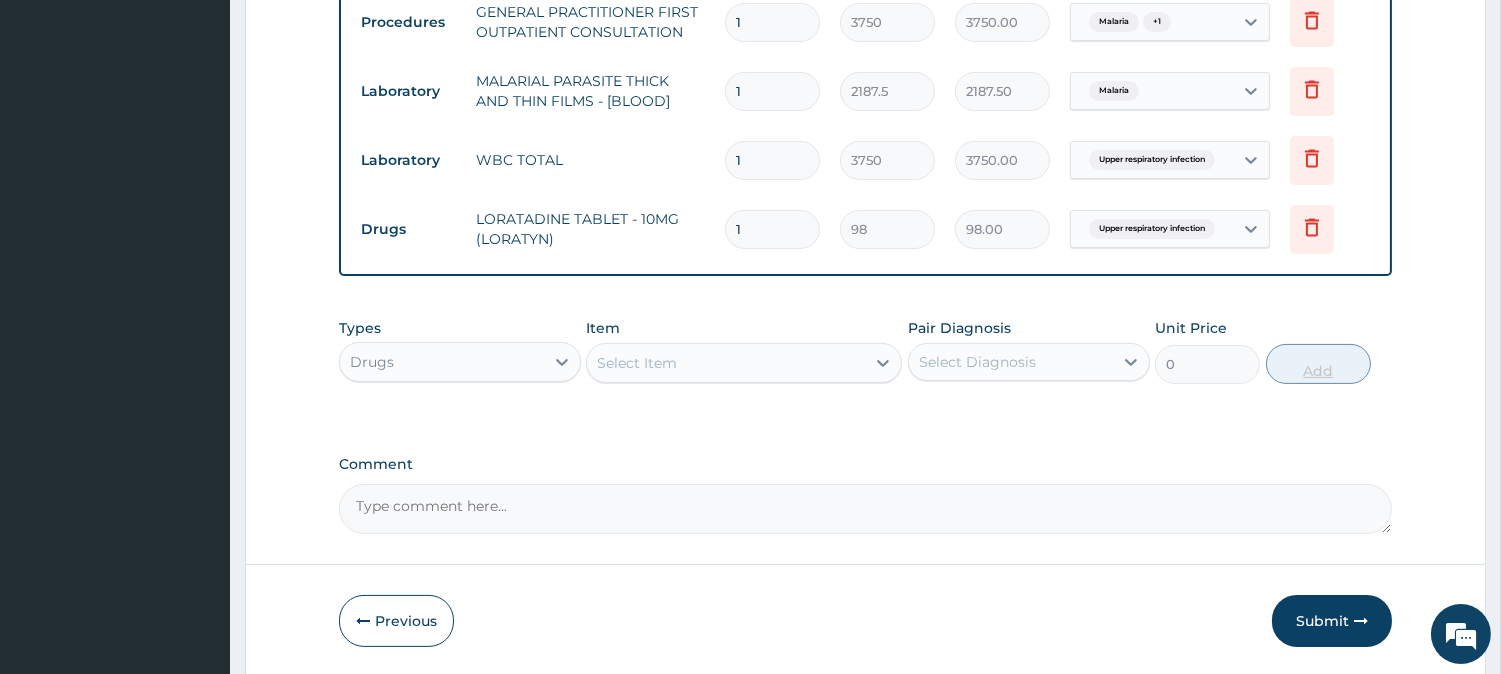 type on "0.00" 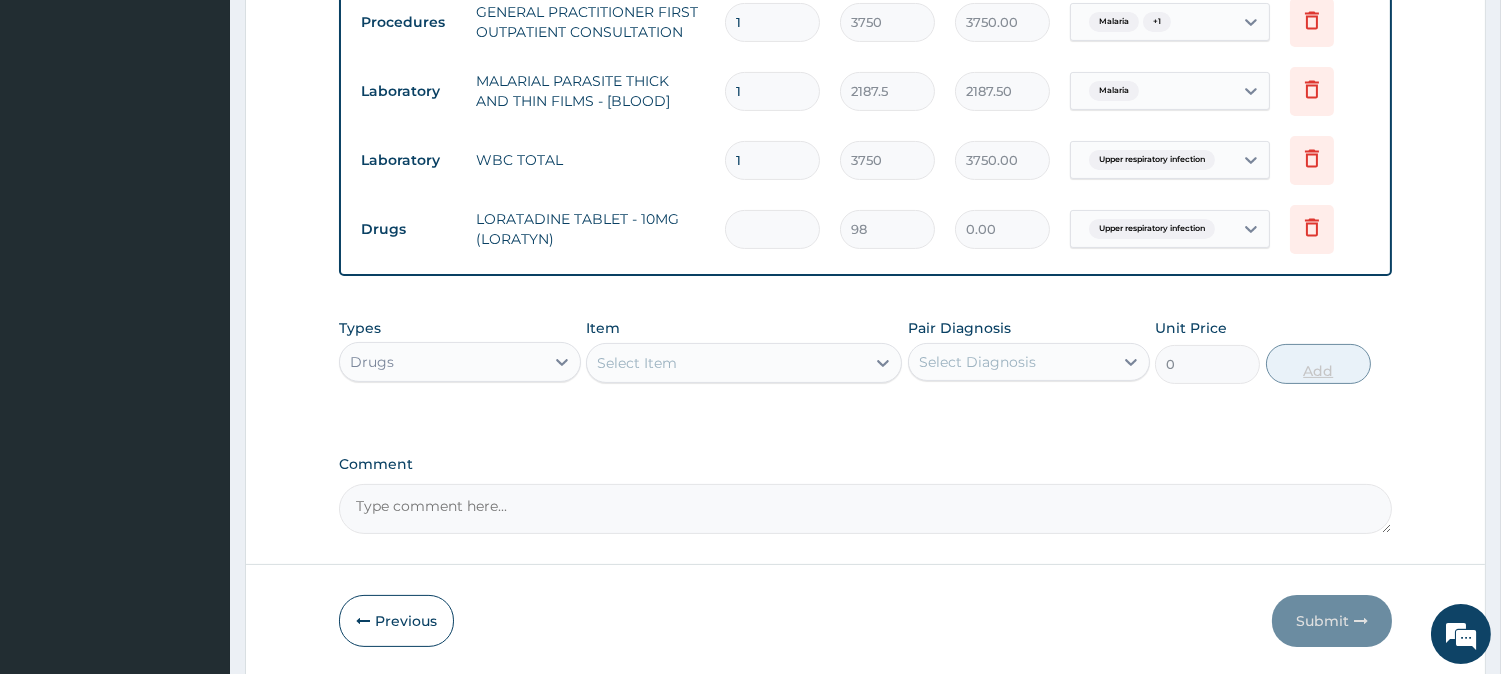 type on "5" 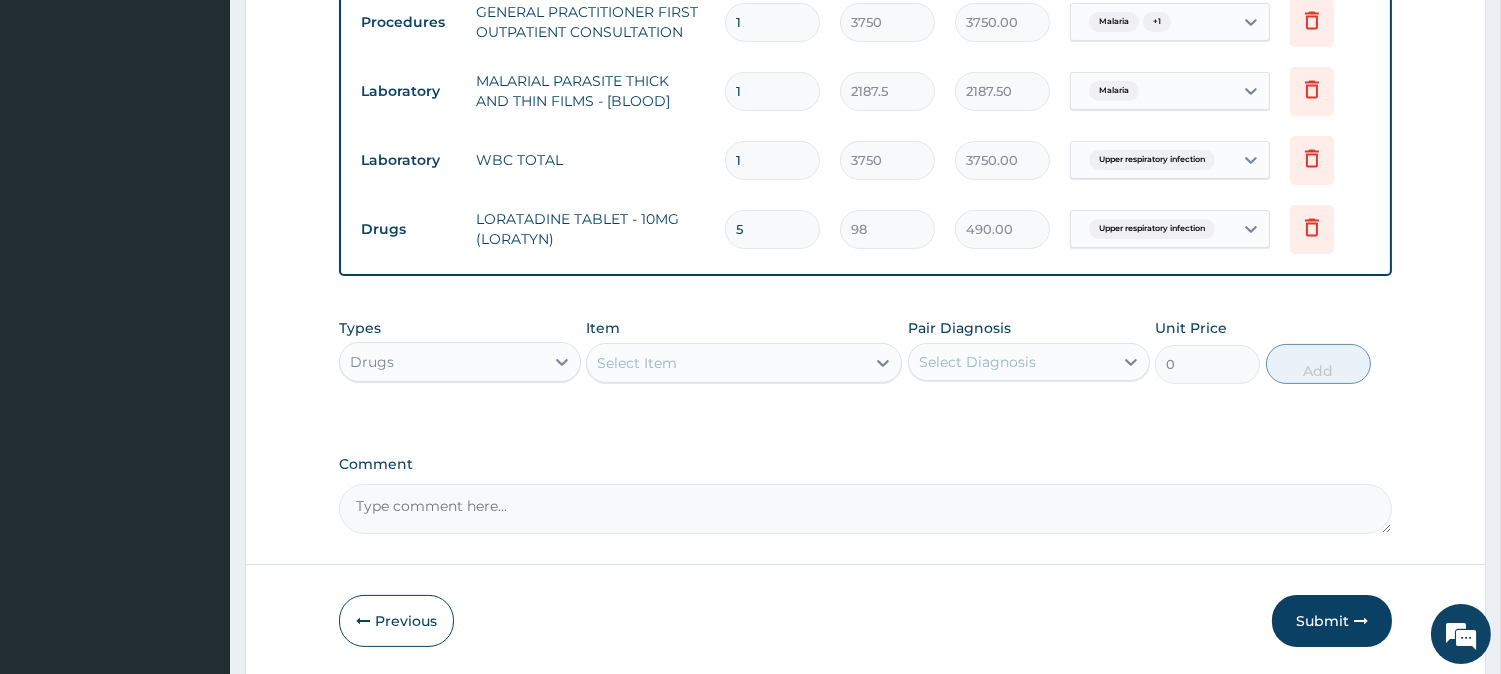 type on "5" 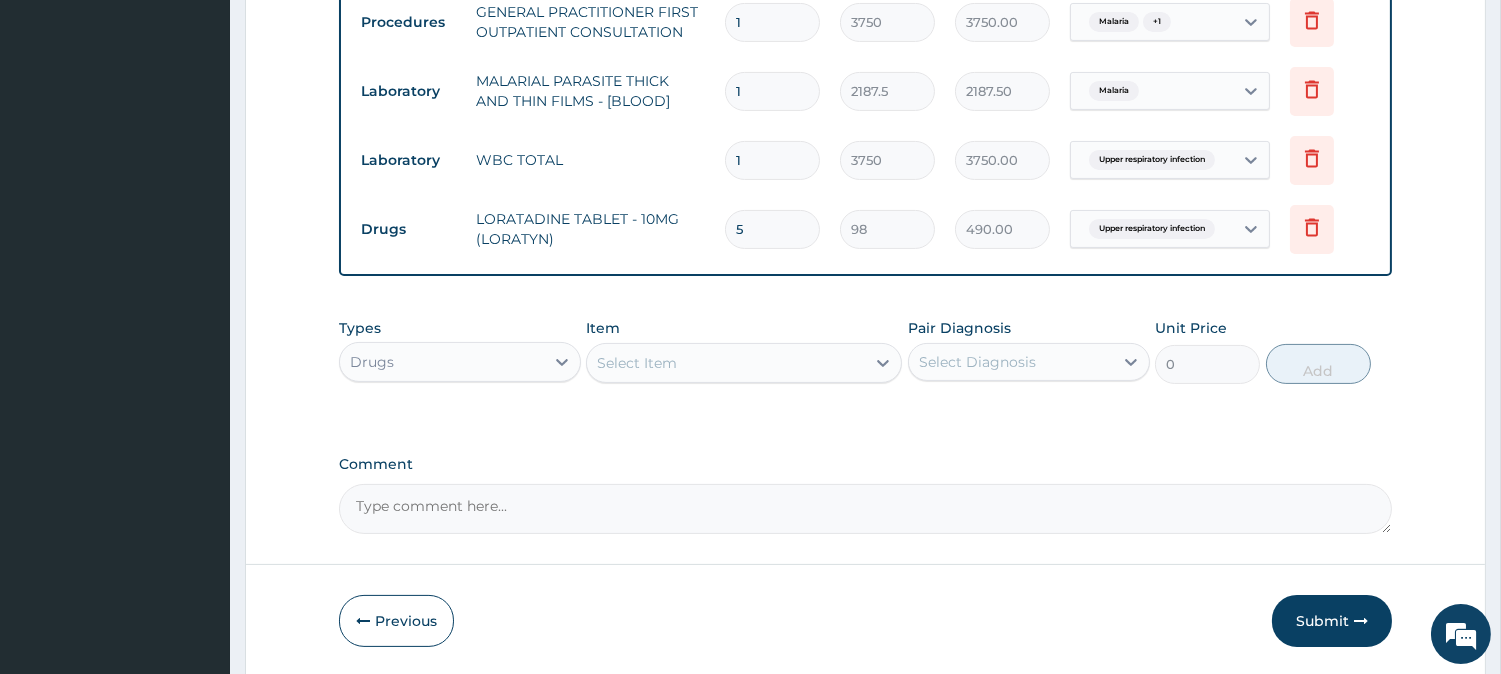 click on "Select Item" at bounding box center (726, 363) 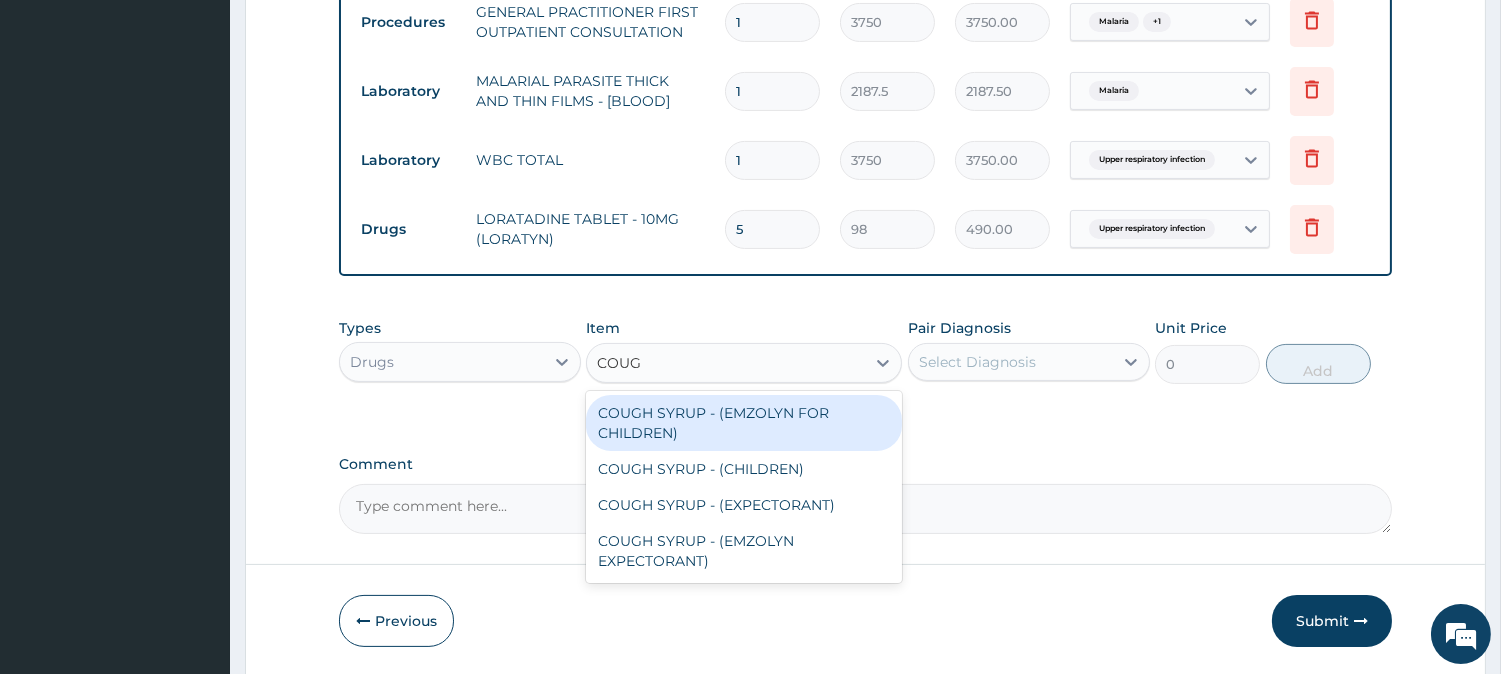 type on "COUGH" 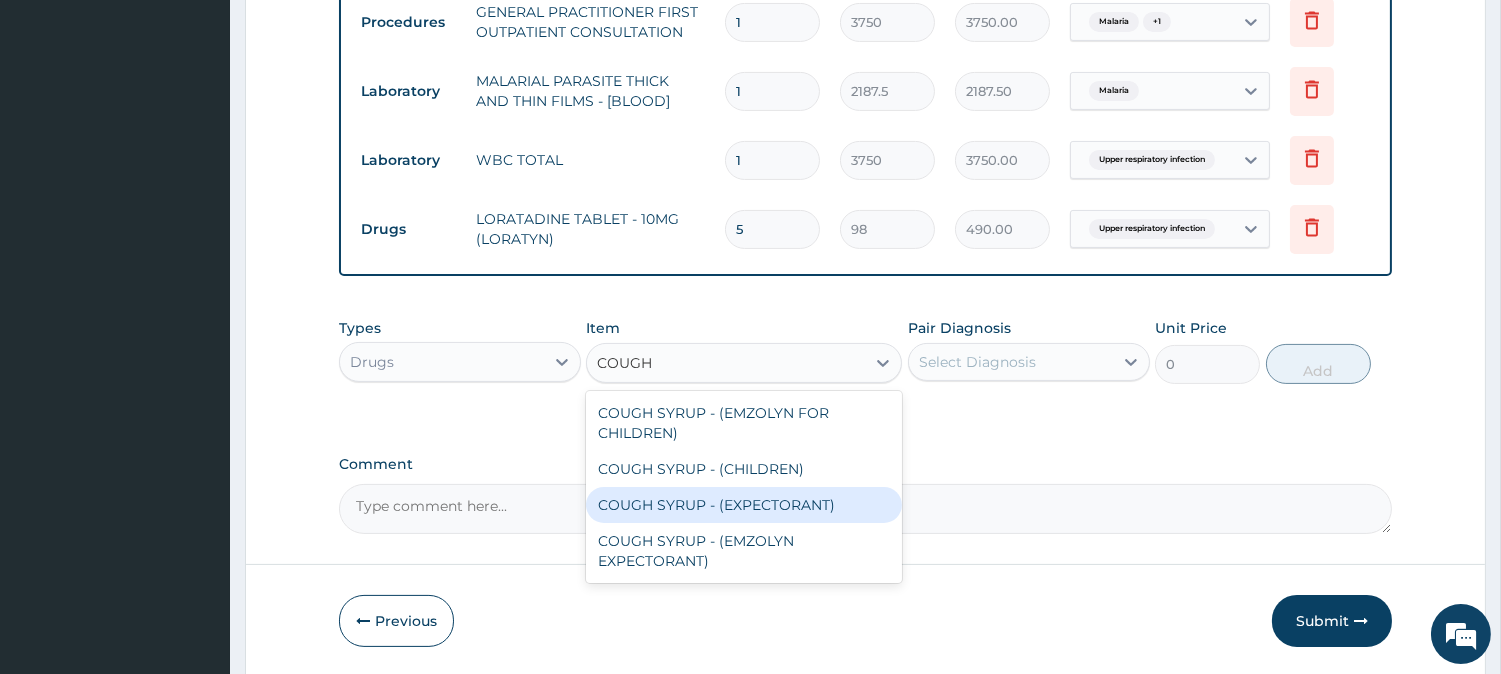 click on "COUGH SYRUP - (EXPECTORANT)" at bounding box center [744, 505] 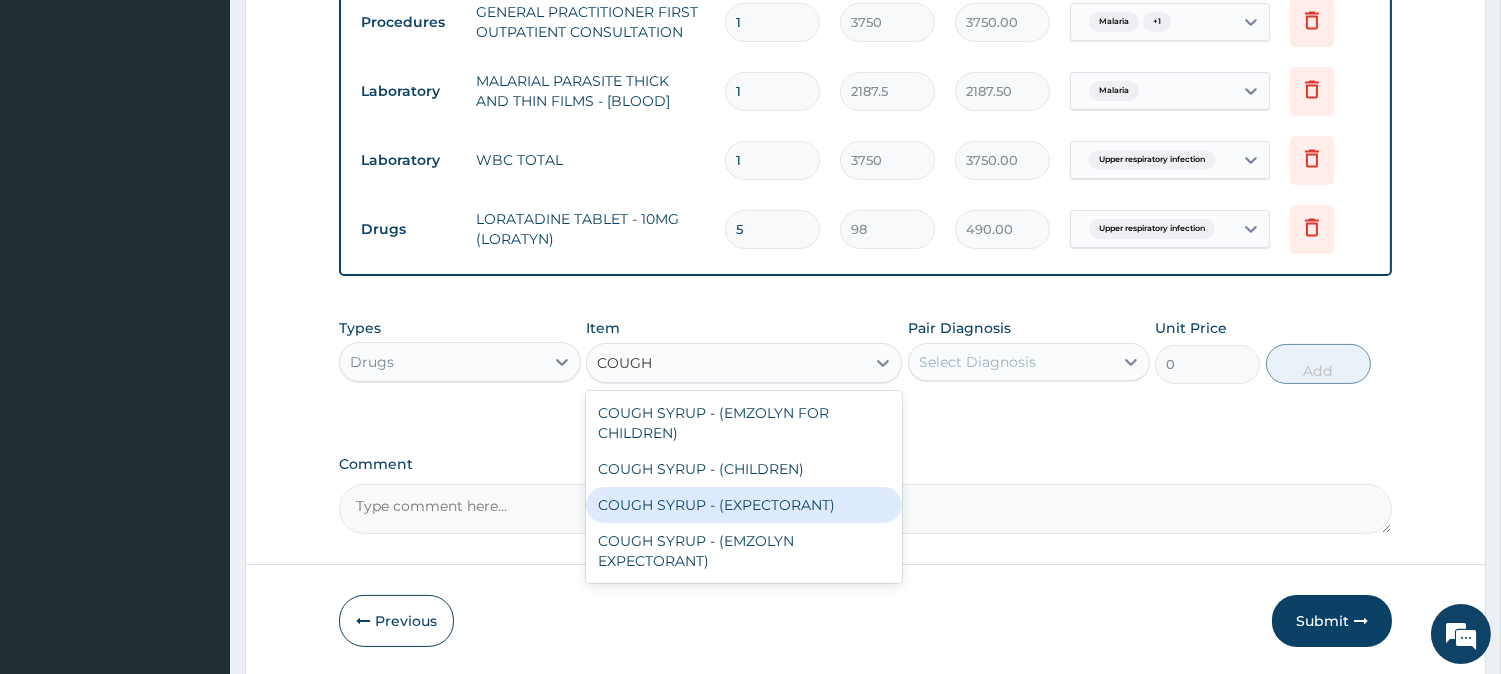 type 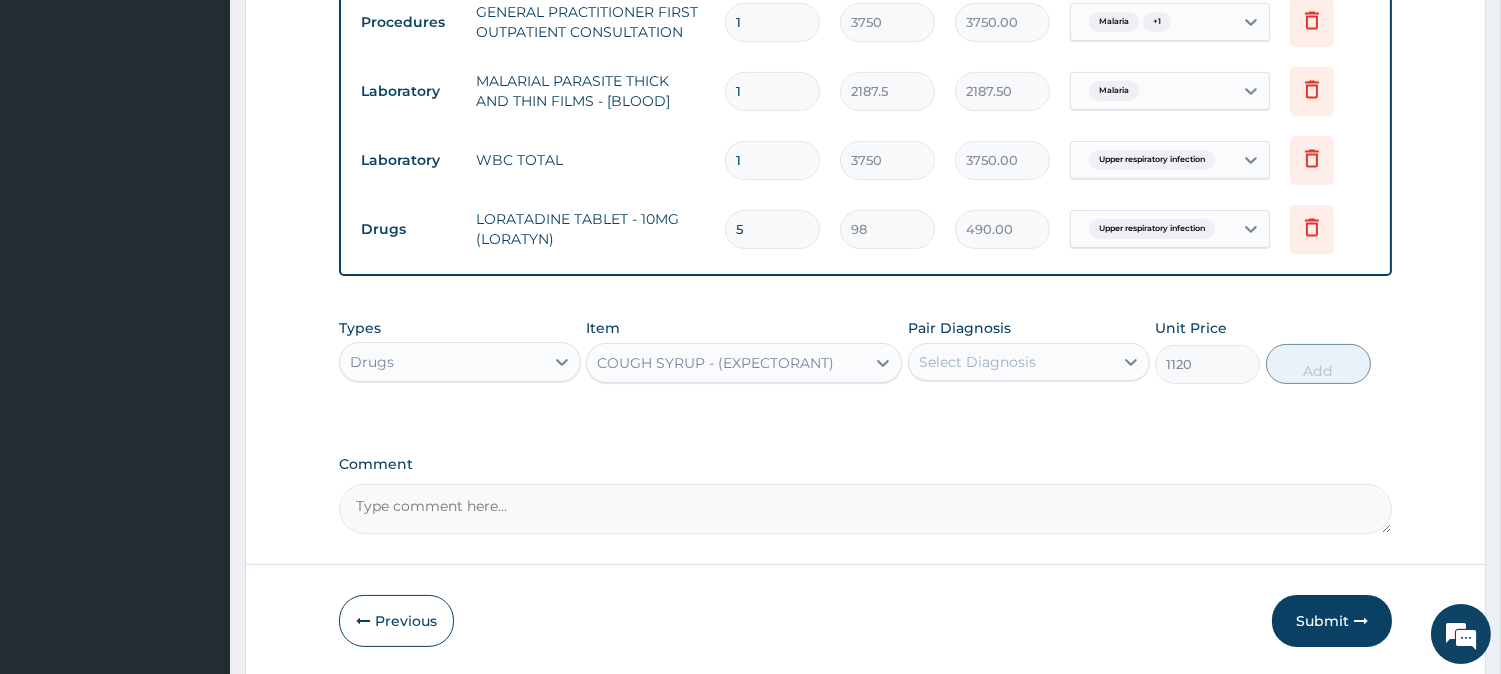 click on "Select Diagnosis" at bounding box center (1011, 362) 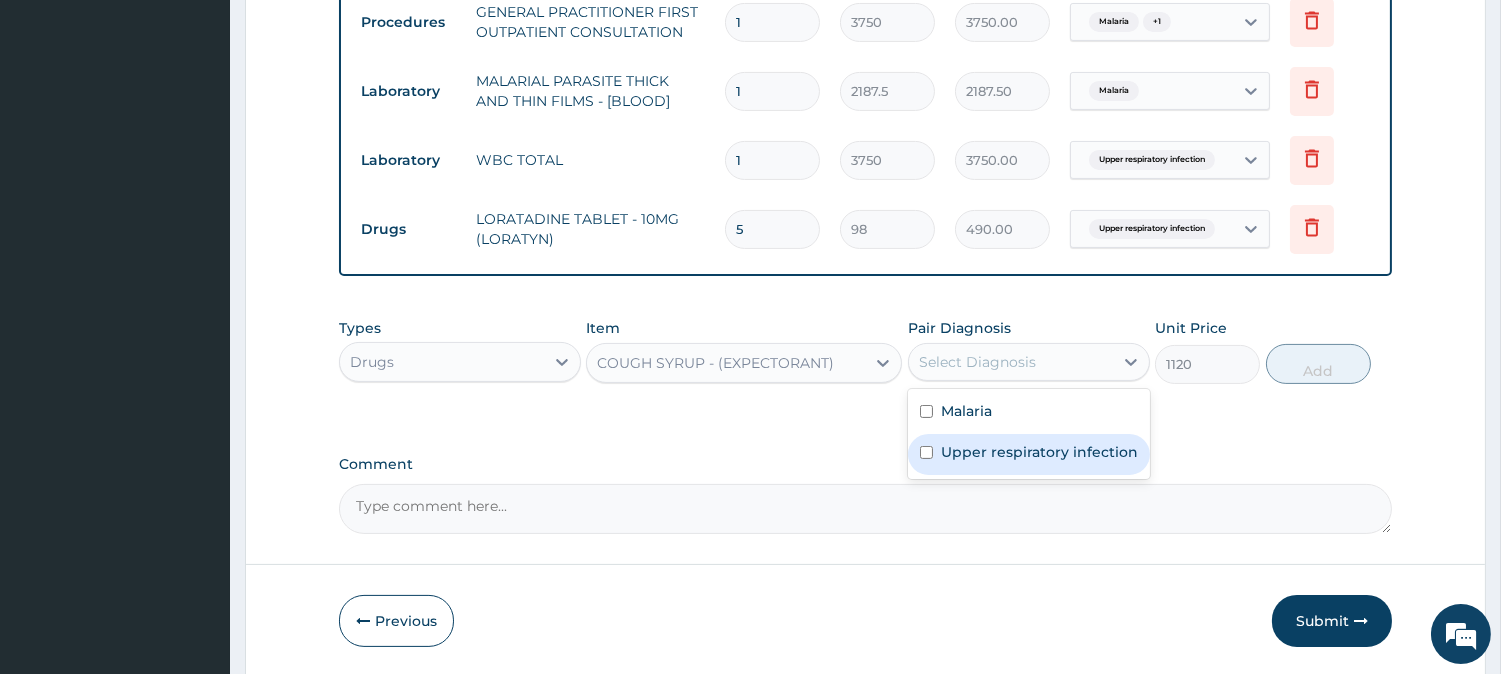 click on "Upper respiratory infection" at bounding box center (1029, 454) 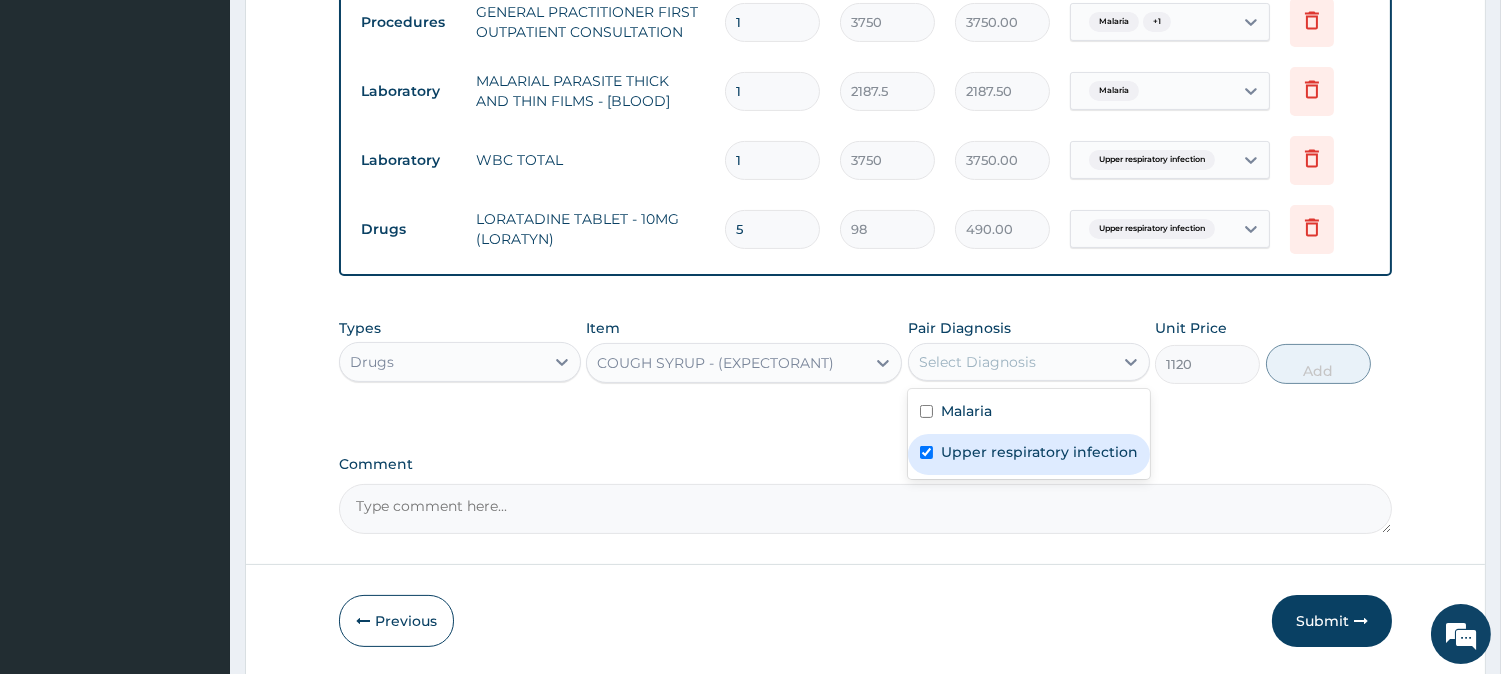checkbox on "true" 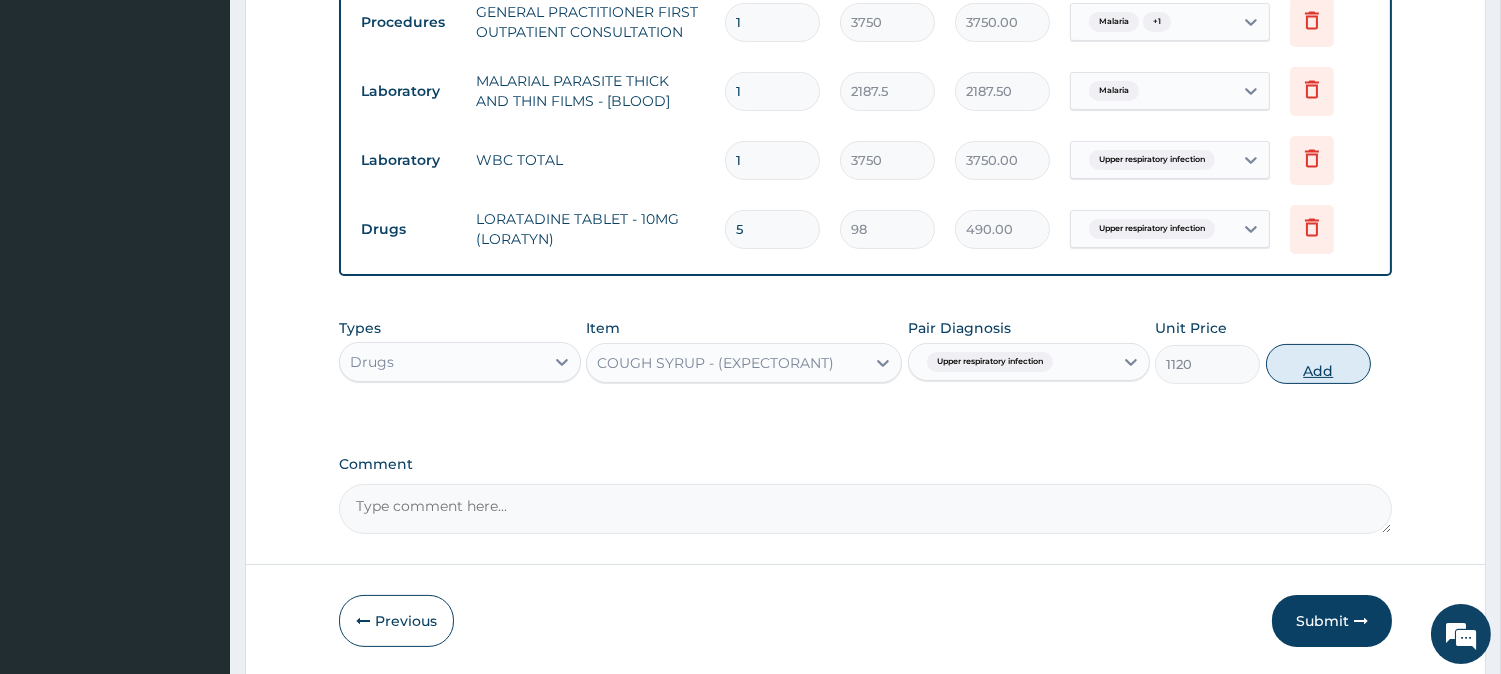 click on "Add" at bounding box center [1318, 364] 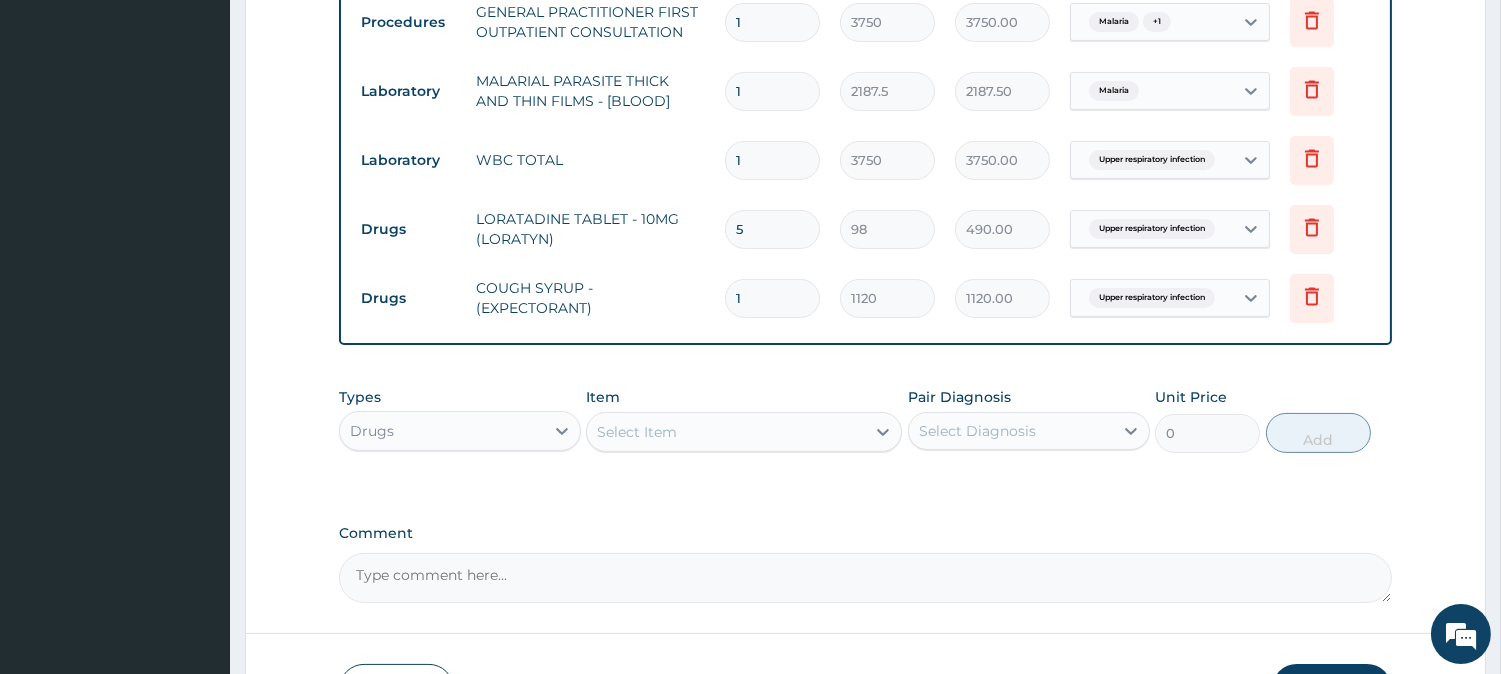 click on "Select Item" at bounding box center [637, 432] 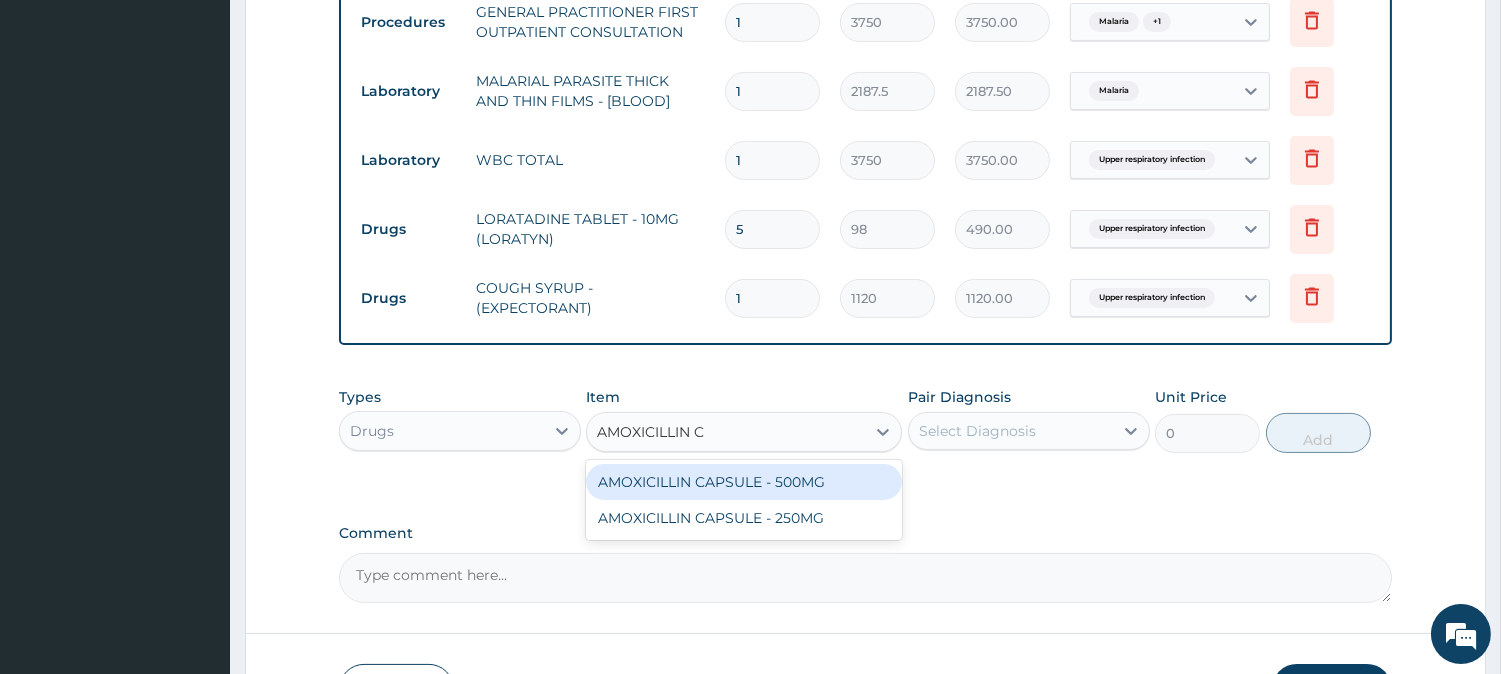 type on "AMOXICILLIN CA" 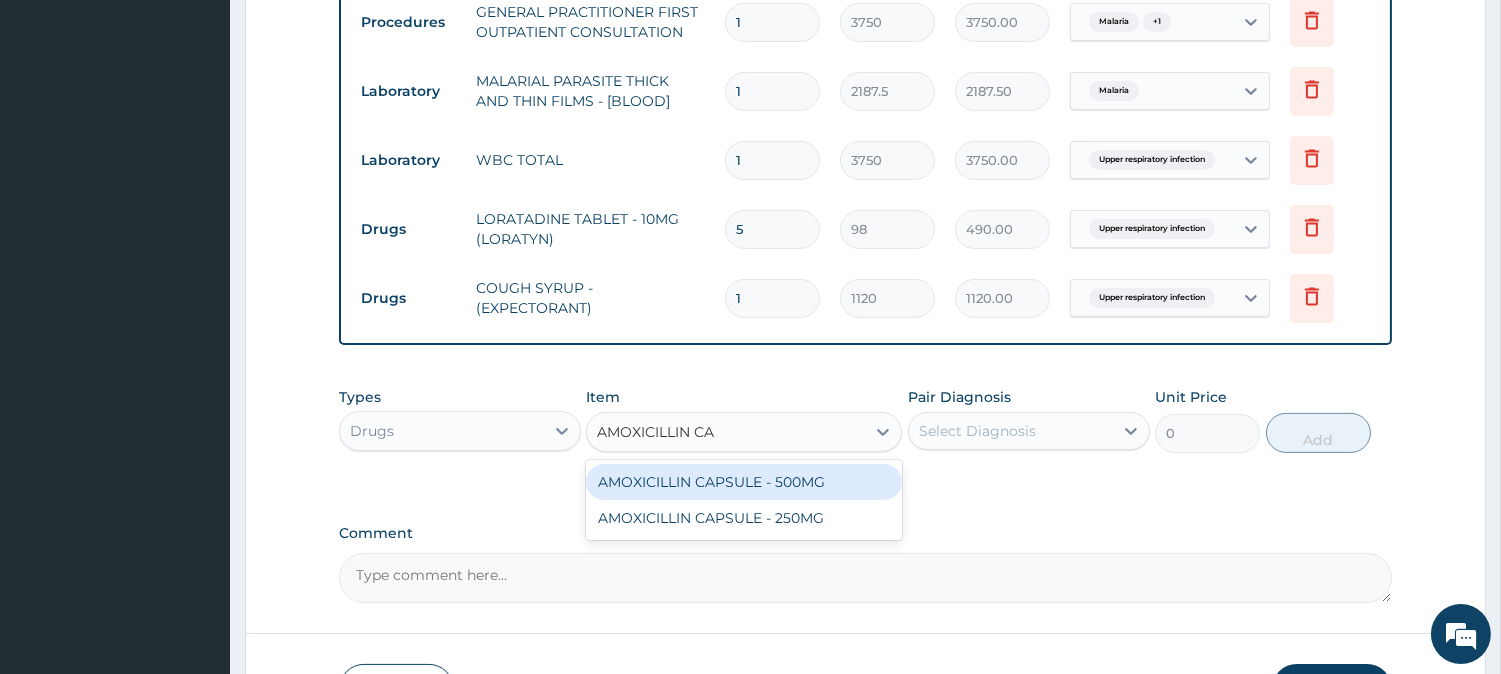 click on "AMOXICILLIN CAPSULE - 500MG" at bounding box center [744, 482] 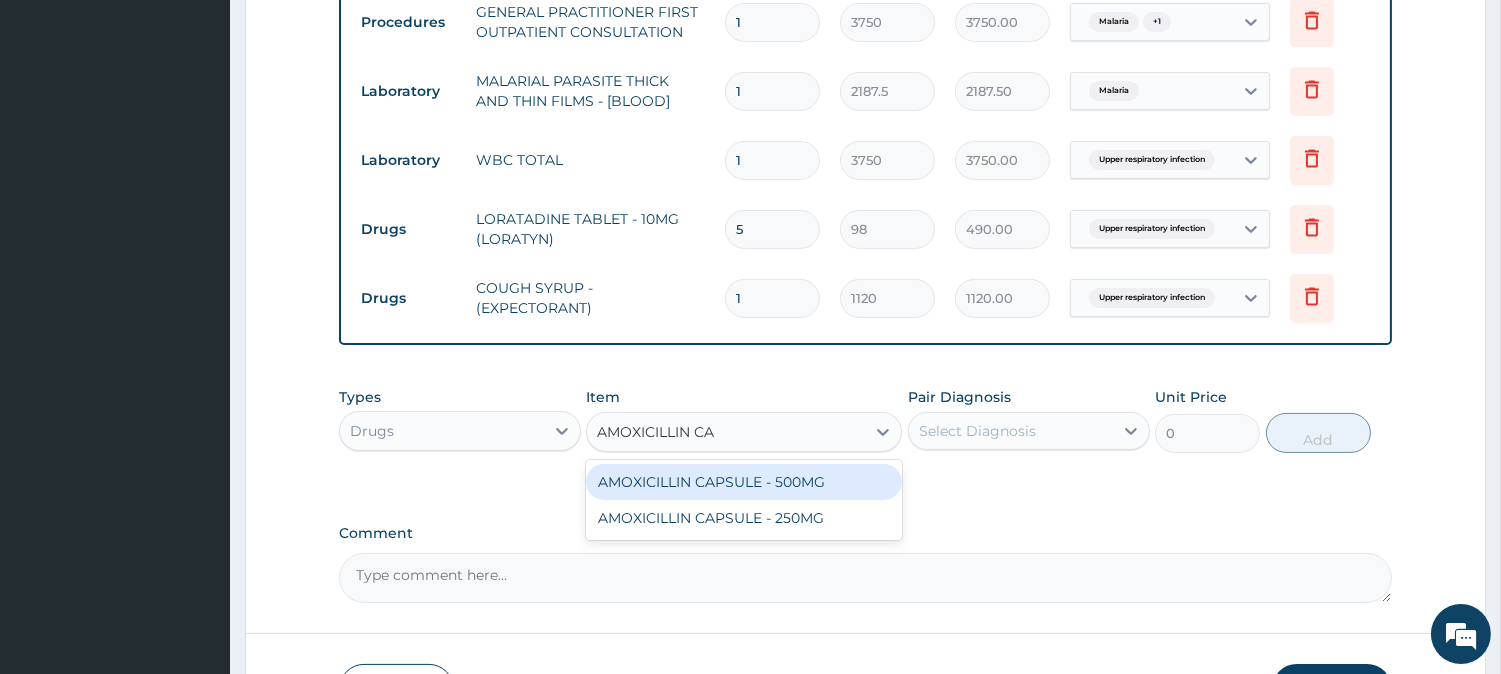 type 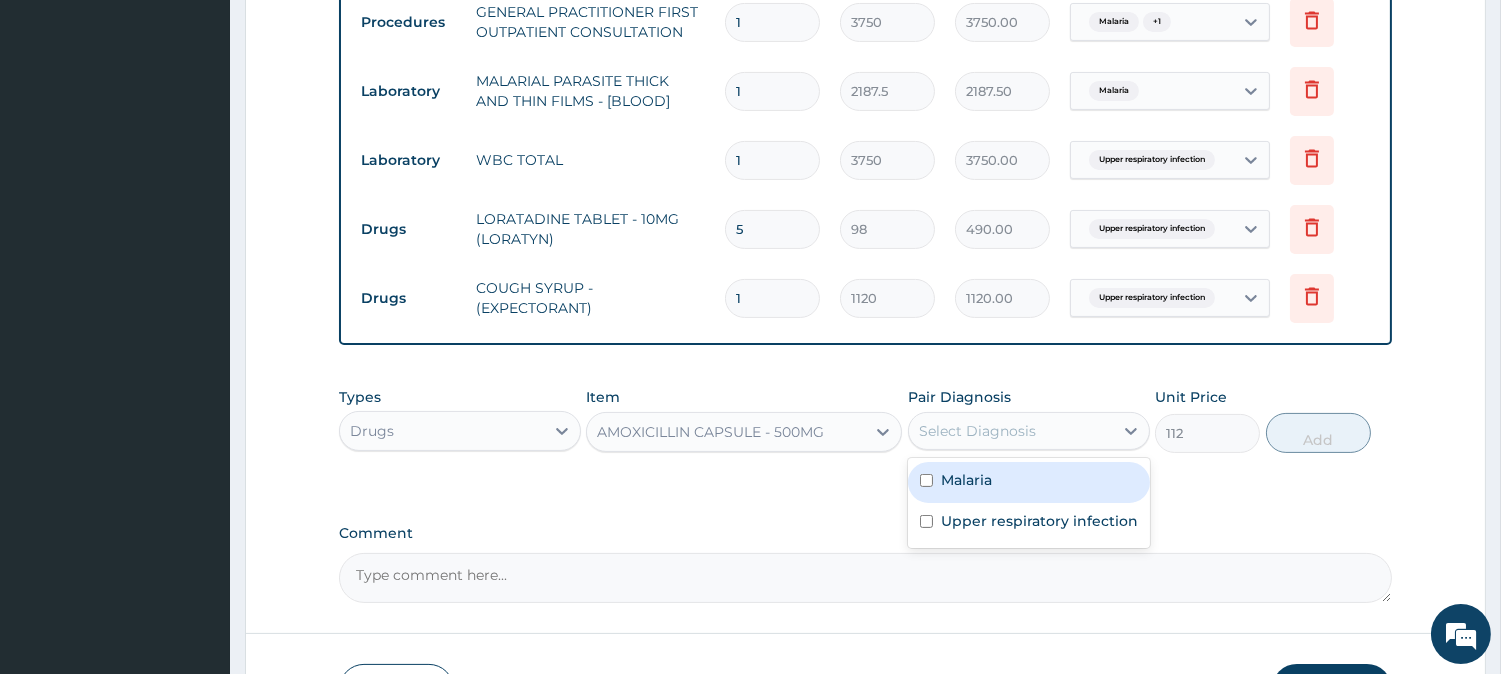 click on "Select Diagnosis" at bounding box center [977, 431] 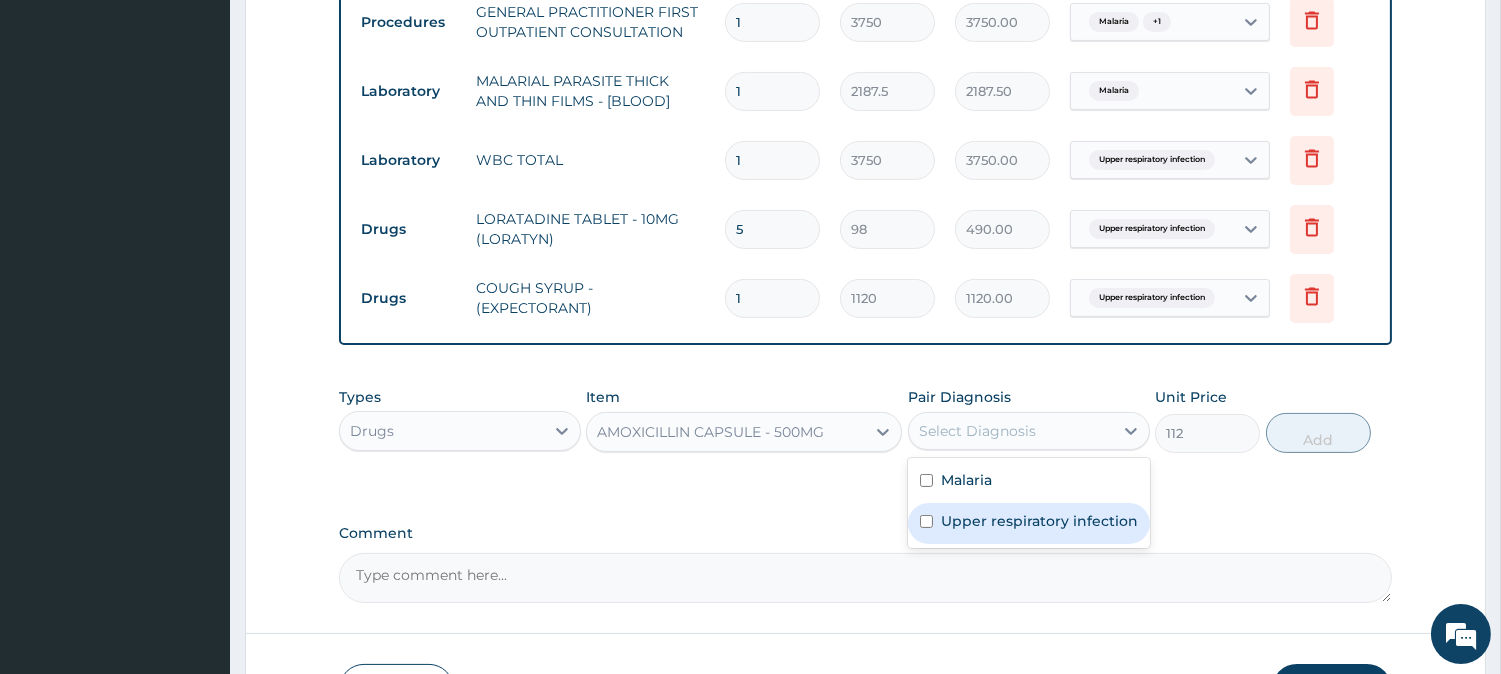click on "Upper respiratory infection" at bounding box center [1039, 521] 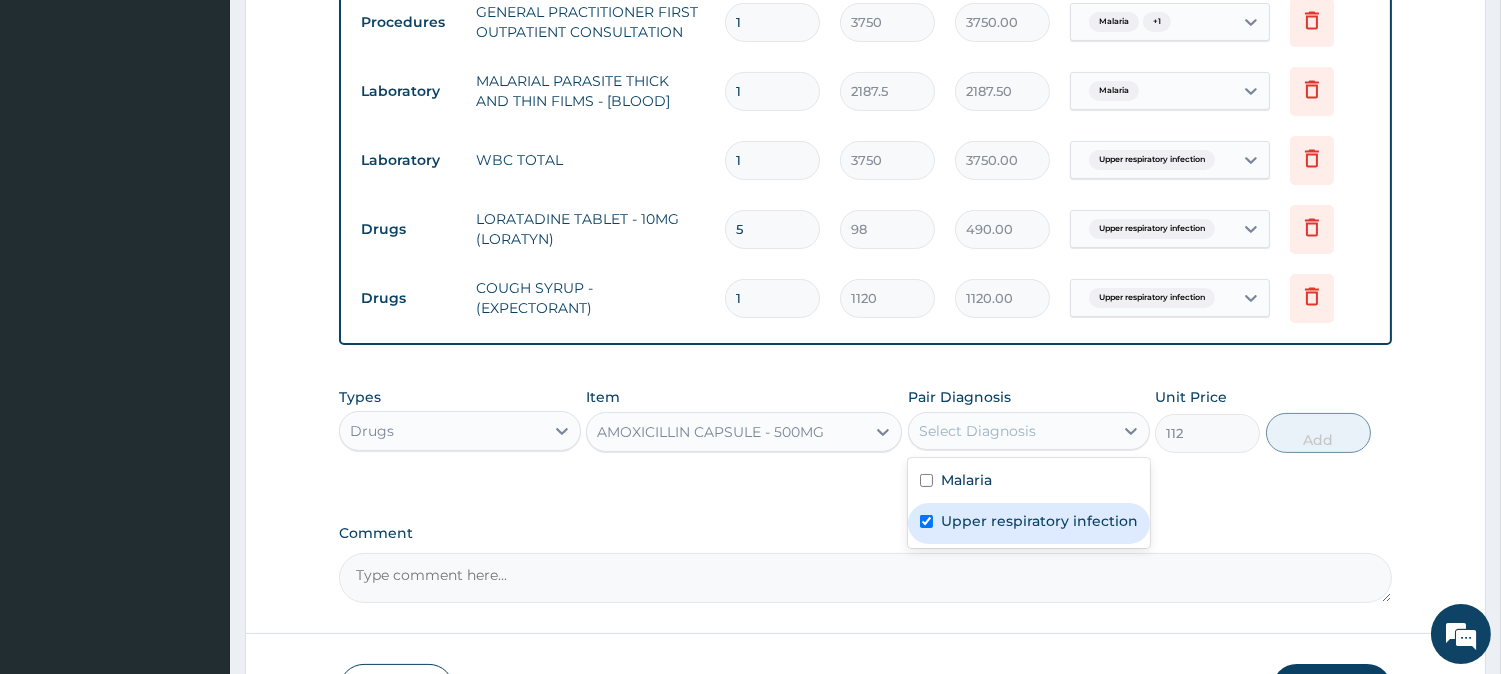 checkbox on "true" 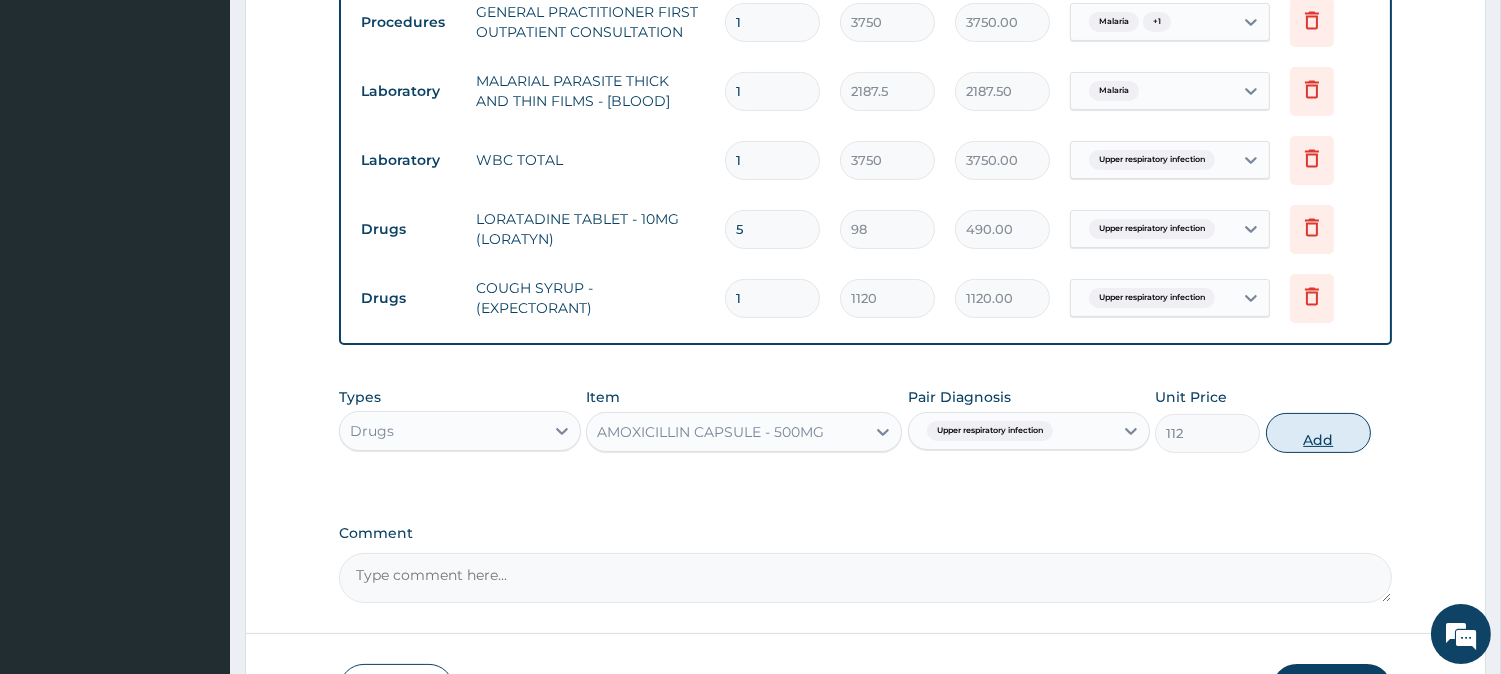 click on "Add" at bounding box center (1318, 433) 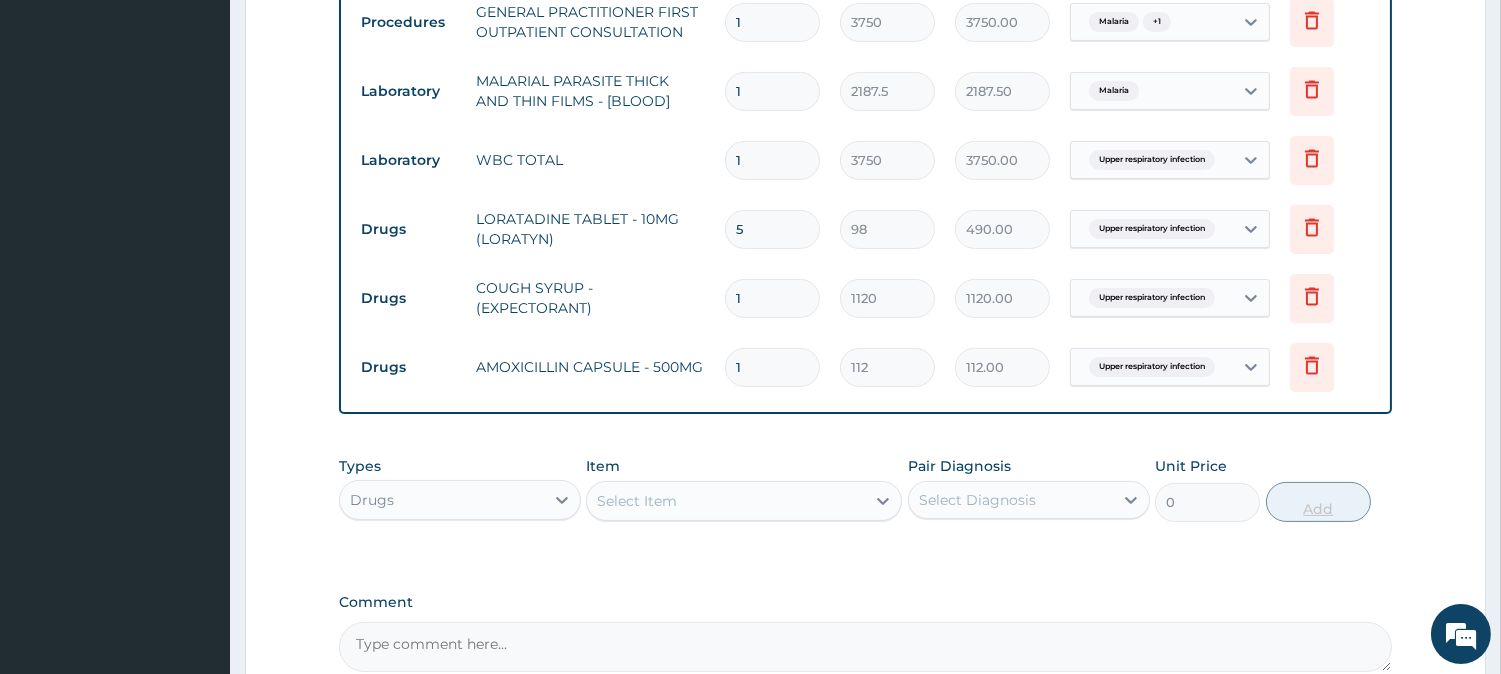 type on "15" 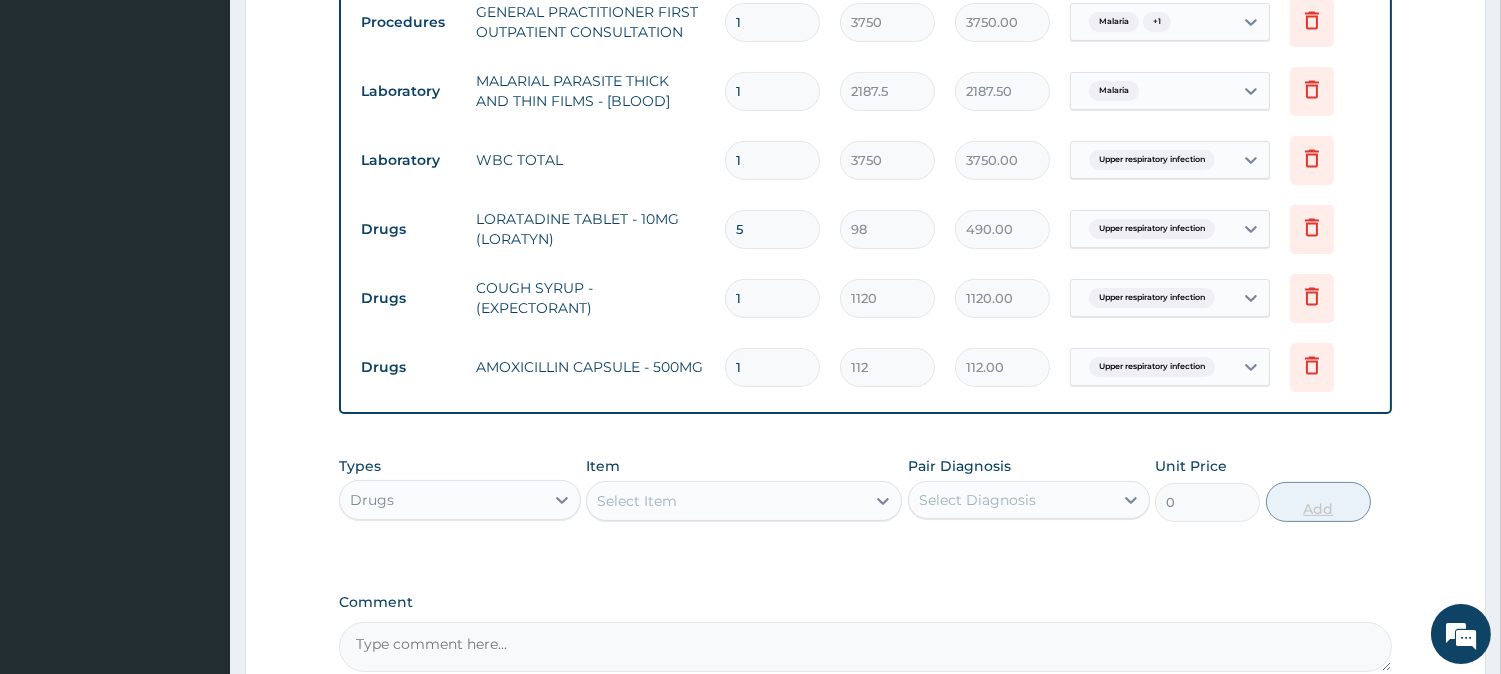 type on "1680.00" 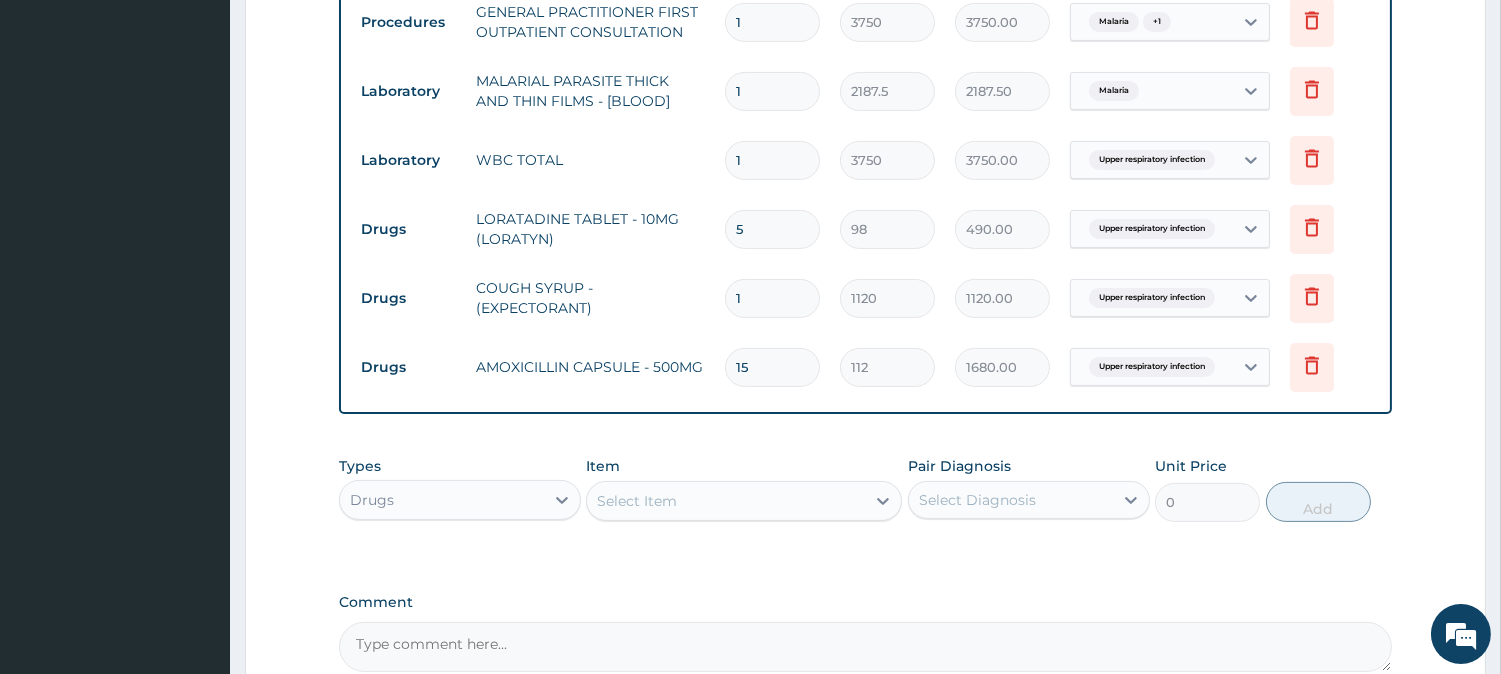 scroll, scrollTop: 1018, scrollLeft: 0, axis: vertical 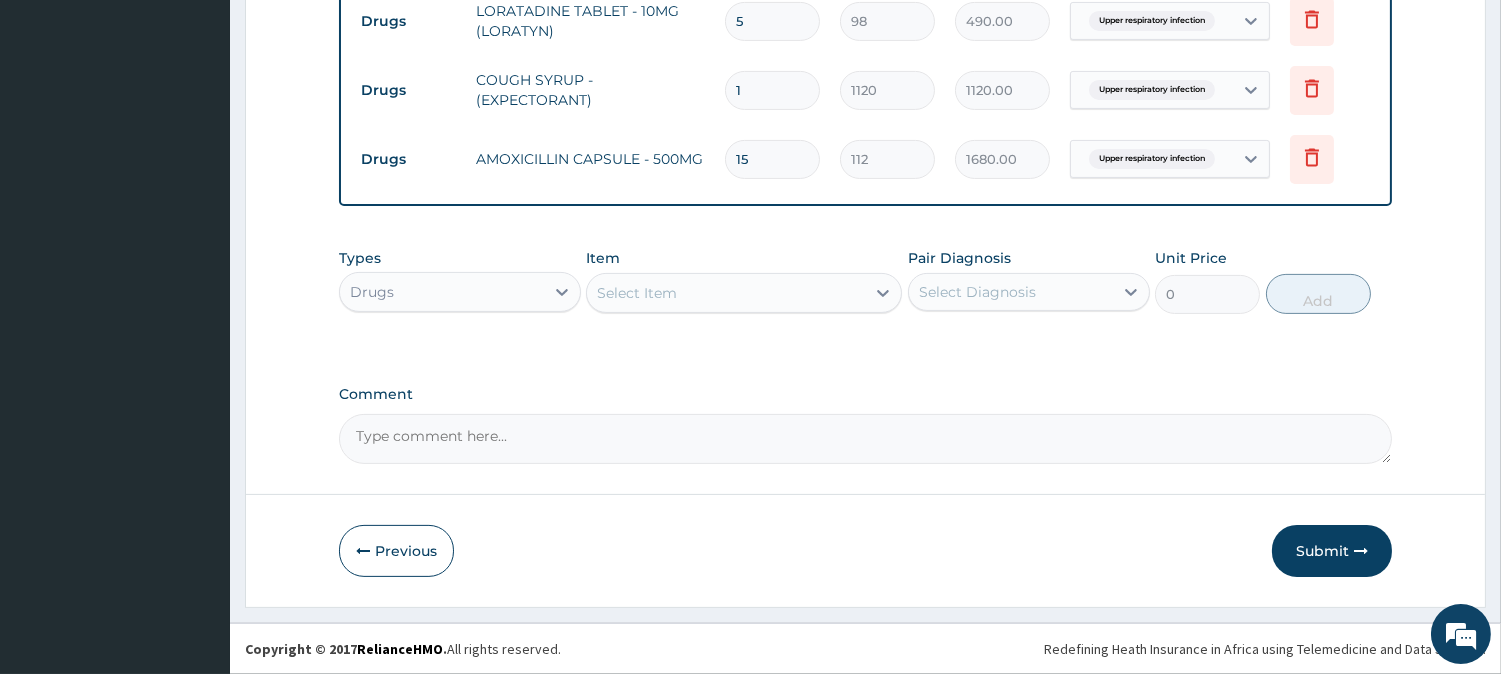 type on "15" 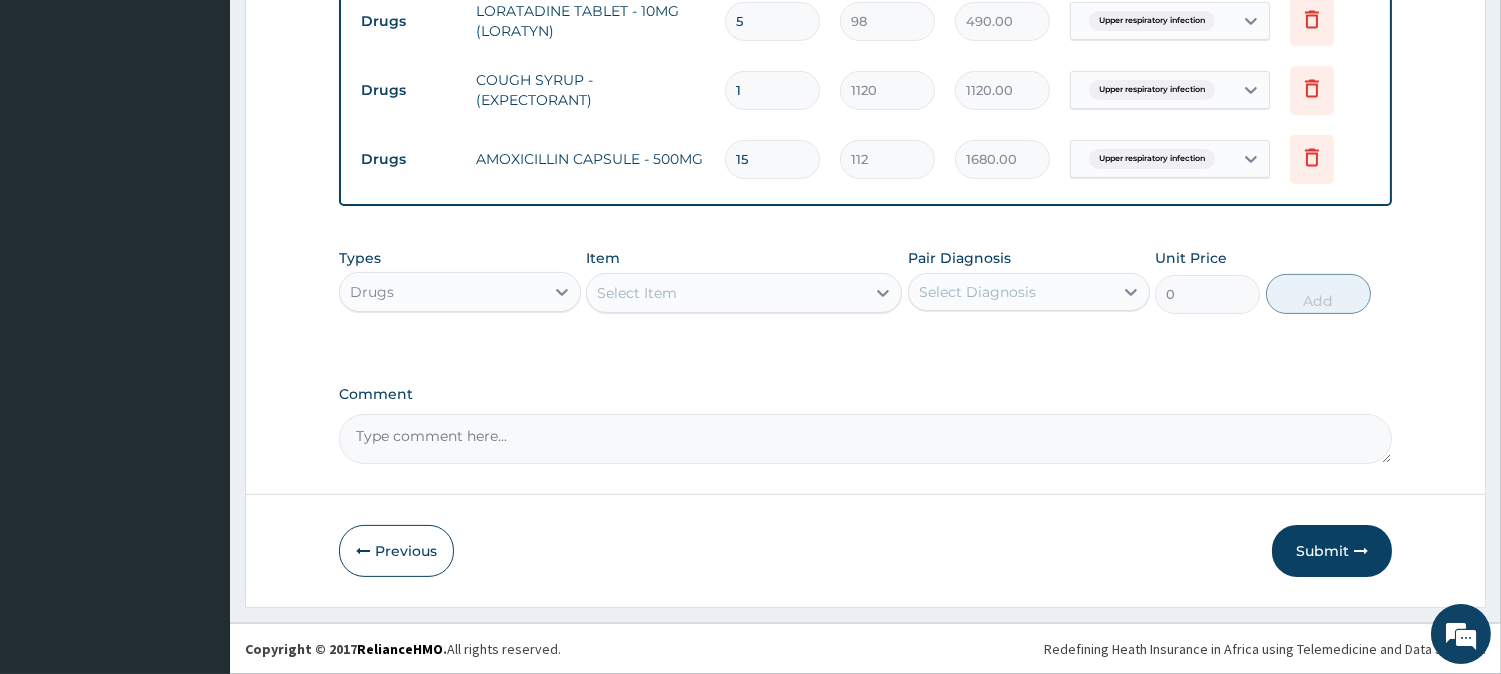 click on "Select Item" at bounding box center [744, 293] 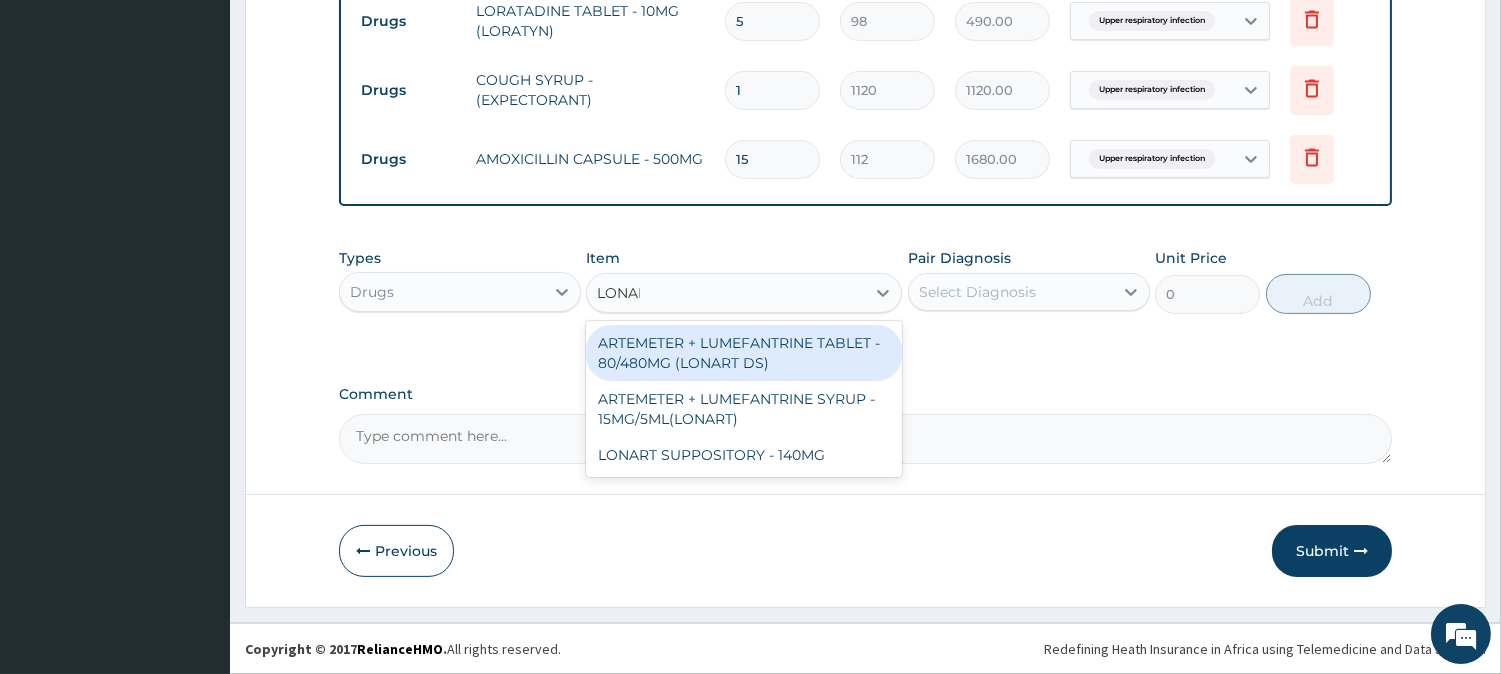 type on "LONART" 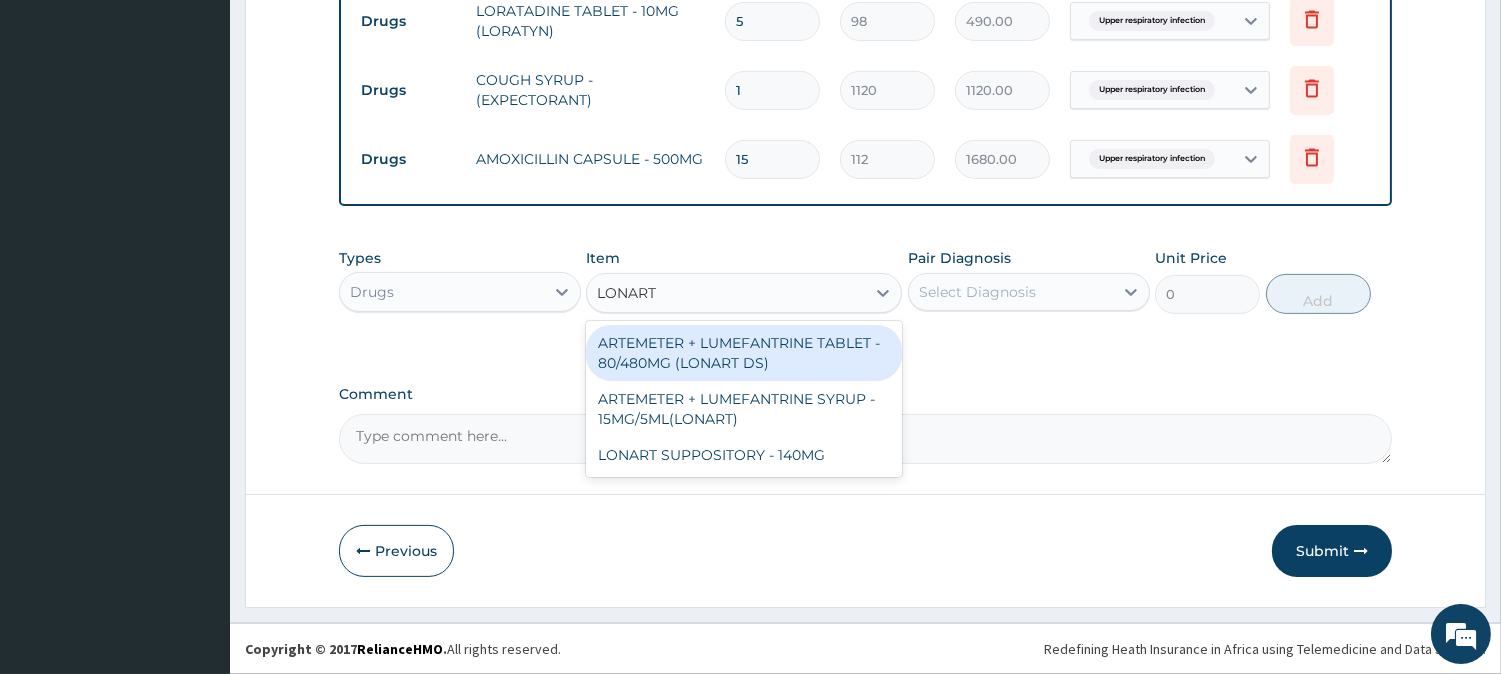 click on "ARTEMETER + LUMEFANTRINE TABLET -  80/480MG (LONART DS)" at bounding box center [744, 353] 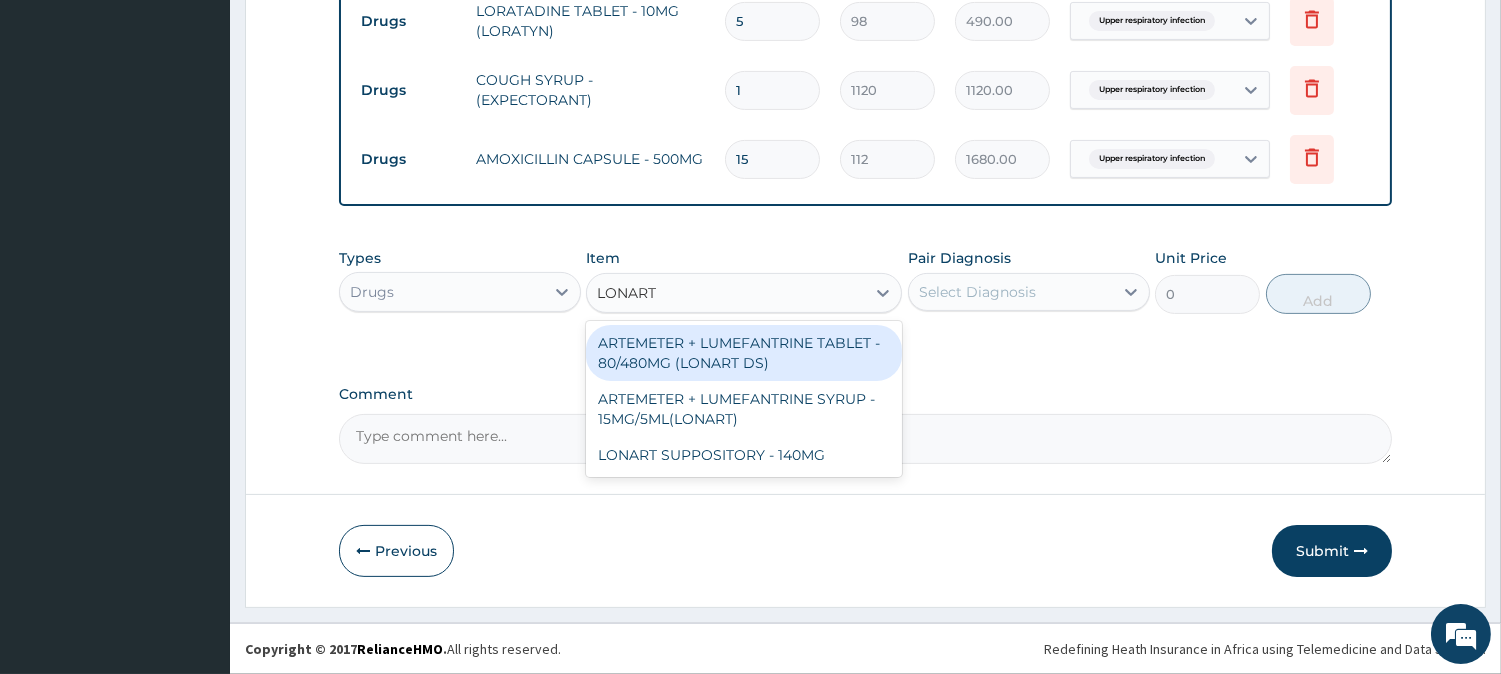 type 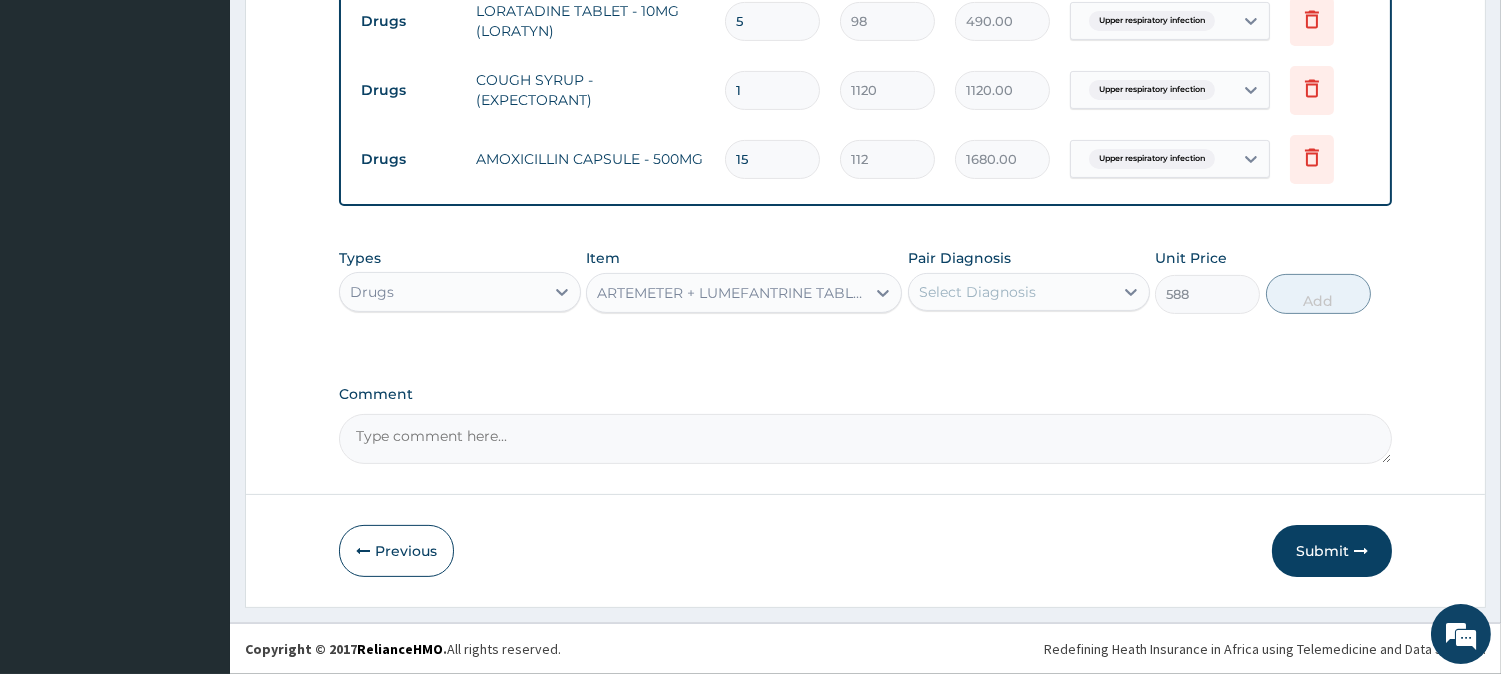 click on "Select Diagnosis" at bounding box center (977, 292) 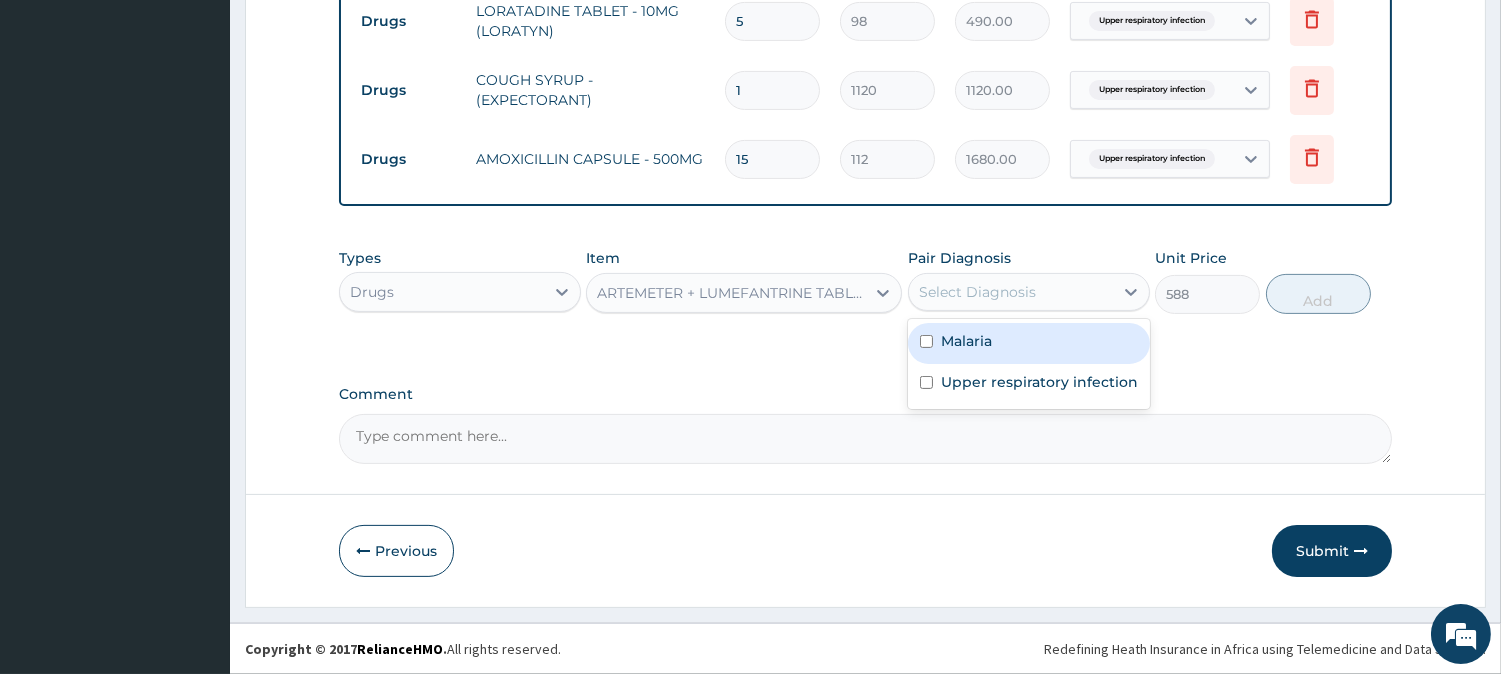 click on "Malaria" at bounding box center (1029, 343) 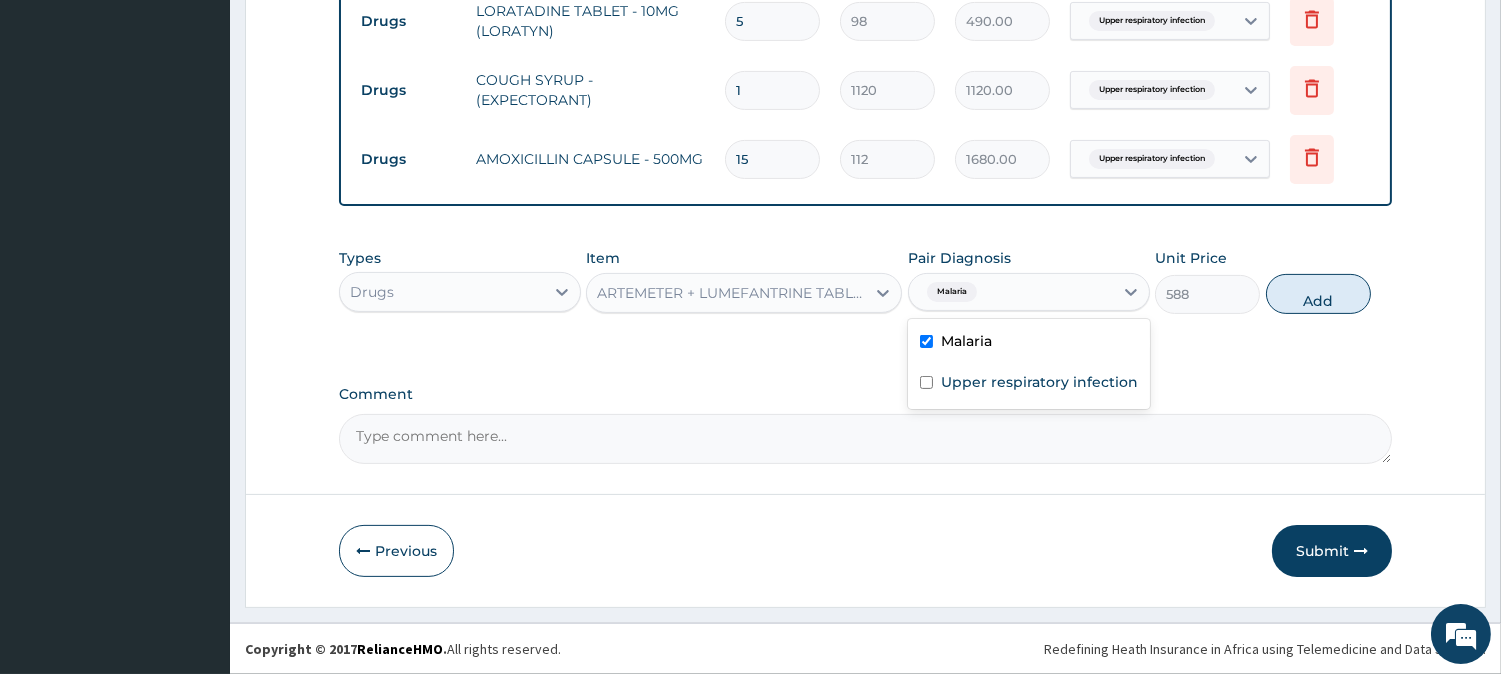 click on "Malaria" at bounding box center [1029, 343] 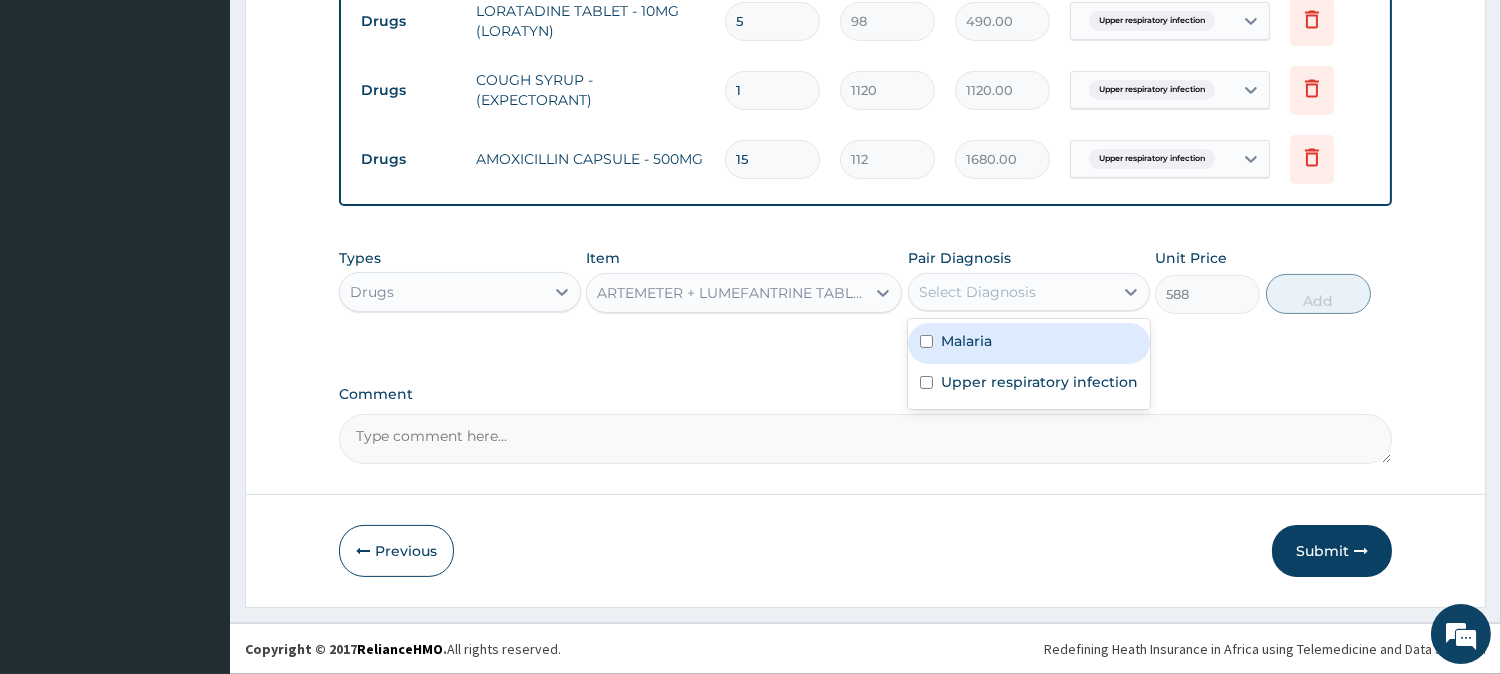 click on "Malaria" at bounding box center (1029, 343) 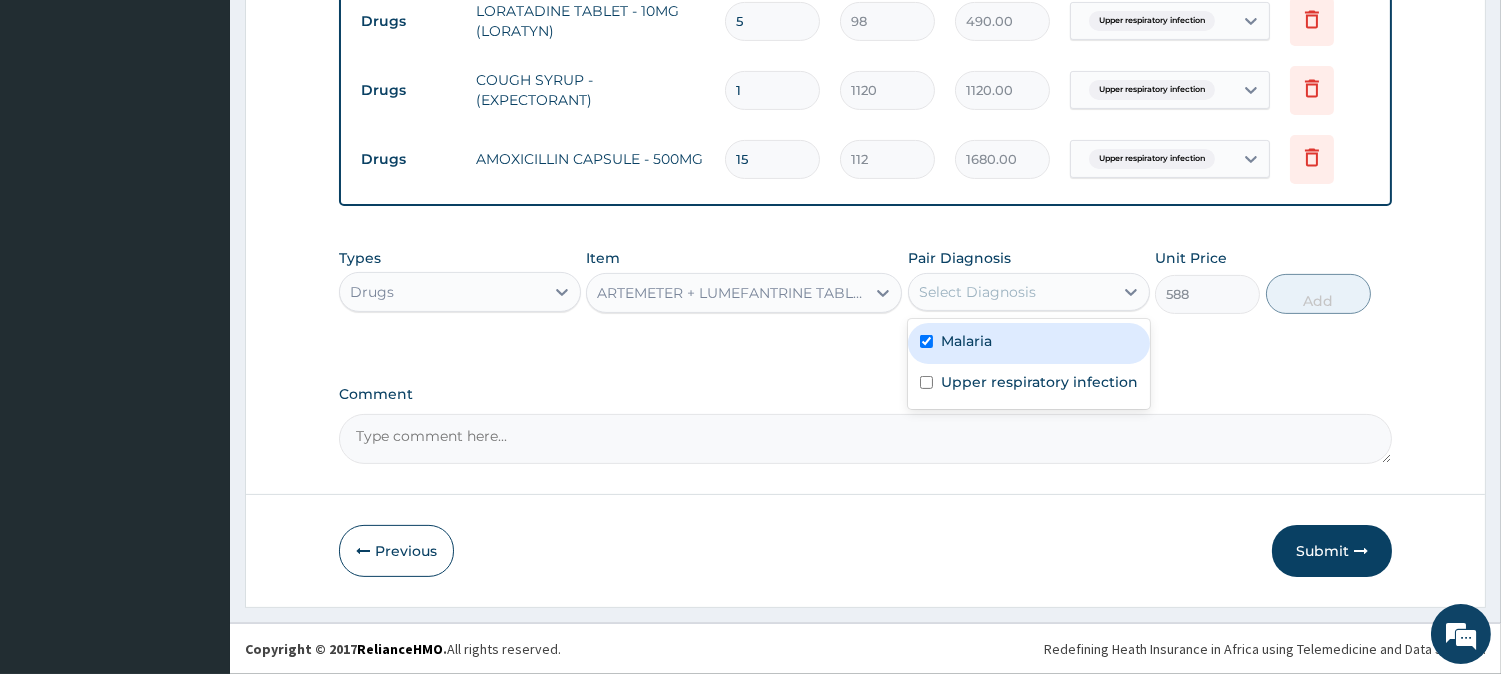 checkbox on "true" 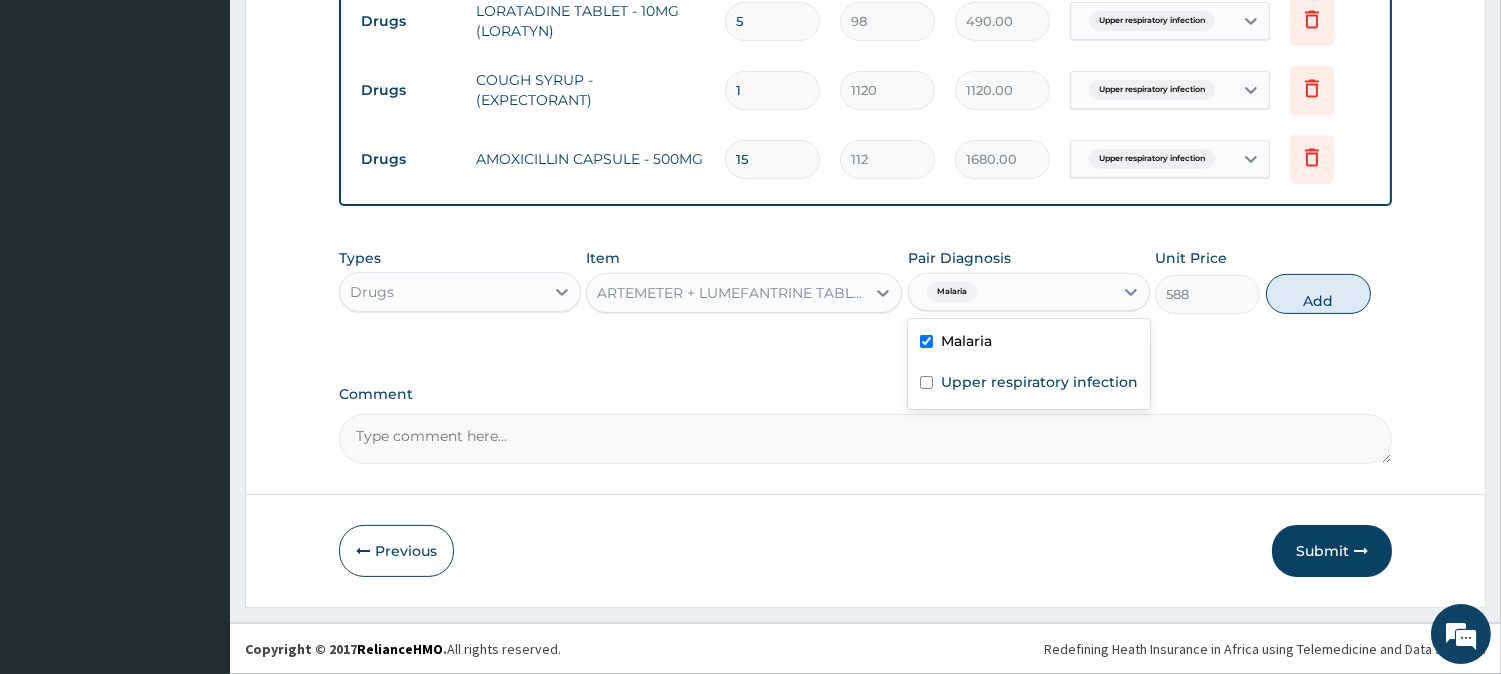 click on "Types Drugs Item ARTEMETER + LUMEFANTRINE TABLET -  80/480MG (LONART DS) Pair Diagnosis option Malaria, selected. option Malaria selected, 1 of 2. 2 results available. Use Up and Down to choose options, press Enter to select the currently focused option, press Escape to exit the menu, press Tab to select the option and exit the menu. Malaria Malaria Upper respiratory infection Unit Price 588 Add" at bounding box center (865, 281) 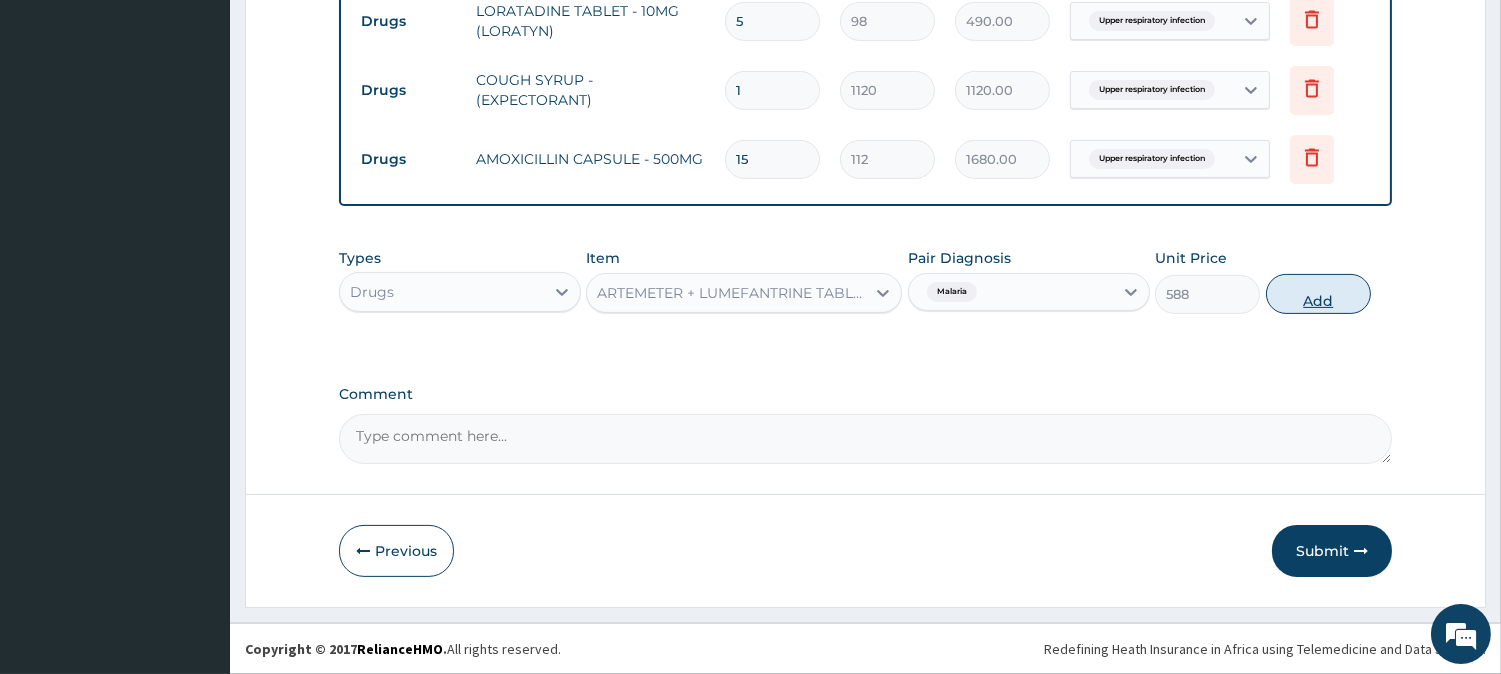 click on "Add" at bounding box center [1318, 294] 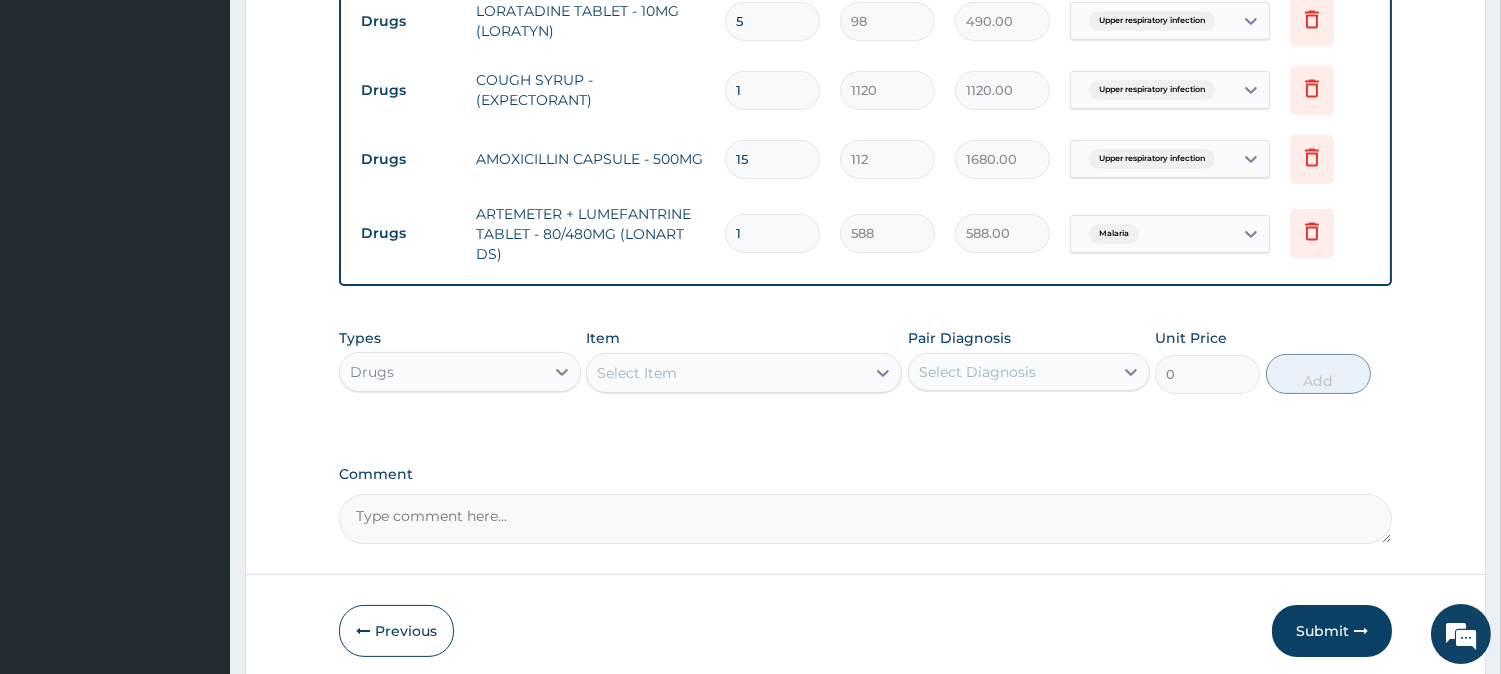 type 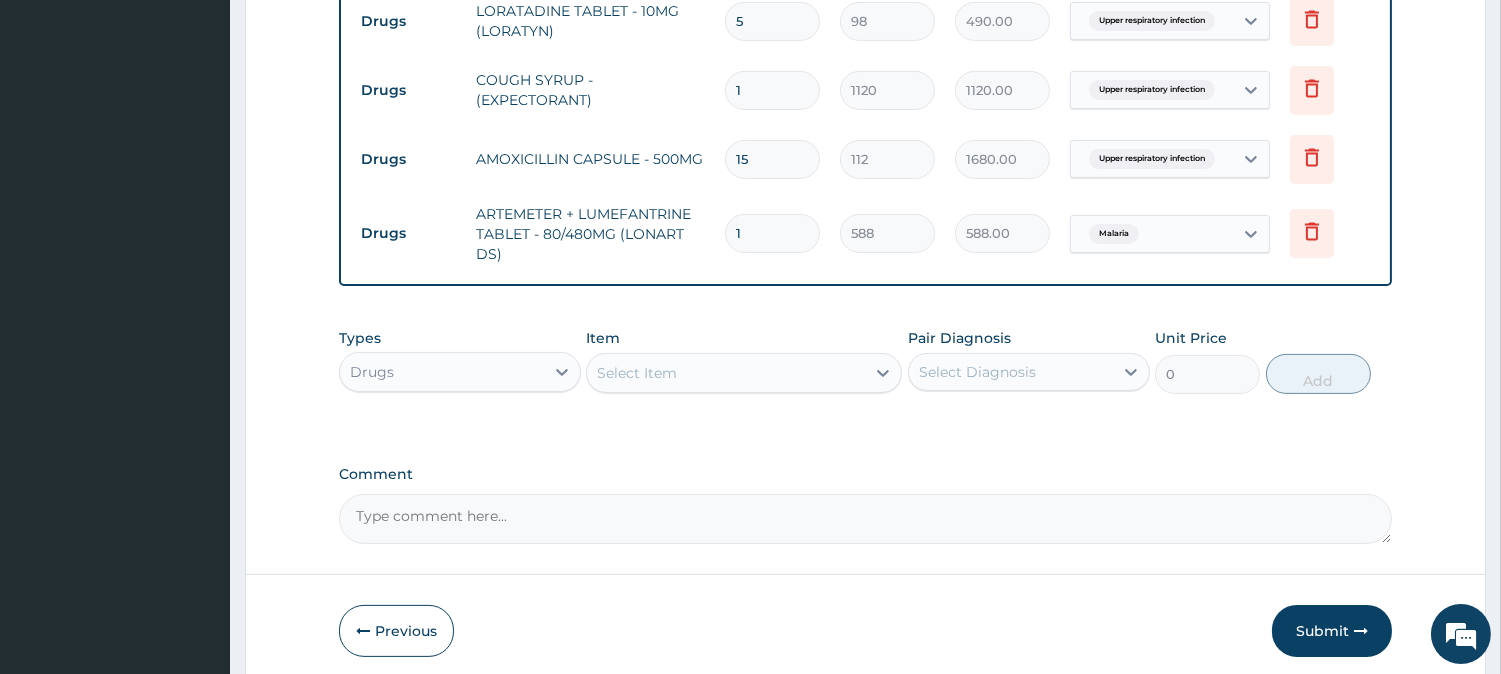 type on "0.00" 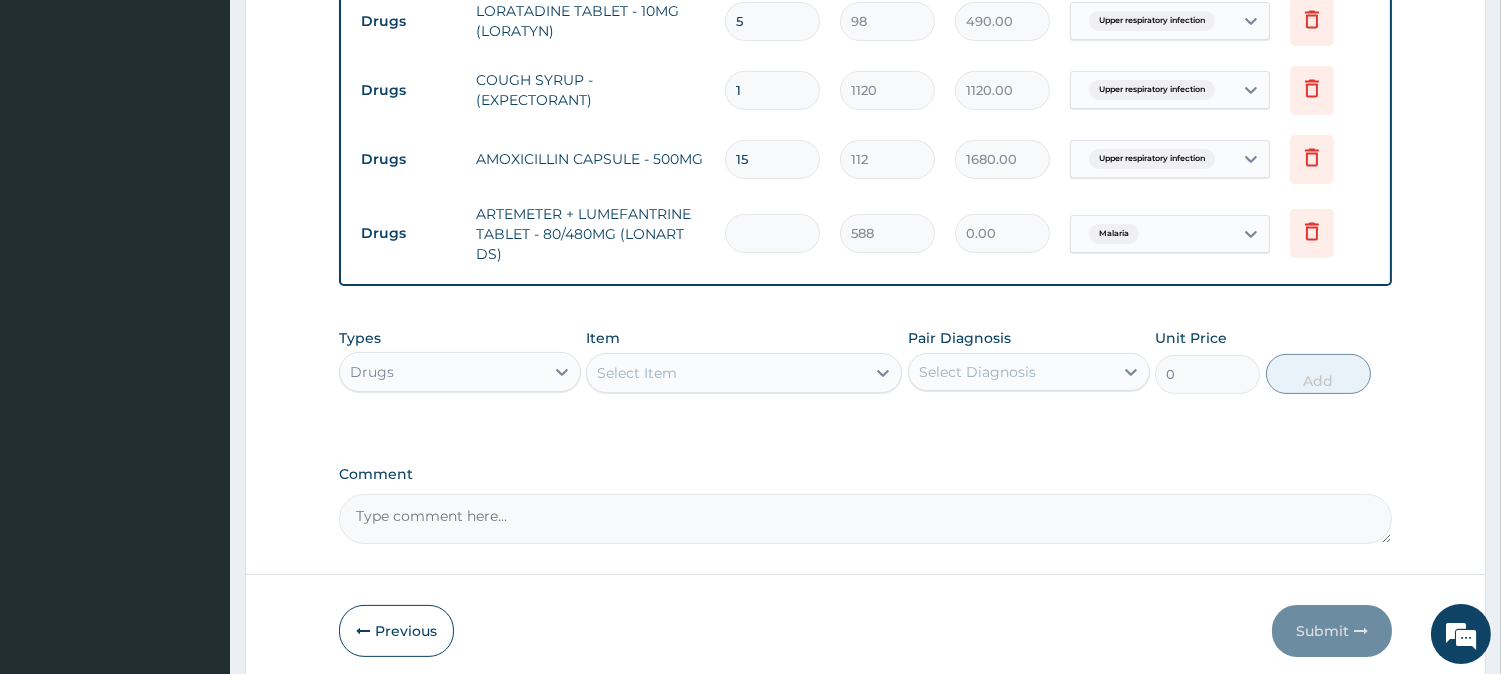 type on "6" 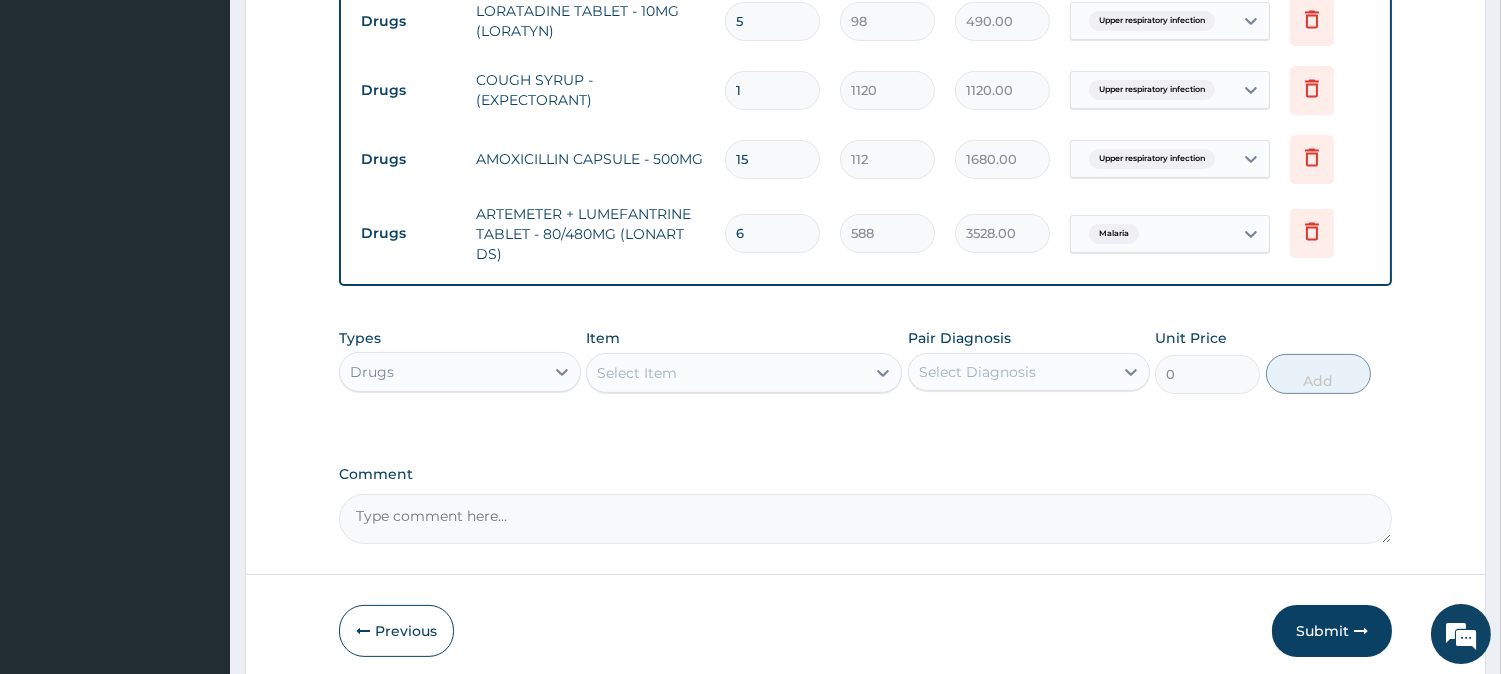 type on "6" 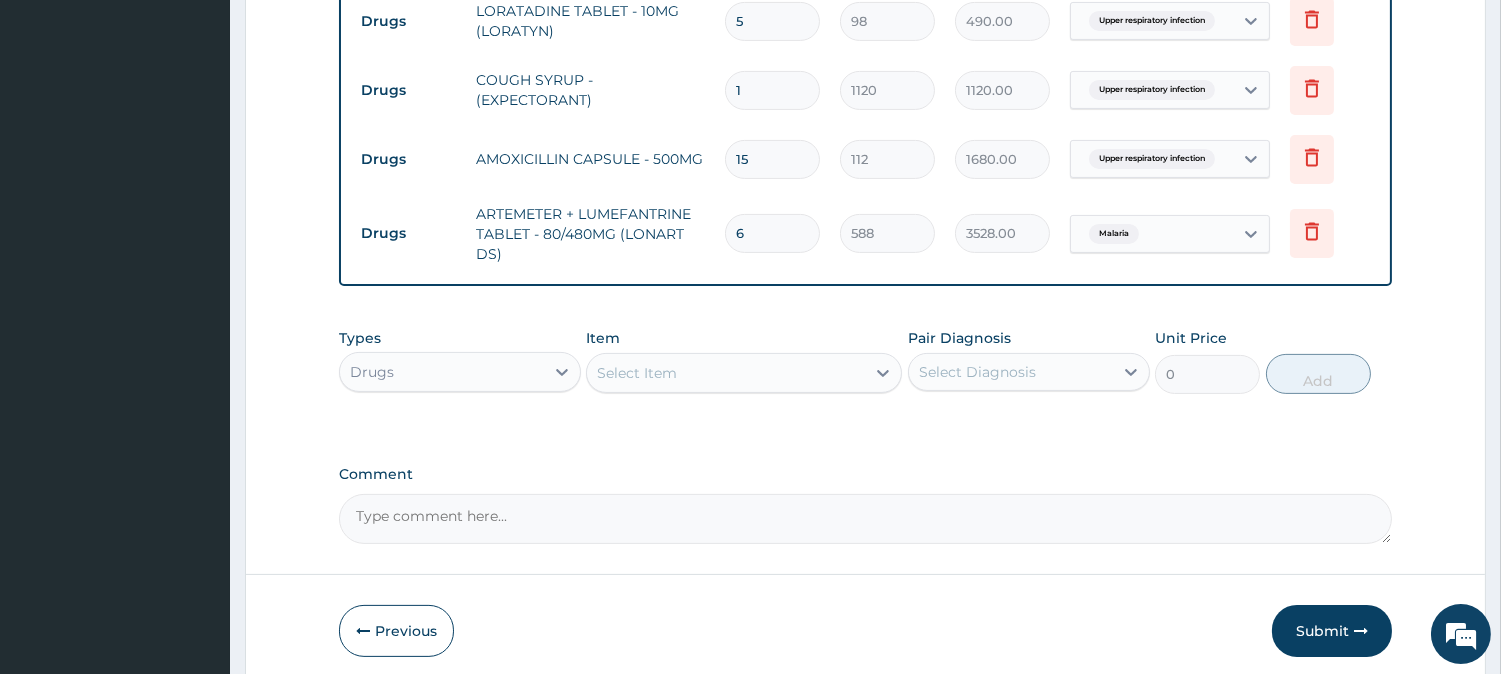 click on "Select Item" at bounding box center (637, 373) 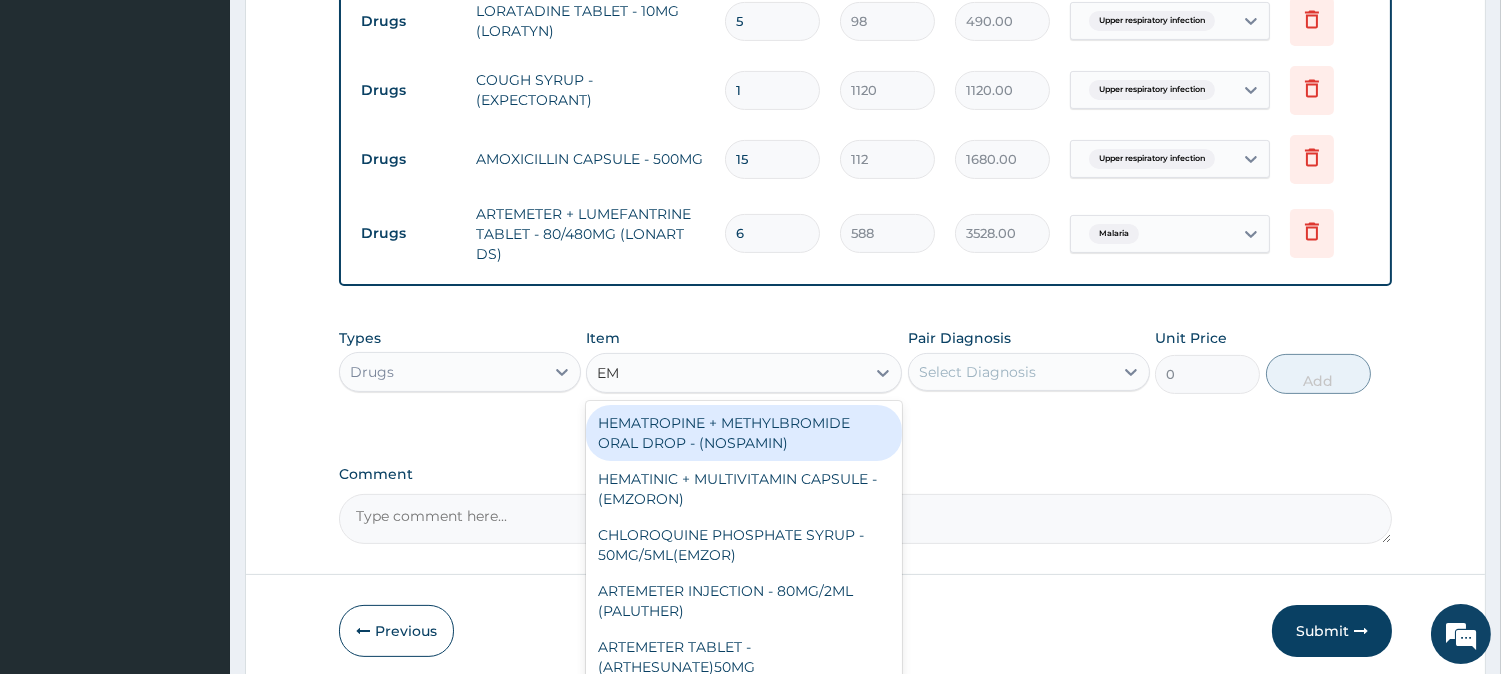 type on "E" 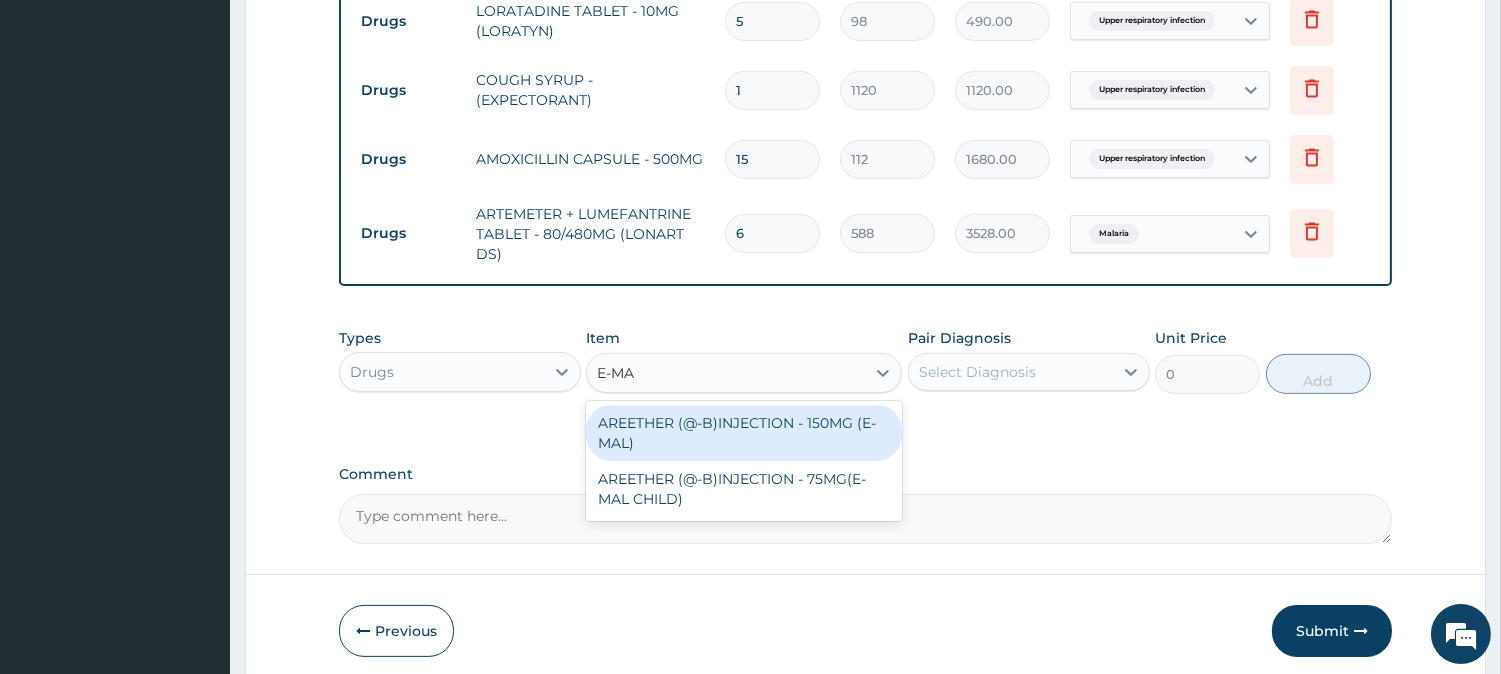 type on "E-MAL" 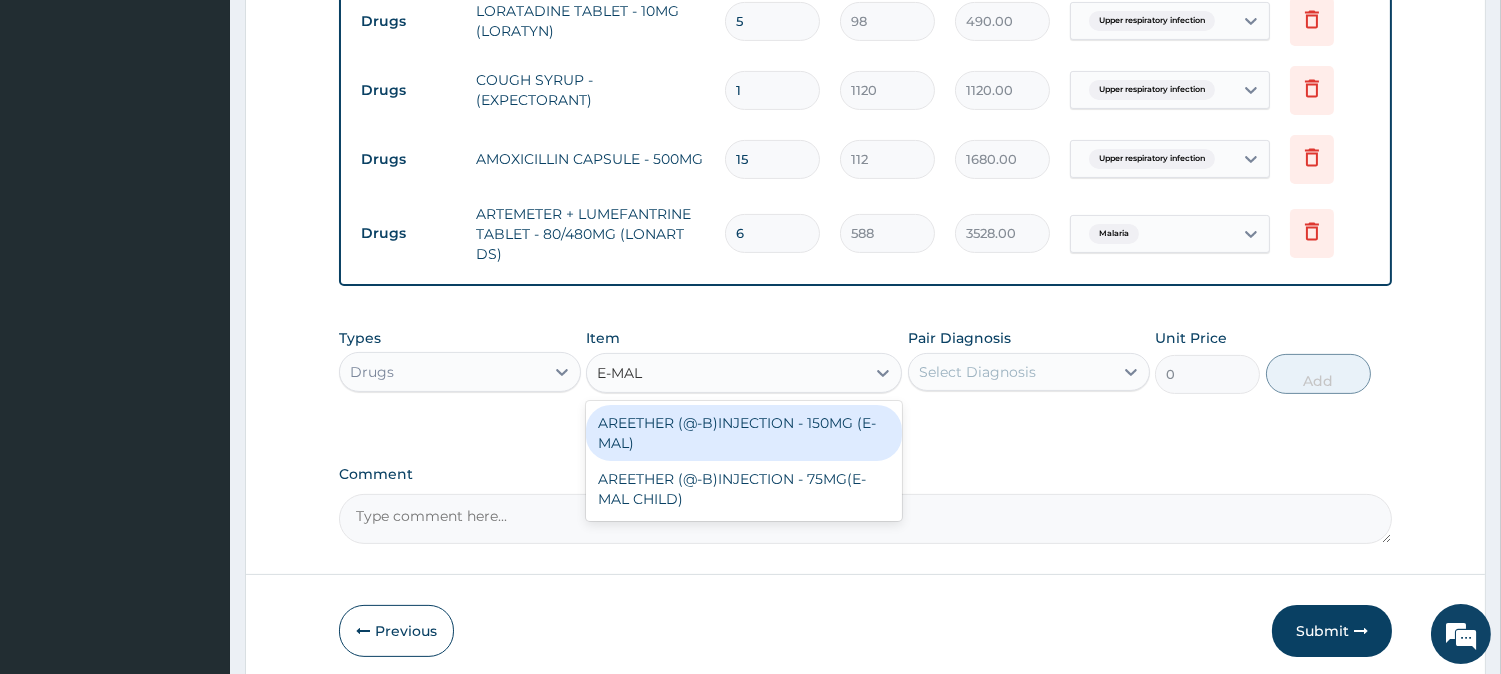 click on "AREETHER (@-B)INJECTION - 150MG (E-MAL)" at bounding box center [744, 433] 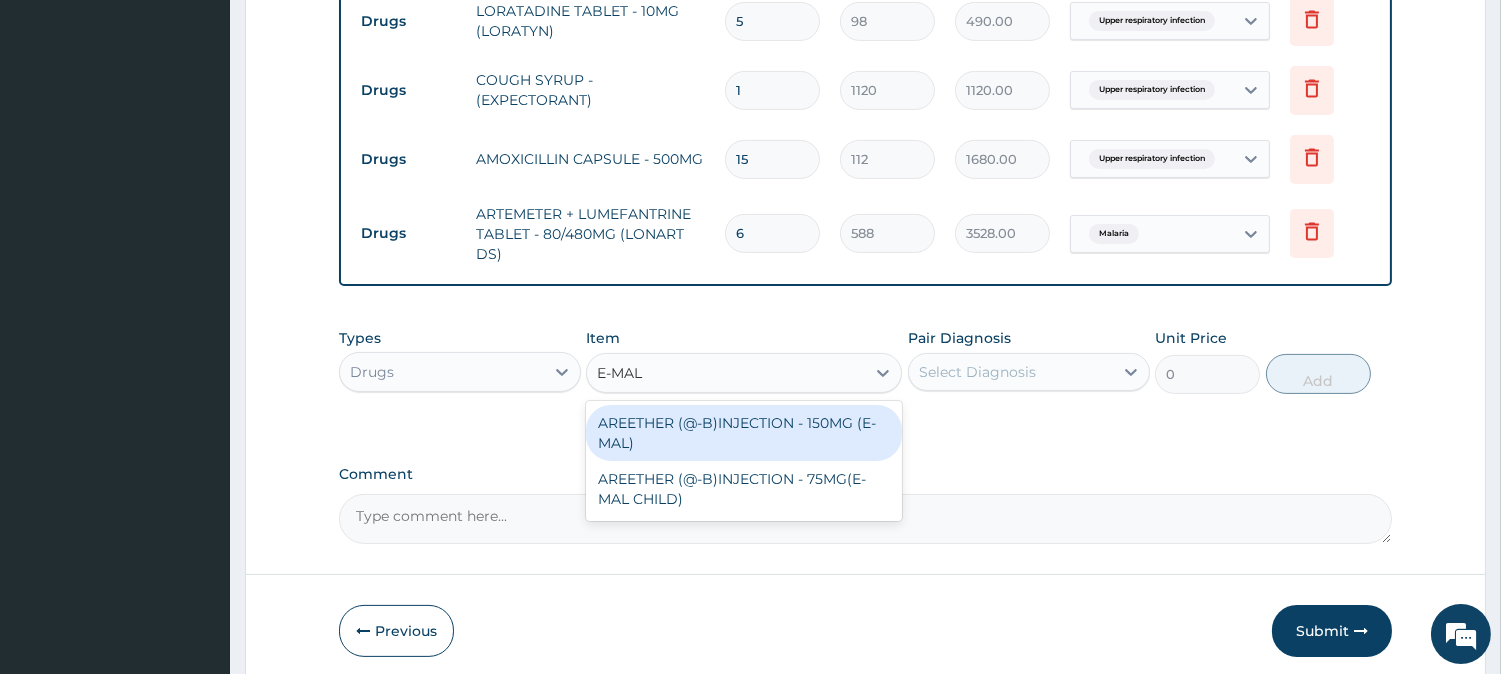type 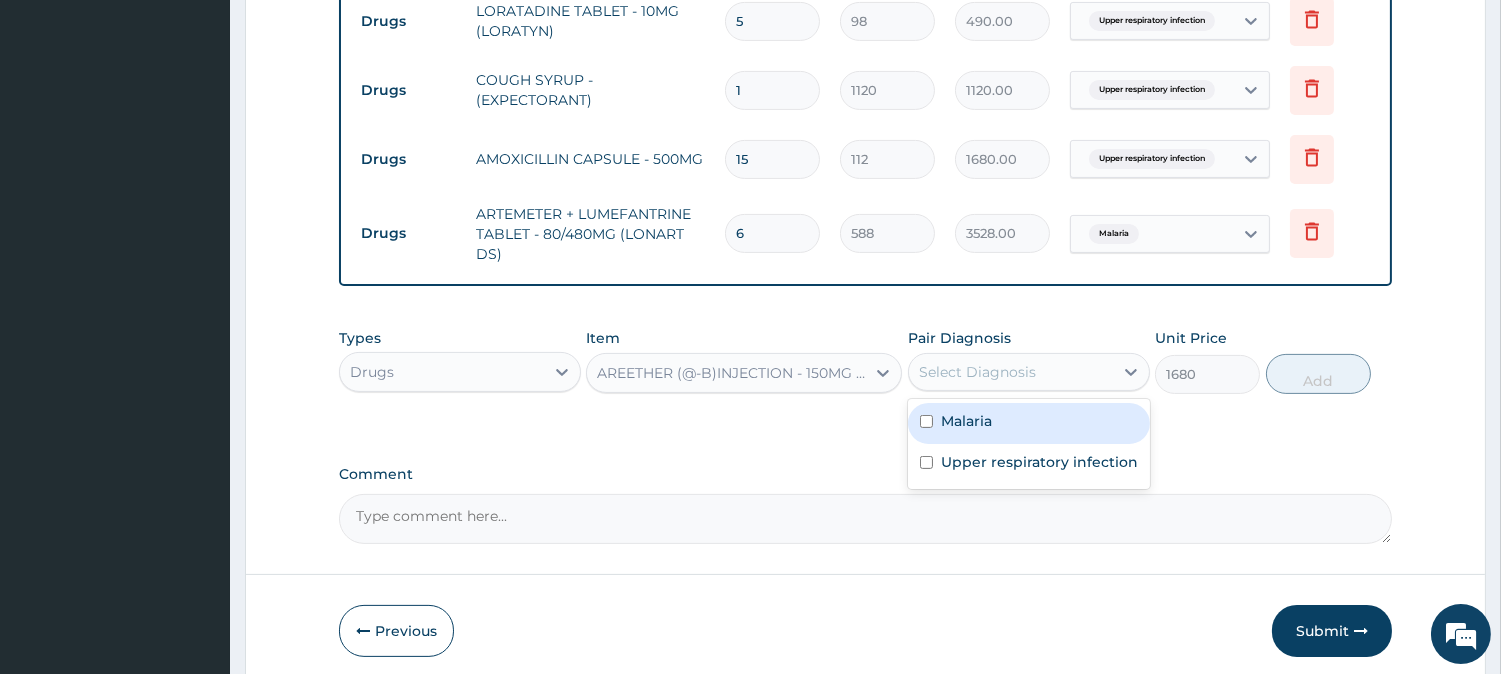 click on "Select Diagnosis" at bounding box center [1029, 372] 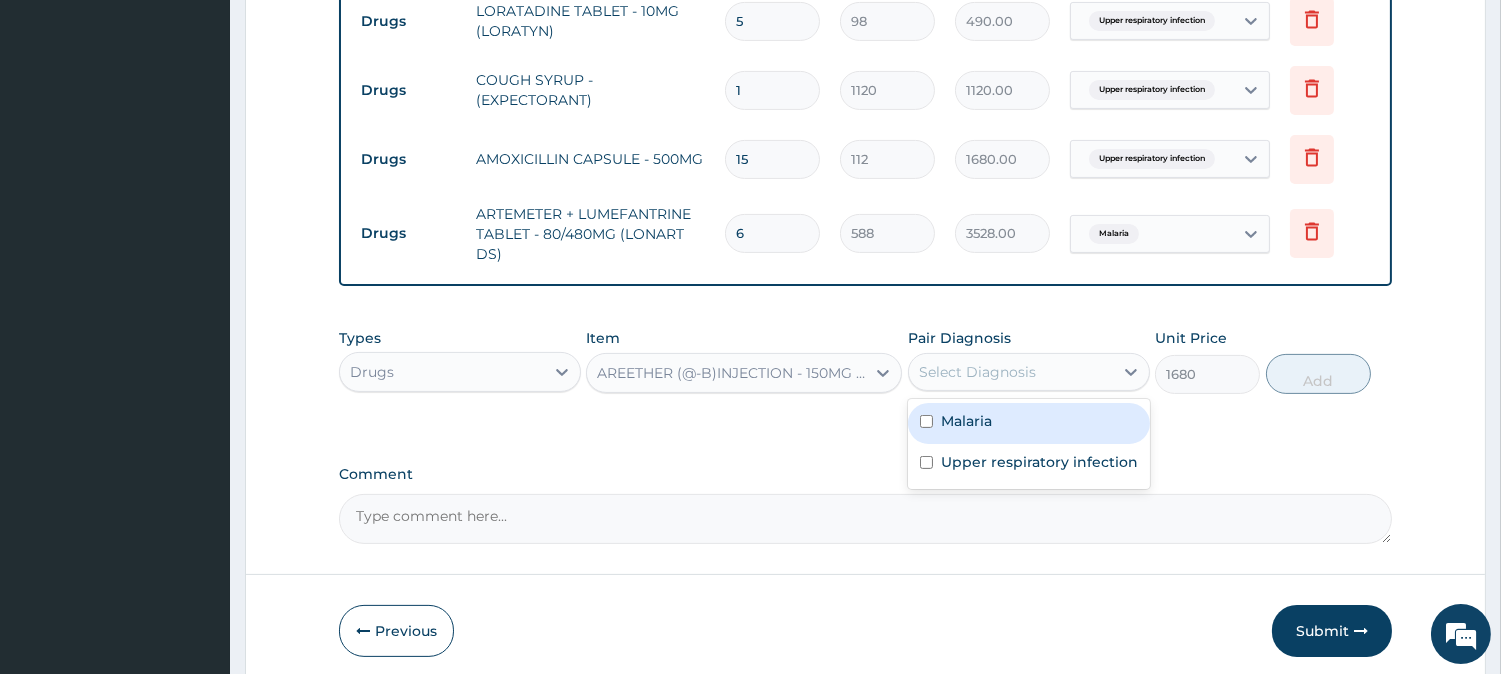 click on "Malaria" at bounding box center (1029, 423) 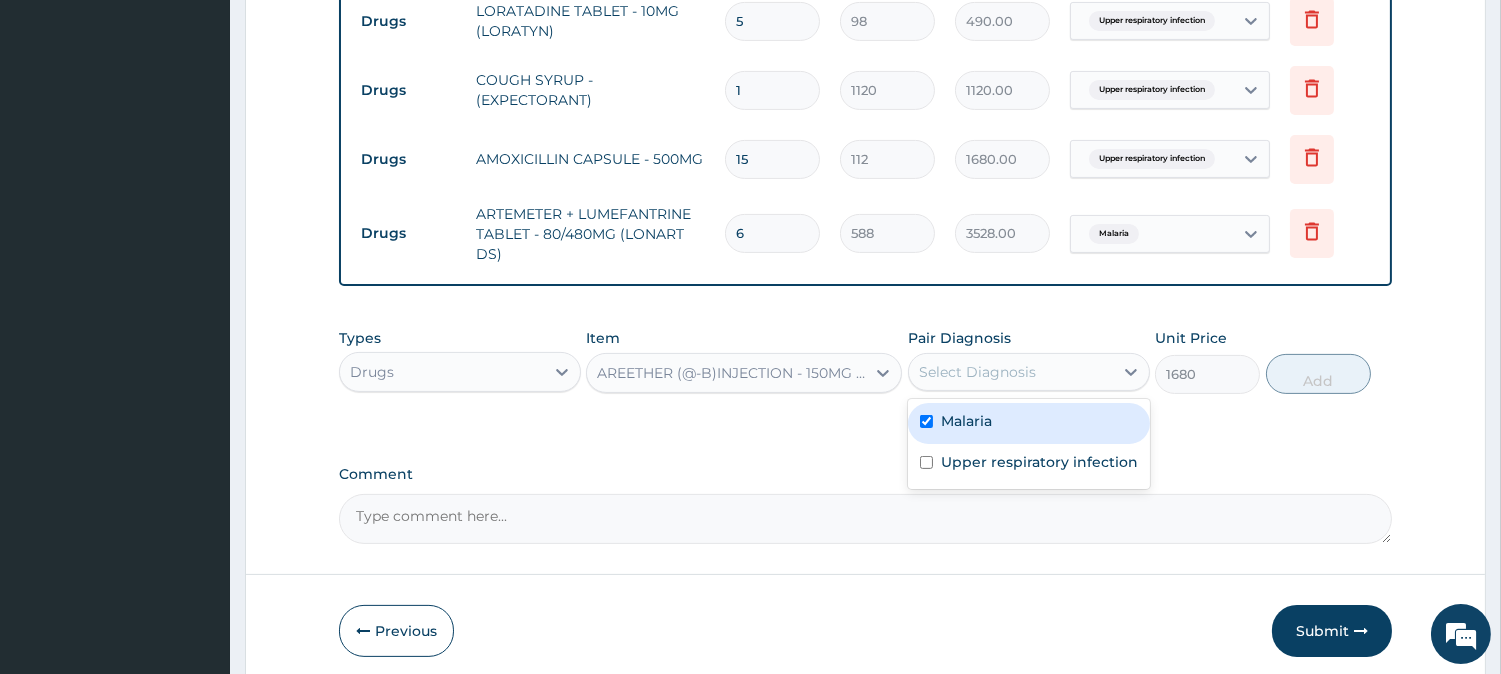 checkbox on "true" 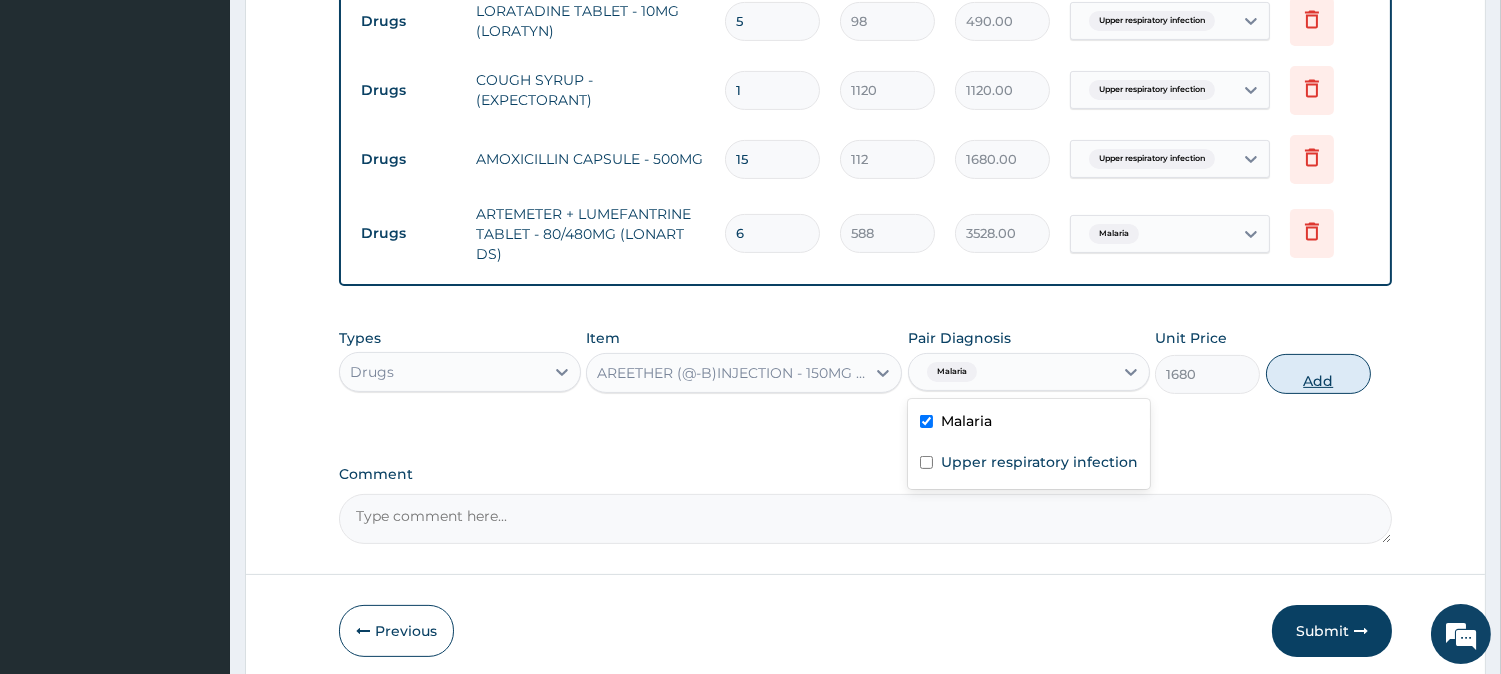 click on "Add" at bounding box center [1318, 374] 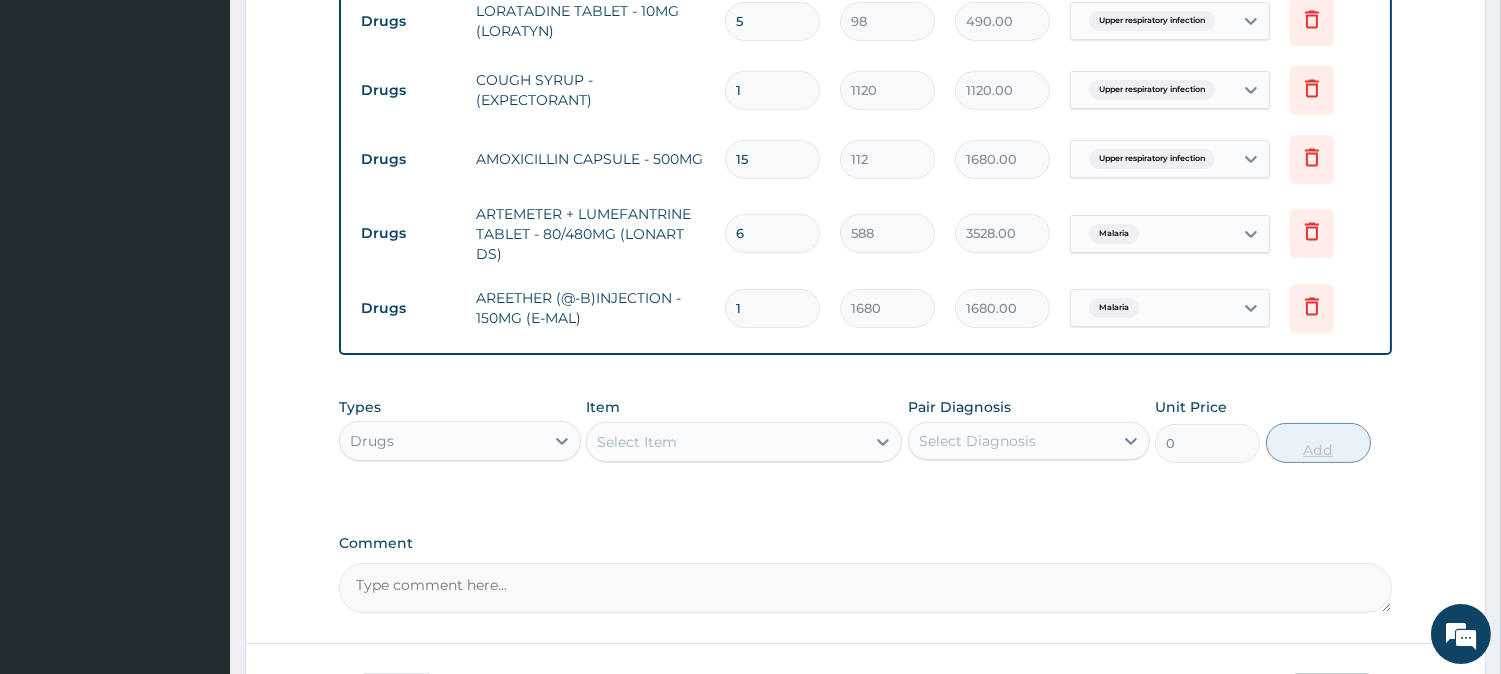 type 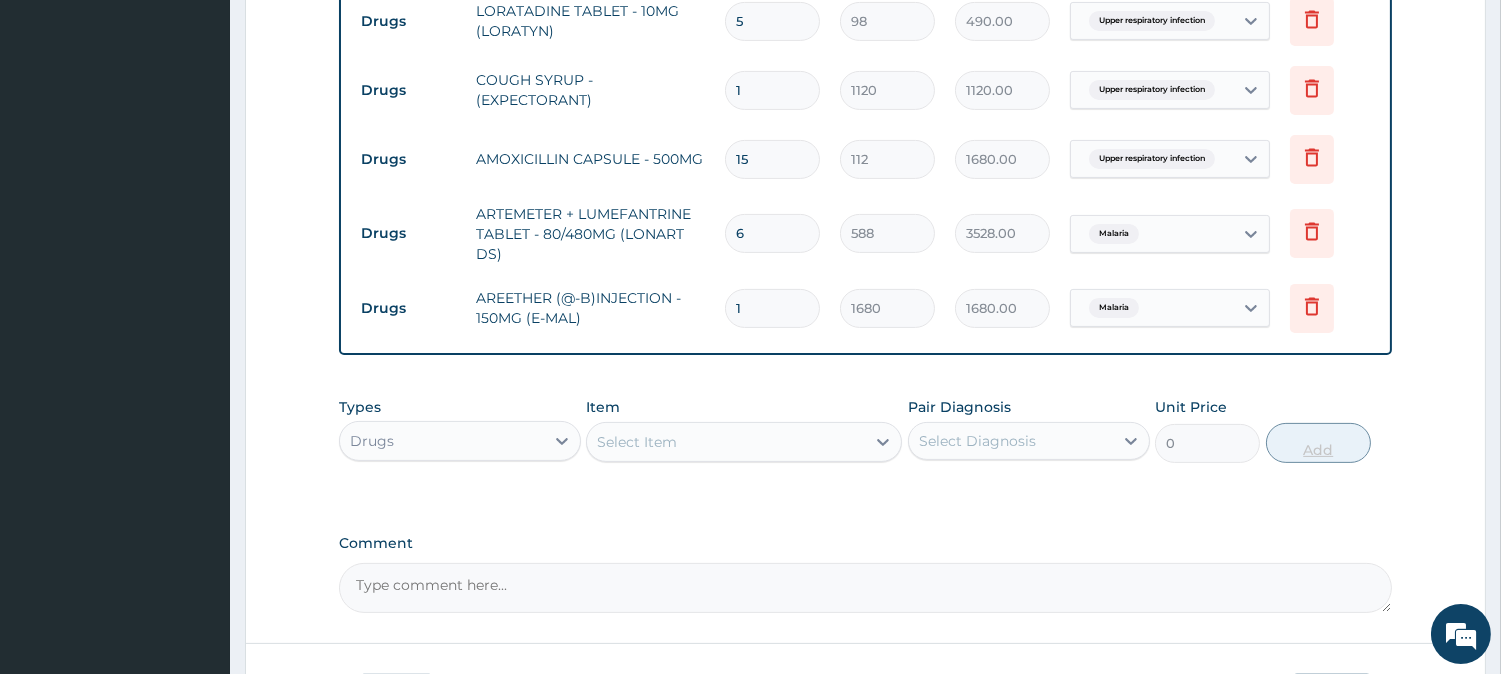 type on "0.00" 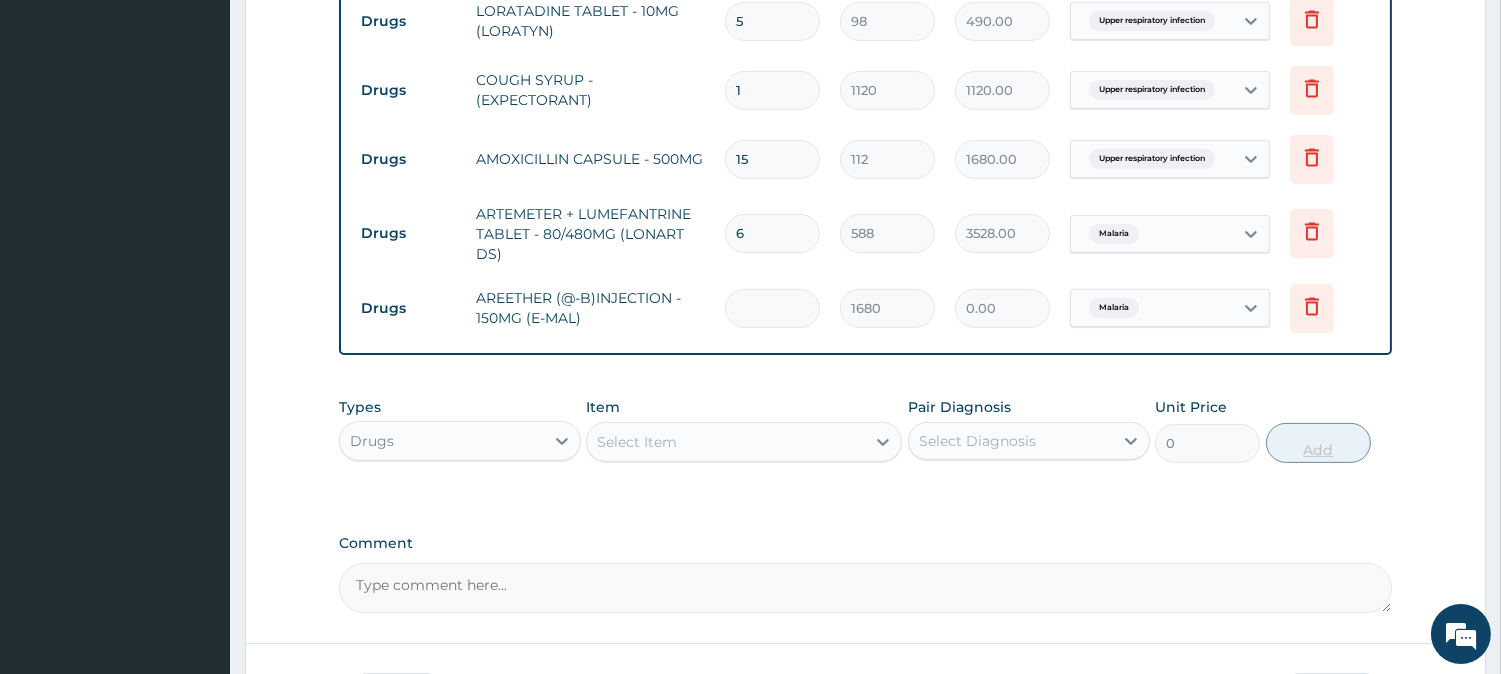 type on "3" 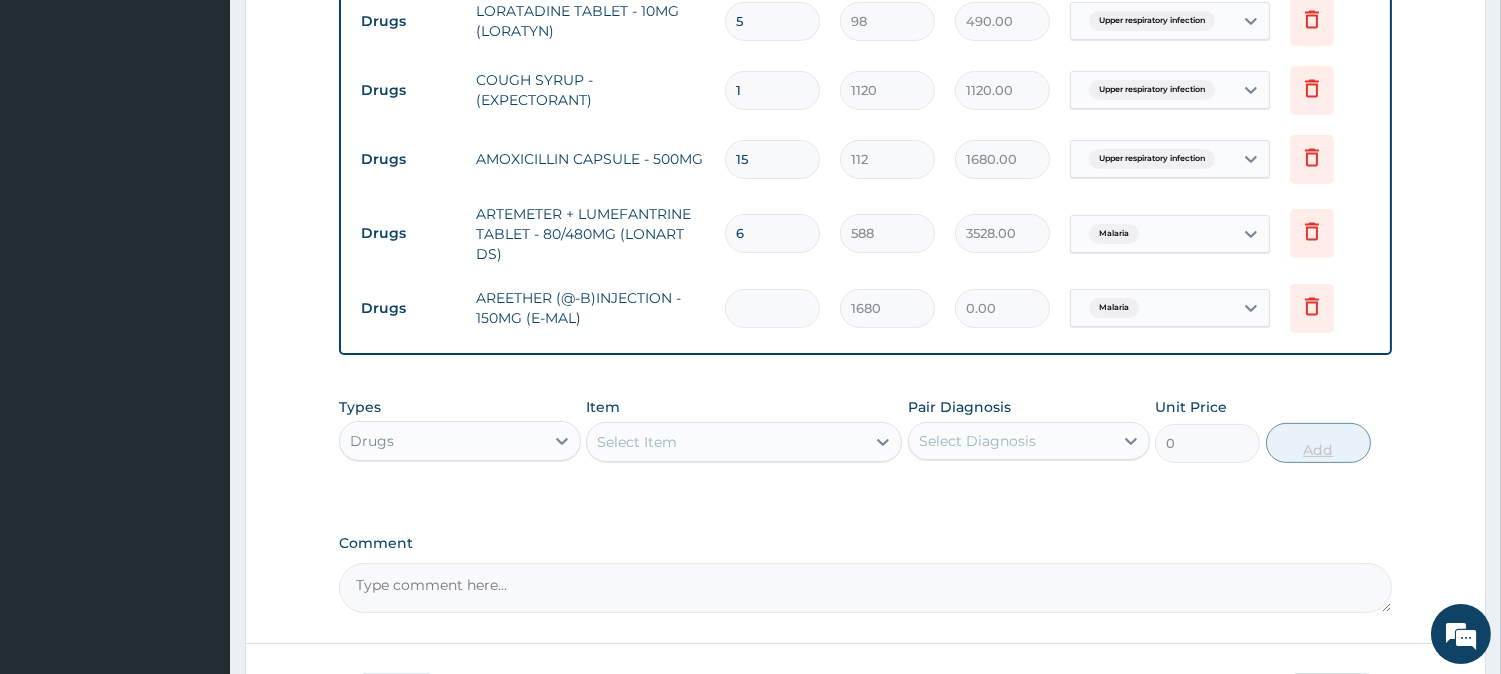 type on "5040.00" 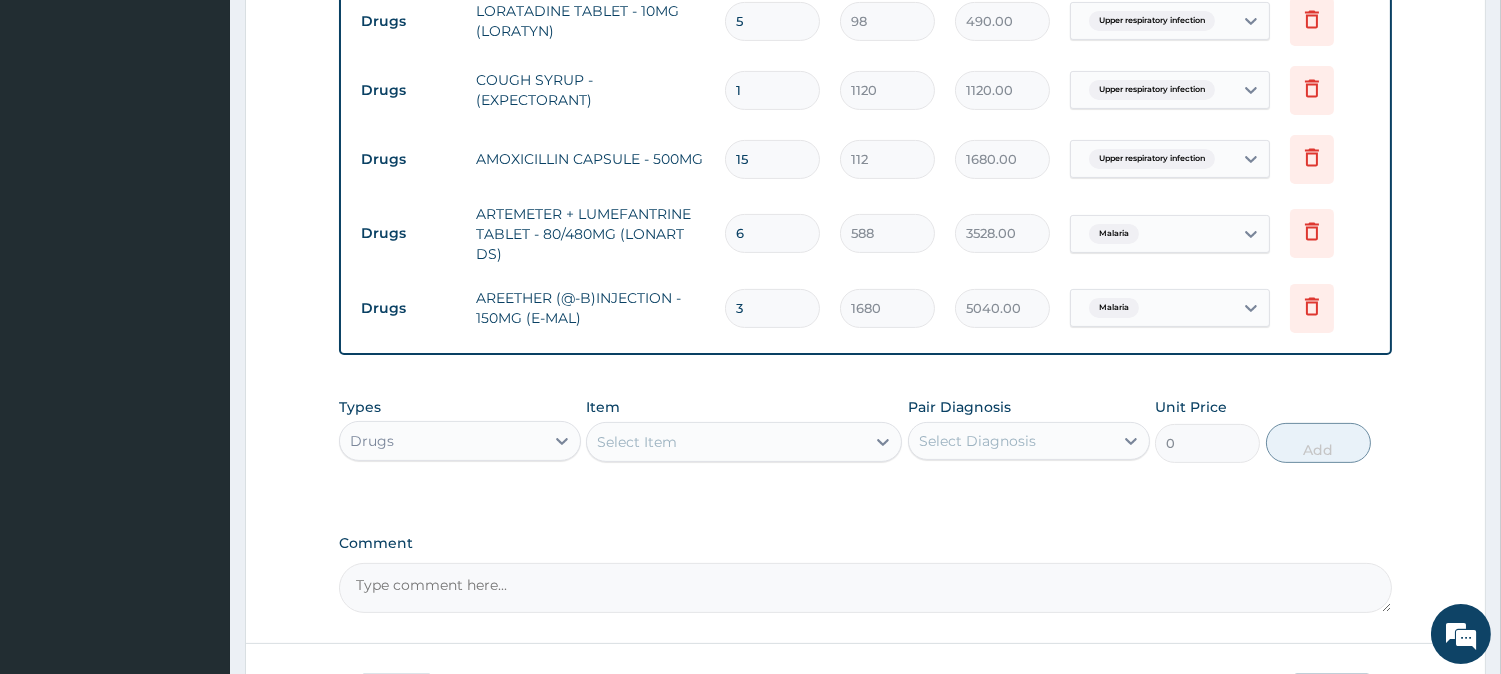 type on "3" 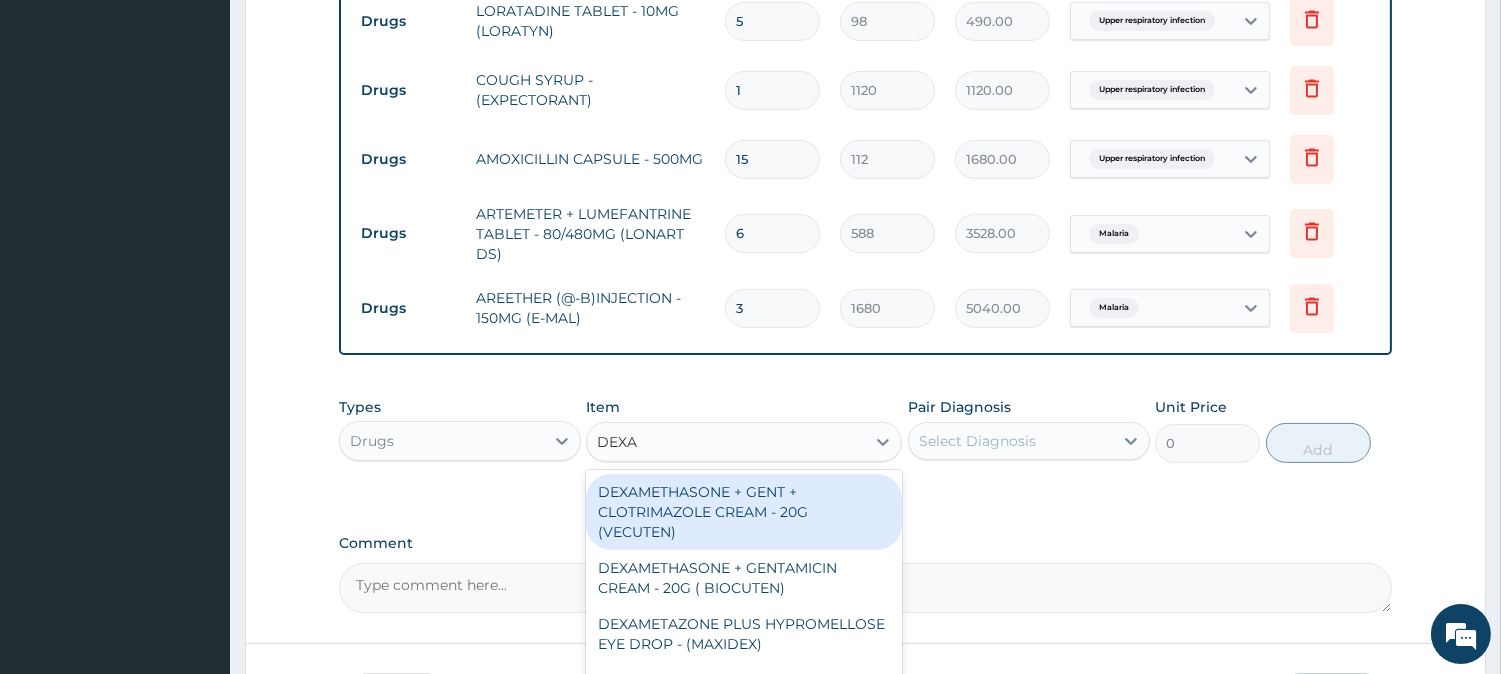 type on "DEXA" 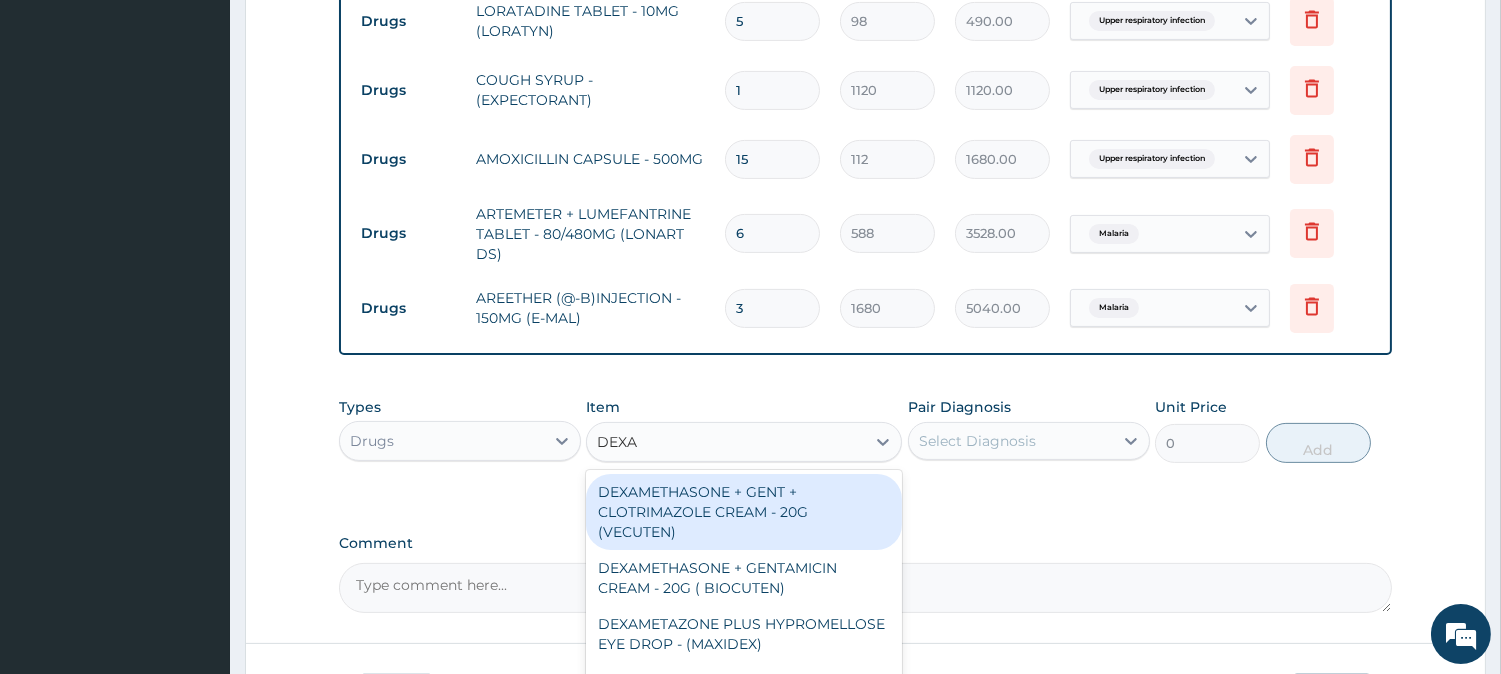 scroll, scrollTop: 7, scrollLeft: 0, axis: vertical 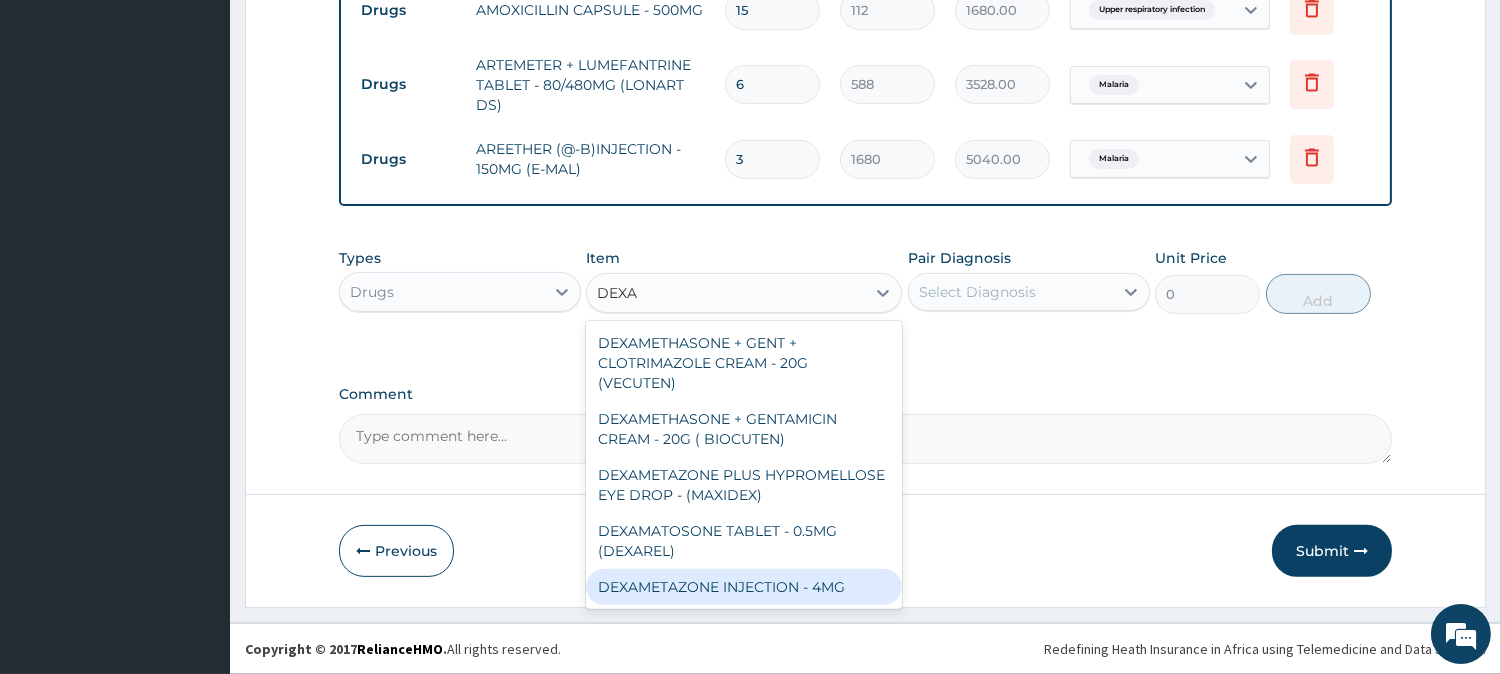 click on "DEXAMETAZONE INJECTION - 4MG" at bounding box center [744, 587] 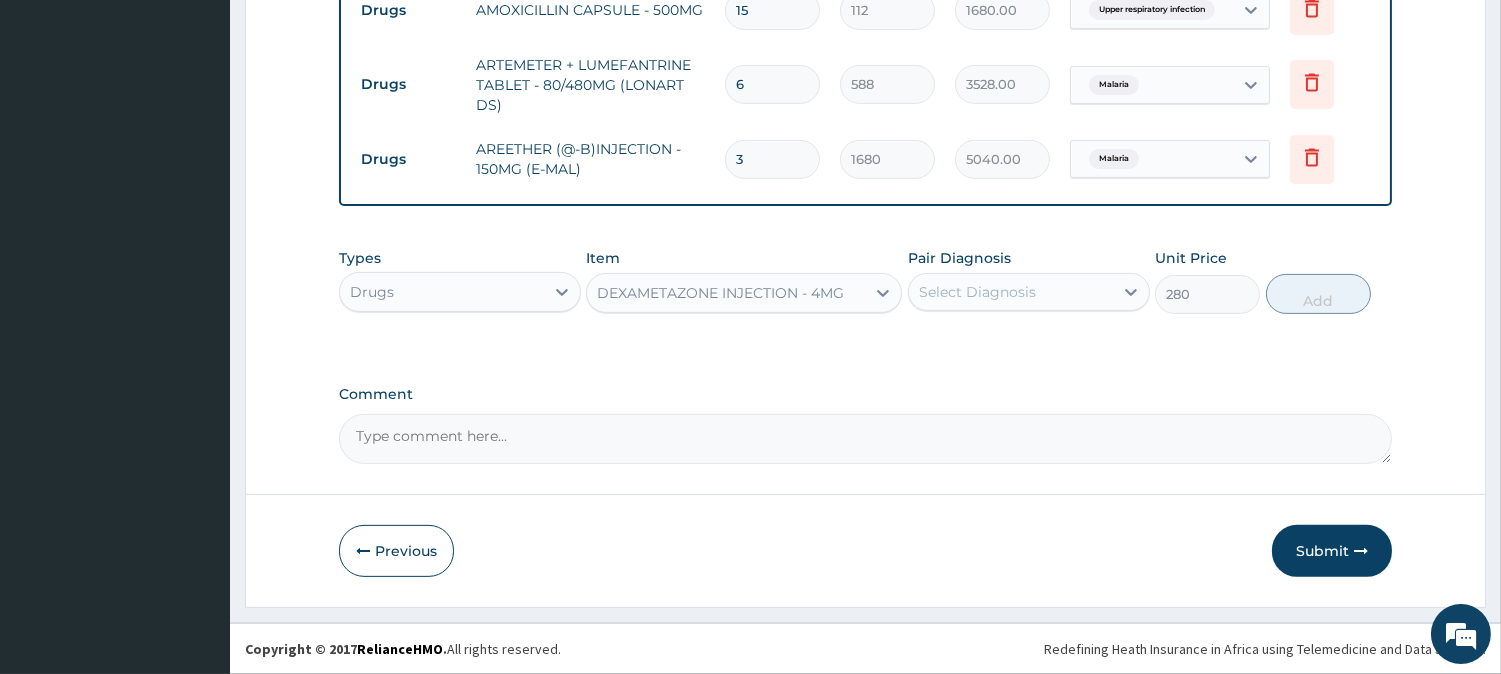 click on "Pair Diagnosis Select Diagnosis" at bounding box center (1029, 281) 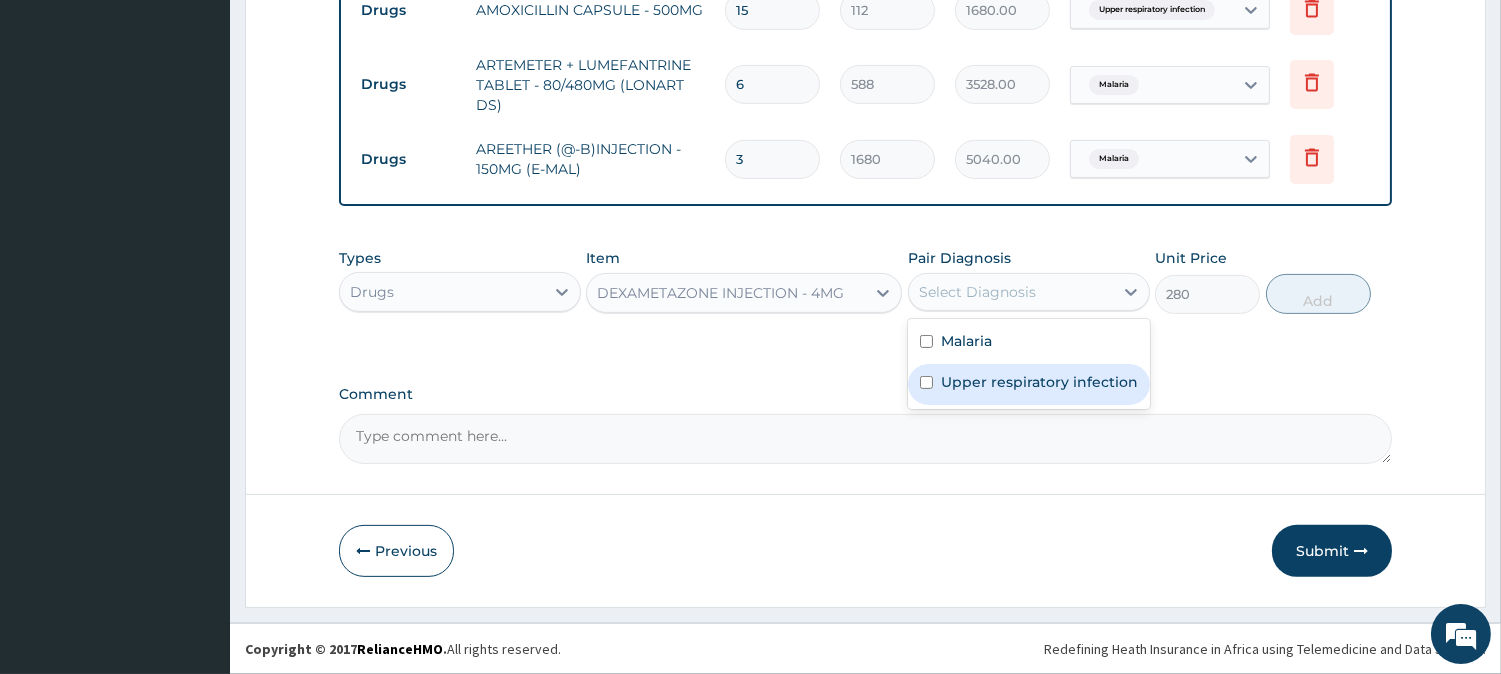 click on "Upper respiratory infection" at bounding box center [1039, 382] 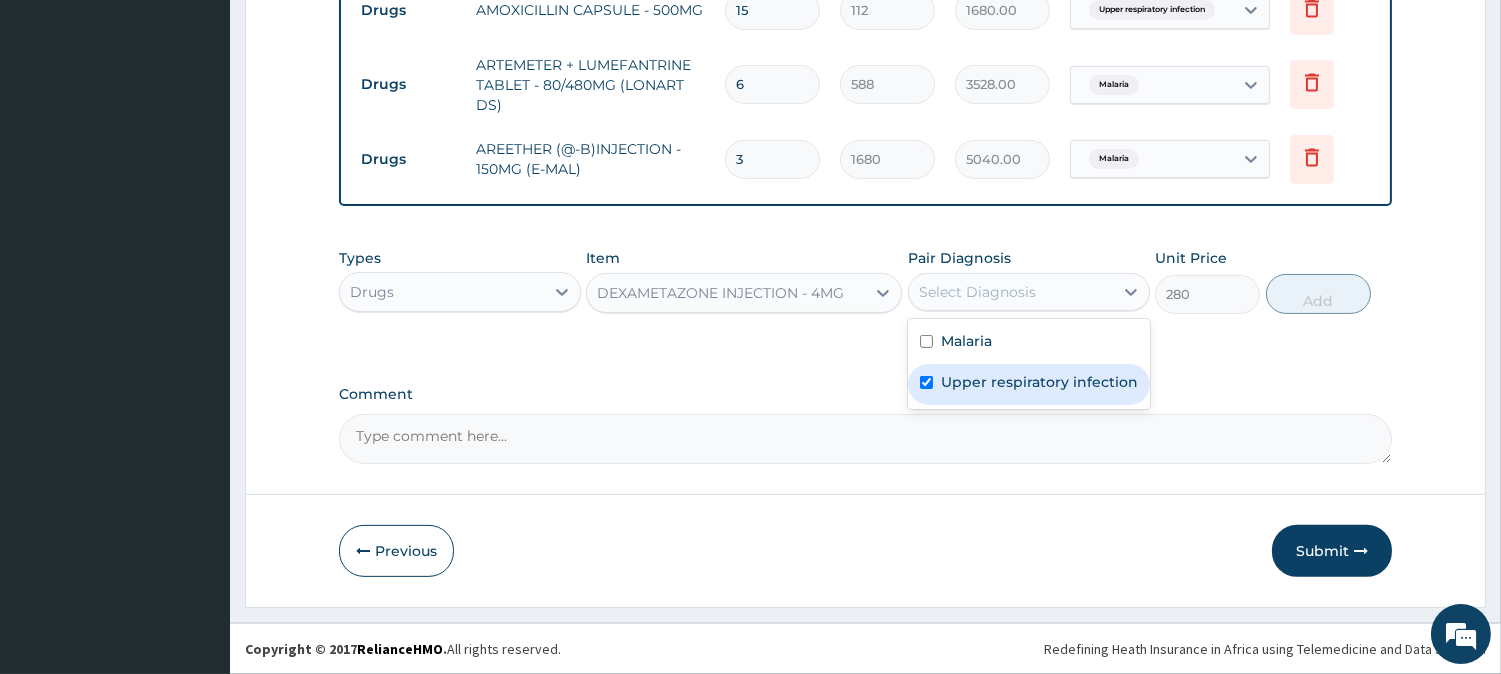 checkbox on "true" 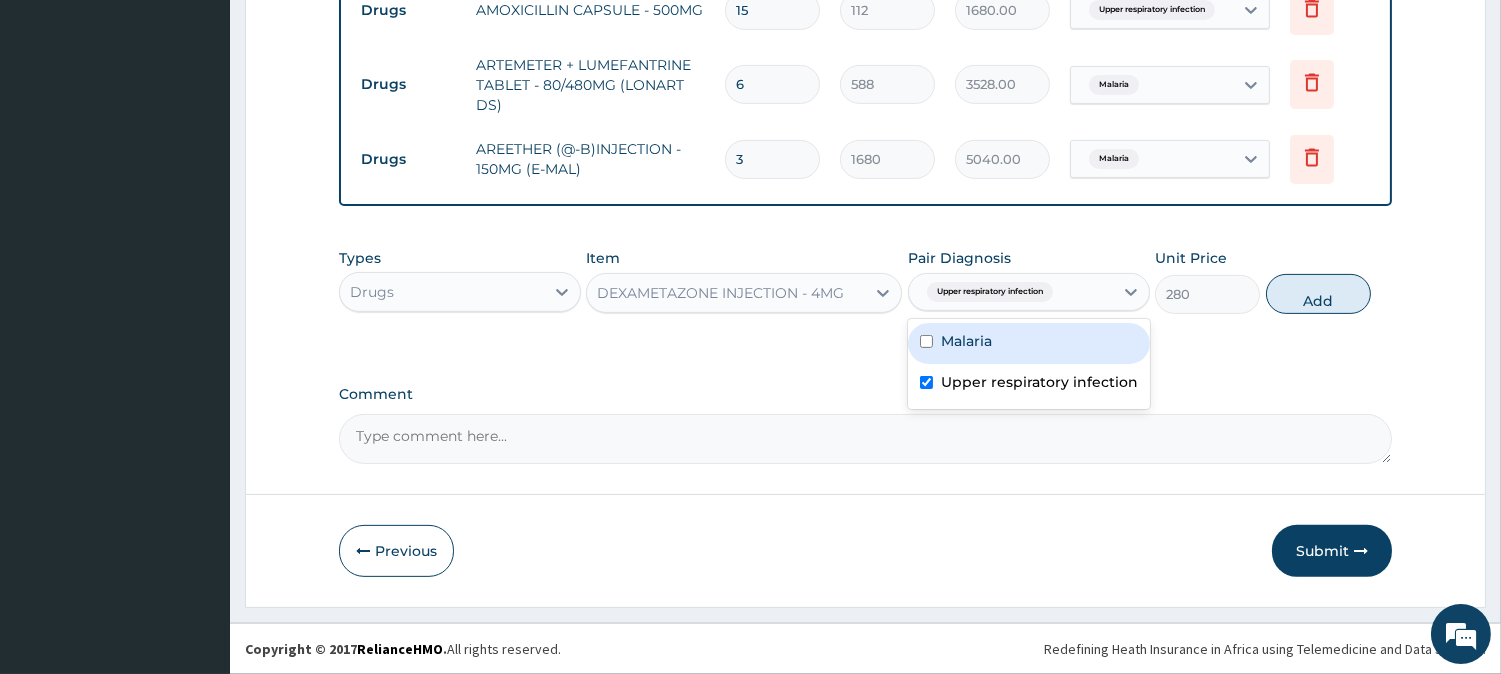 click on "Malaria" at bounding box center [1029, 343] 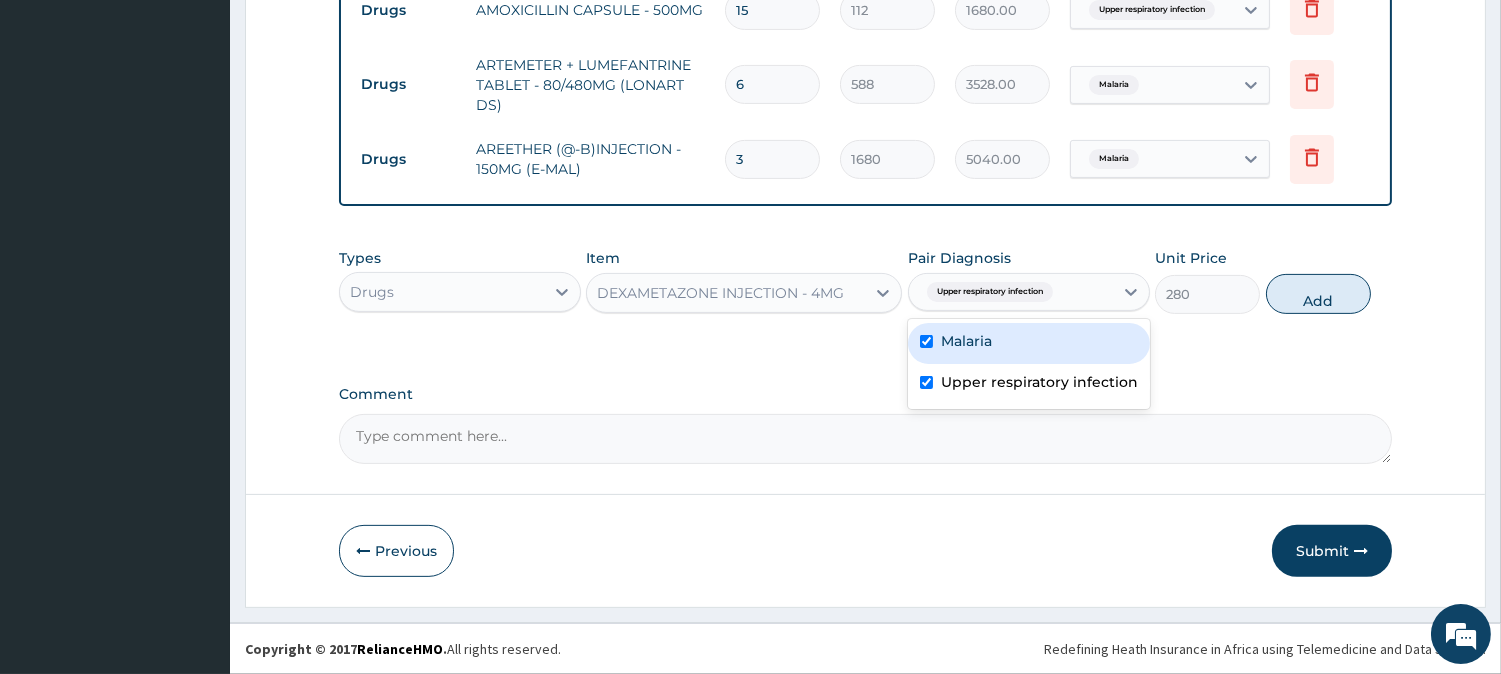 checkbox on "true" 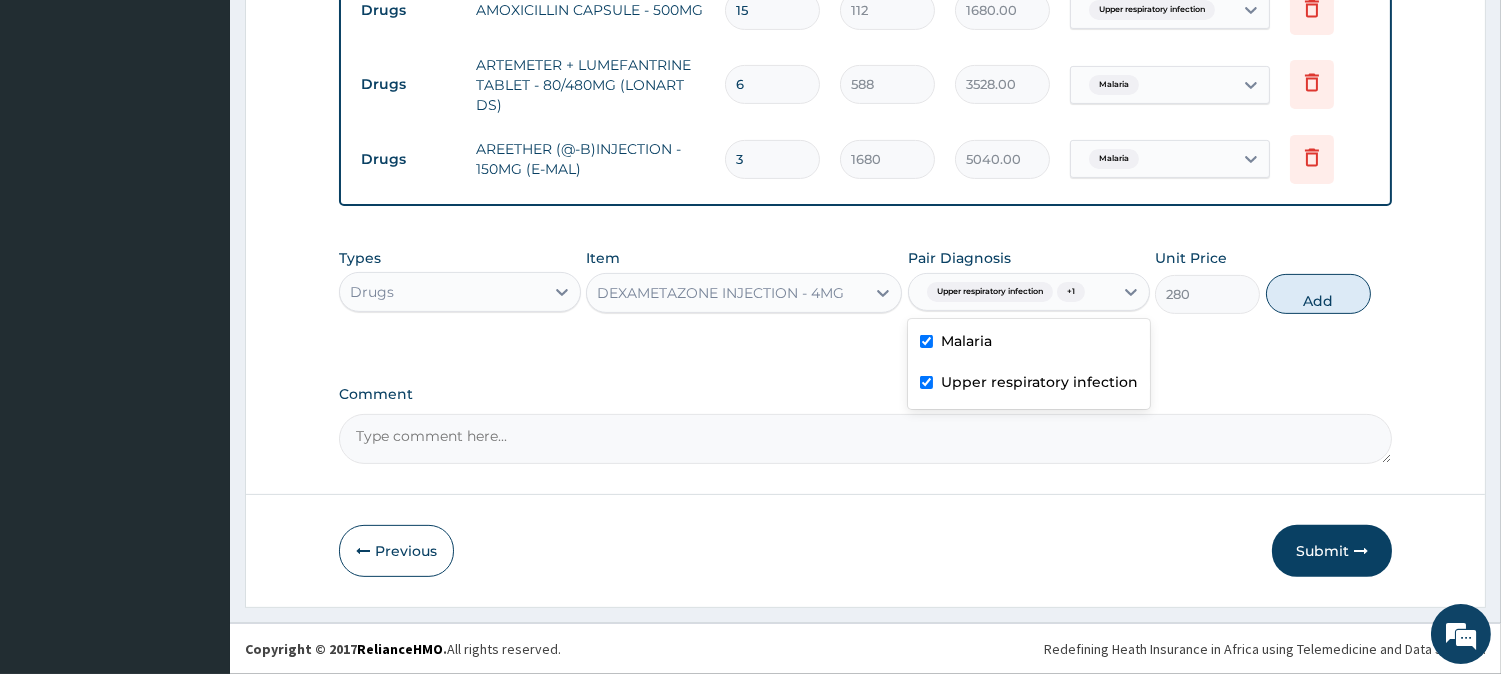 click on "Upper respiratory infection" at bounding box center (1029, 384) 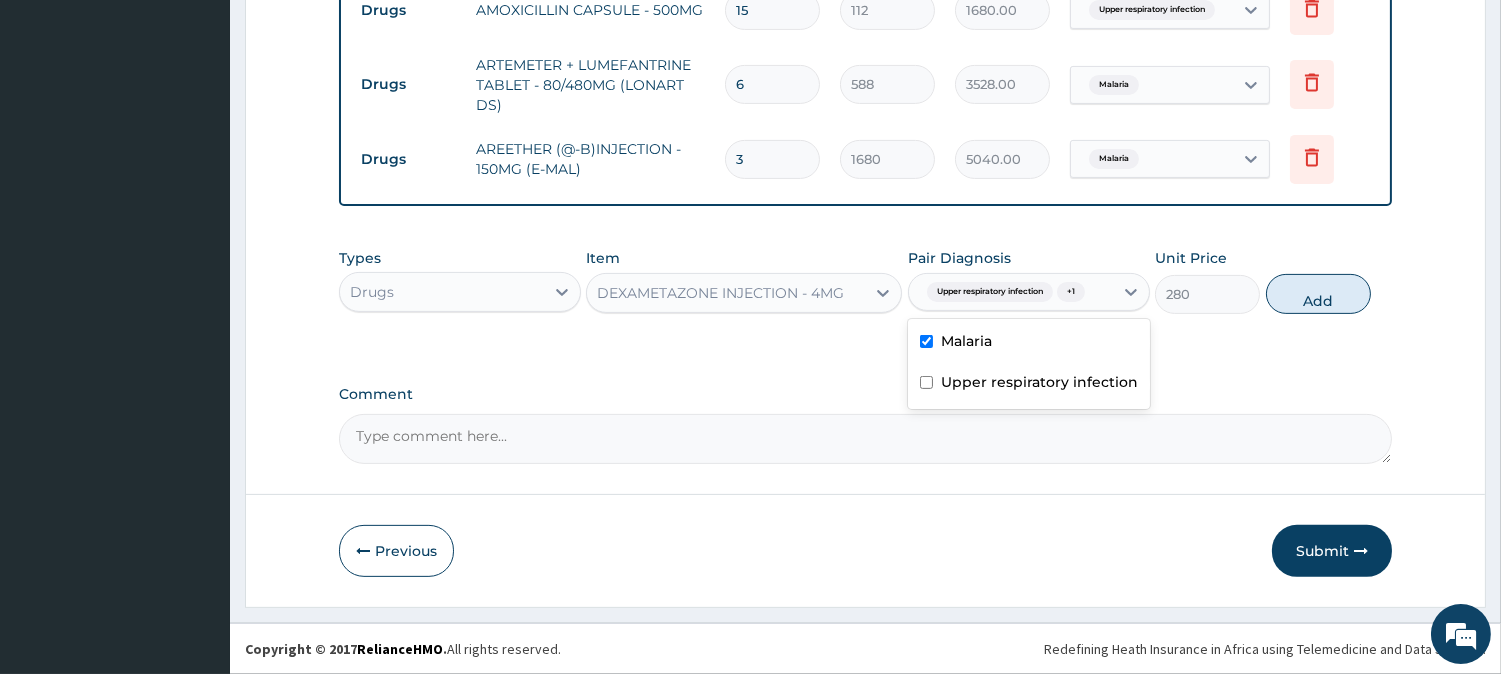 checkbox on "false" 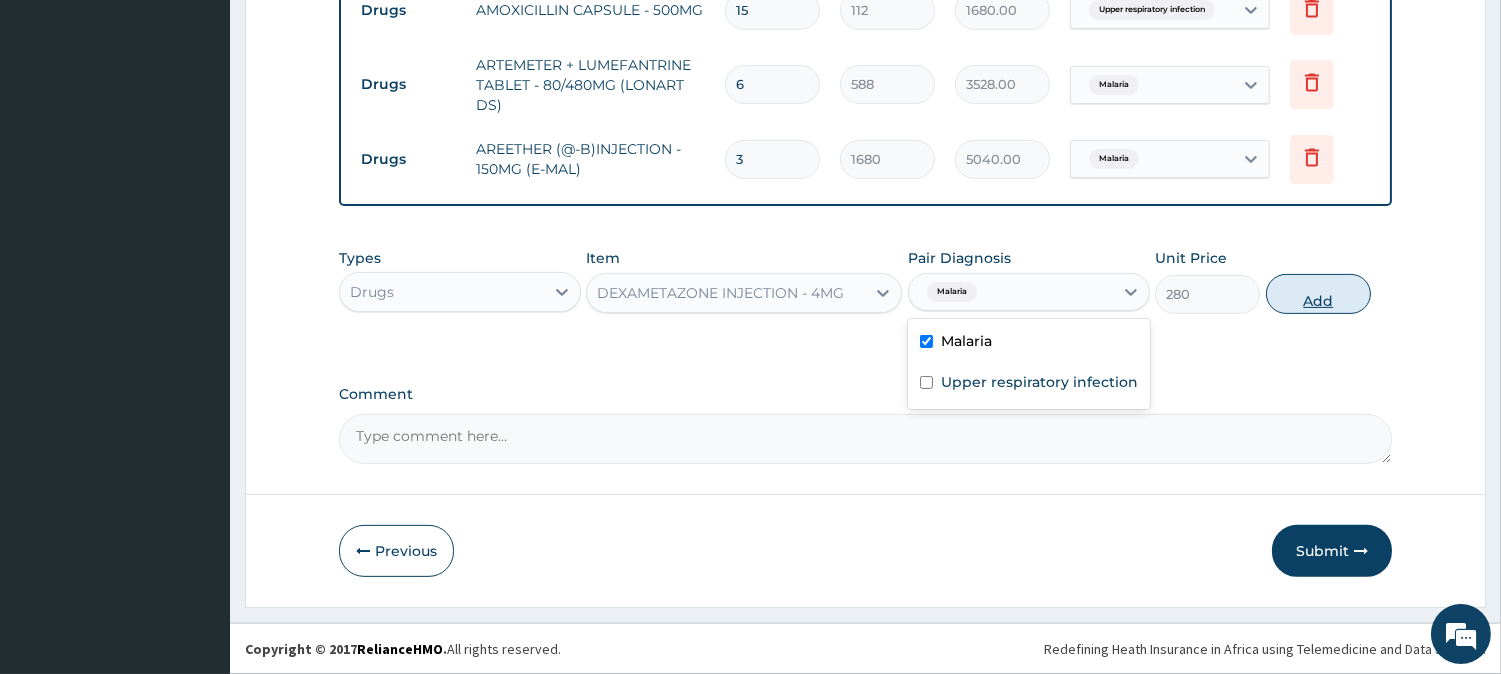 click on "Add" at bounding box center (1318, 294) 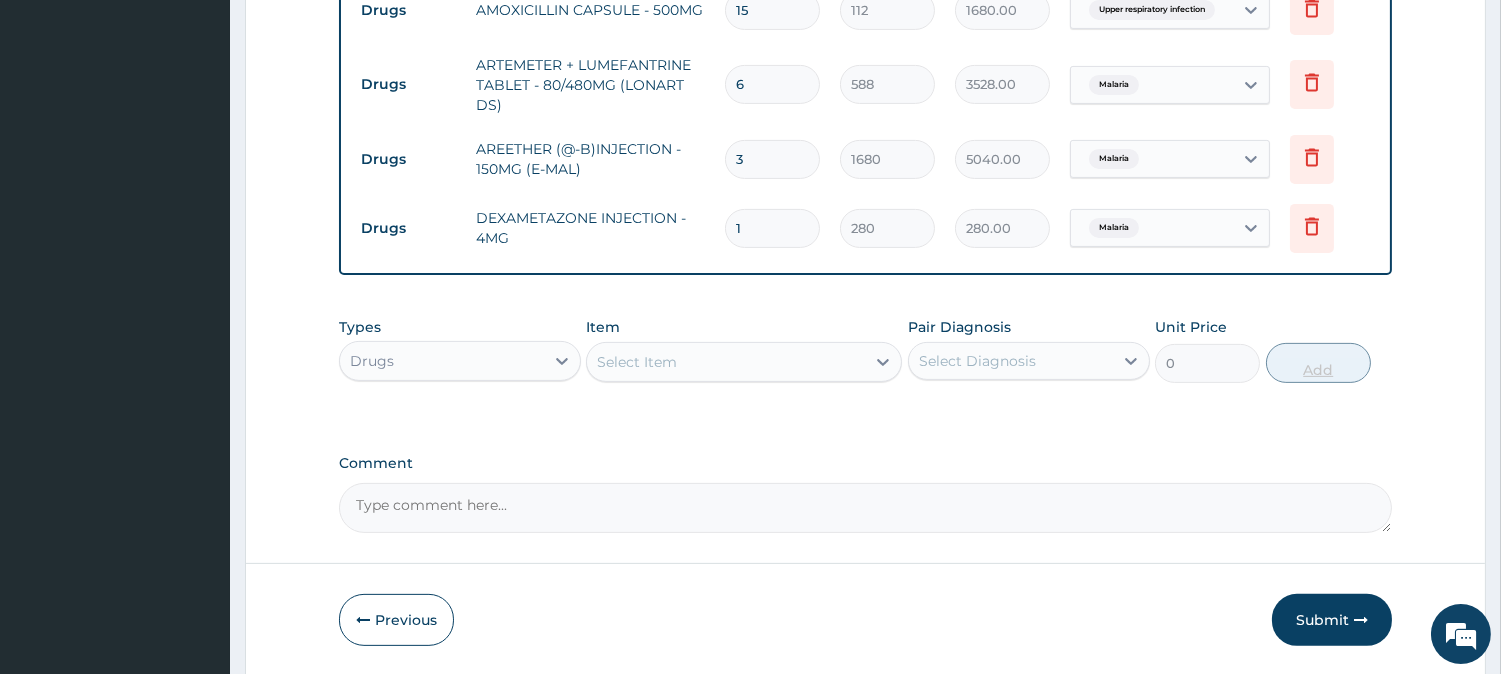 type 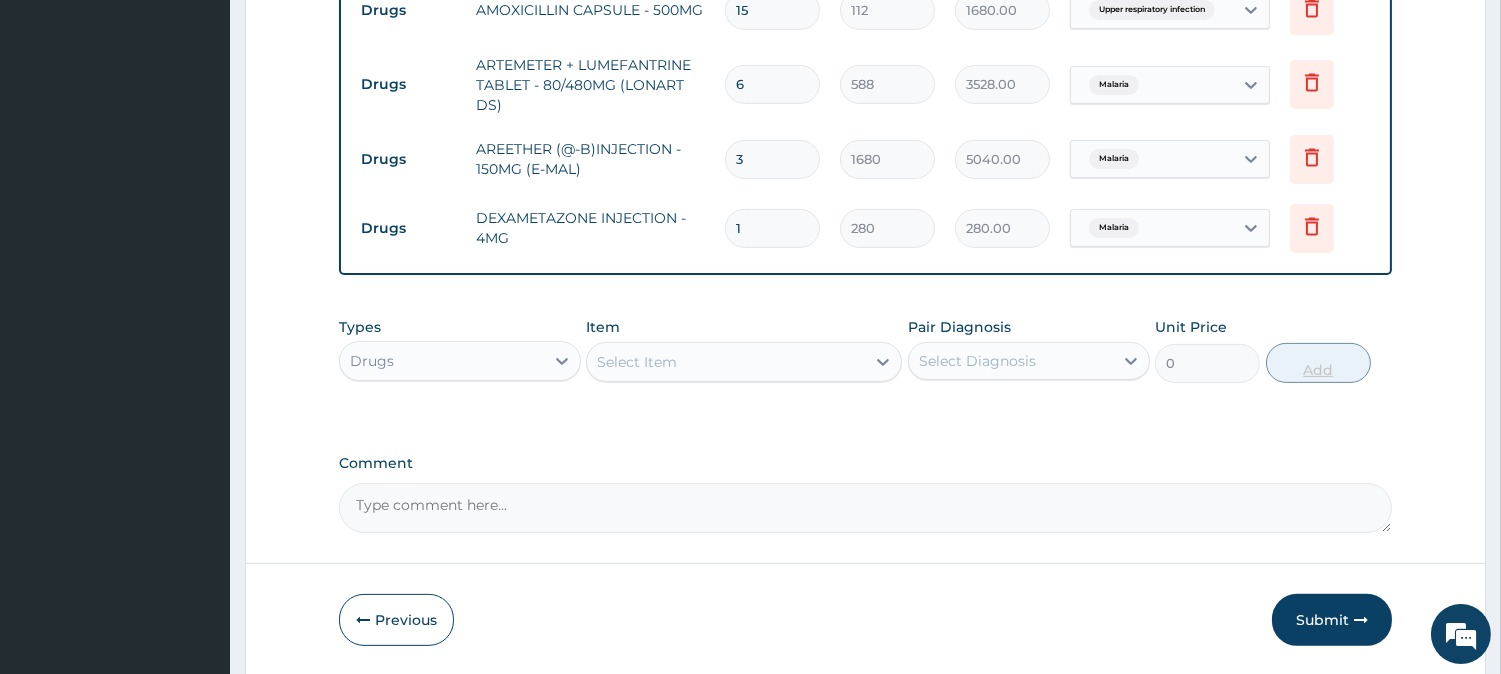 type on "0.00" 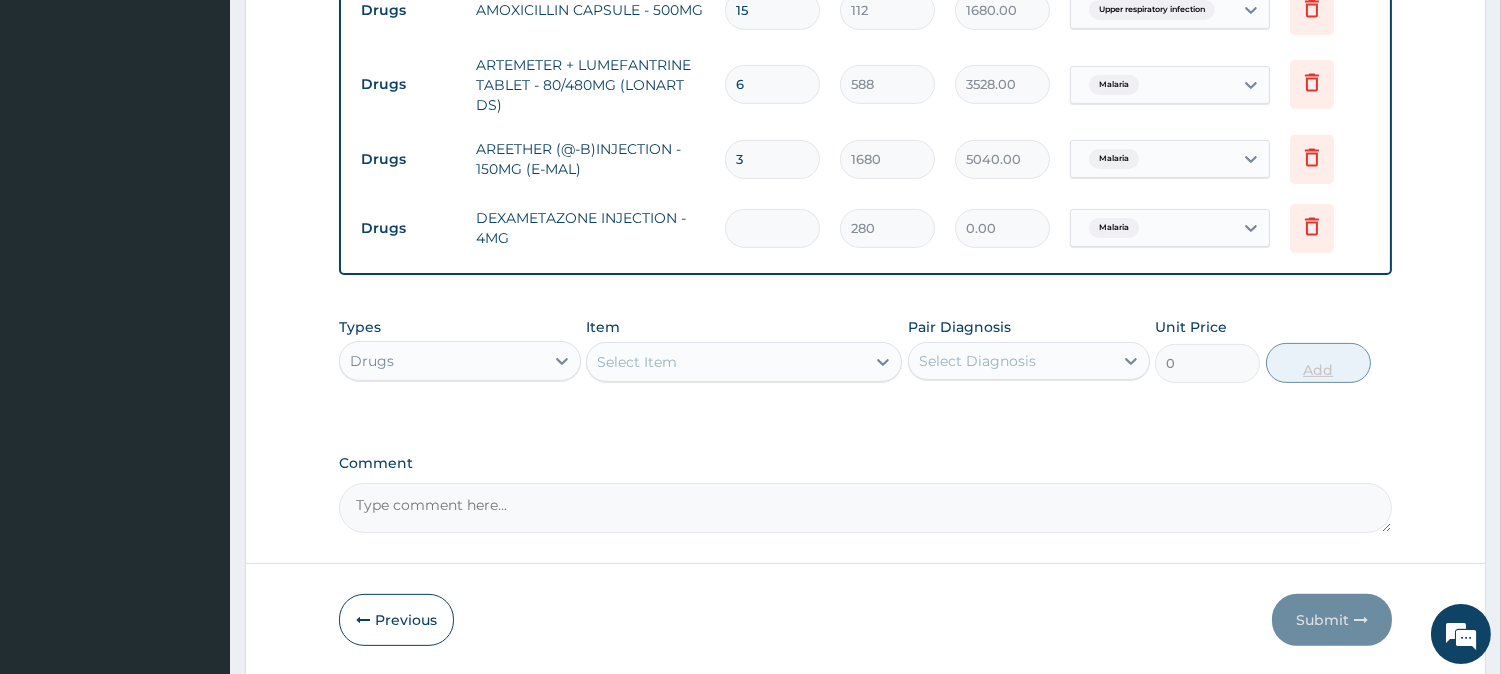 type on "3" 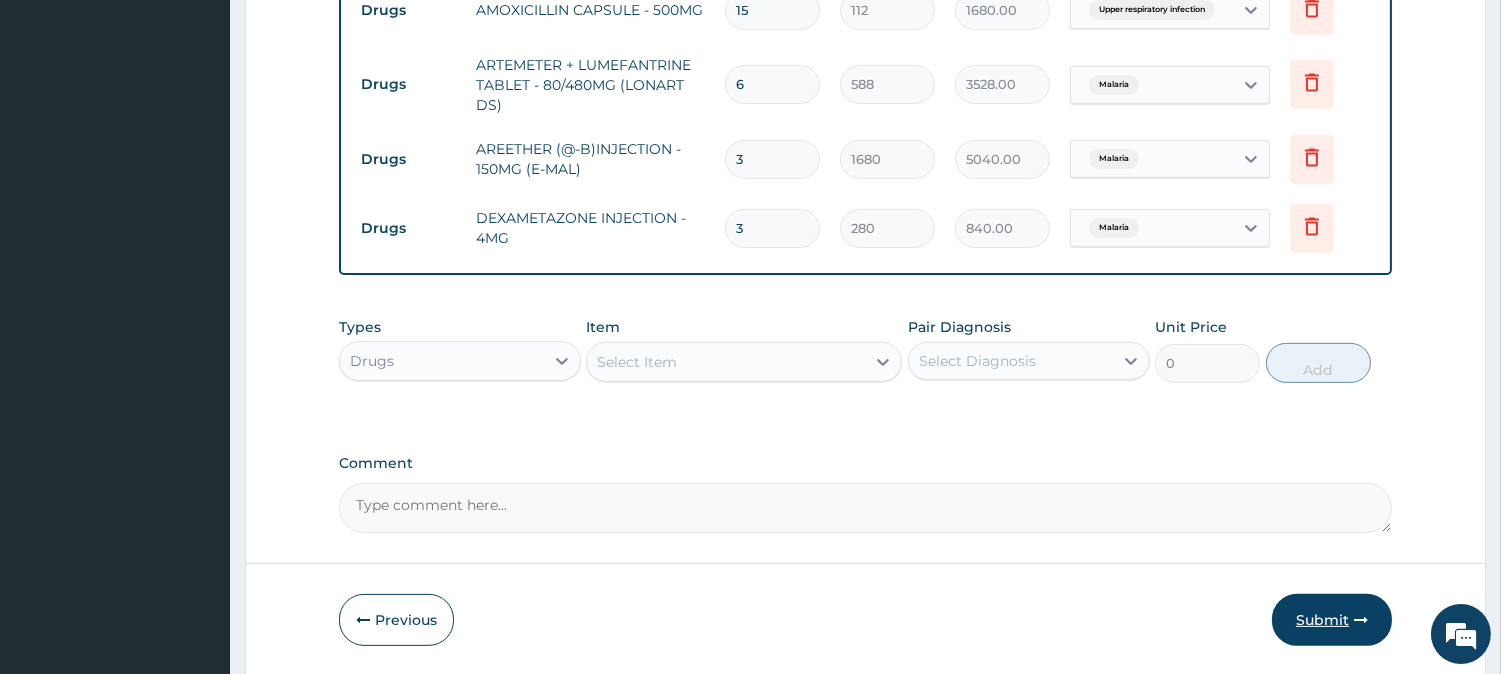 type on "3" 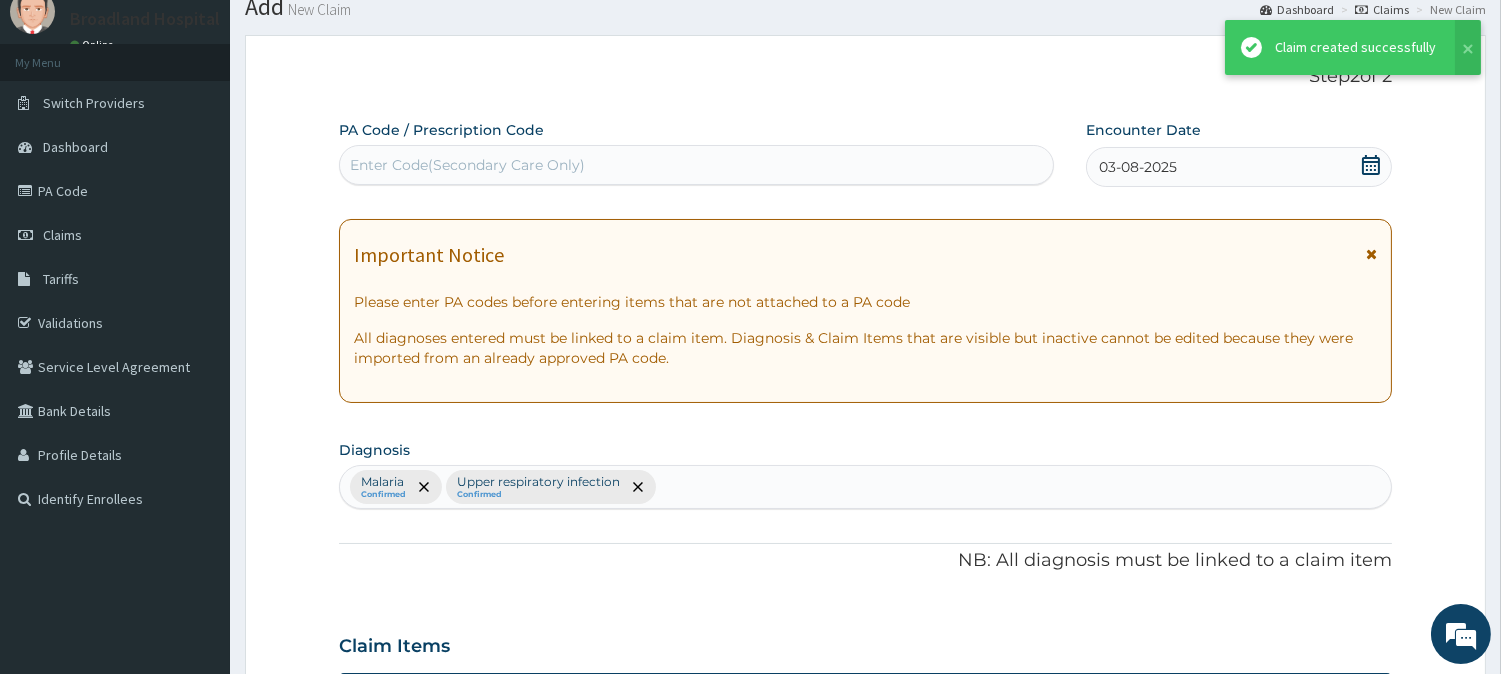 scroll, scrollTop: 1167, scrollLeft: 0, axis: vertical 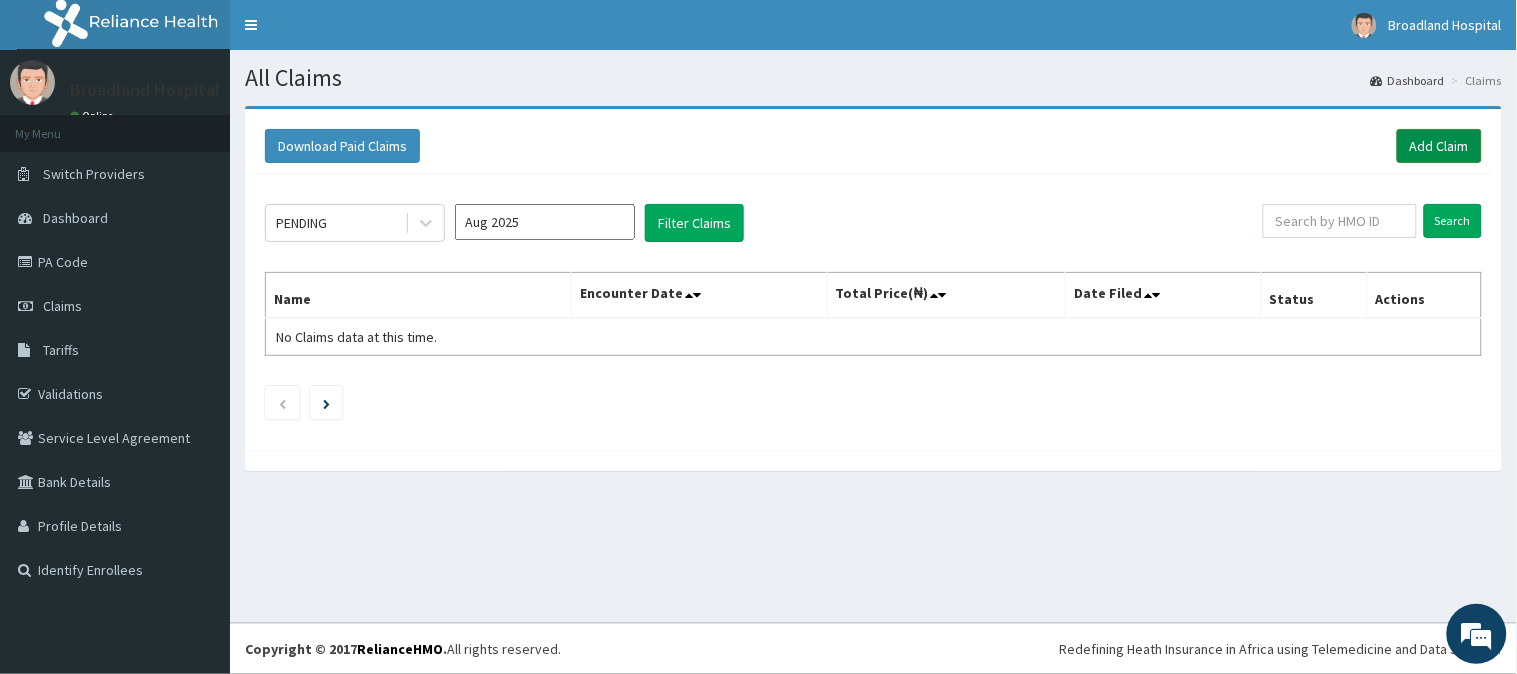 click on "Add Claim" at bounding box center [1439, 146] 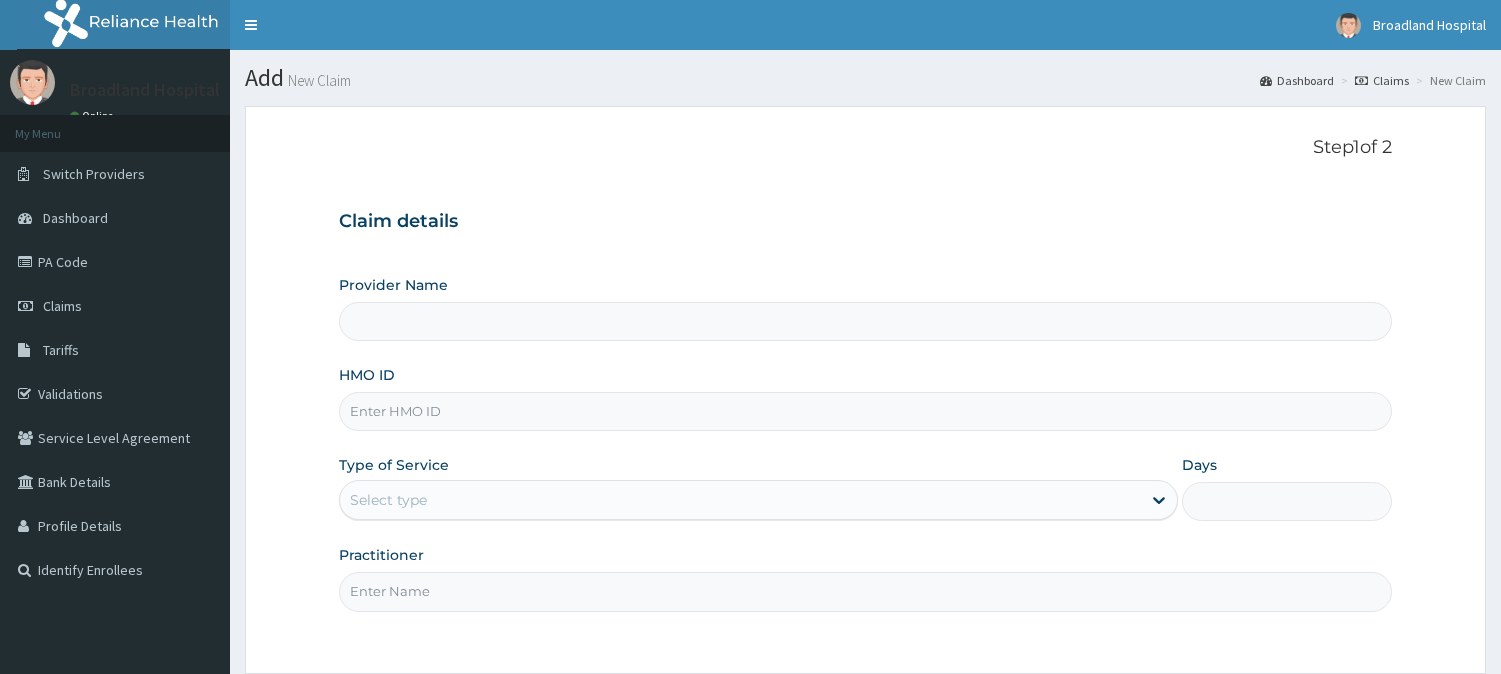 scroll, scrollTop: 0, scrollLeft: 0, axis: both 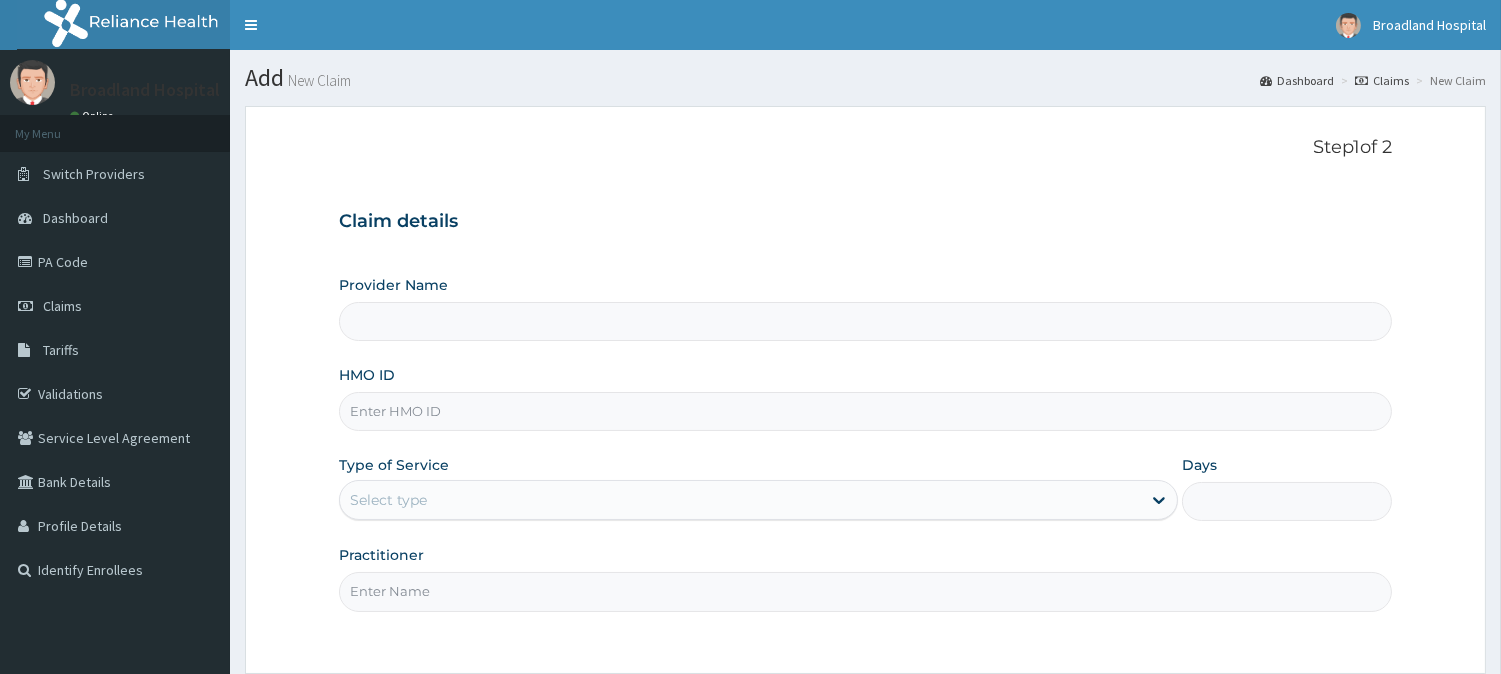 type on "Broadland Hospital" 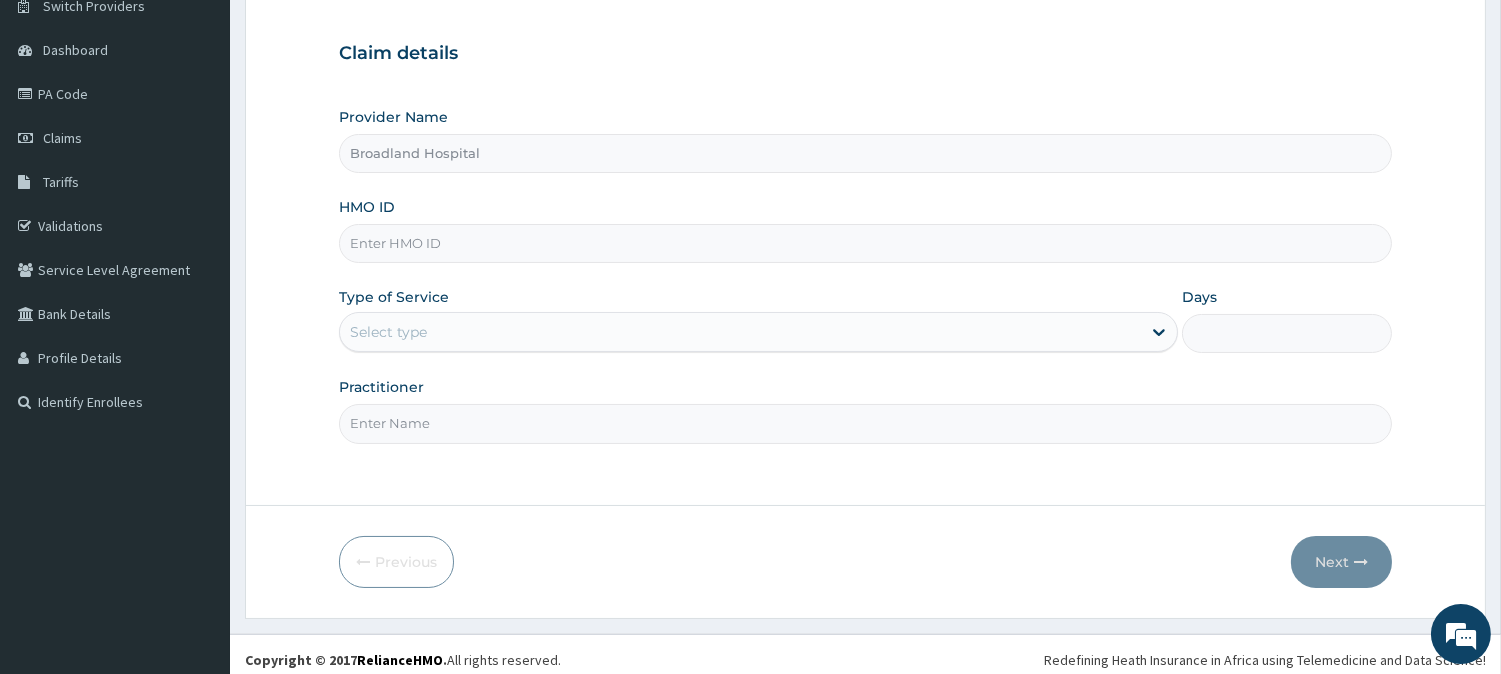 scroll, scrollTop: 178, scrollLeft: 0, axis: vertical 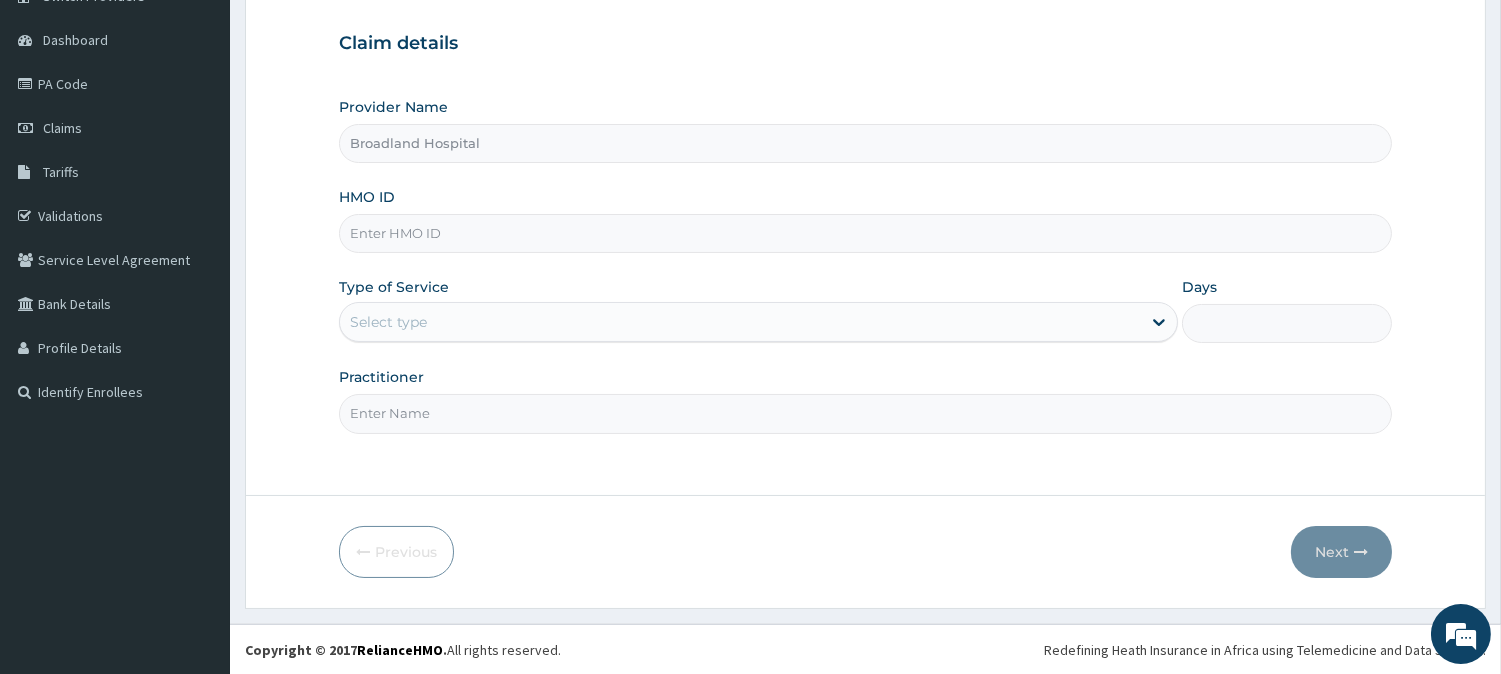 click on "HMO ID" at bounding box center [865, 233] 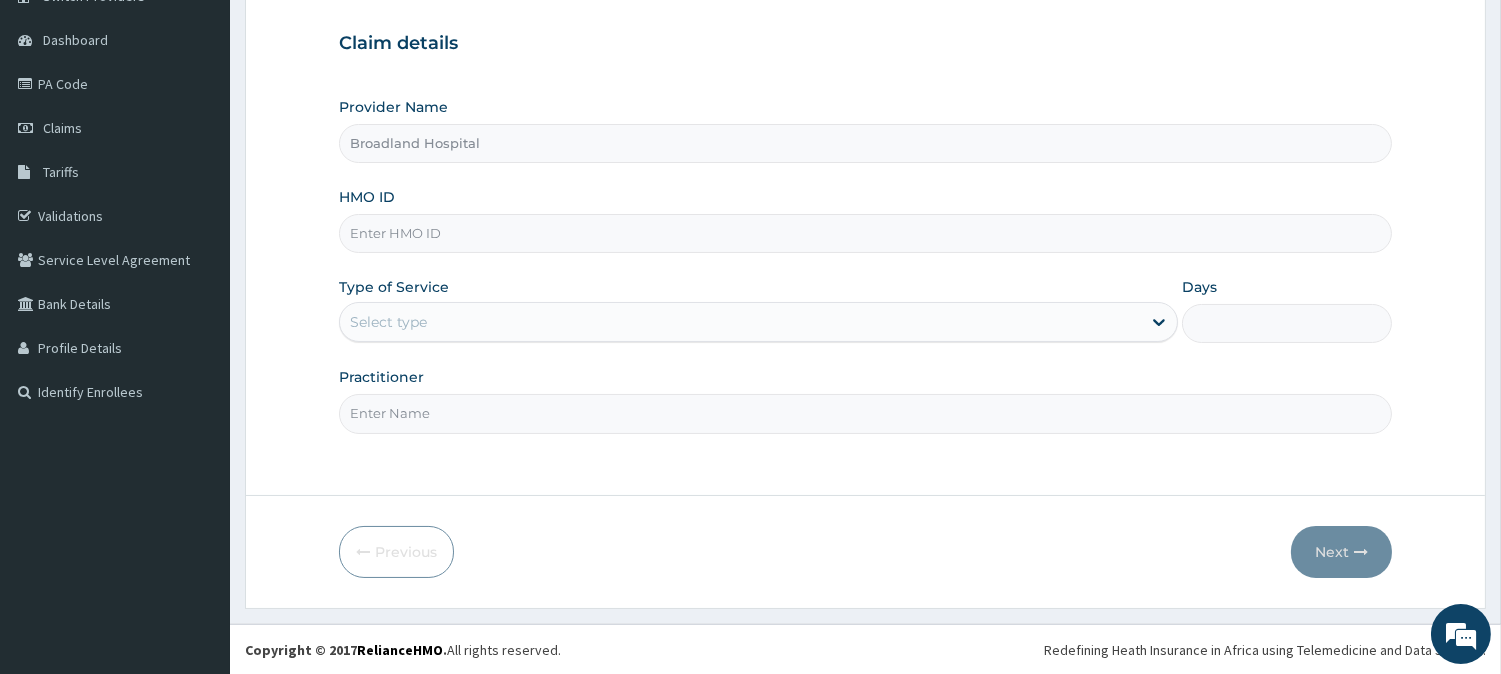 scroll, scrollTop: 0, scrollLeft: 0, axis: both 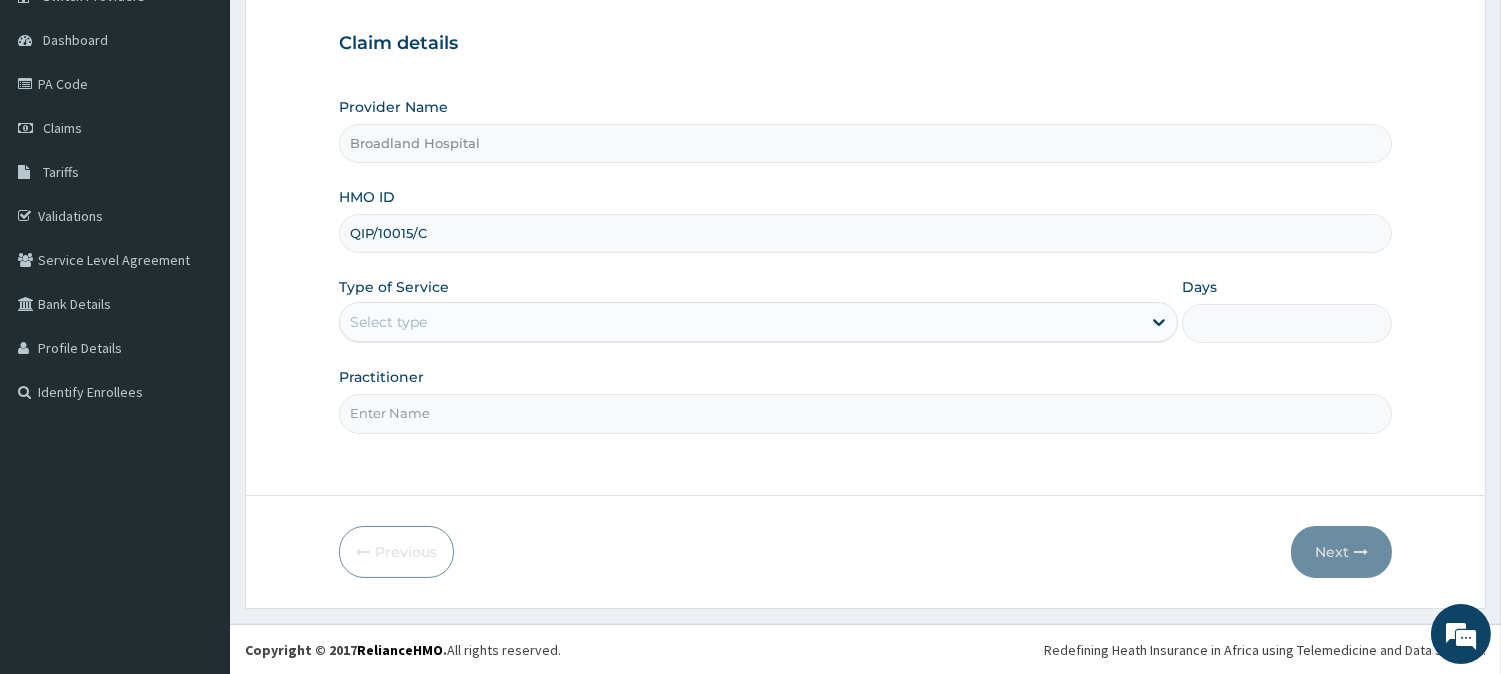 type on "QIP/10015/C" 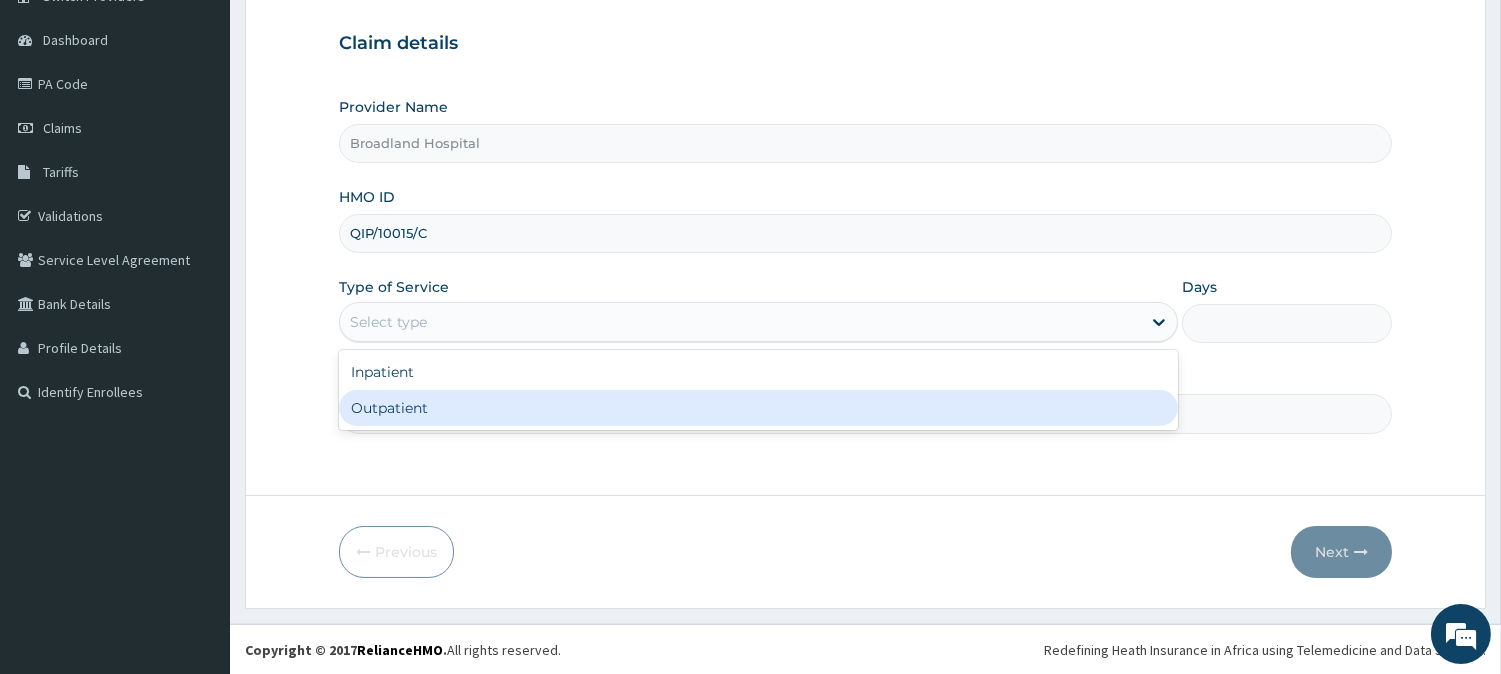 click on "Outpatient" at bounding box center (758, 408) 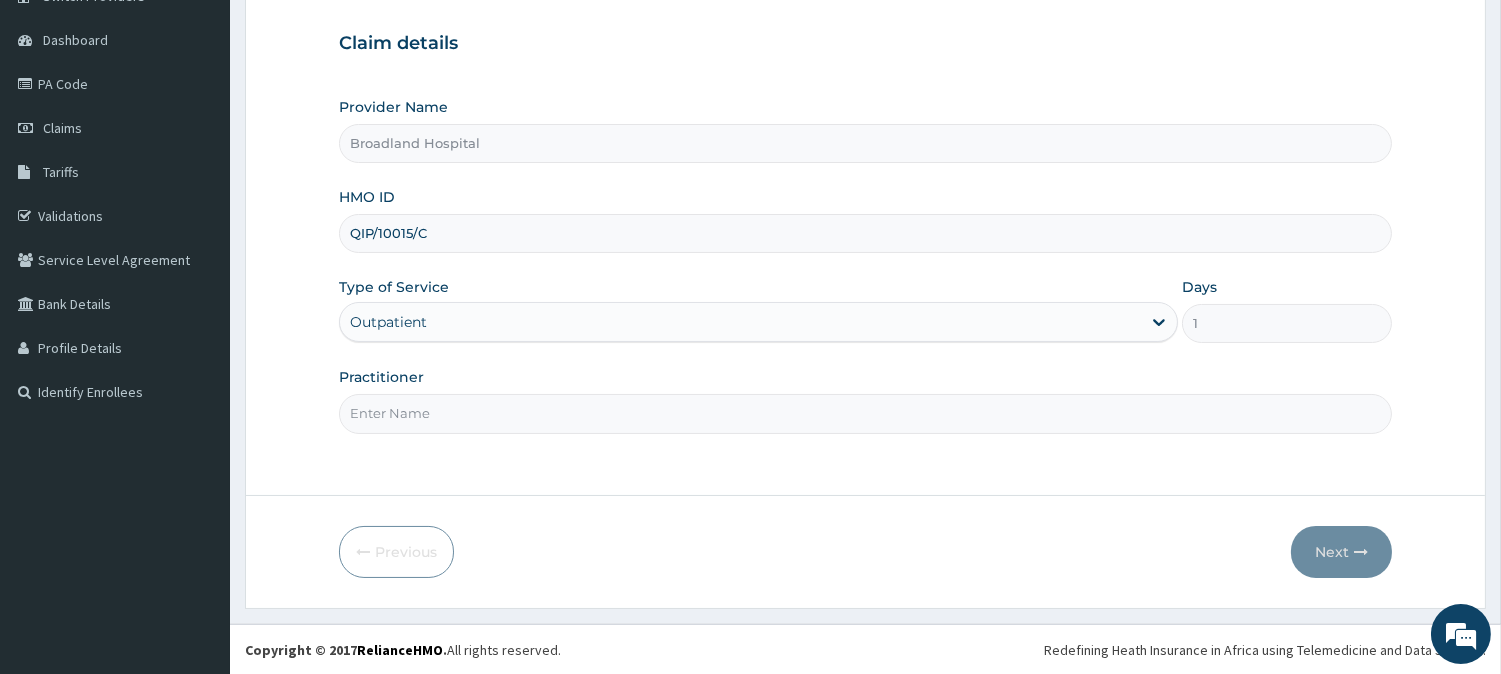 click on "Practitioner" at bounding box center (865, 413) 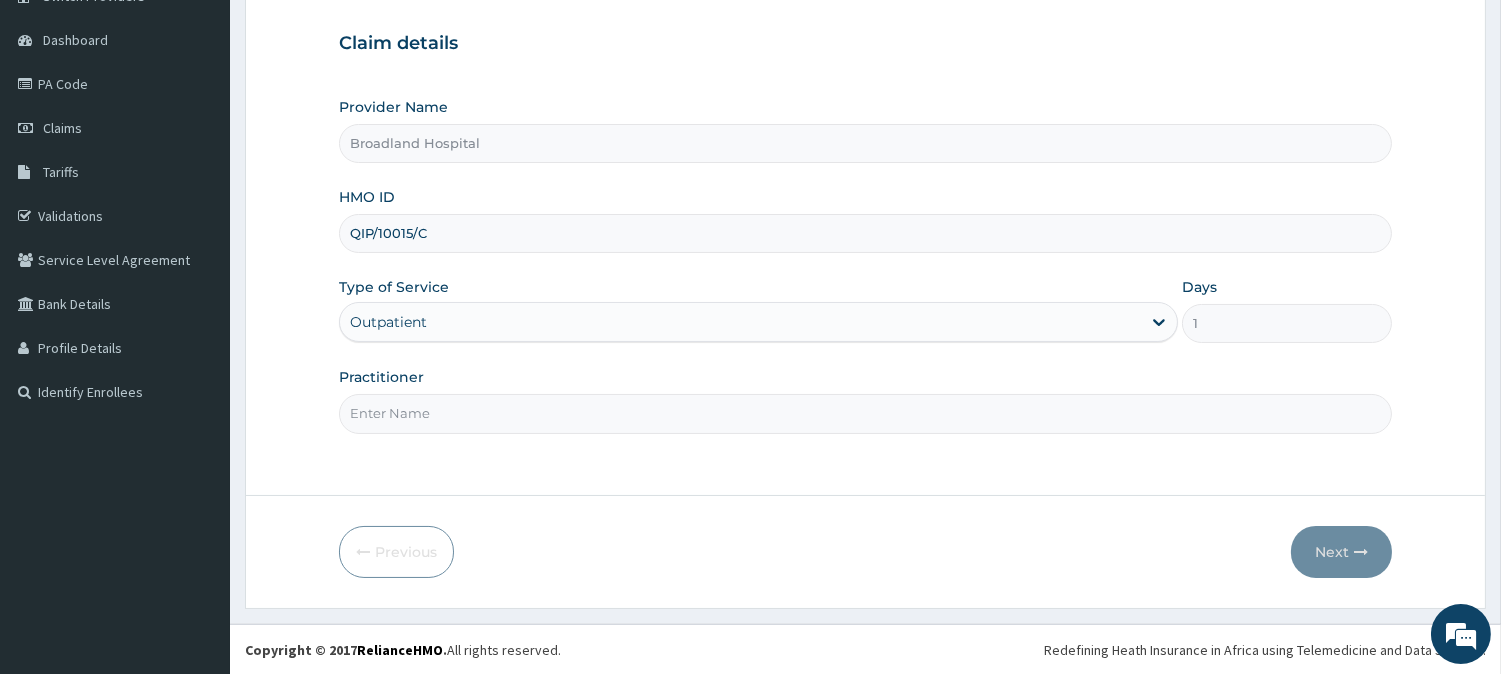 type on "DR FAVOUR" 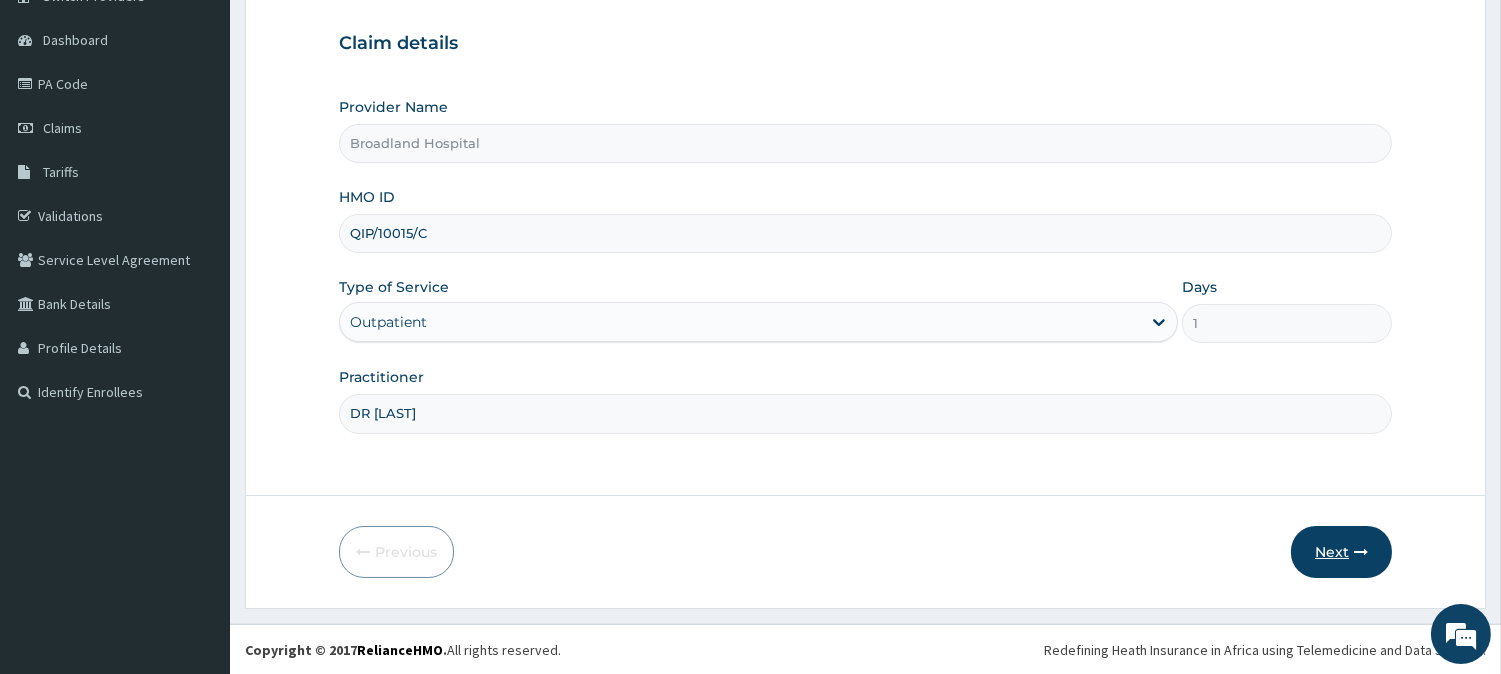 click on "Next" at bounding box center (1341, 552) 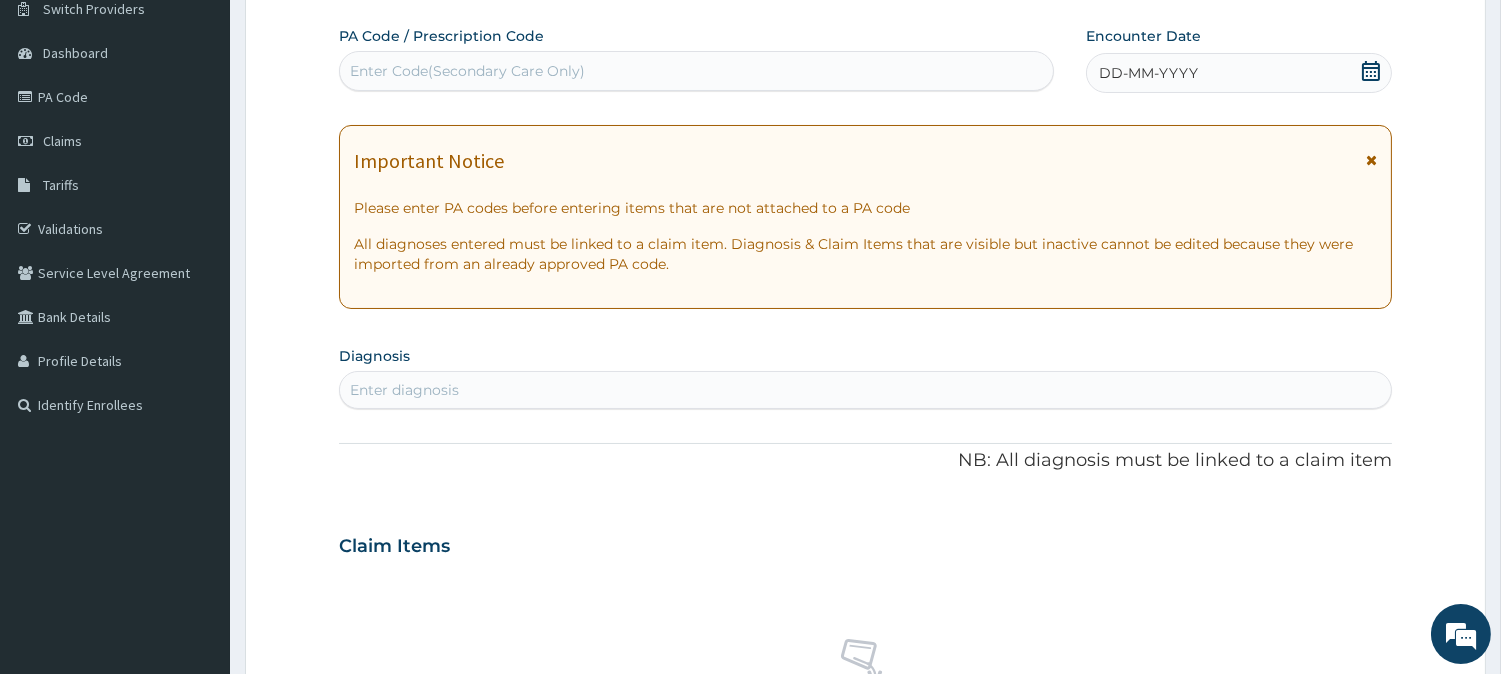 scroll, scrollTop: 133, scrollLeft: 0, axis: vertical 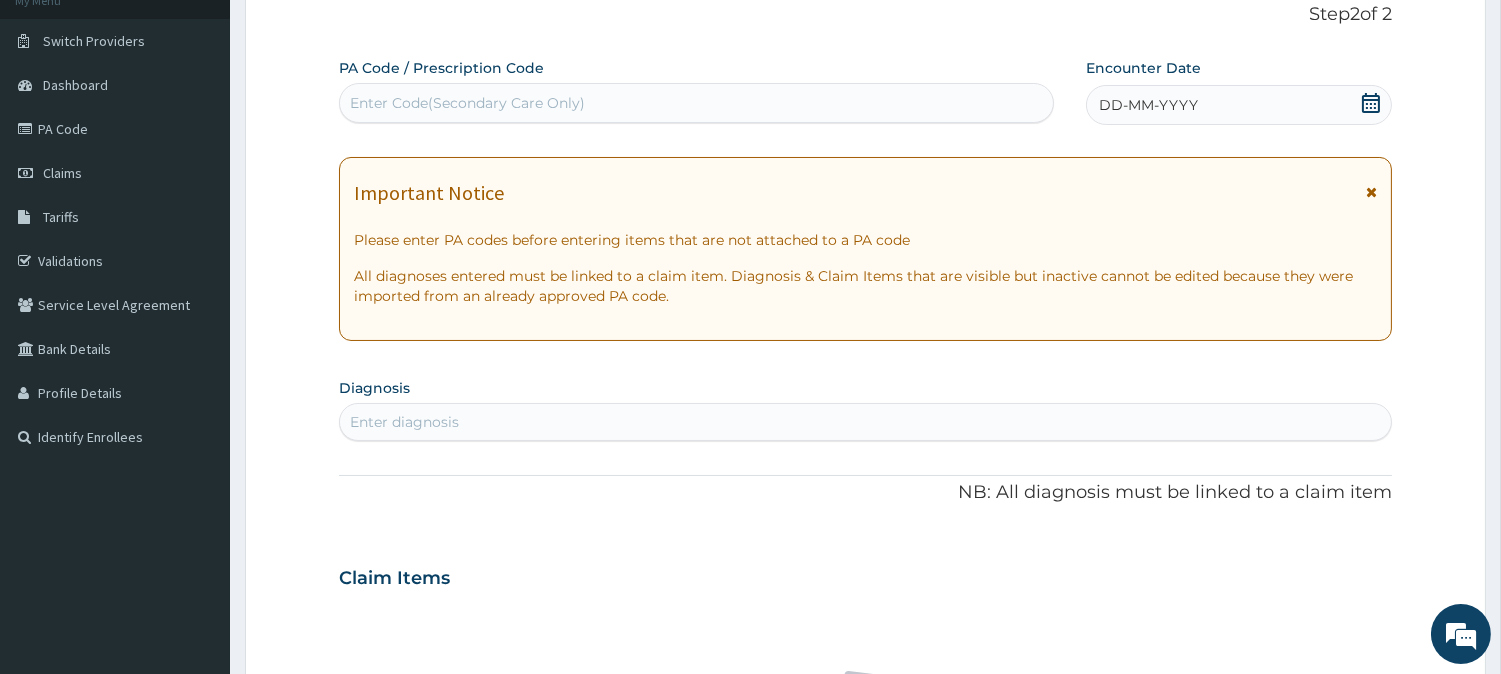 click on "DD-MM-YYYY" at bounding box center [1239, 105] 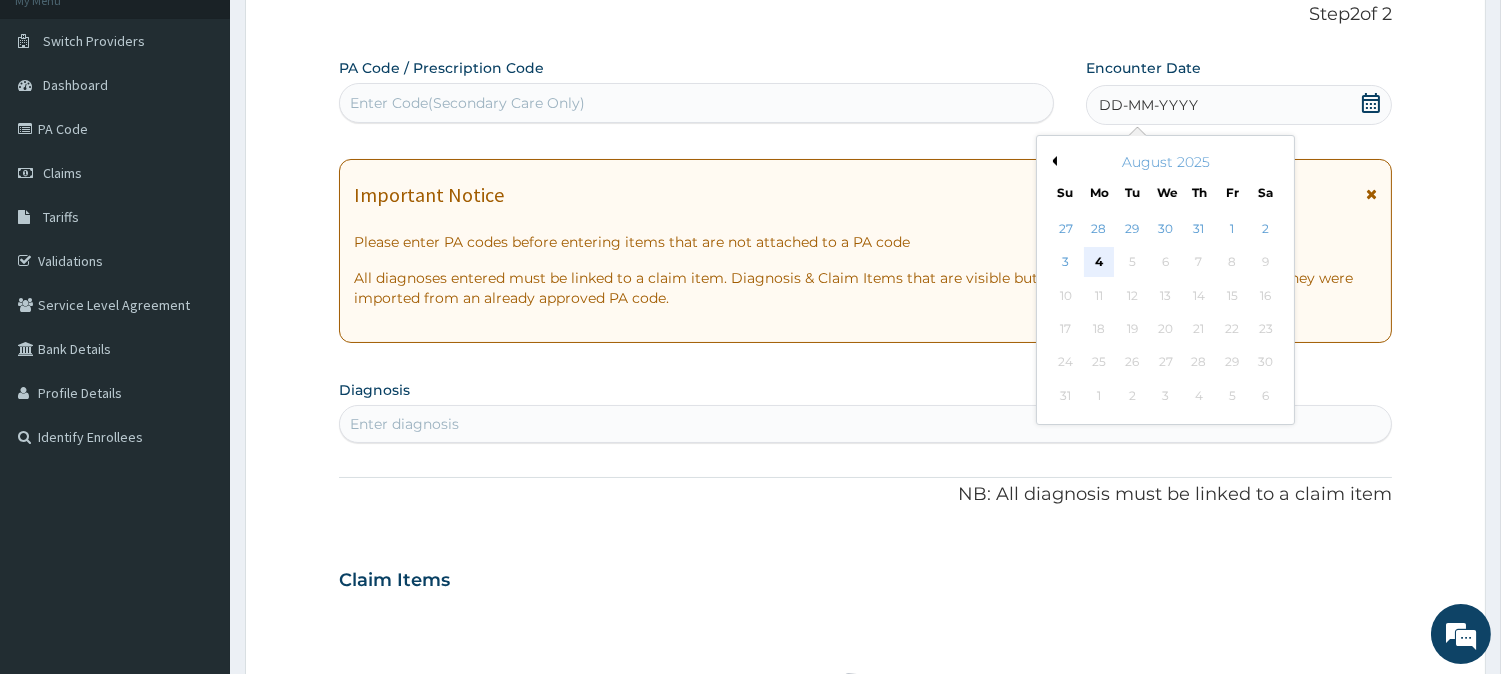 click on "4" at bounding box center (1099, 263) 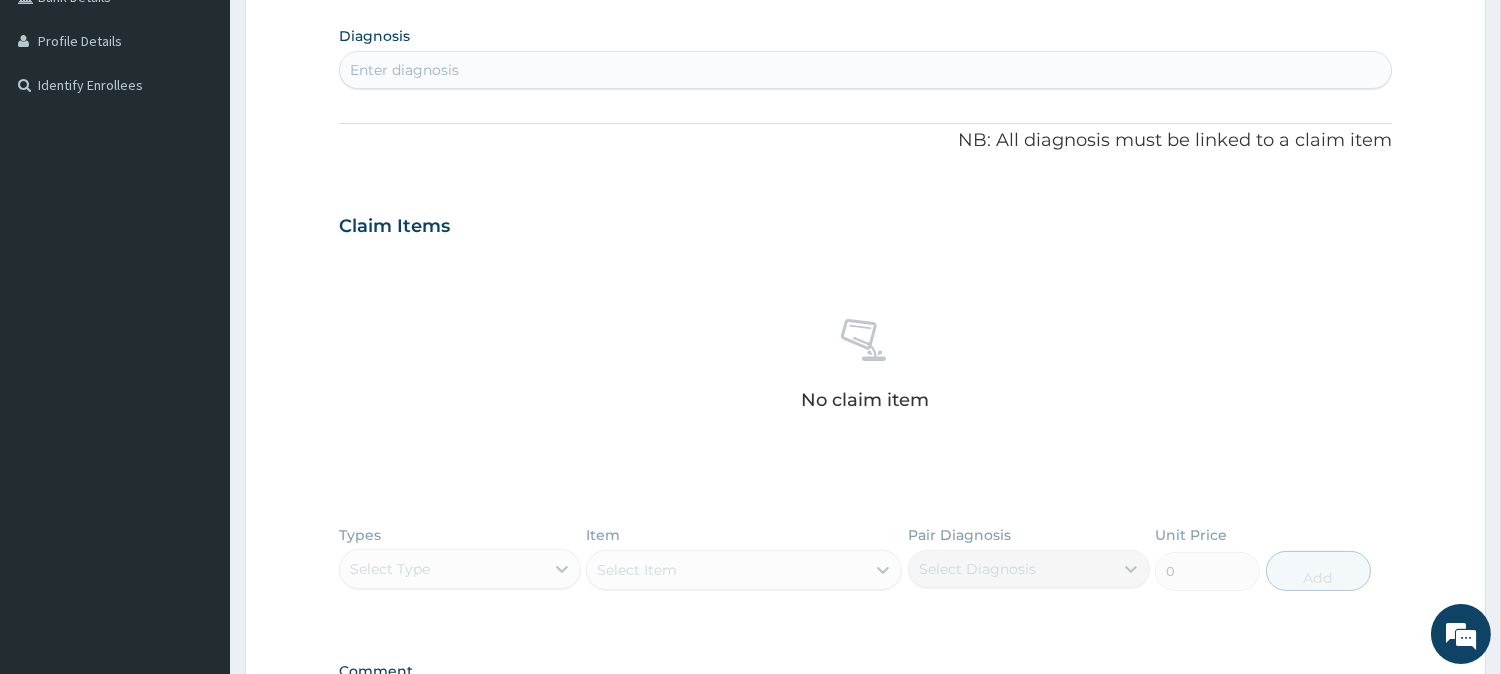 scroll, scrollTop: 483, scrollLeft: 0, axis: vertical 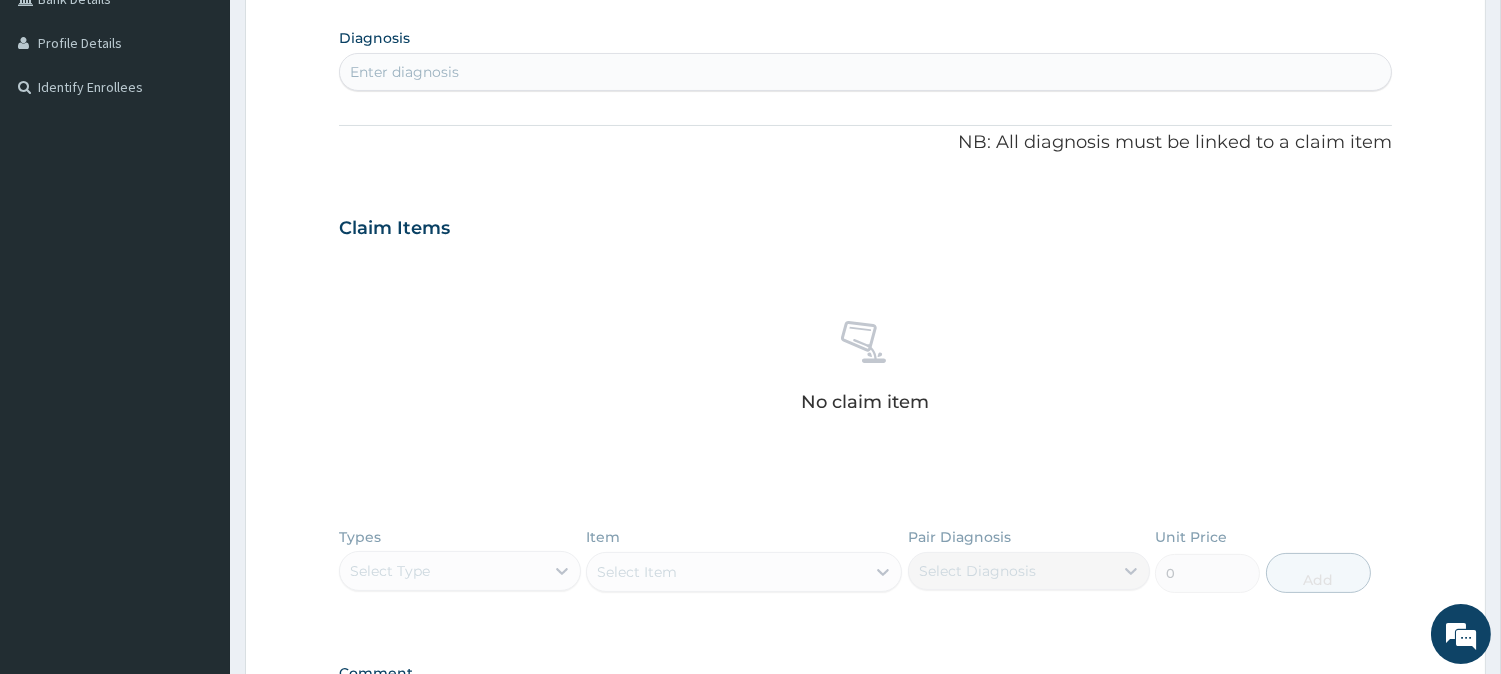 click on "Enter diagnosis" at bounding box center (865, 72) 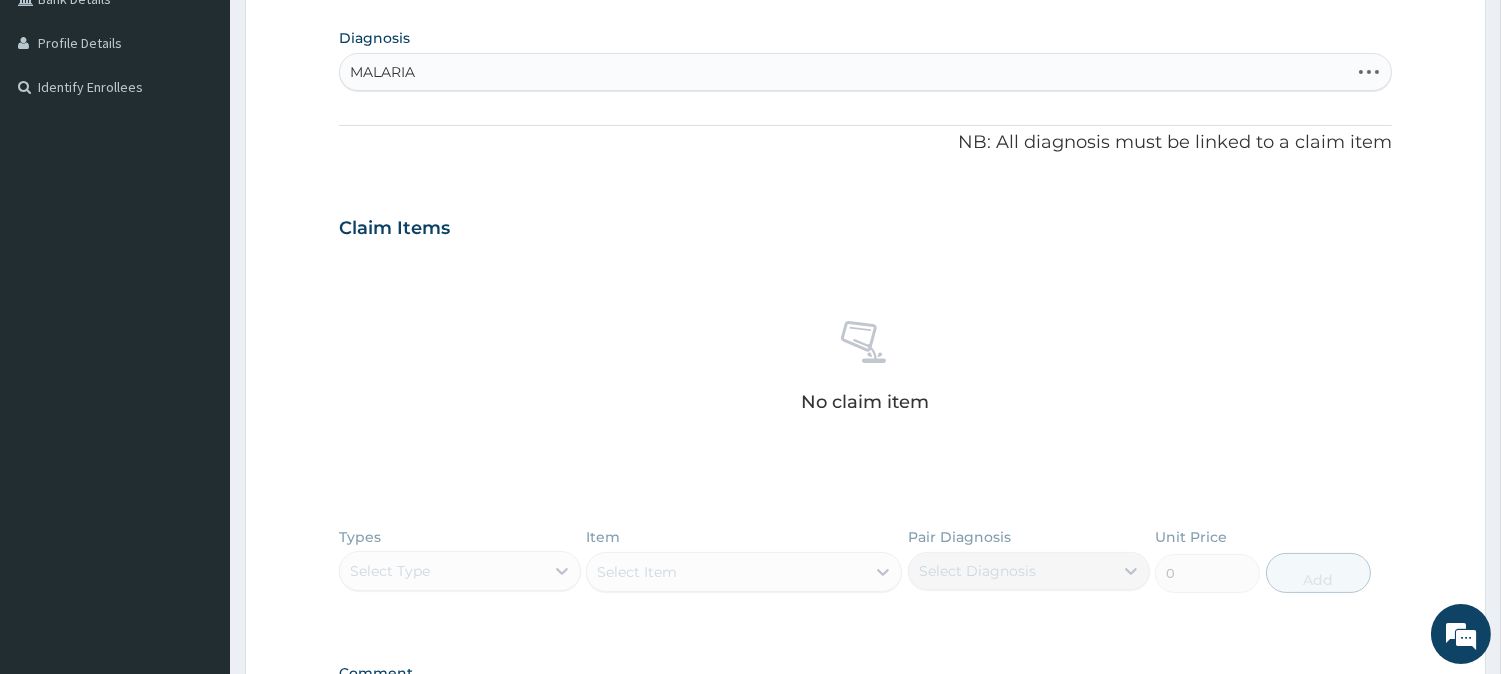 type on "MALARIA" 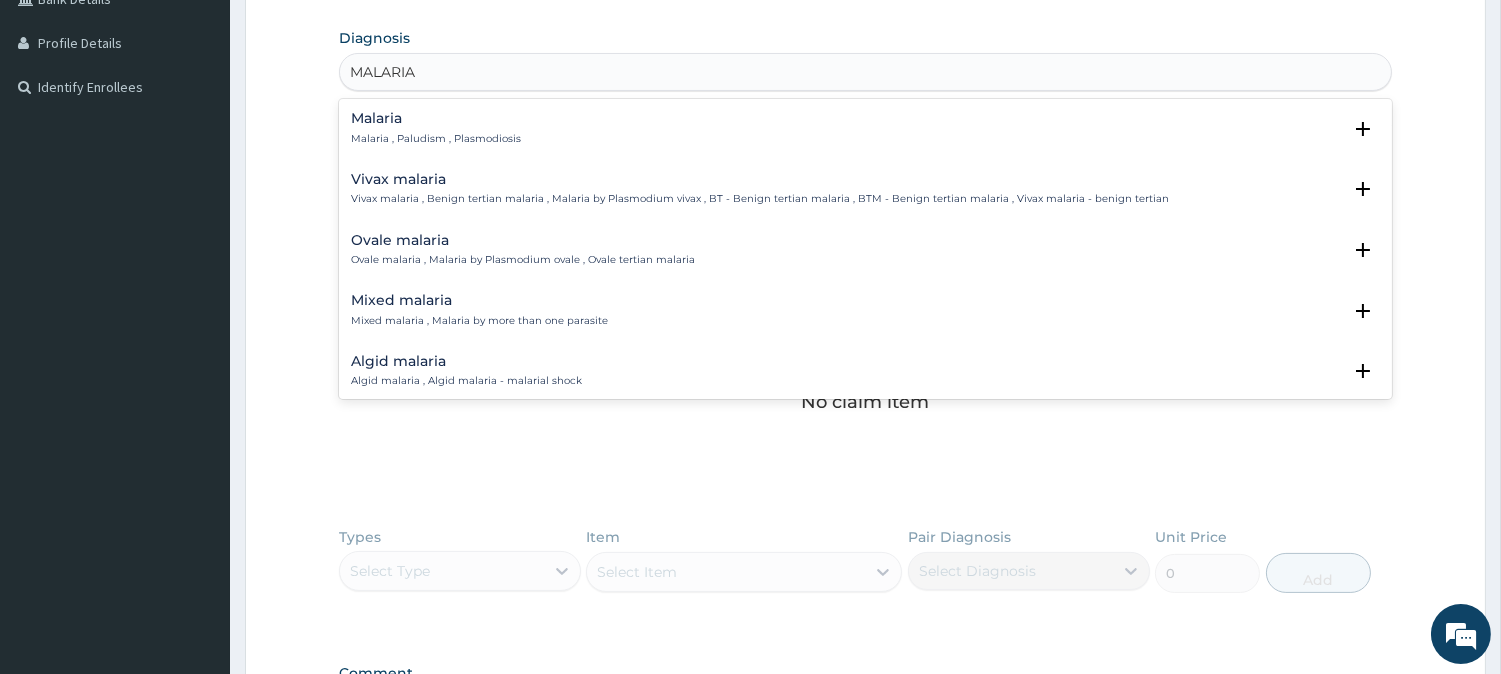 click on "Malaria Malaria , Paludism , Plasmodiosis" at bounding box center (436, 128) 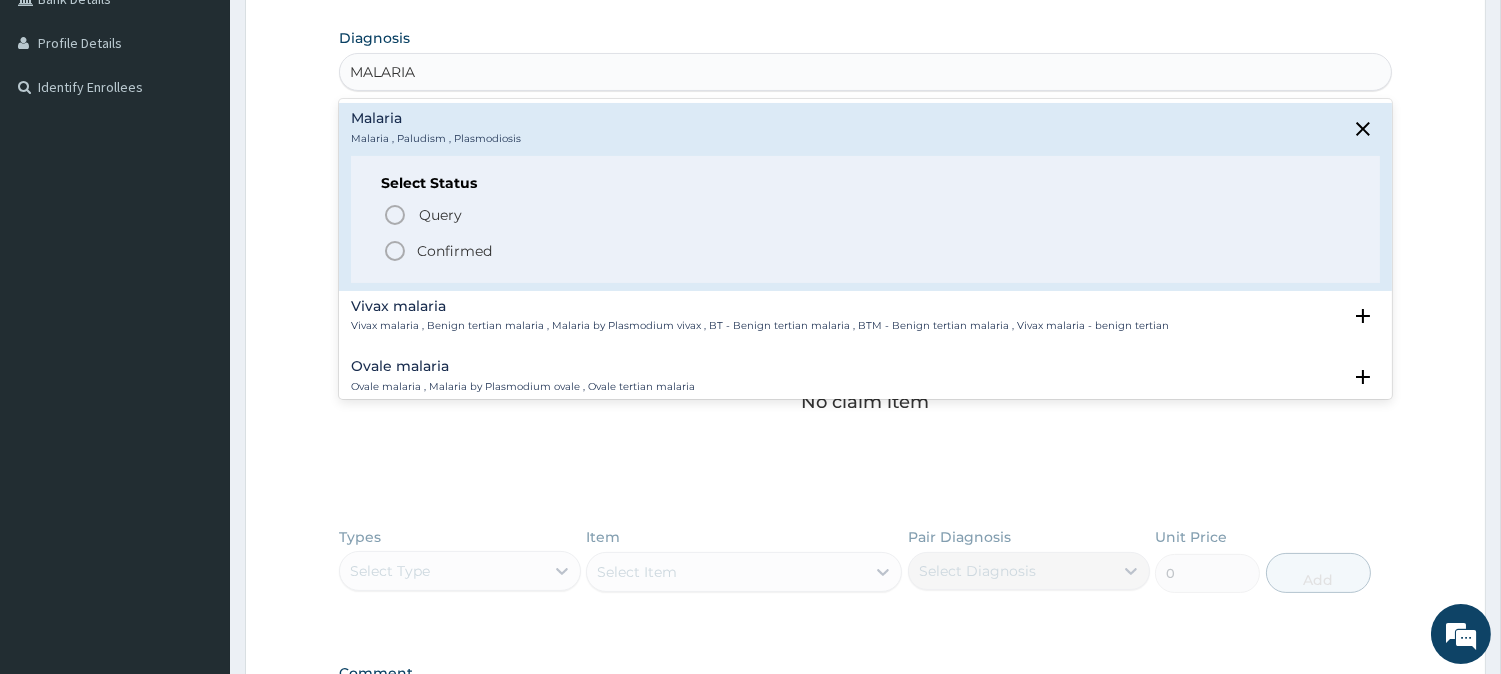 click 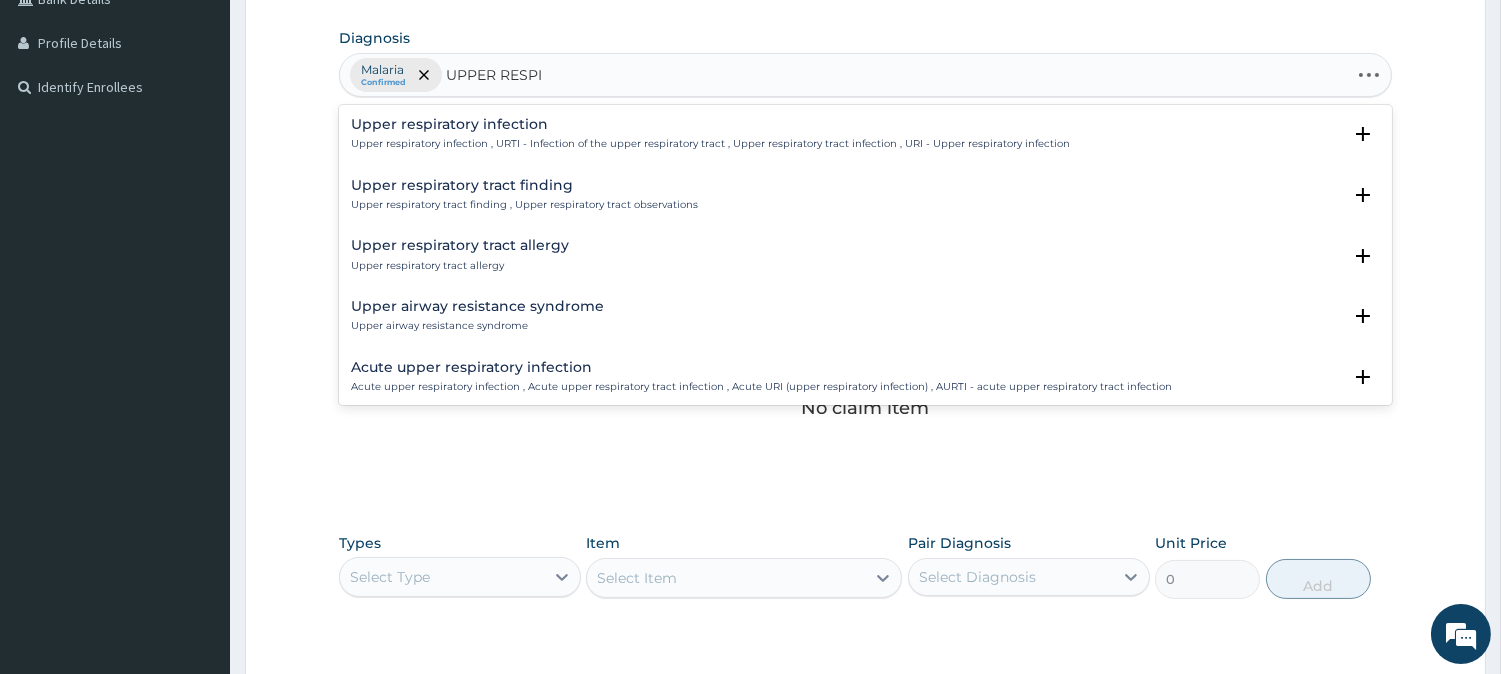 type on "UPPER RESPIR" 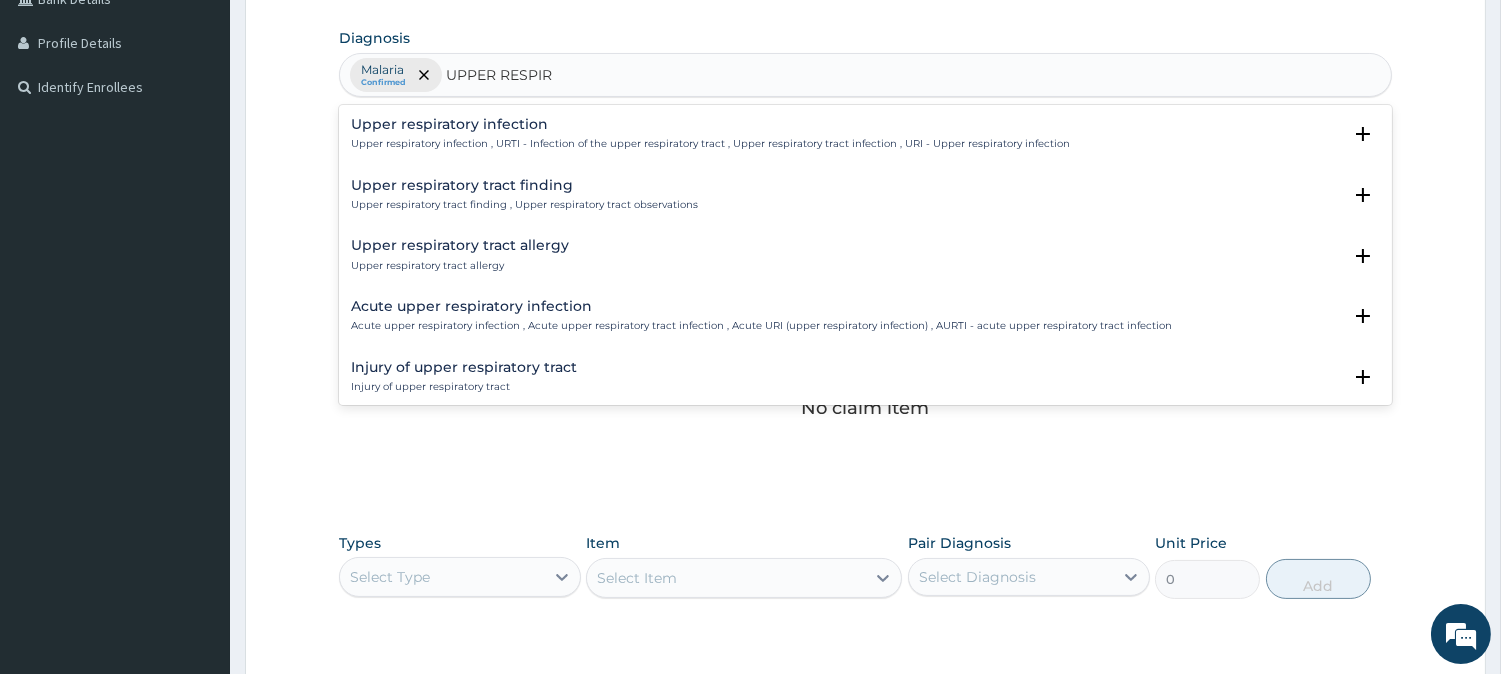 click on "Upper respiratory infection Upper respiratory infection , URTI - Infection of the upper respiratory tract , Upper respiratory tract infection , URI - Upper respiratory infection" at bounding box center [710, 134] 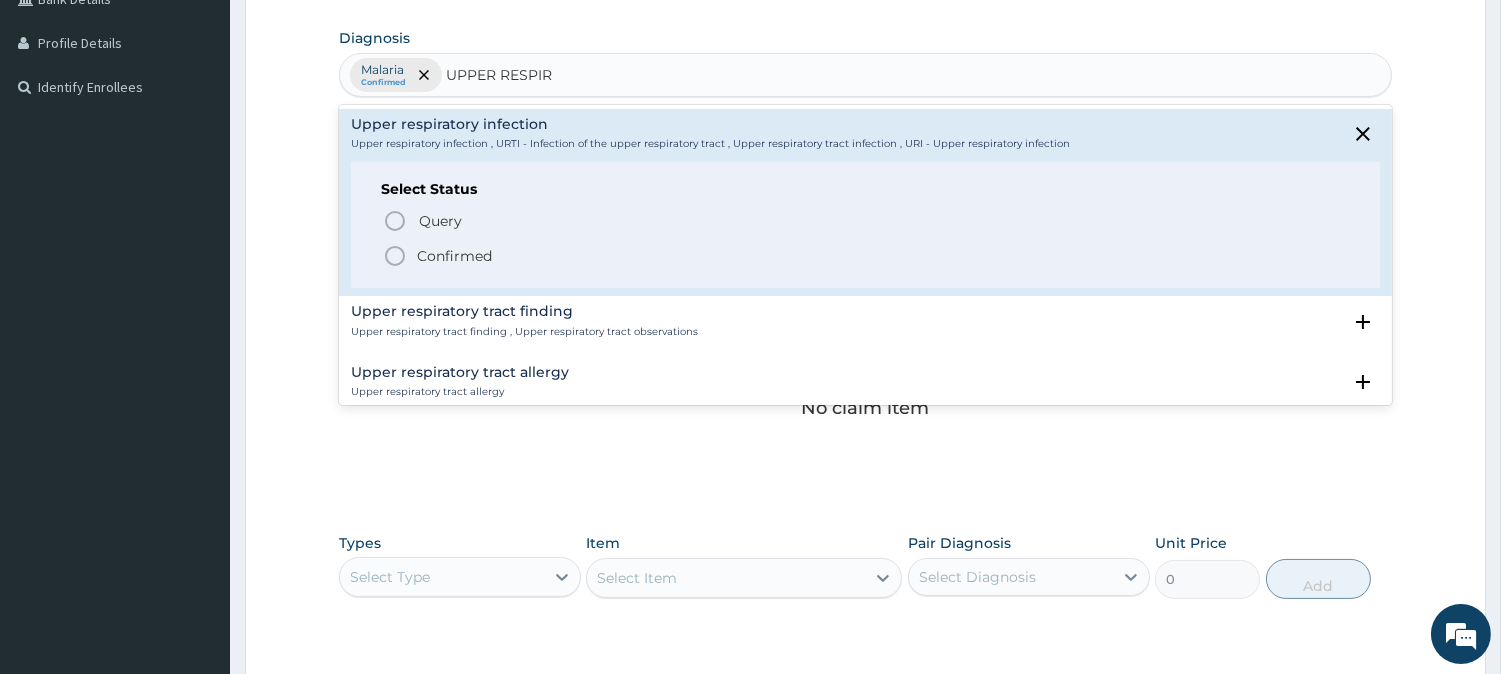 click 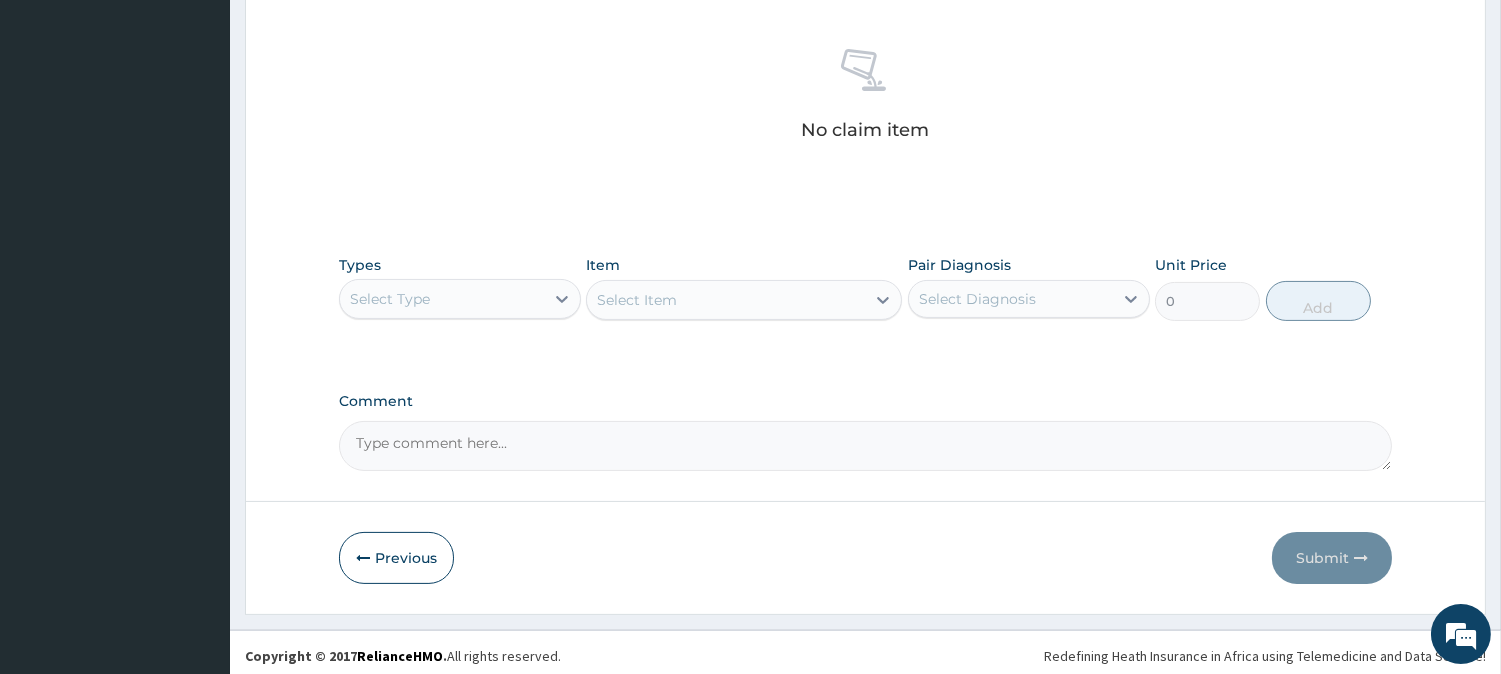 scroll, scrollTop: 767, scrollLeft: 0, axis: vertical 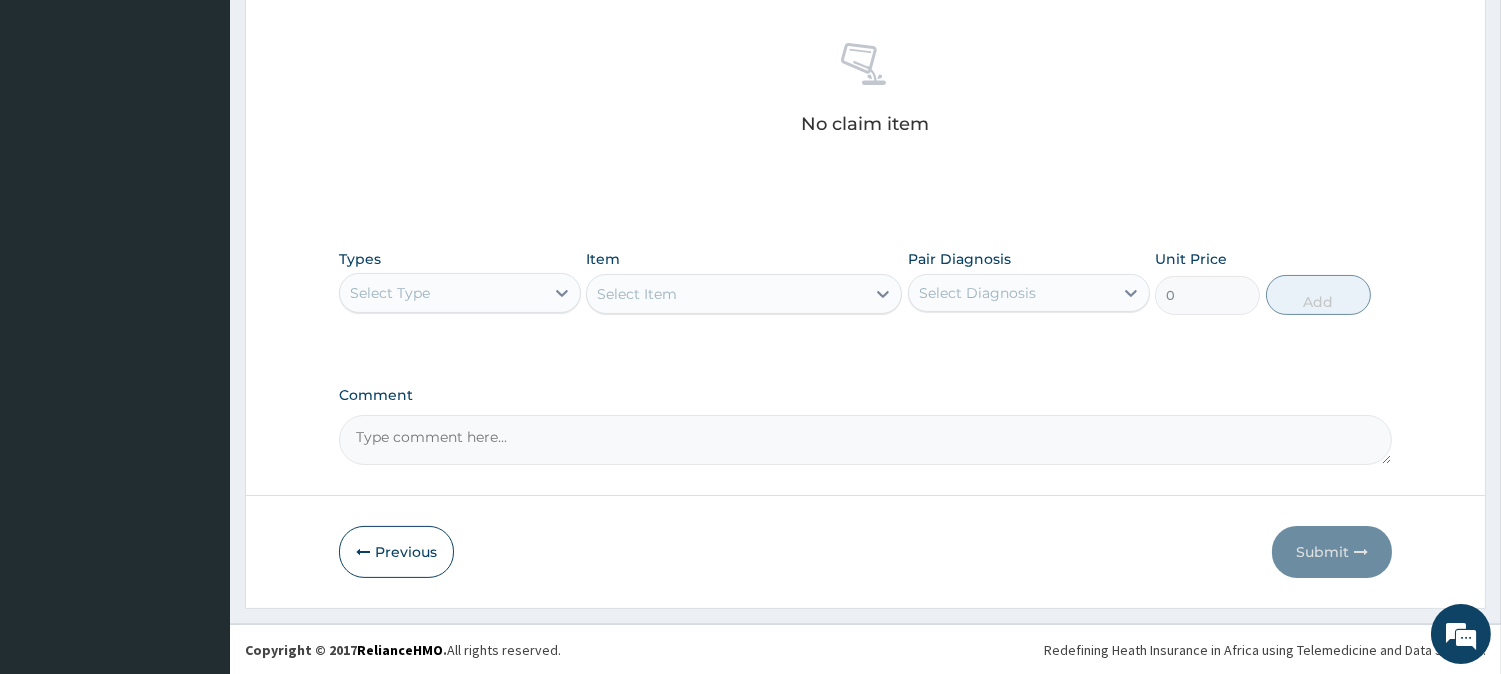 click on "Select Type" at bounding box center [442, 293] 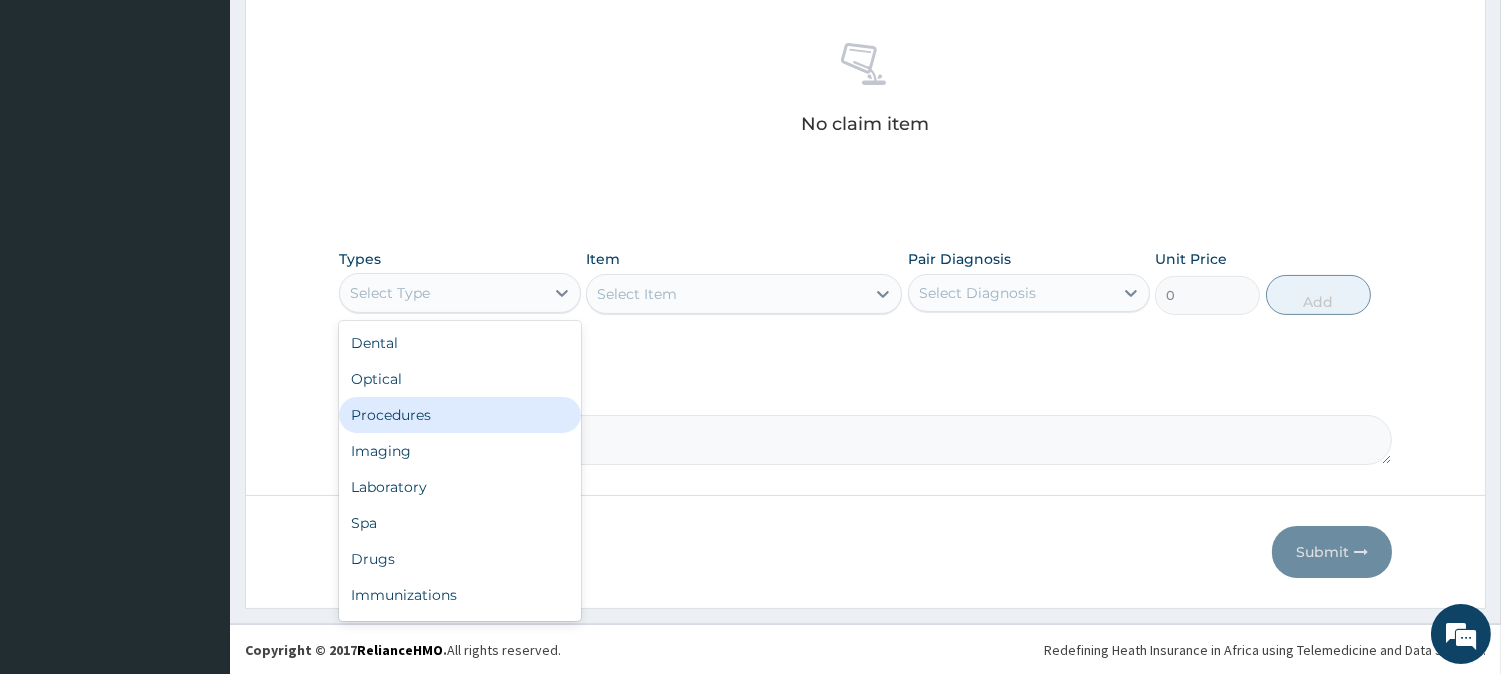 scroll, scrollTop: 66, scrollLeft: 0, axis: vertical 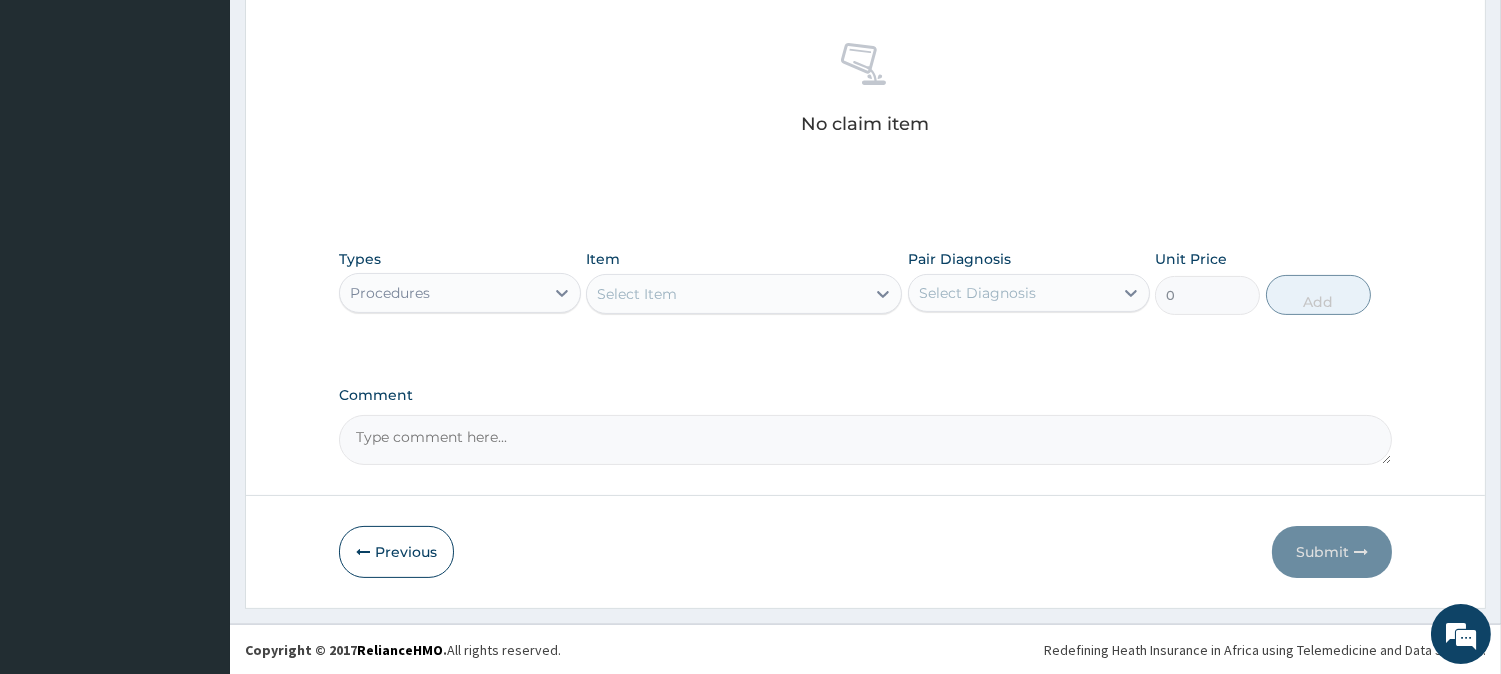 click on "Select Item" at bounding box center [744, 294] 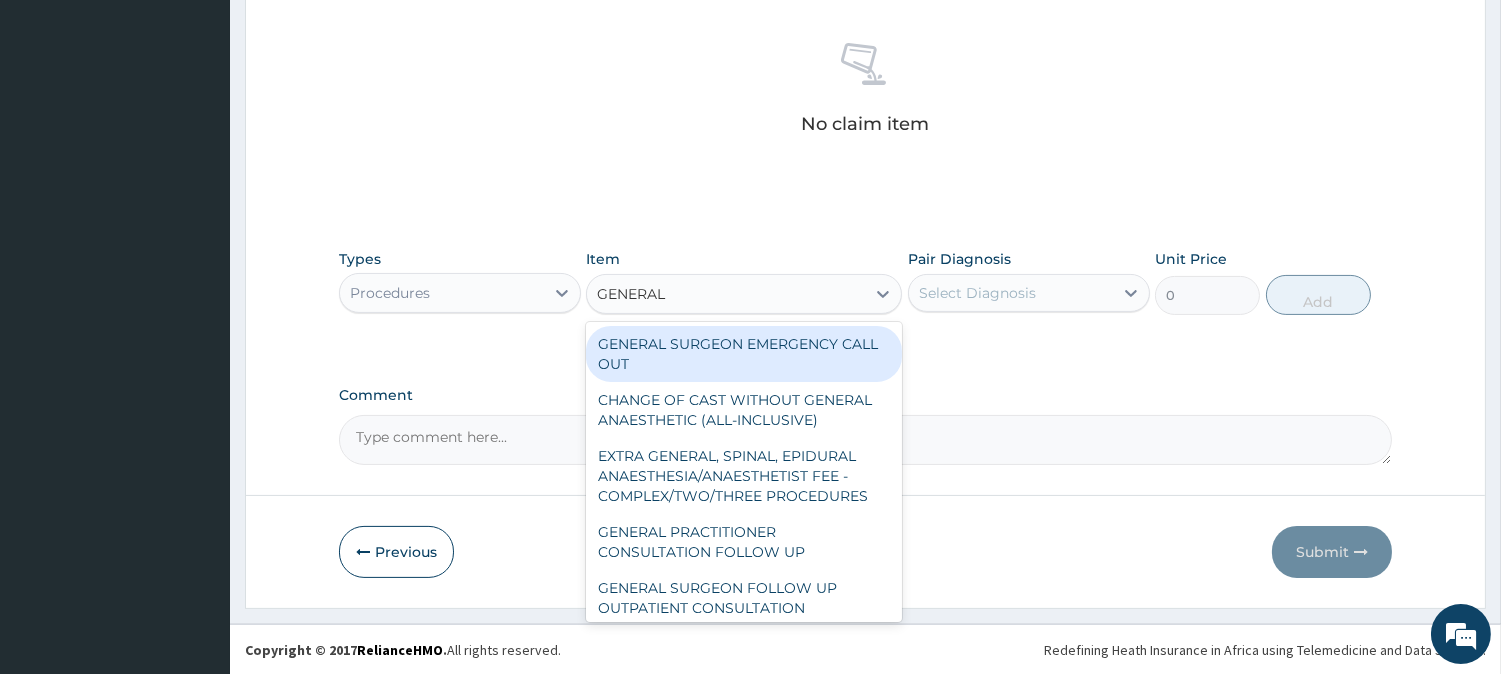 type on "GENERAL P" 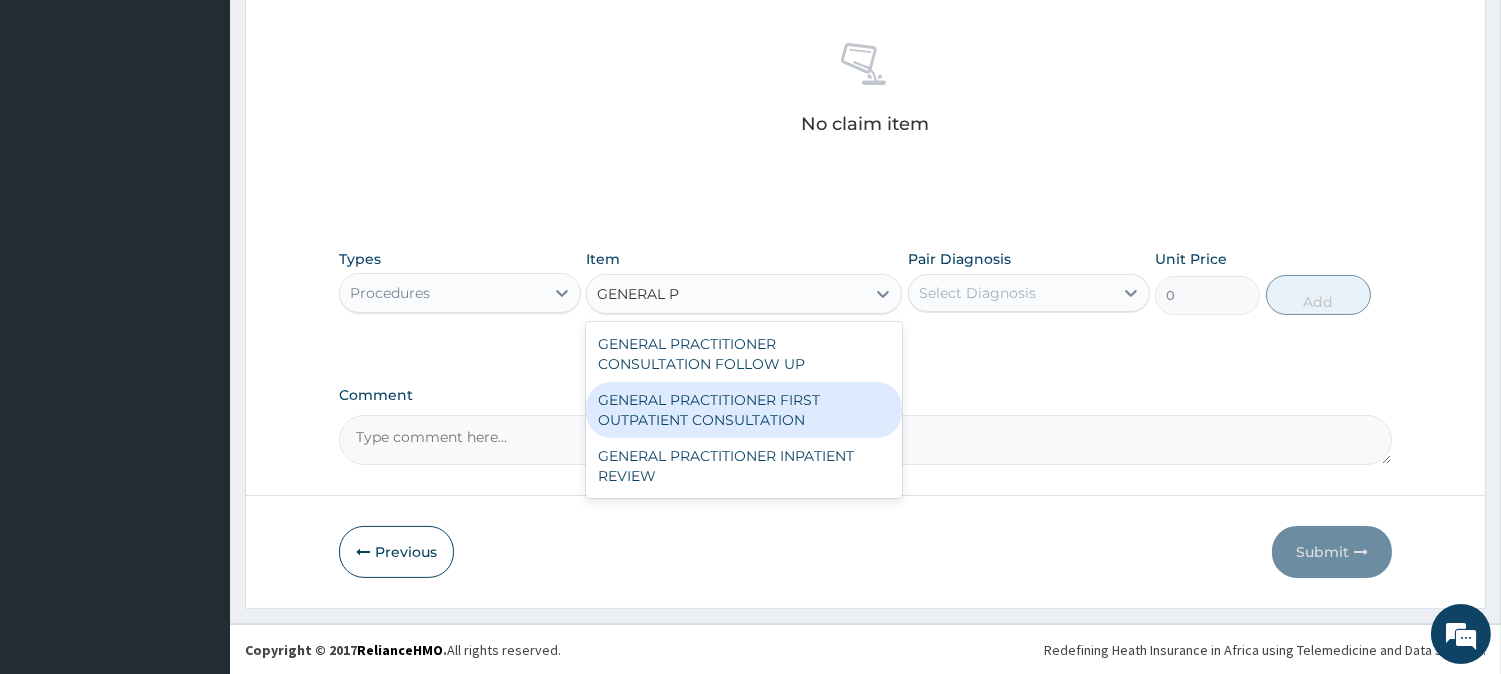 click on "GENERAL PRACTITIONER FIRST OUTPATIENT CONSULTATION" at bounding box center [744, 410] 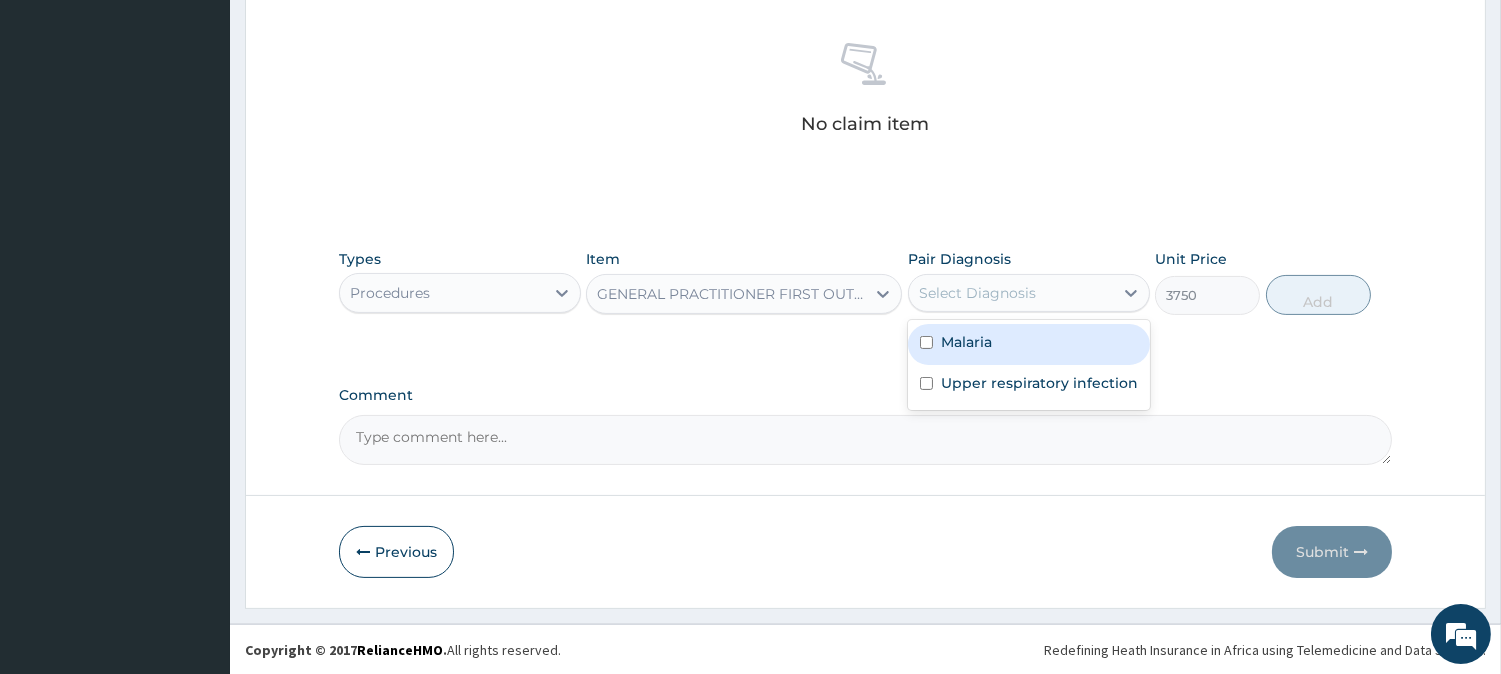 click on "Select Diagnosis" at bounding box center (977, 293) 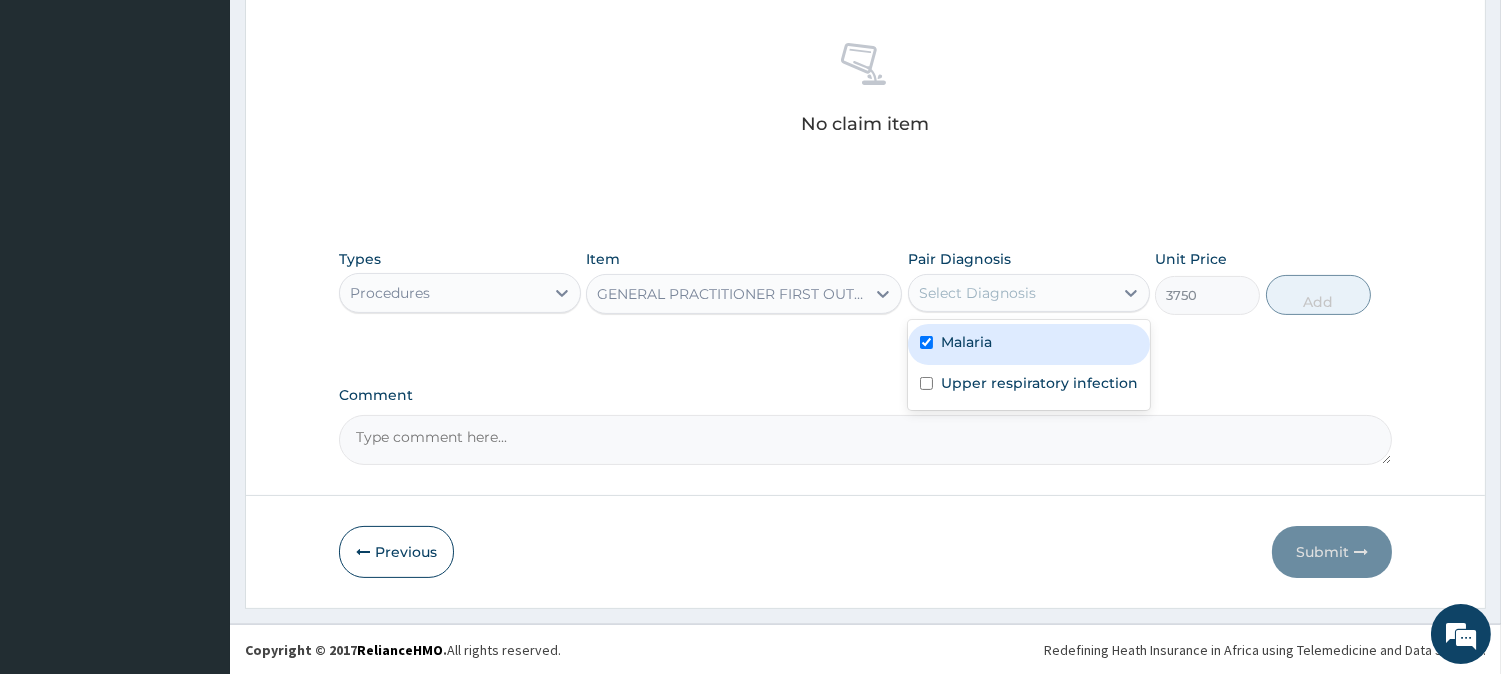 checkbox on "true" 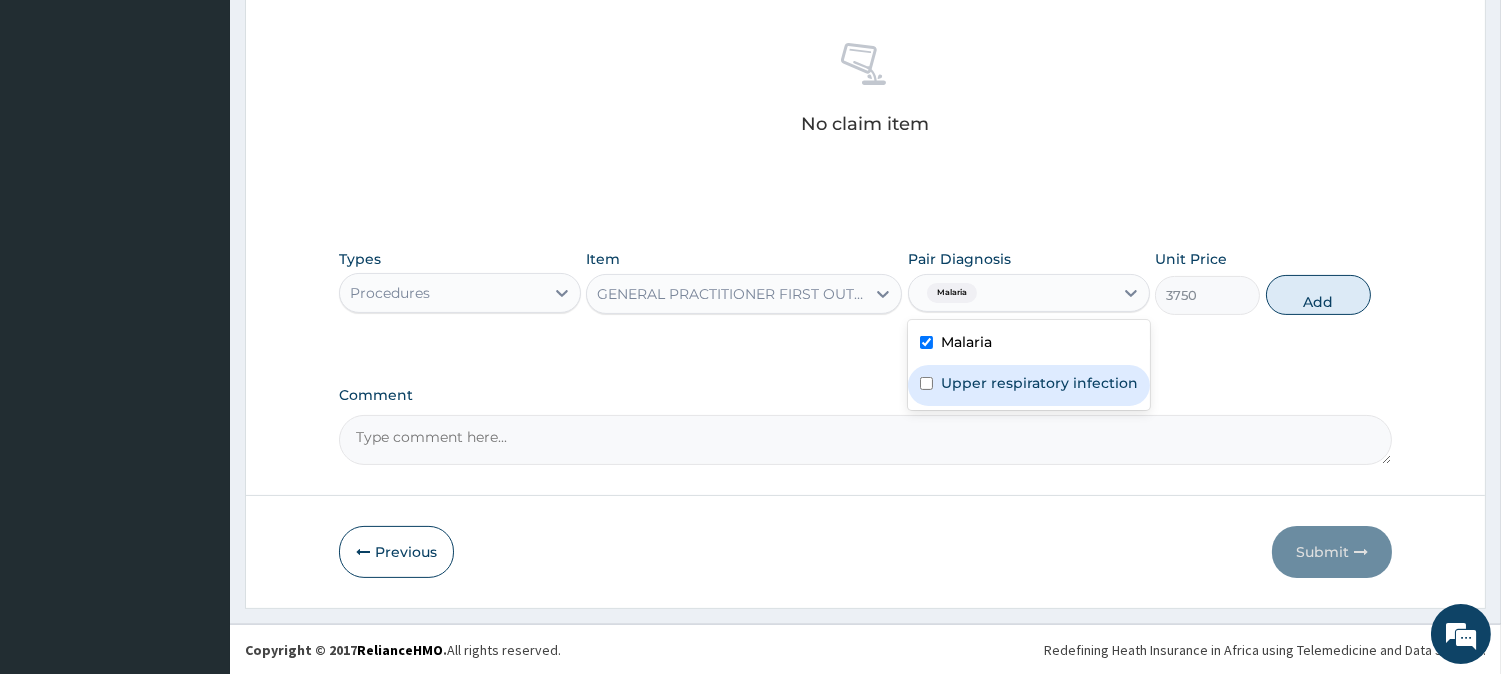 click on "Upper respiratory infection" at bounding box center [1039, 383] 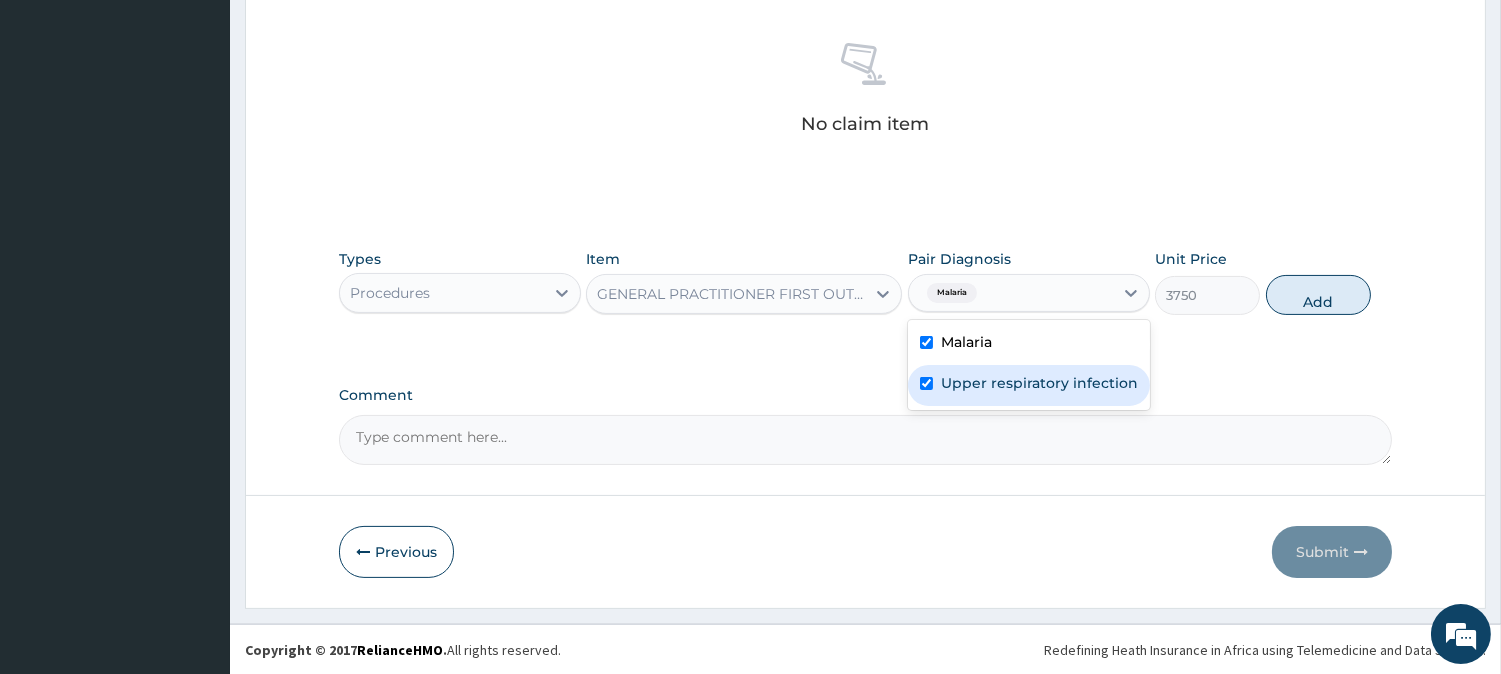 checkbox on "true" 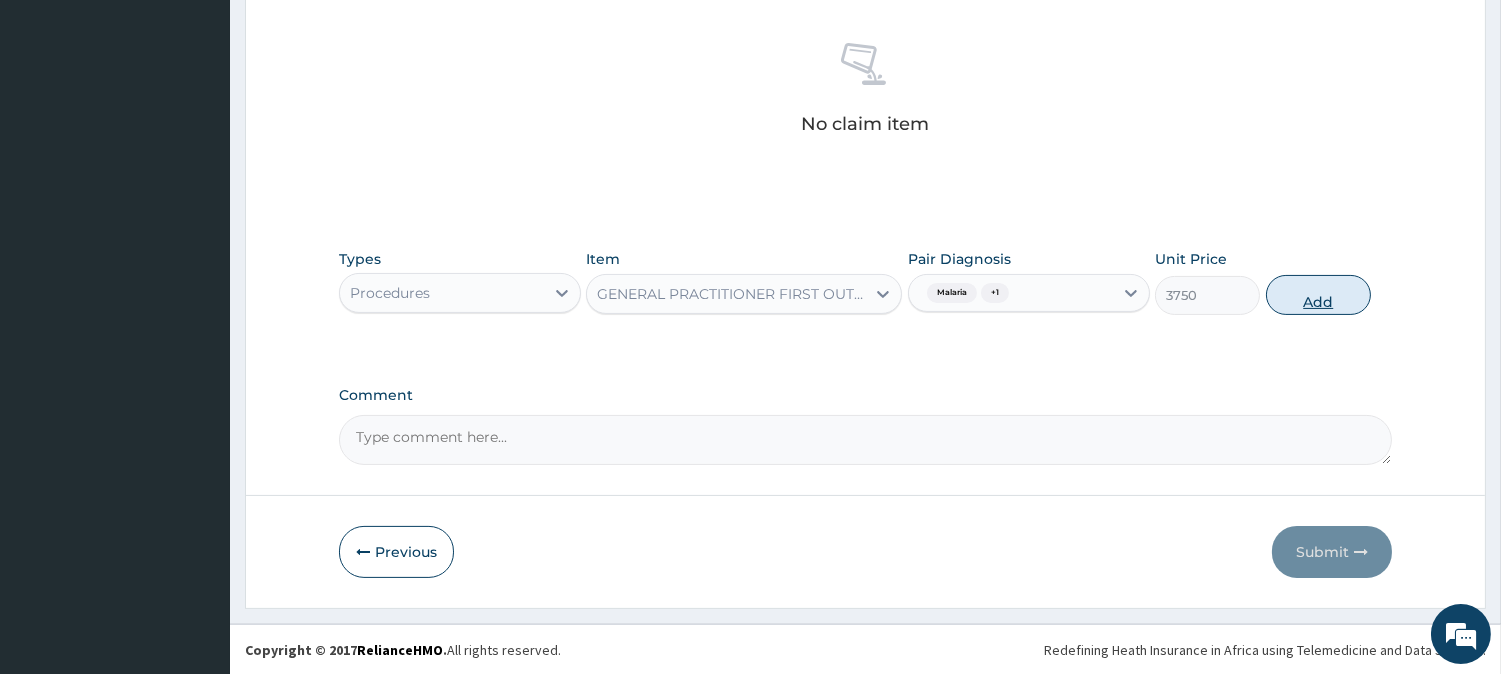 click on "Add" at bounding box center (1318, 295) 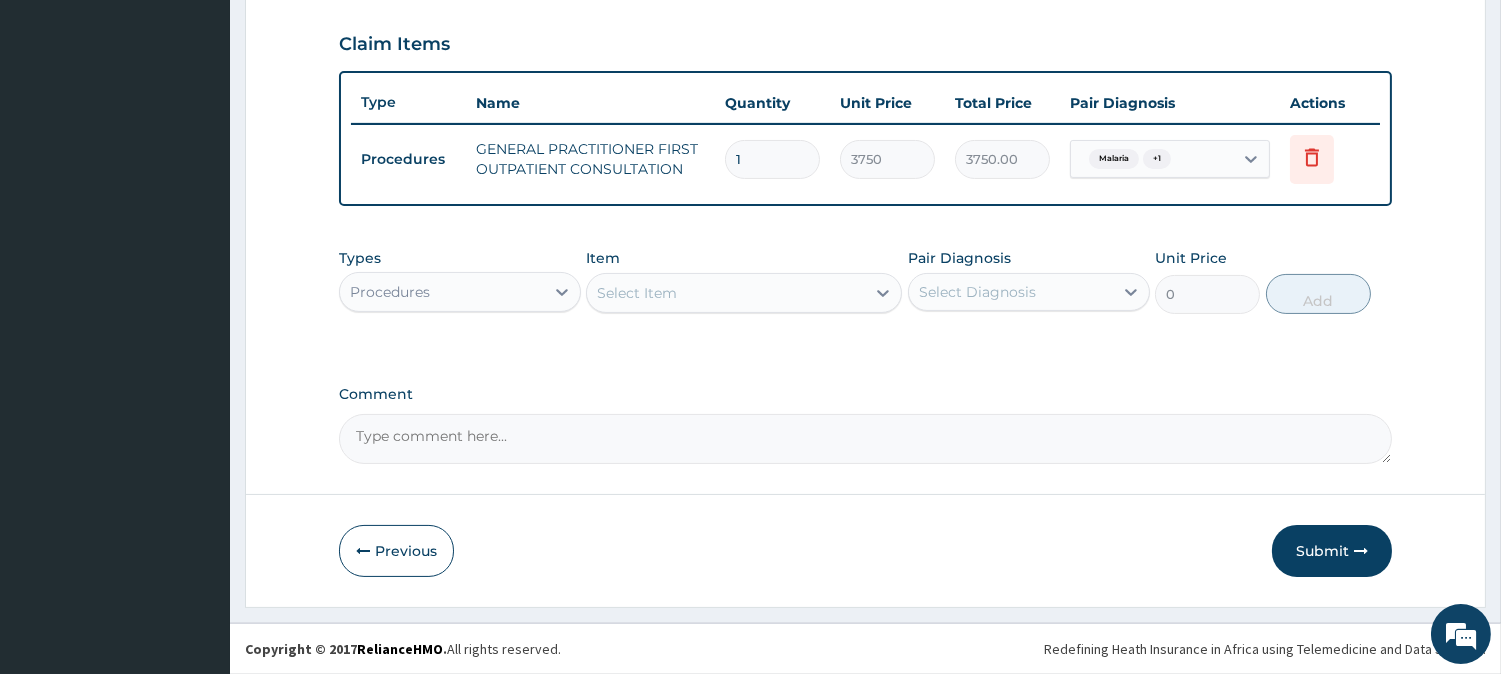 scroll, scrollTop: 671, scrollLeft: 0, axis: vertical 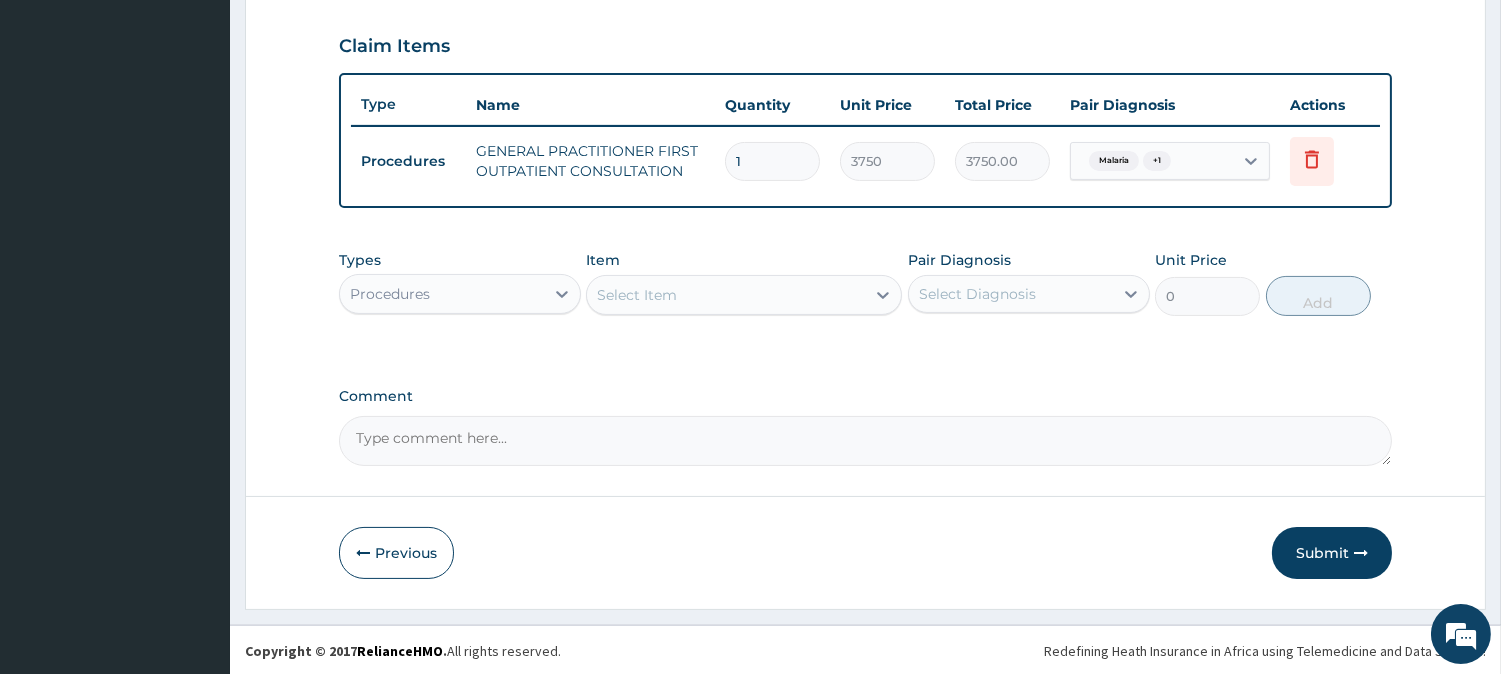click on "Procedures" at bounding box center (442, 294) 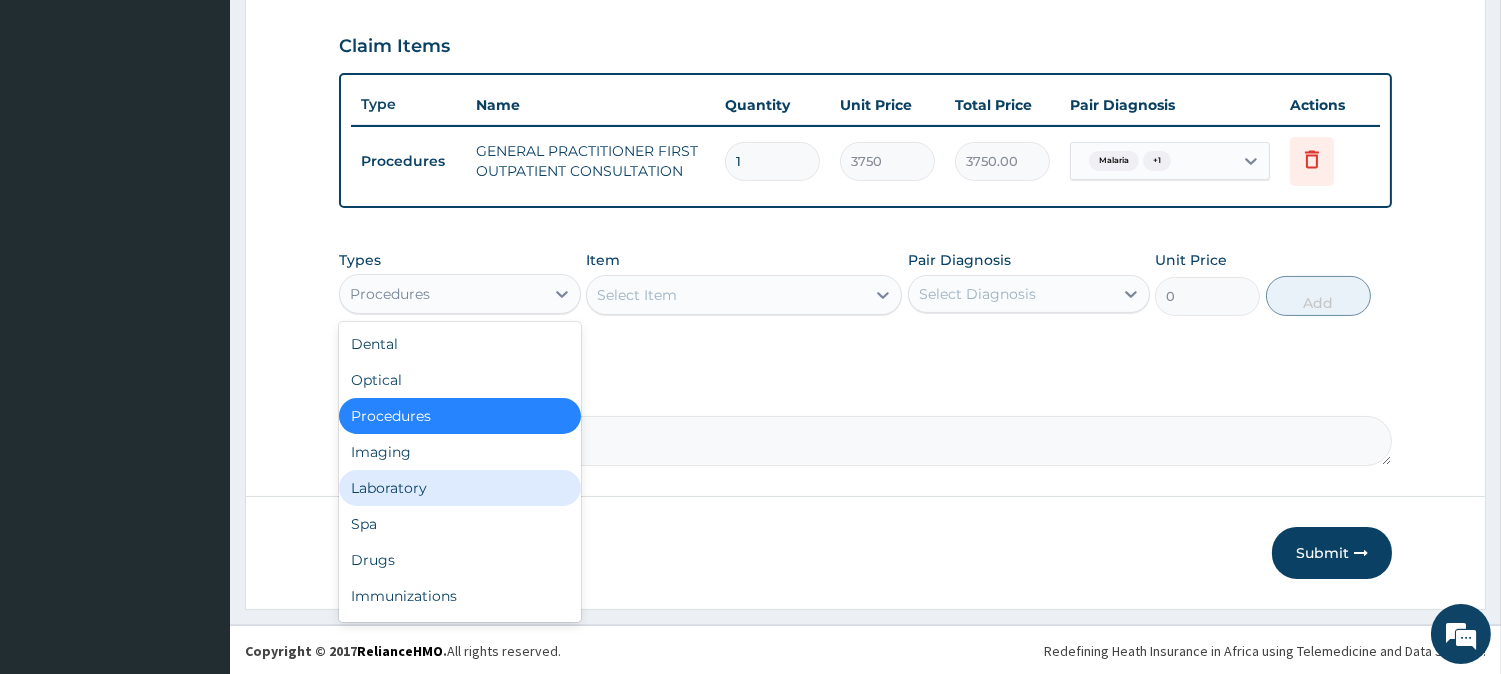 click on "Laboratory" at bounding box center [460, 488] 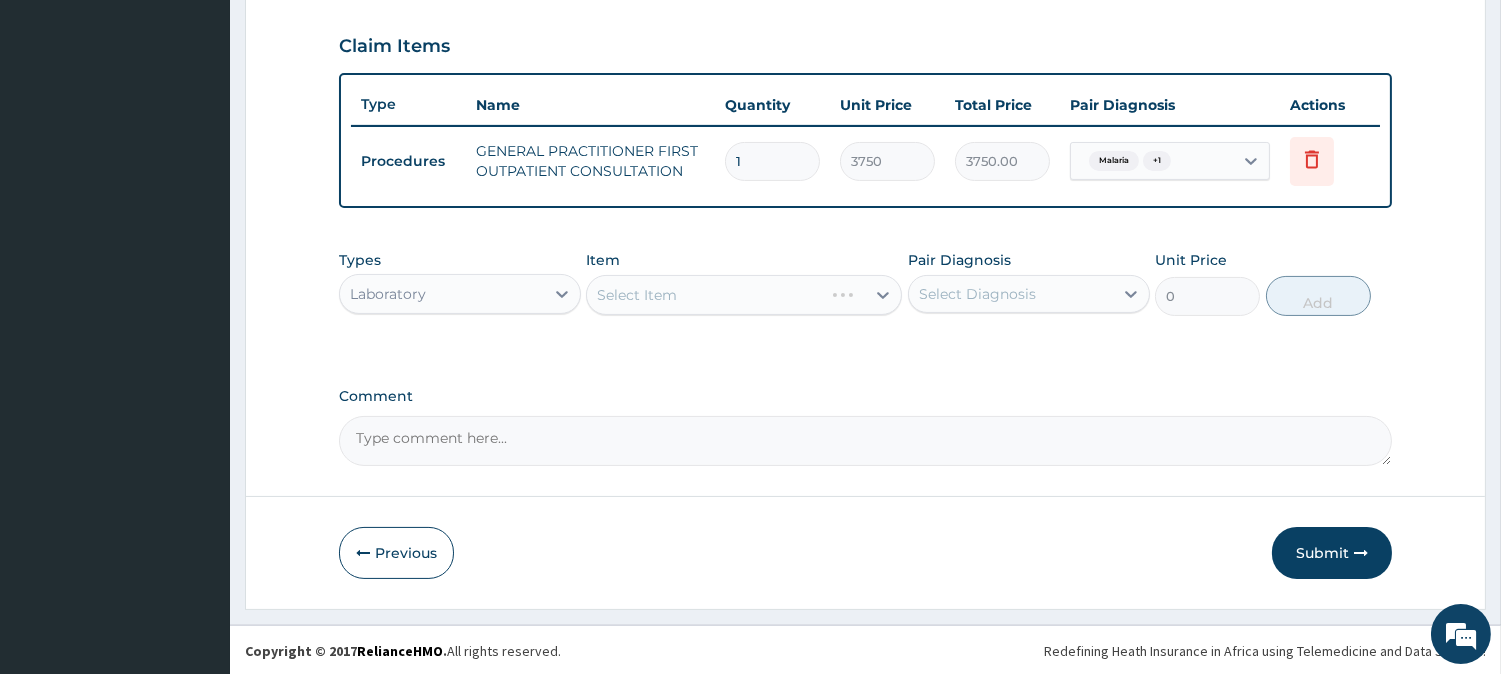 click on "Select Item" at bounding box center [744, 295] 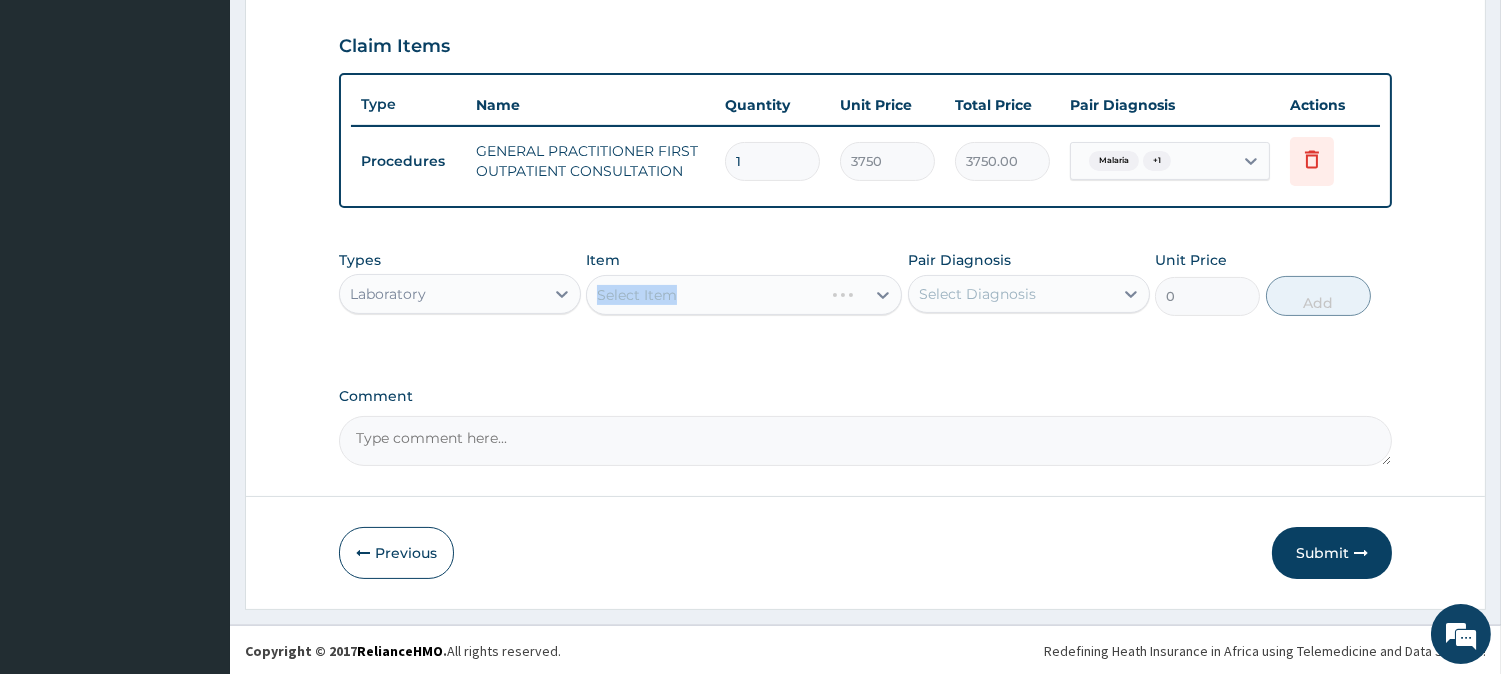 click on "Select Item" at bounding box center [744, 295] 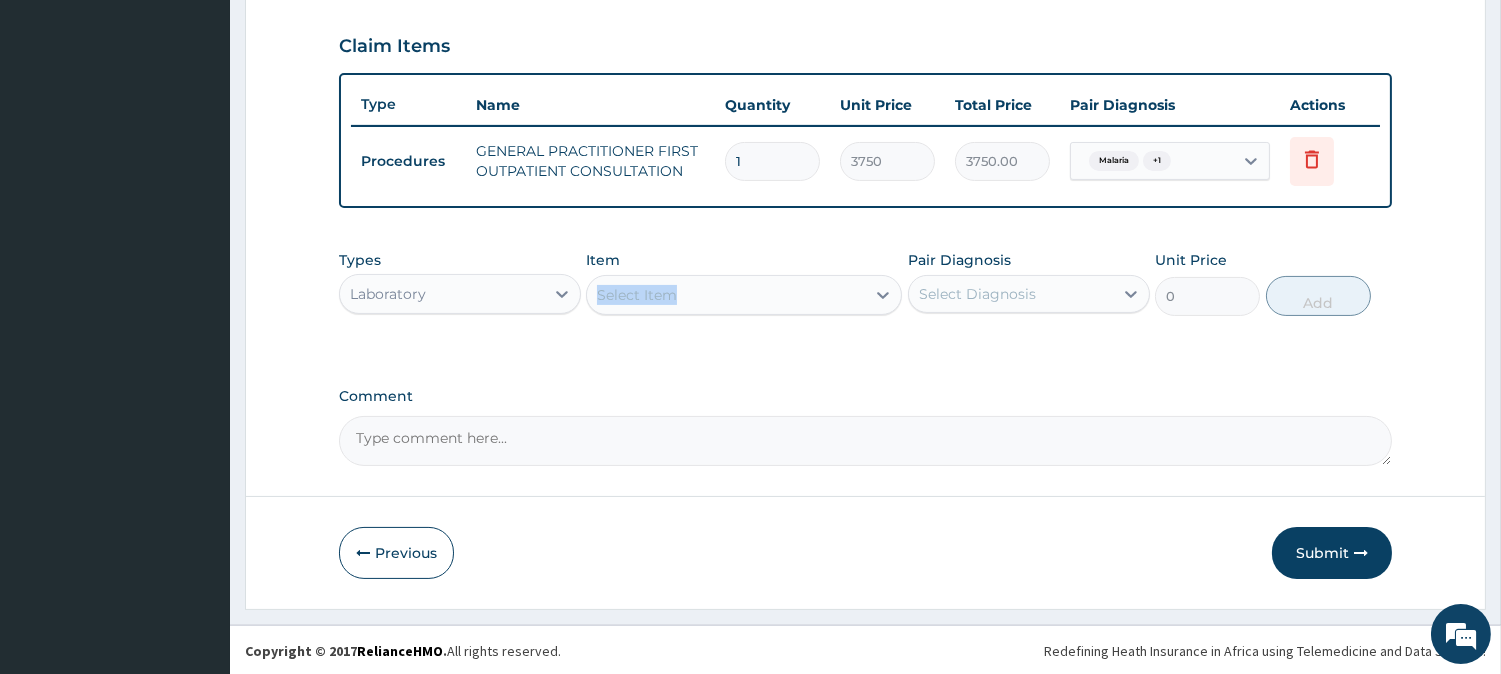 click on "Select Item" at bounding box center [744, 295] 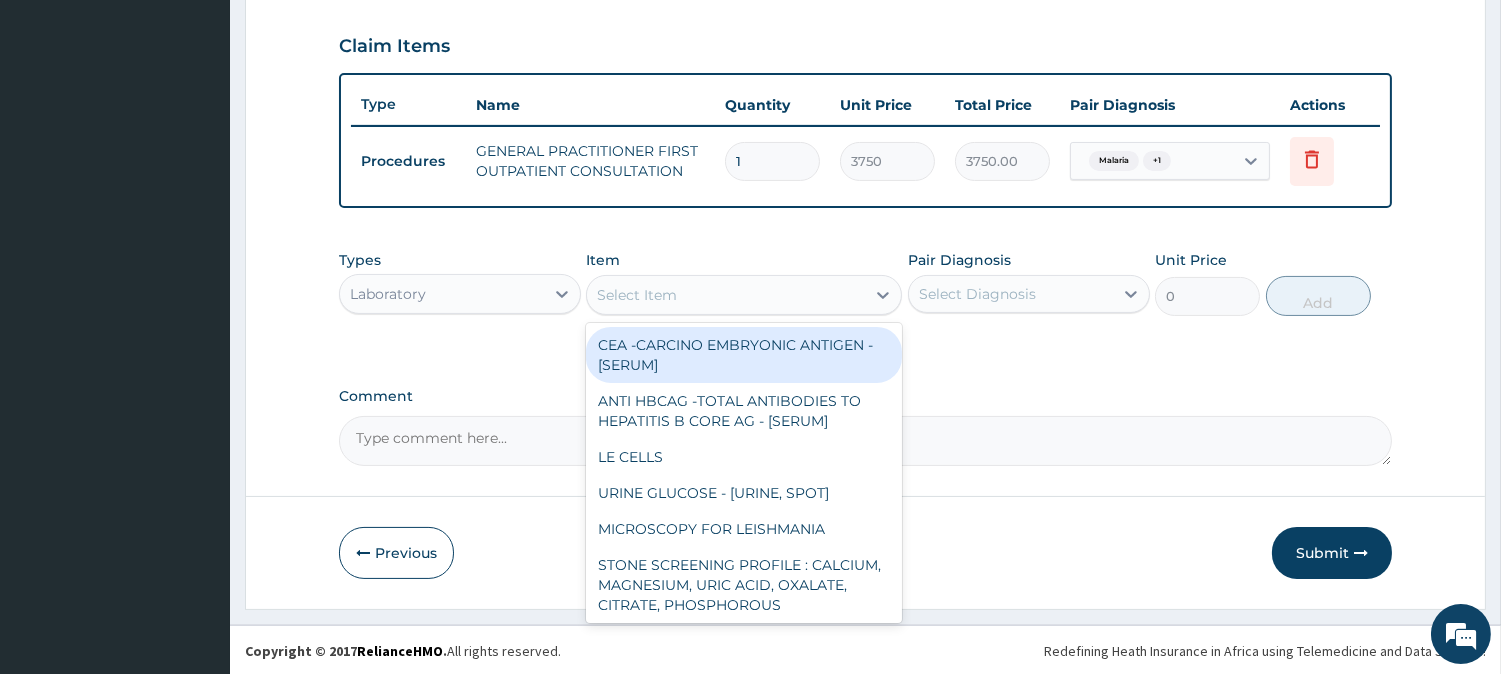 click on "Select Item" at bounding box center [726, 295] 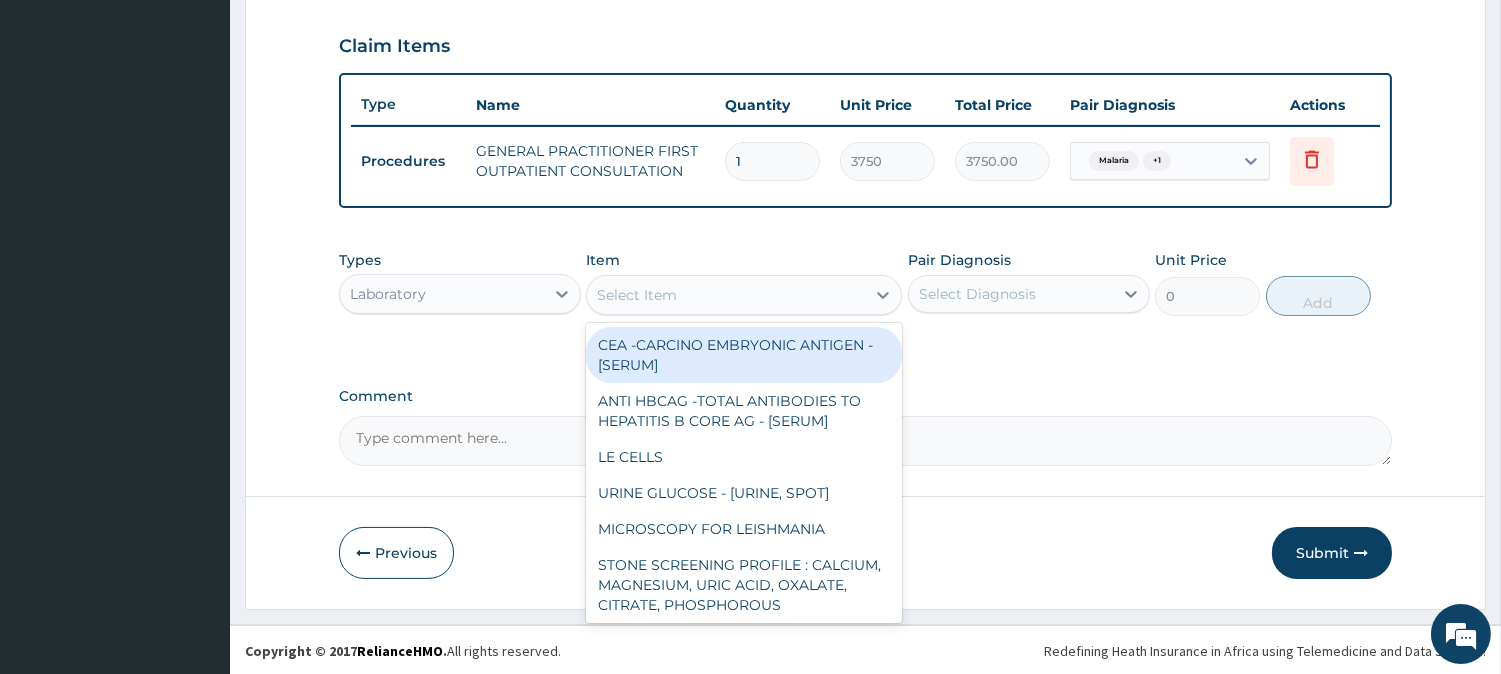 type on "L" 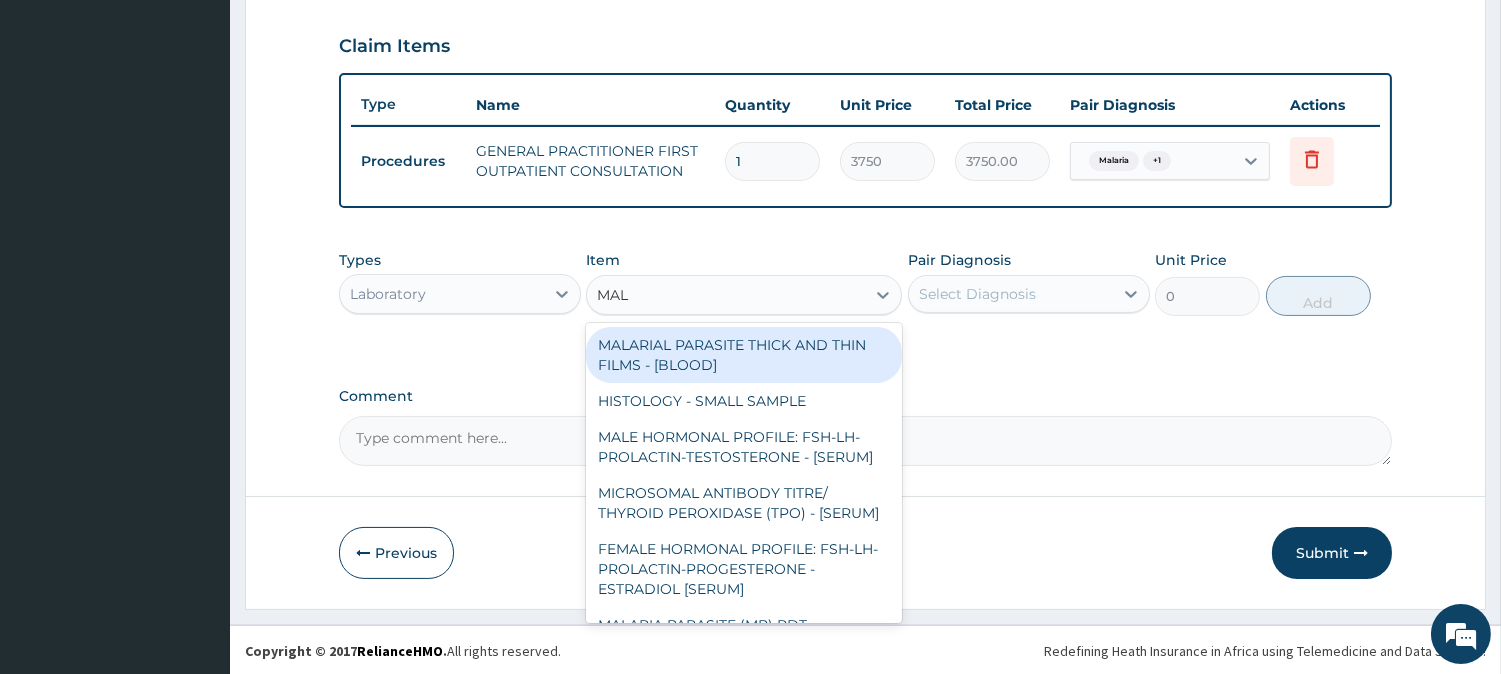 type on "MALA" 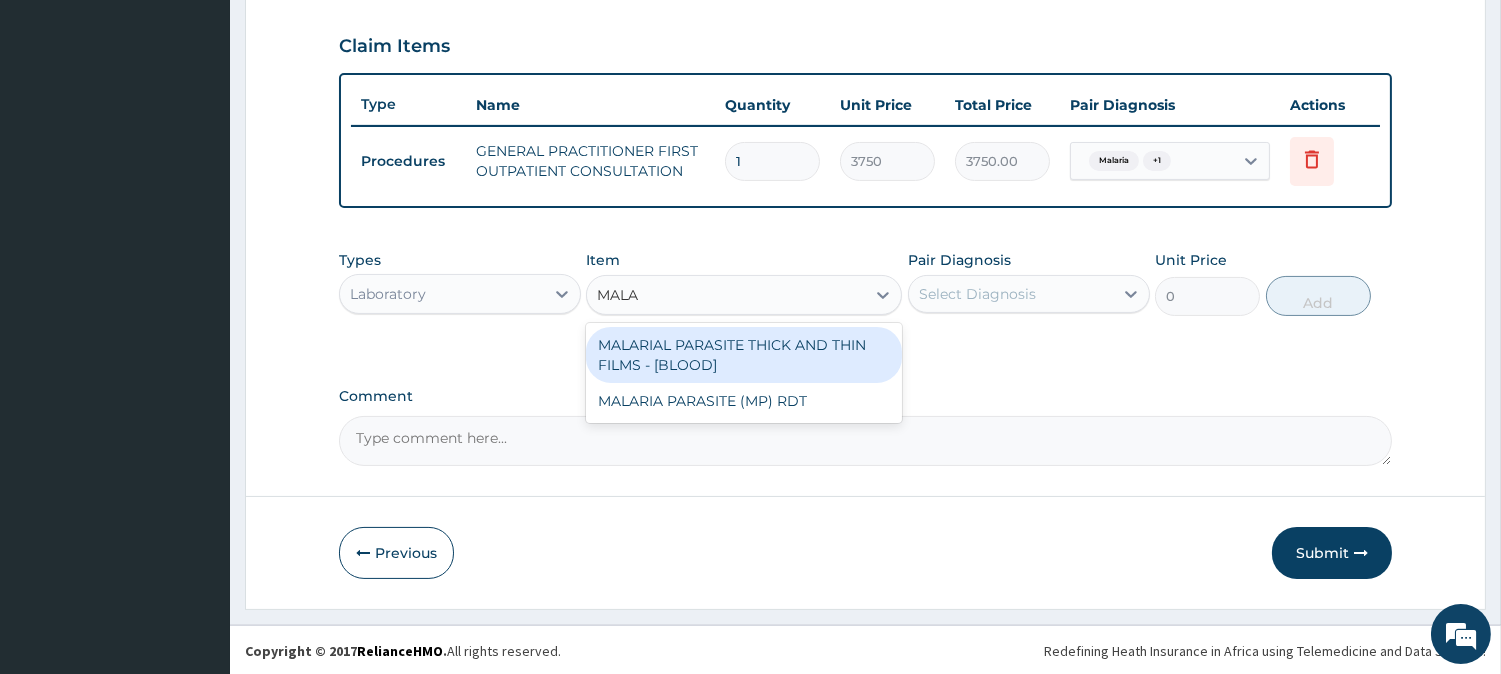 click on "MALARIAL PARASITE THICK AND THIN FILMS - [BLOOD]" at bounding box center (744, 355) 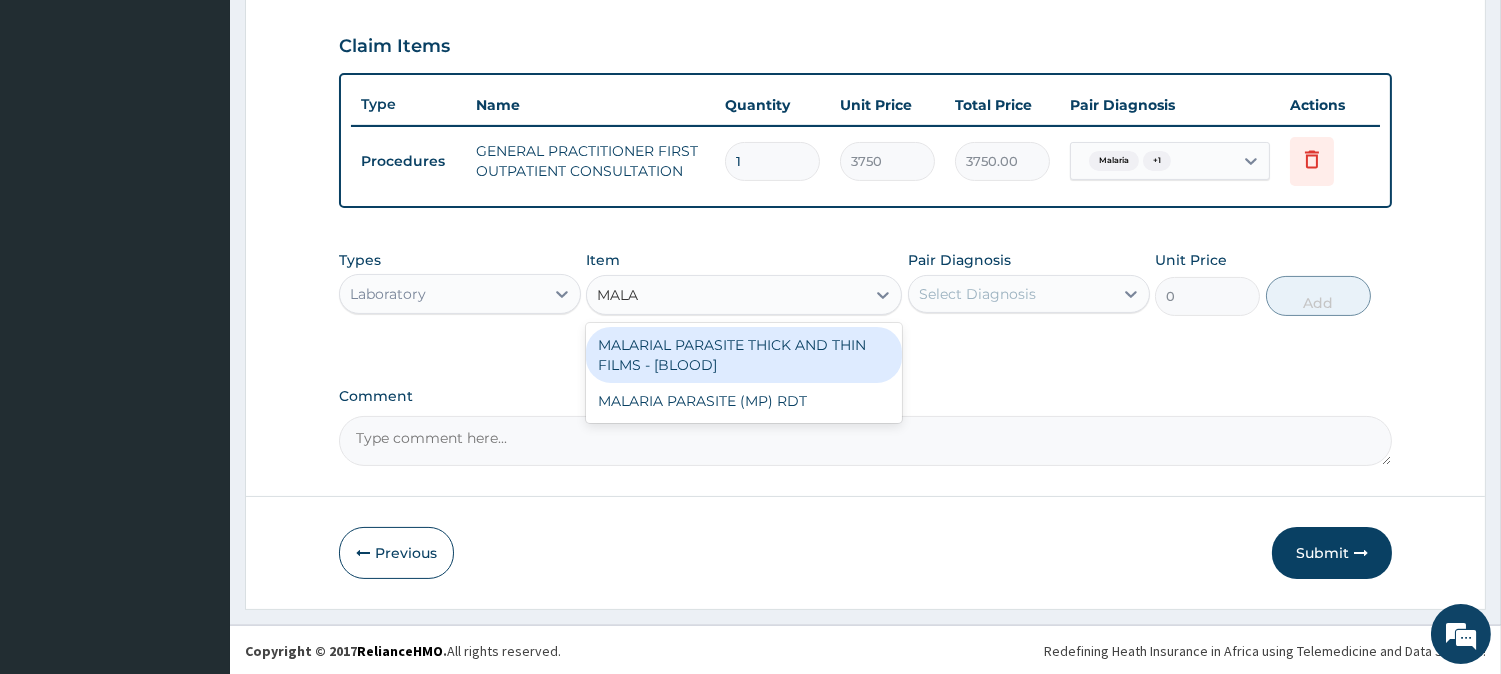 type 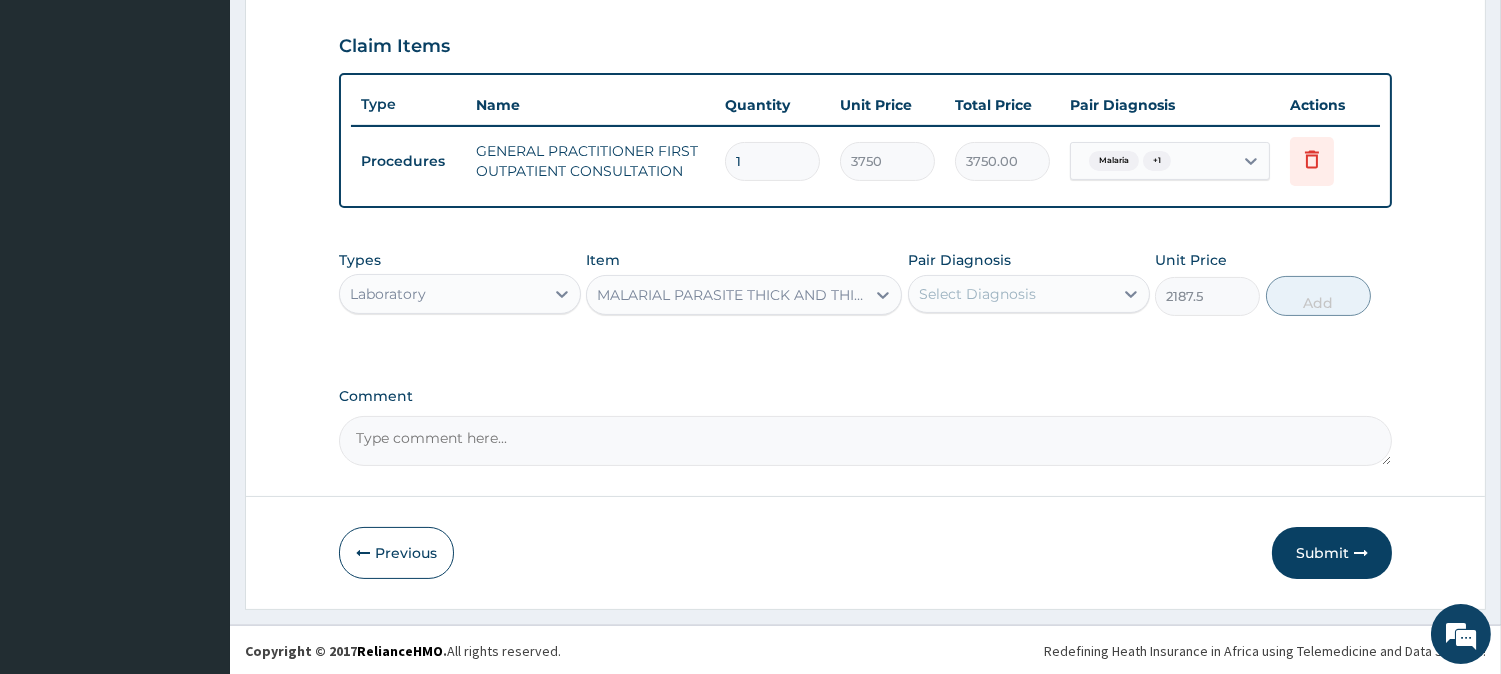 click on "Select Diagnosis" at bounding box center (977, 294) 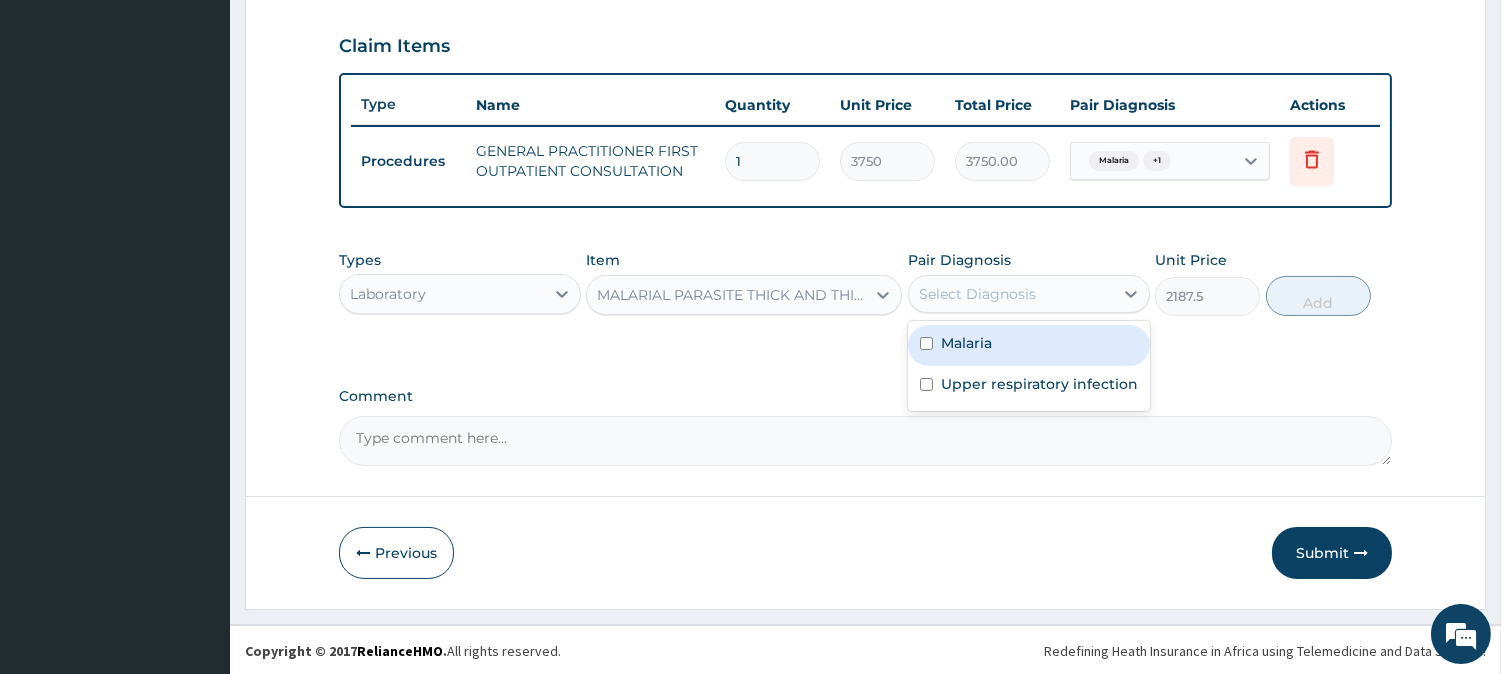 click on "Malaria" at bounding box center [966, 343] 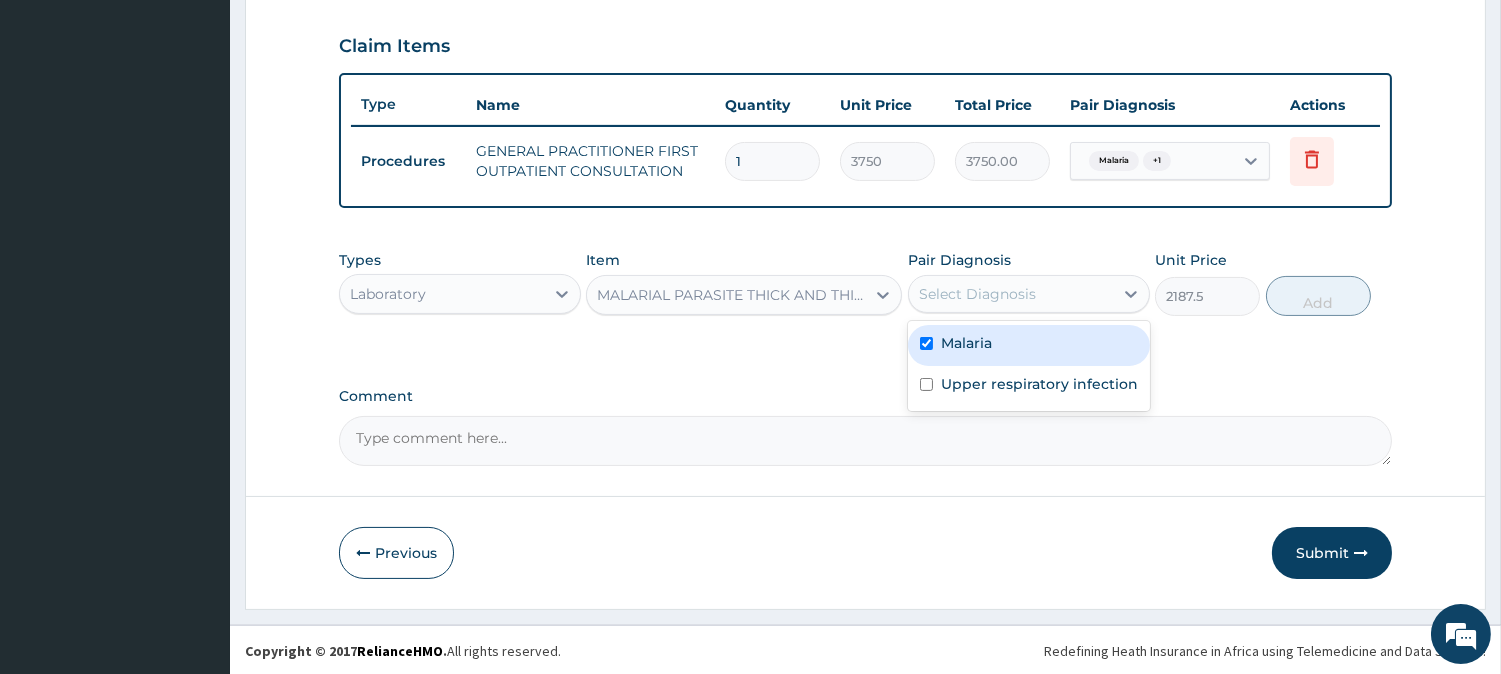checkbox on "true" 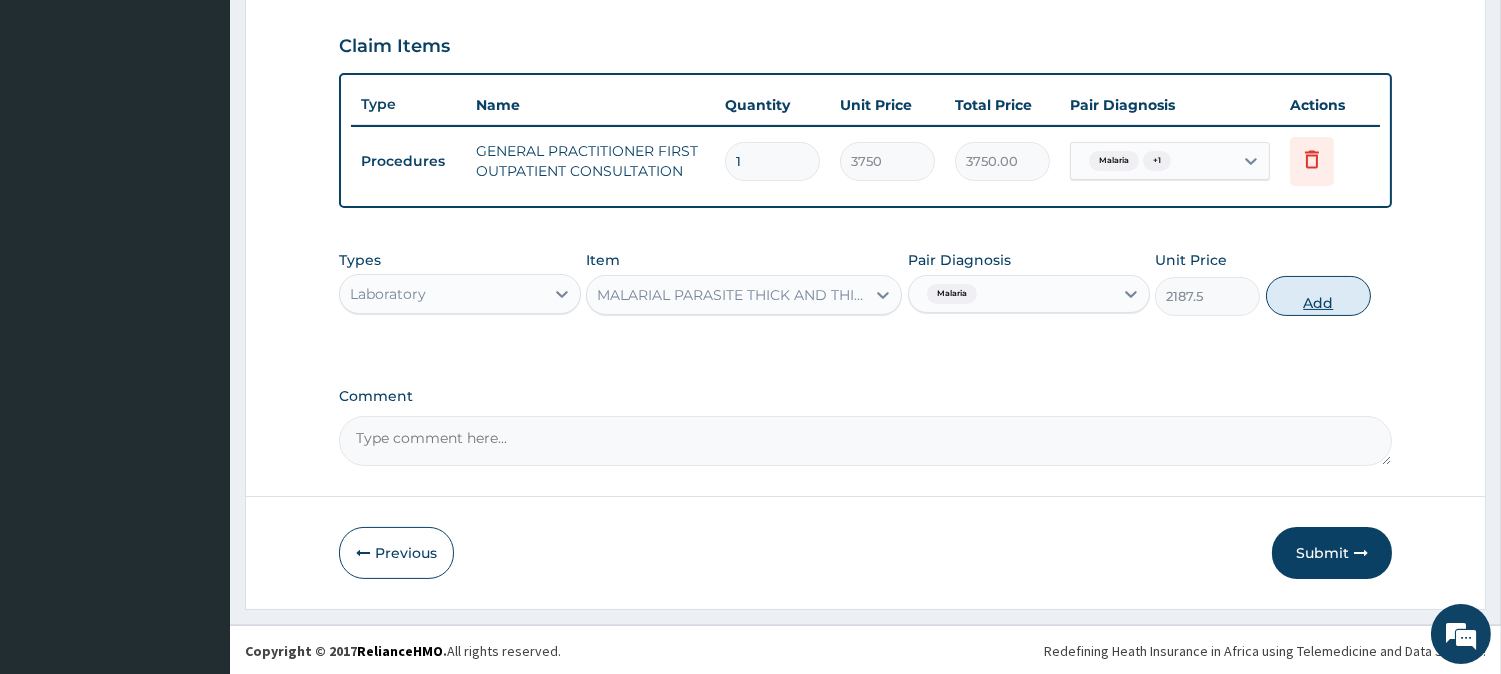 click on "Add" at bounding box center (1318, 296) 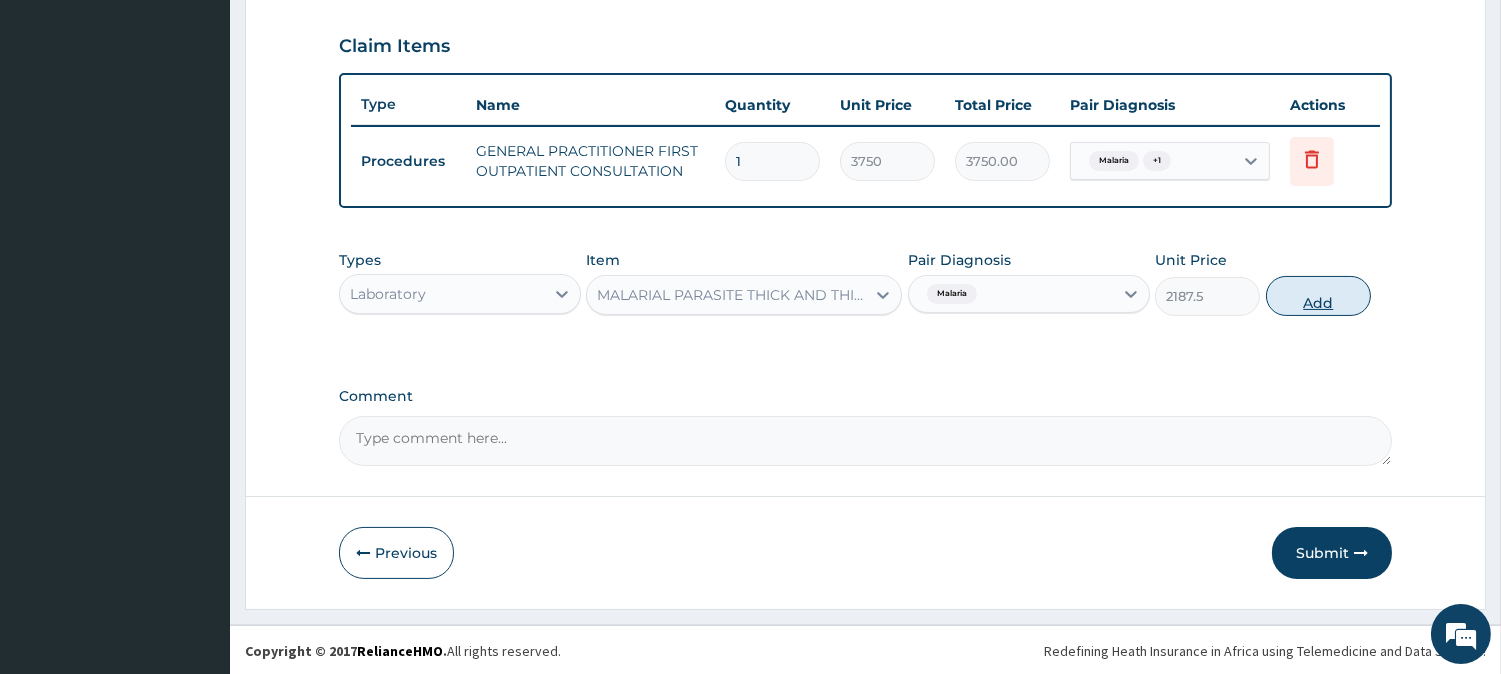 type on "0" 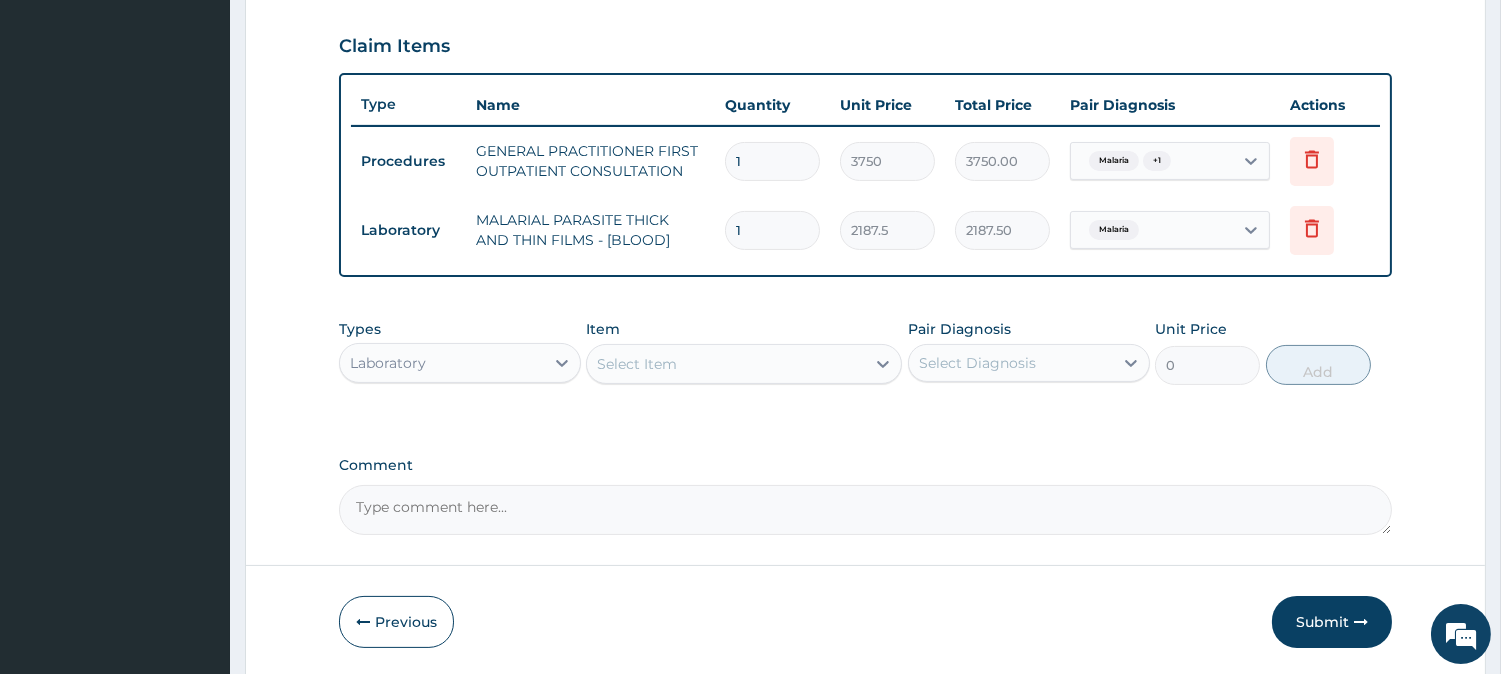 scroll, scrollTop: 740, scrollLeft: 0, axis: vertical 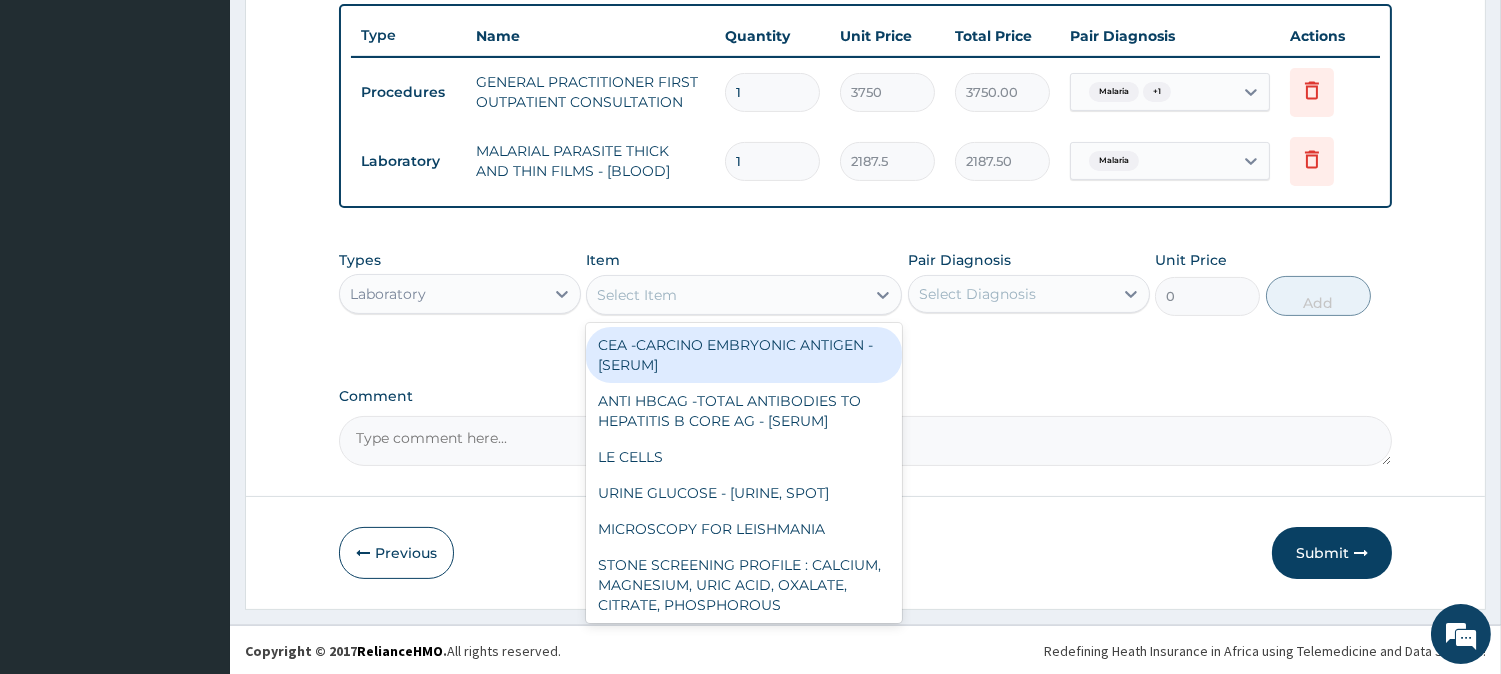 click on "Select Item" at bounding box center (726, 295) 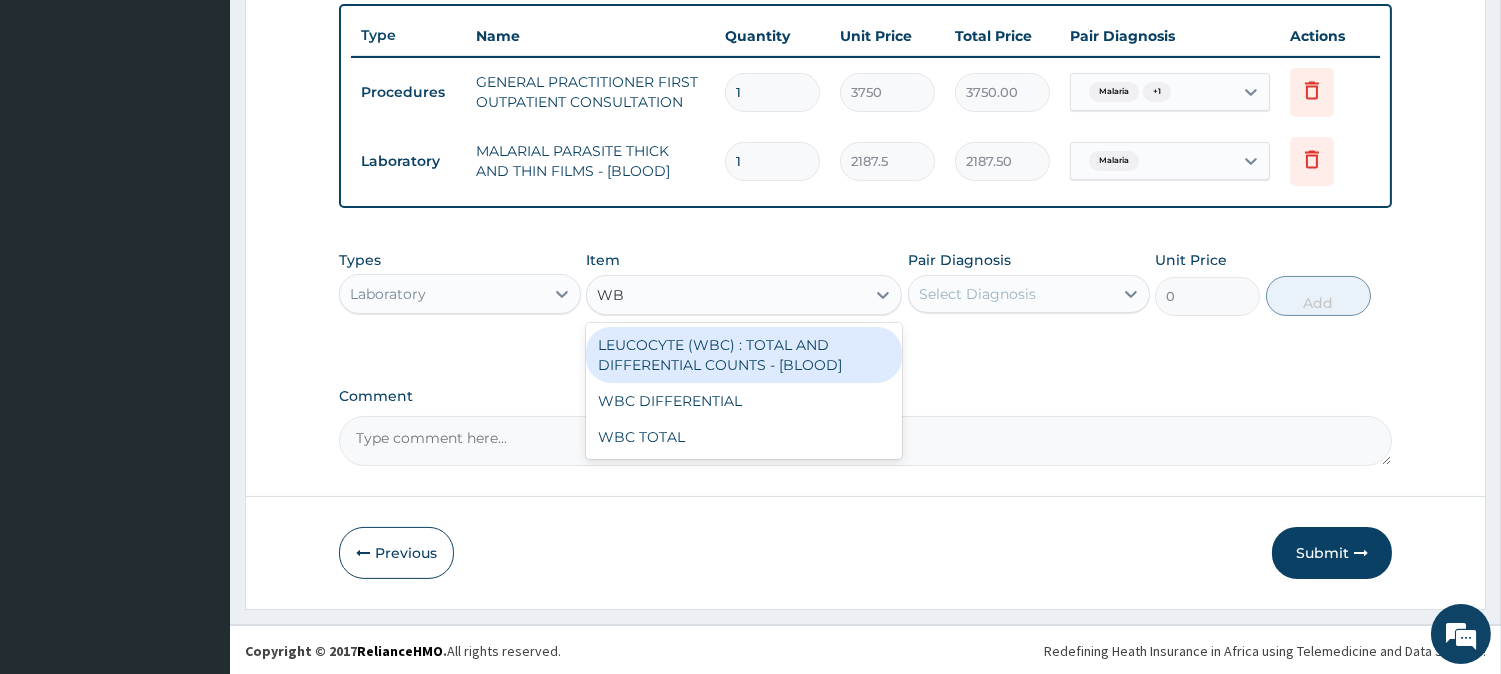 type on "WBC" 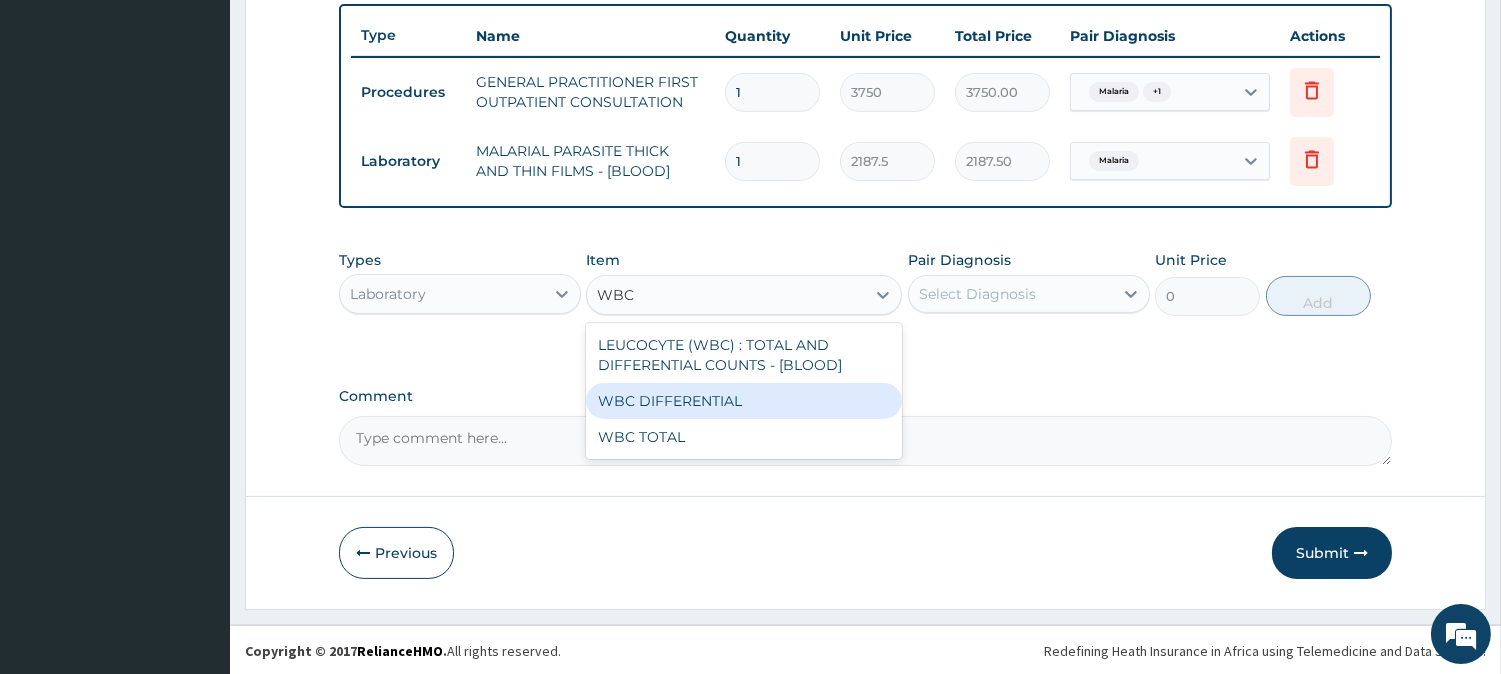 click on "WBC DIFFERENTIAL" at bounding box center [744, 401] 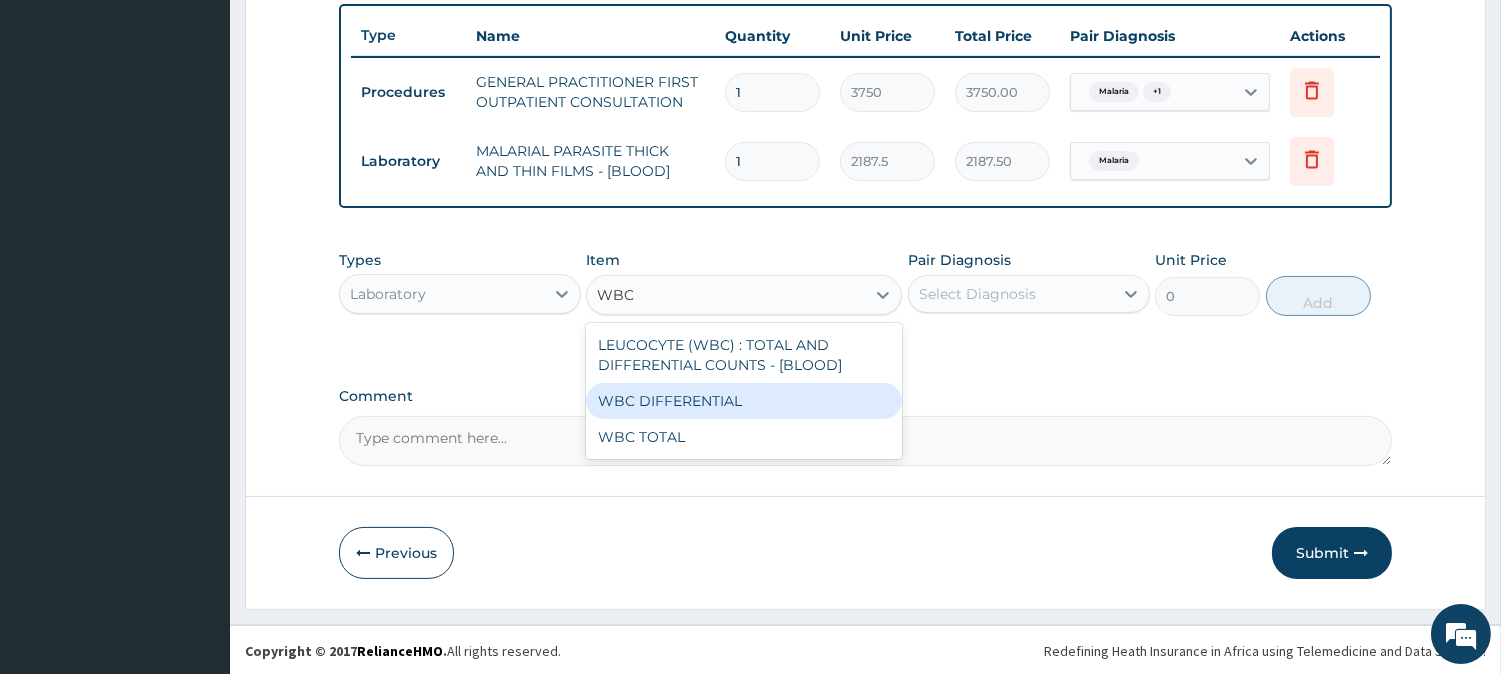 type 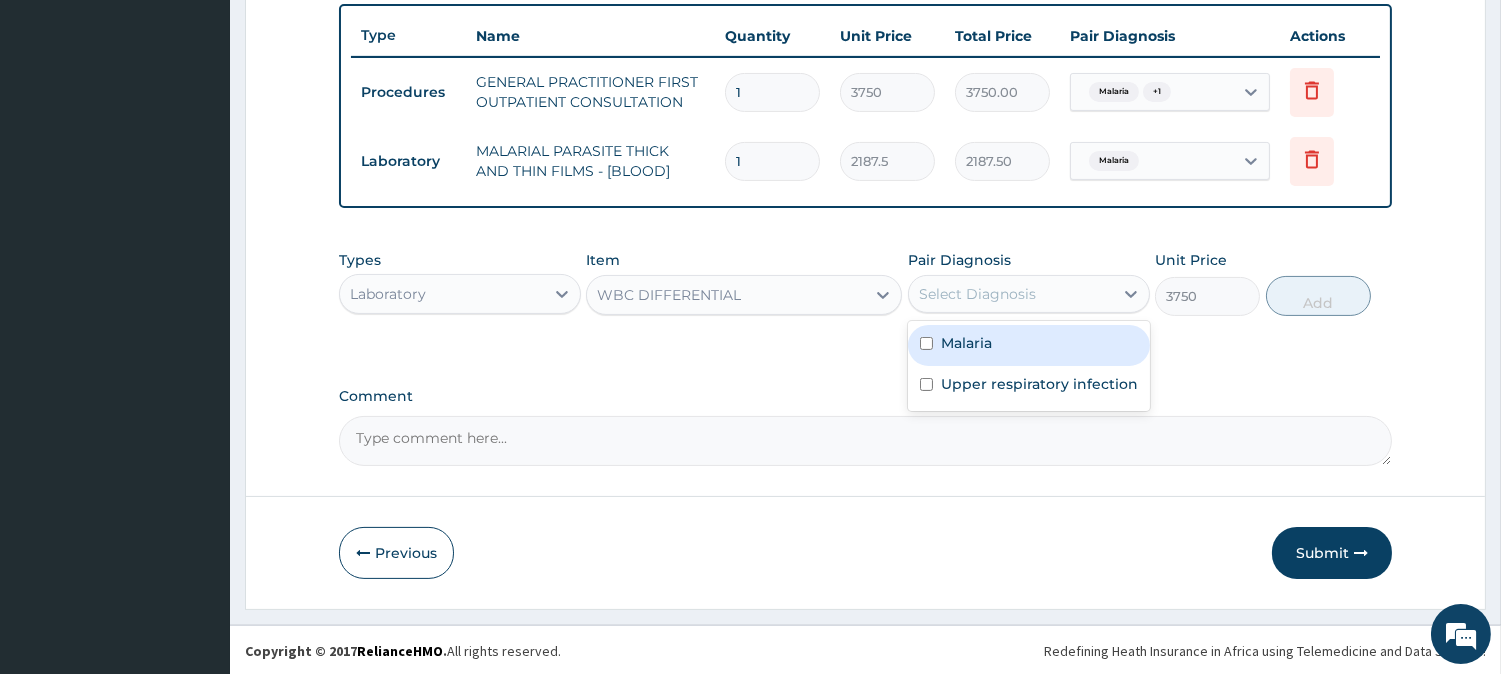 click on "Select Diagnosis" at bounding box center (977, 294) 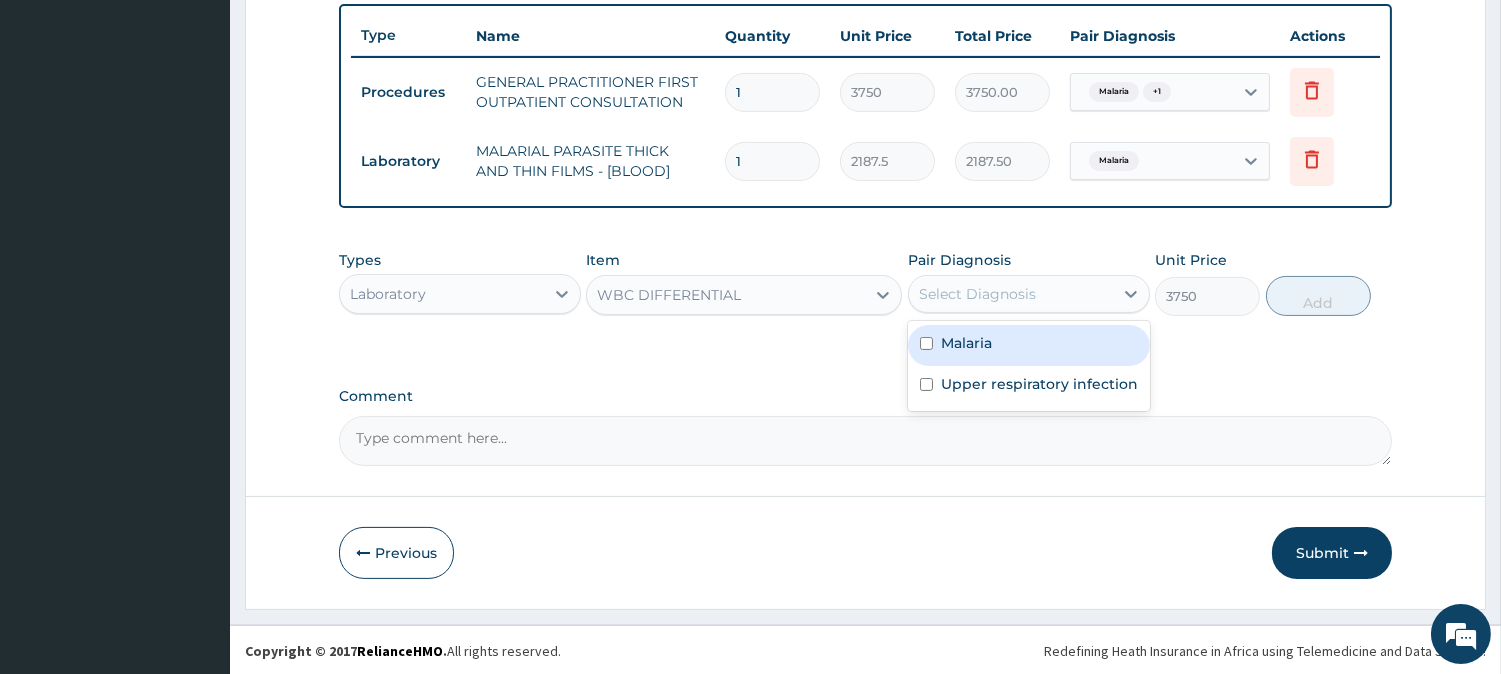 click on "Malaria" at bounding box center (1029, 345) 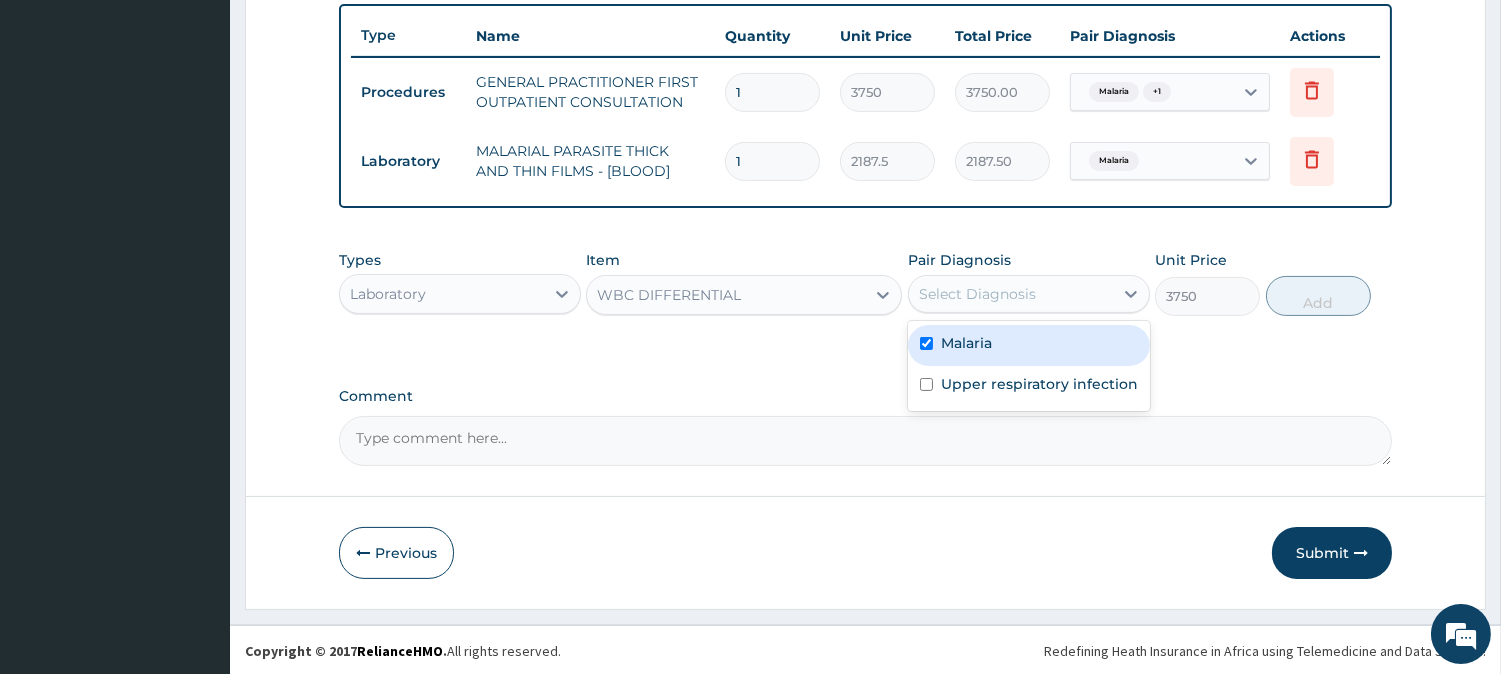 checkbox on "true" 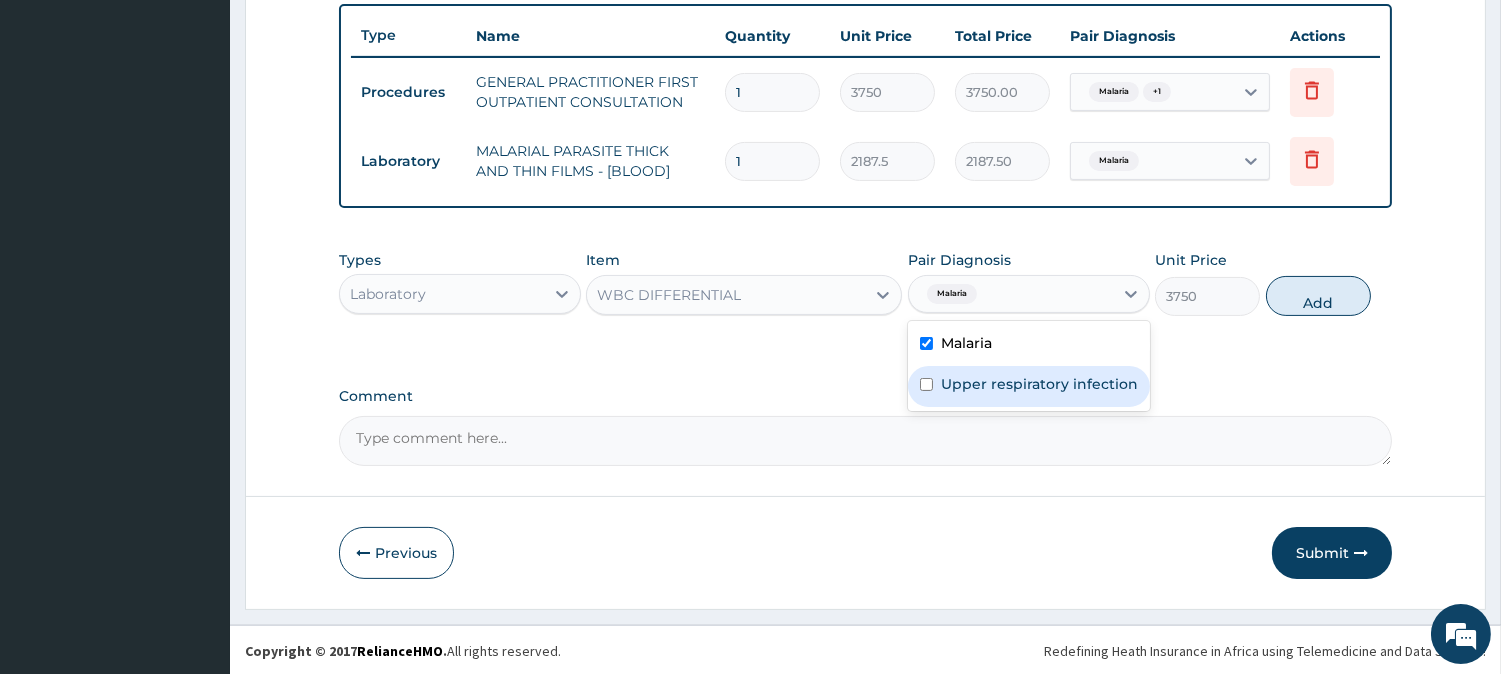 click on "Upper respiratory infection" at bounding box center (1039, 384) 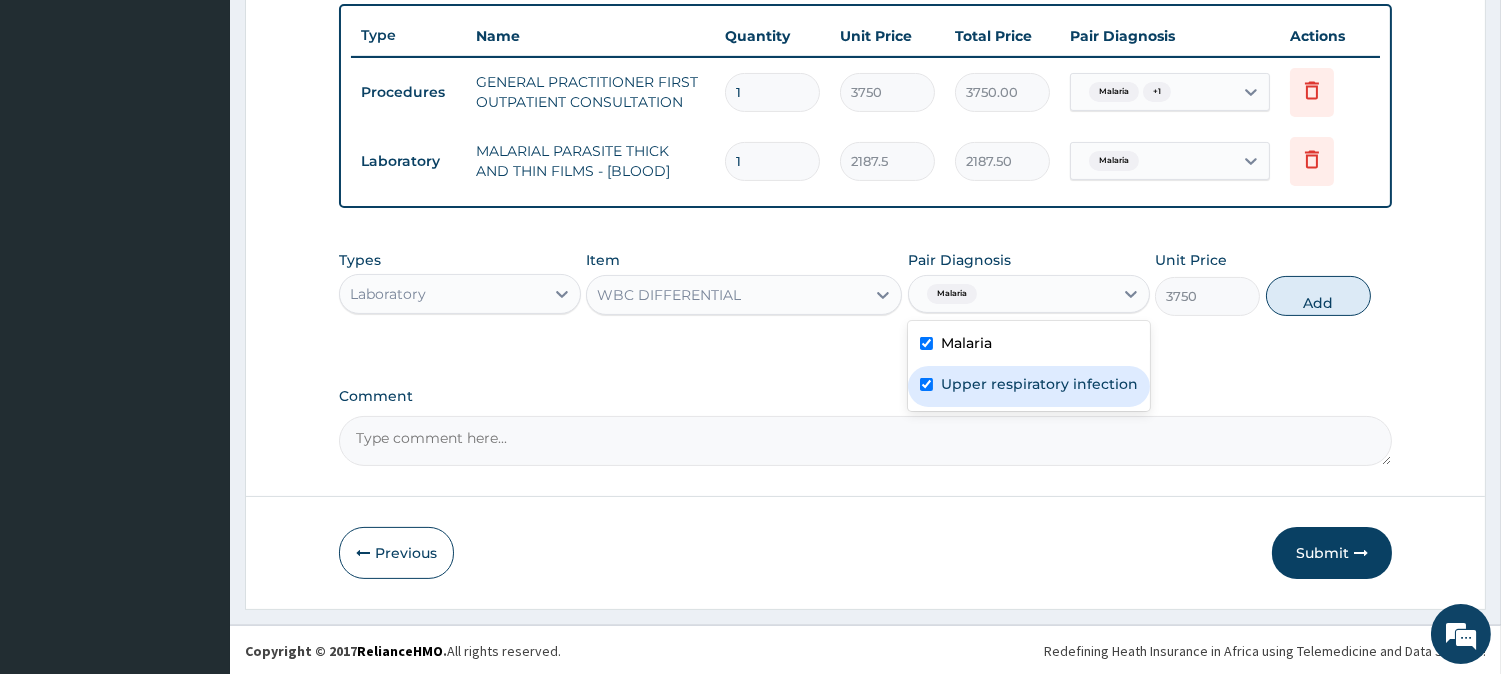 checkbox on "true" 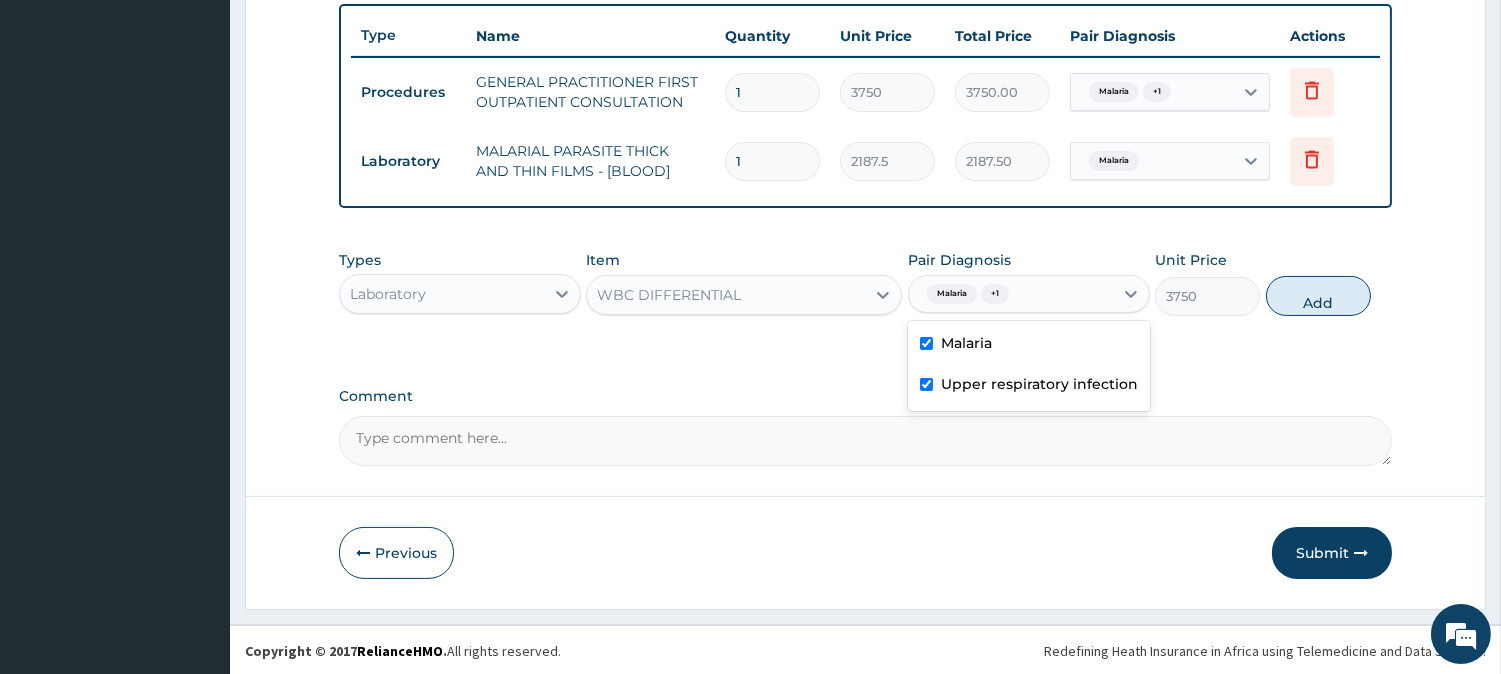 click at bounding box center [926, 343] 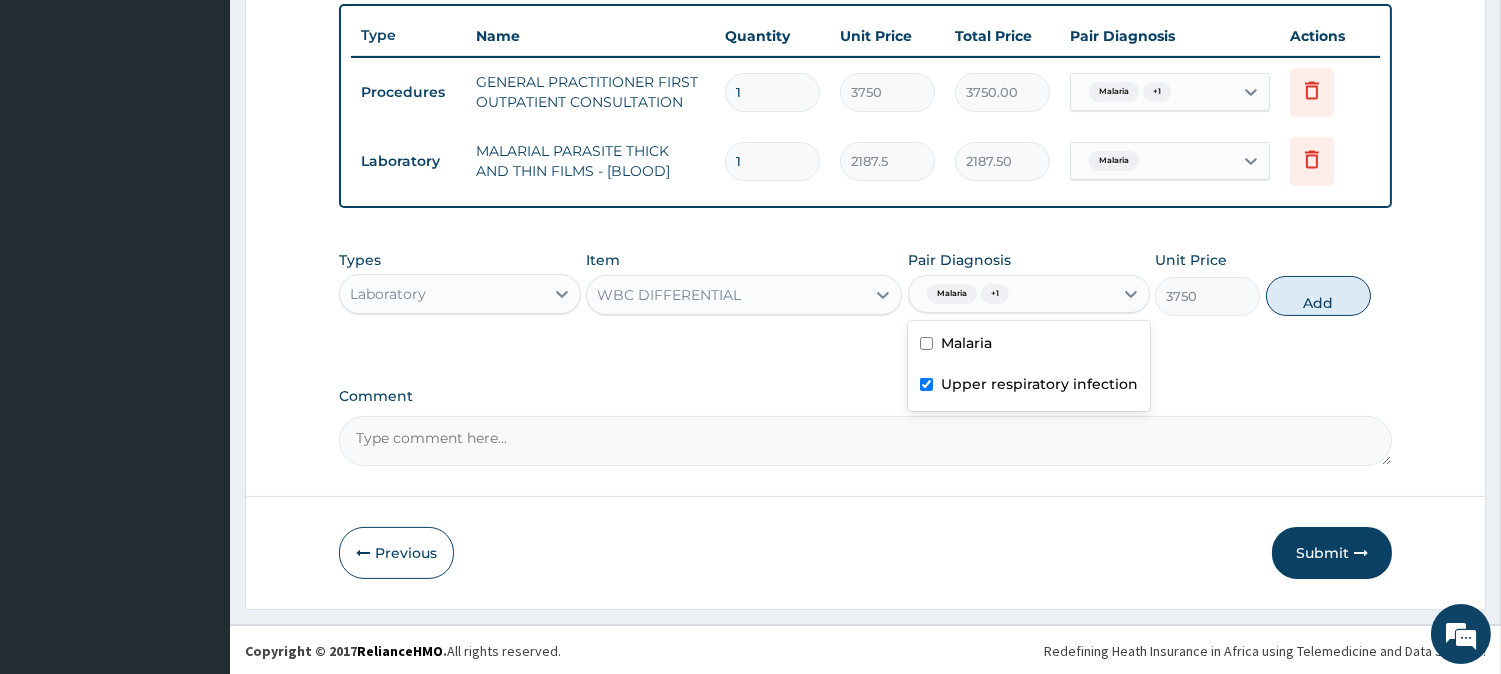 checkbox on "false" 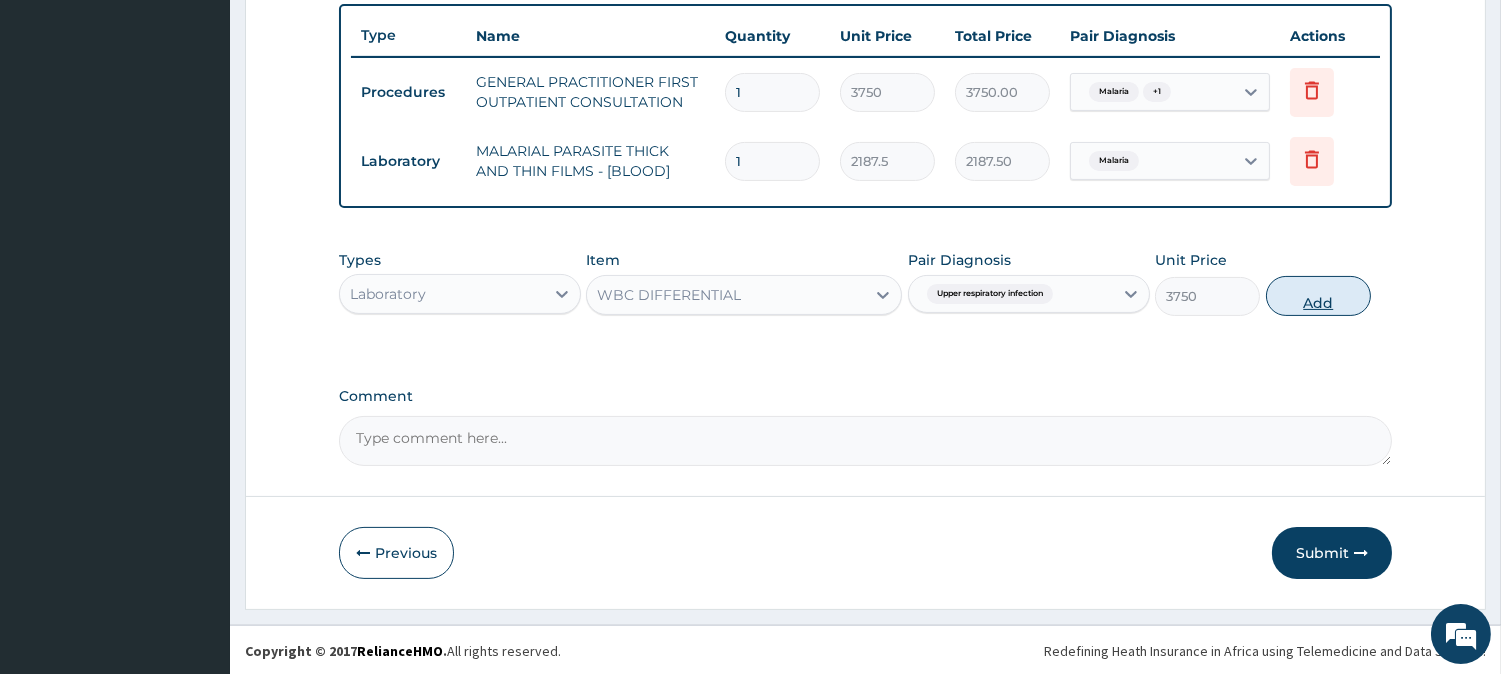click on "Add" at bounding box center [1318, 296] 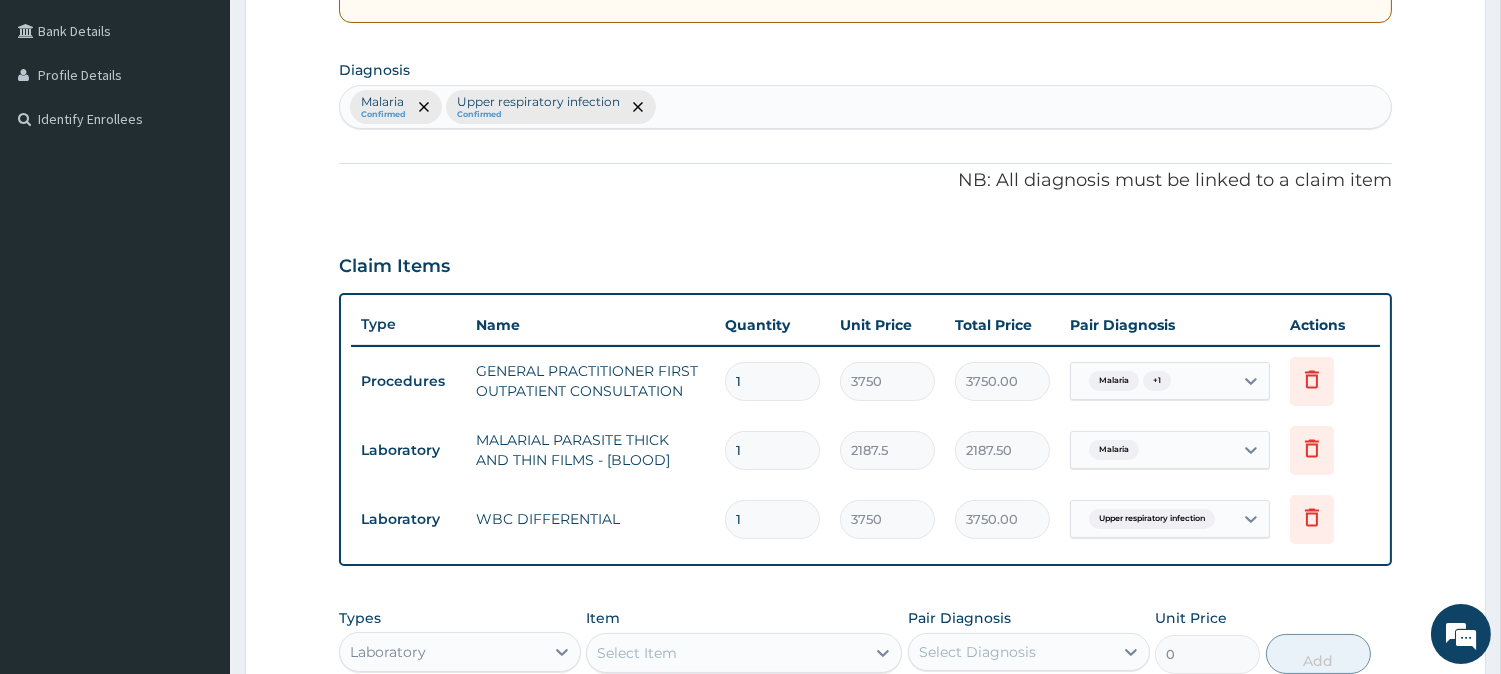 scroll, scrollTop: 810, scrollLeft: 0, axis: vertical 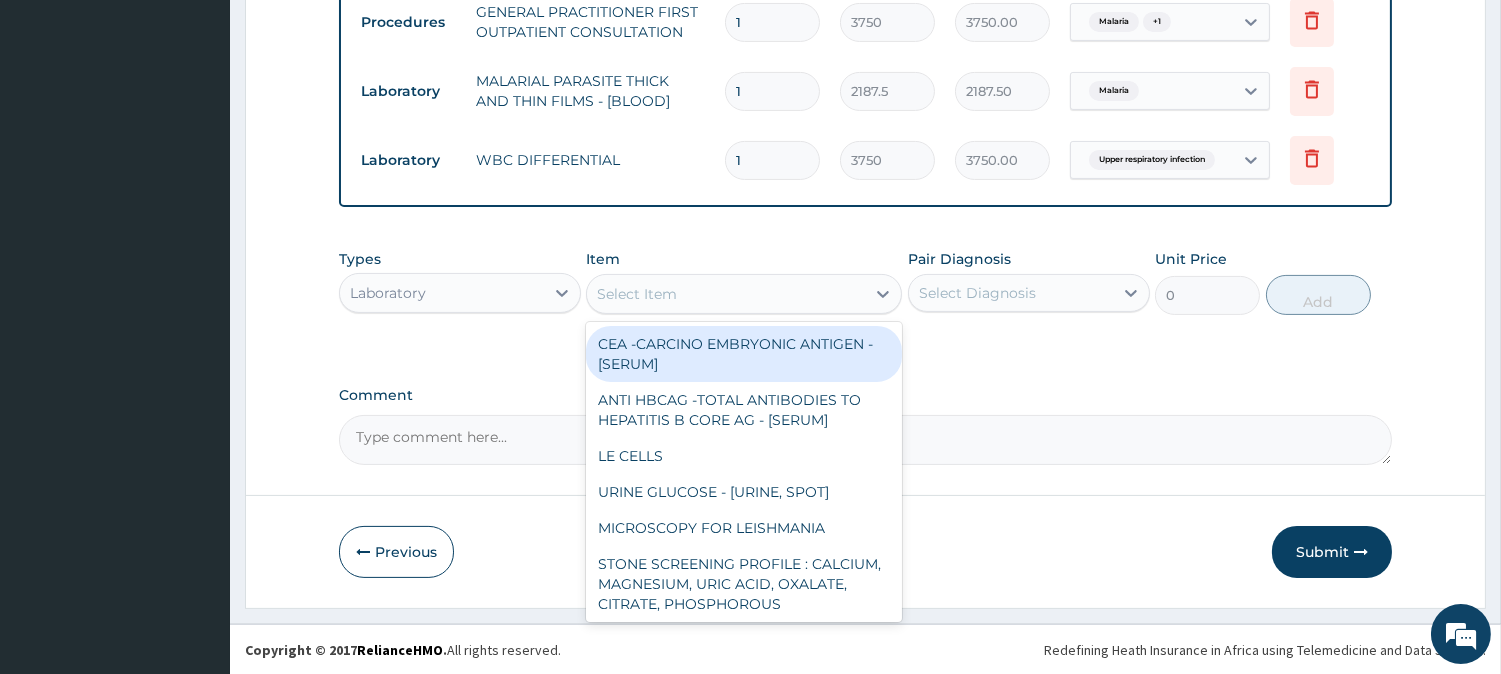 click on "Select Item" at bounding box center [726, 294] 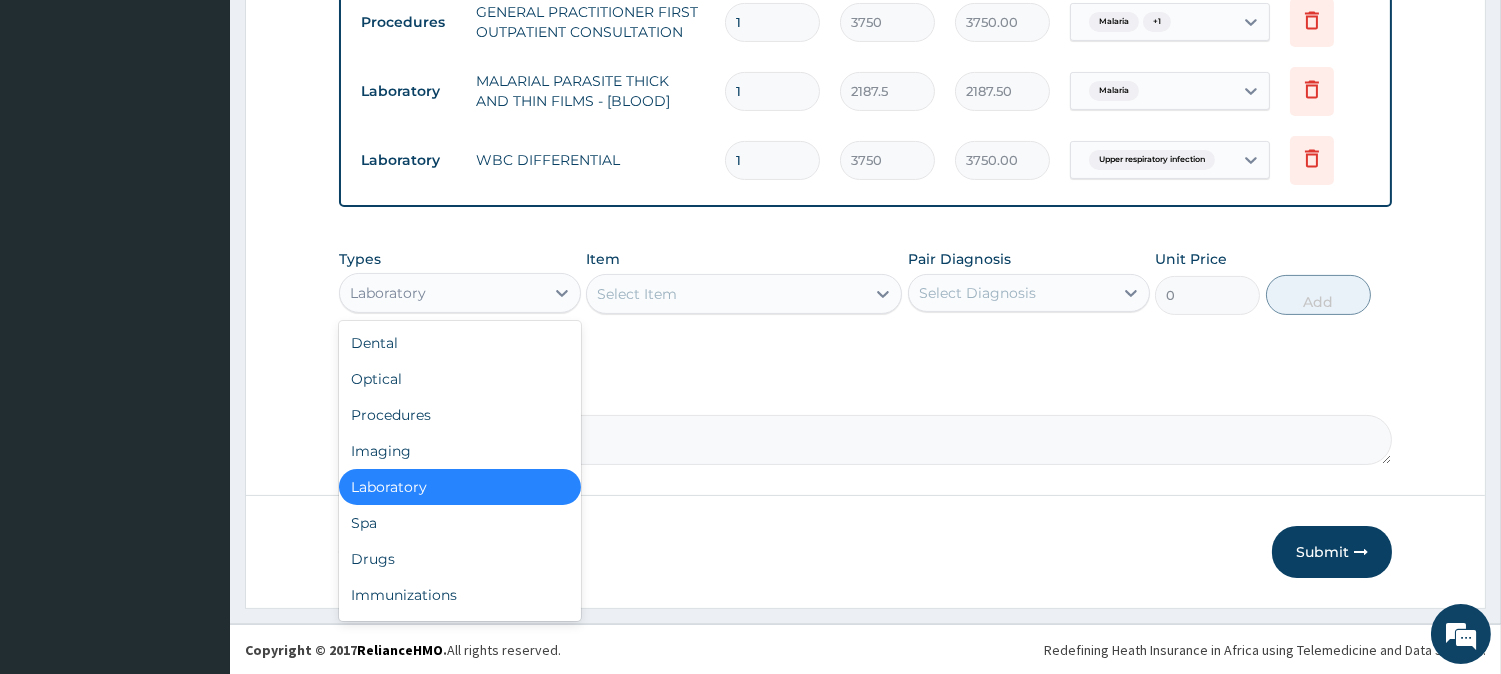 click on "Laboratory" at bounding box center (442, 293) 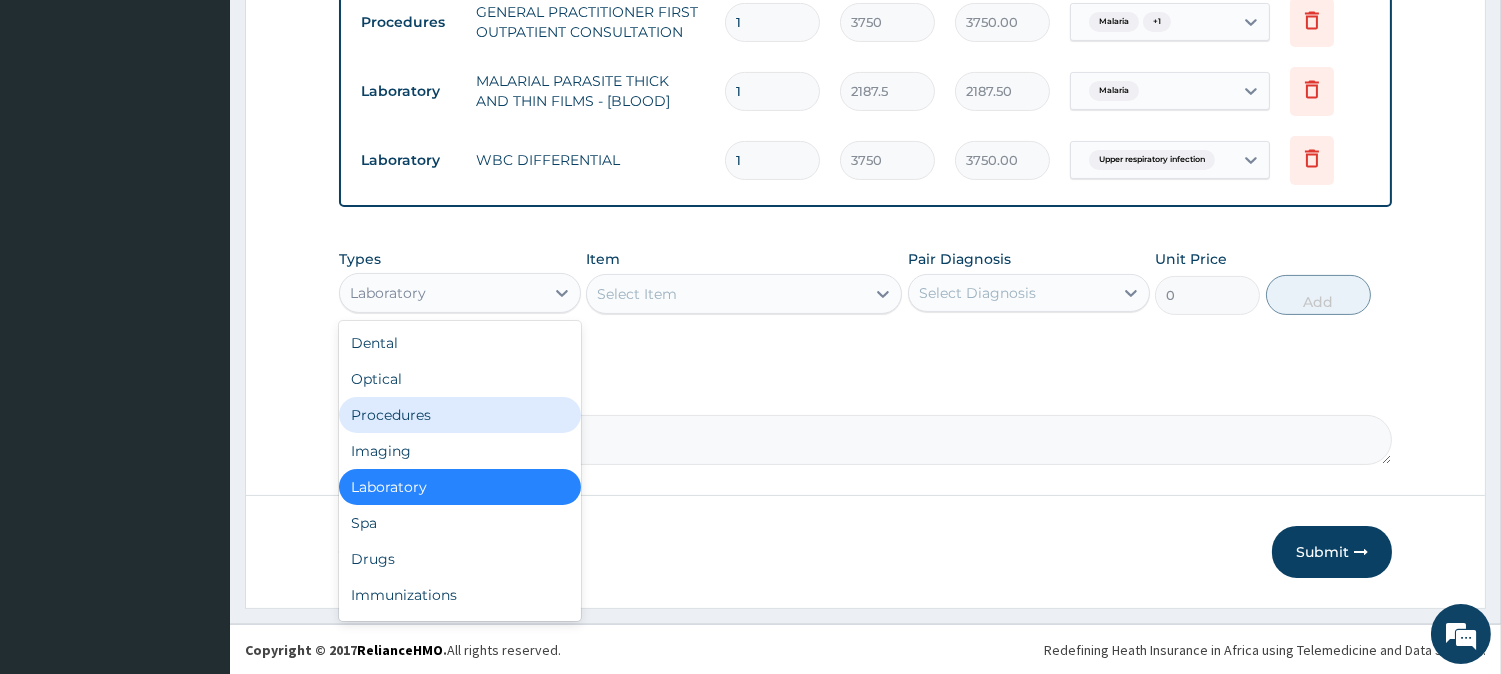scroll, scrollTop: 67, scrollLeft: 0, axis: vertical 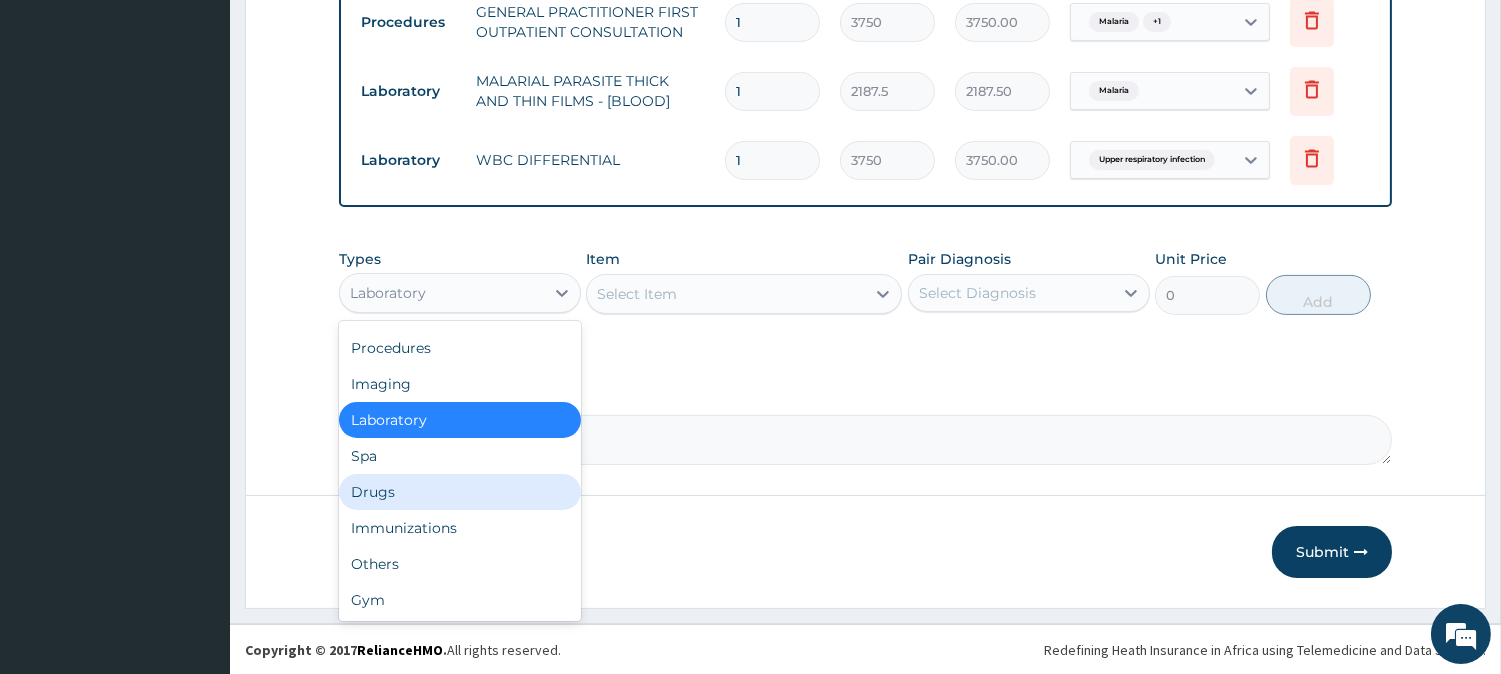 click on "Drugs" at bounding box center [460, 492] 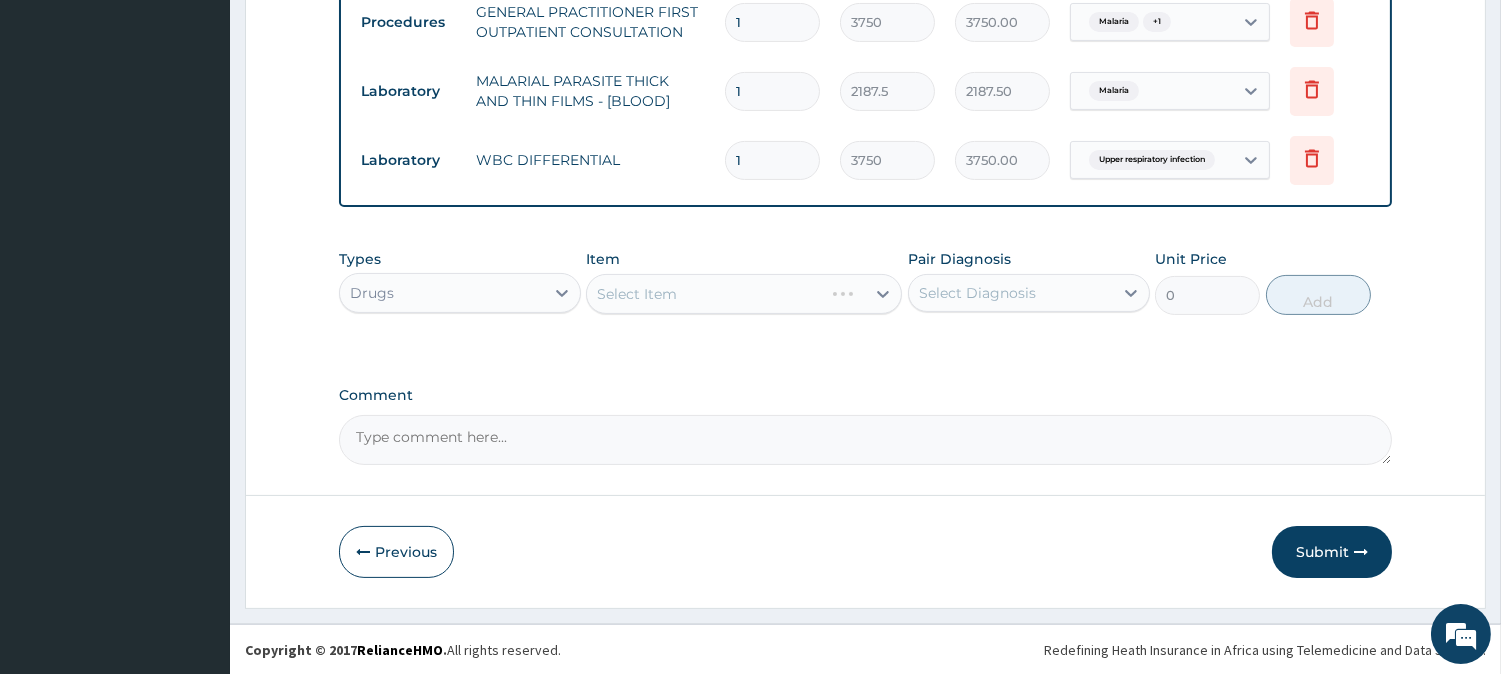 click on "Select Item" at bounding box center (744, 294) 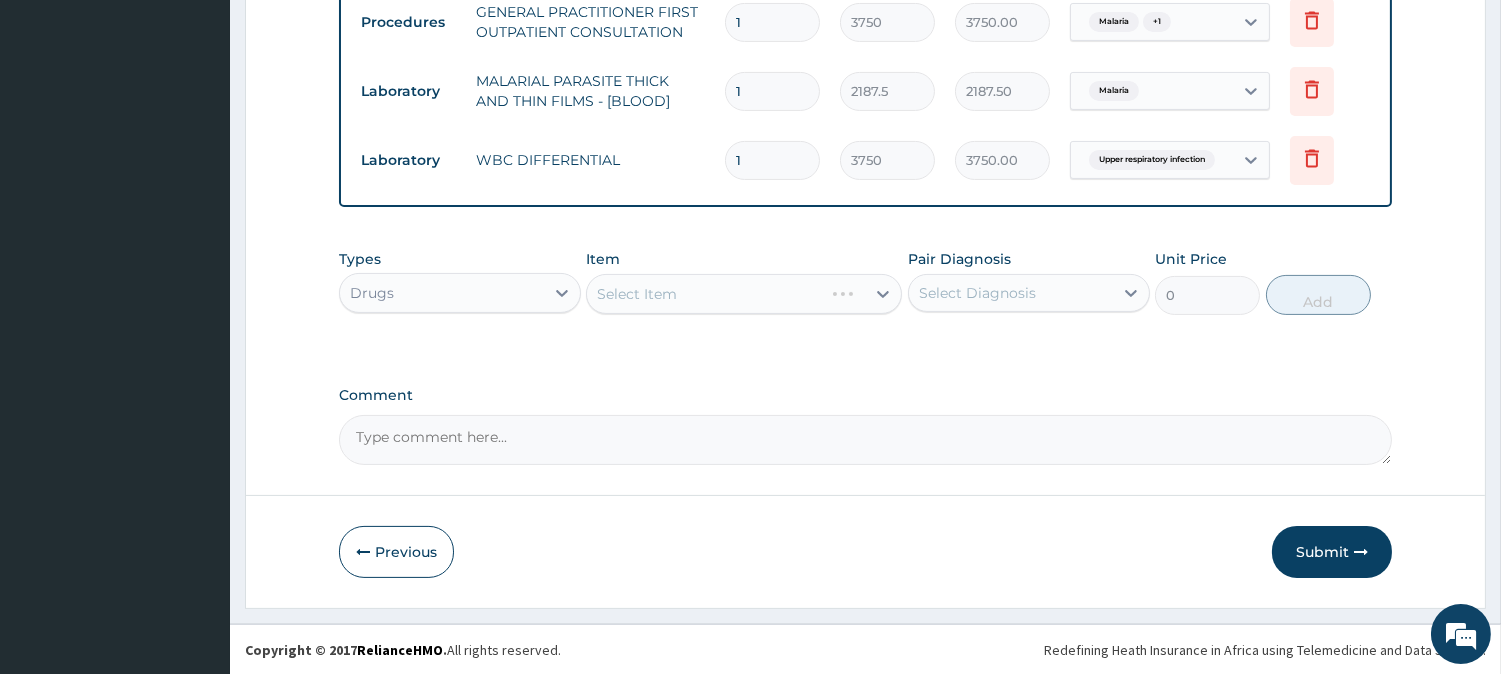 click on "Select Item" at bounding box center [744, 294] 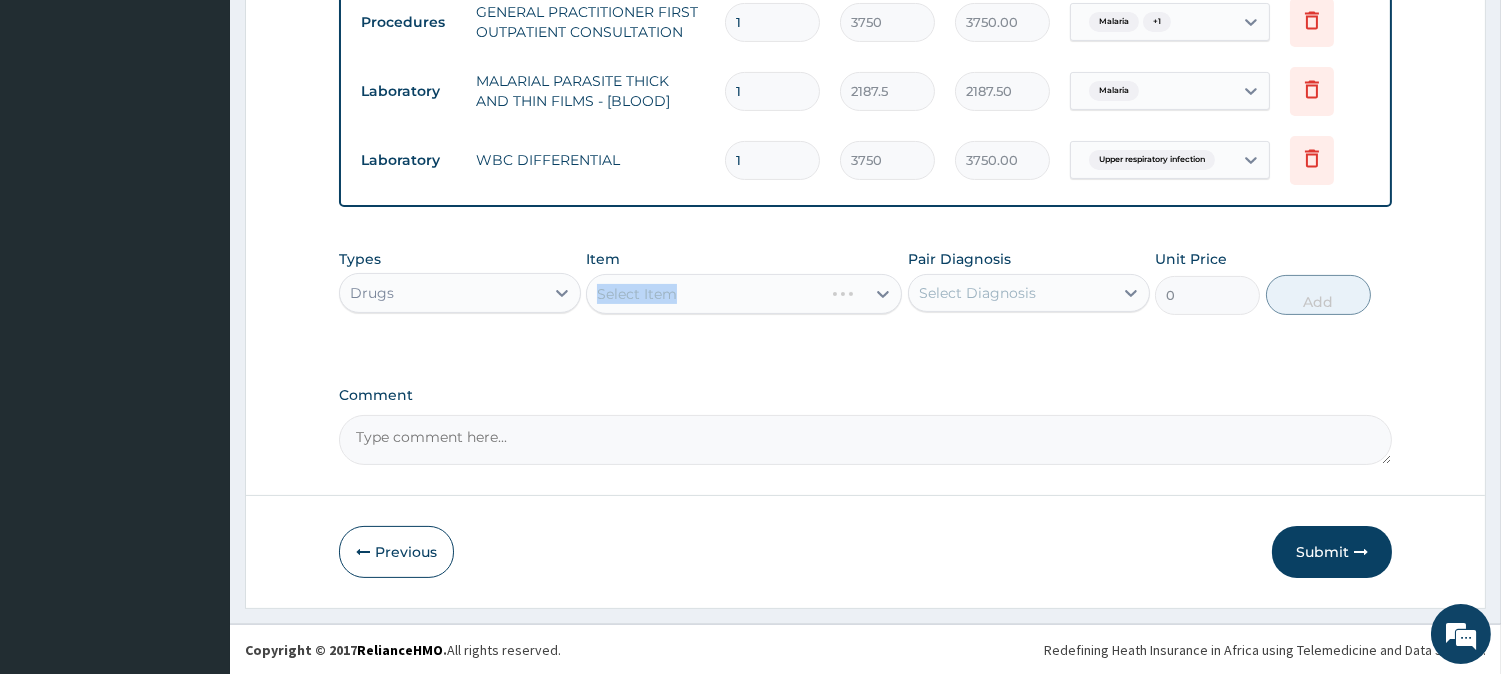 click on "Select Item" at bounding box center (744, 294) 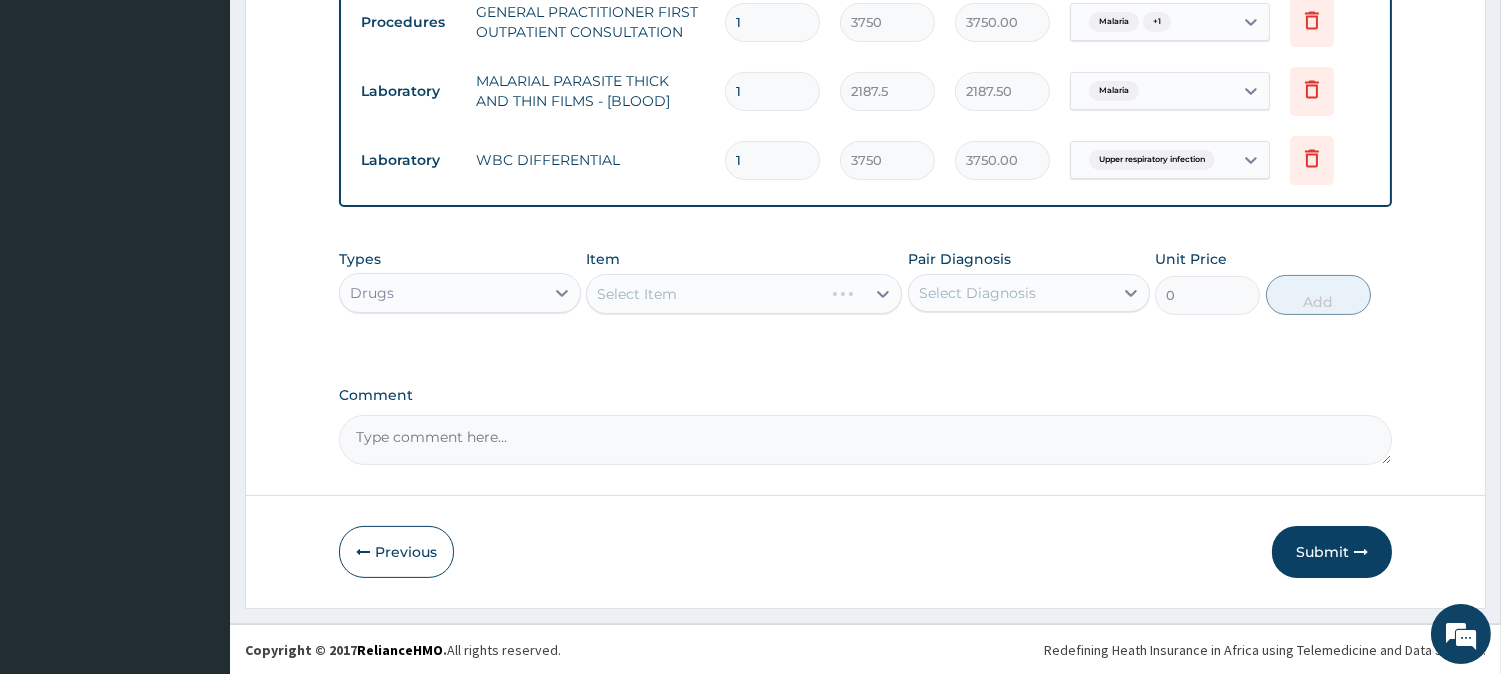 click on "Select Item" at bounding box center [744, 294] 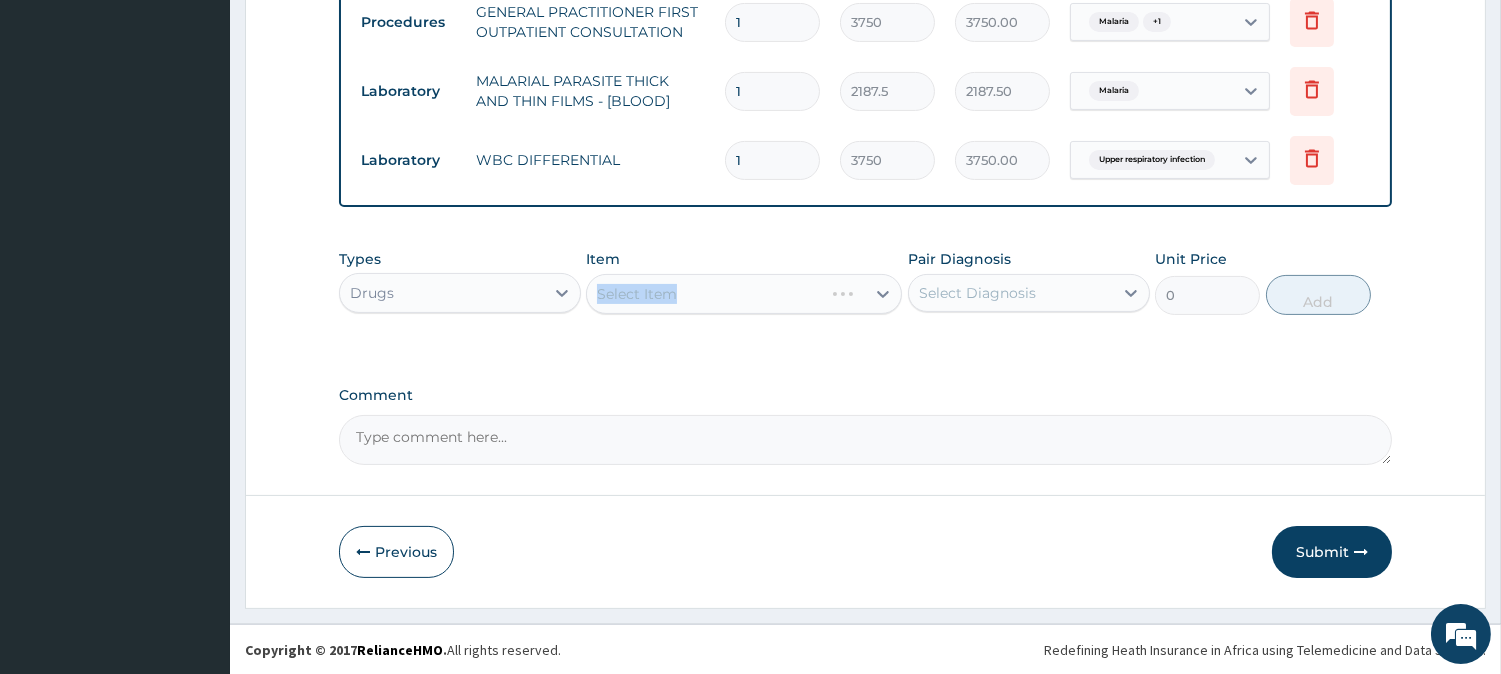 click on "Select Item" at bounding box center (744, 294) 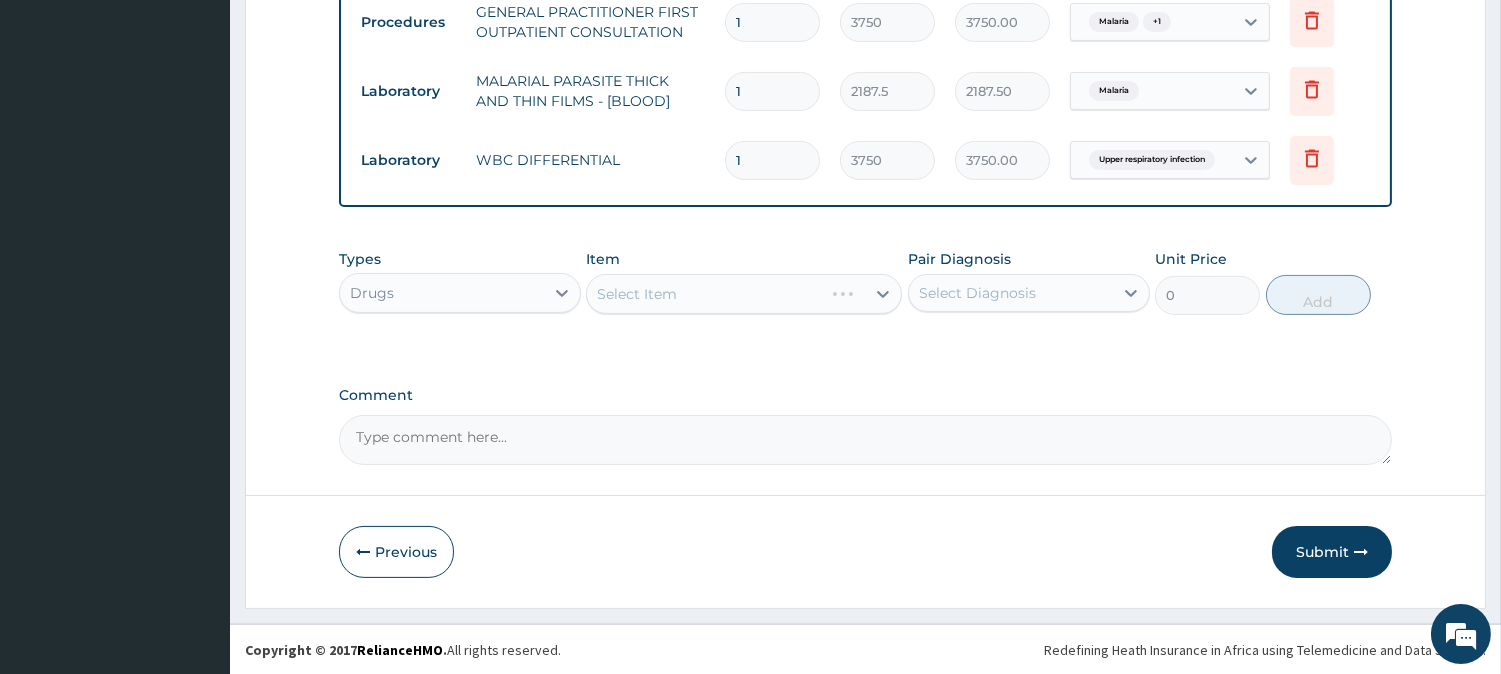 click on "Select Item" at bounding box center [744, 294] 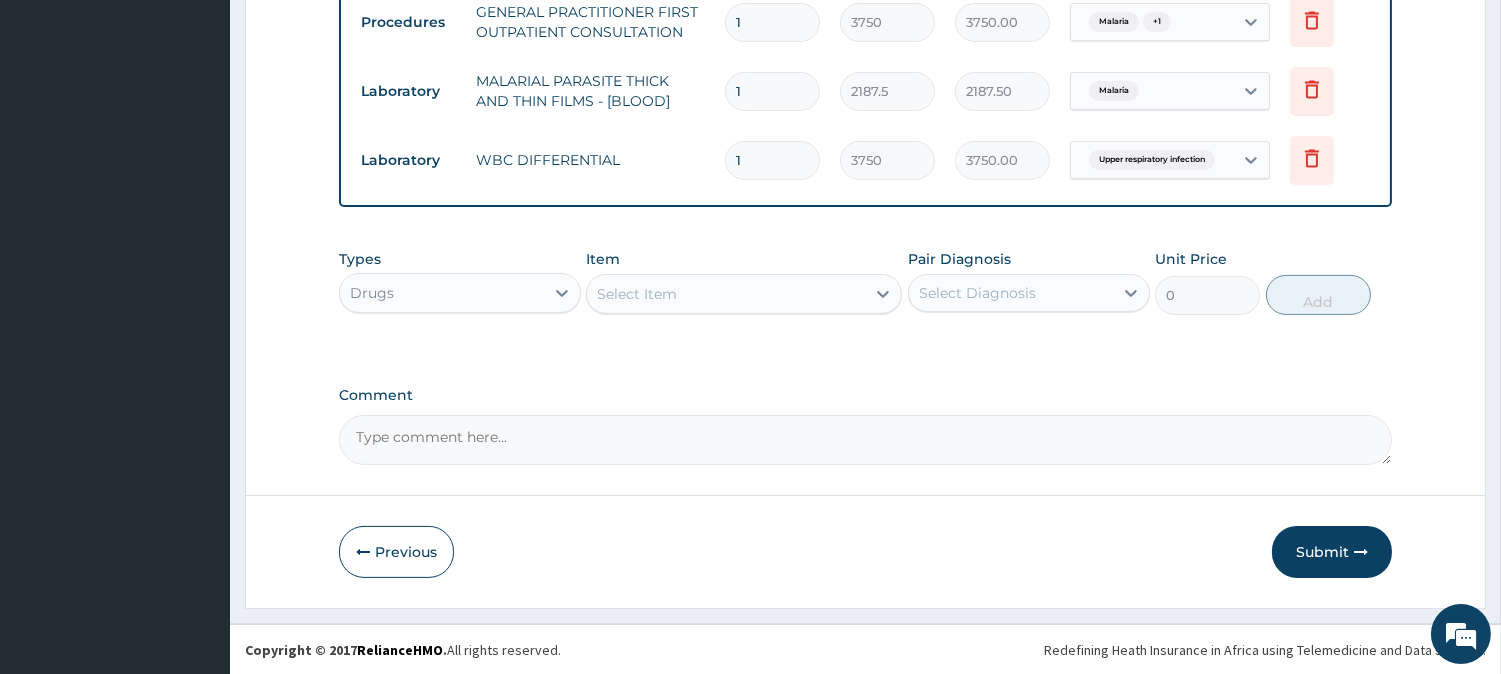 click on "Select Item" at bounding box center [726, 294] 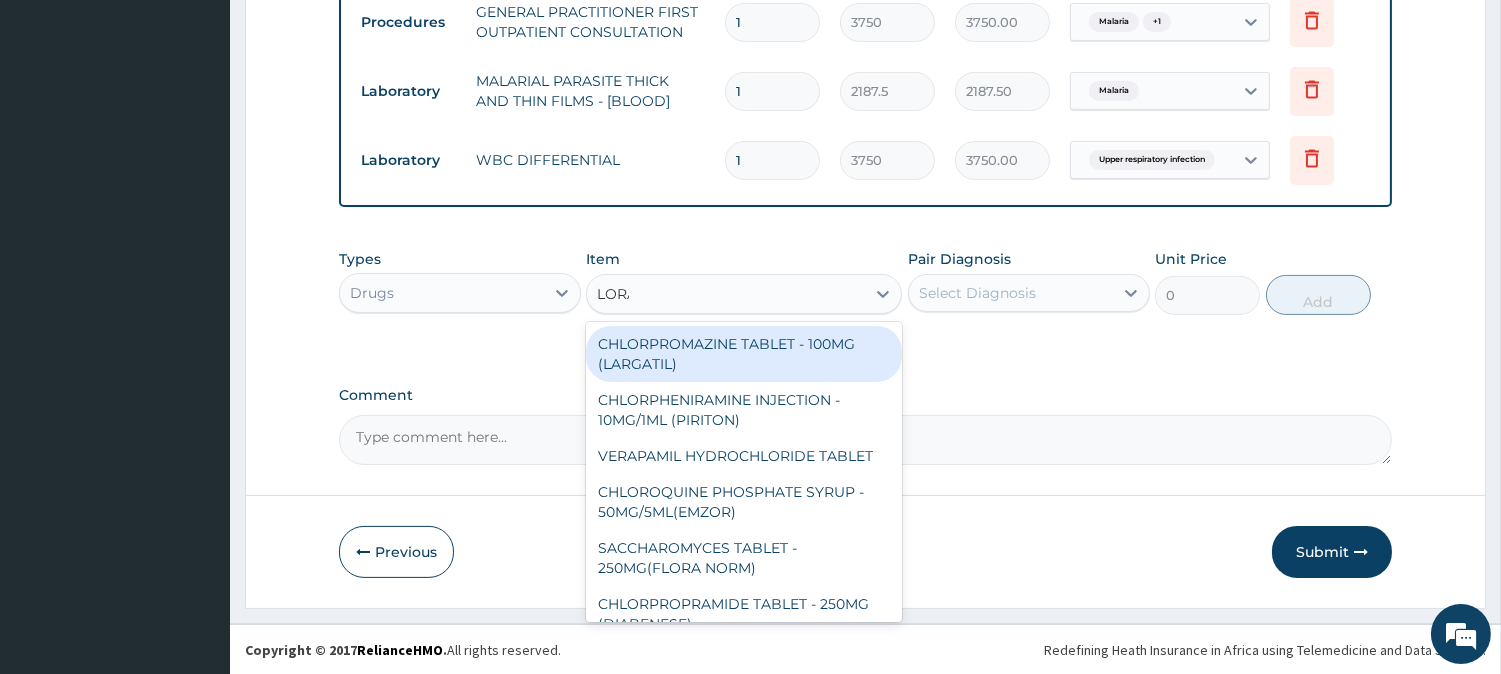 type on "LORAT" 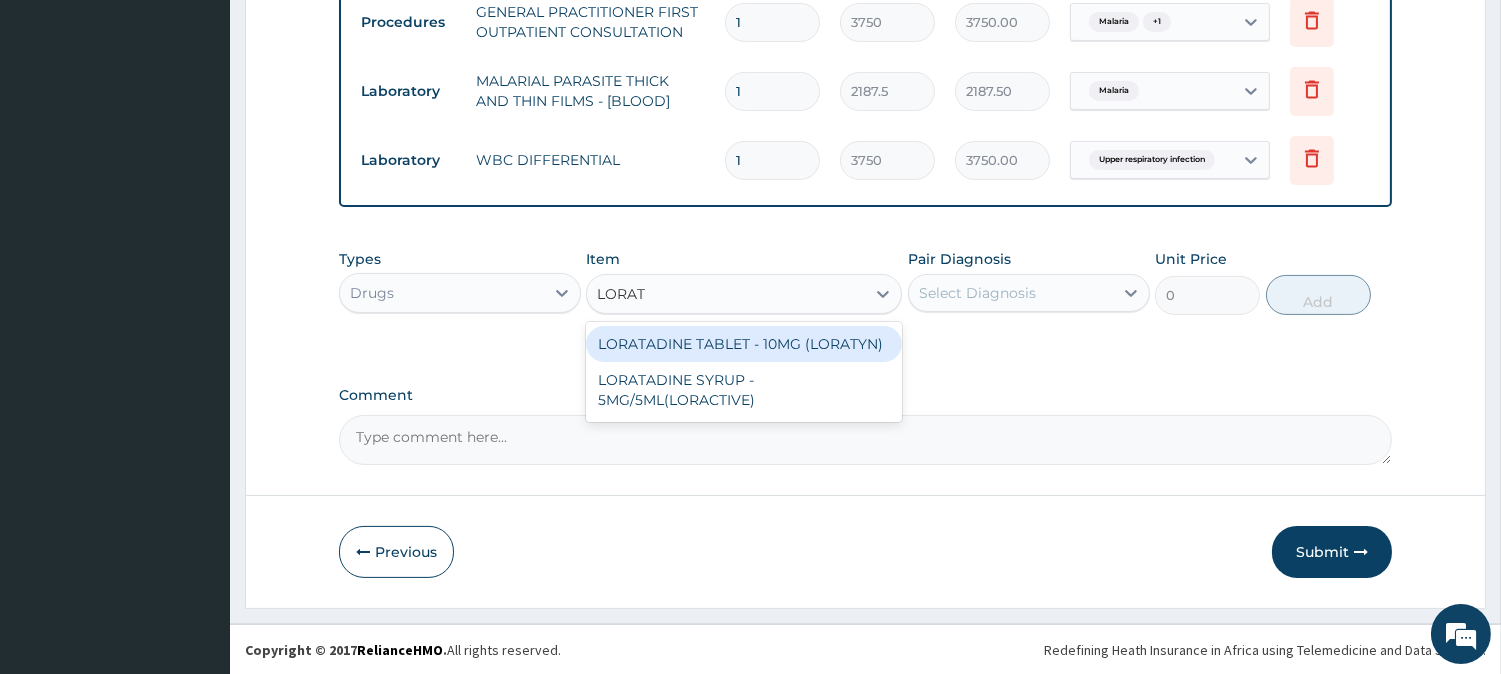 click on "LORATADINE TABLET - 10MG (LORATYN)" at bounding box center [744, 344] 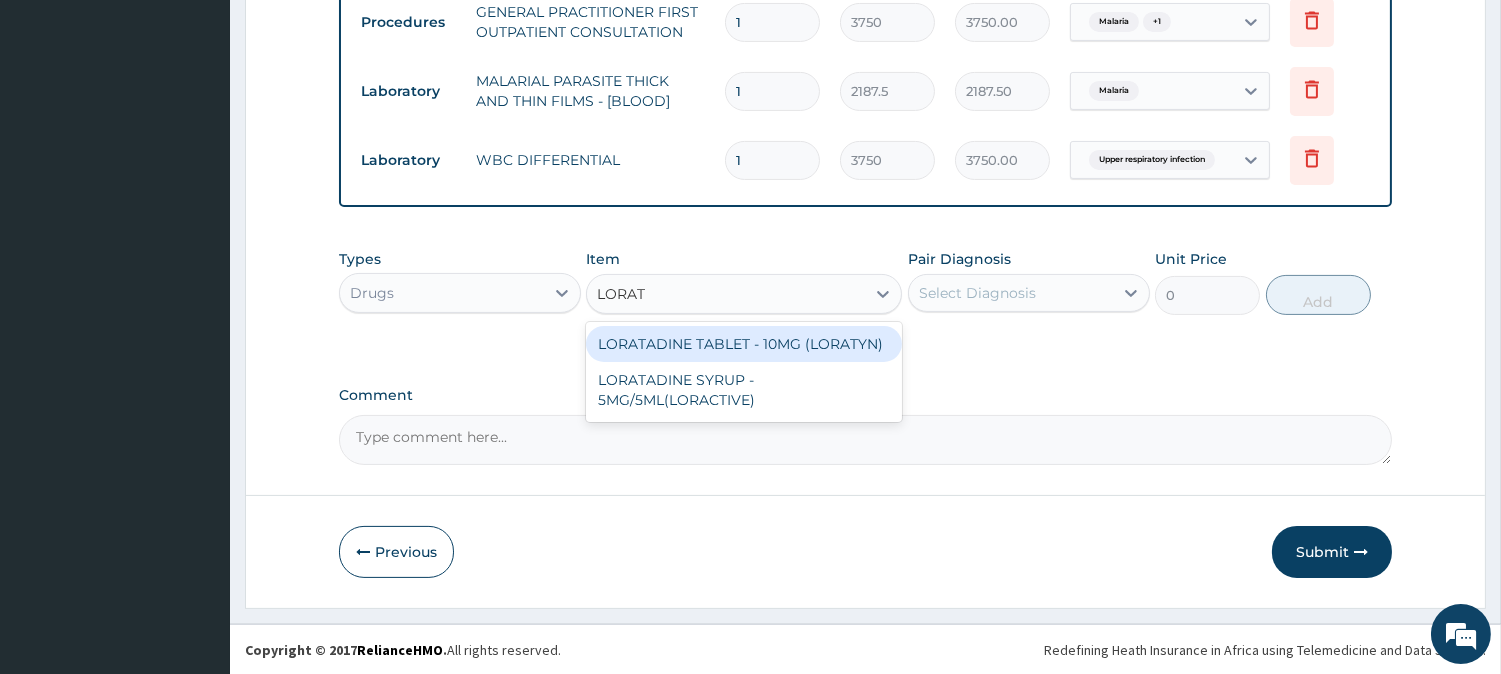 type 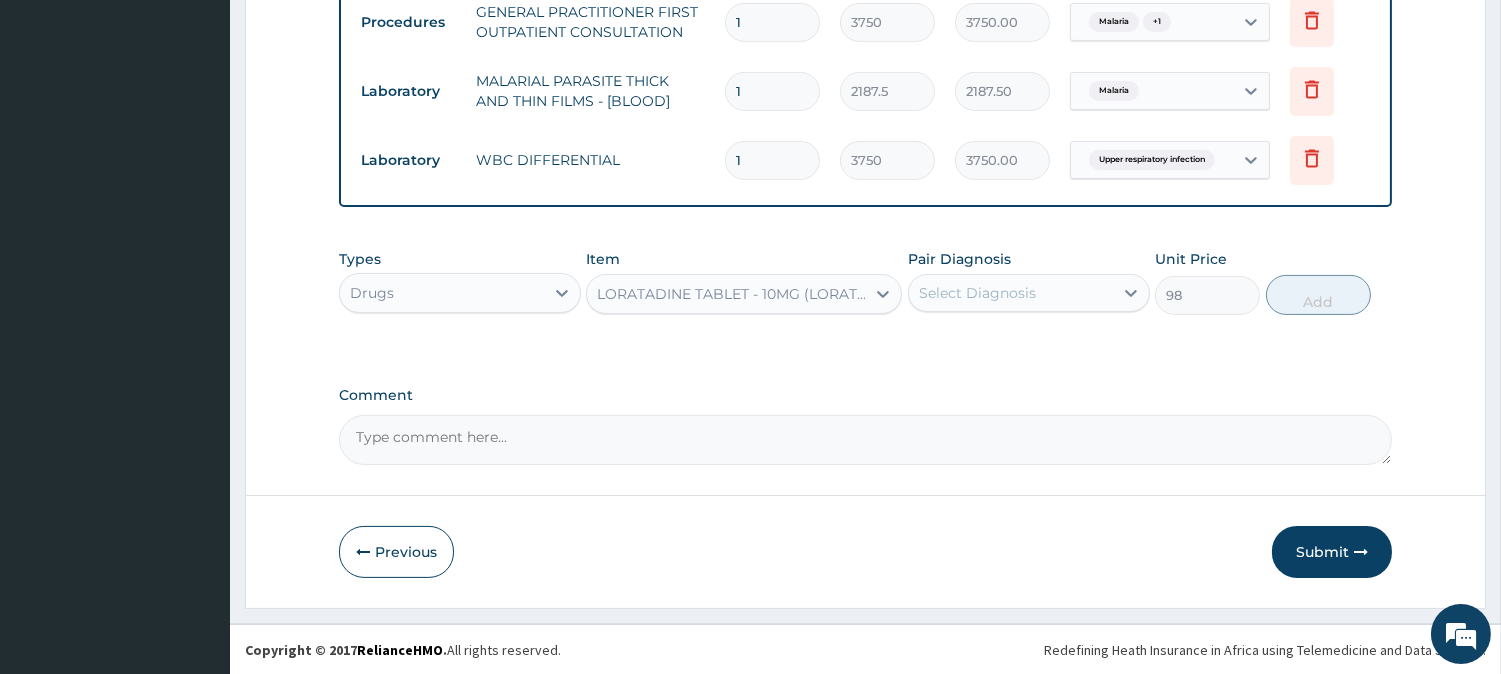 click on "Select Diagnosis" at bounding box center (977, 293) 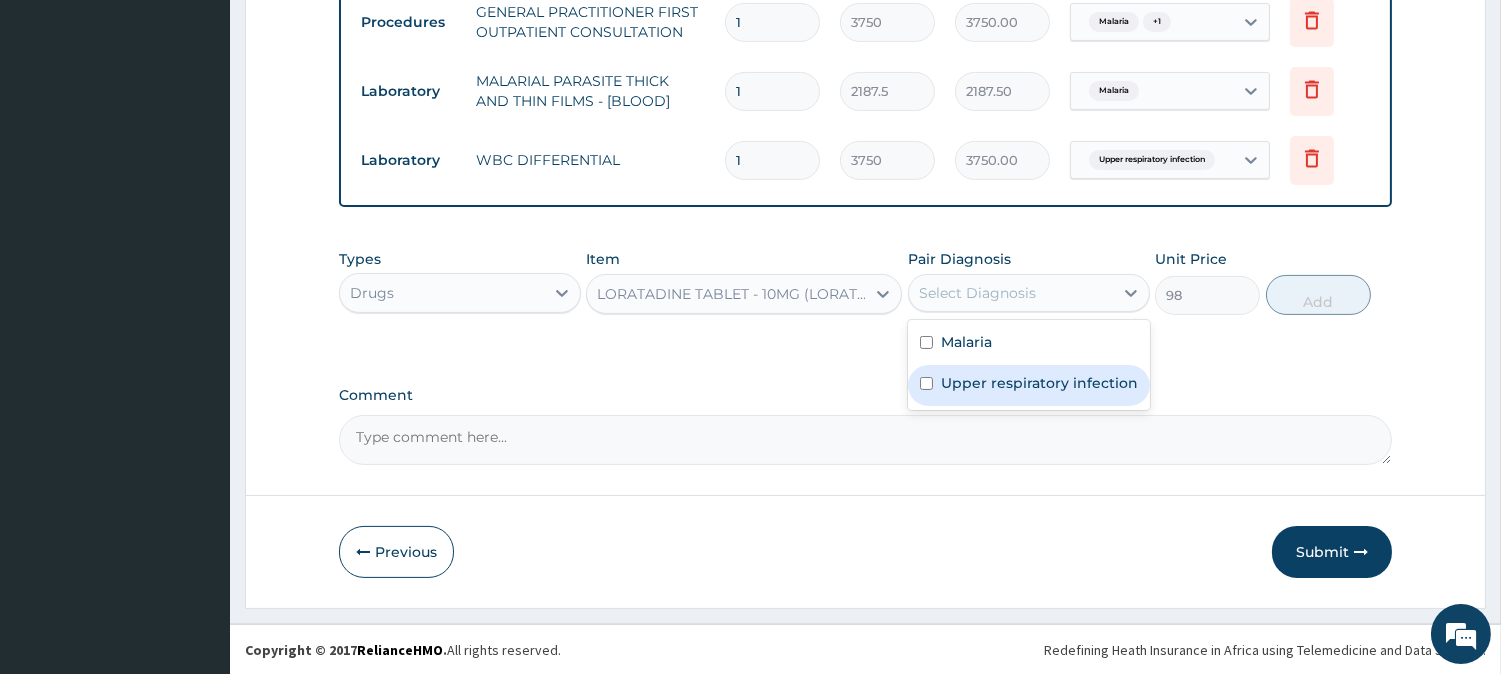 click on "Upper respiratory infection" at bounding box center (1029, 385) 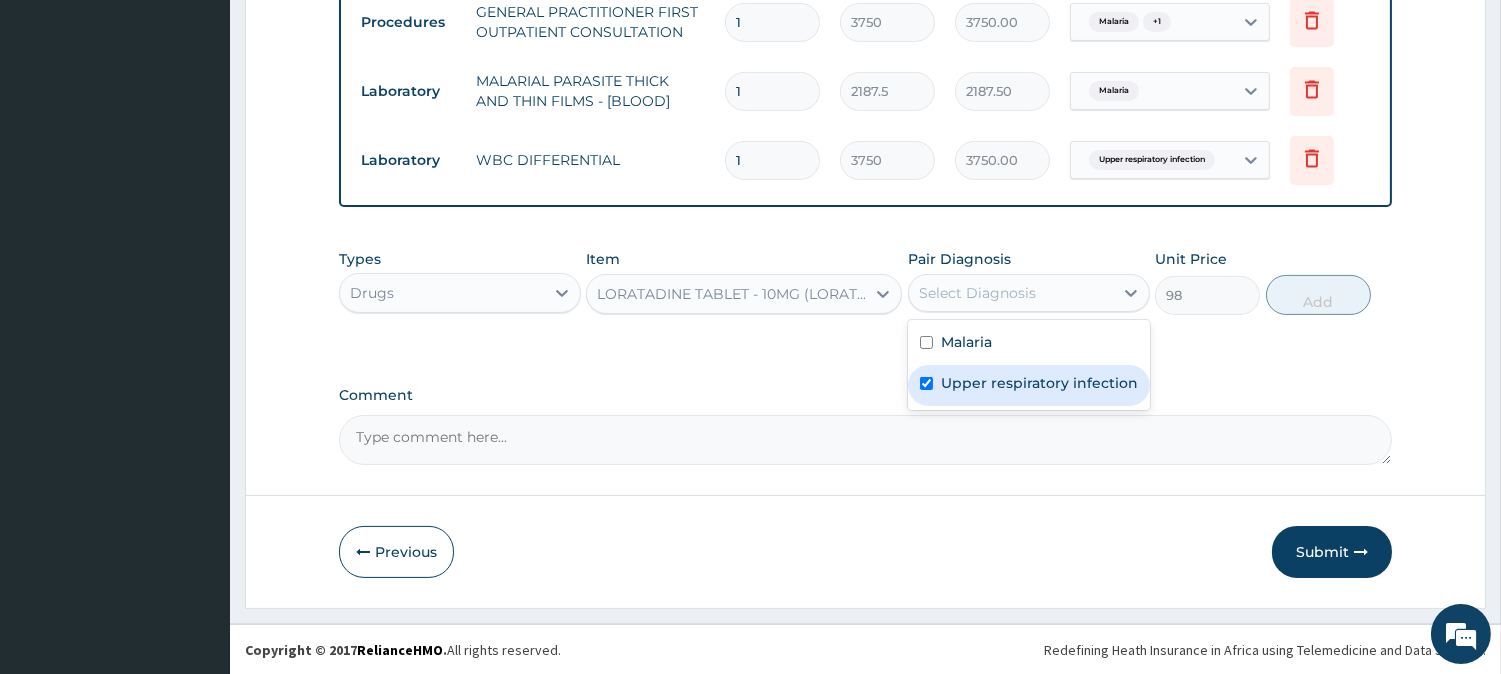 checkbox on "true" 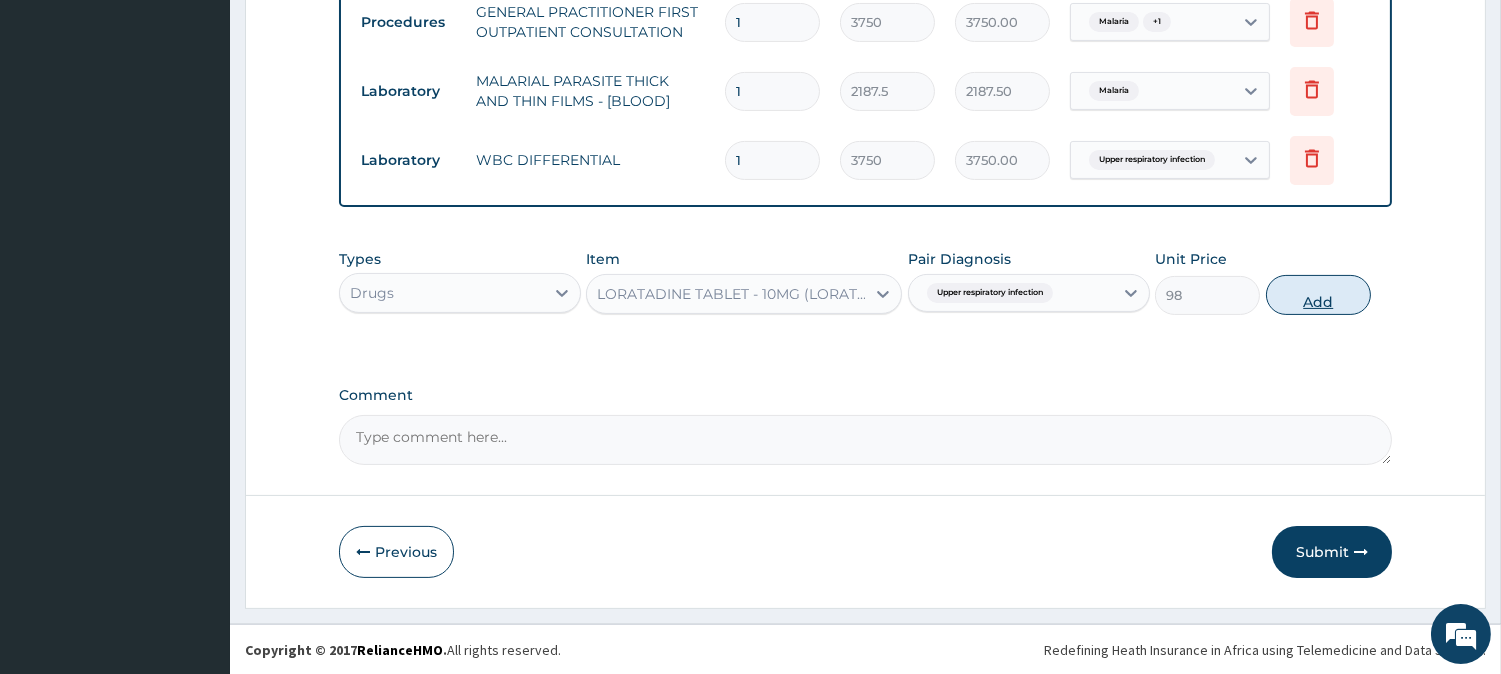 click on "Add" at bounding box center (1318, 295) 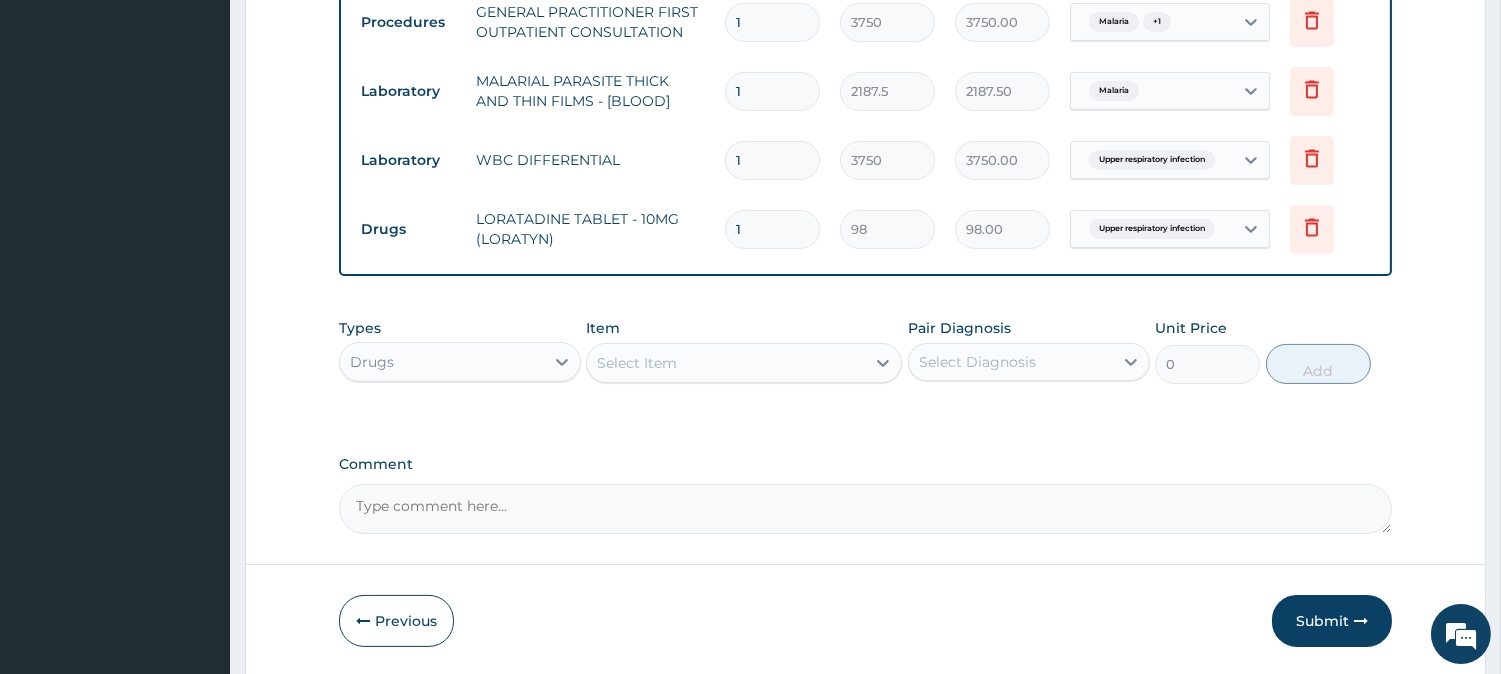type 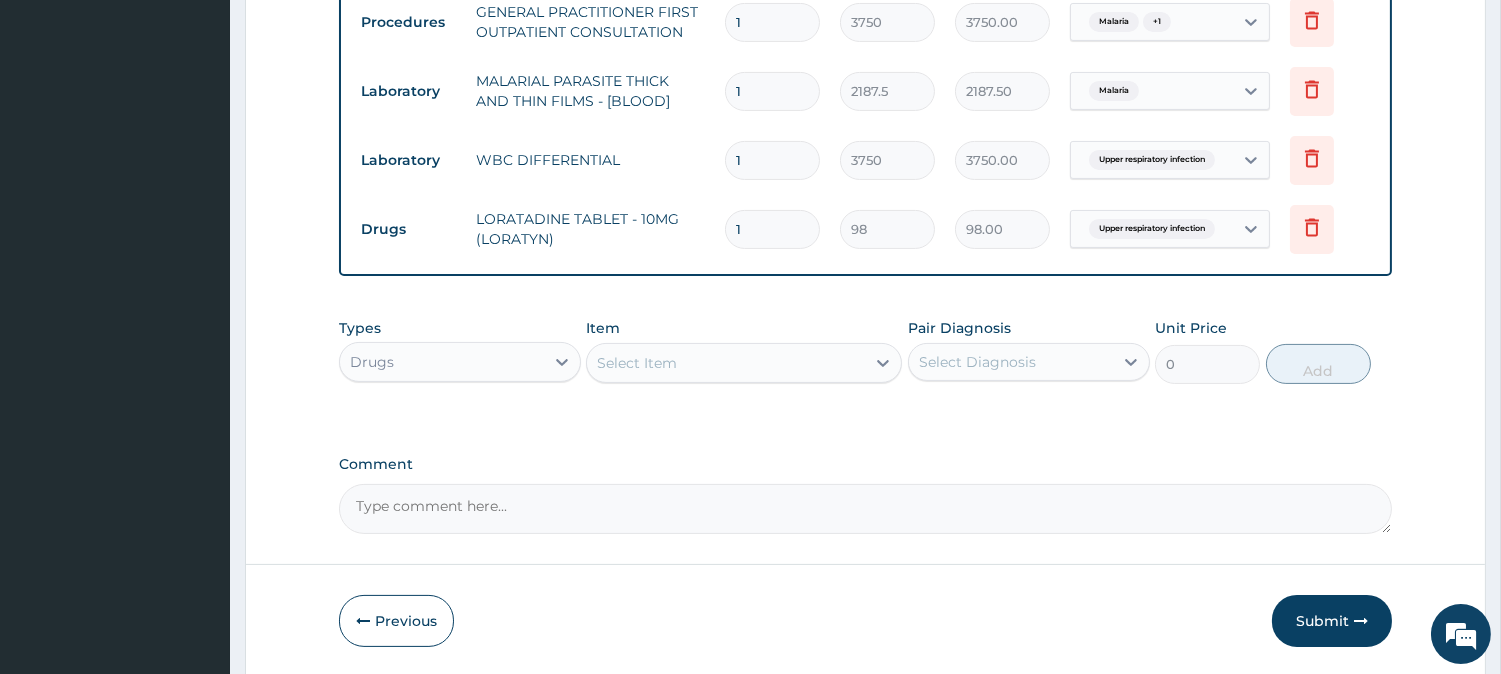 type on "0.00" 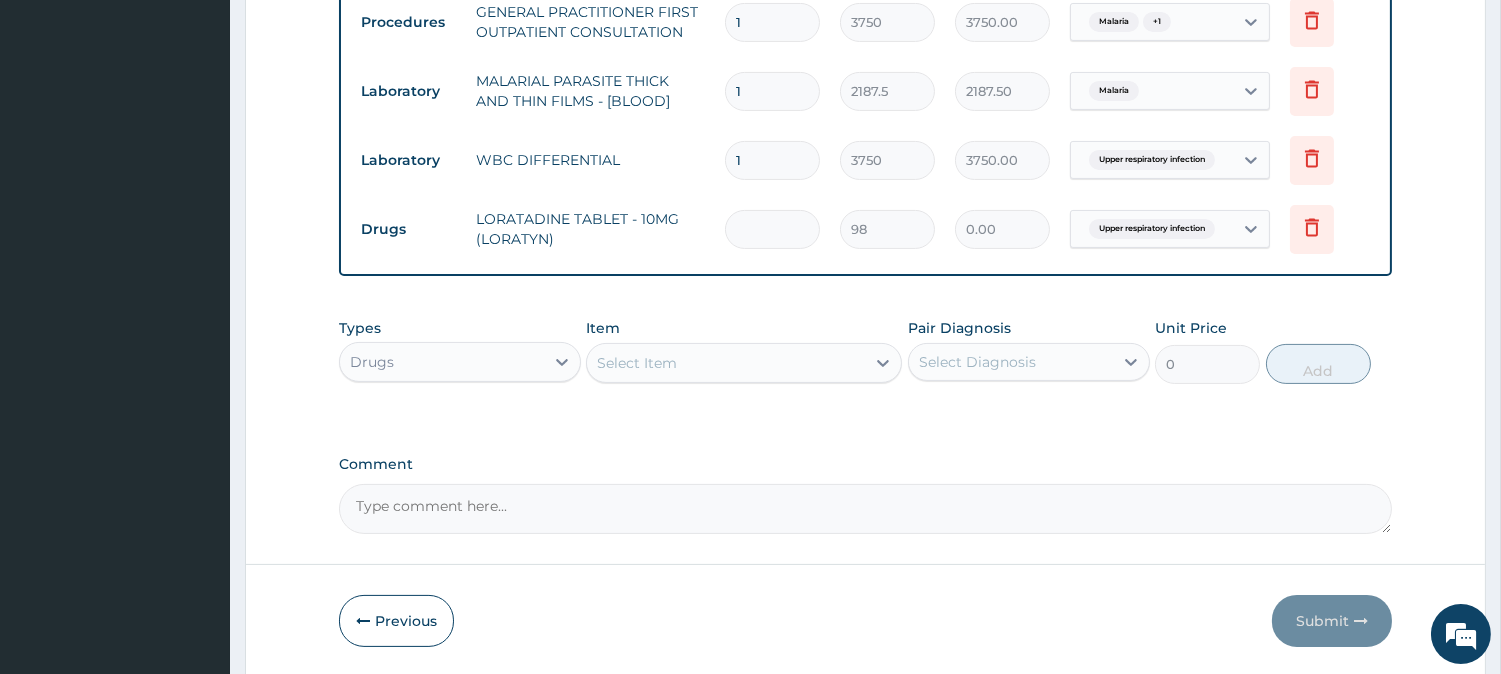 type on "5" 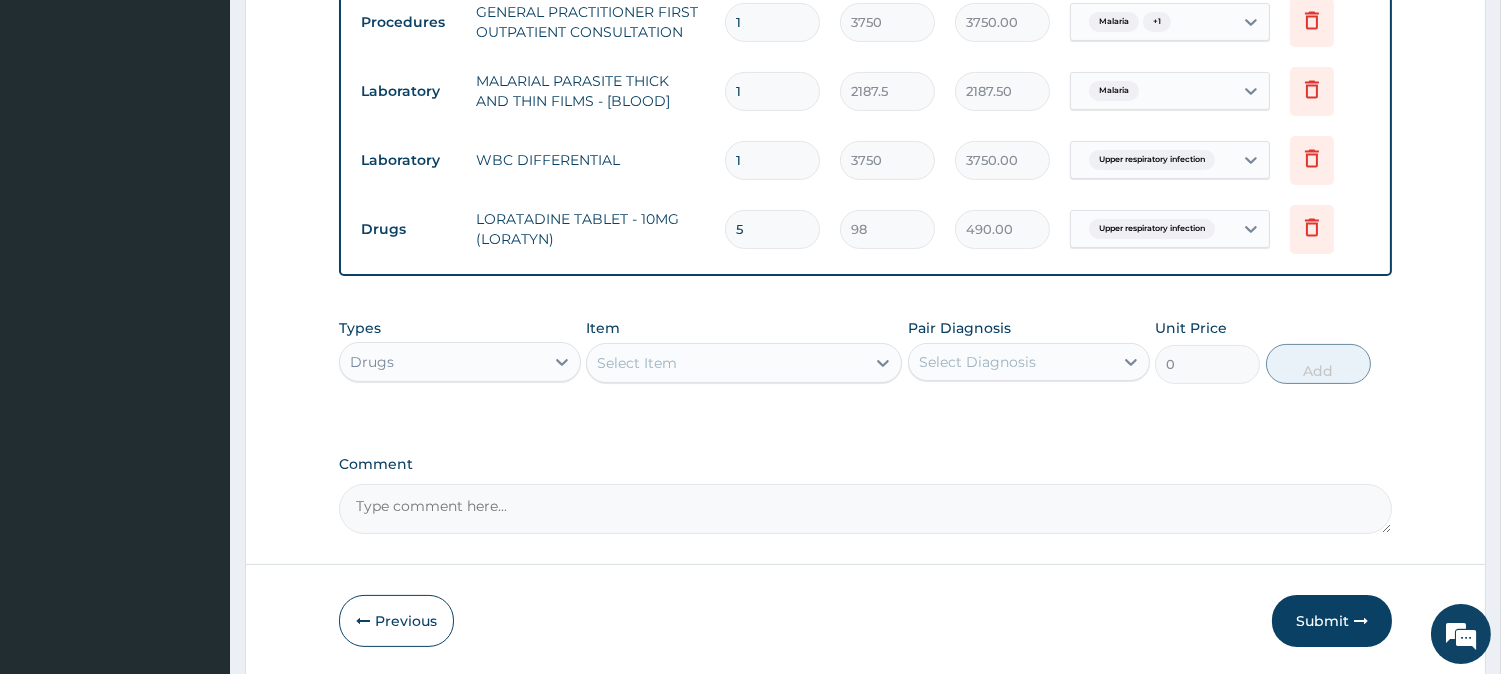 type on "5" 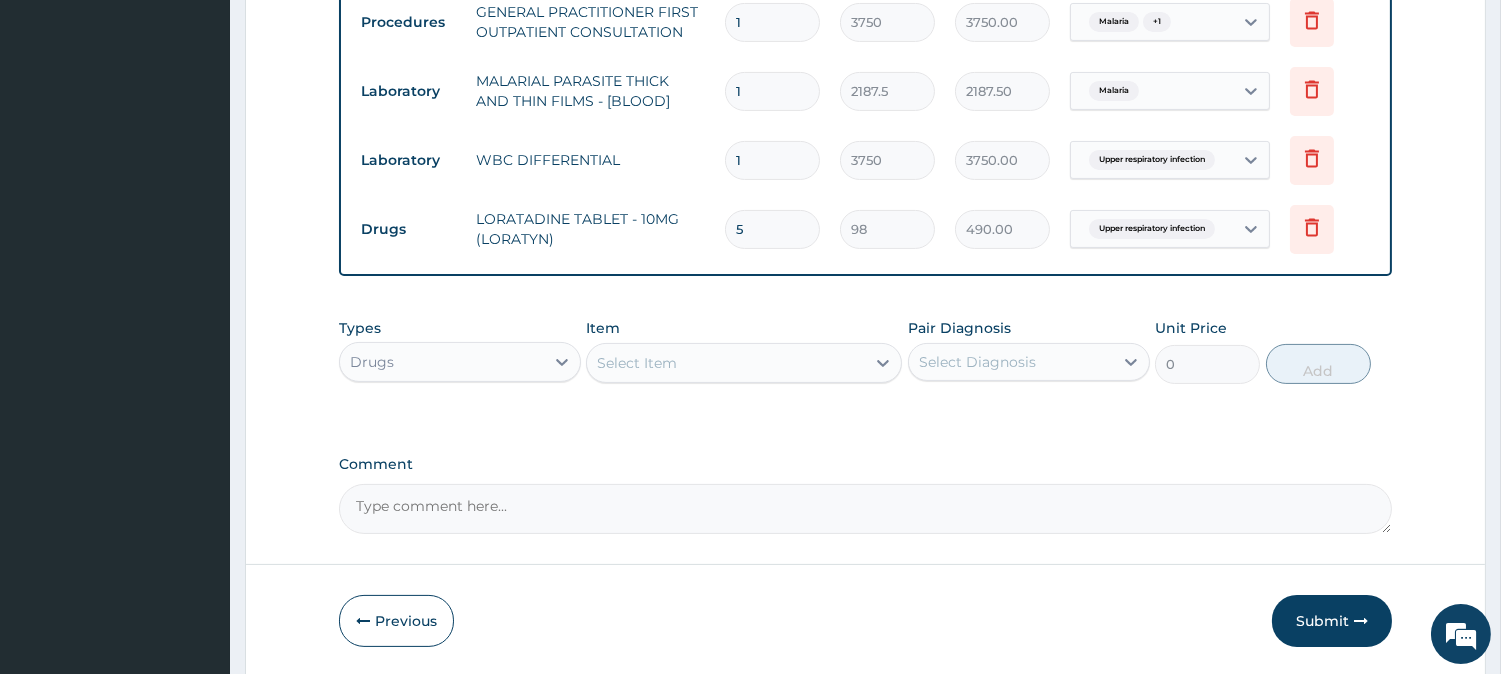 click on "Select Item" at bounding box center (726, 363) 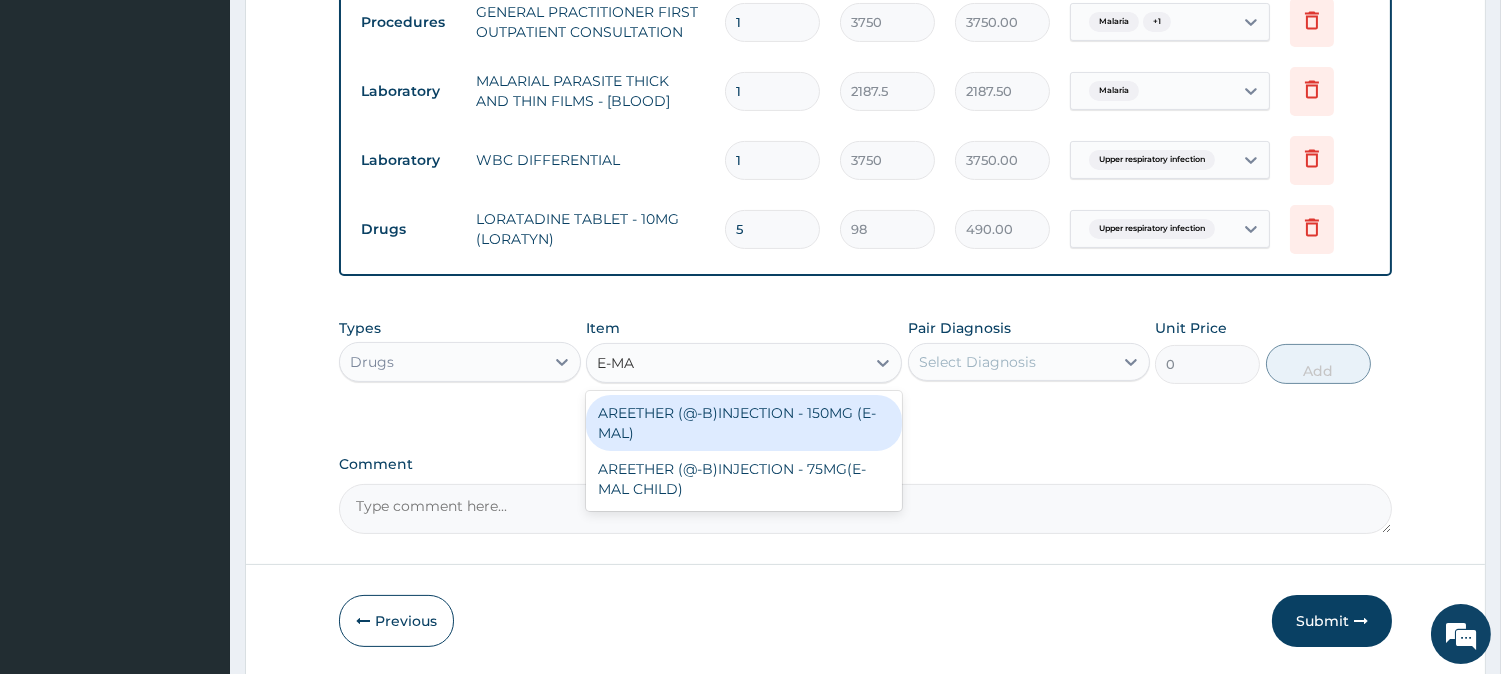 type on "E-MAL" 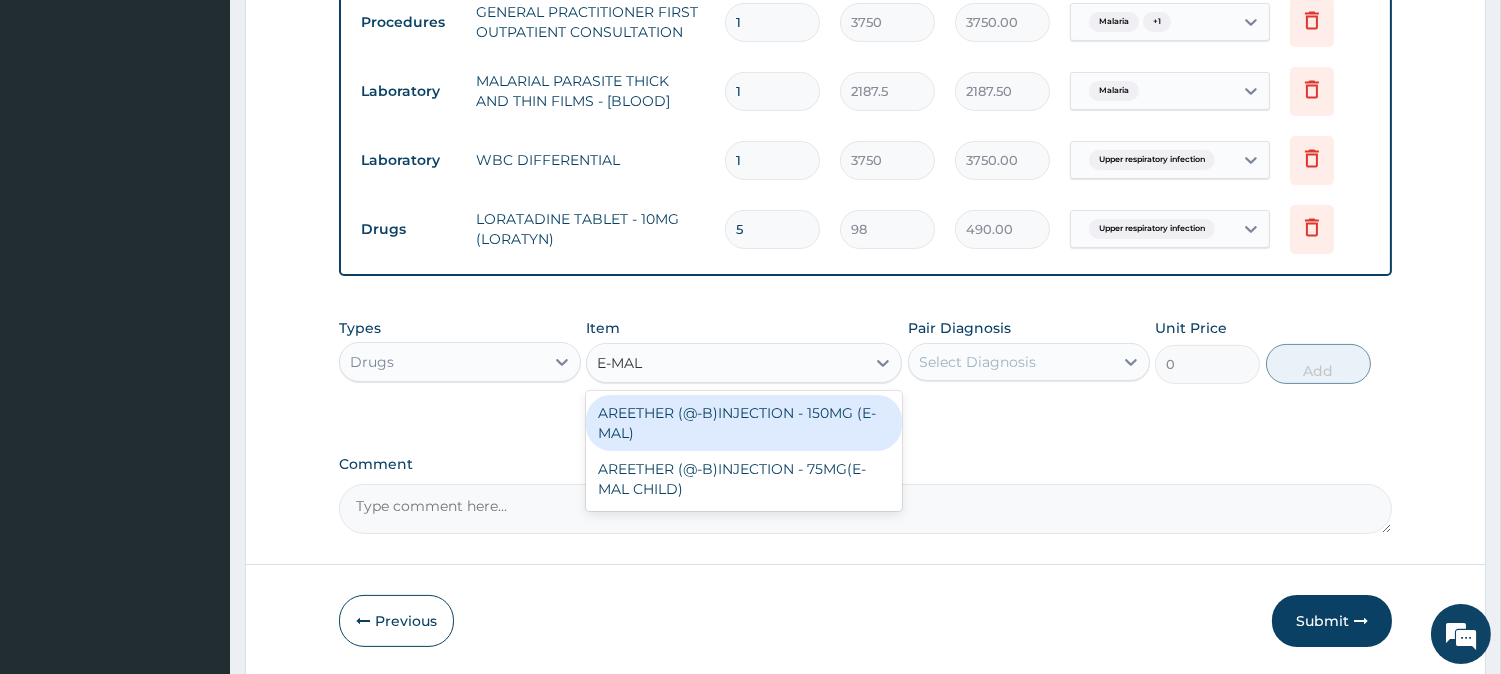 click on "AREETHER (@-B)INJECTION - 150MG (E-MAL)" at bounding box center [744, 423] 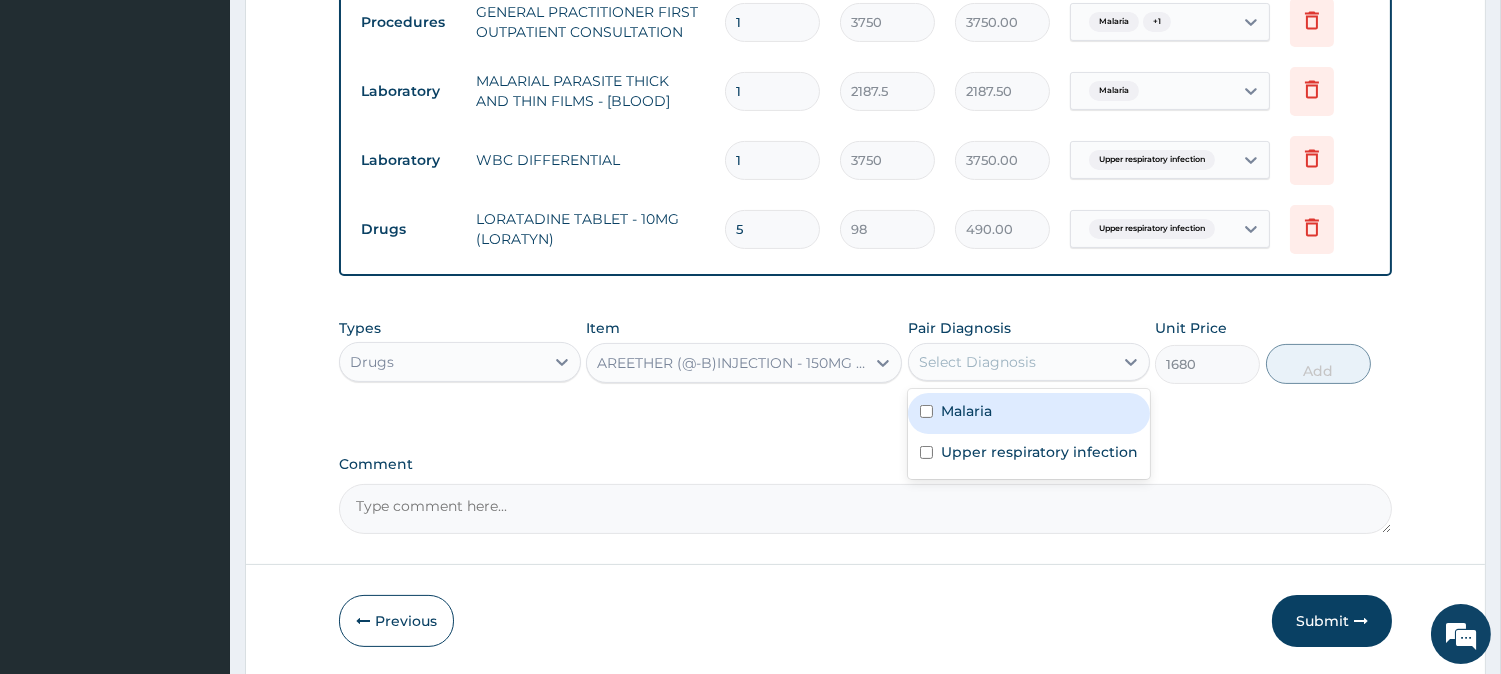 click on "Select Diagnosis" at bounding box center (977, 362) 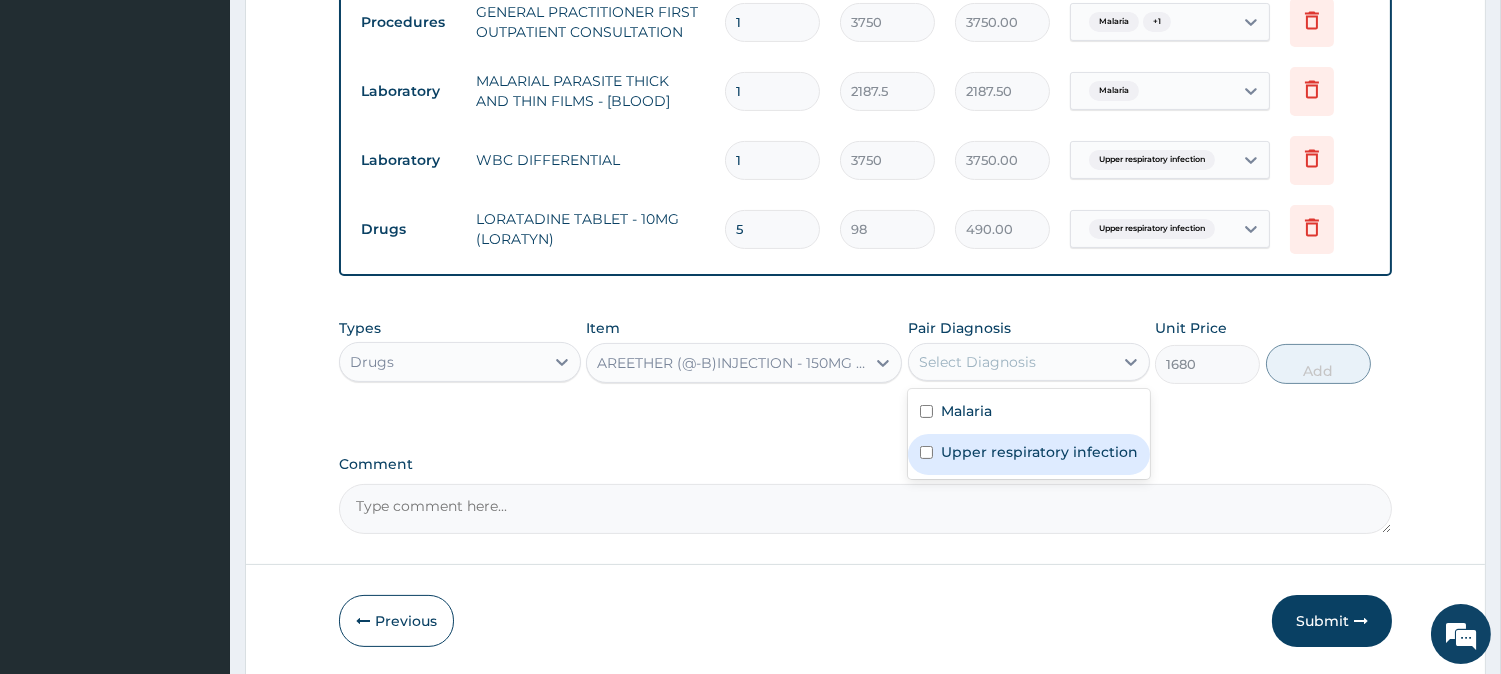 click on "Upper respiratory infection" at bounding box center [1039, 452] 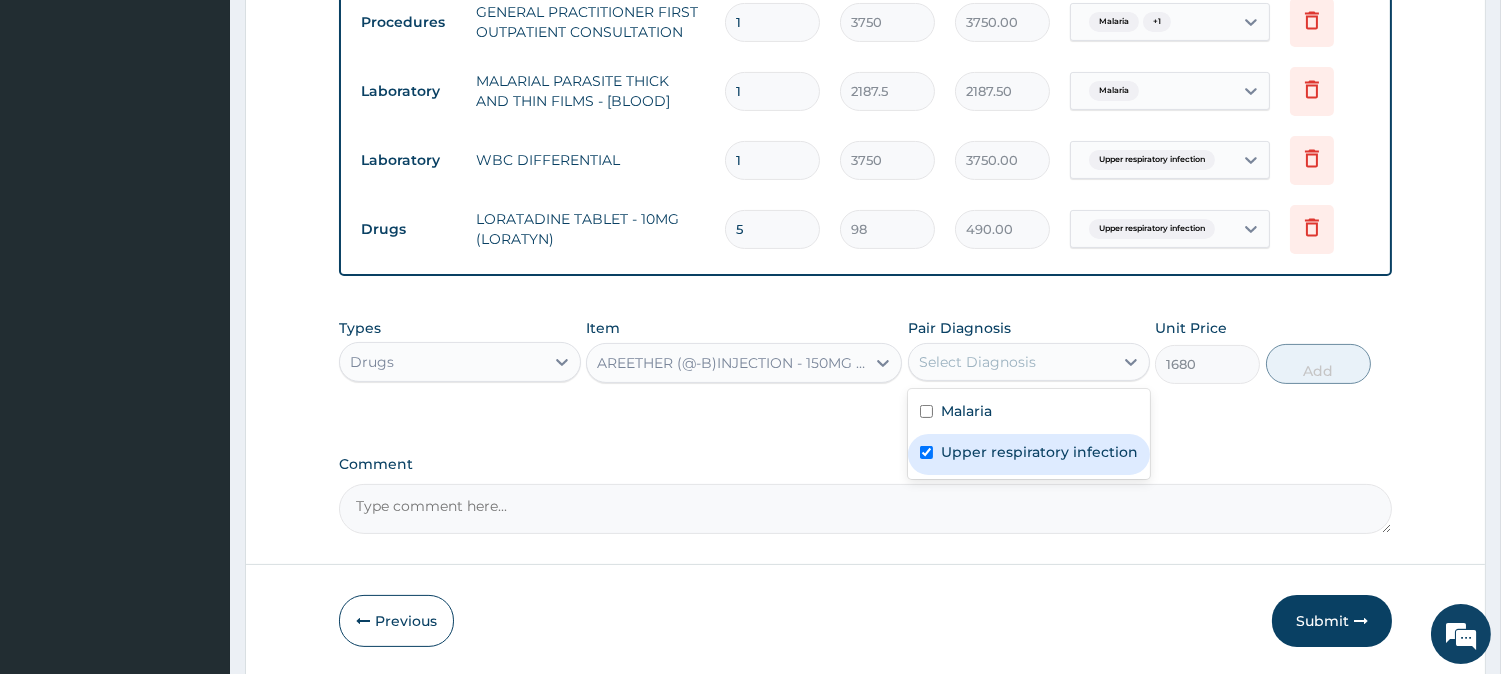 checkbox on "true" 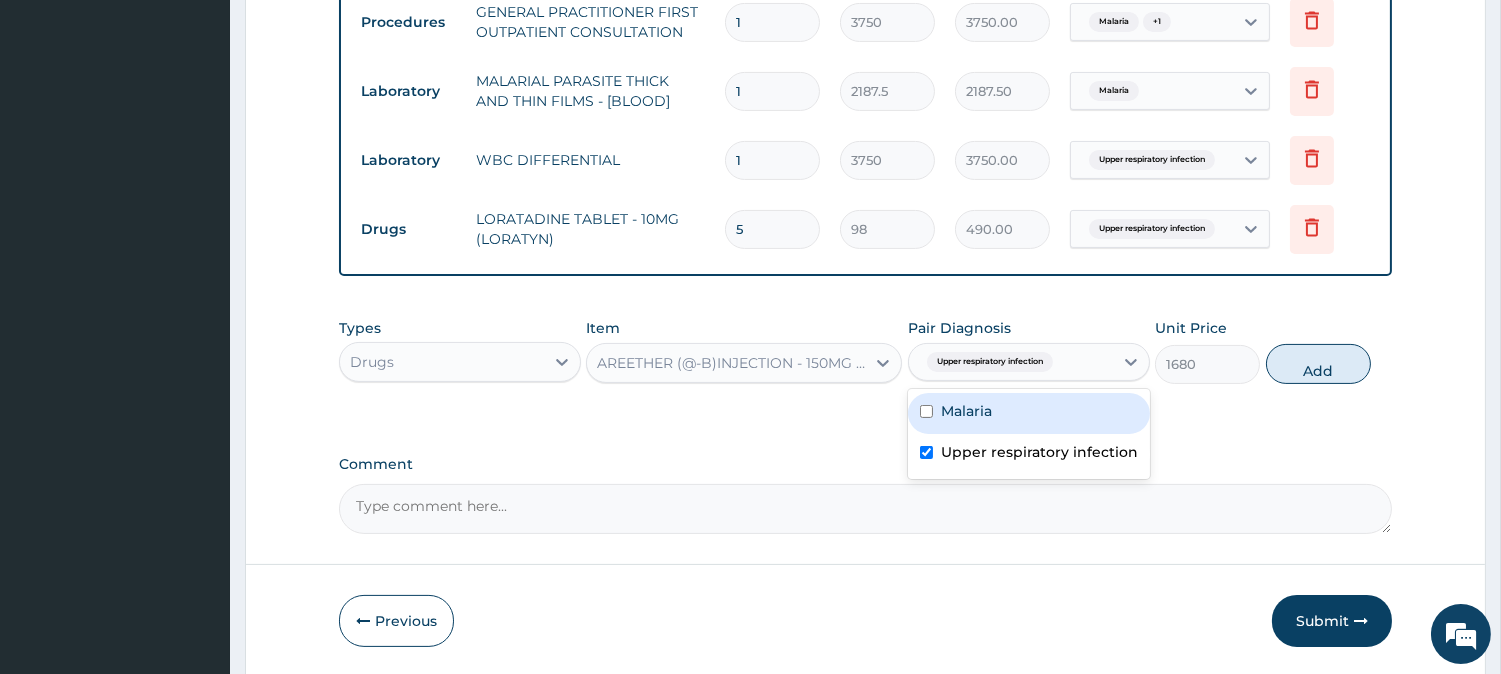 click on "Types Drugs Item AREETHER (@-B)INJECTION - 150MG (E-MAL) Pair Diagnosis option Upper respiratory infection, selected. option Malaria focused, 1 of 2. 2 results available. Use Up and Down to choose options, press Enter to select the currently focused option, press Escape to exit the menu, press Tab to select the option and exit the menu. Upper respiratory infection Malaria Upper respiratory infection Unit Price 1680 Add" at bounding box center (865, 351) 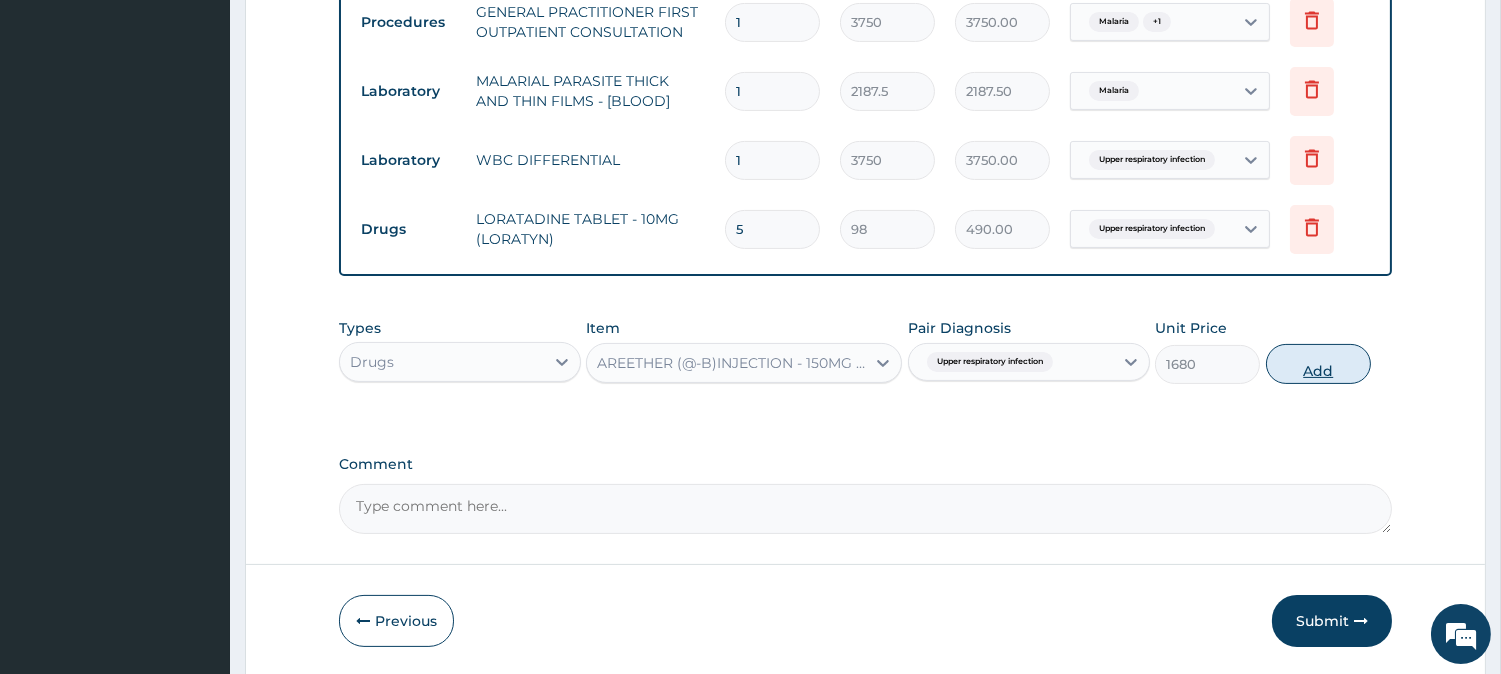 click on "Add" at bounding box center (1318, 364) 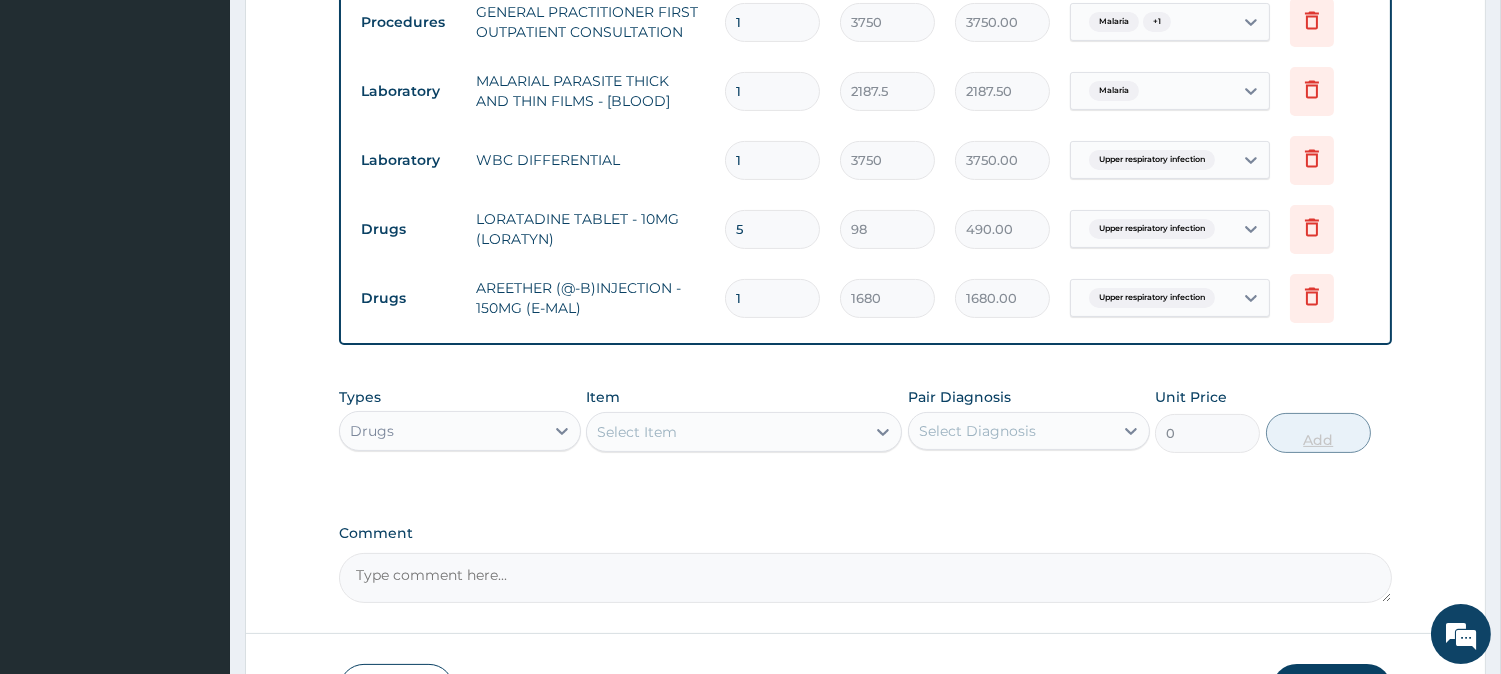 type 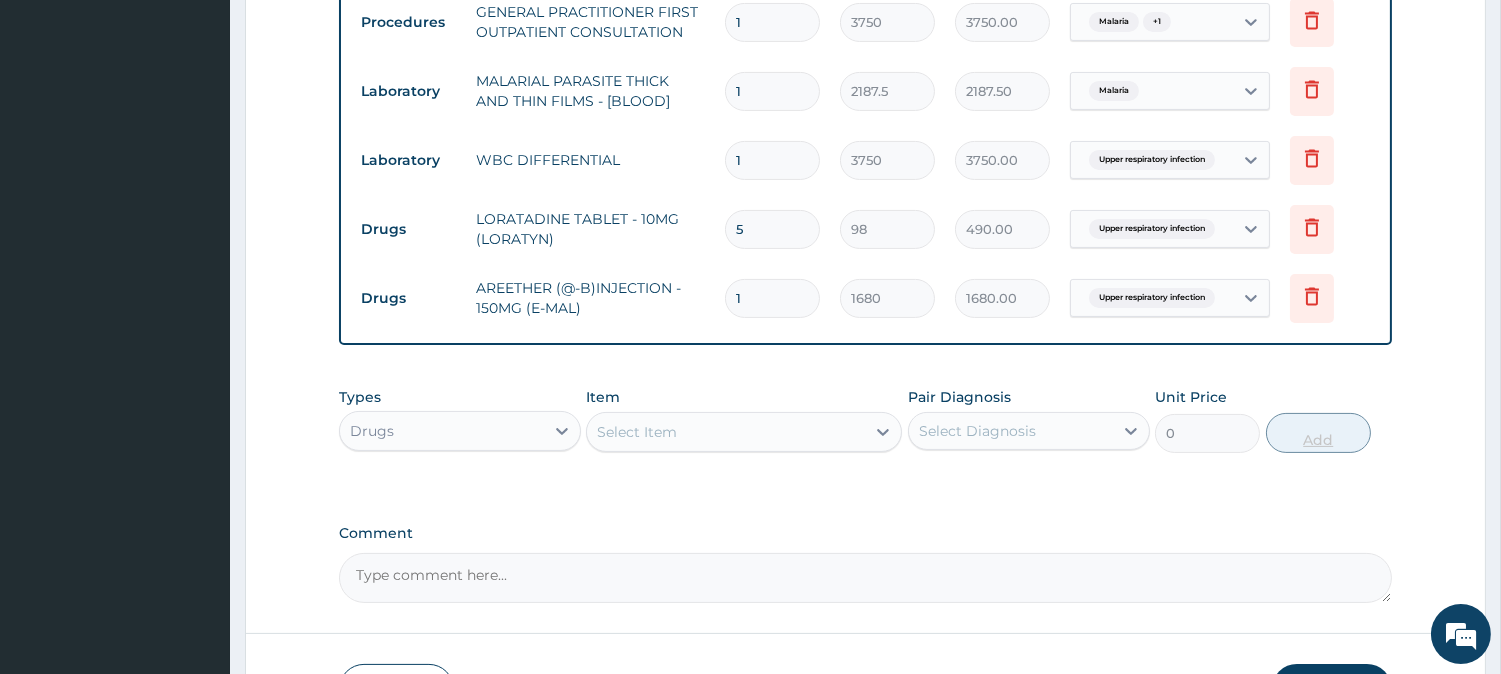 type on "0.00" 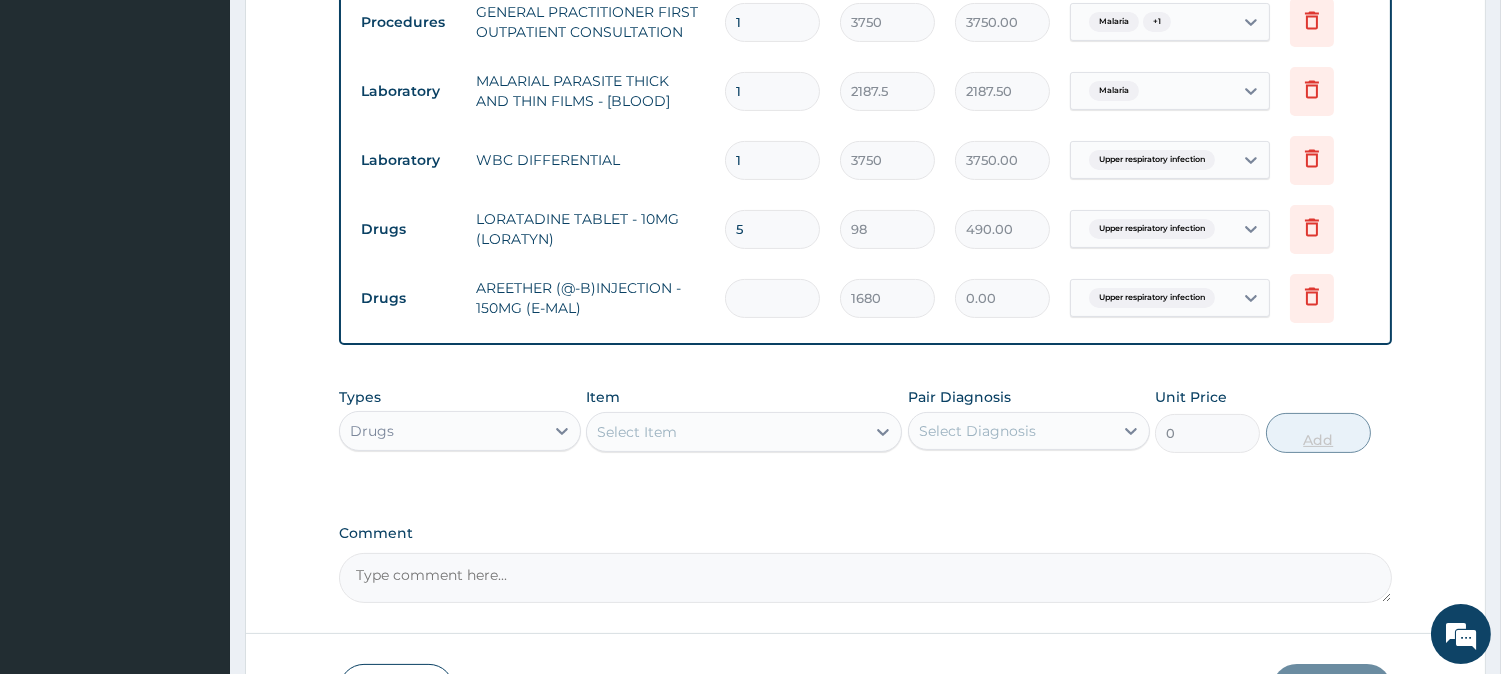 type on "3" 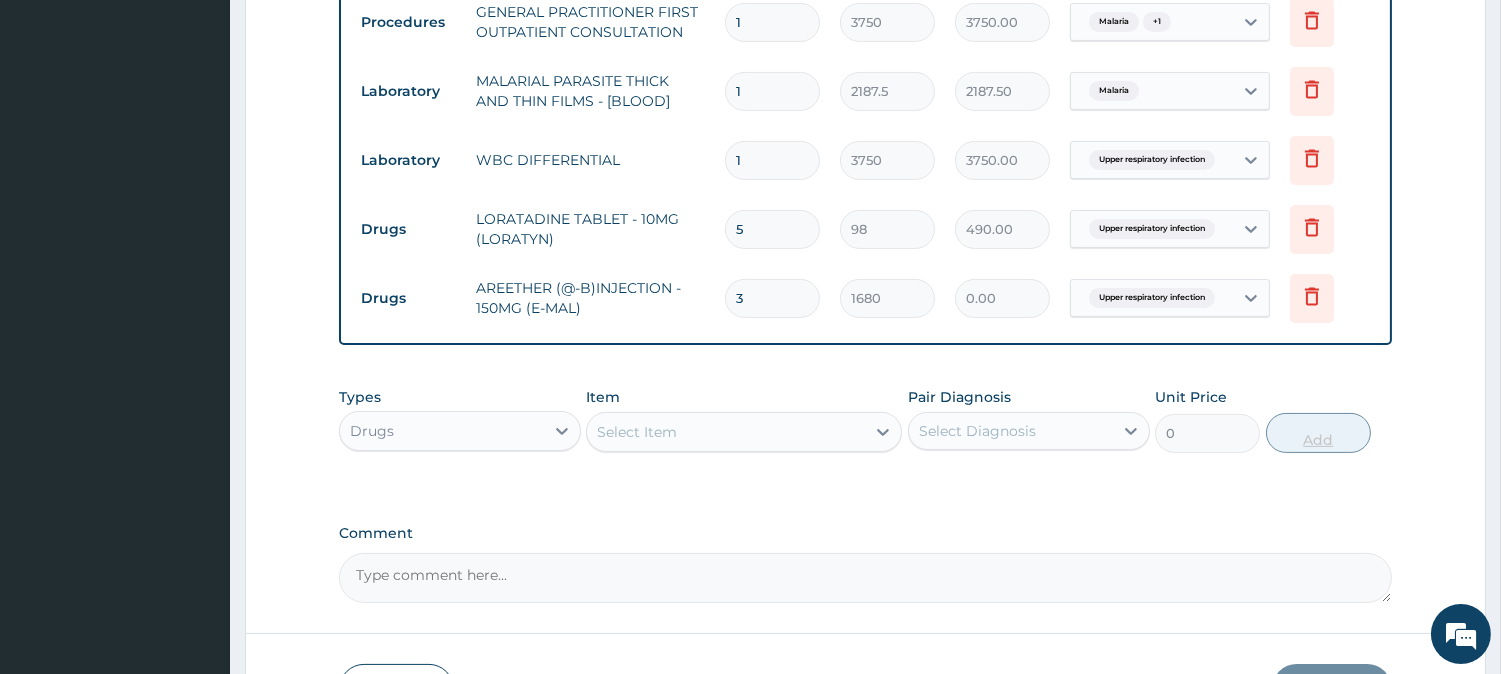 type on "5040.00" 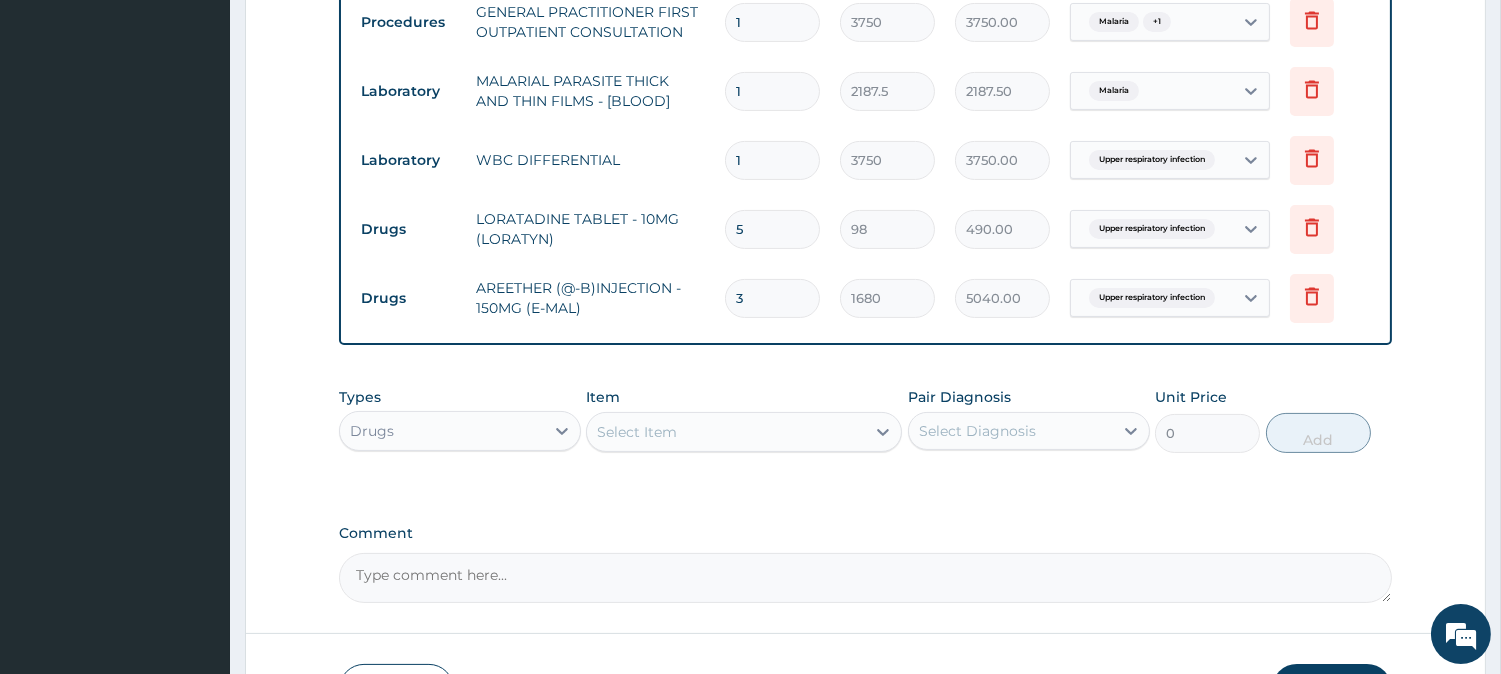 type on "3" 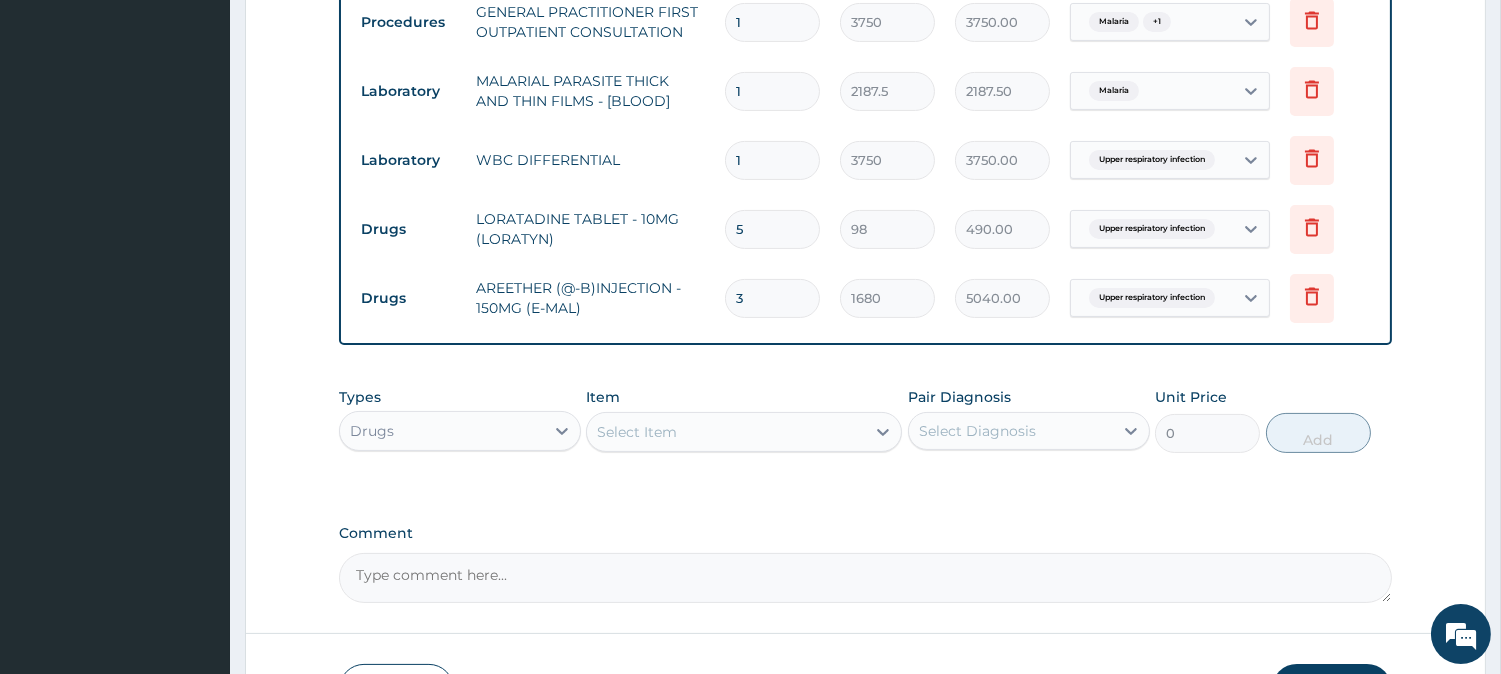 click on "Select Item" at bounding box center (726, 432) 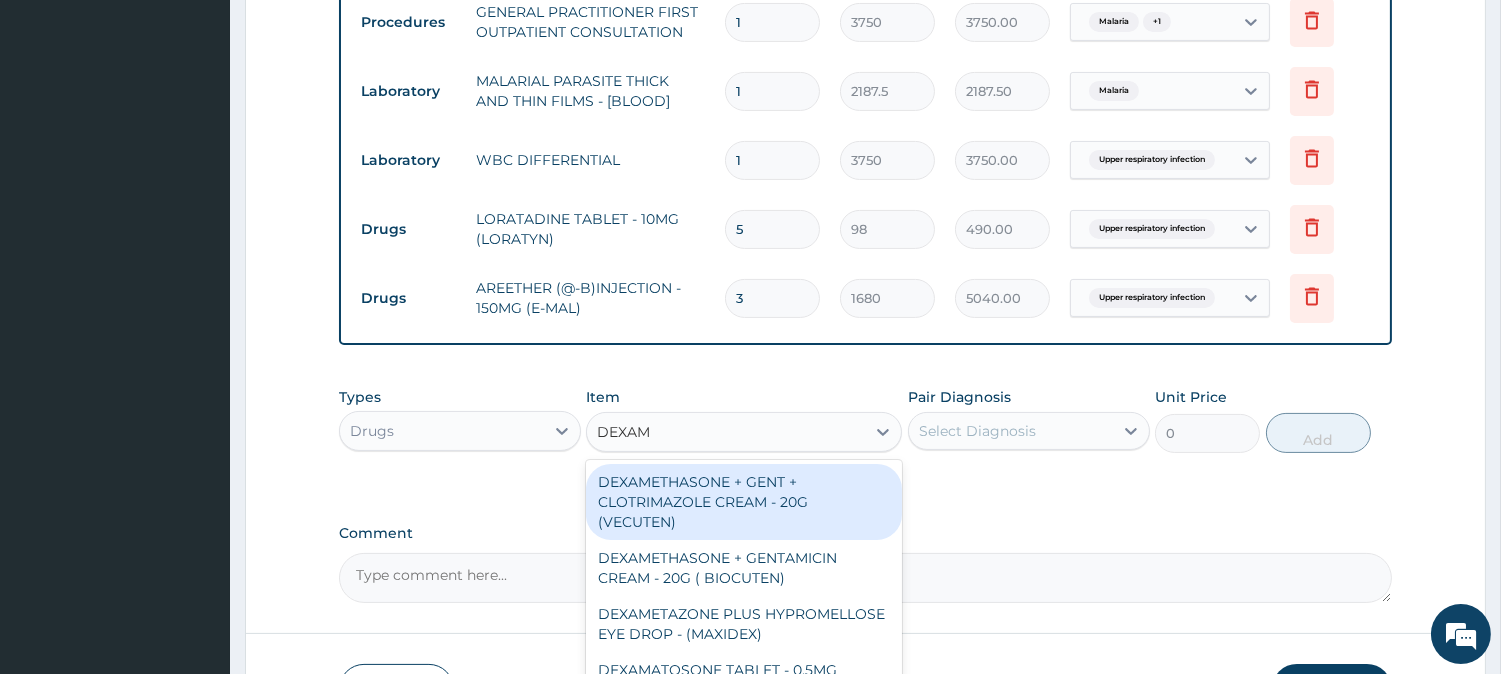 type on "DEXA" 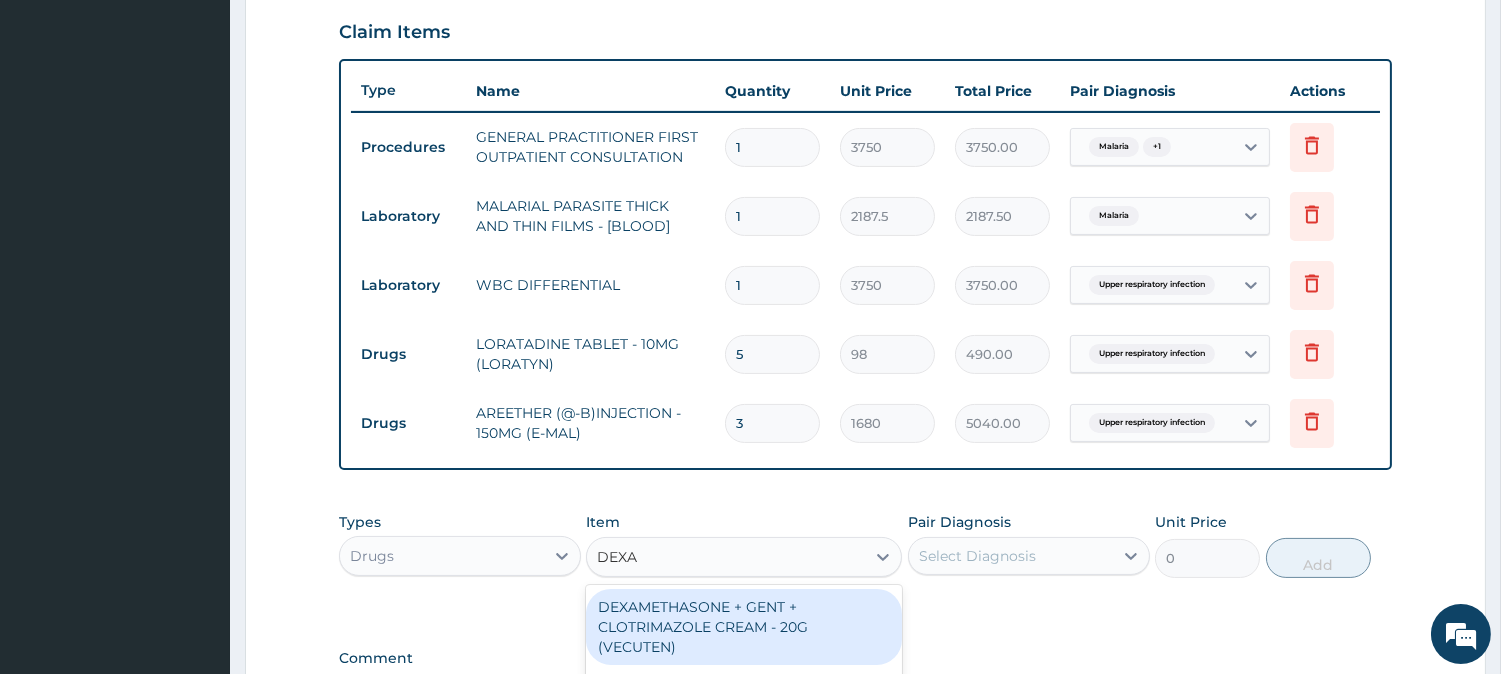 scroll, scrollTop: 948, scrollLeft: 0, axis: vertical 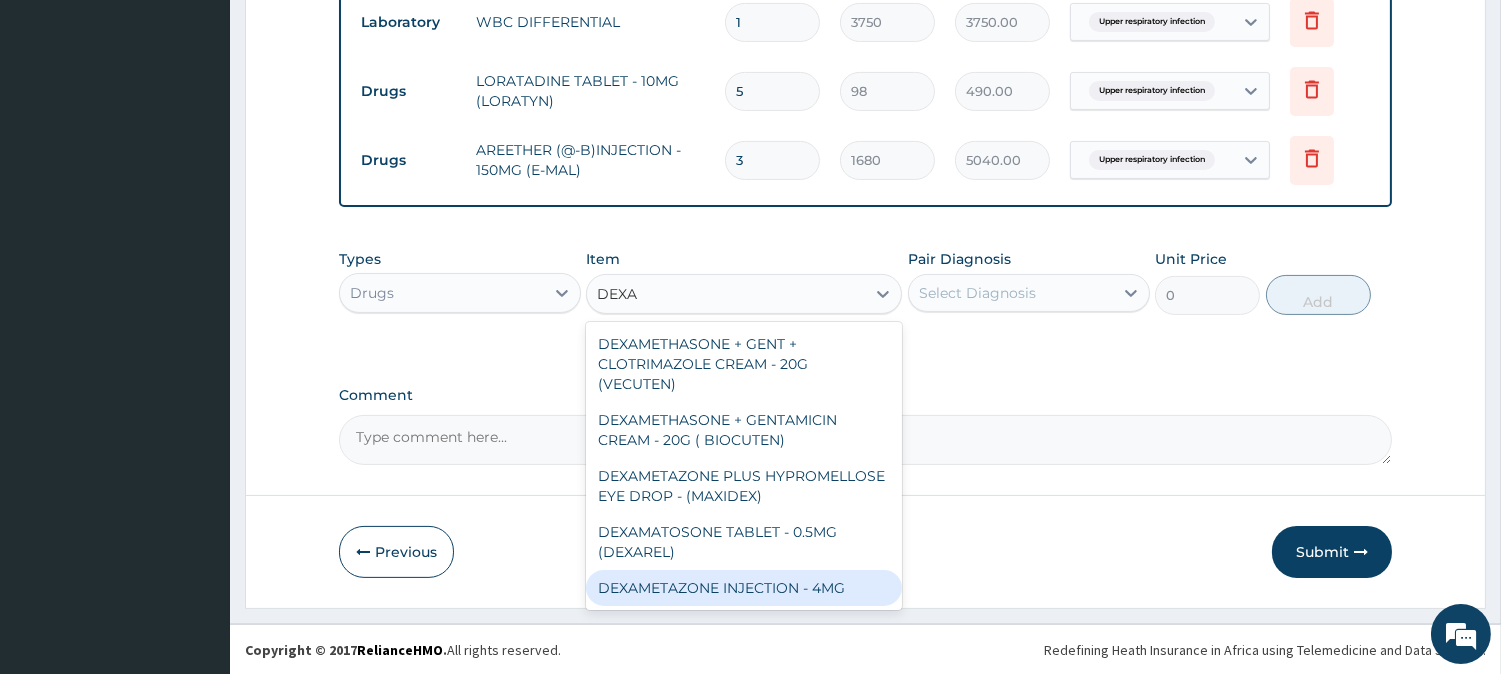 click on "DEXAMETAZONE INJECTION - 4MG" at bounding box center [744, 588] 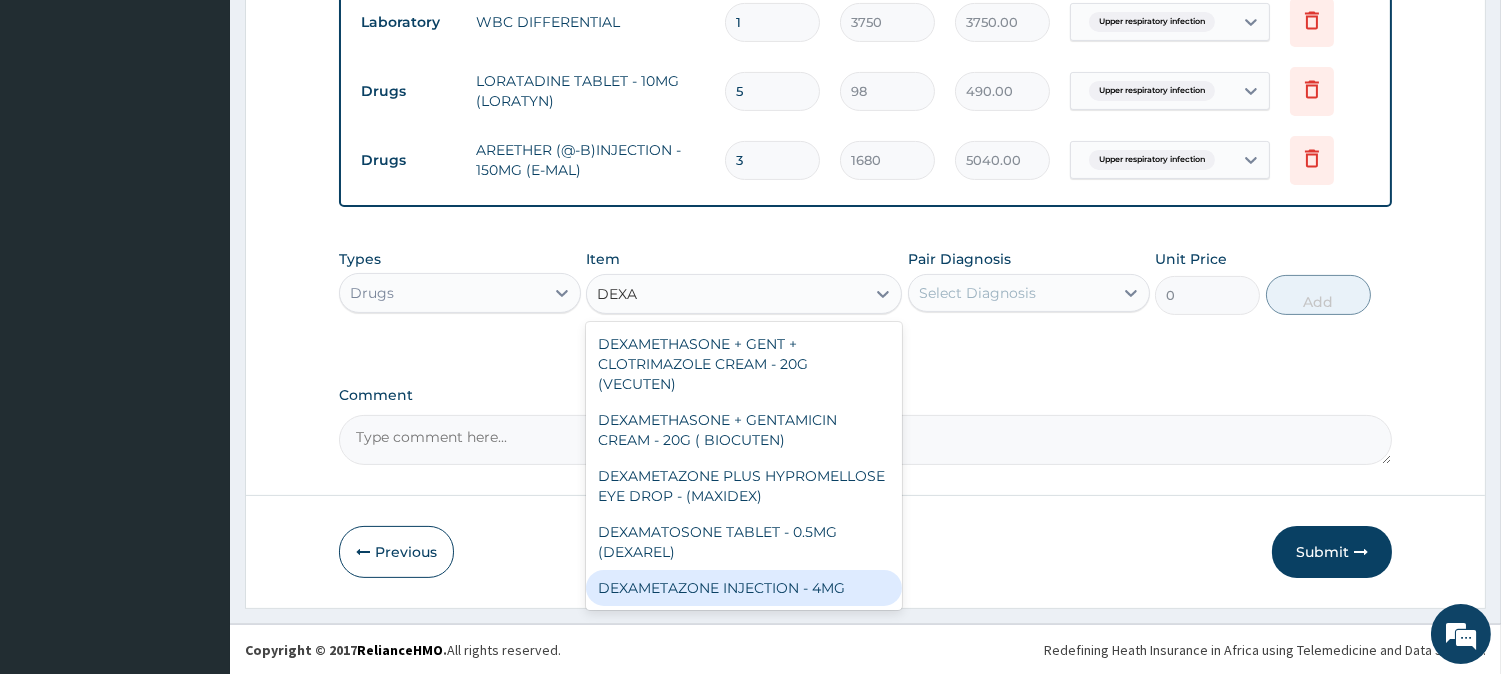 type 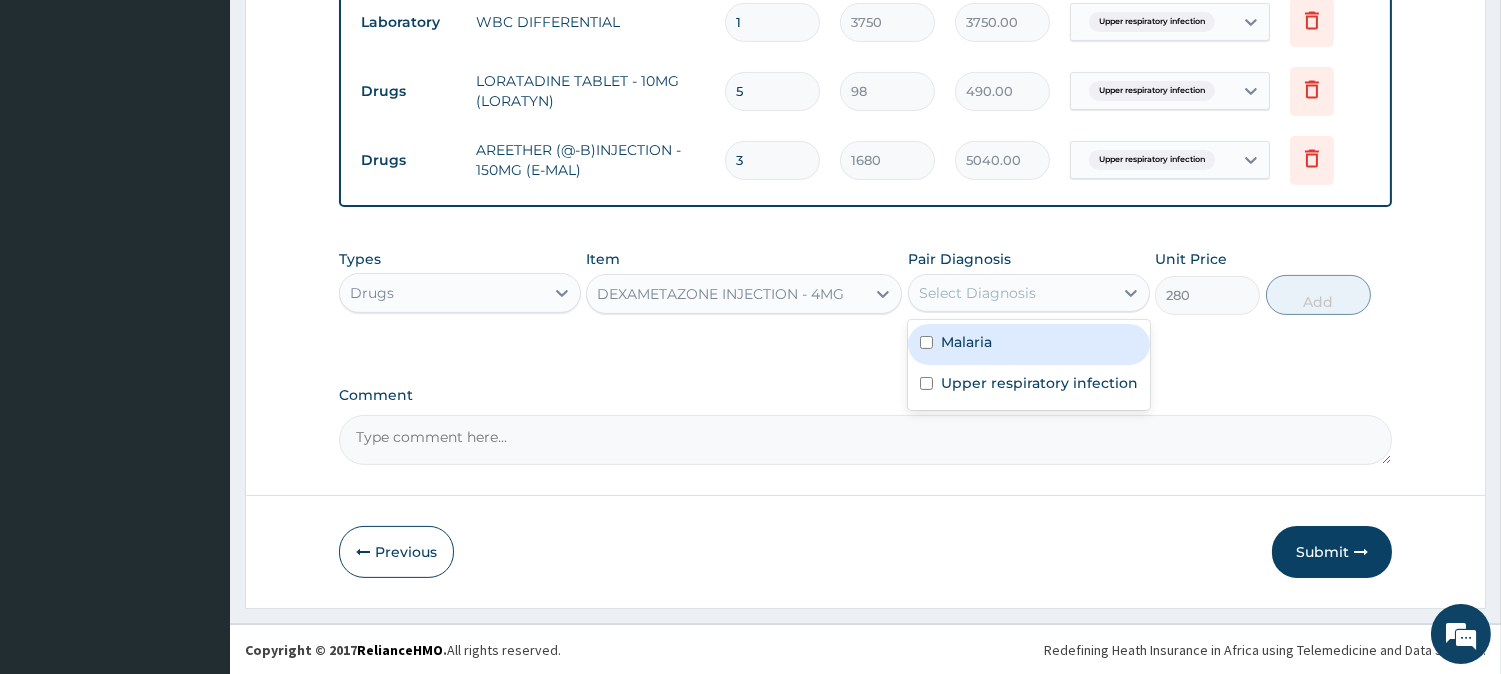 click on "Select Diagnosis" at bounding box center (1011, 293) 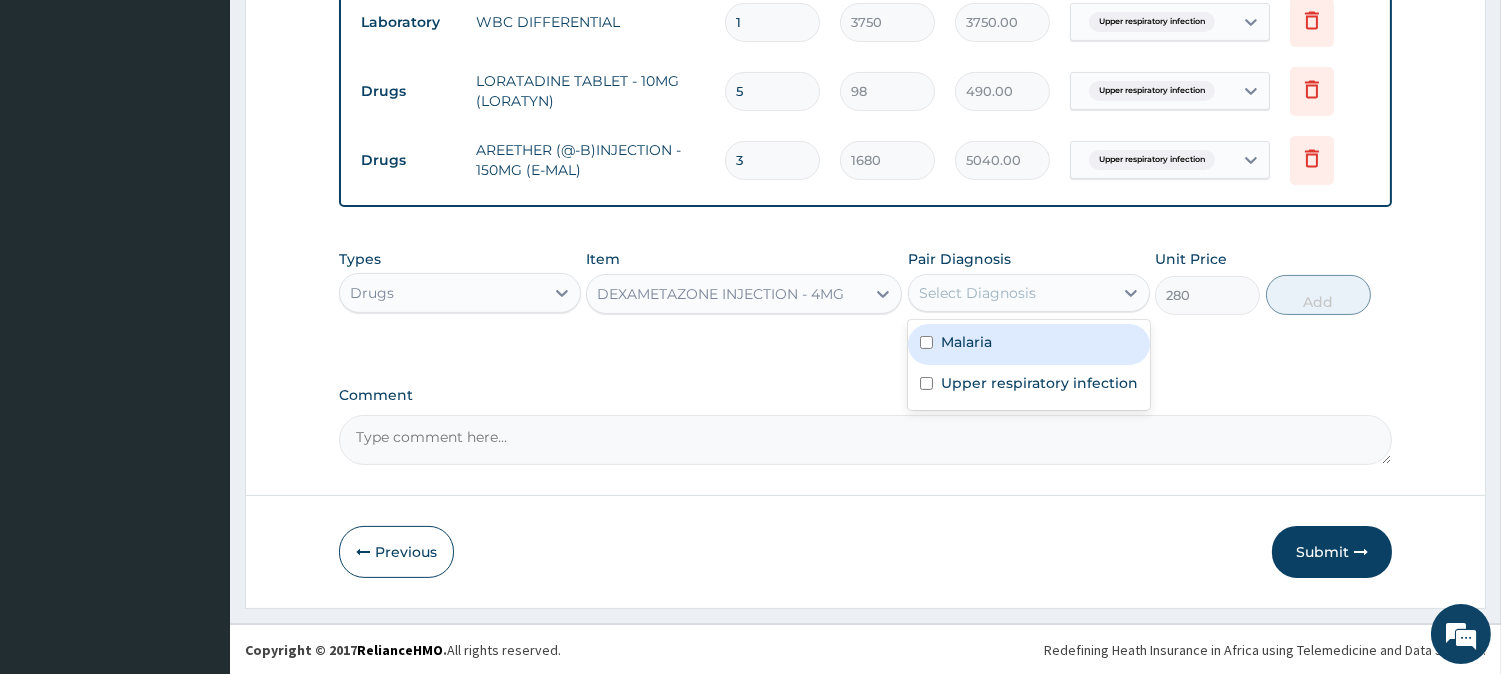 click on "Malaria" at bounding box center [966, 342] 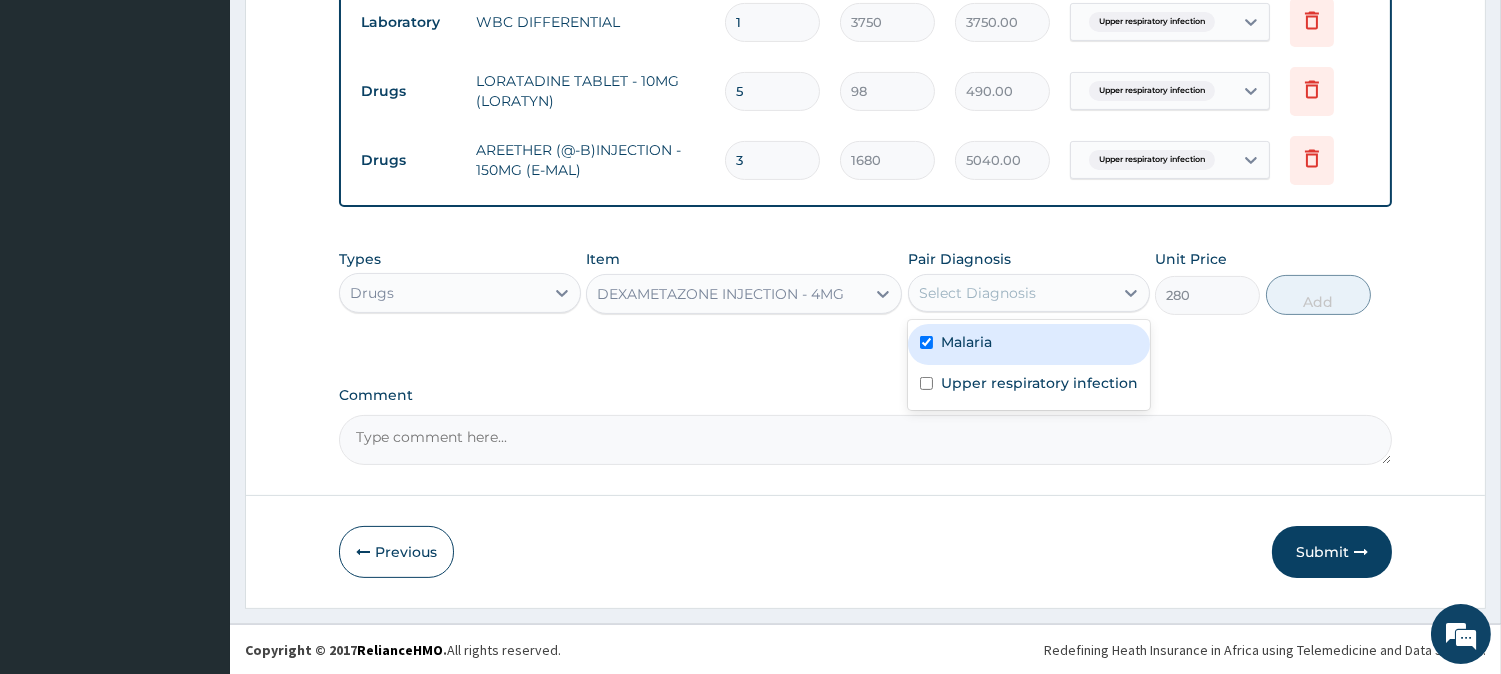 checkbox on "true" 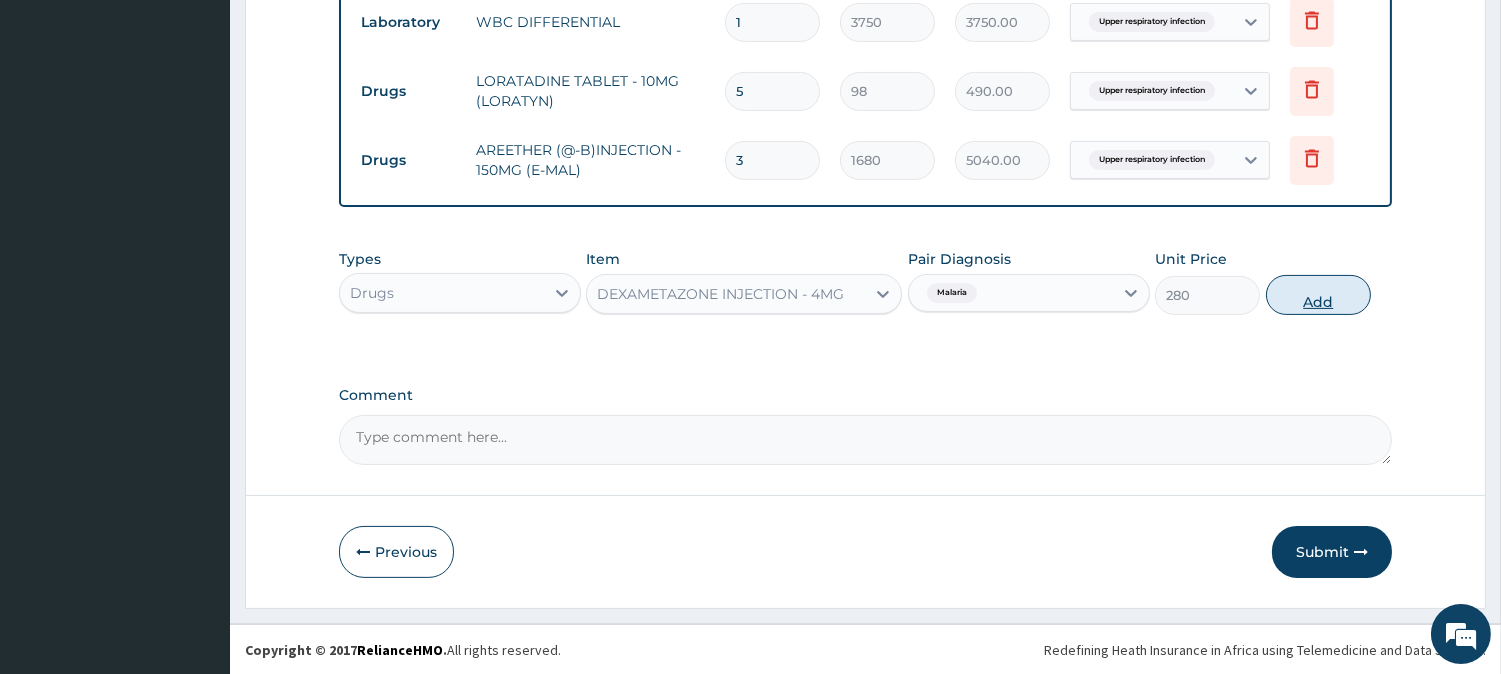 click on "Add" at bounding box center [1318, 295] 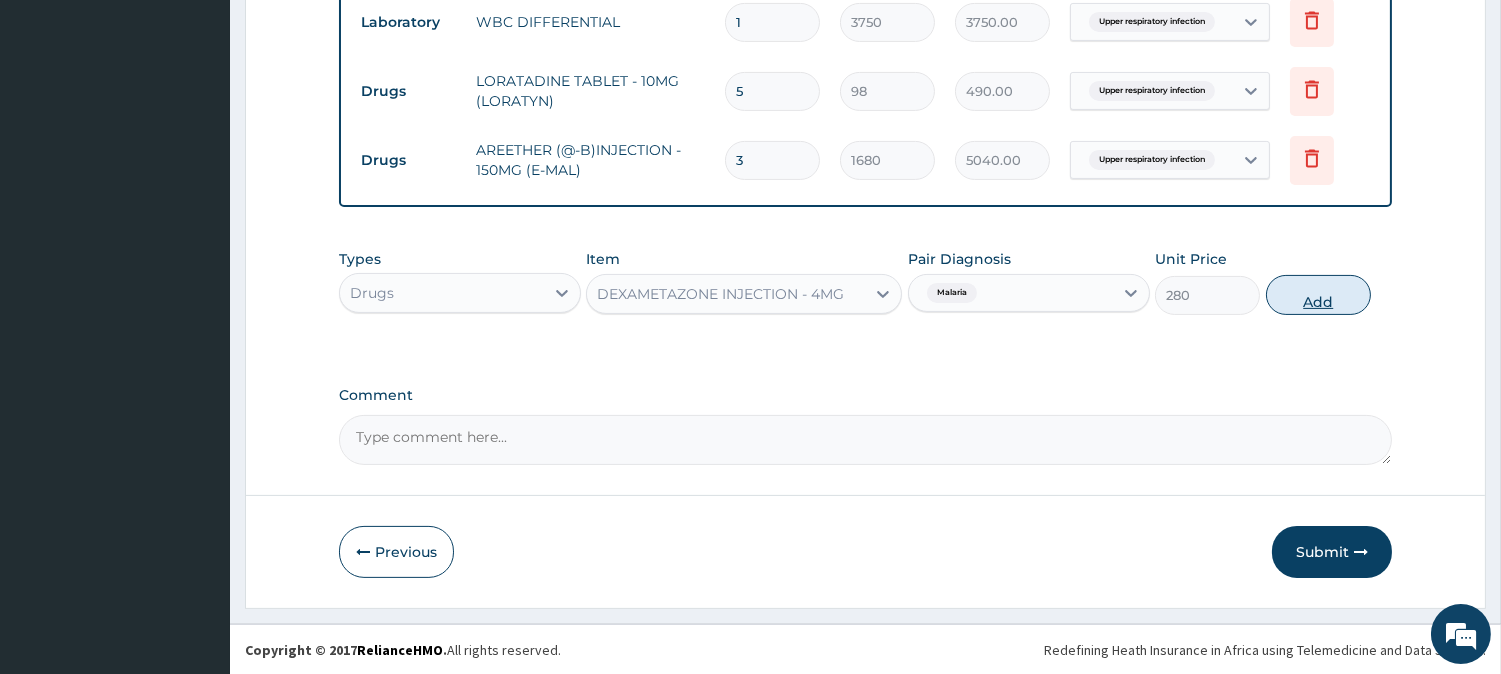 type on "0" 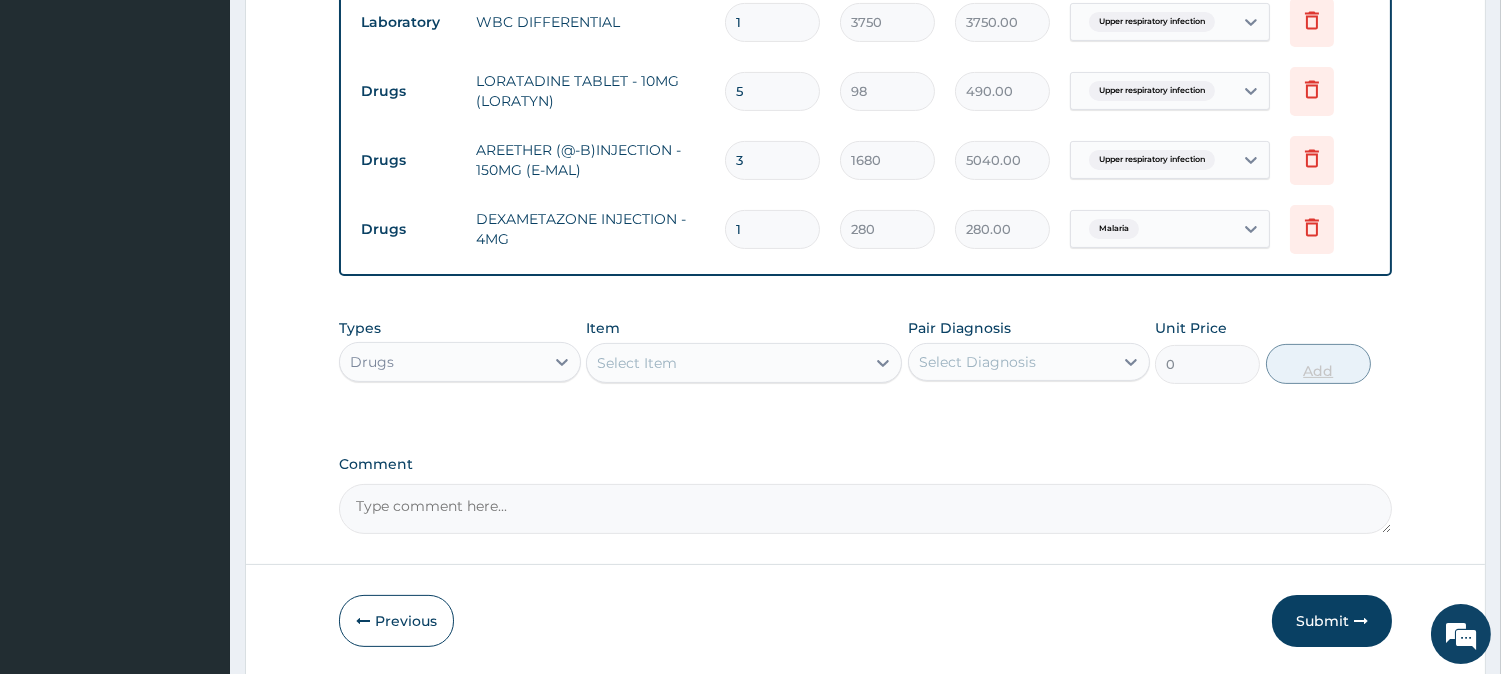 type 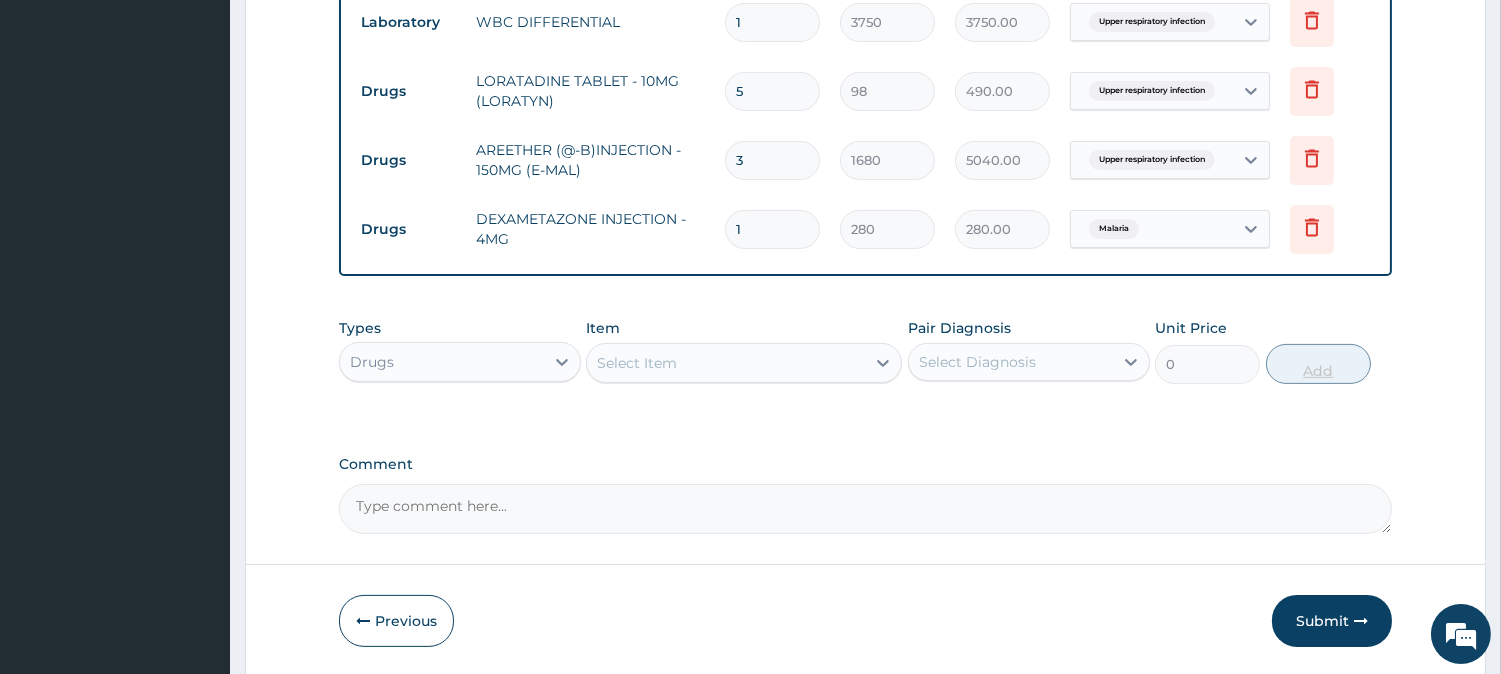 type on "0.00" 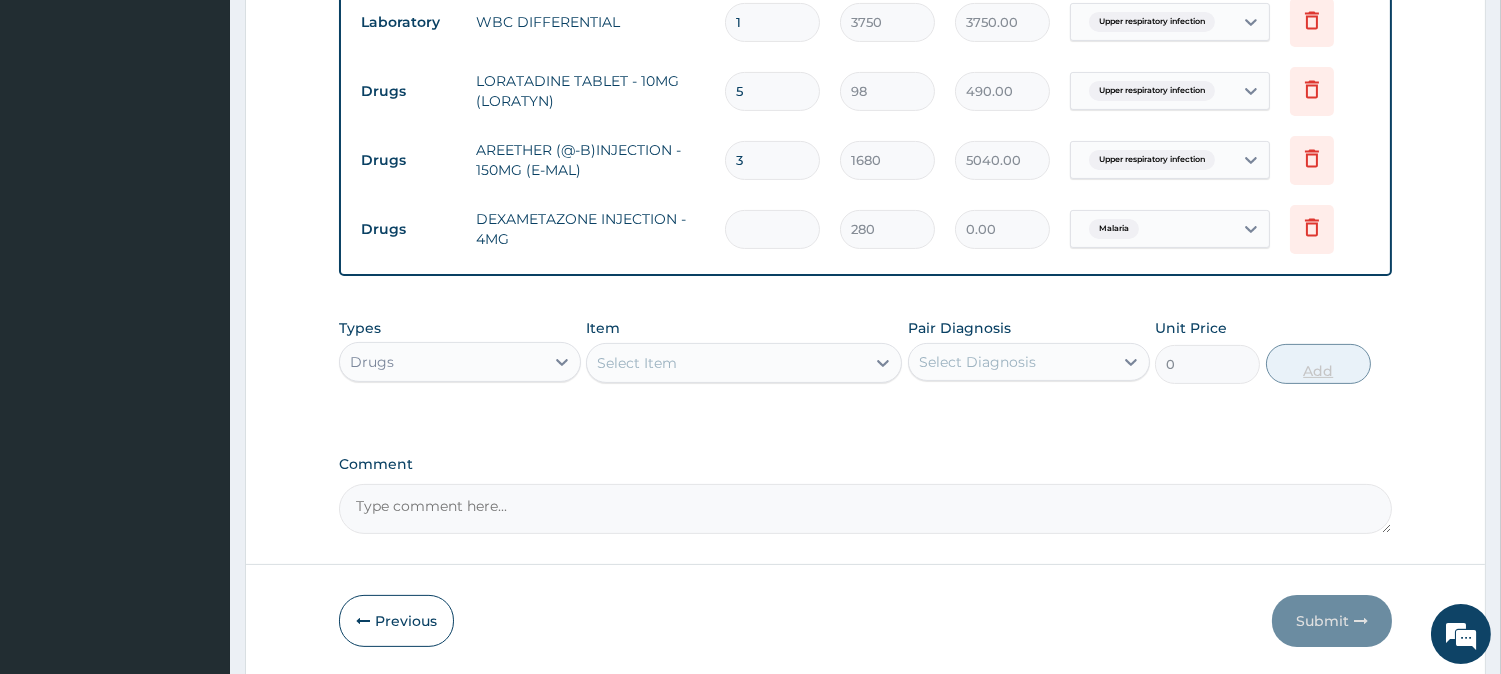 type on "3" 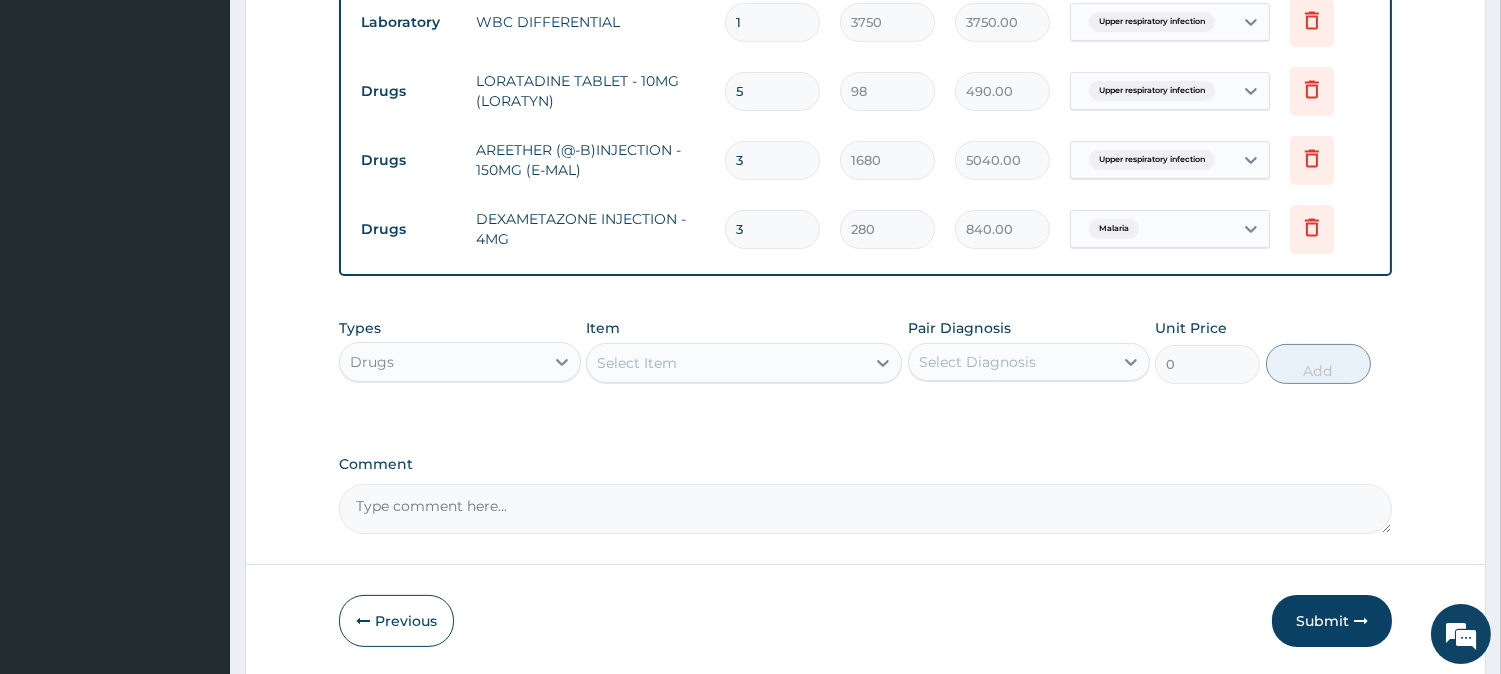 type on "3" 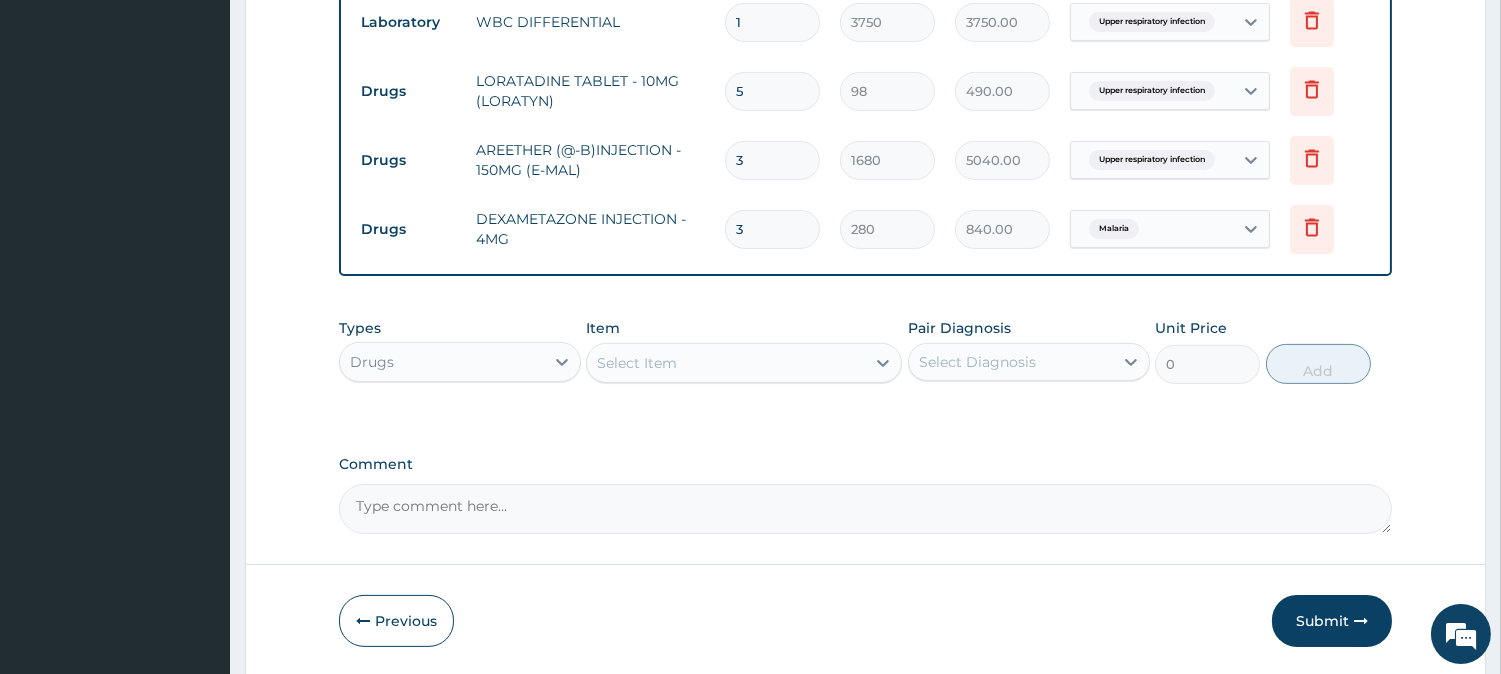 click on "Select Item" at bounding box center (726, 363) 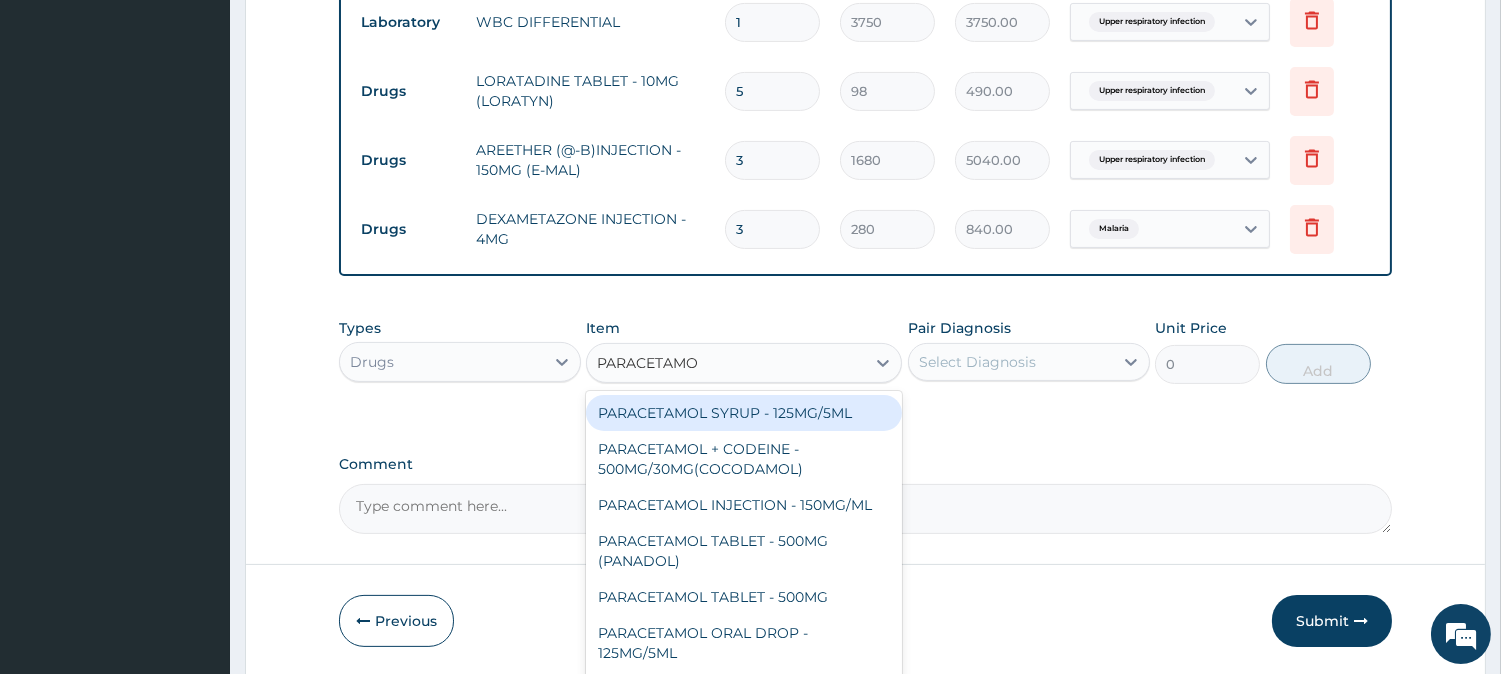type on "PARACETAMOL" 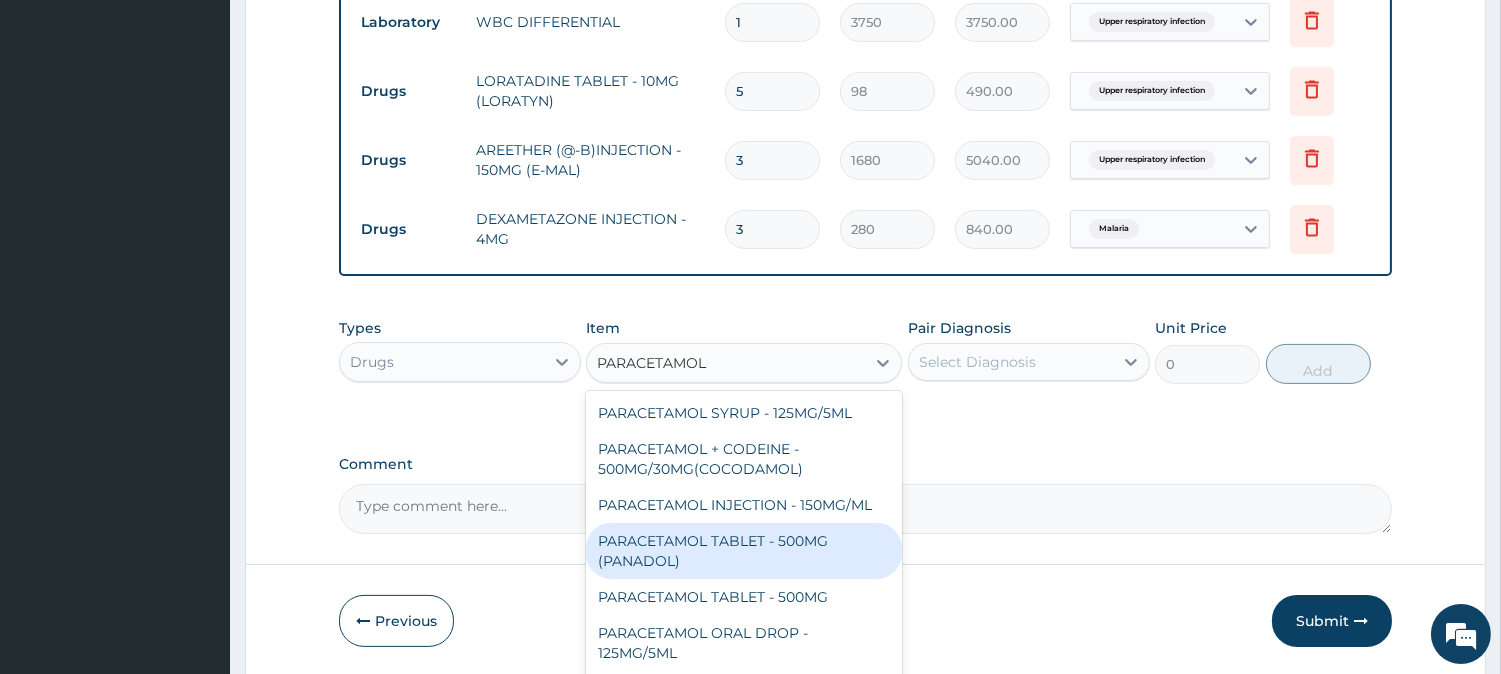 click on "PARACETAMOL TABLET - 500MG (PANADOL)" at bounding box center (744, 551) 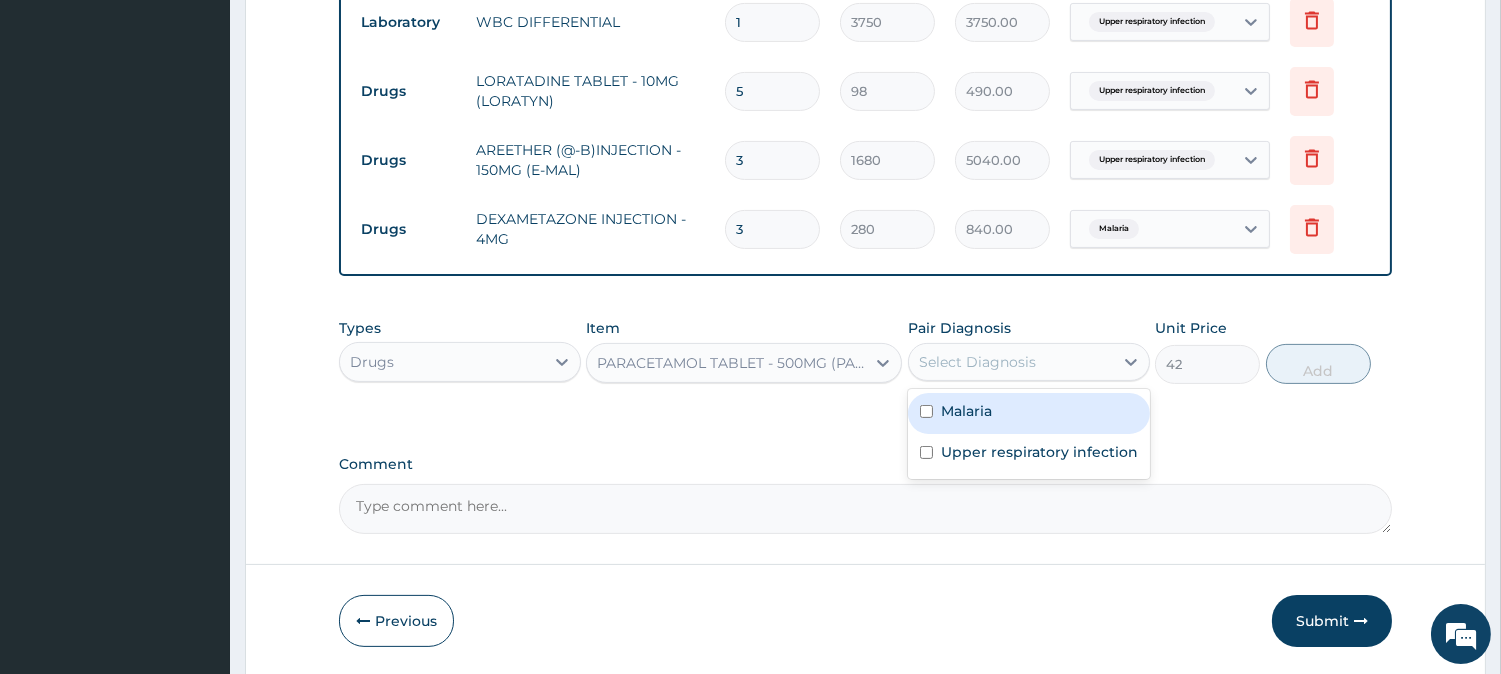 click on "Select Diagnosis" at bounding box center (1011, 362) 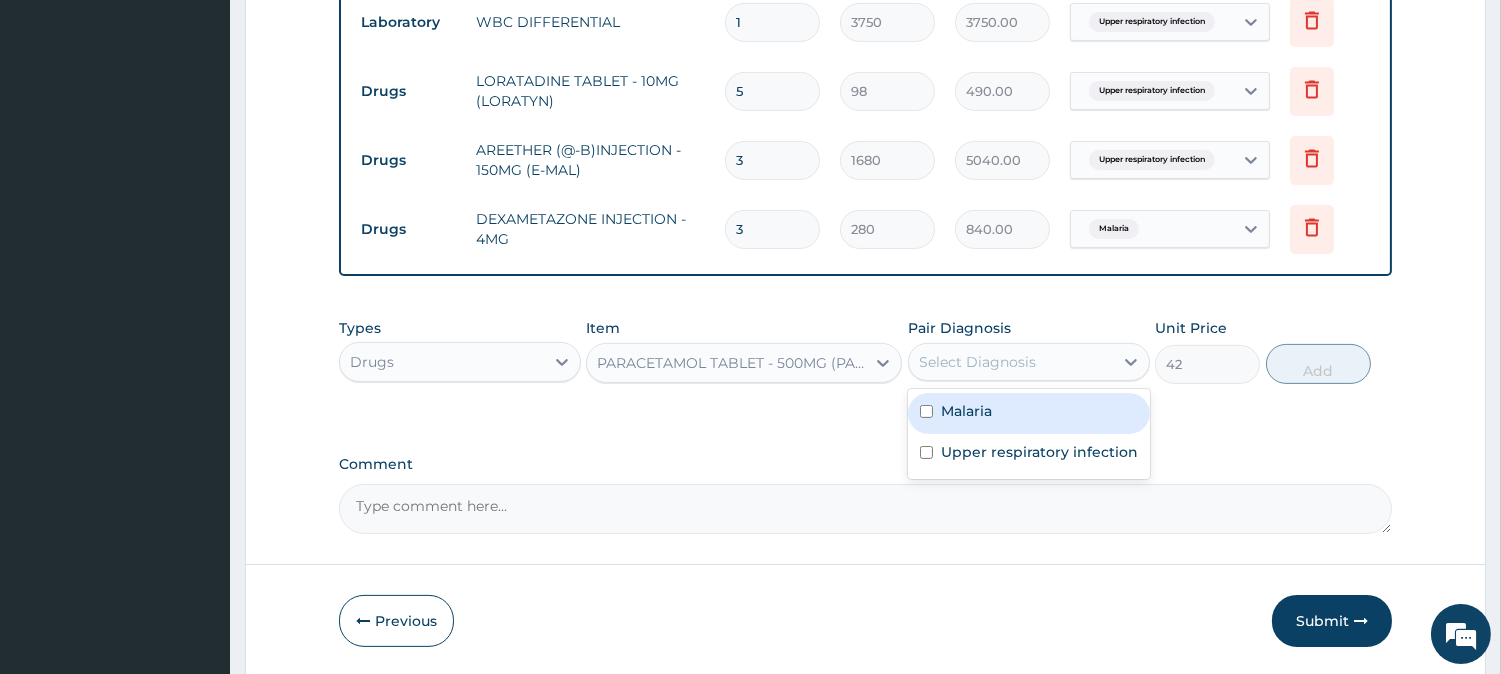 click on "Malaria" at bounding box center (1029, 413) 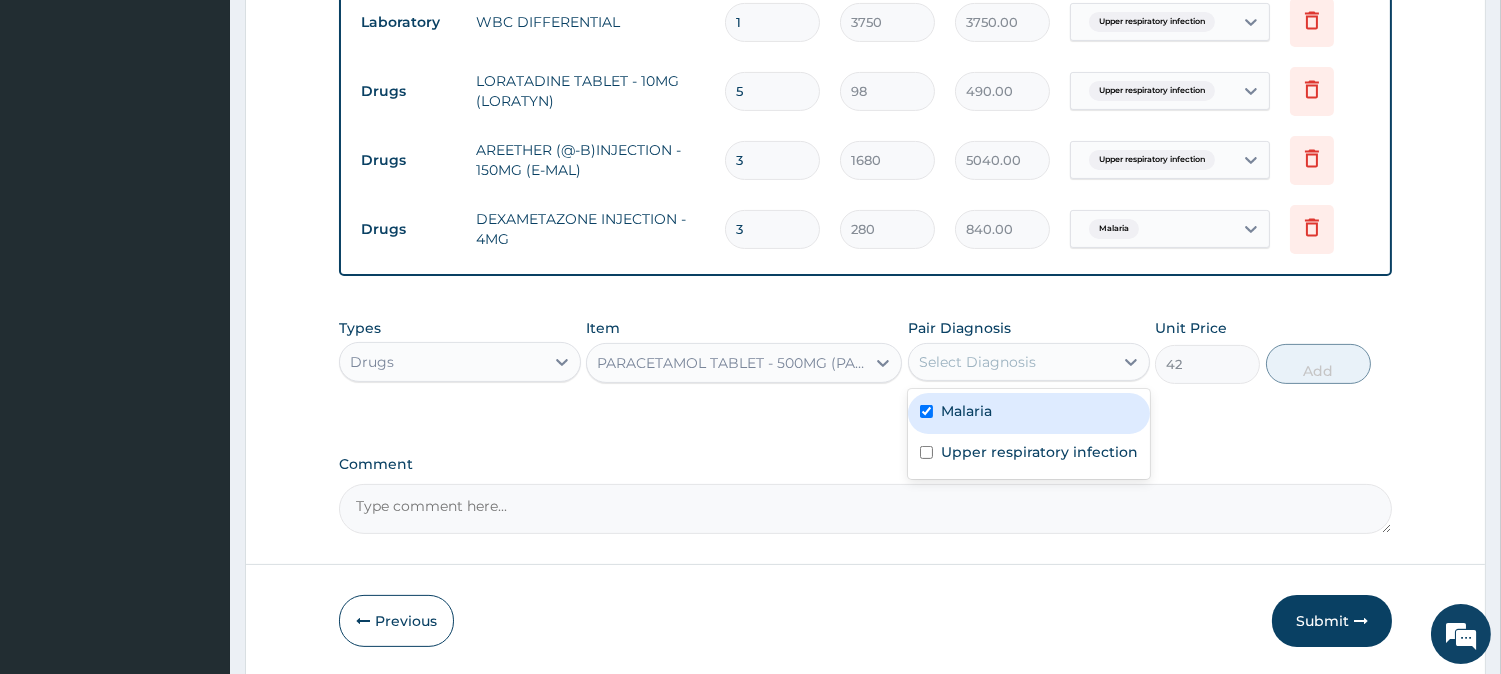 checkbox on "true" 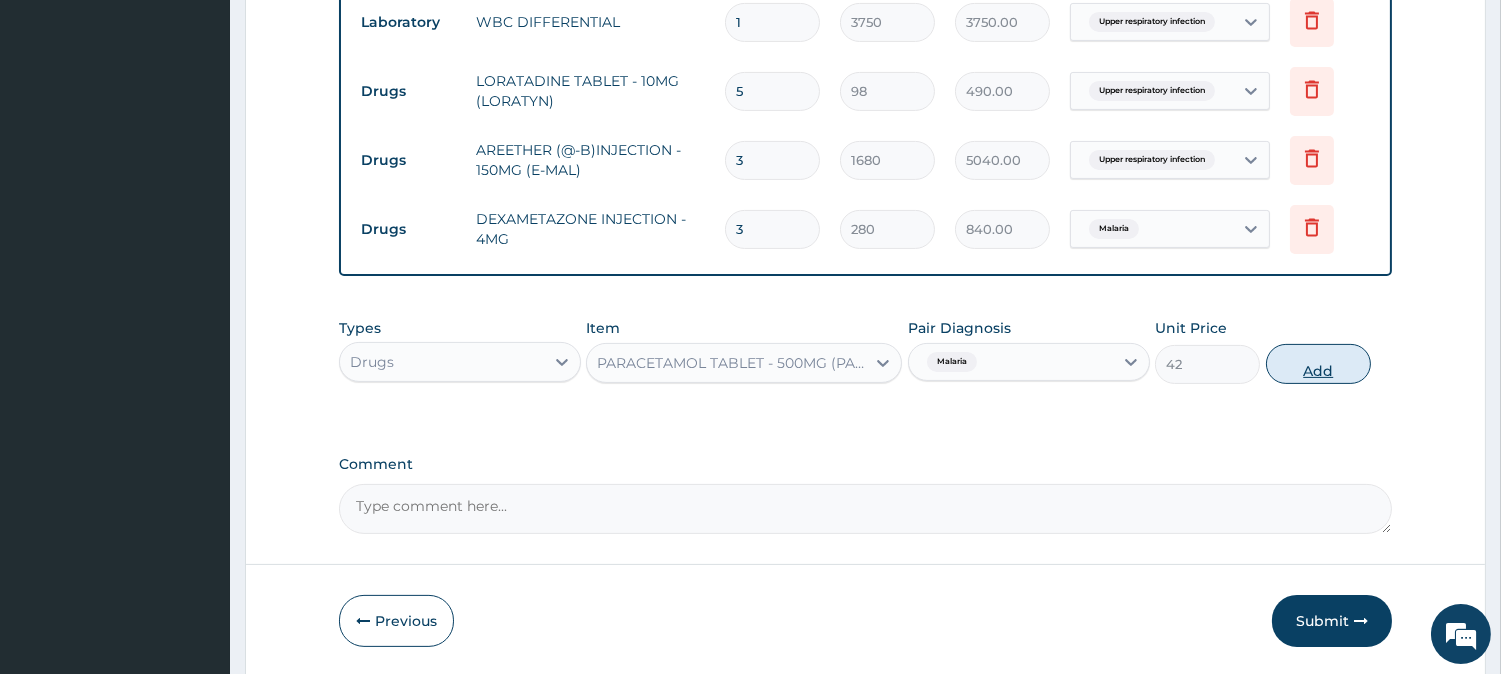 click on "Add" at bounding box center (1318, 364) 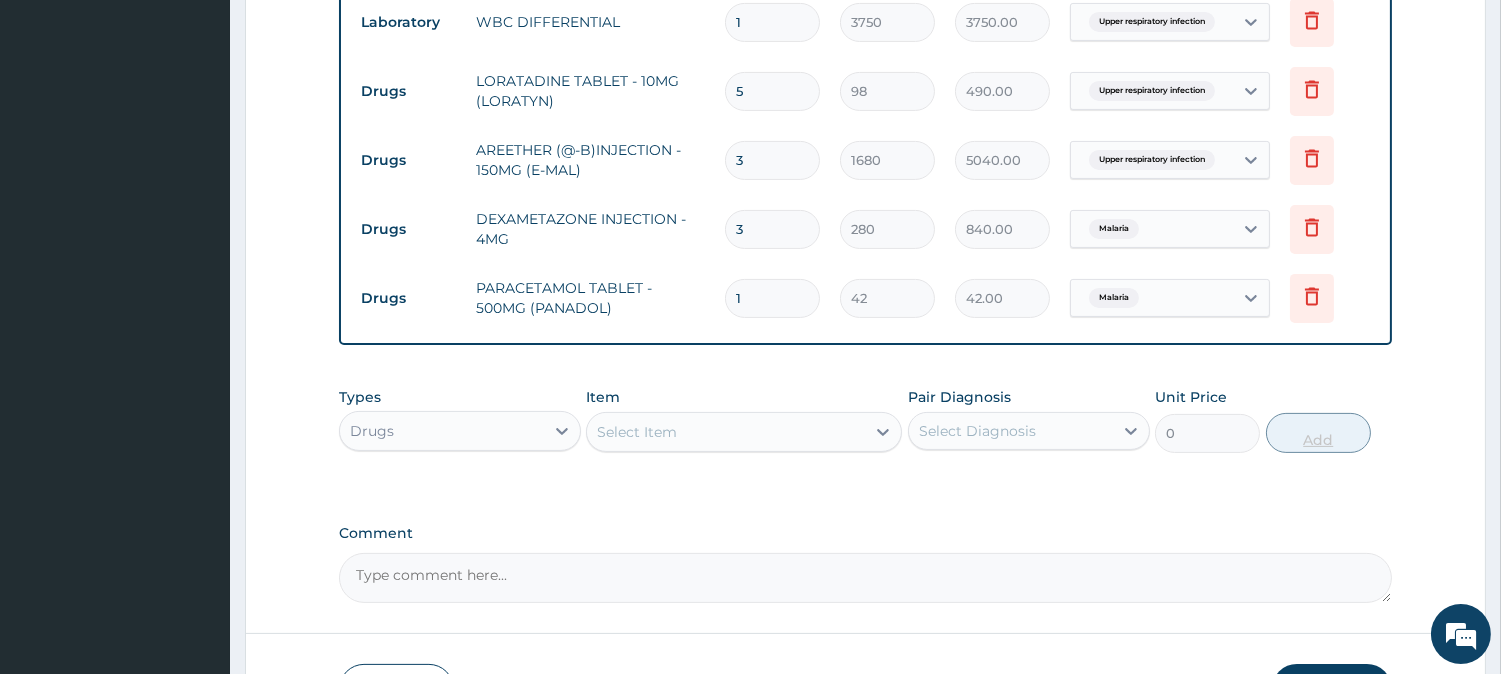 type 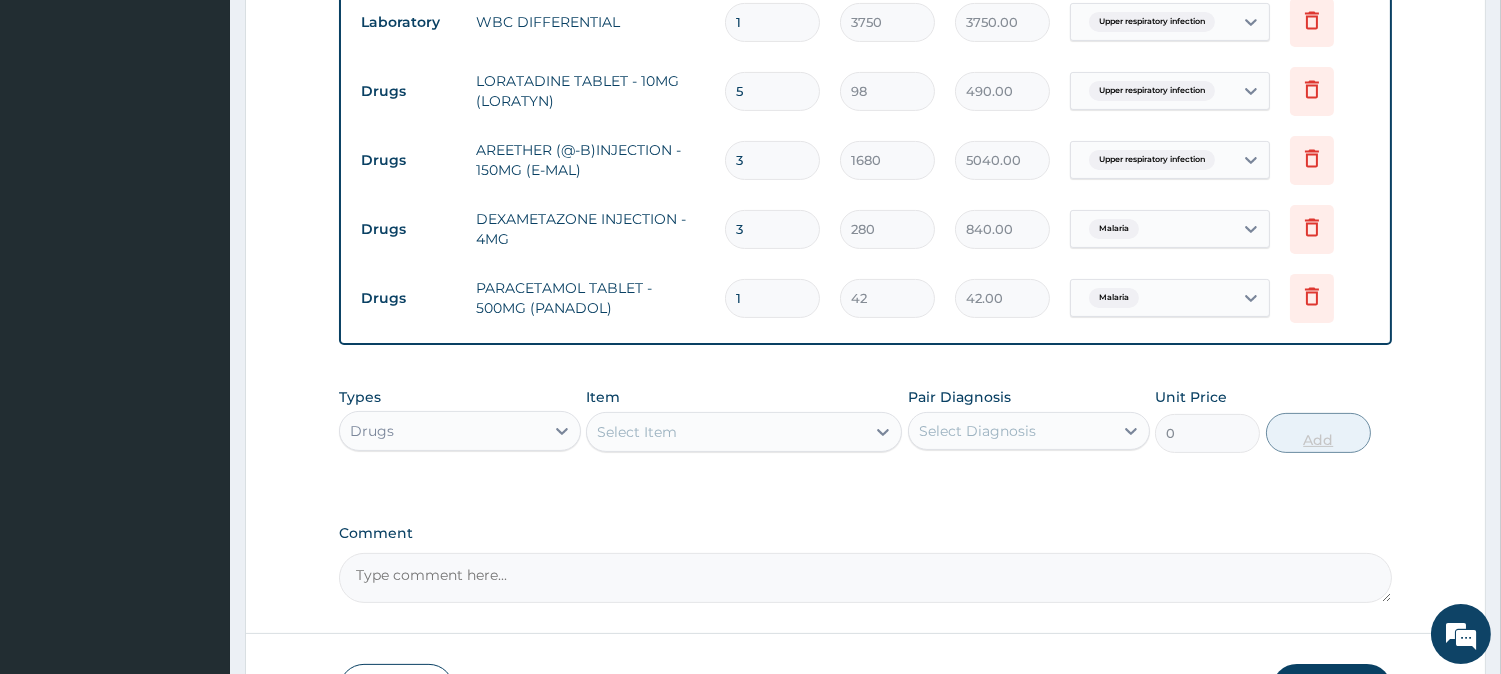 type on "0.00" 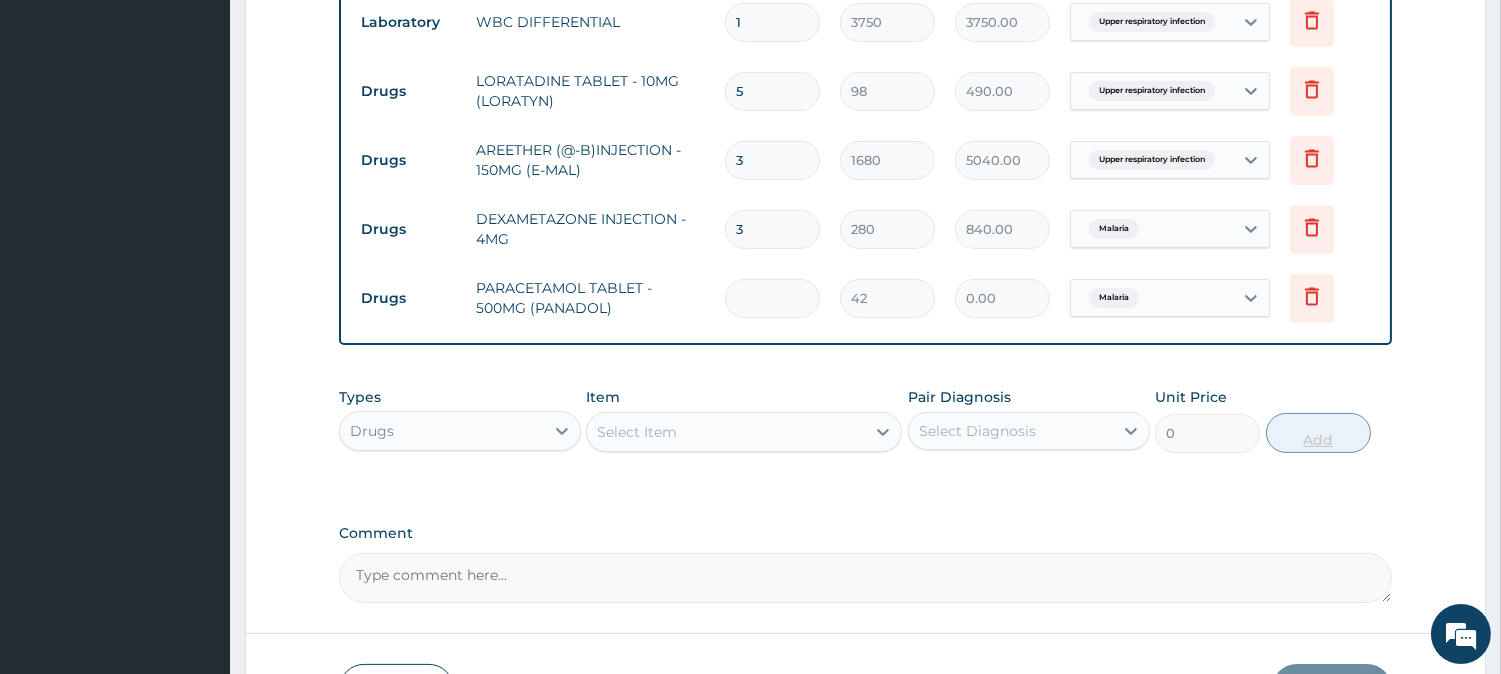 type on "6" 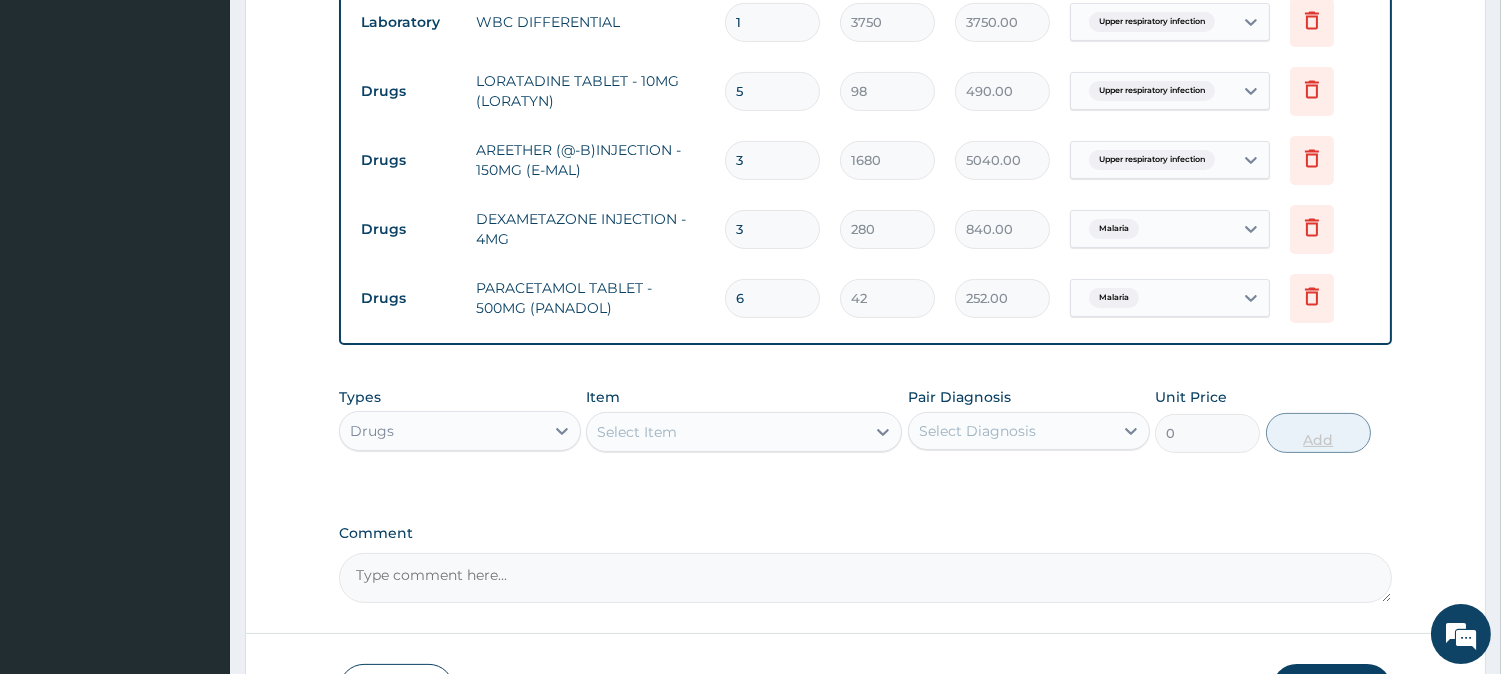 type 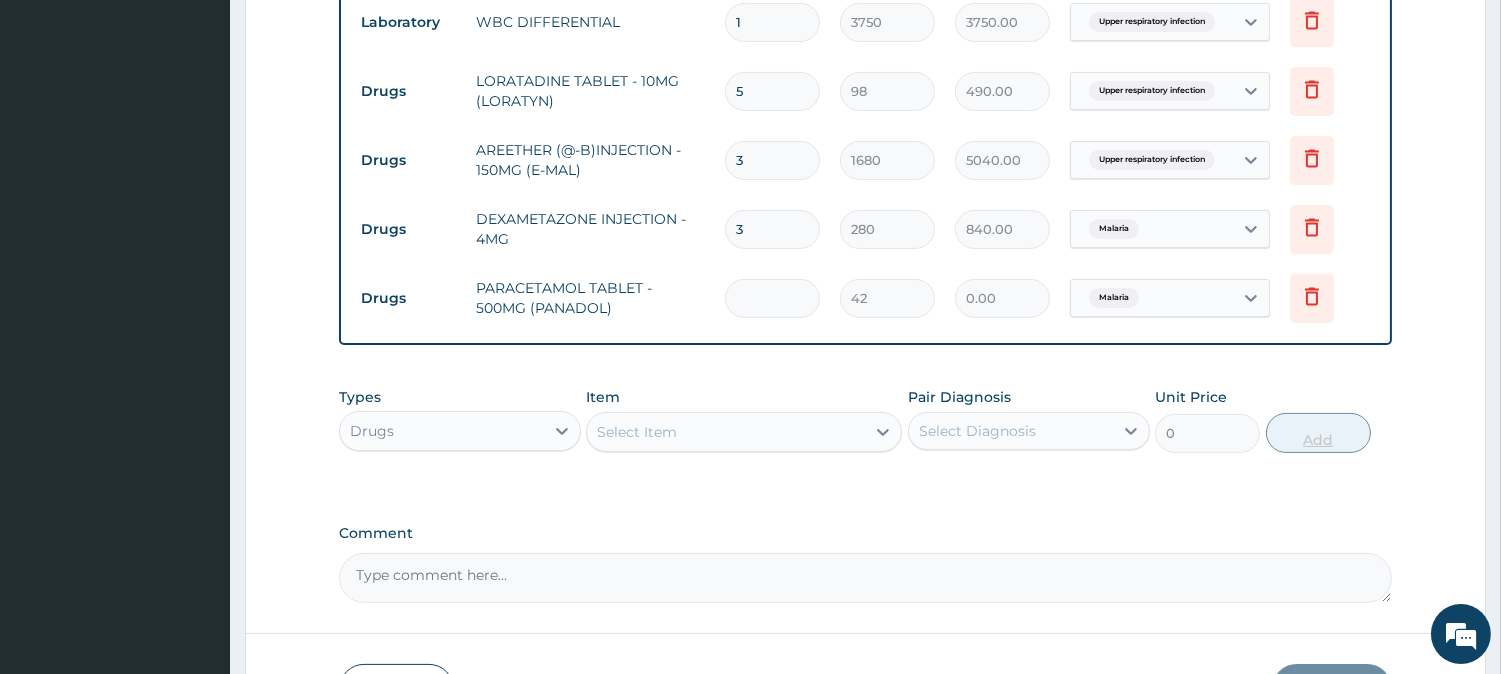type on "3" 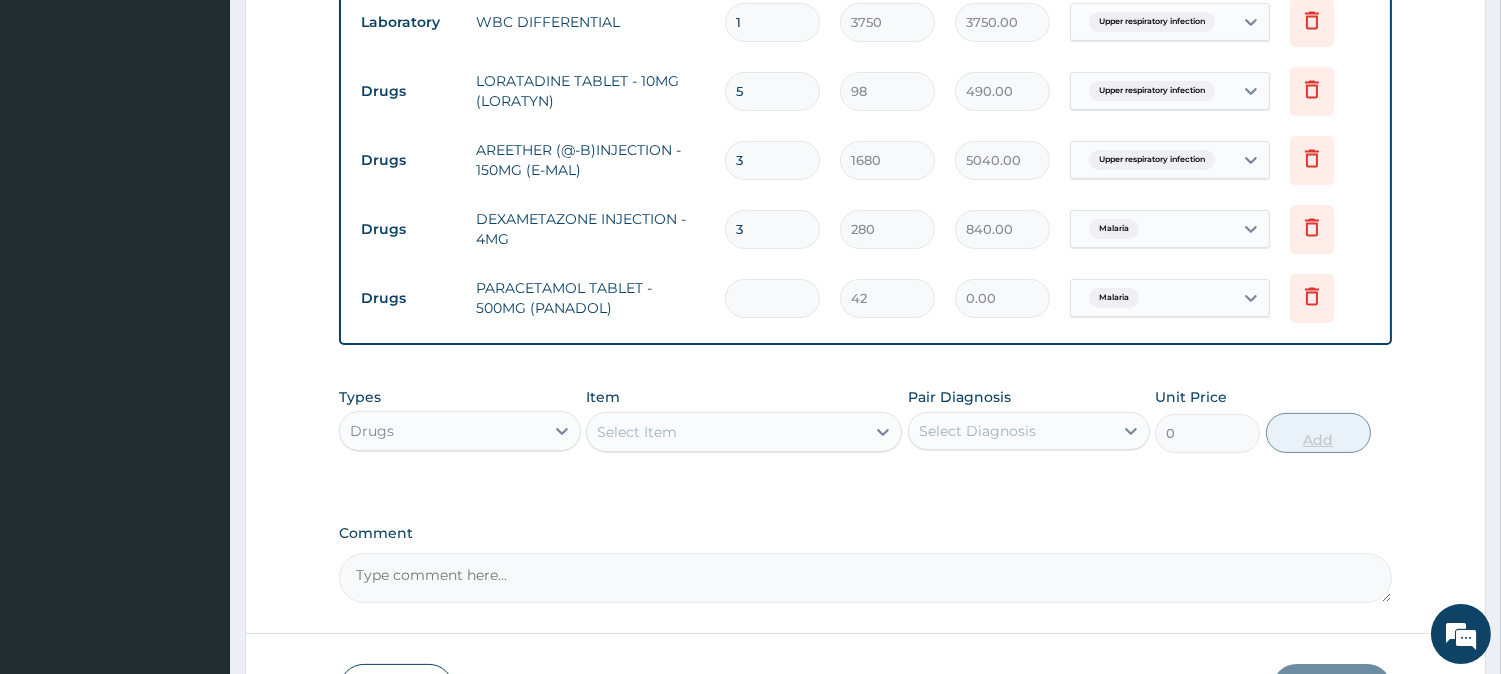 type on "126.00" 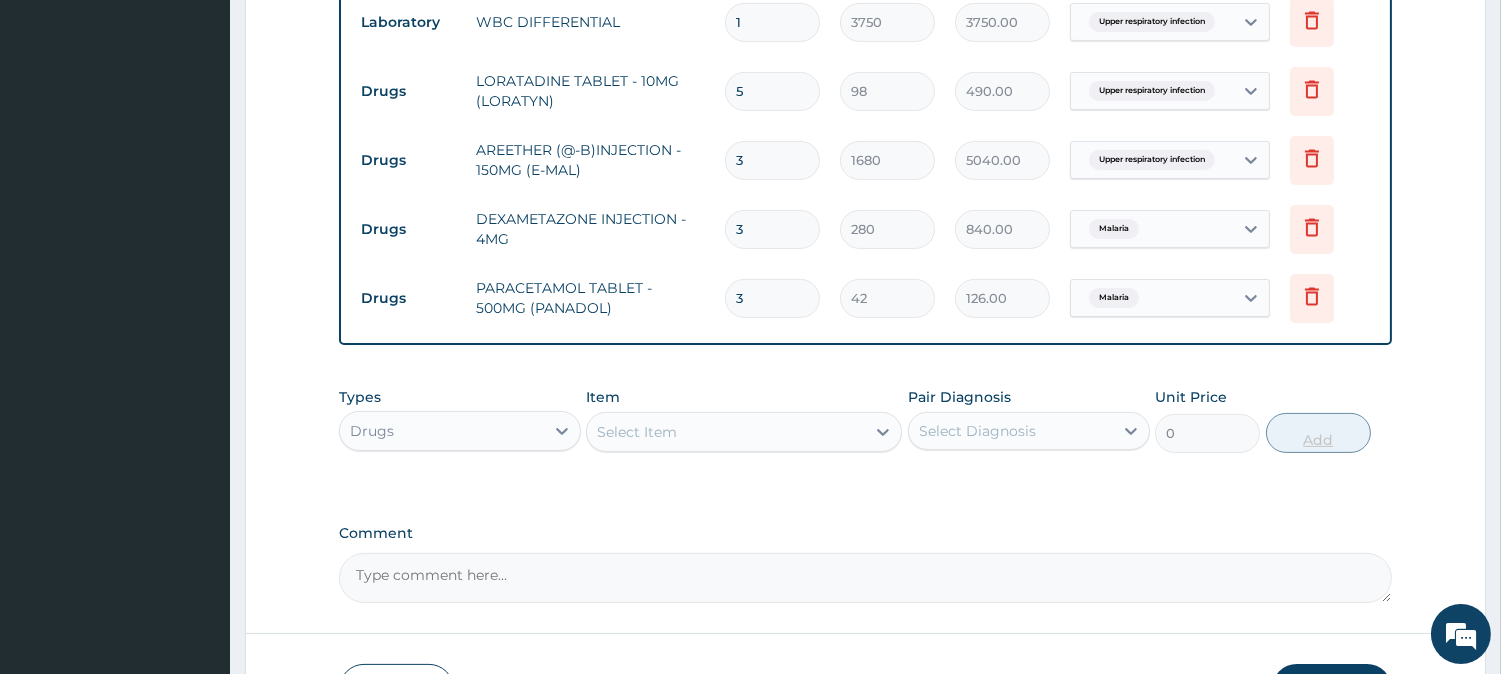 type on "30" 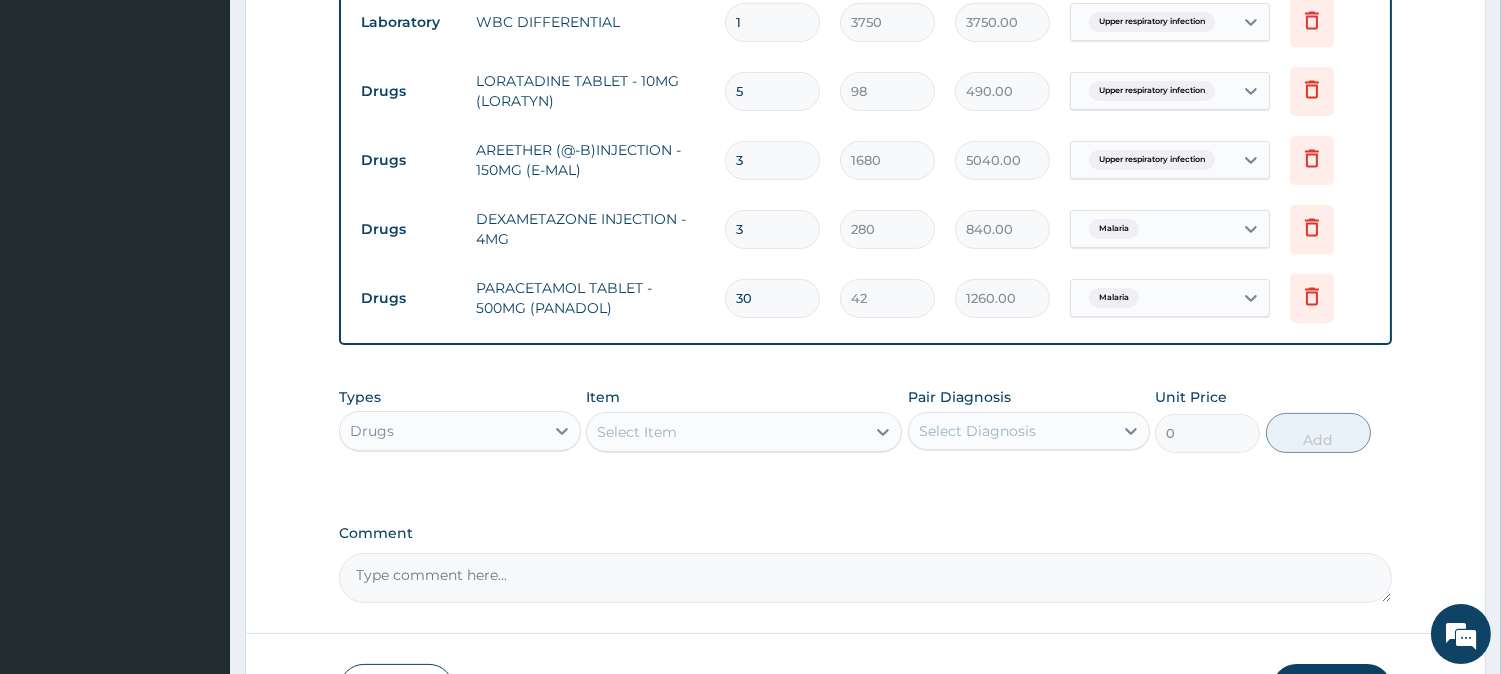 scroll, scrollTop: 1087, scrollLeft: 0, axis: vertical 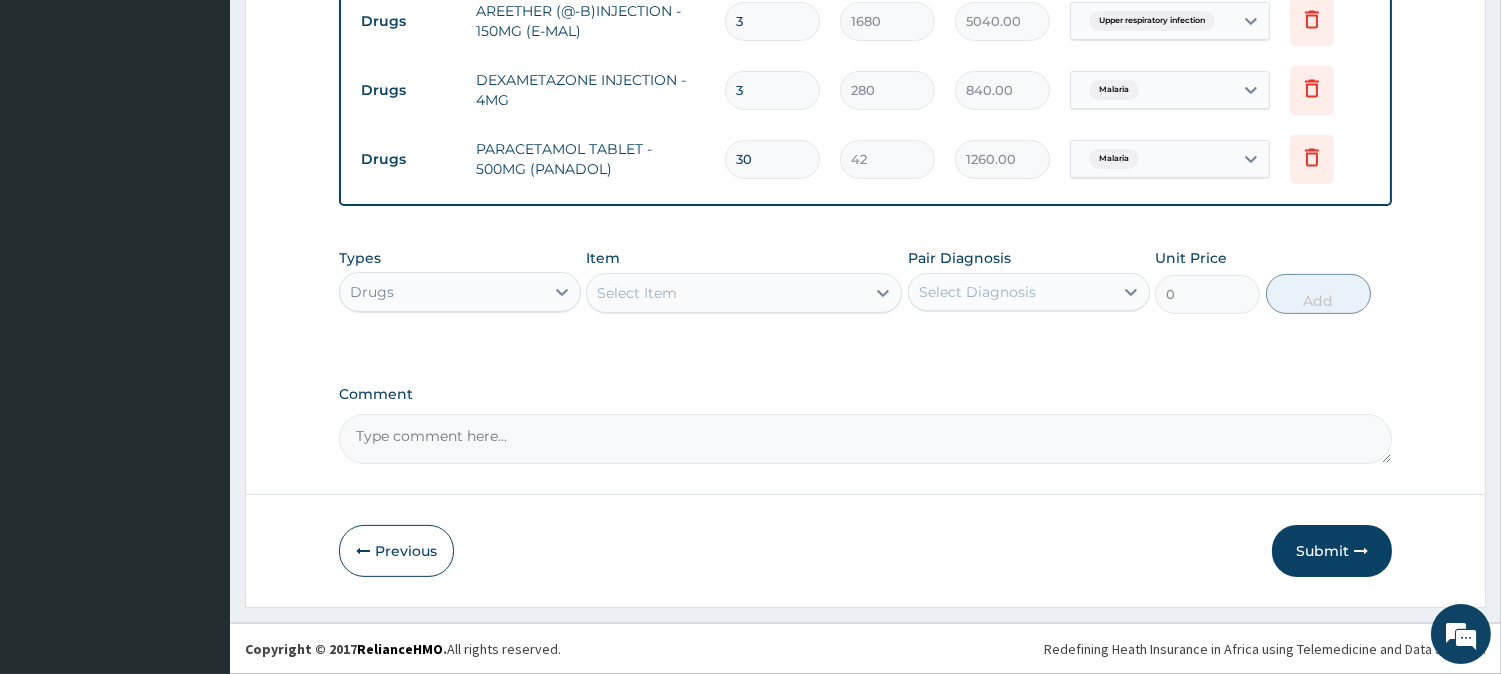 type on "30" 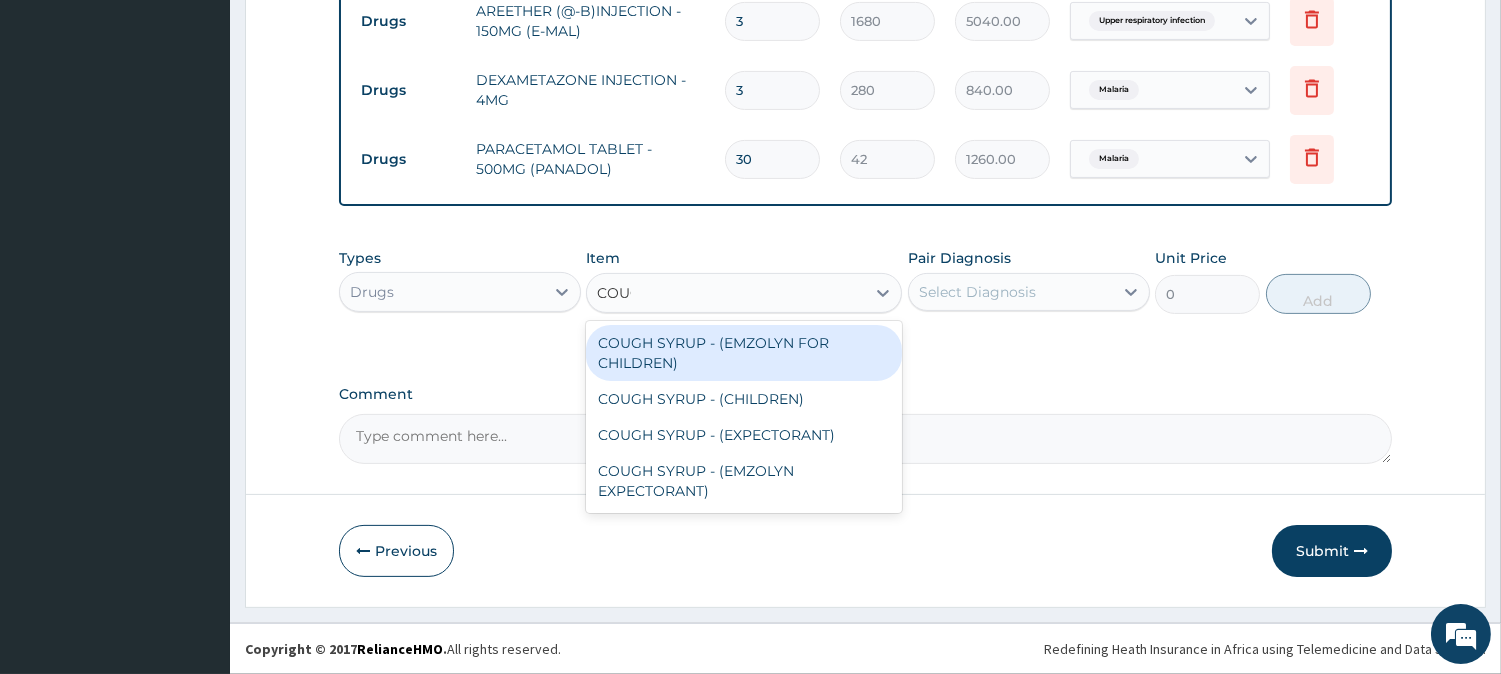 type on "COUGH" 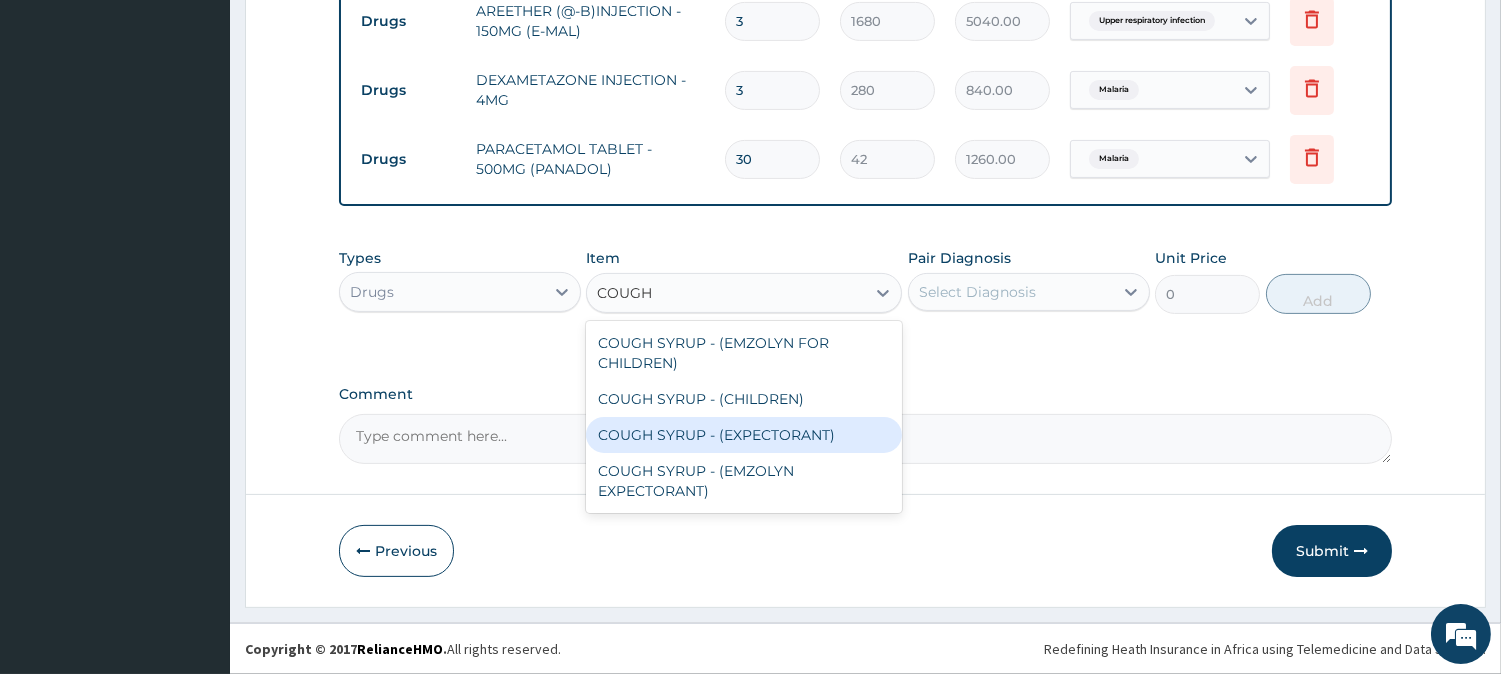 click on "COUGH SYRUP - (EXPECTORANT)" at bounding box center (744, 435) 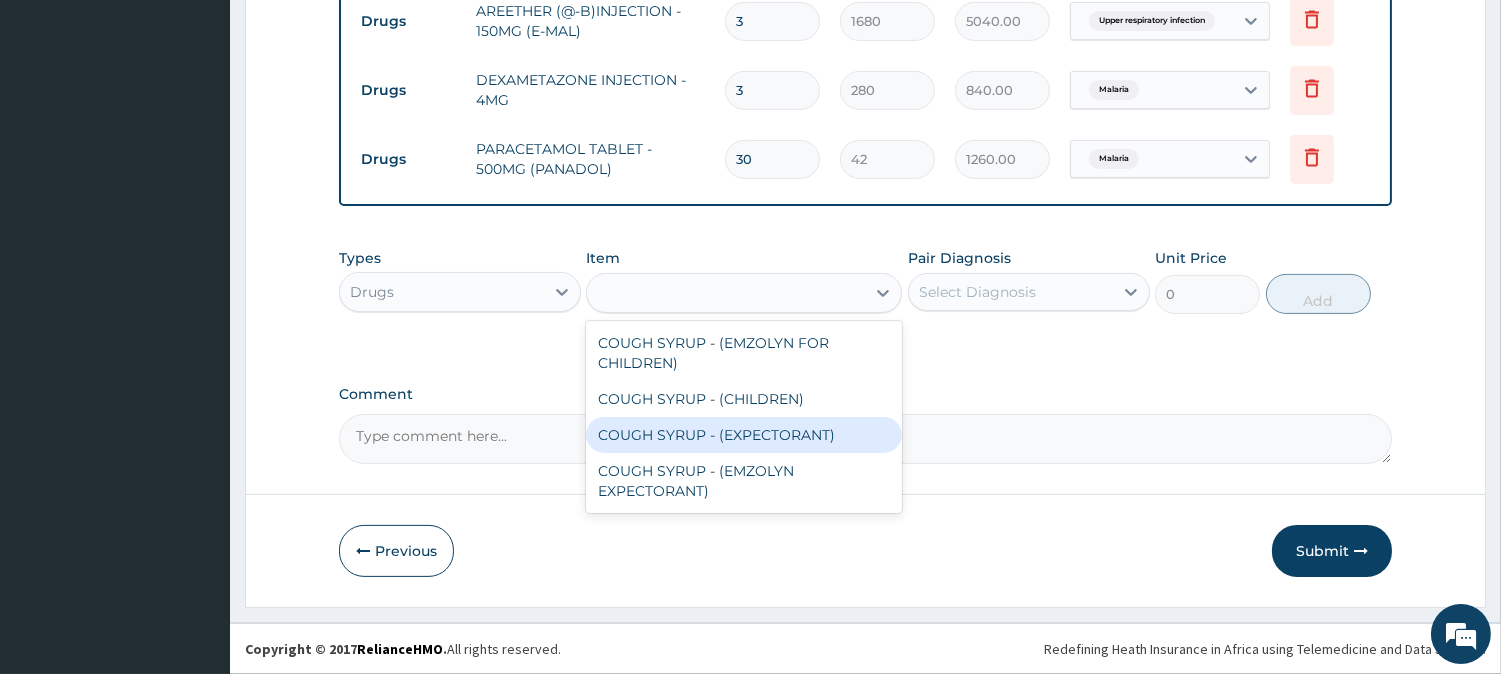 type on "1120" 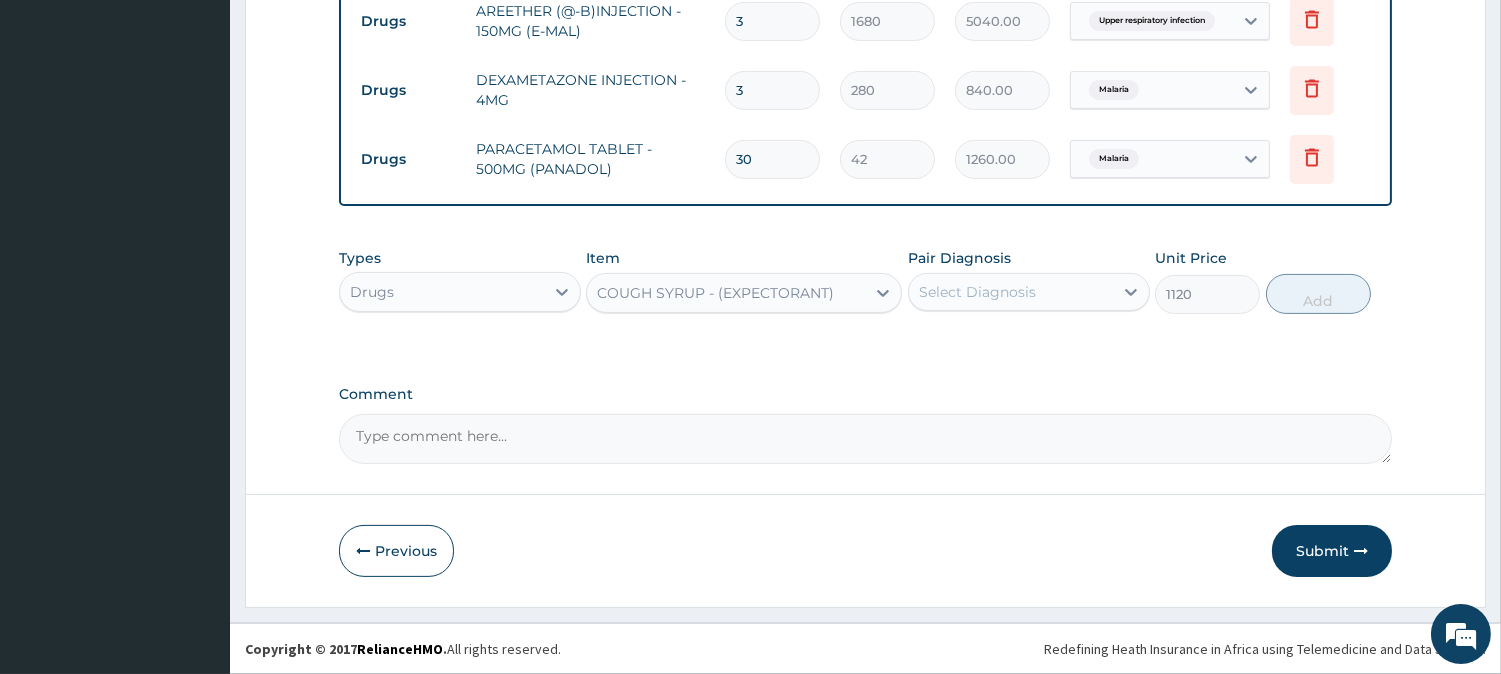 click on "Select Diagnosis" at bounding box center [977, 292] 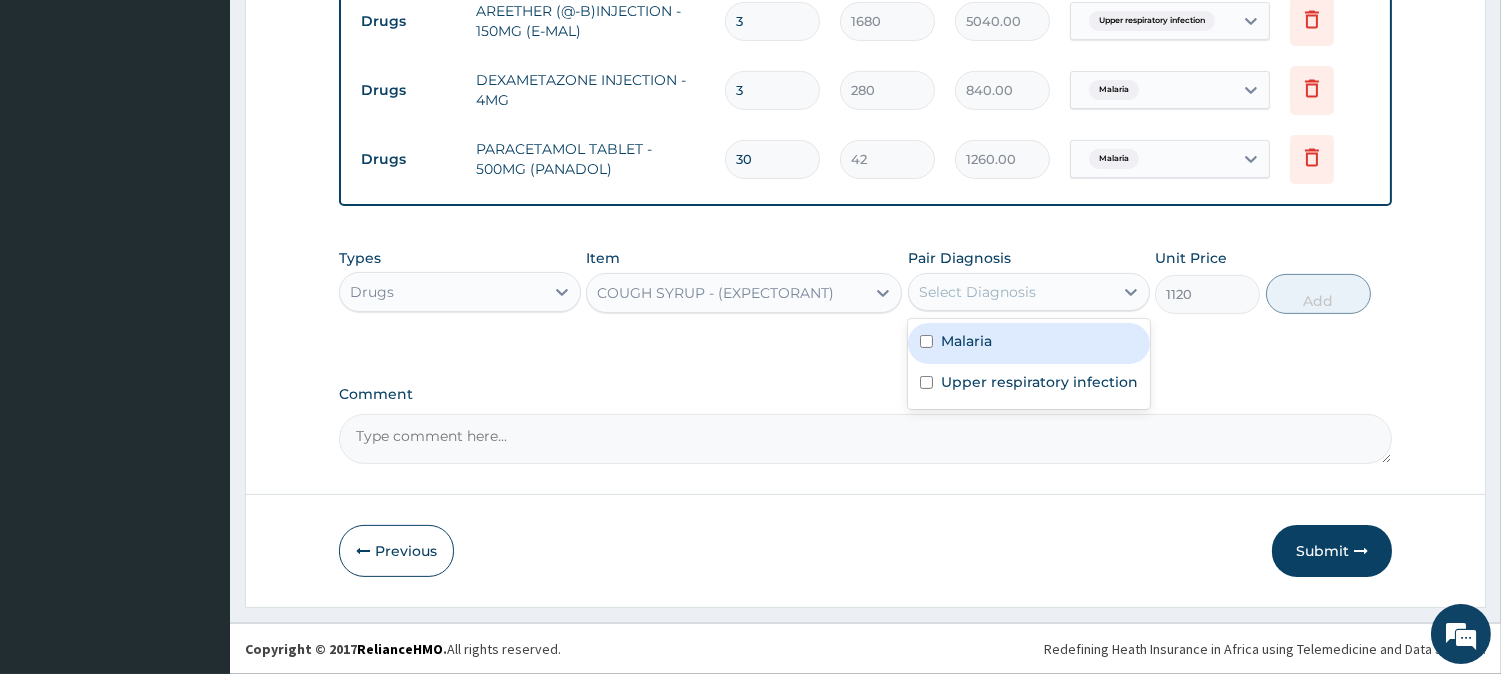 click on "Malaria" at bounding box center (966, 341) 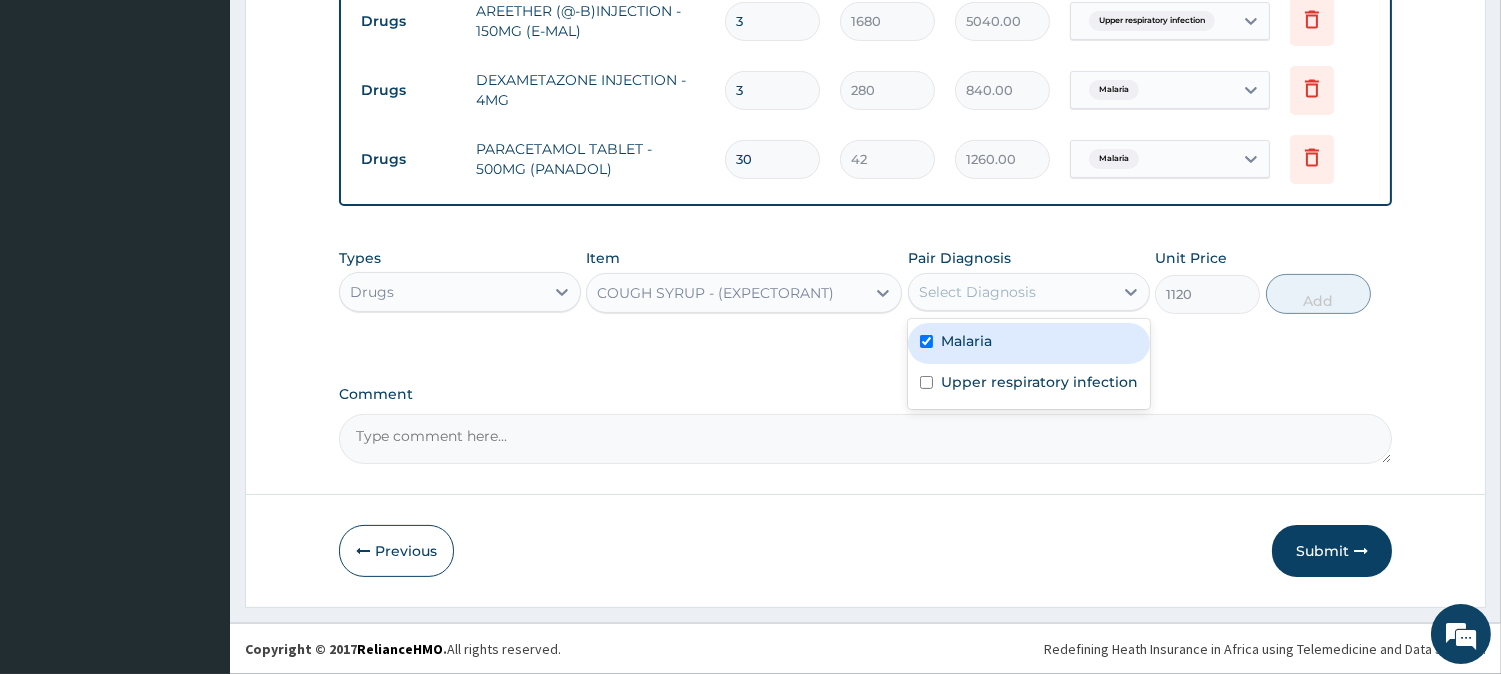 checkbox on "true" 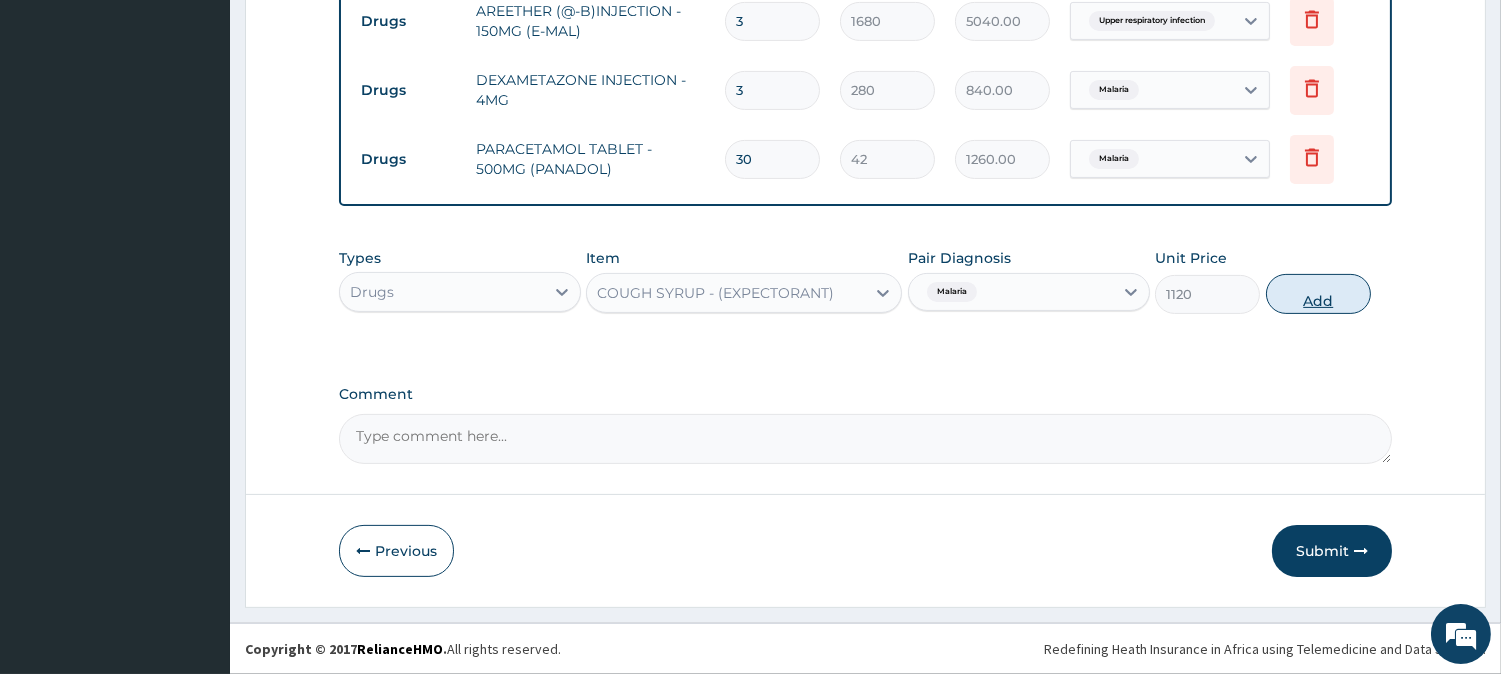 click on "Add" at bounding box center [1318, 294] 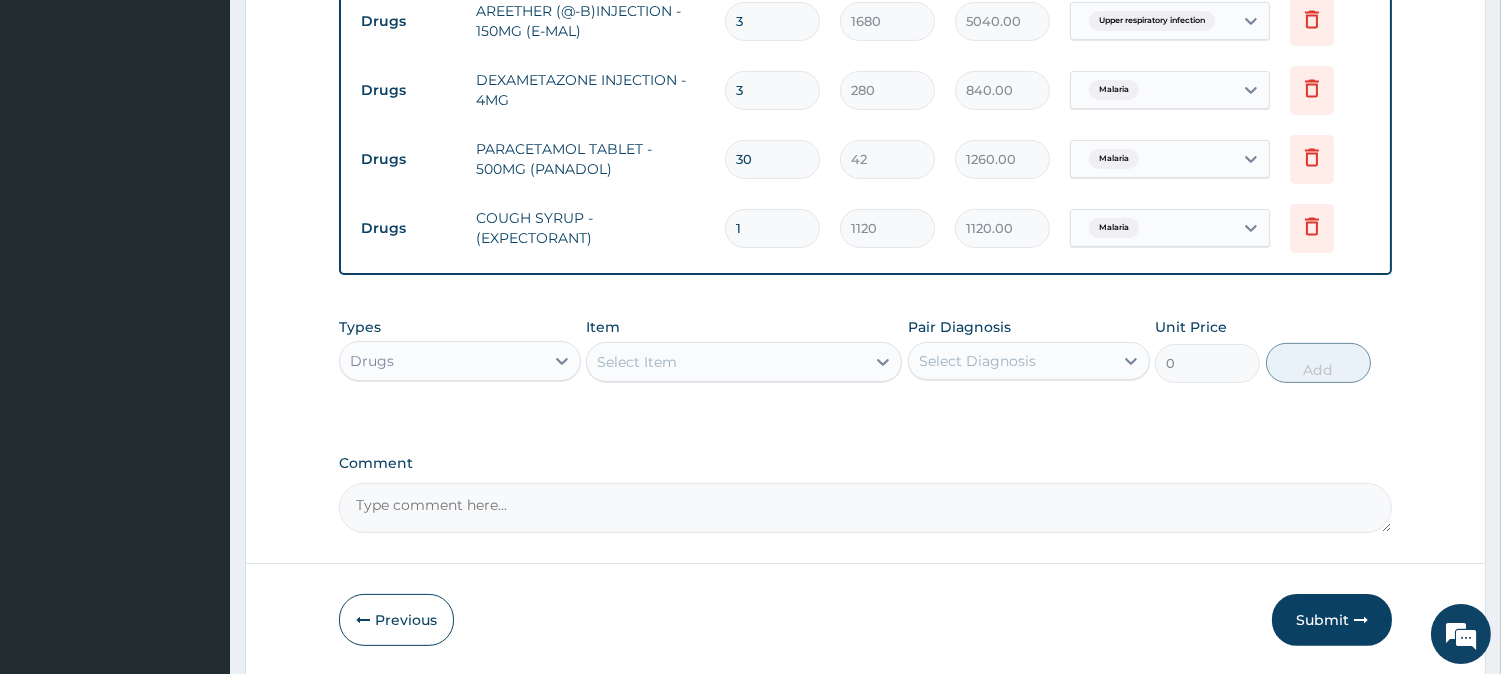 click on "Select Item" at bounding box center [726, 362] 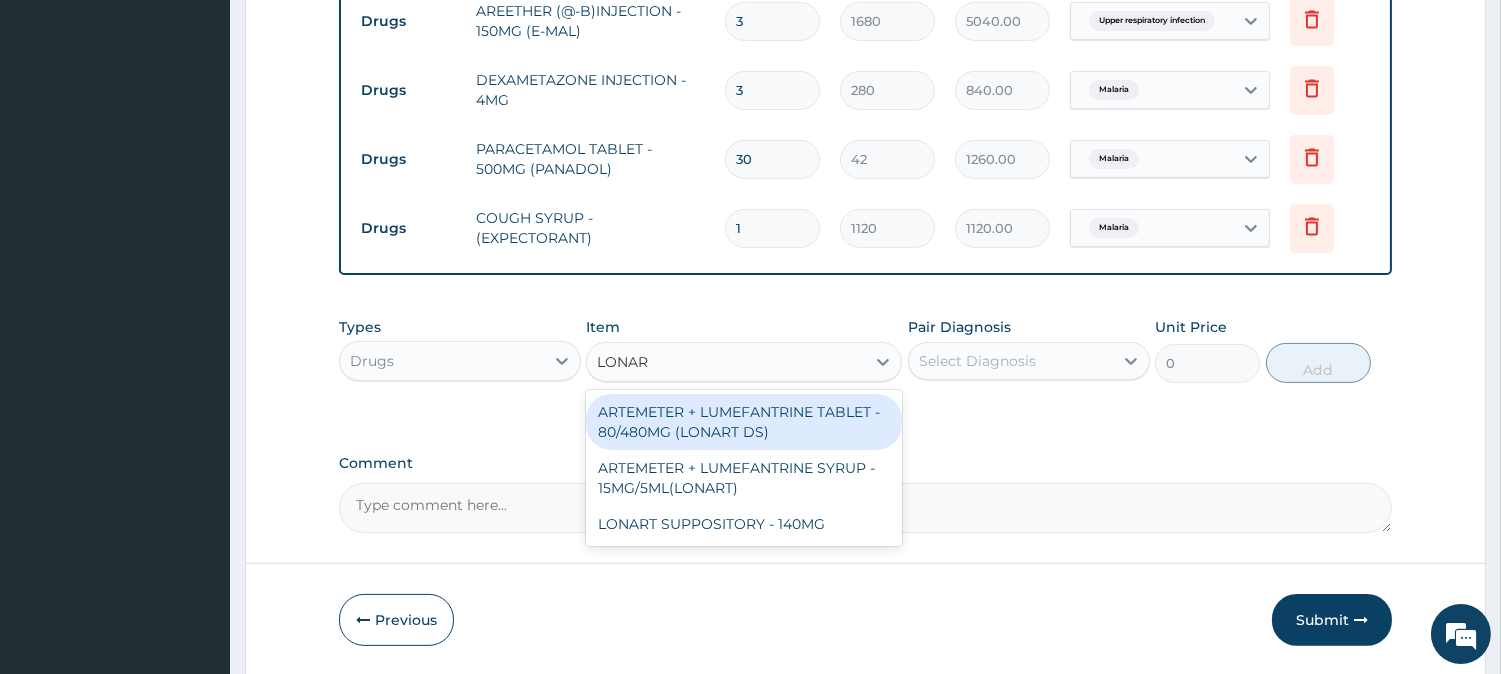 type on "LONART" 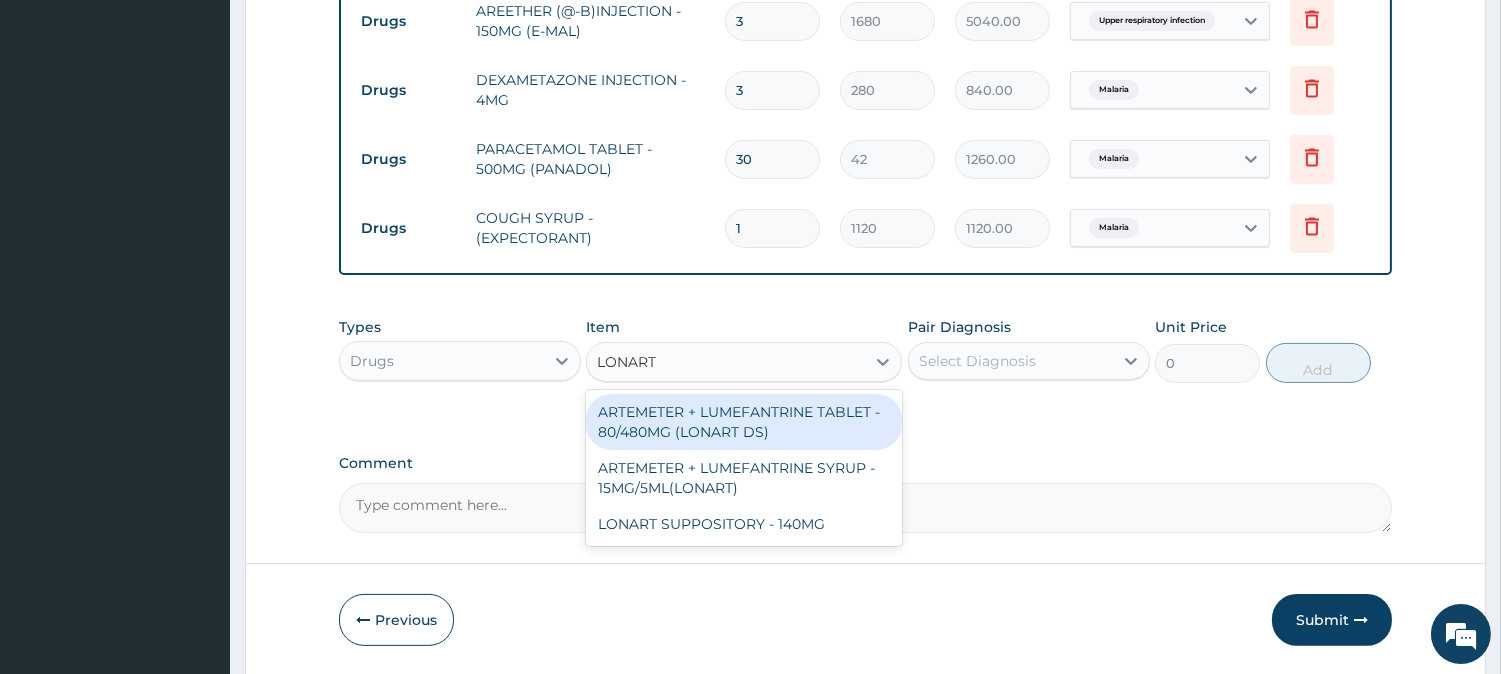 click on "ARTEMETER + LUMEFANTRINE TABLET -  80/480MG (LONART DS)" at bounding box center (744, 422) 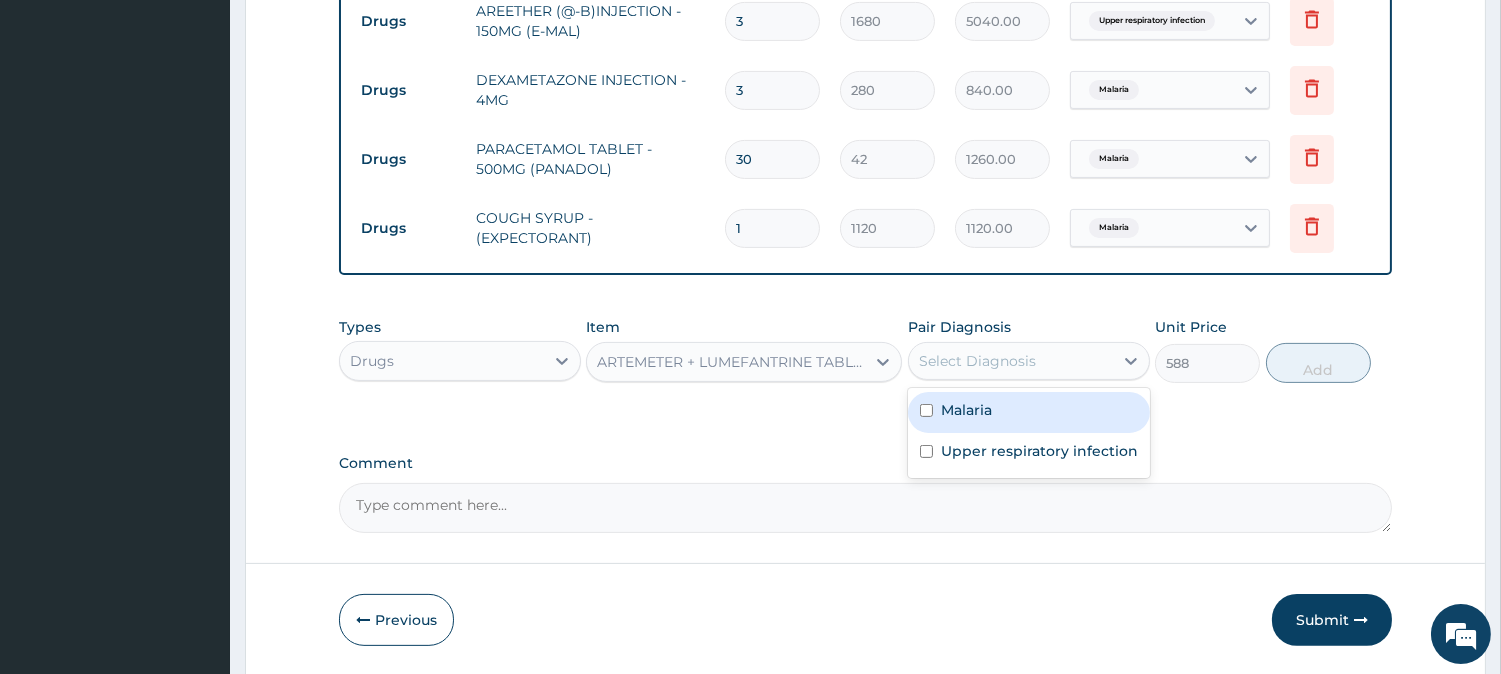 click on "Select Diagnosis" at bounding box center (977, 361) 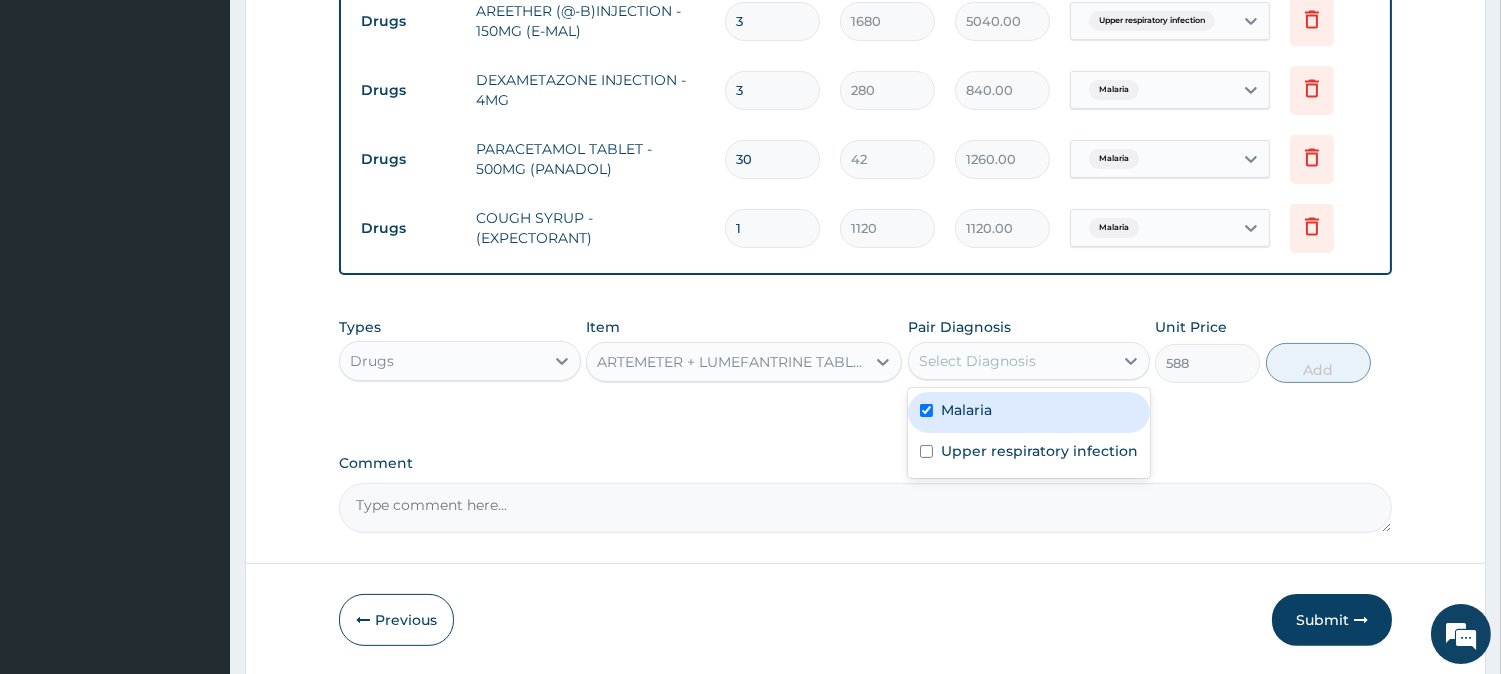 checkbox on "true" 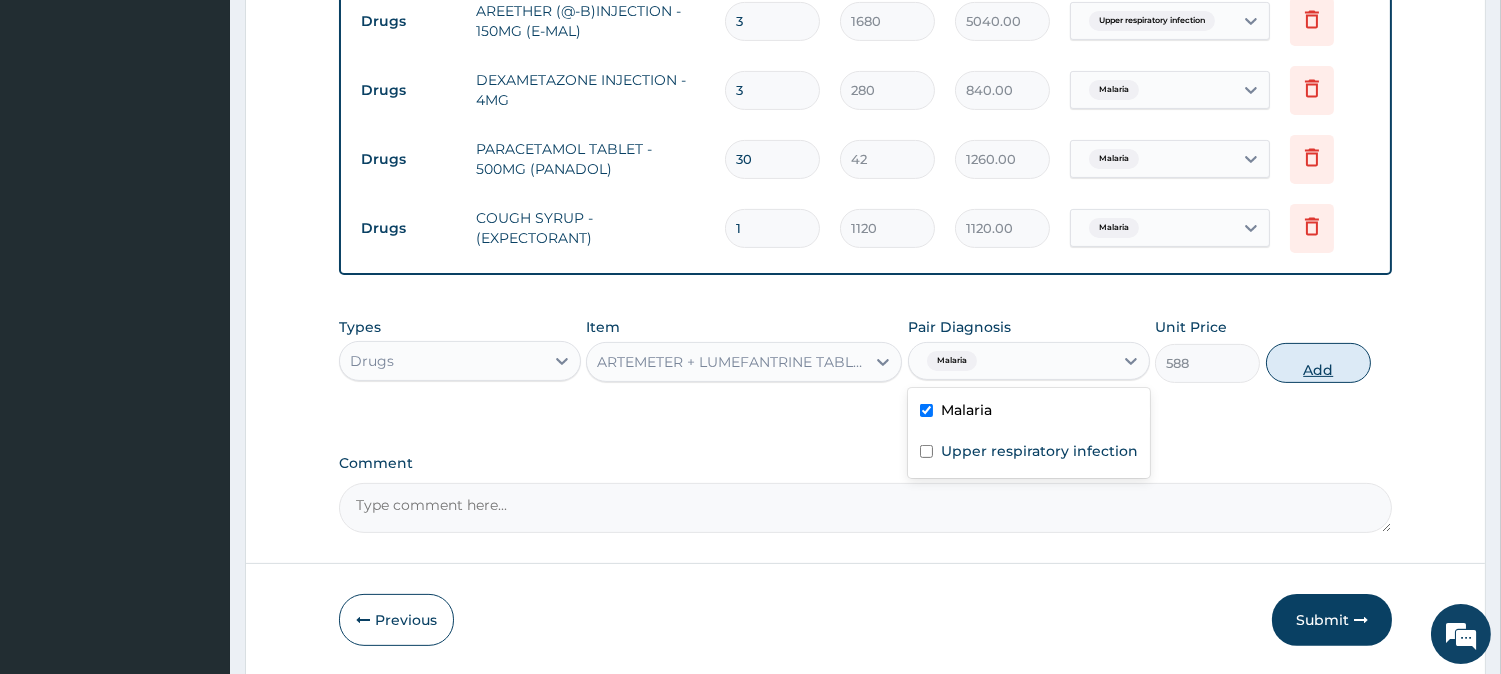 click on "Add" at bounding box center [1318, 363] 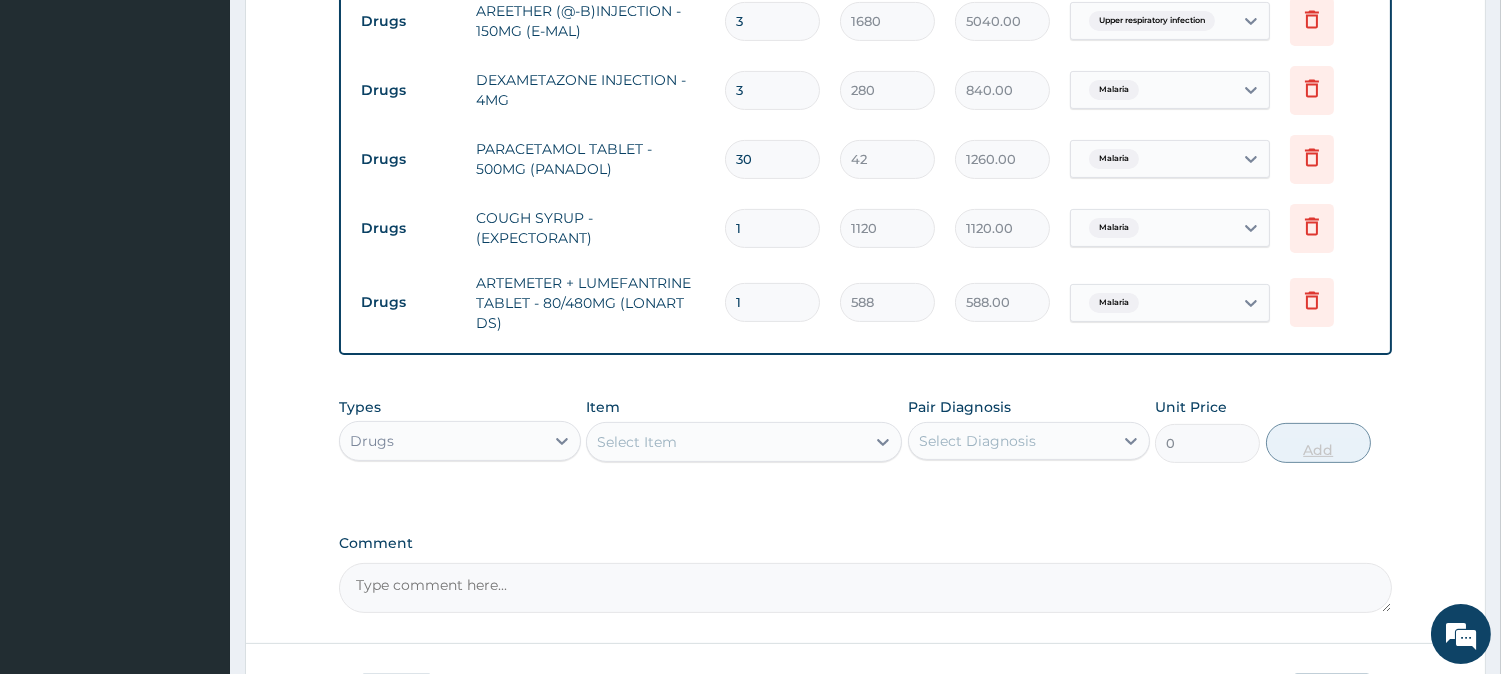 type 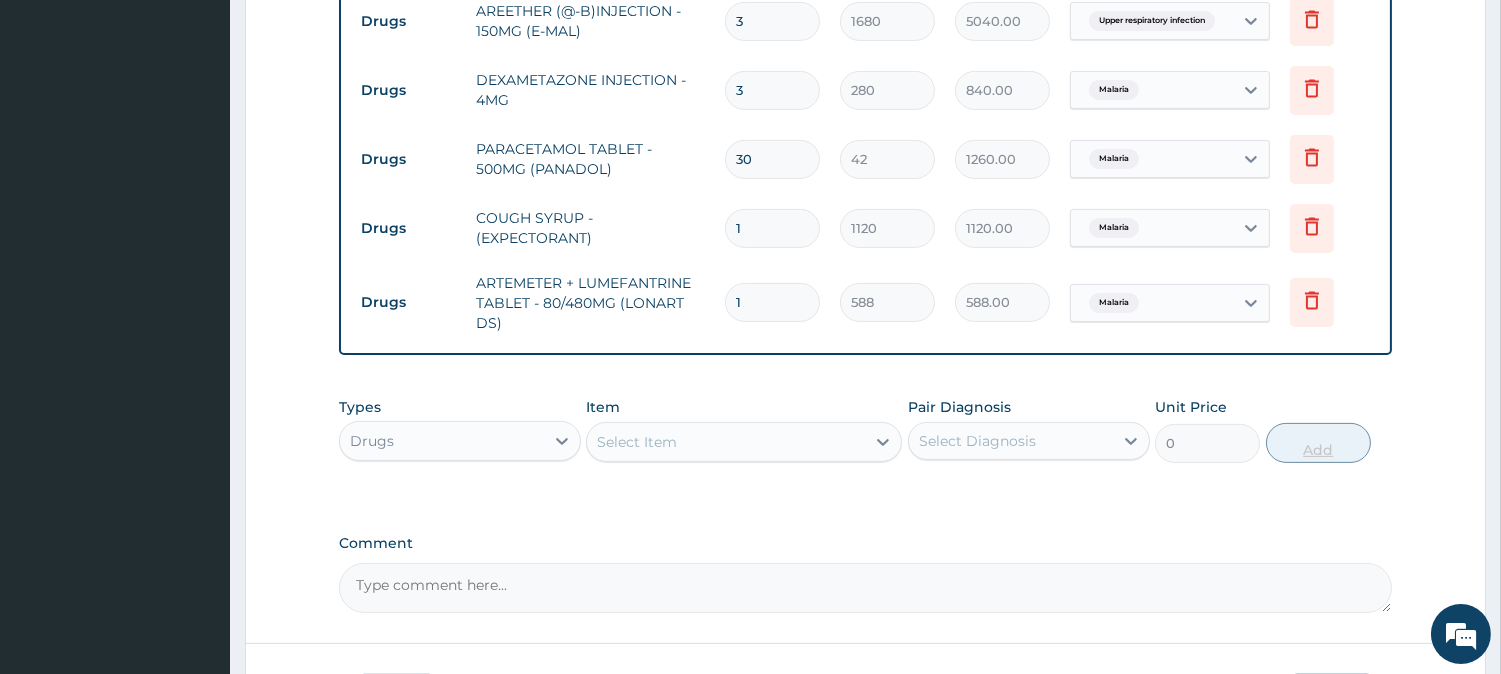 type on "0.00" 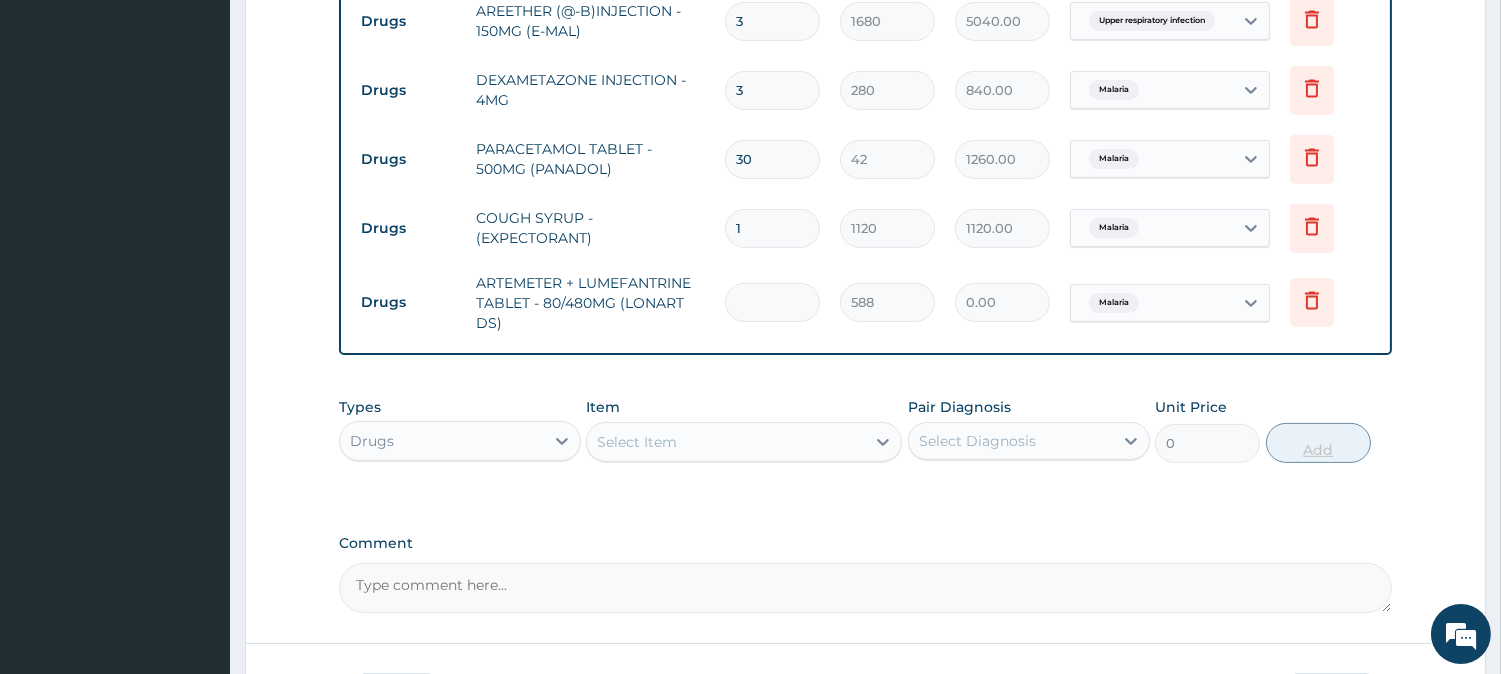 type on "6" 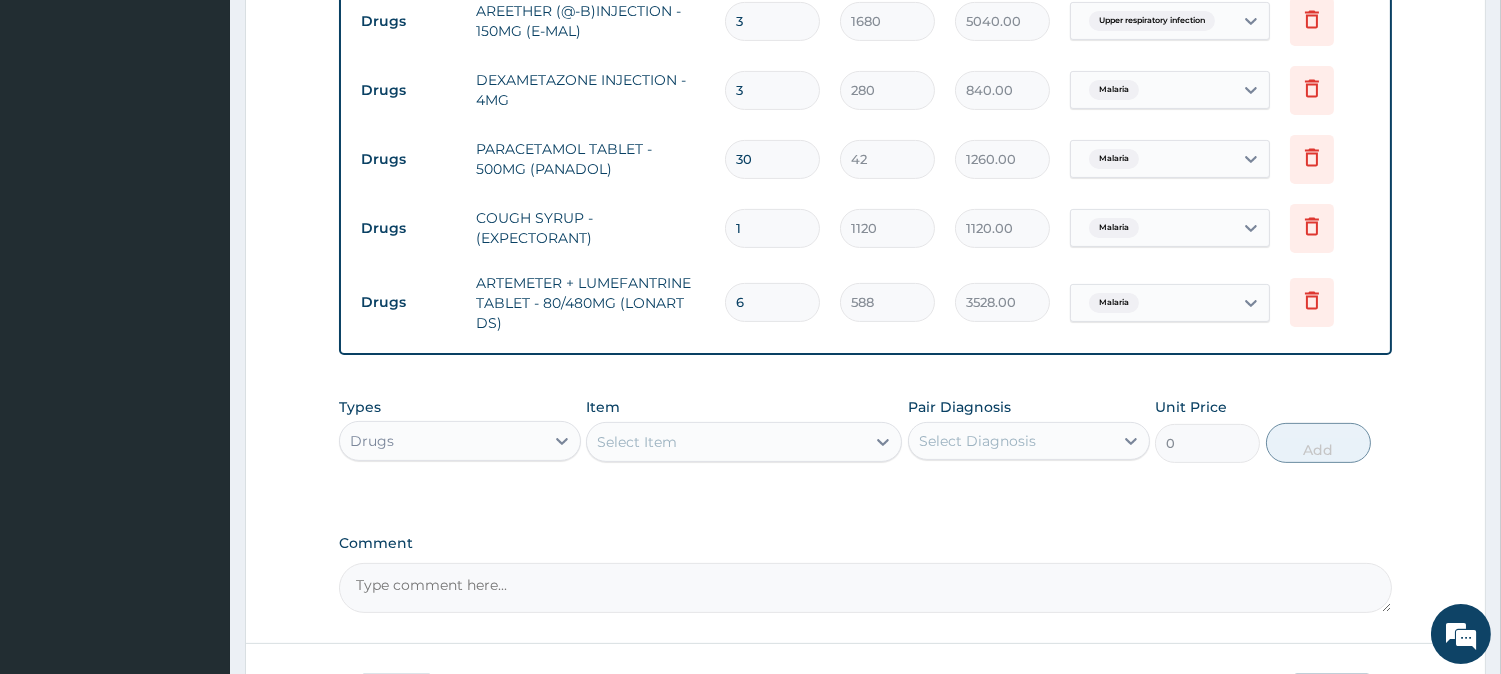 scroll, scrollTop: 1237, scrollLeft: 0, axis: vertical 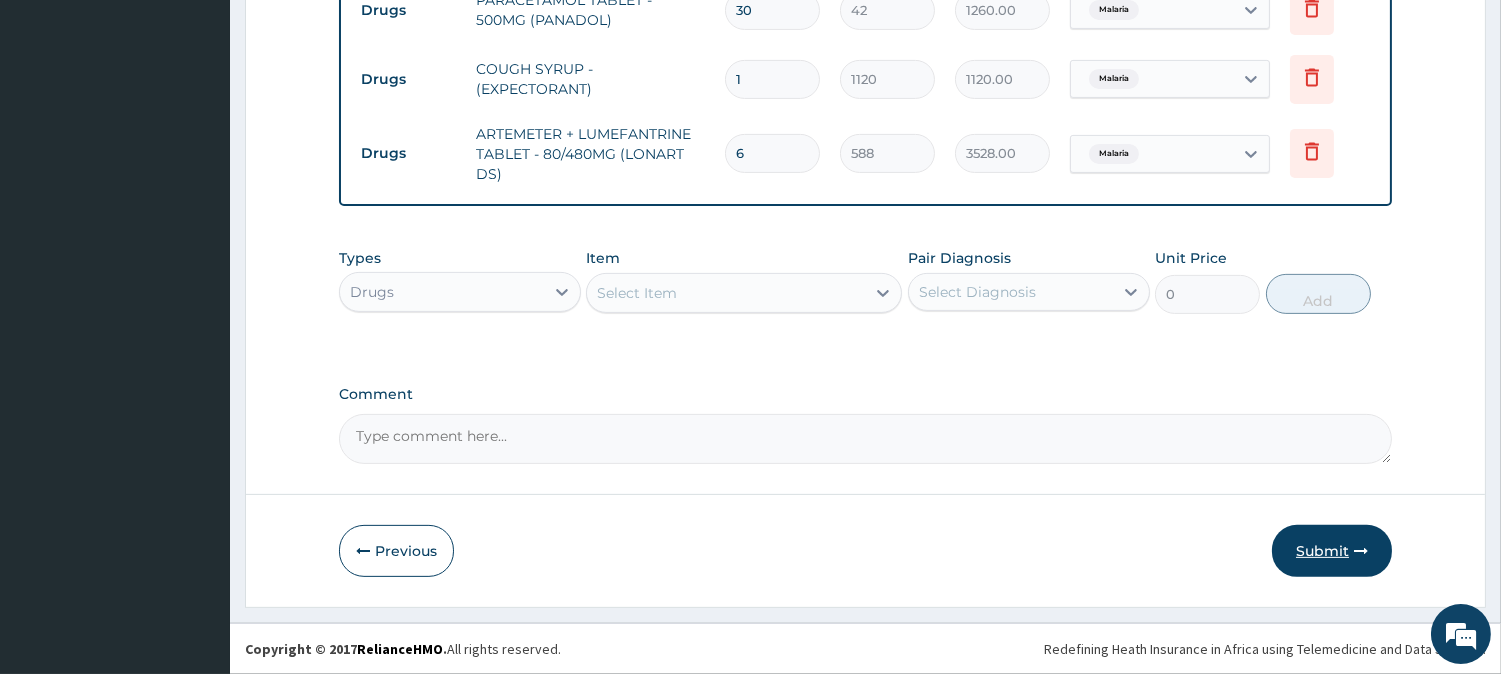 type on "6" 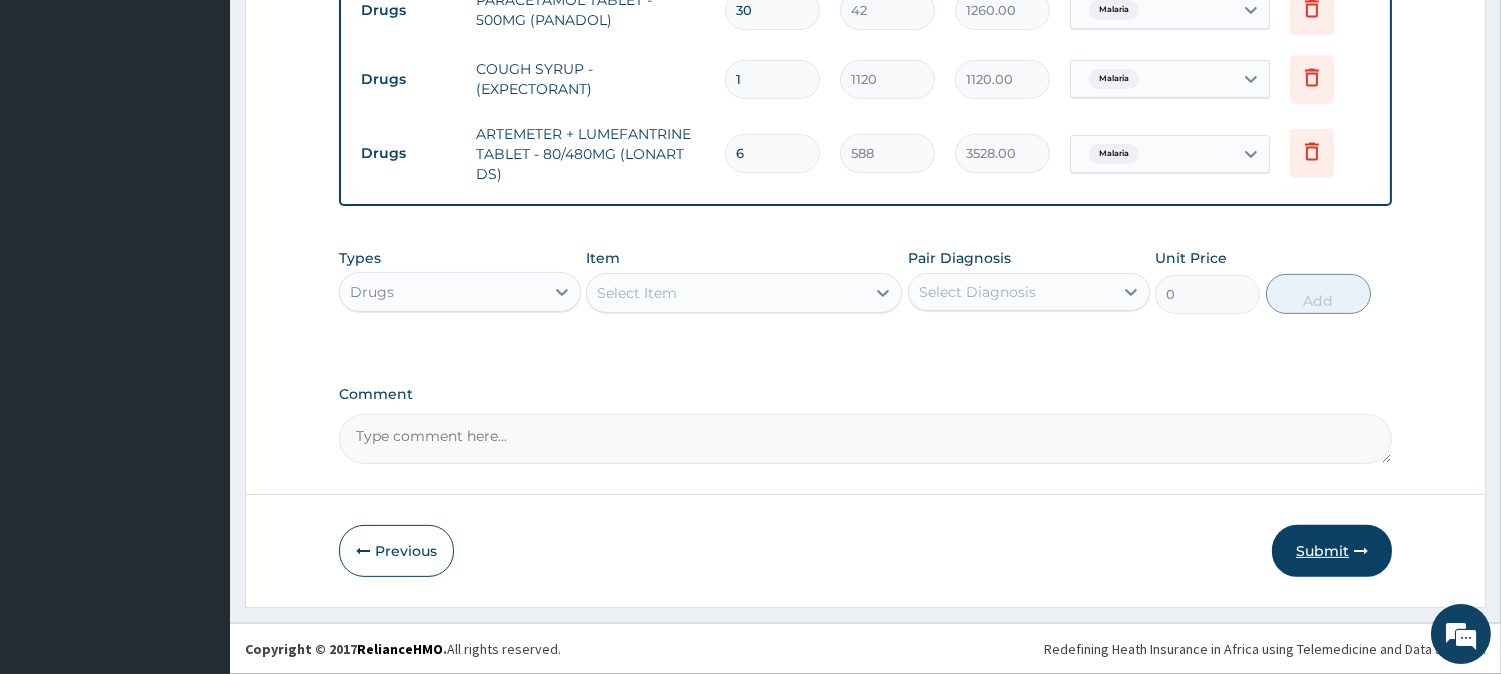 click on "Submit" at bounding box center [1332, 551] 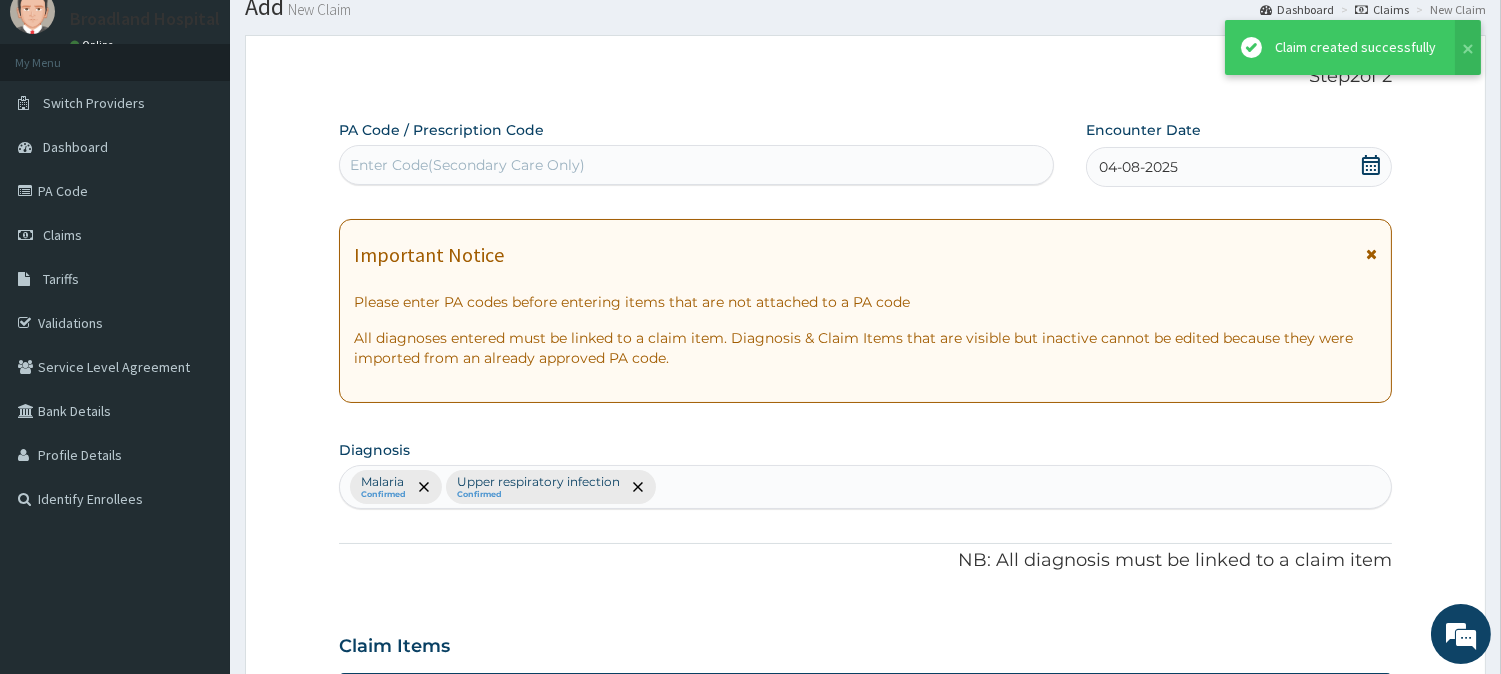 scroll, scrollTop: 1237, scrollLeft: 0, axis: vertical 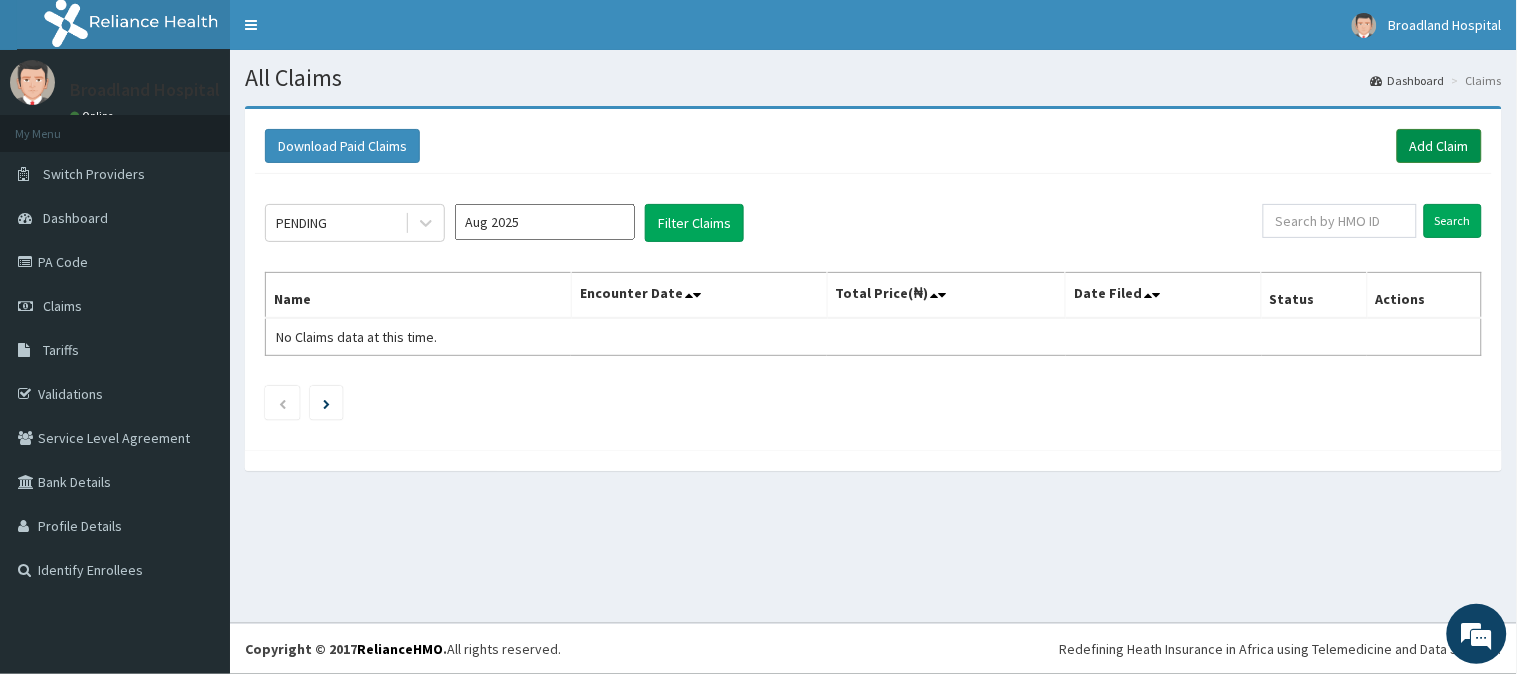 click on "Add Claim" at bounding box center (1439, 146) 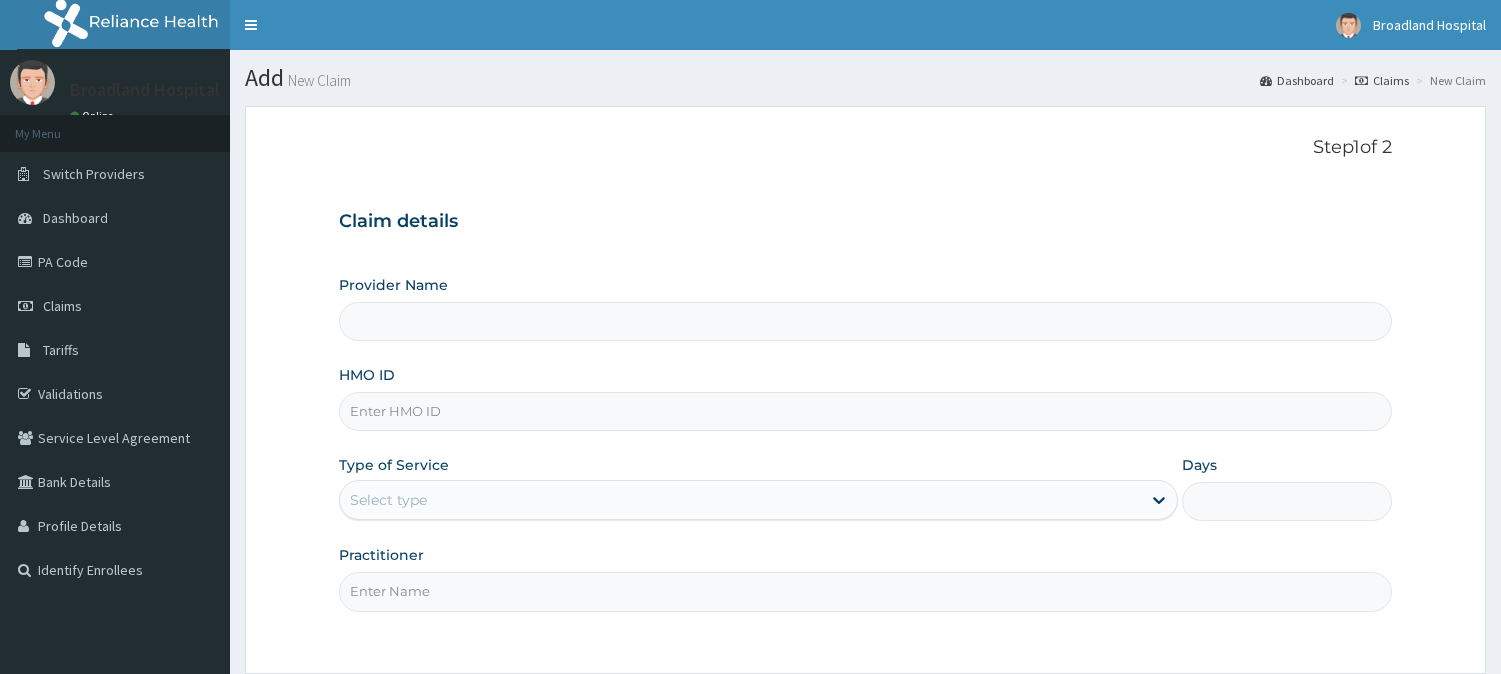scroll, scrollTop: 0, scrollLeft: 0, axis: both 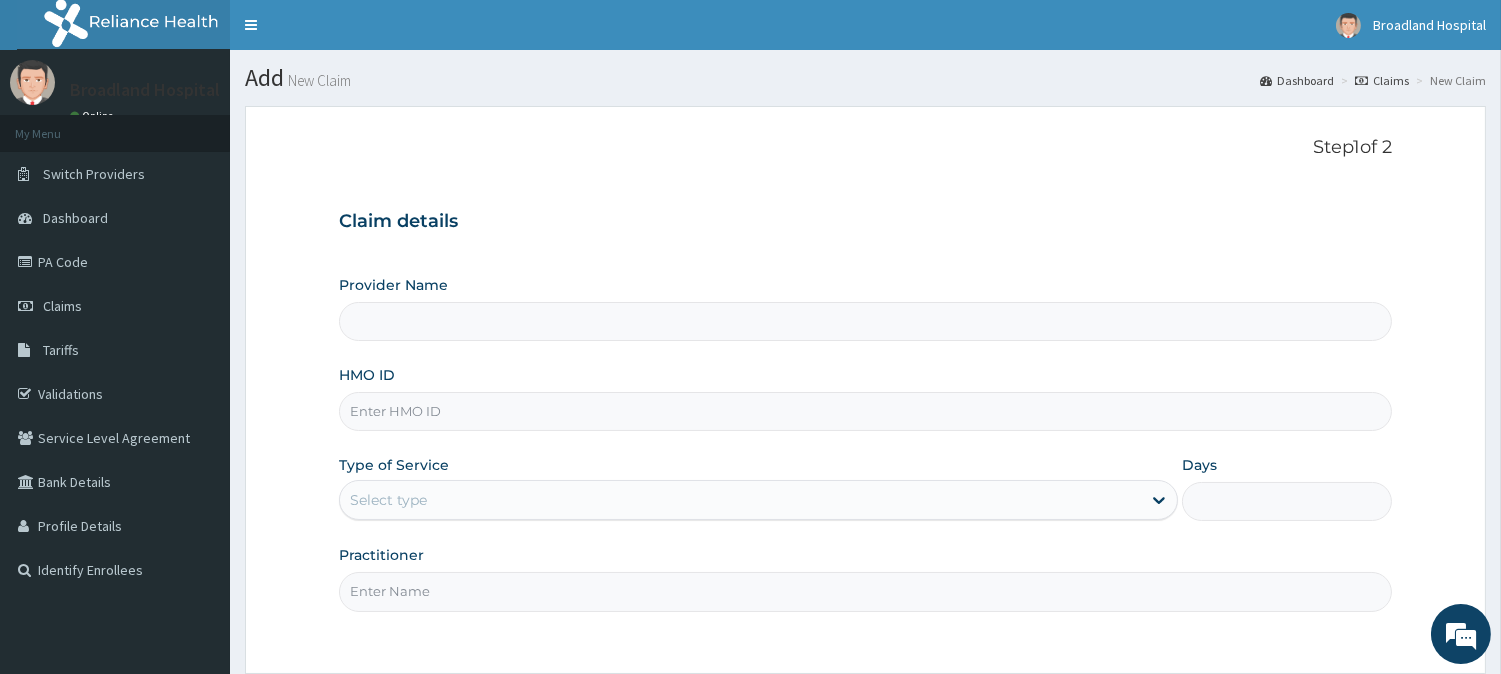 type on "Broadland Hospital" 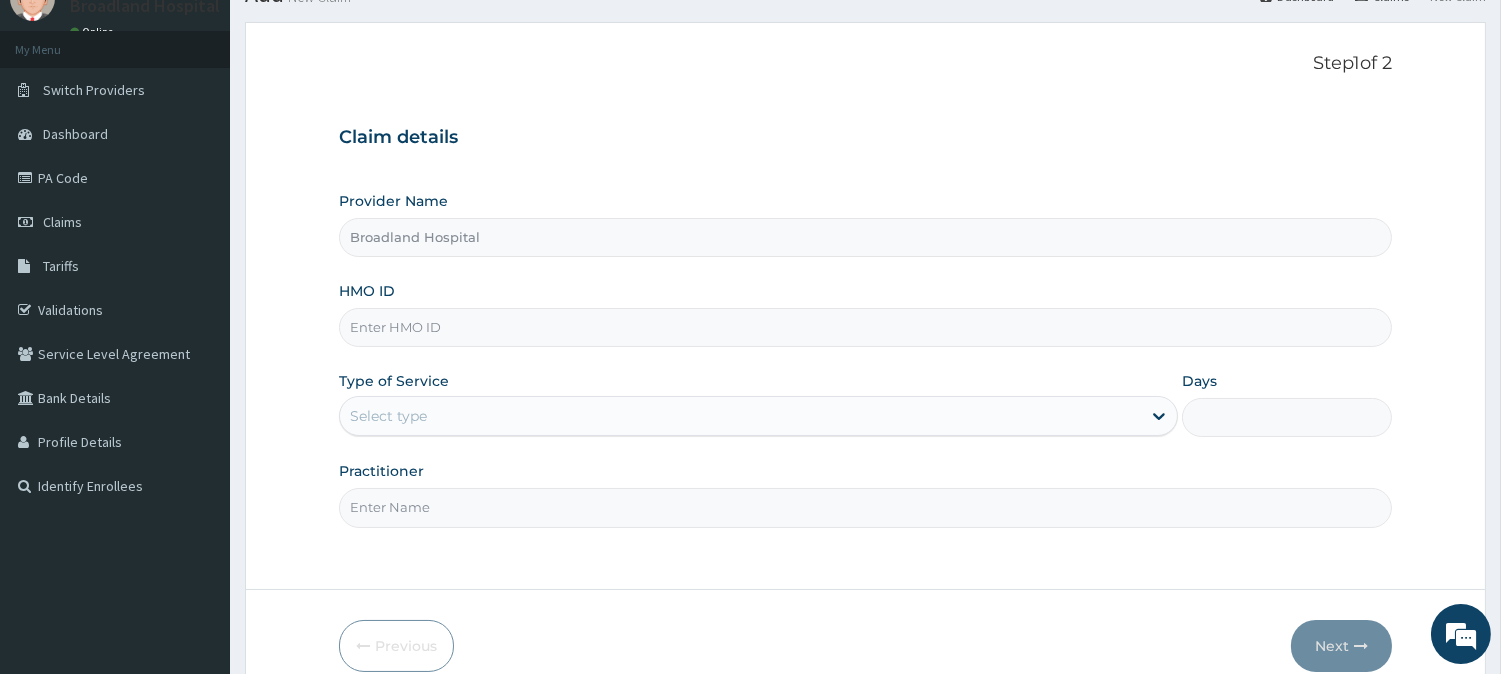 scroll, scrollTop: 178, scrollLeft: 0, axis: vertical 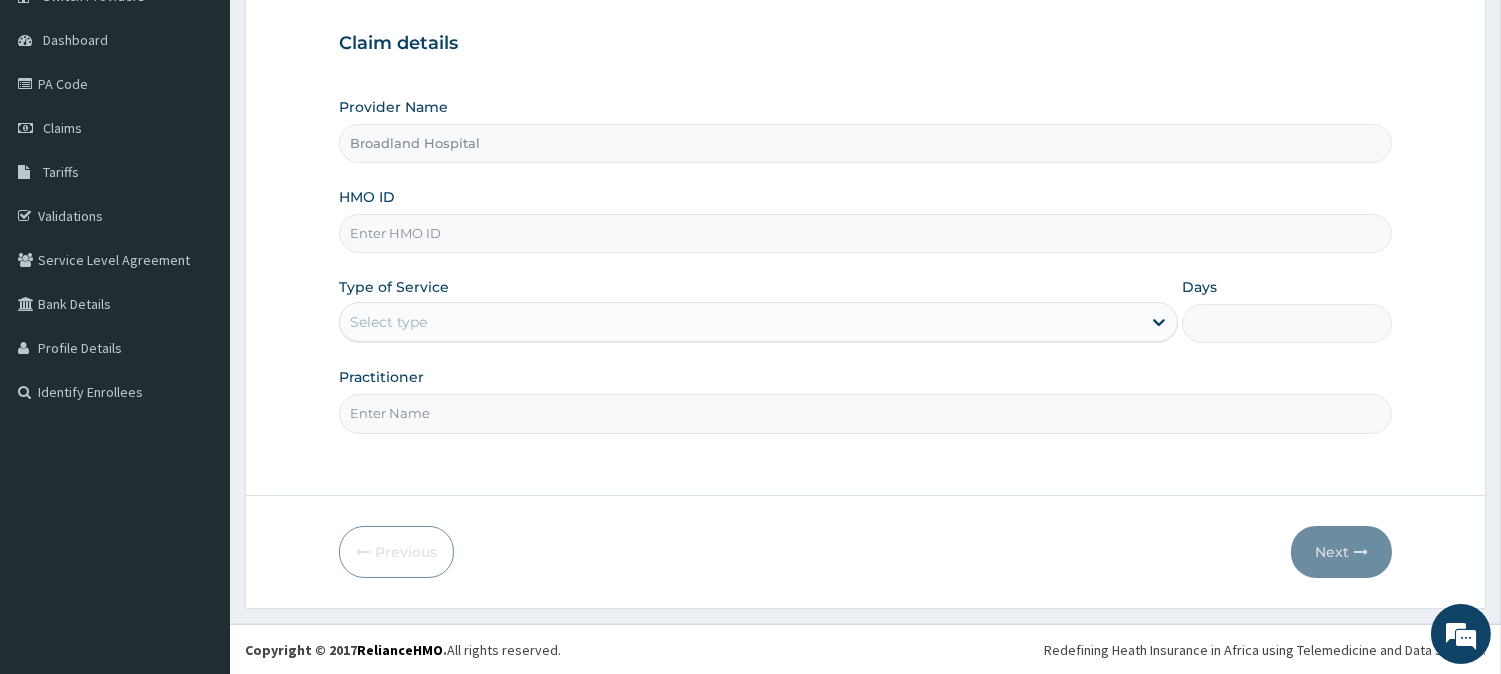 click on "HMO ID" at bounding box center [865, 233] 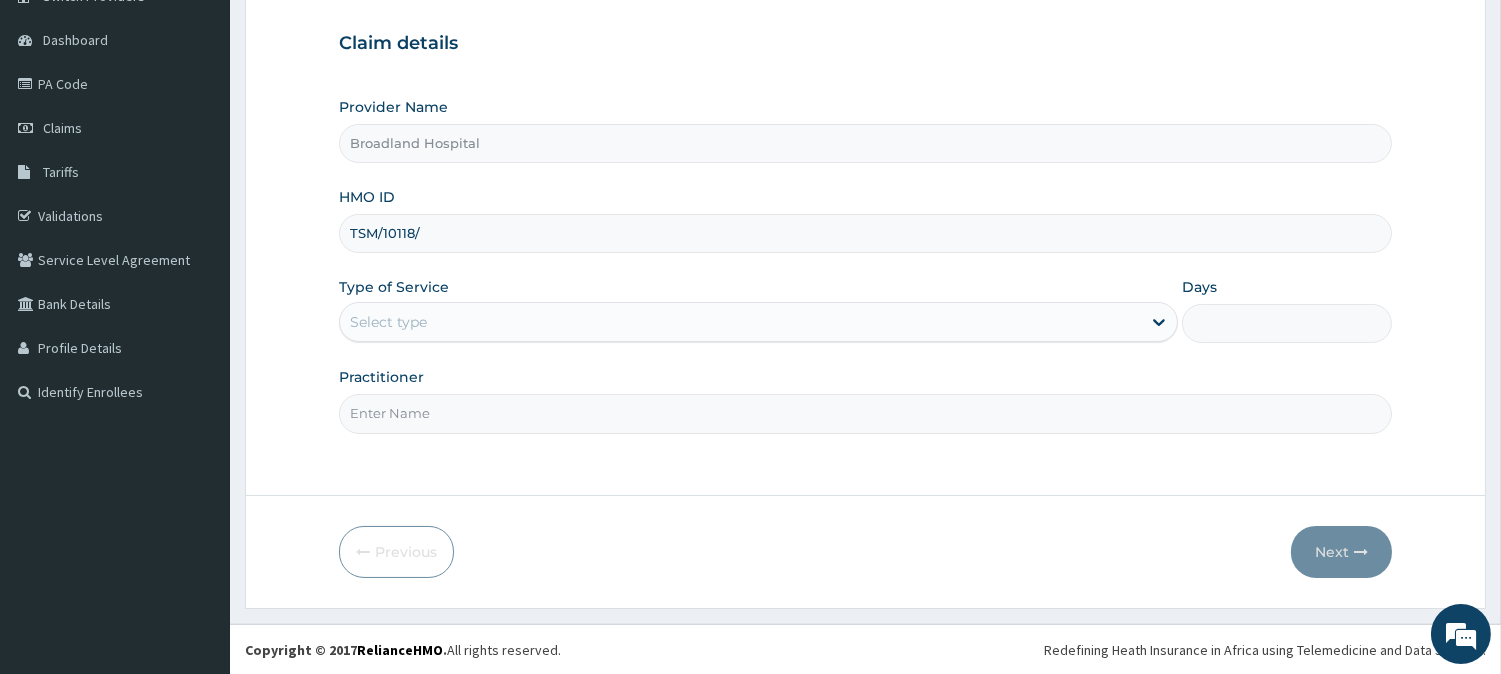 type on "TSM/10118/C" 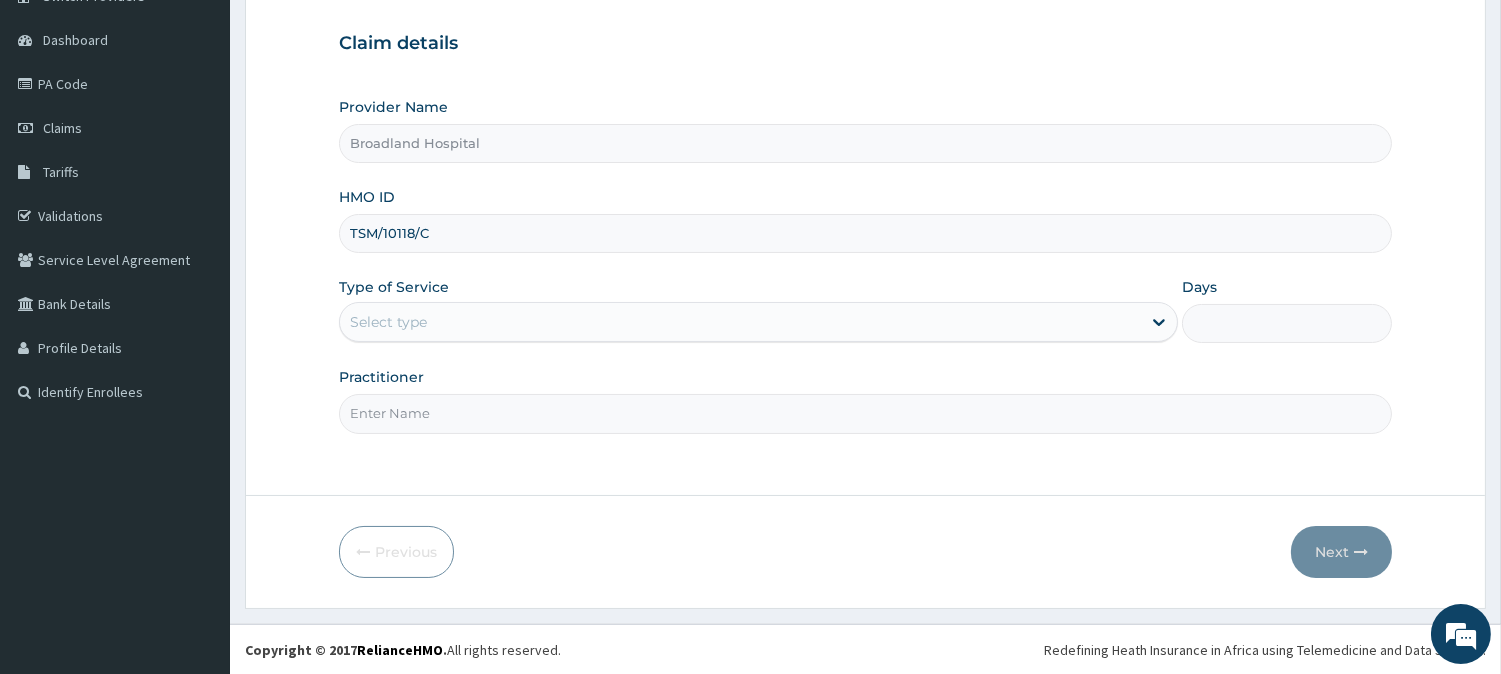 click on "Select type" at bounding box center [740, 322] 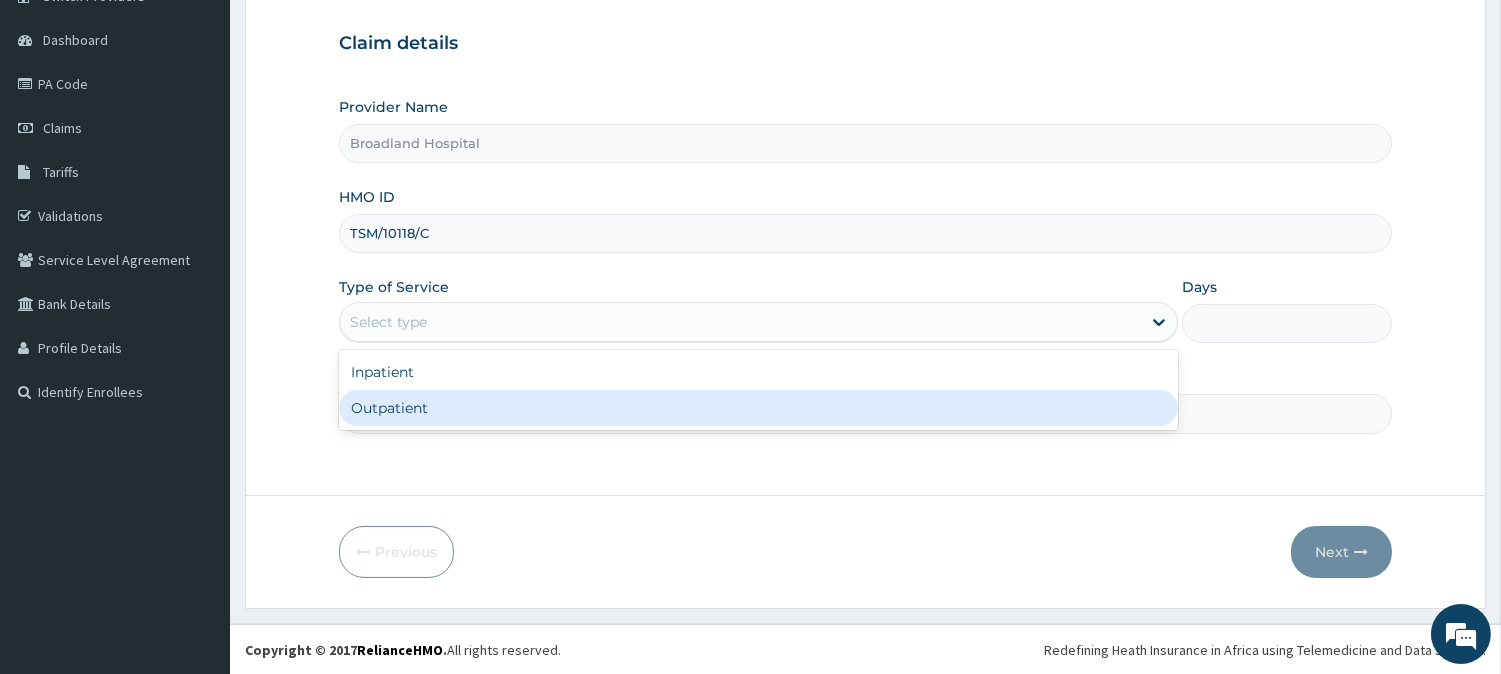 click on "Outpatient" at bounding box center (758, 408) 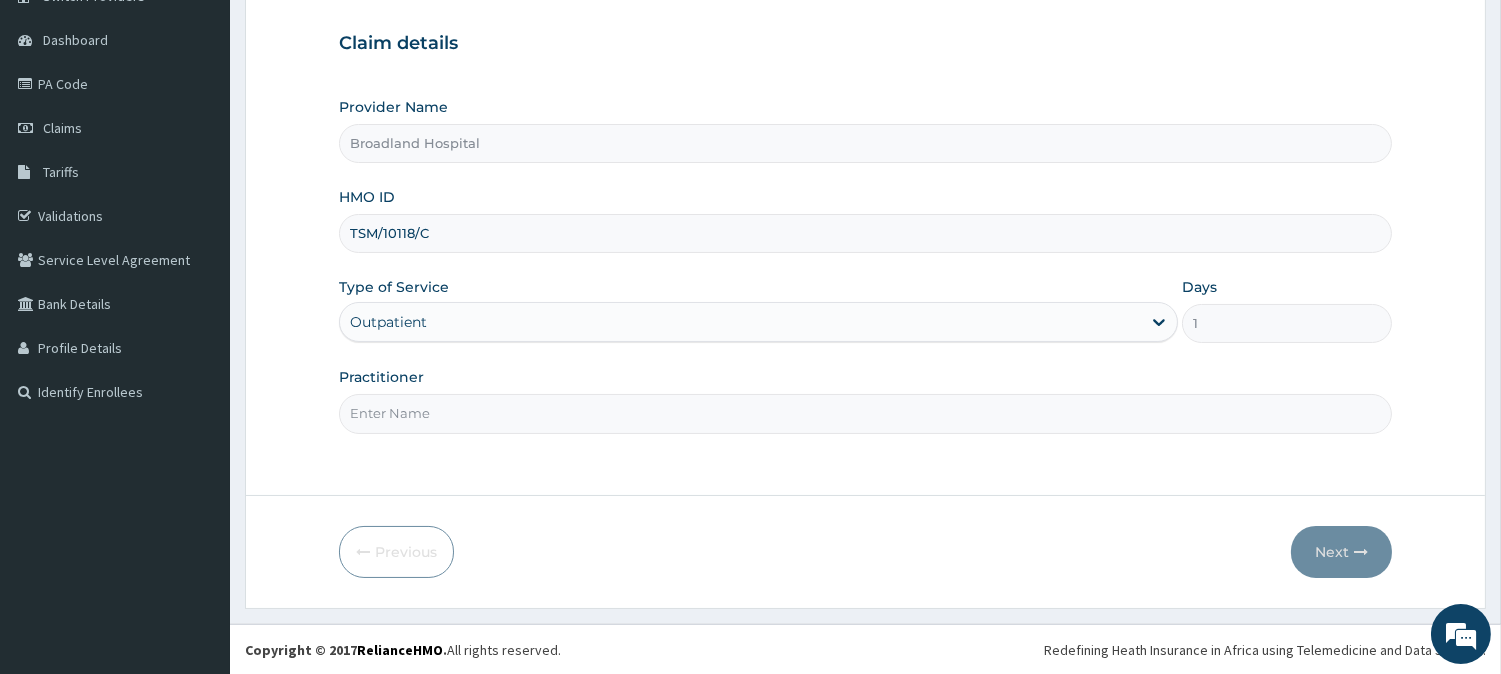 click on "Practitioner" at bounding box center (865, 413) 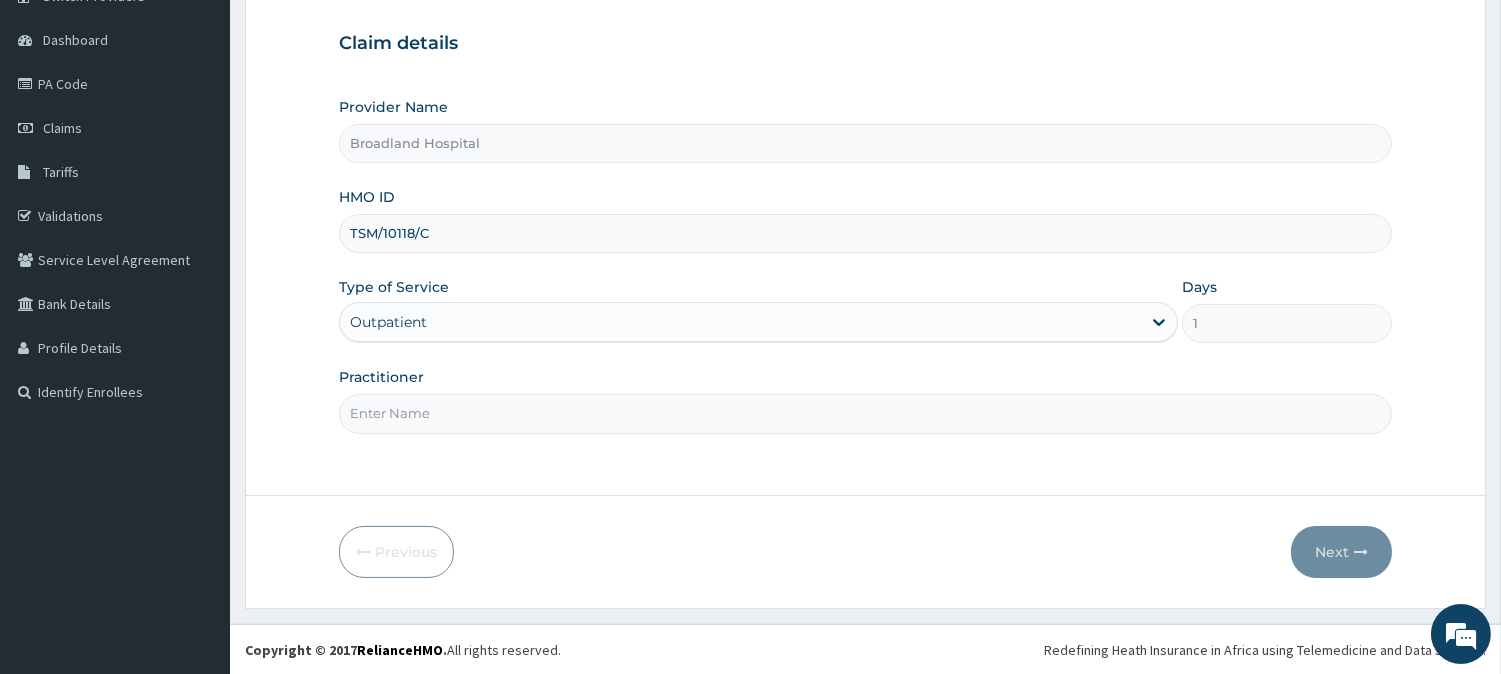 type on "DR FAVOUR" 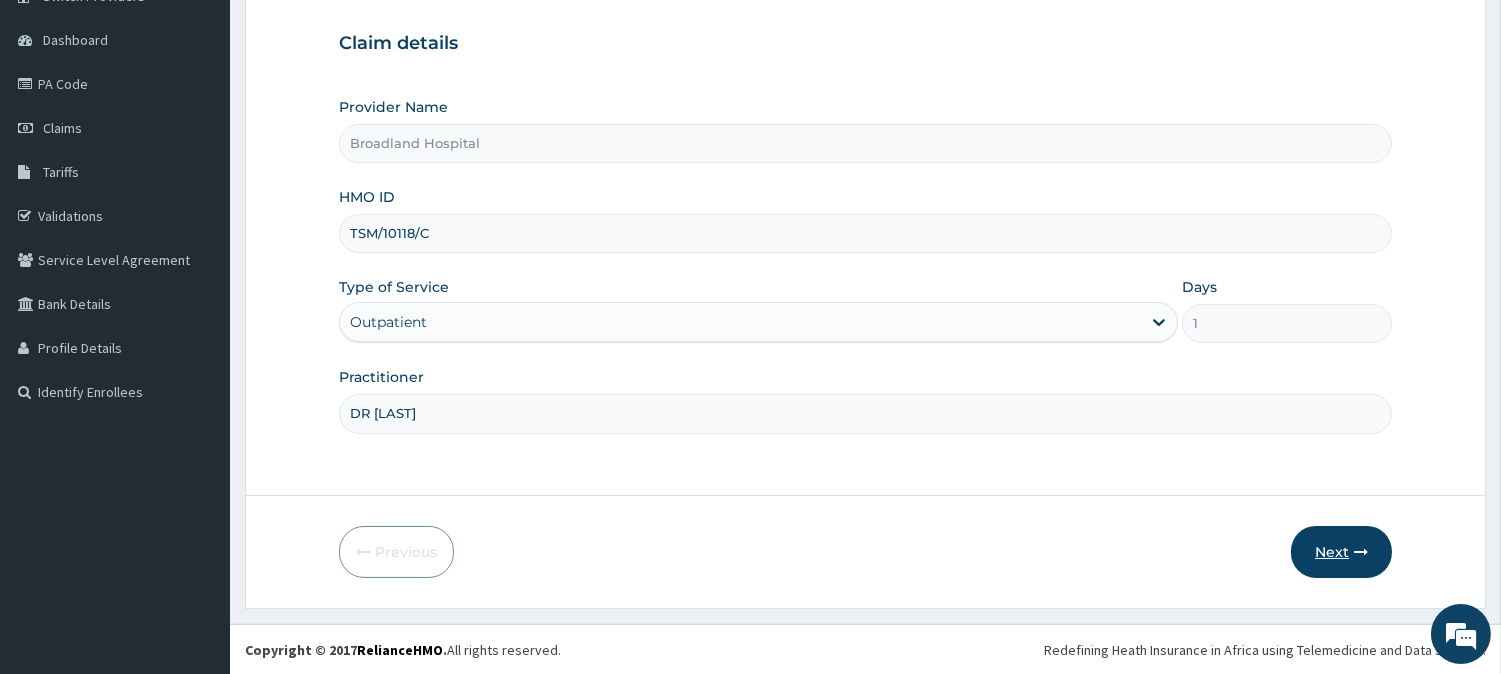 click on "Next" at bounding box center (1341, 552) 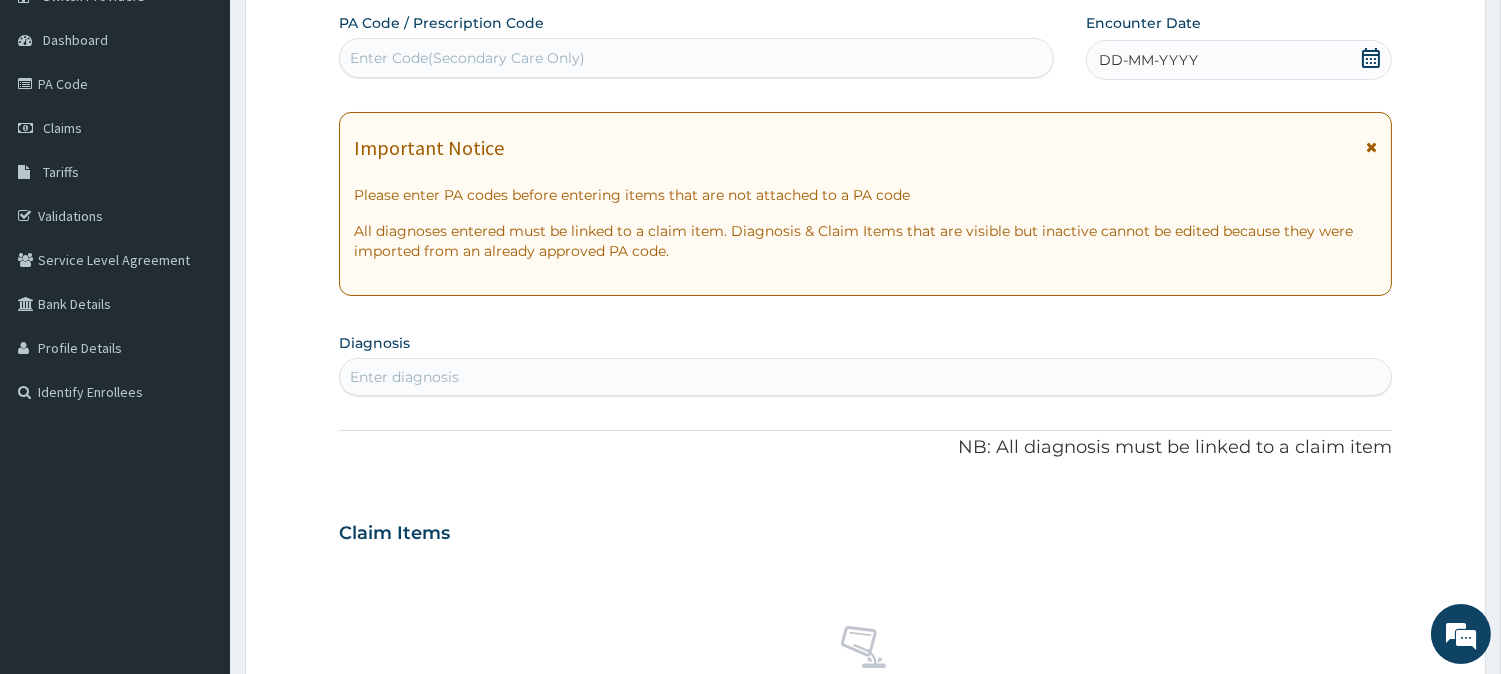 click on "DD-MM-YYYY" at bounding box center (1148, 60) 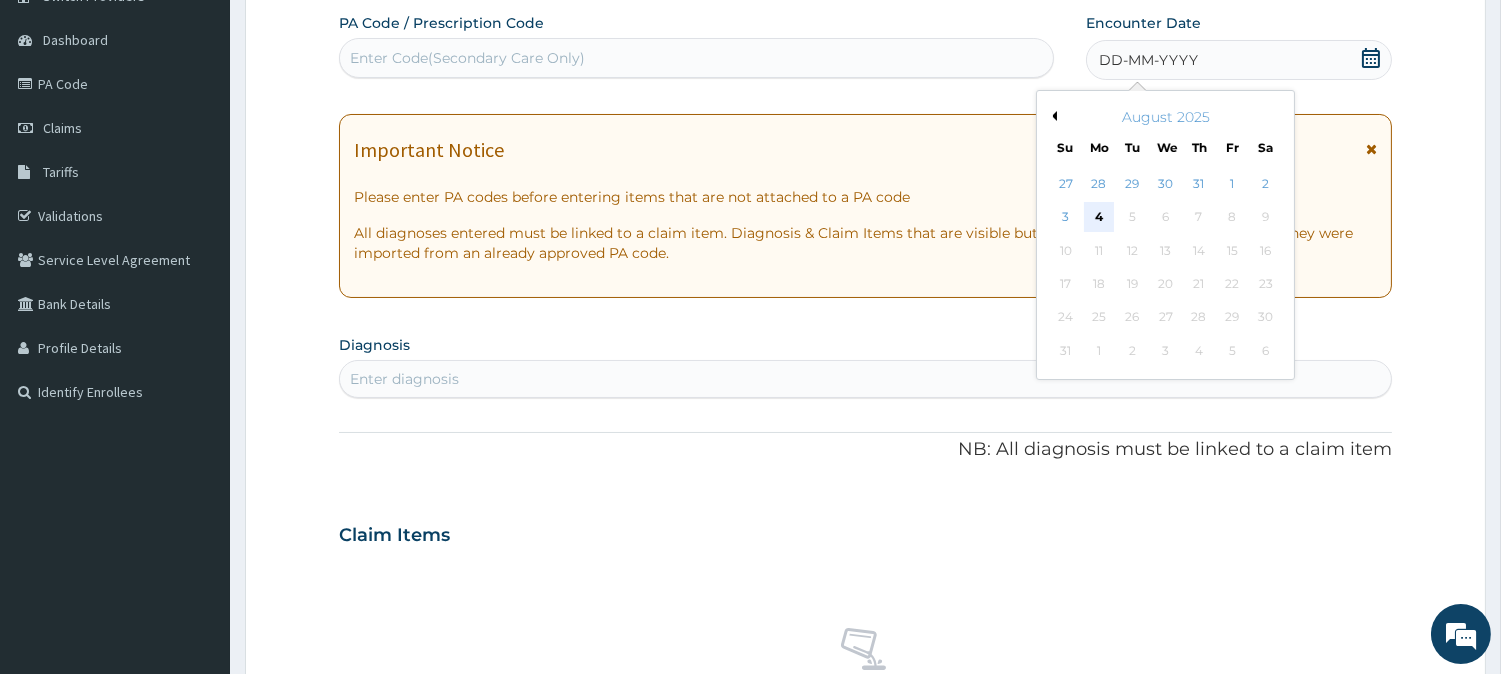click on "4" at bounding box center [1099, 218] 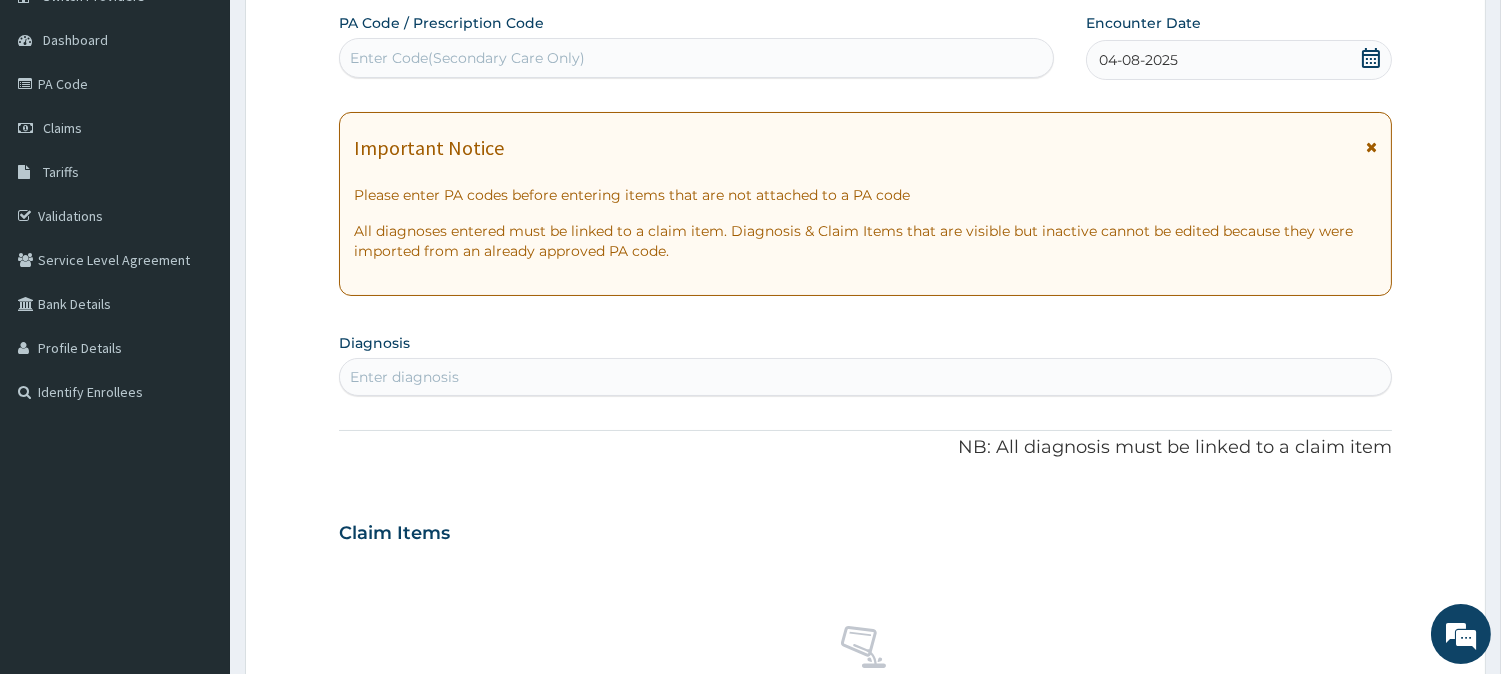 click on "Enter Code(Secondary Care Only)" at bounding box center [696, 58] 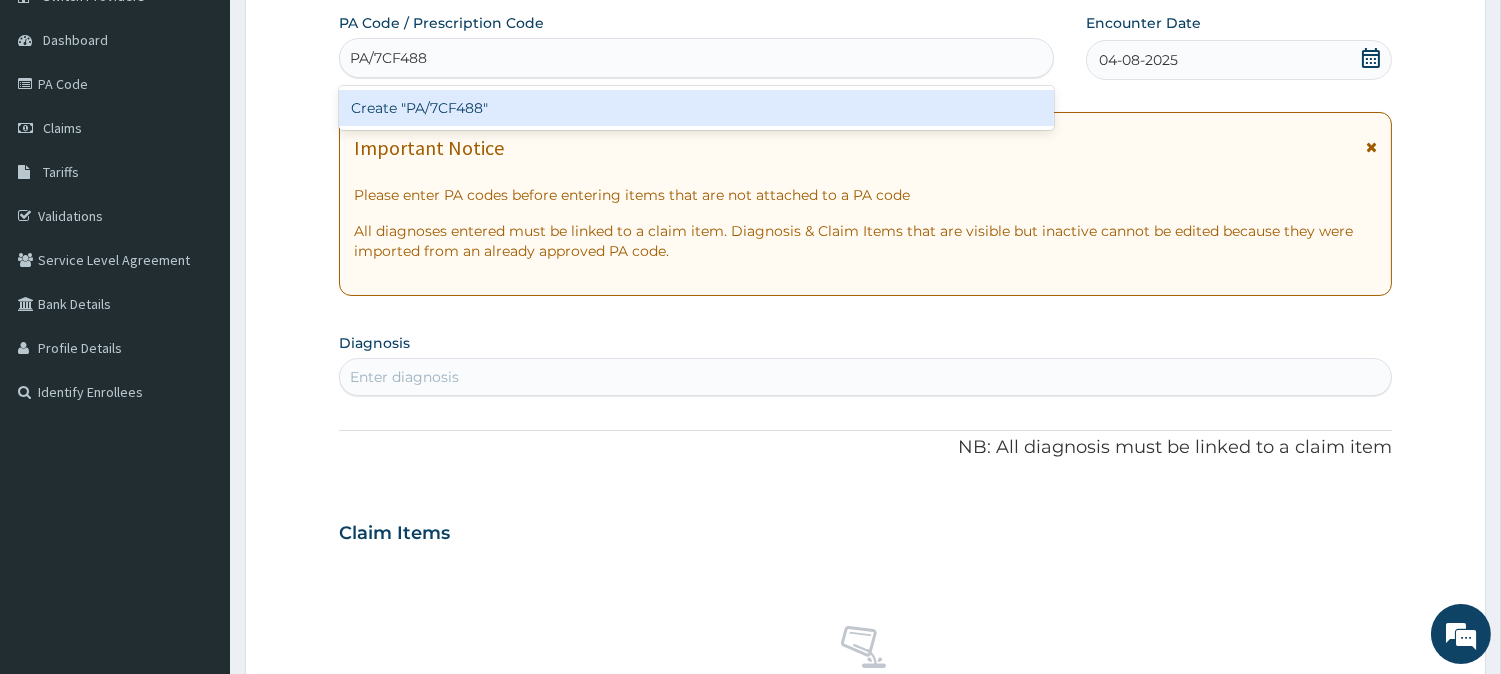 click on "Create "PA/7CF488"" at bounding box center [696, 108] 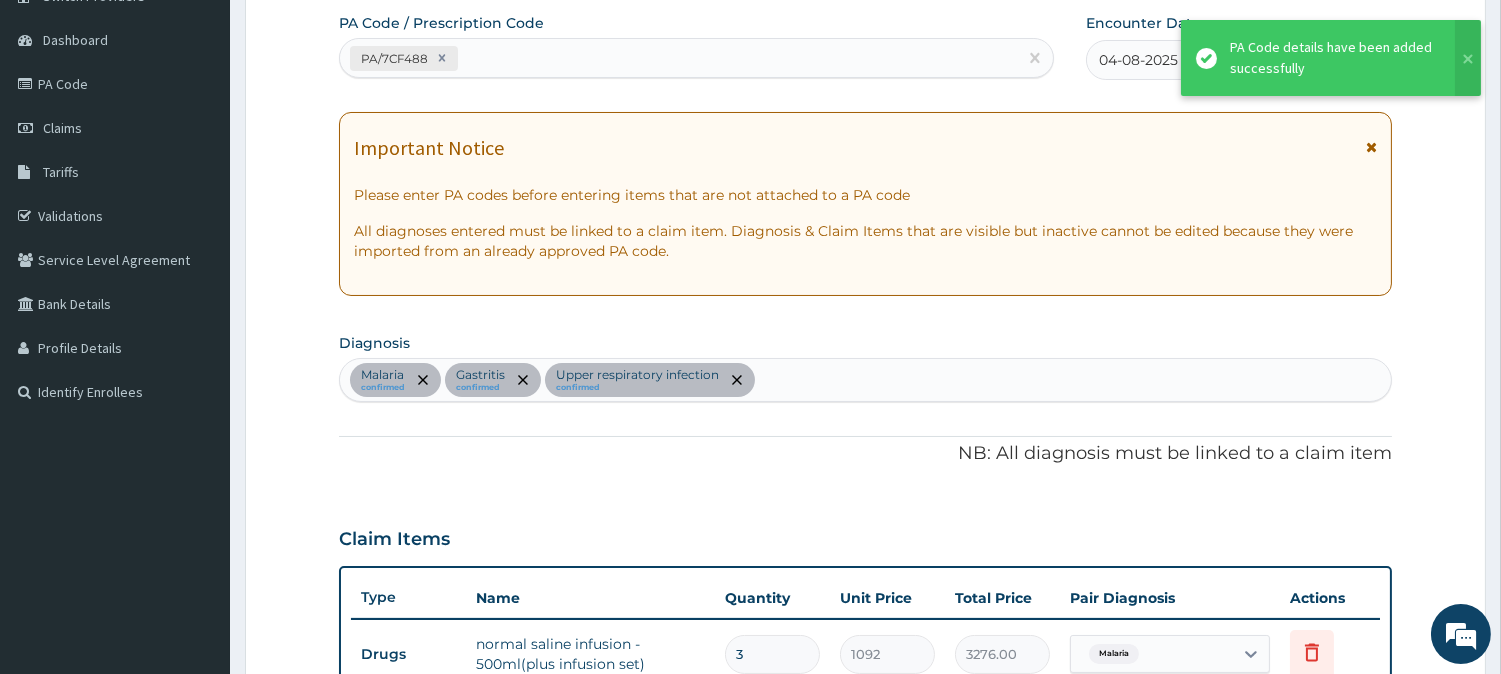 scroll, scrollTop: 1207, scrollLeft: 0, axis: vertical 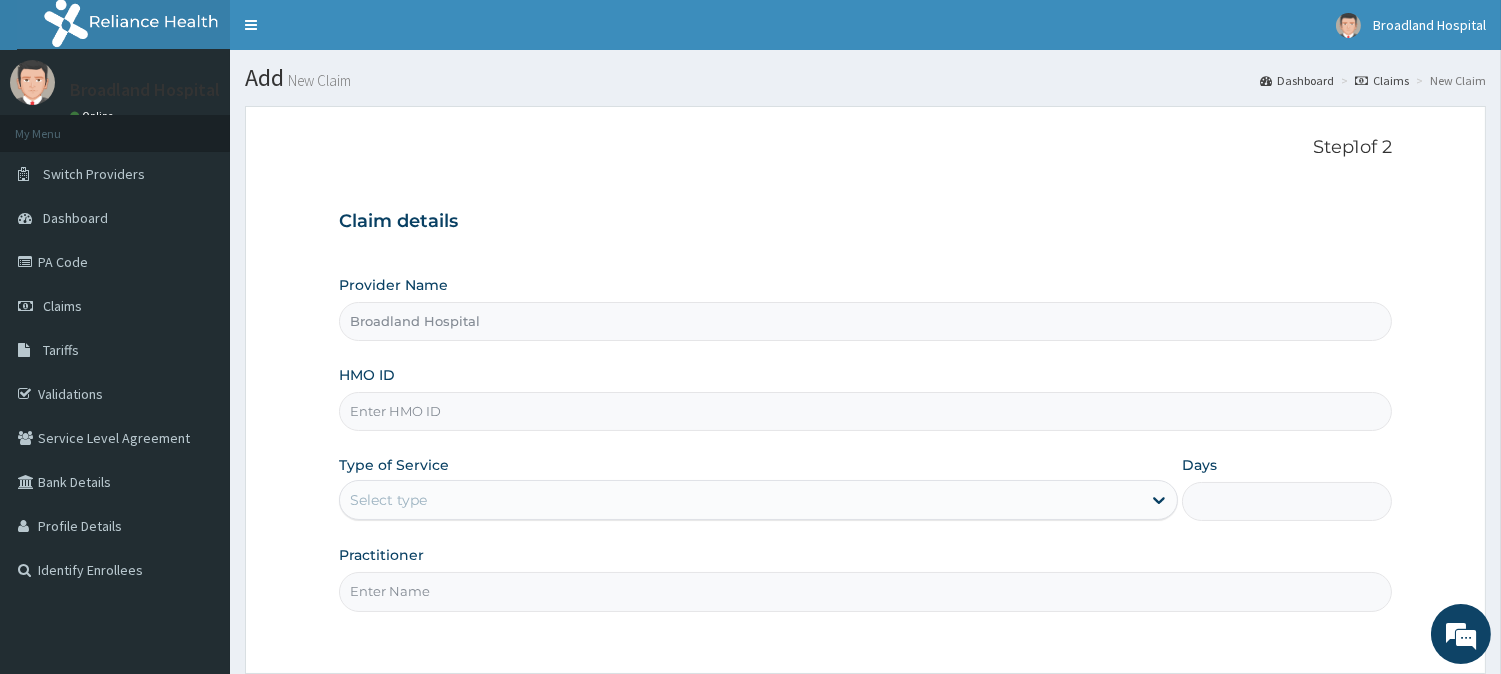 click on "HMO ID" at bounding box center [865, 411] 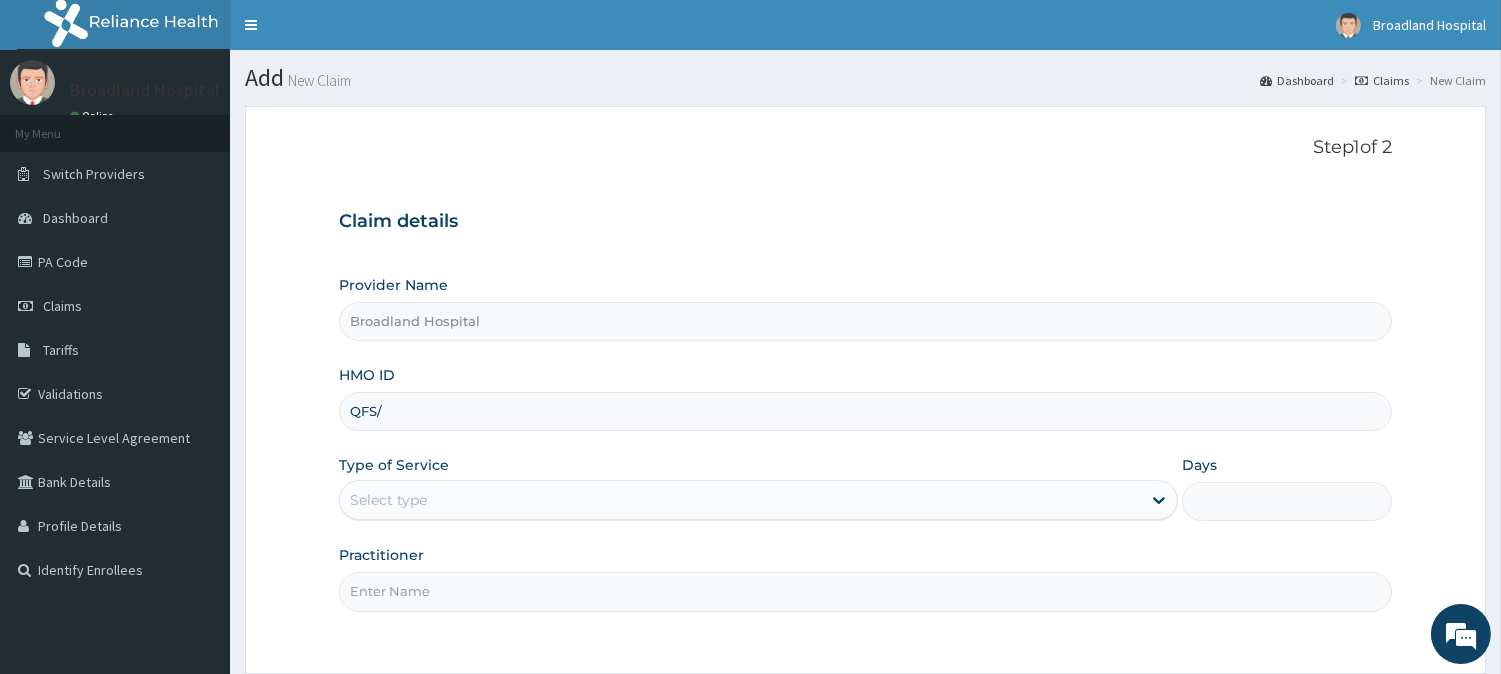 type on "QFS/10029/D" 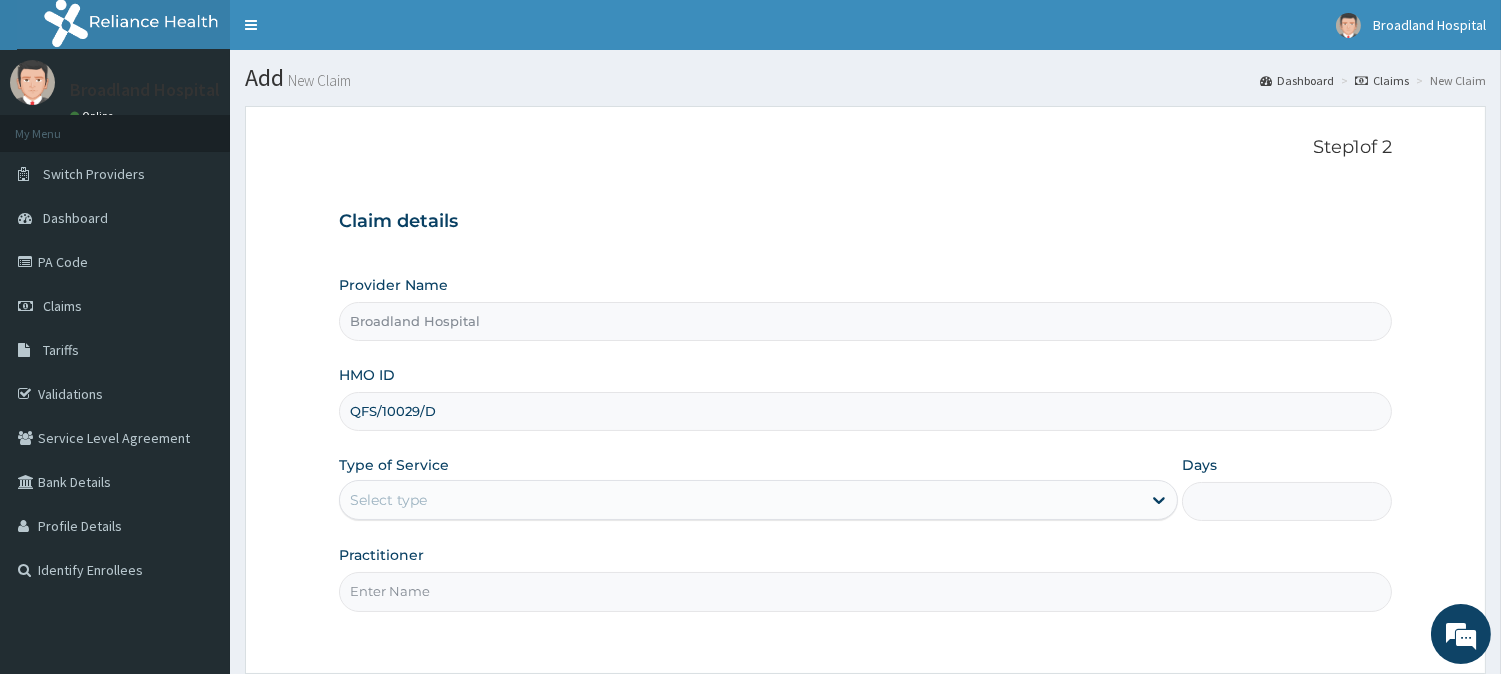 click on "Select type" at bounding box center [740, 500] 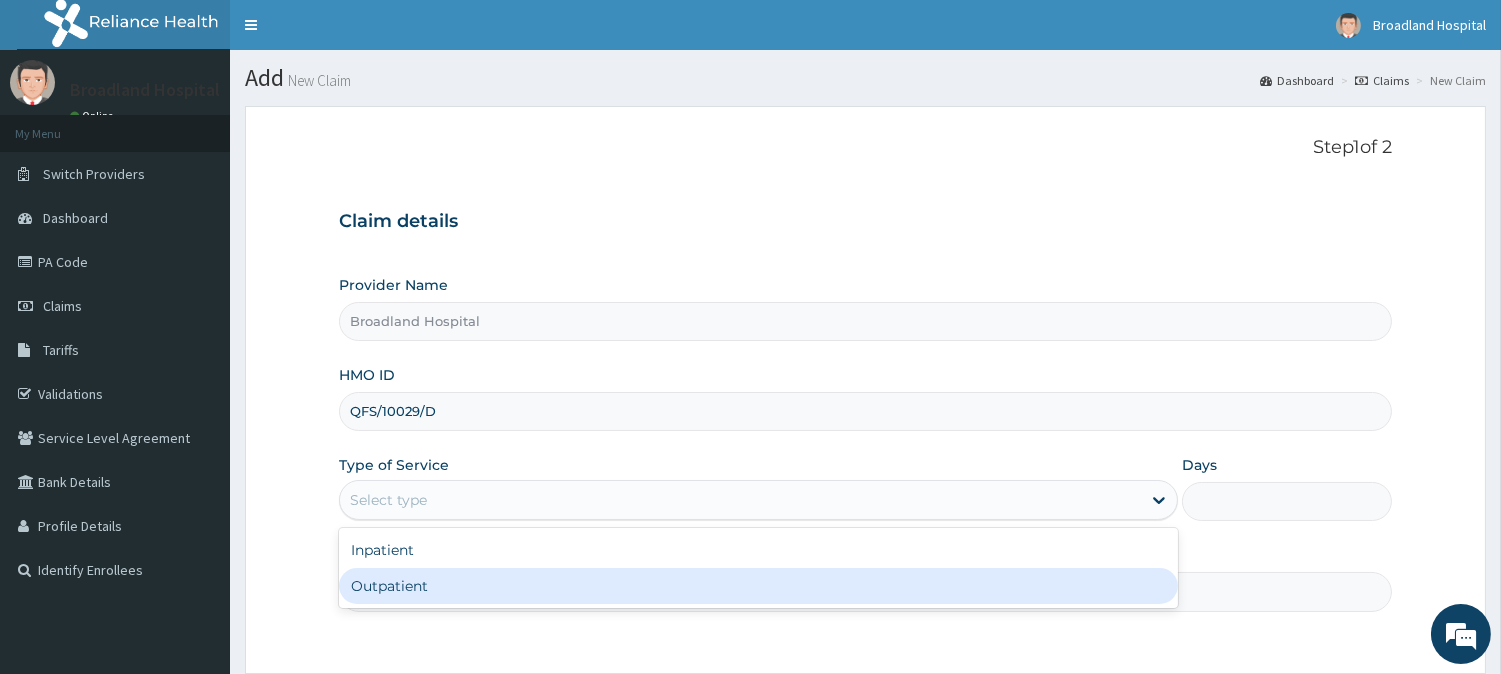 click on "Outpatient" at bounding box center [758, 586] 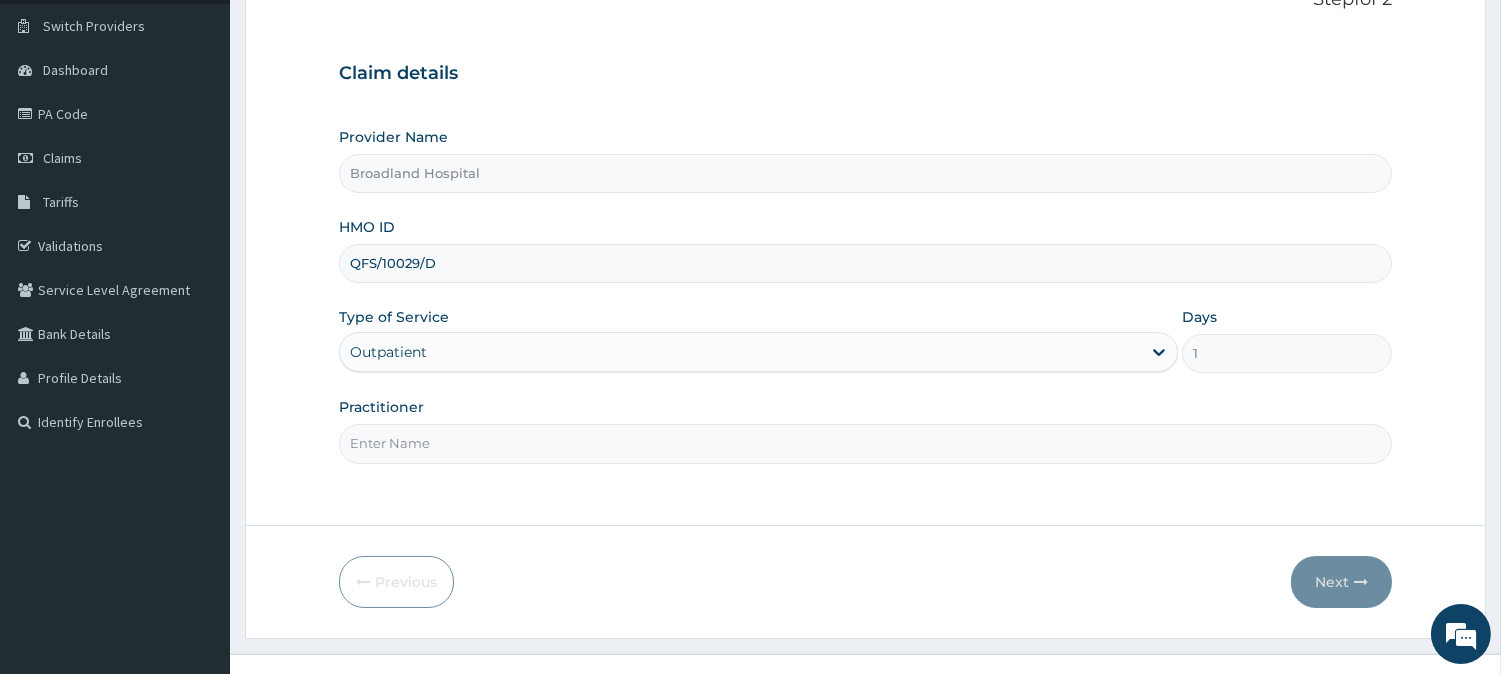 scroll, scrollTop: 177, scrollLeft: 0, axis: vertical 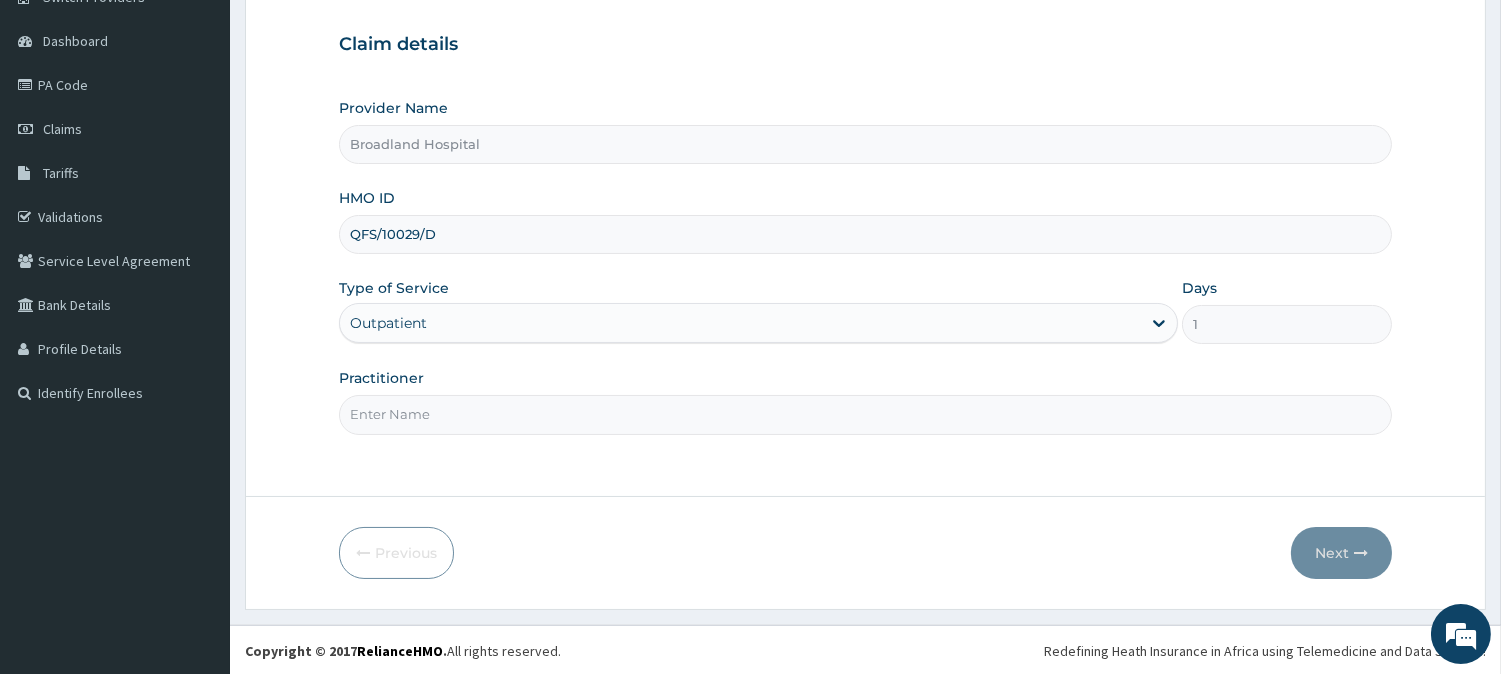 click on "Step  1  of 2 Claim details Provider Name Broadland Hospital HMO ID QFS/10029/D Type of Service Outpatient Days 1 Practitioner" at bounding box center [865, 213] 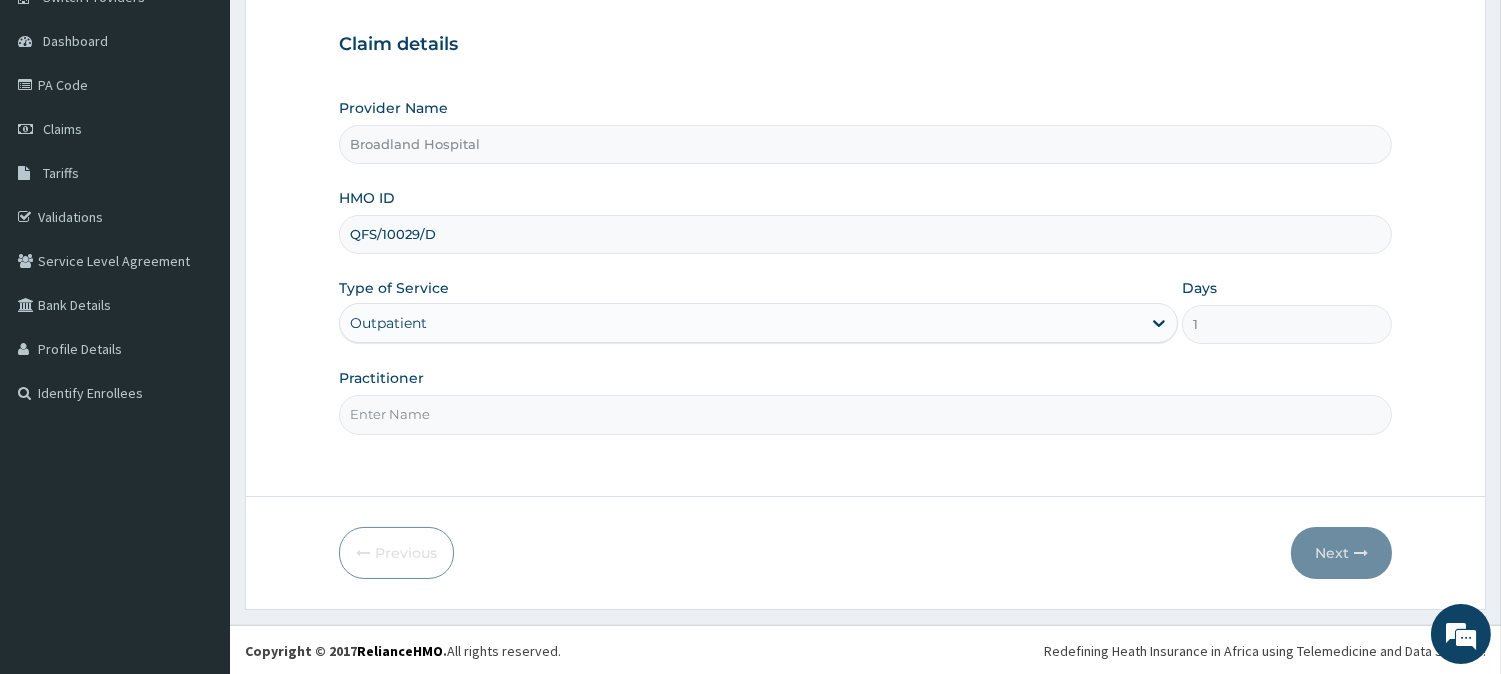 type on "Dr Adetayo" 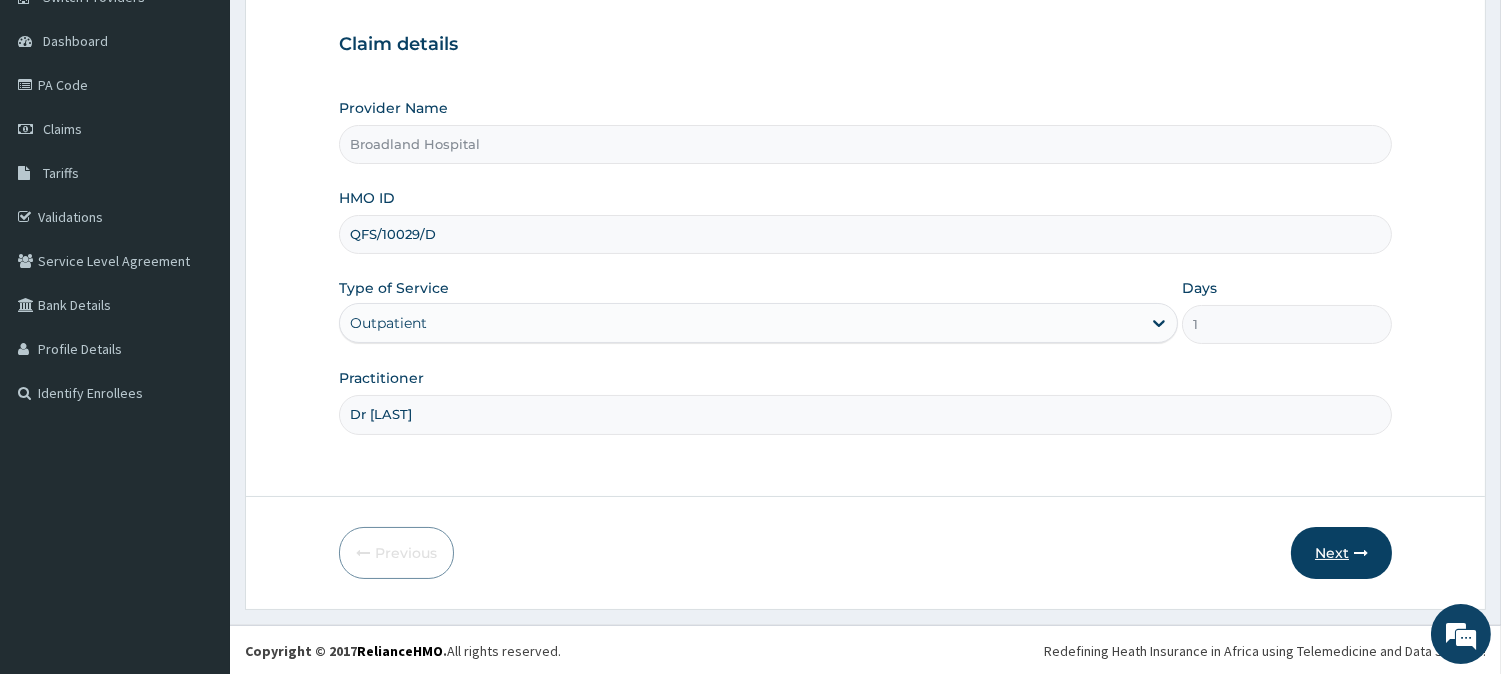 click on "Next" at bounding box center [1341, 553] 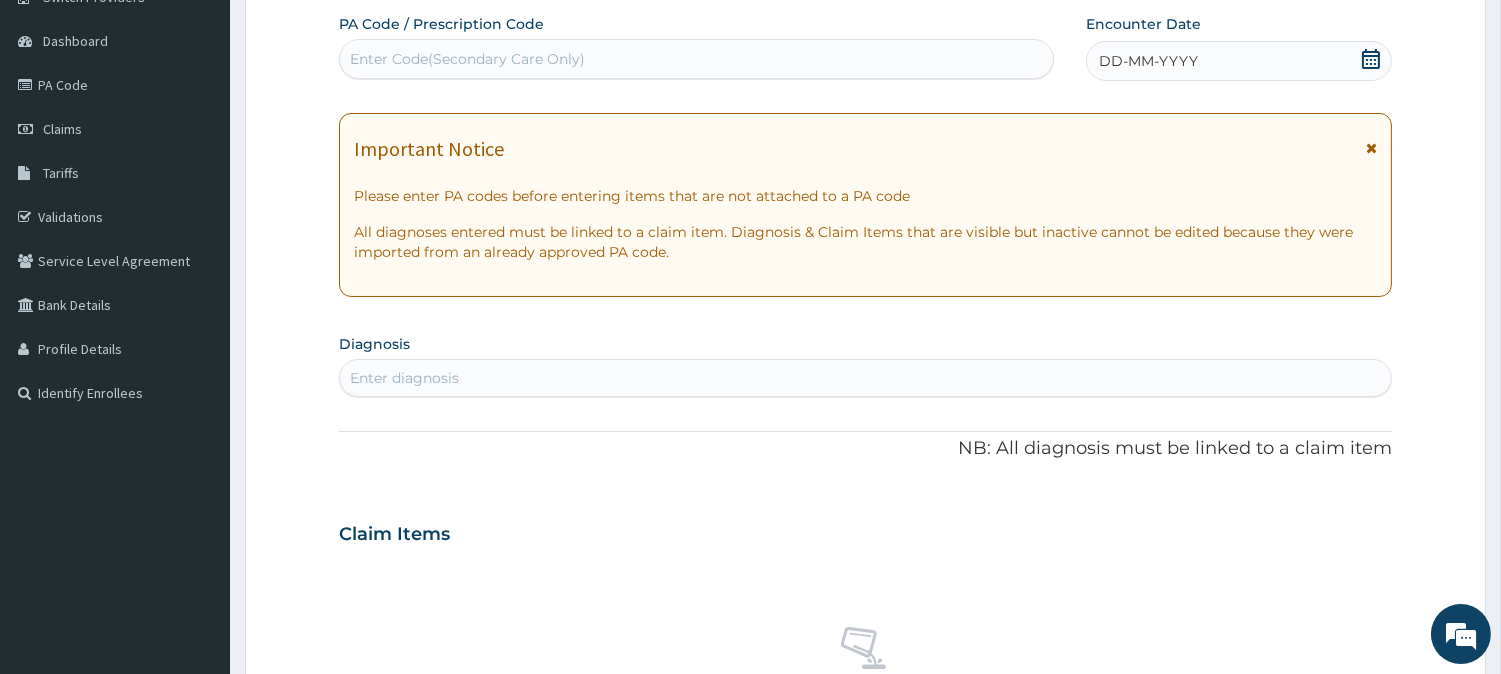 click on "DD-MM-YYYY" at bounding box center (1148, 61) 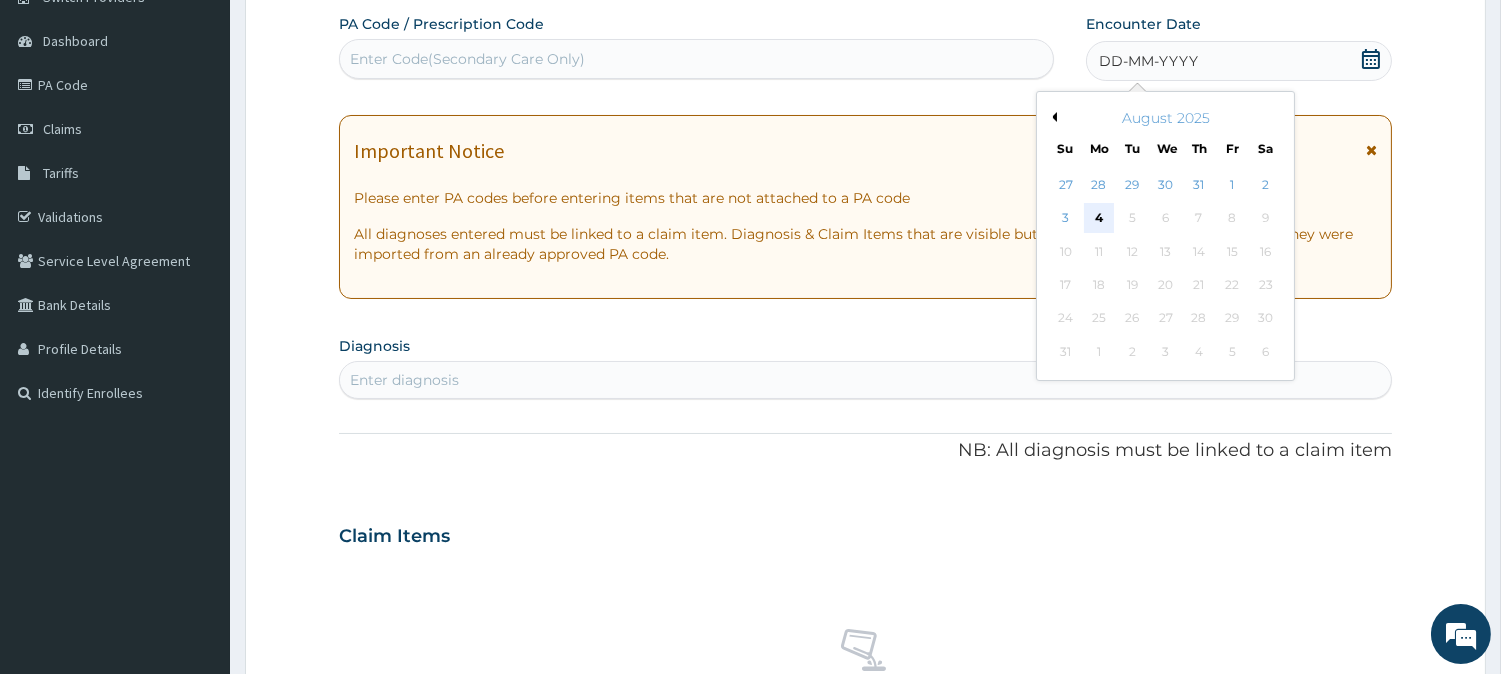 click on "4" at bounding box center [1099, 219] 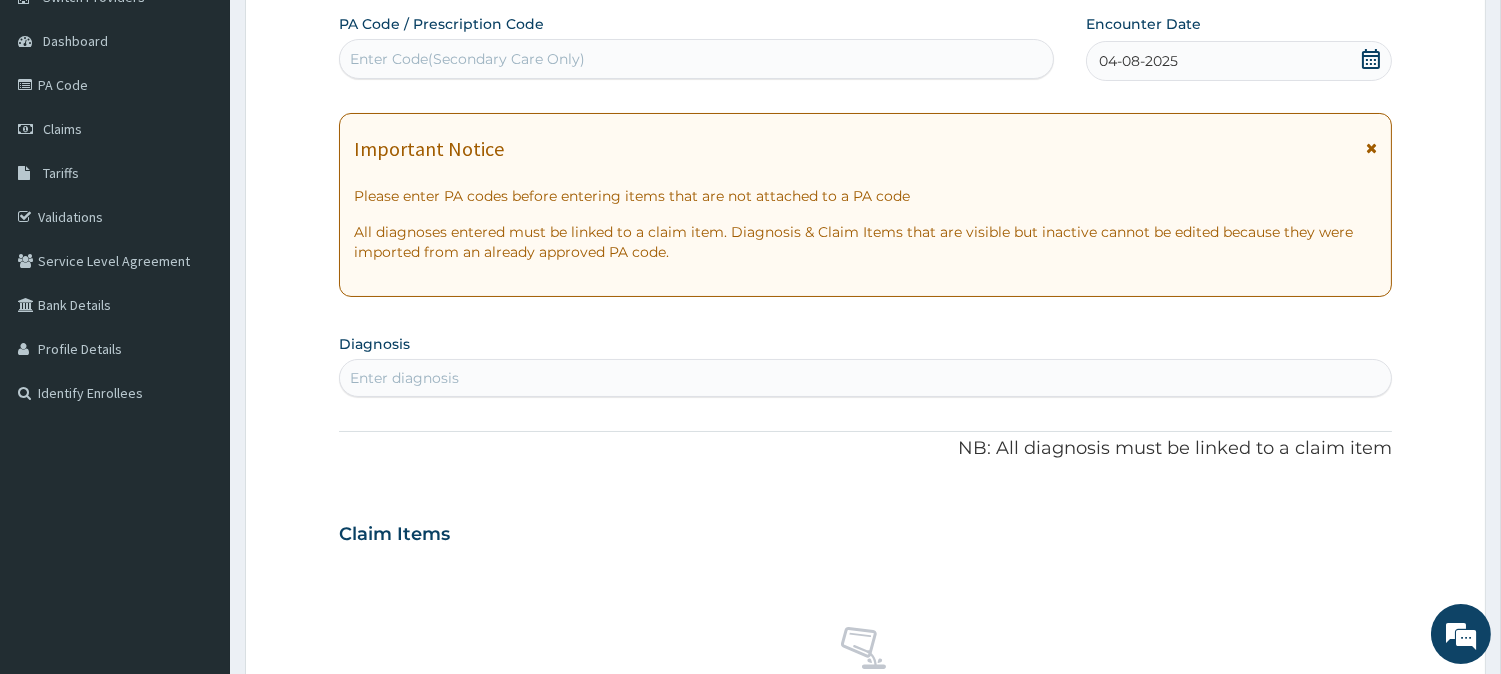 click on "Enter diagnosis" at bounding box center (865, 378) 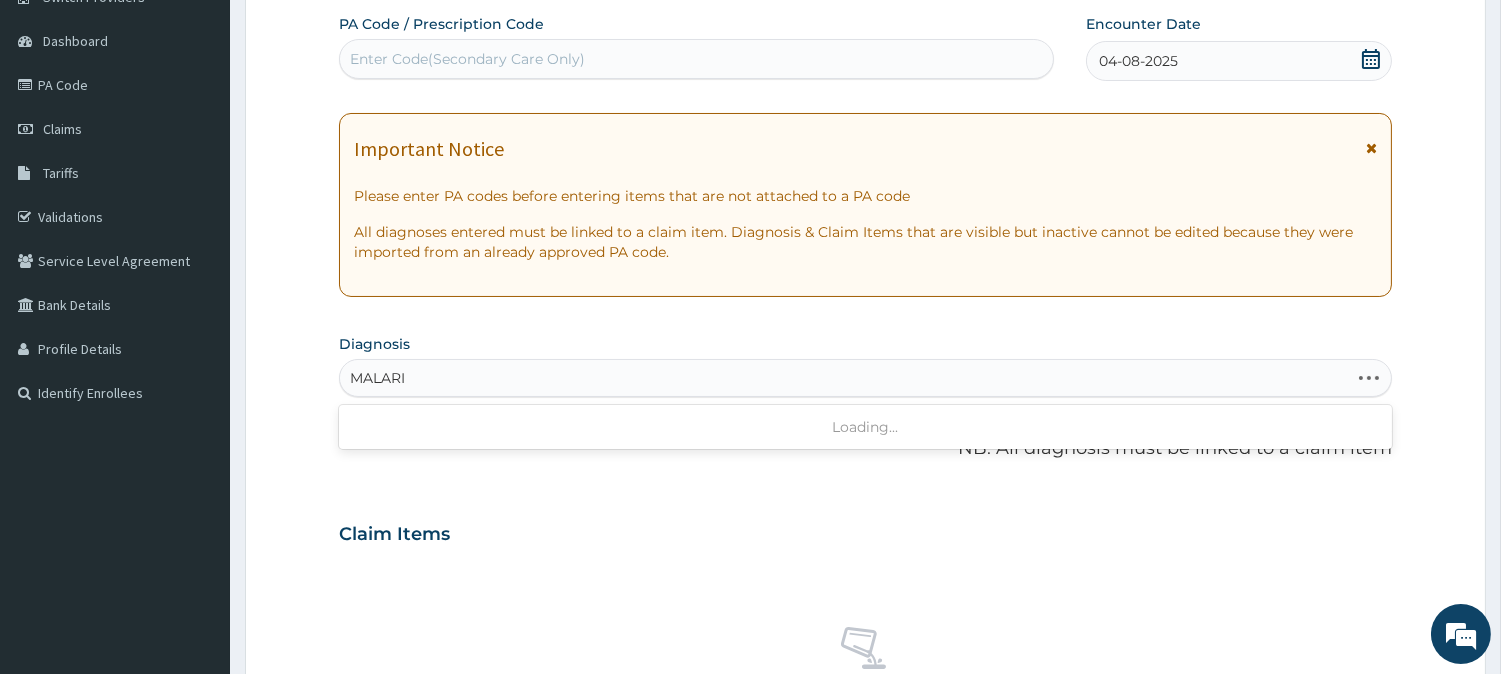 type on "MALARIA" 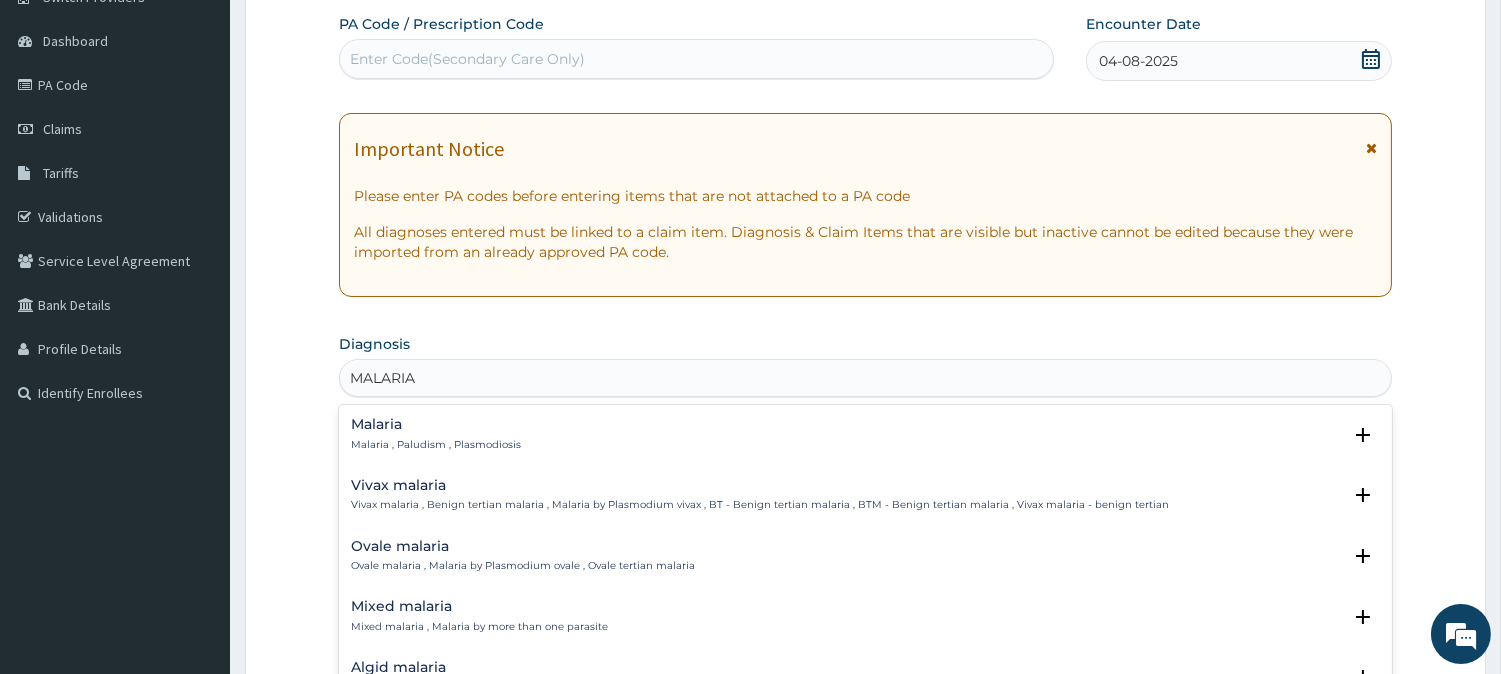 click on "Malaria" at bounding box center (436, 424) 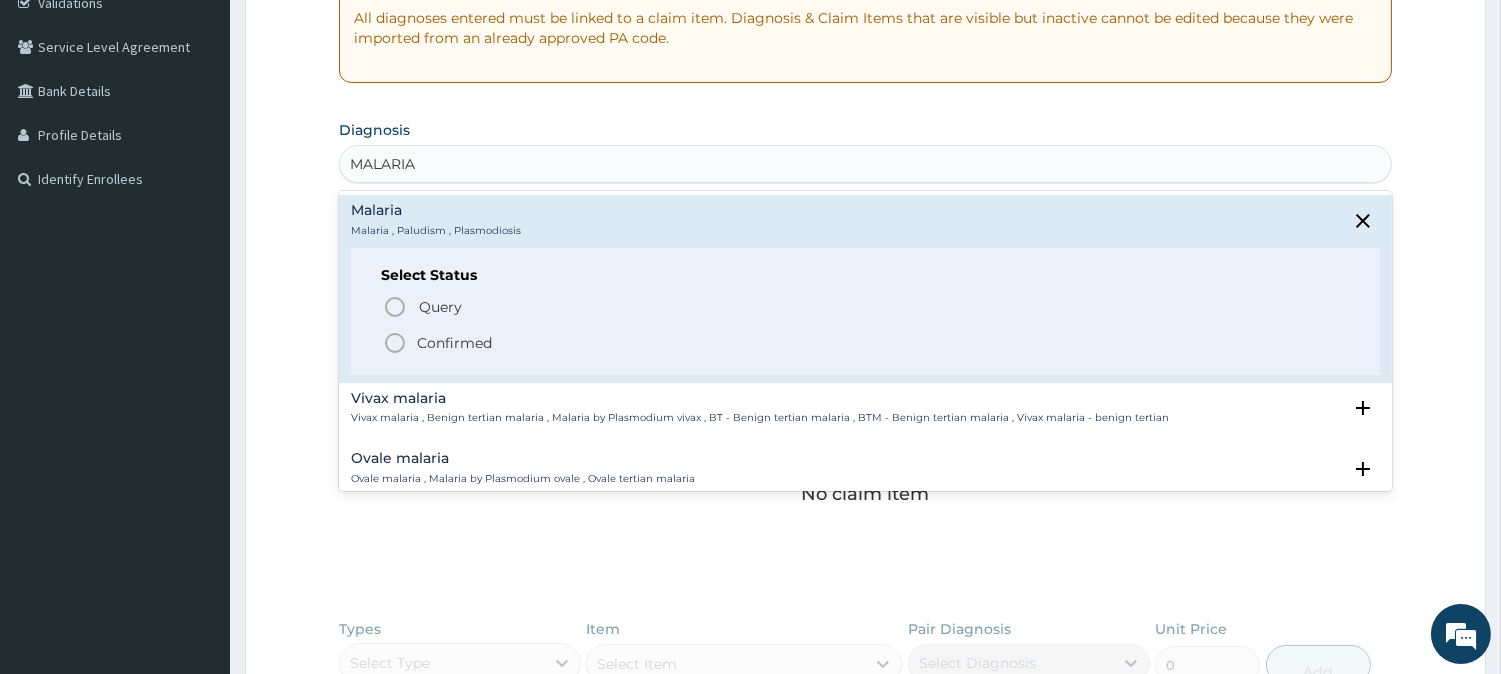 scroll, scrollTop: 418, scrollLeft: 0, axis: vertical 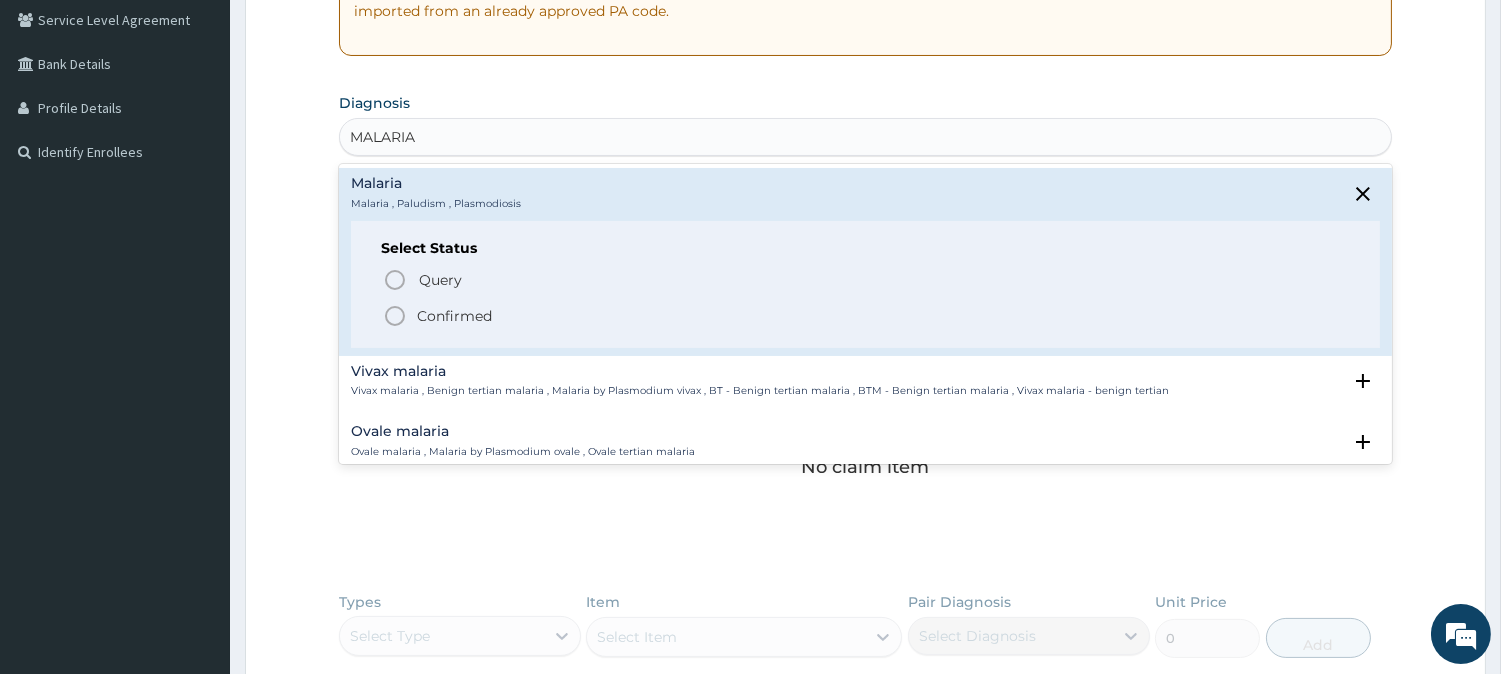 click 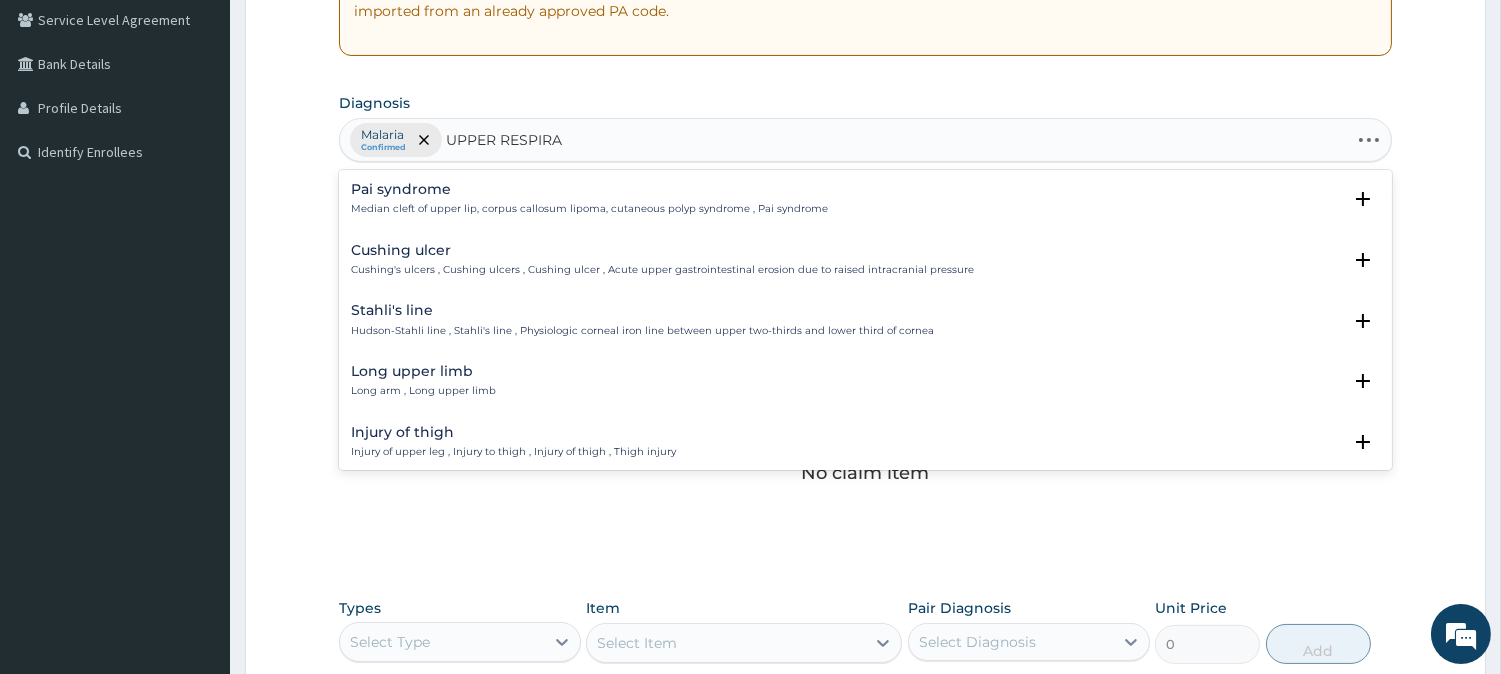 type on "UPPER RESPIRAT" 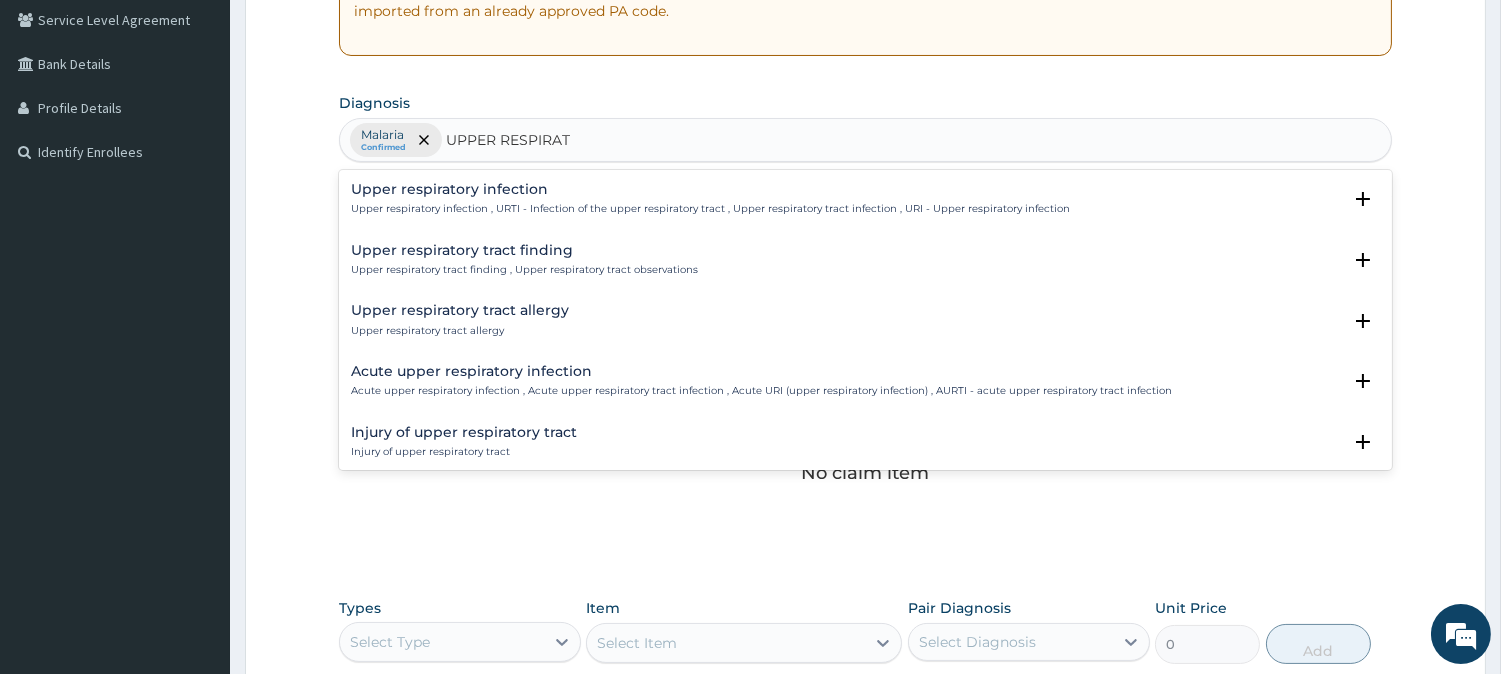 click on "Upper respiratory infection , URTI - Infection of the upper respiratory tract , Upper respiratory tract infection , URI - Upper respiratory infection" at bounding box center (710, 209) 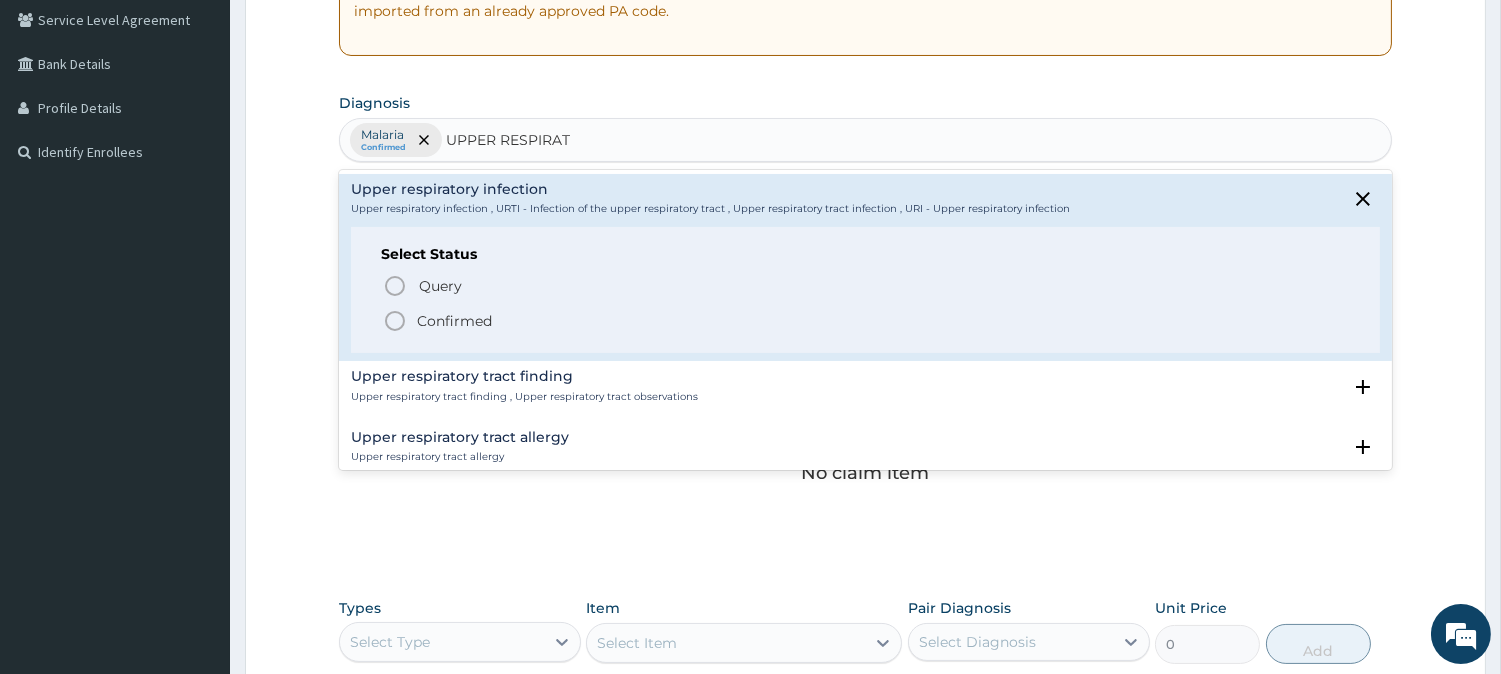 click on "Select Status Query Query covers suspected (?), Keep in view (kiv), Ruled out (r/o) Confirmed" at bounding box center (865, 290) 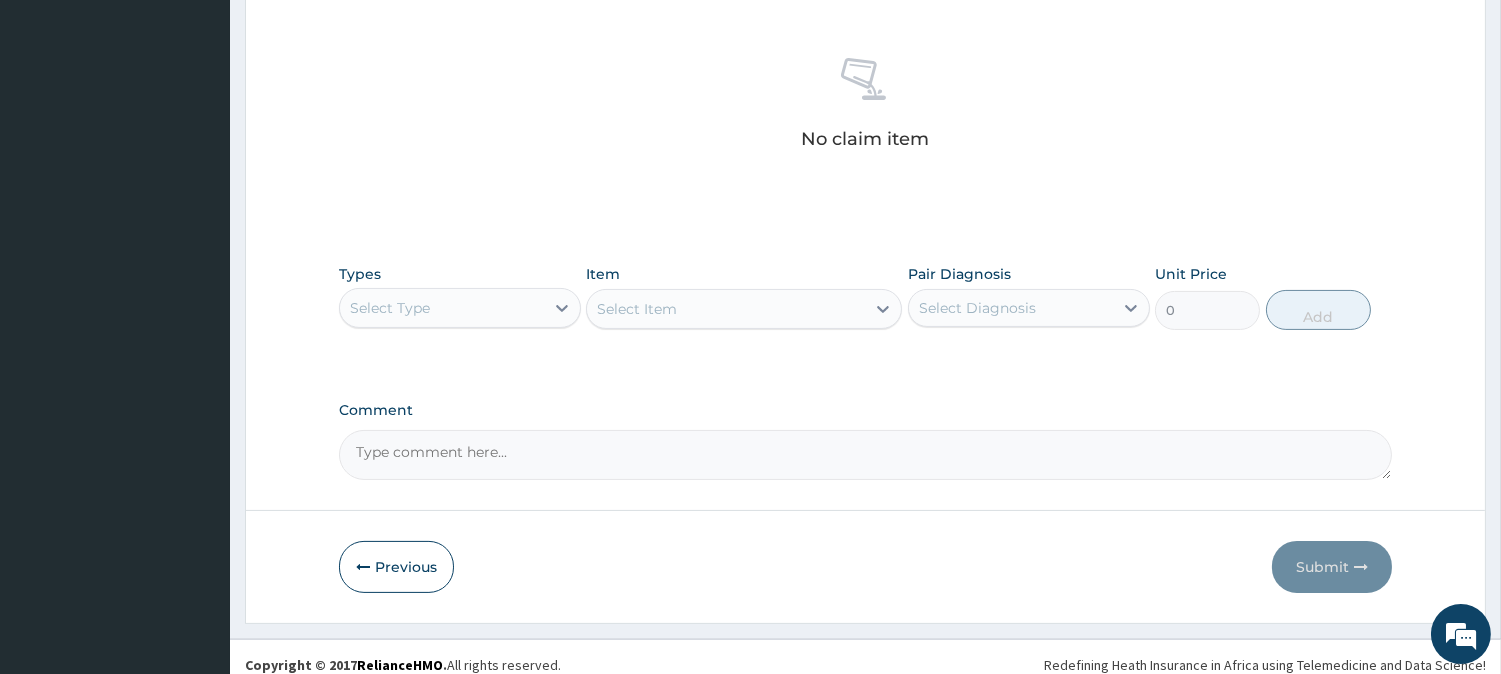 scroll, scrollTop: 767, scrollLeft: 0, axis: vertical 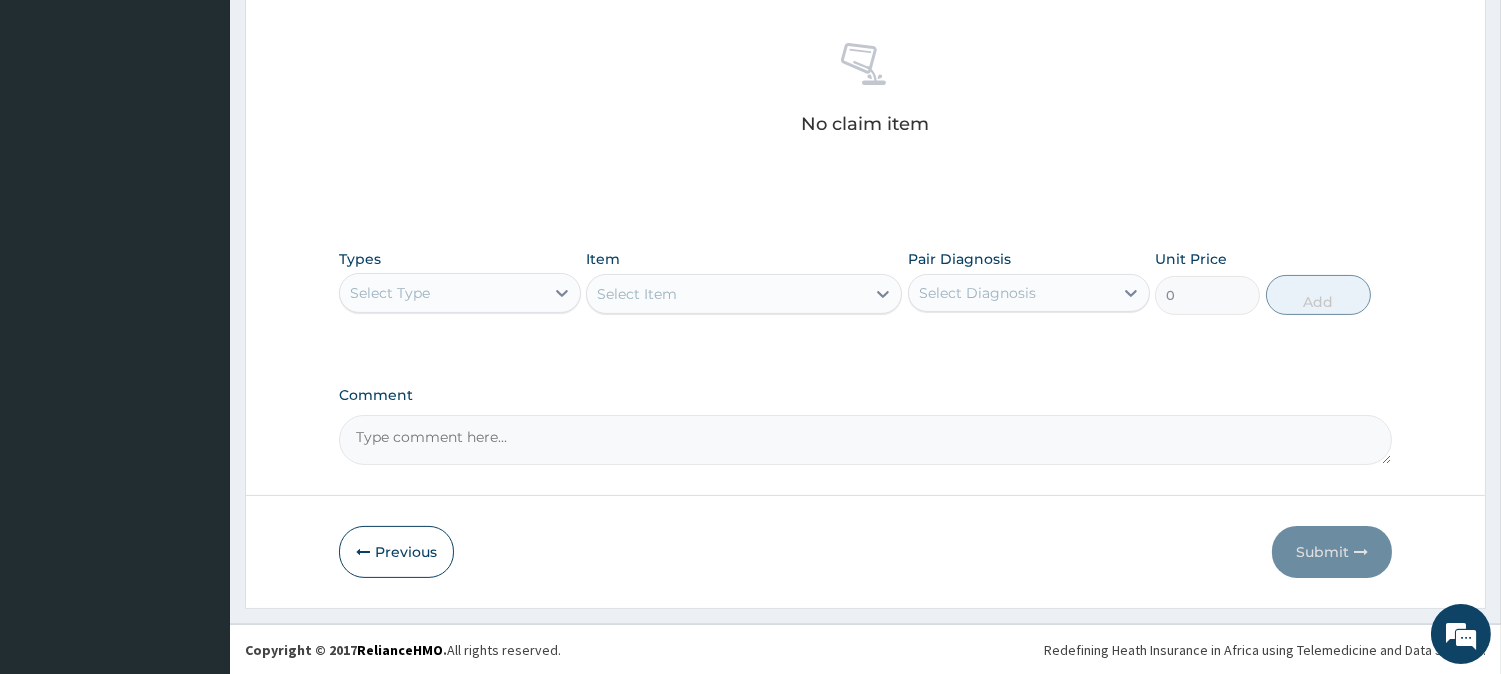 click on "Select Type" at bounding box center (442, 293) 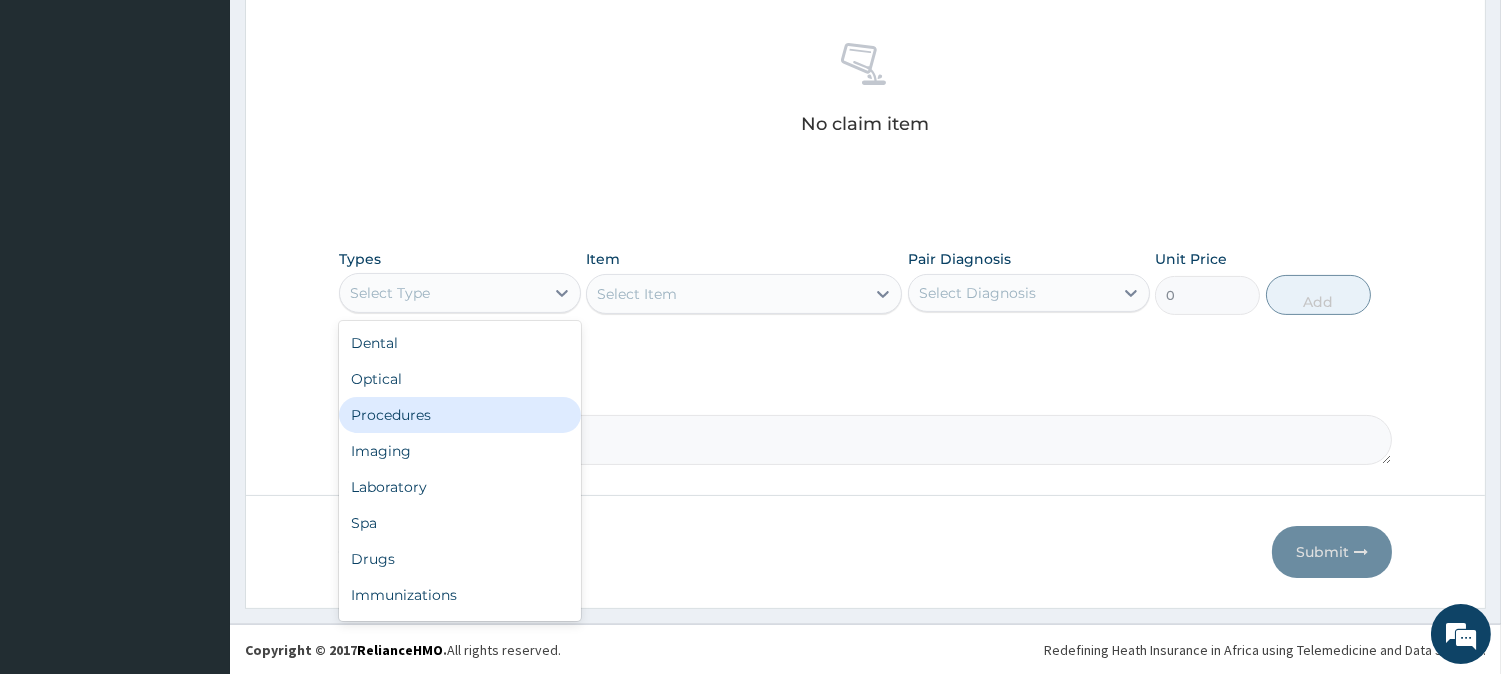 click on "Procedures" at bounding box center [460, 415] 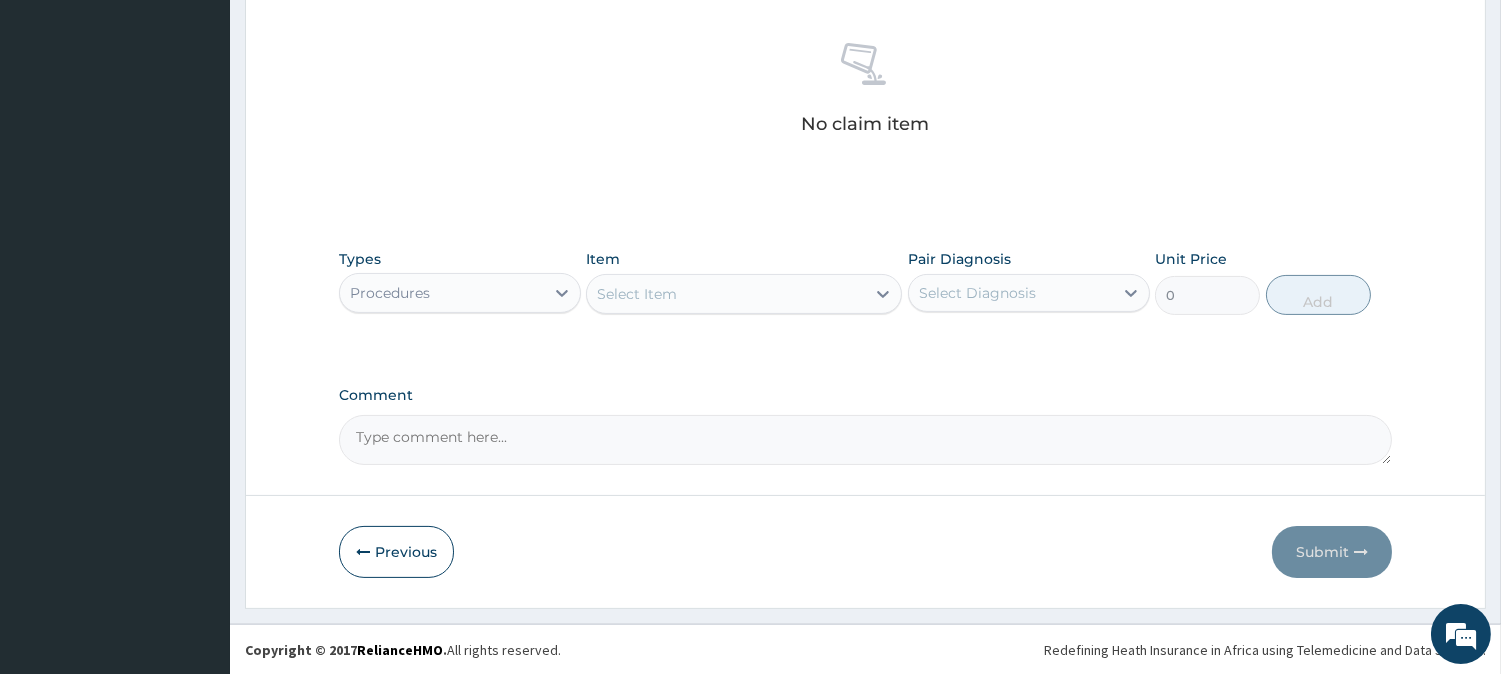 click on "Item Select Item" at bounding box center [744, 282] 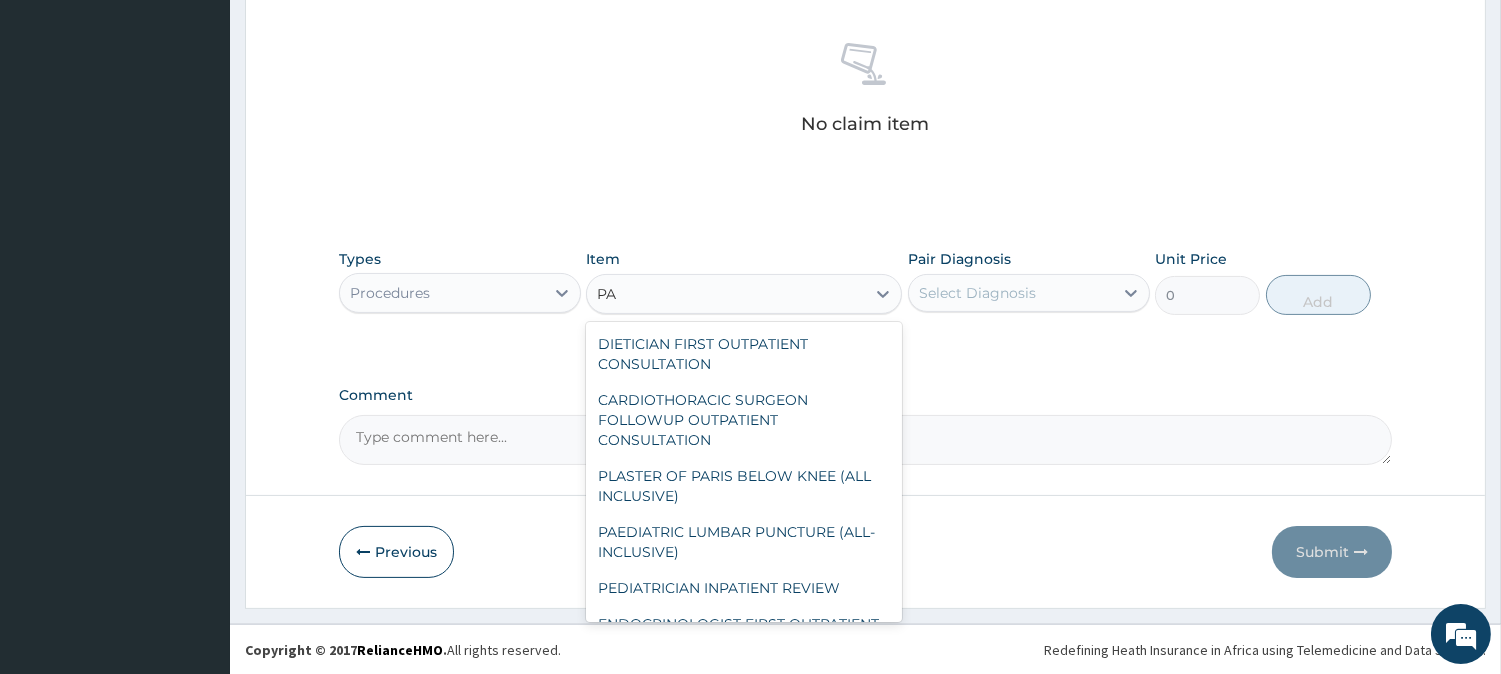 type on "P" 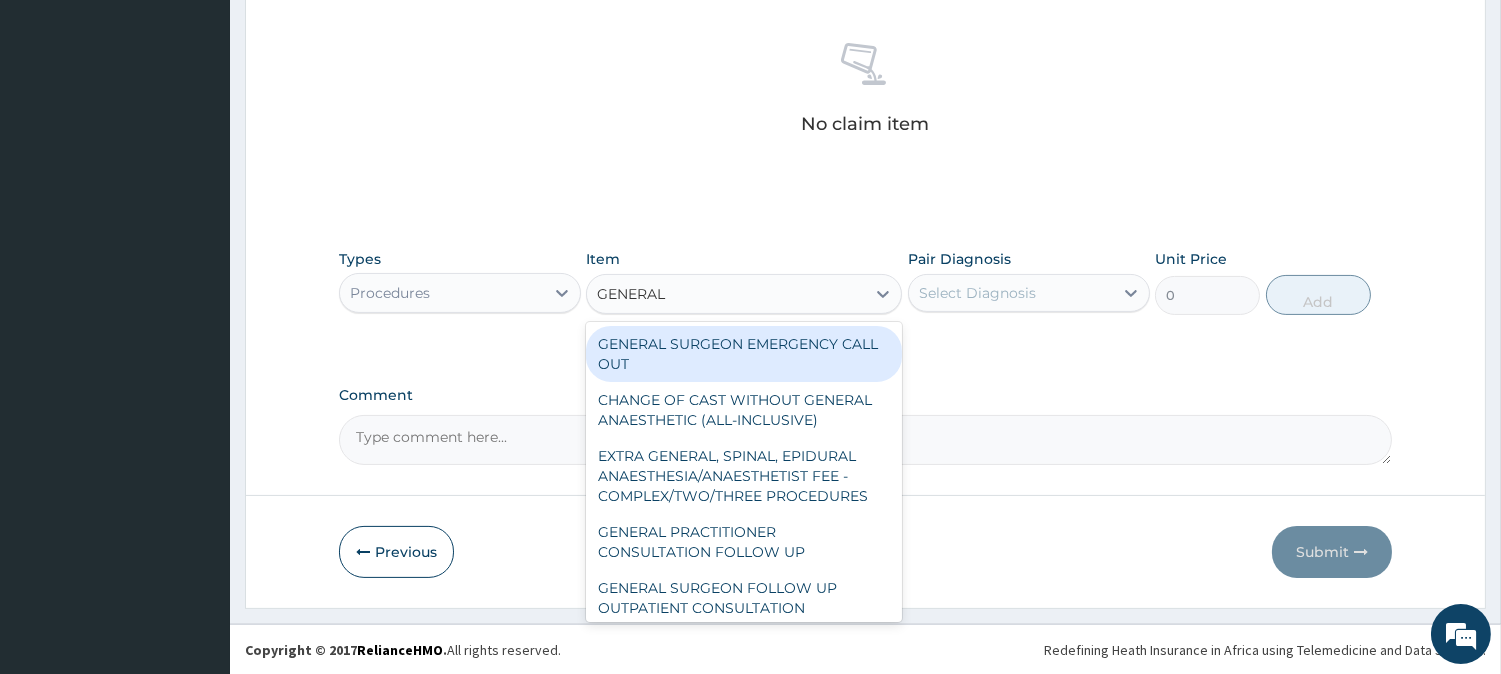 type on "GENERAL P" 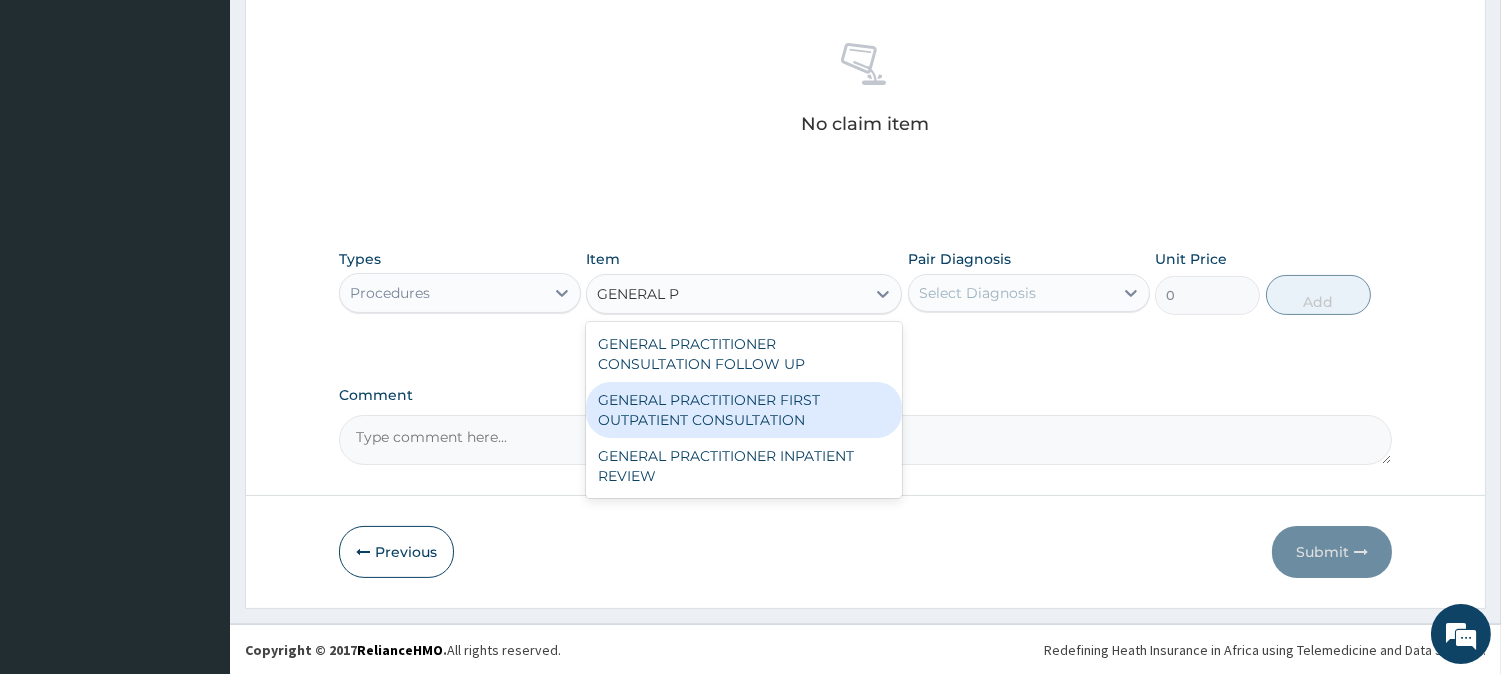 click on "GENERAL PRACTITIONER FIRST OUTPATIENT CONSULTATION" at bounding box center (744, 410) 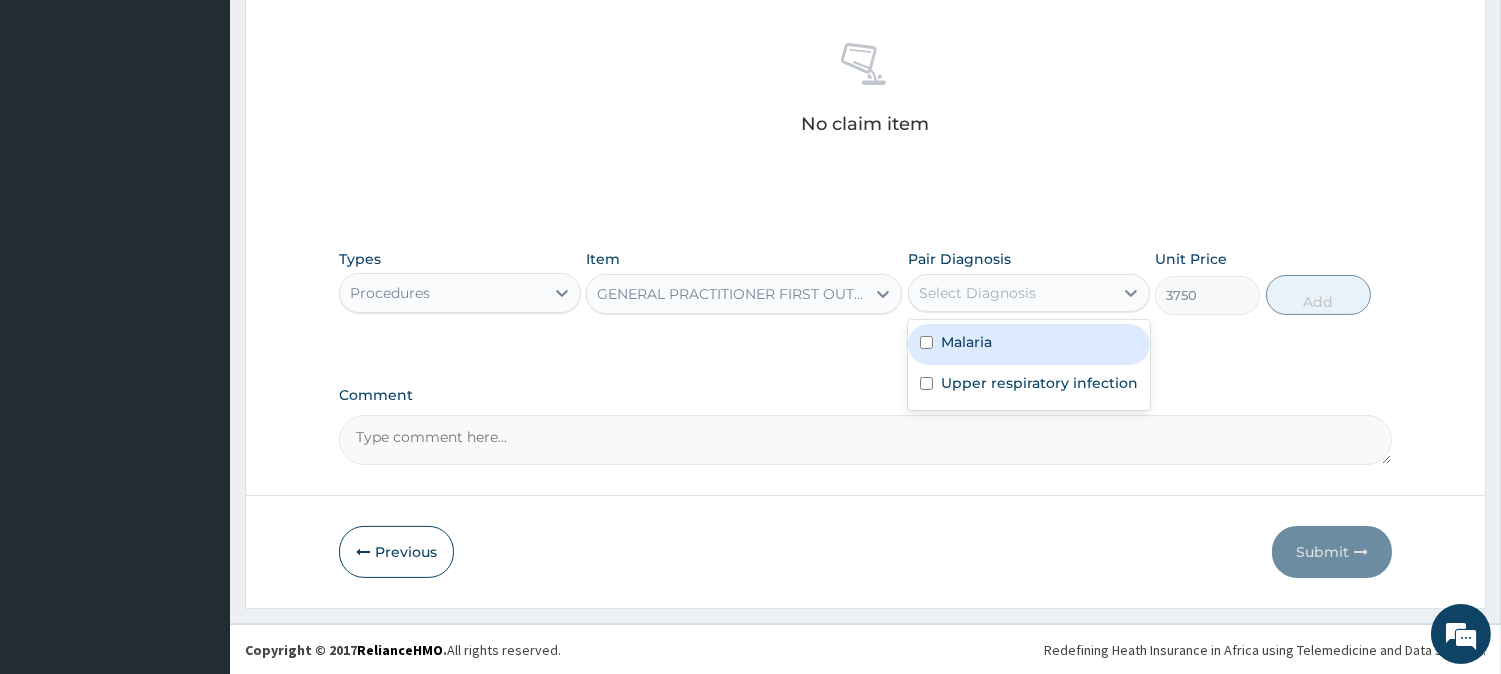 click on "Select Diagnosis" at bounding box center [977, 293] 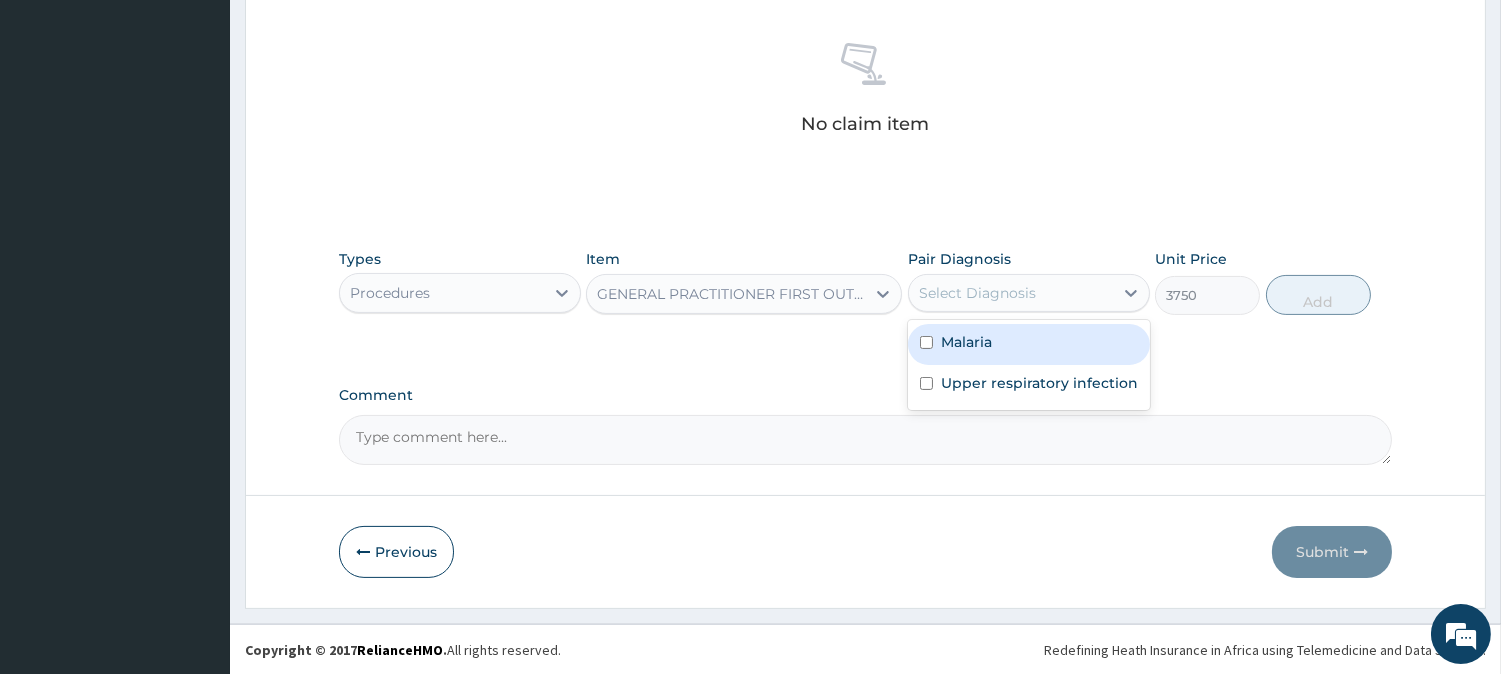 click on "Malaria" at bounding box center [1029, 344] 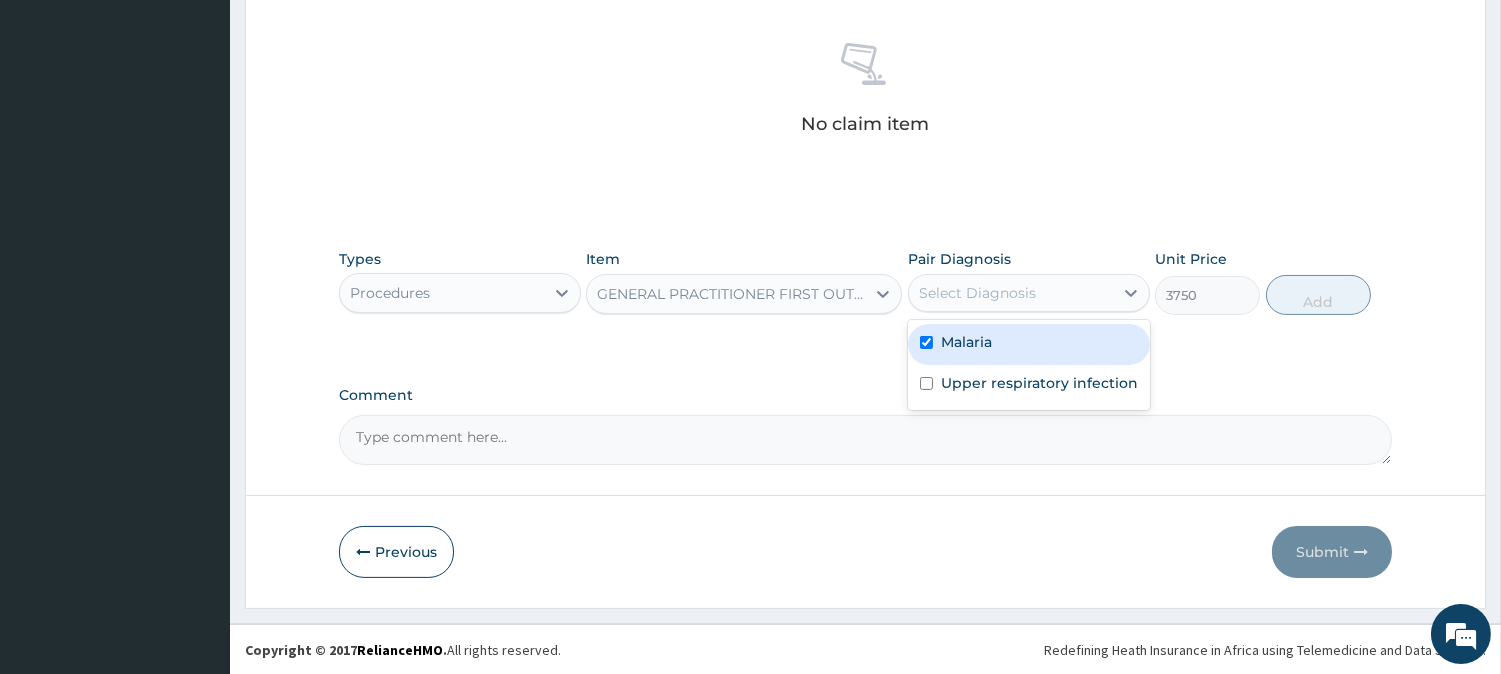 checkbox on "true" 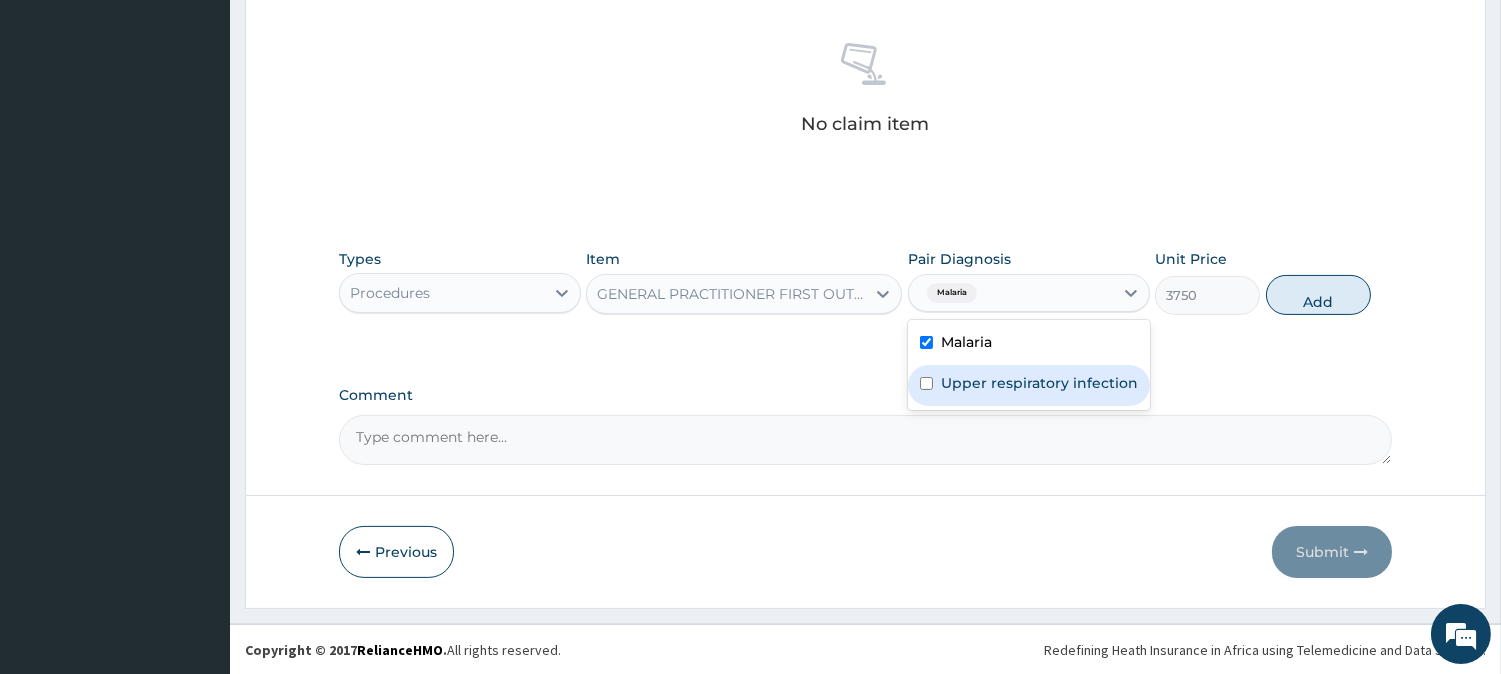 click on "Upper respiratory infection" at bounding box center (1039, 383) 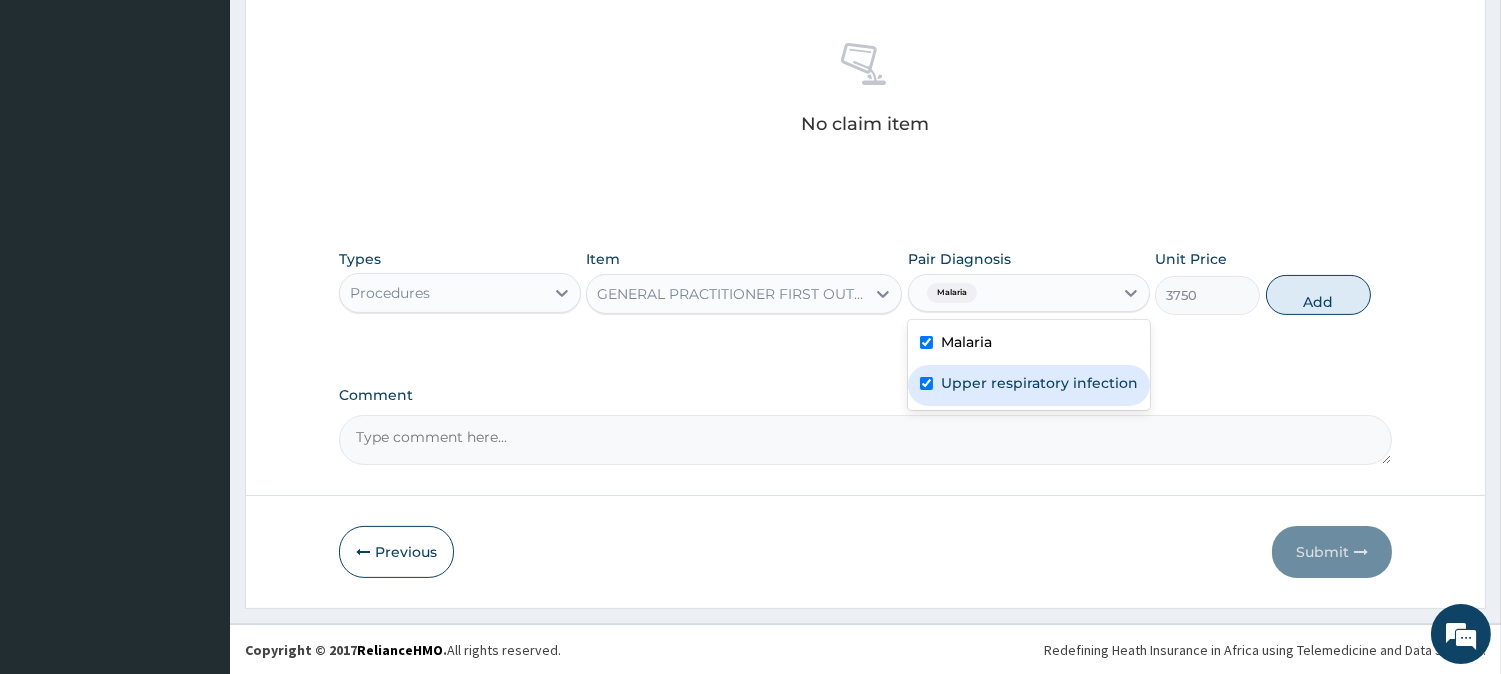 checkbox on "true" 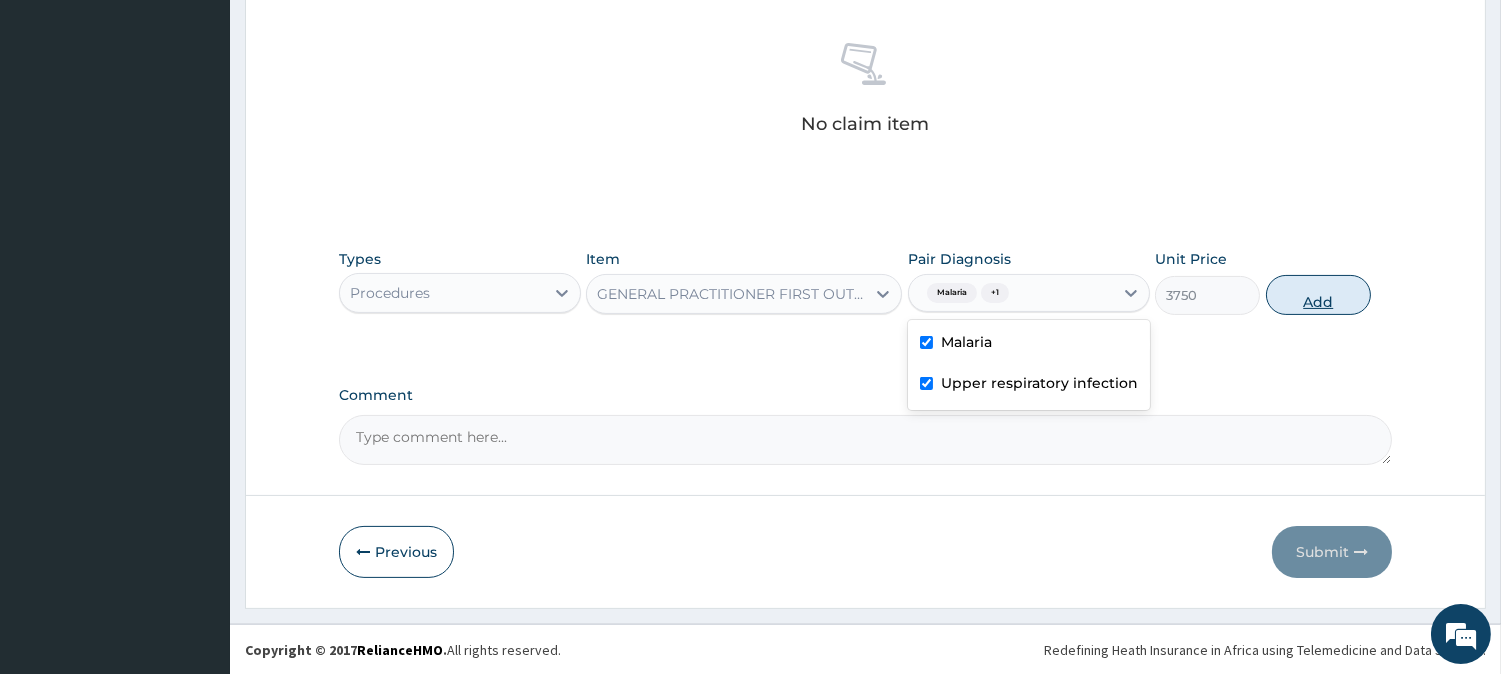 click on "Add" at bounding box center [1318, 295] 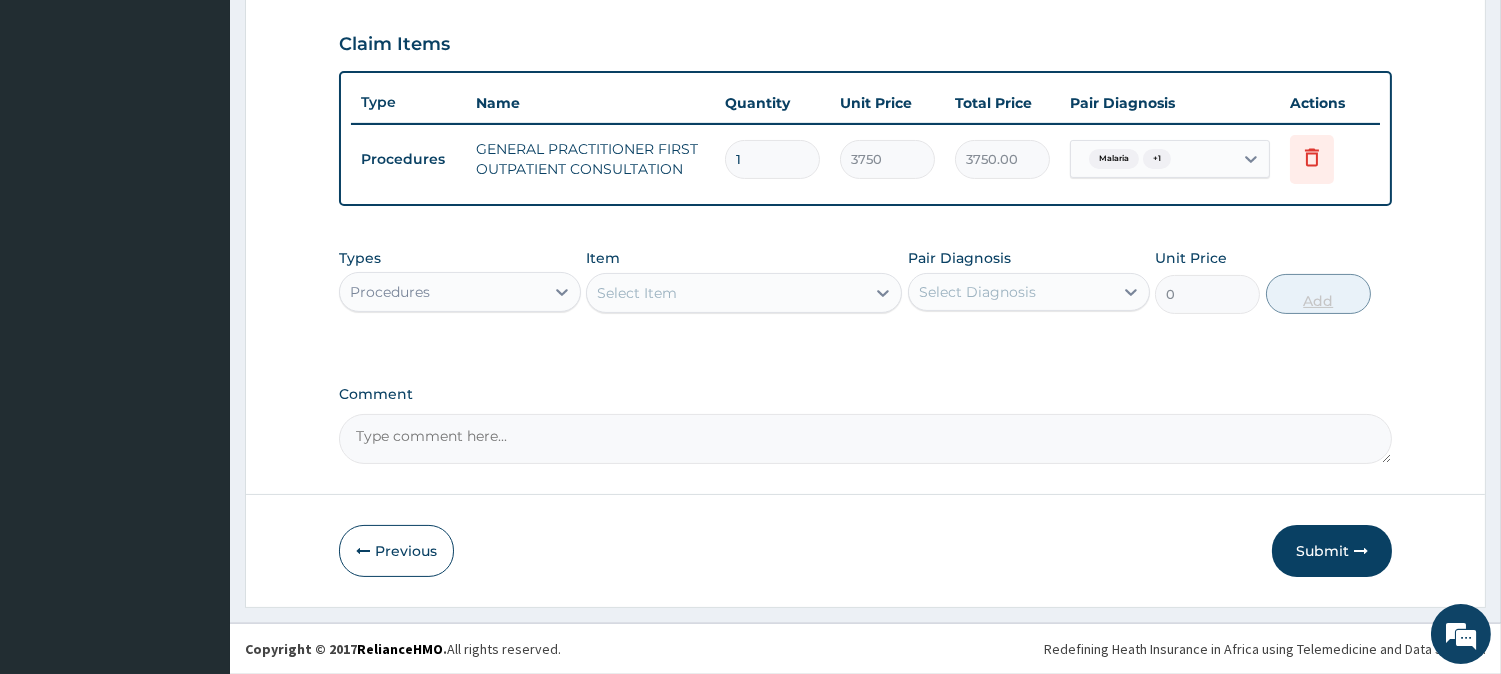scroll, scrollTop: 671, scrollLeft: 0, axis: vertical 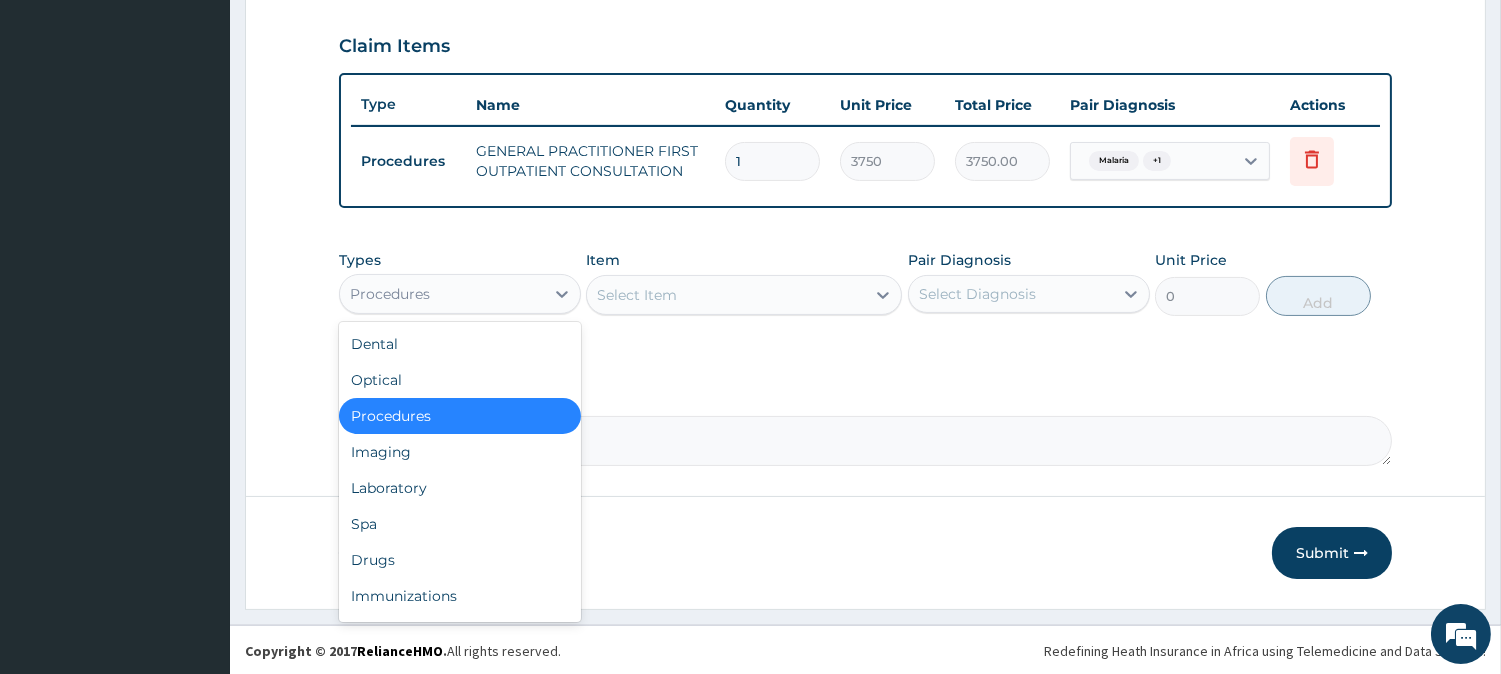 click on "Procedures" at bounding box center [442, 294] 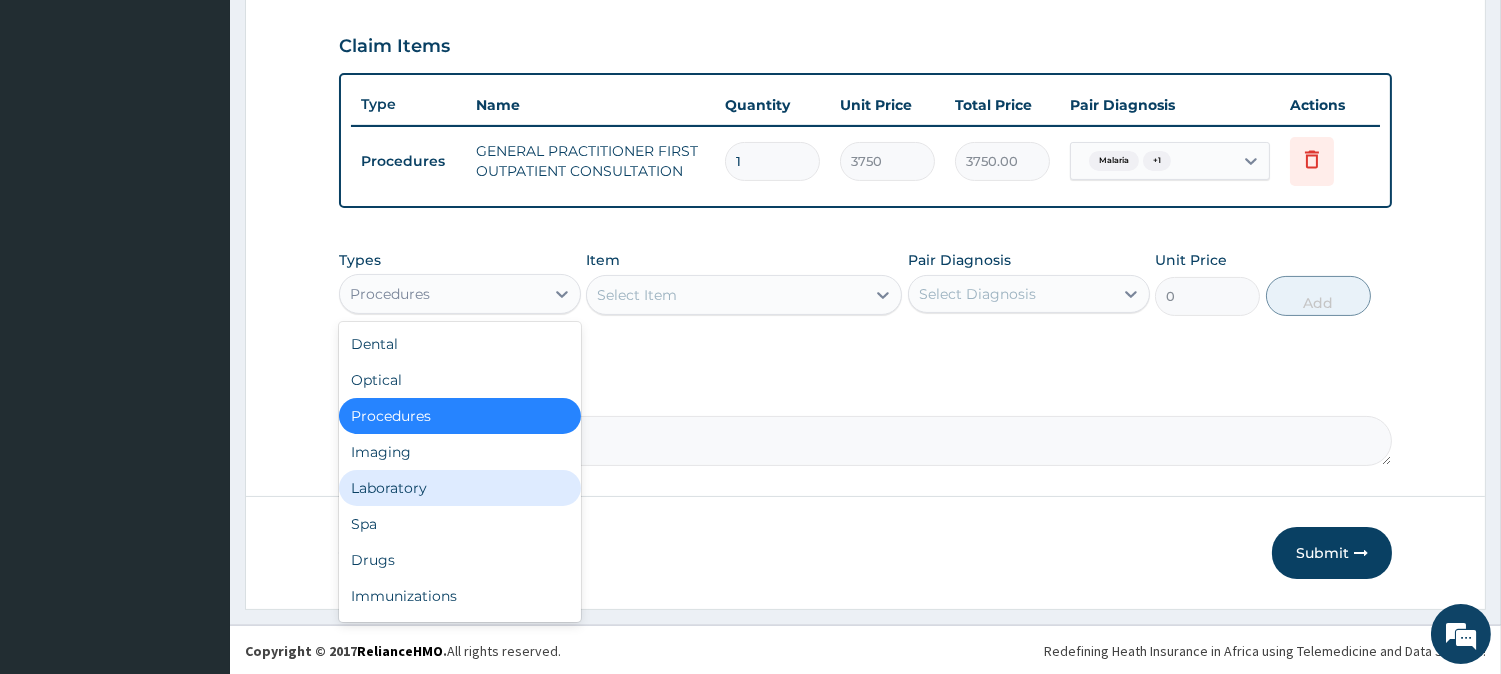 click on "Laboratory" at bounding box center (460, 488) 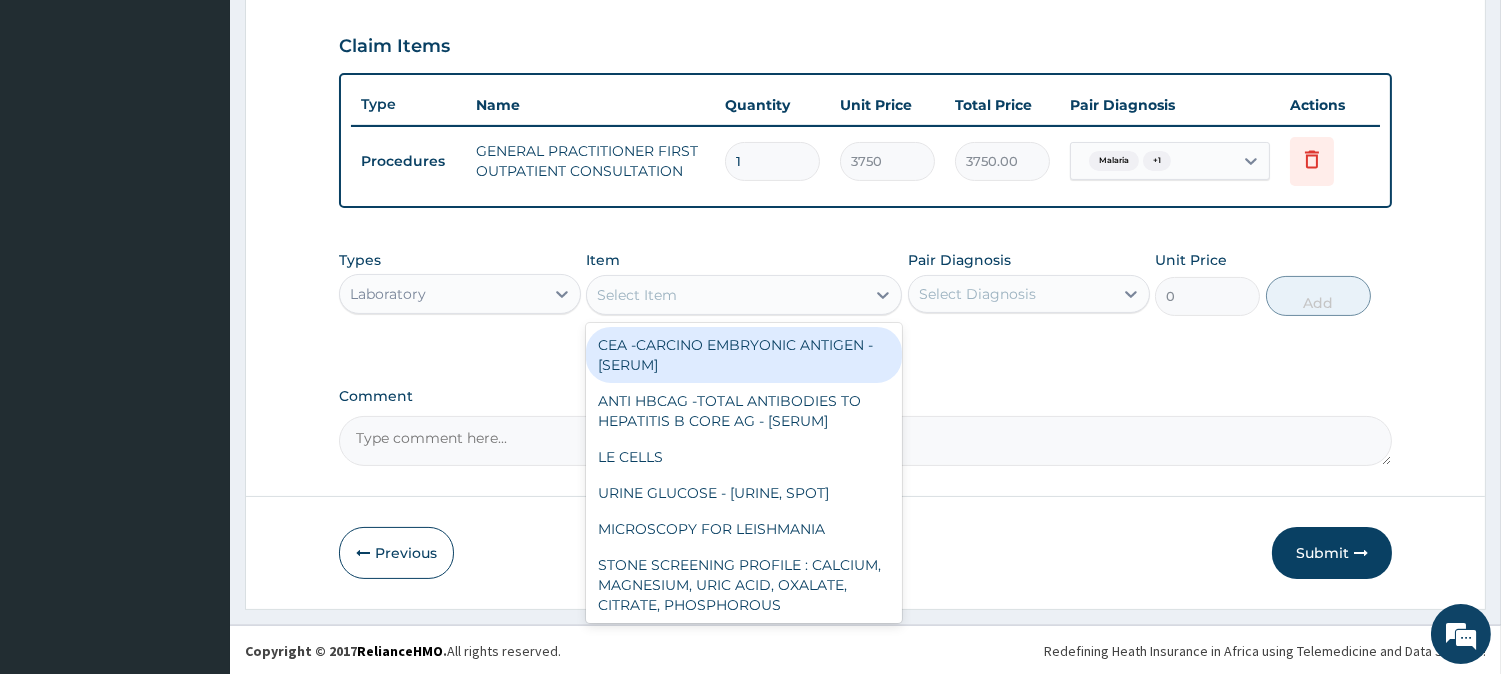 click on "Select Item" at bounding box center (637, 295) 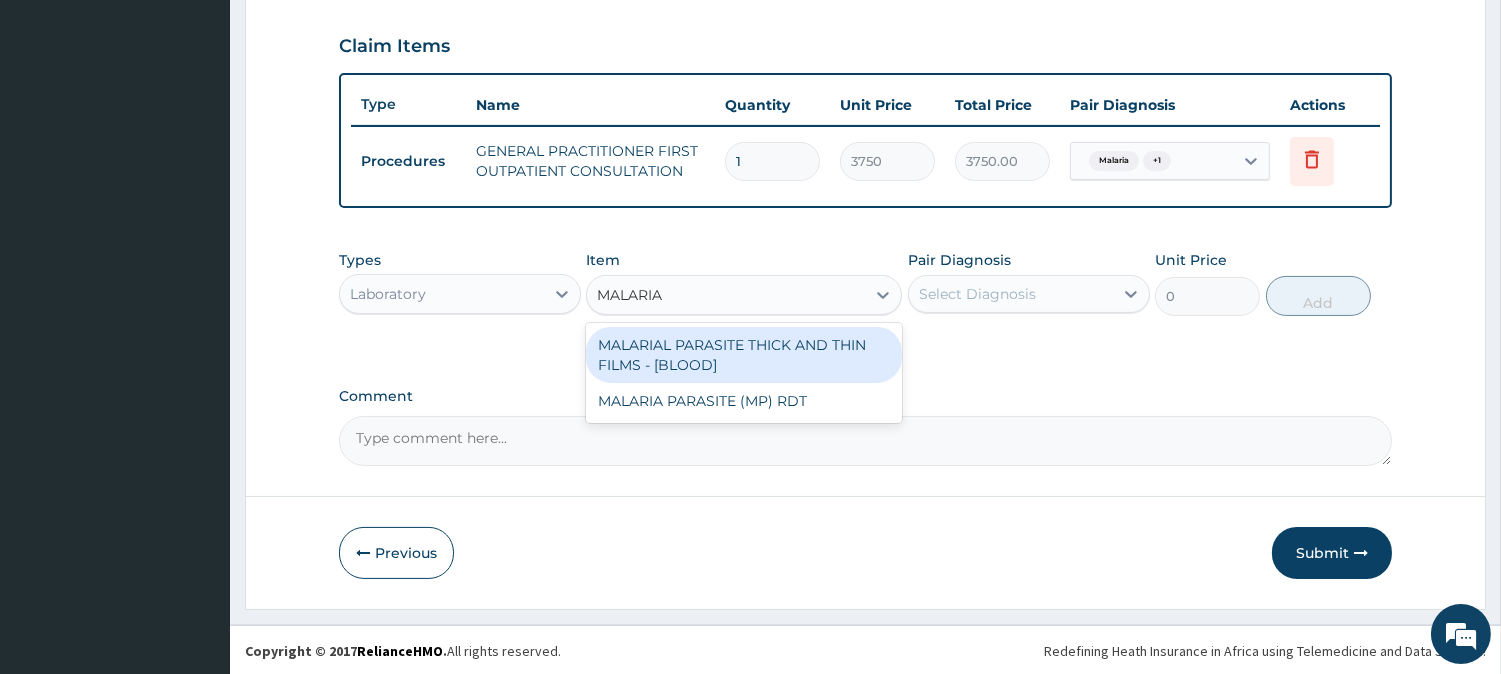 type on "MALARIA" 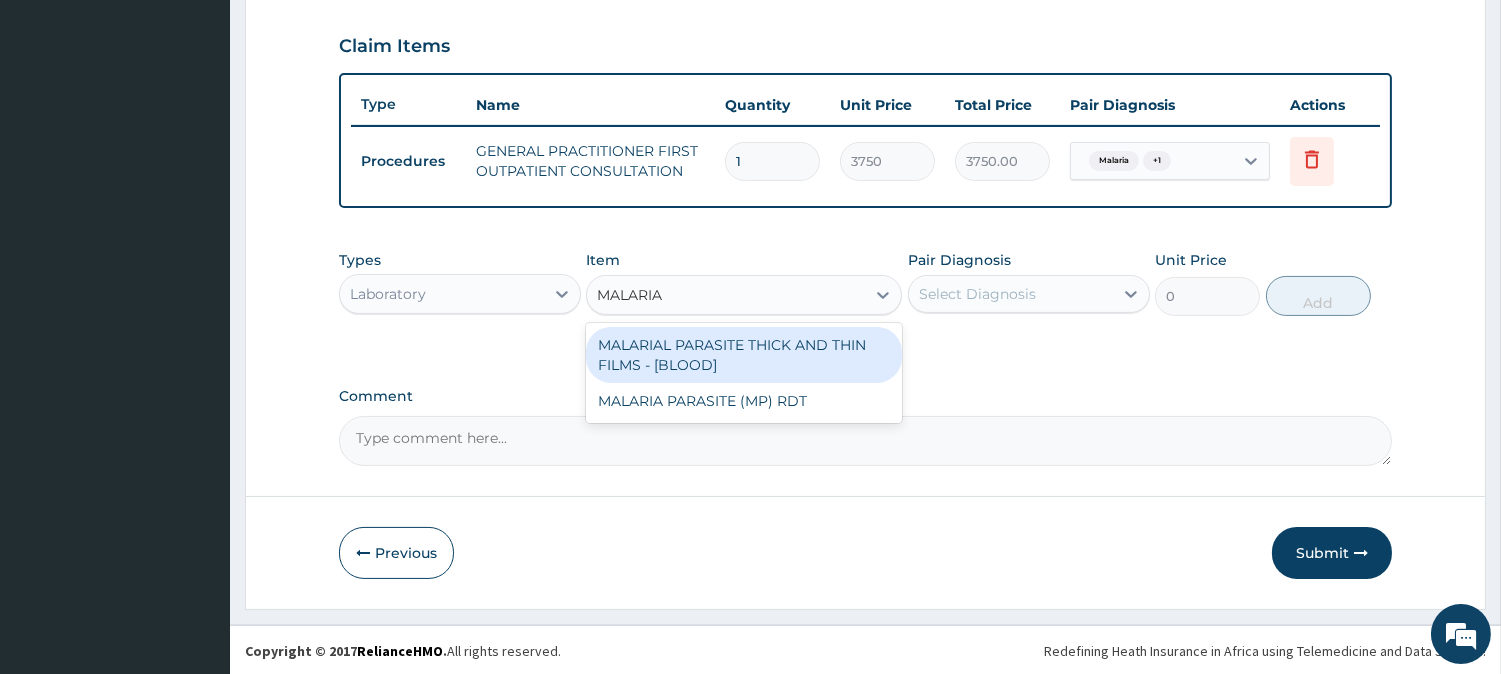 click on "MALARIAL PARASITE THICK AND THIN FILMS - [BLOOD]" at bounding box center (744, 355) 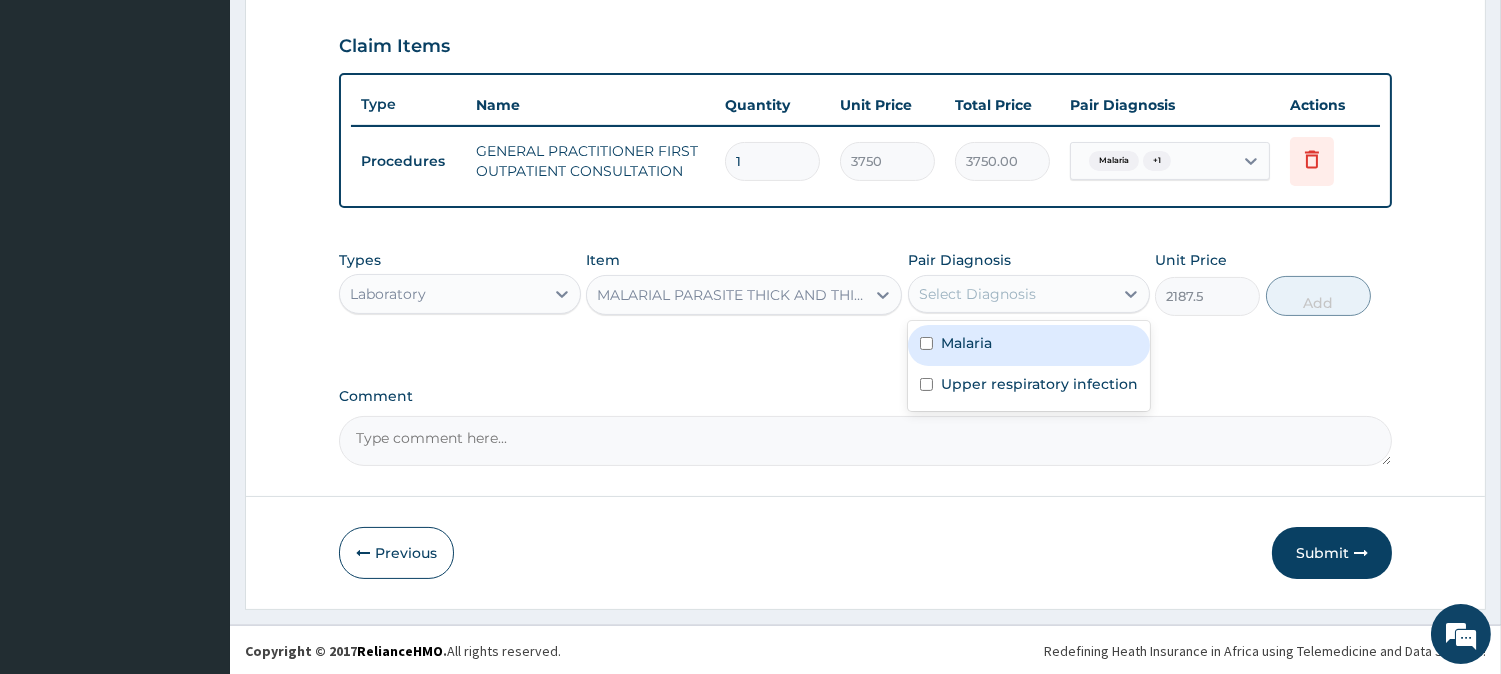 click on "Select Diagnosis" at bounding box center (977, 294) 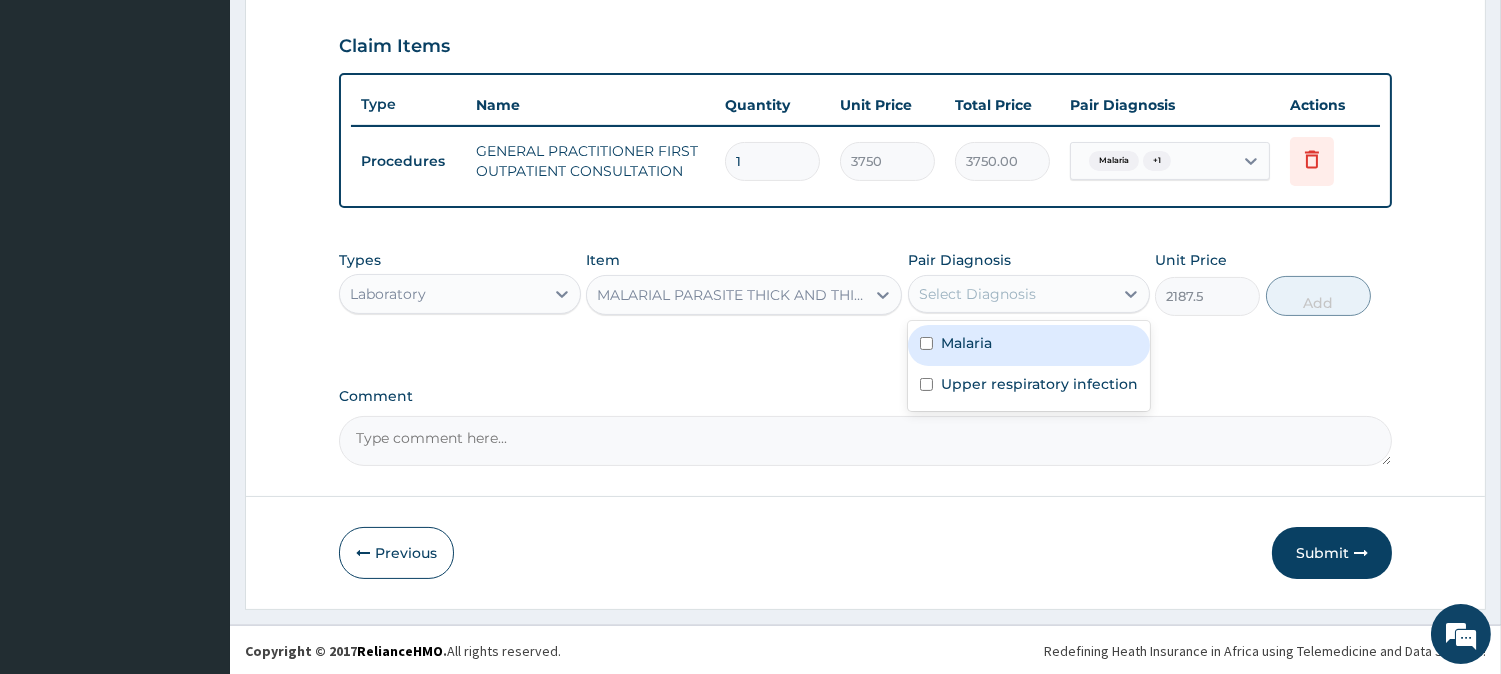 click on "Malaria" at bounding box center [966, 343] 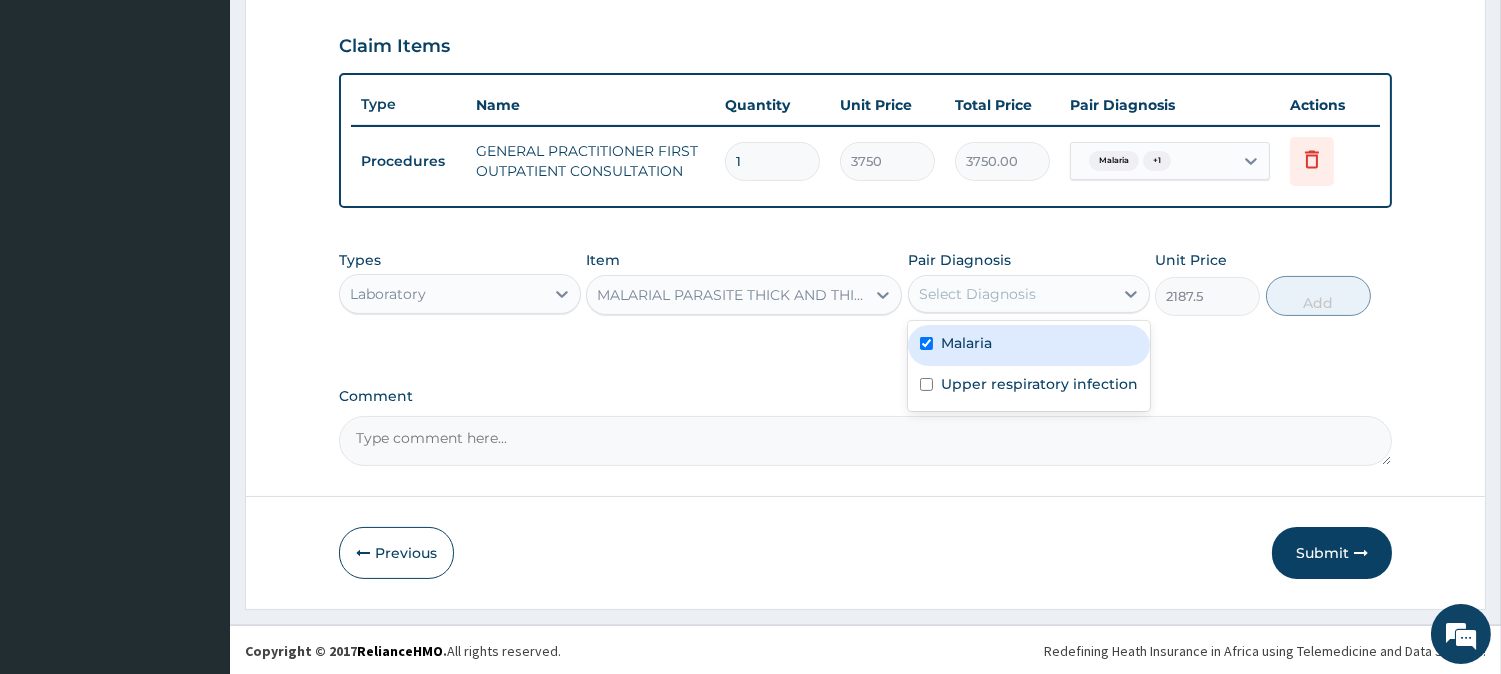 checkbox on "true" 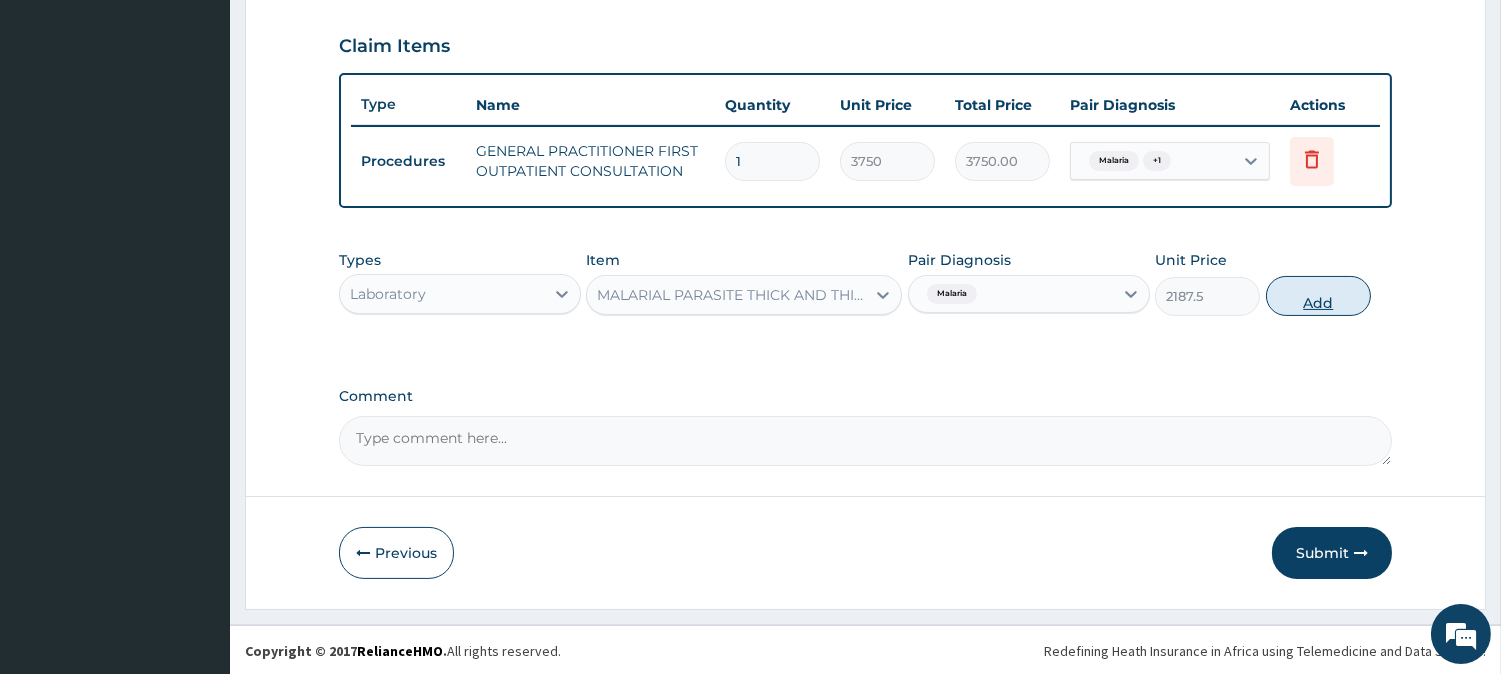 click on "Add" at bounding box center [1318, 296] 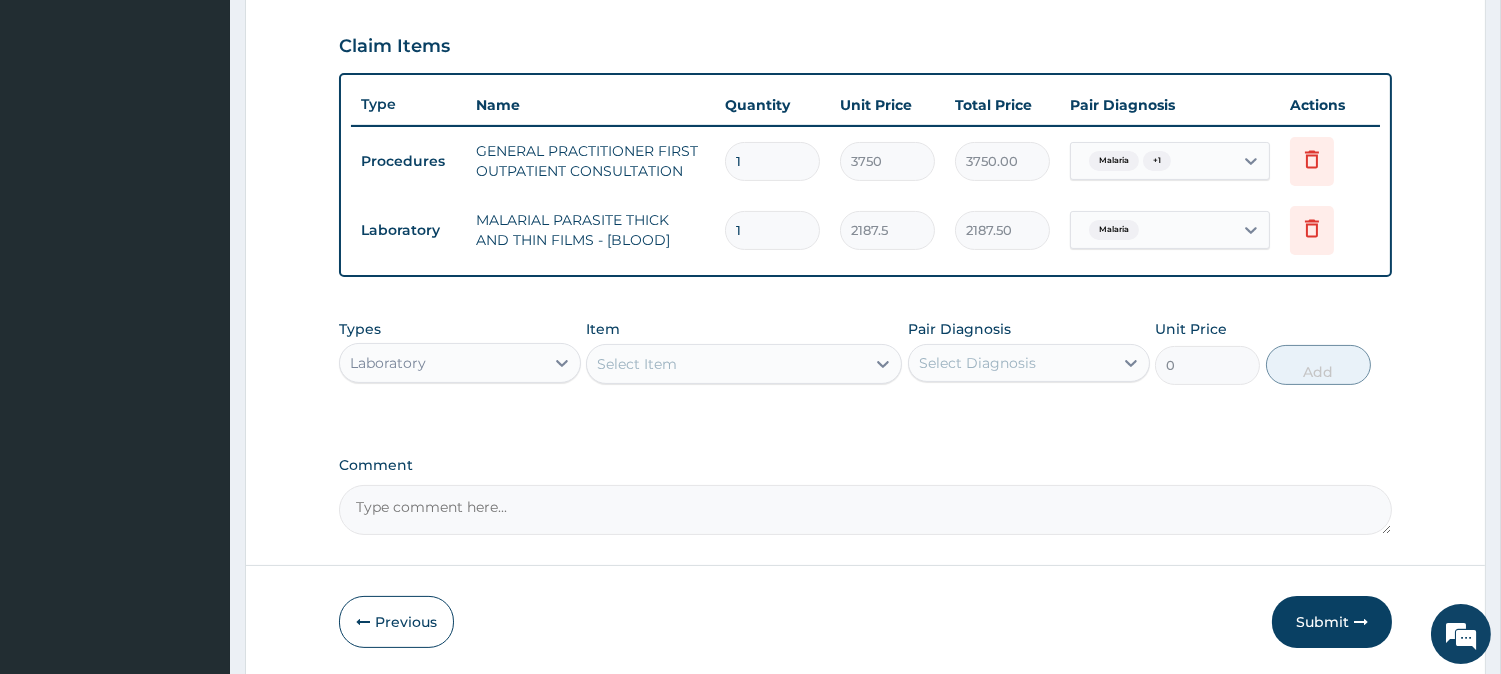 click on "Select Item" at bounding box center (637, 364) 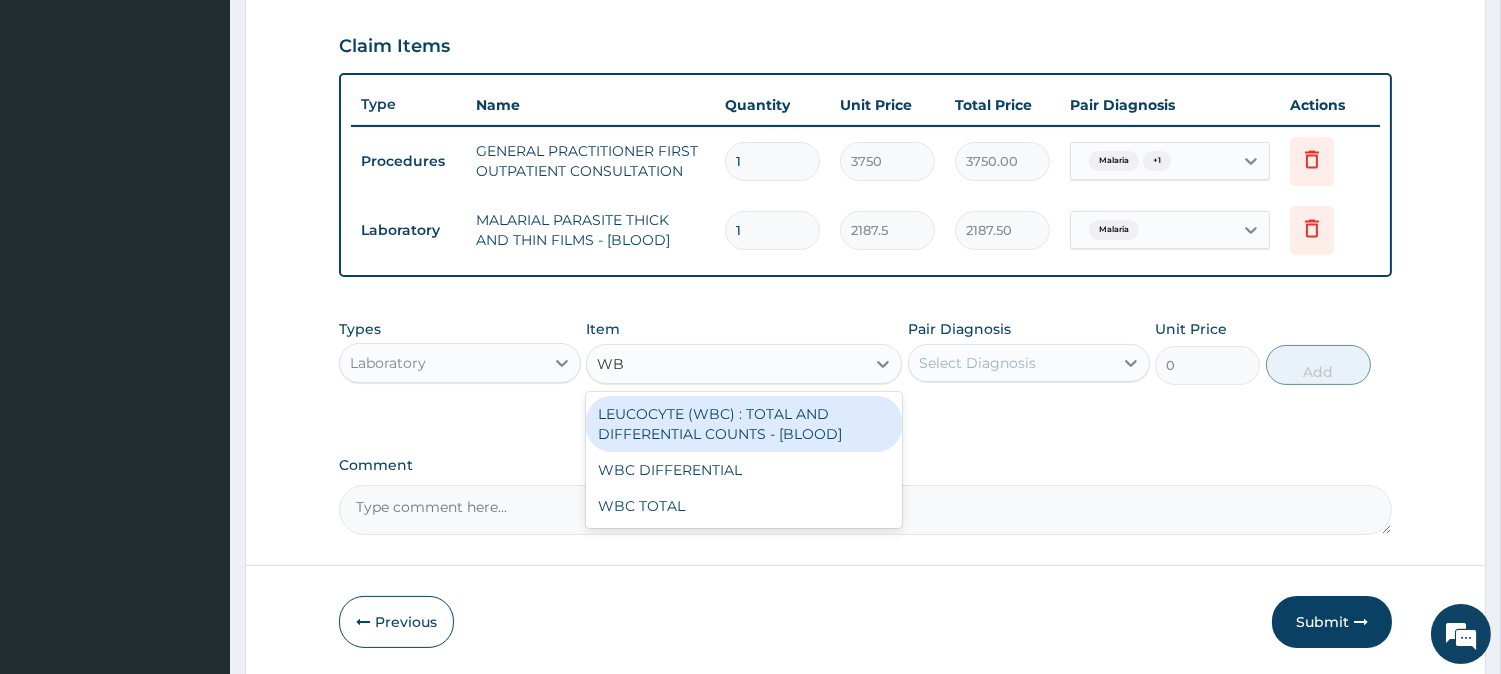 type on "WBC" 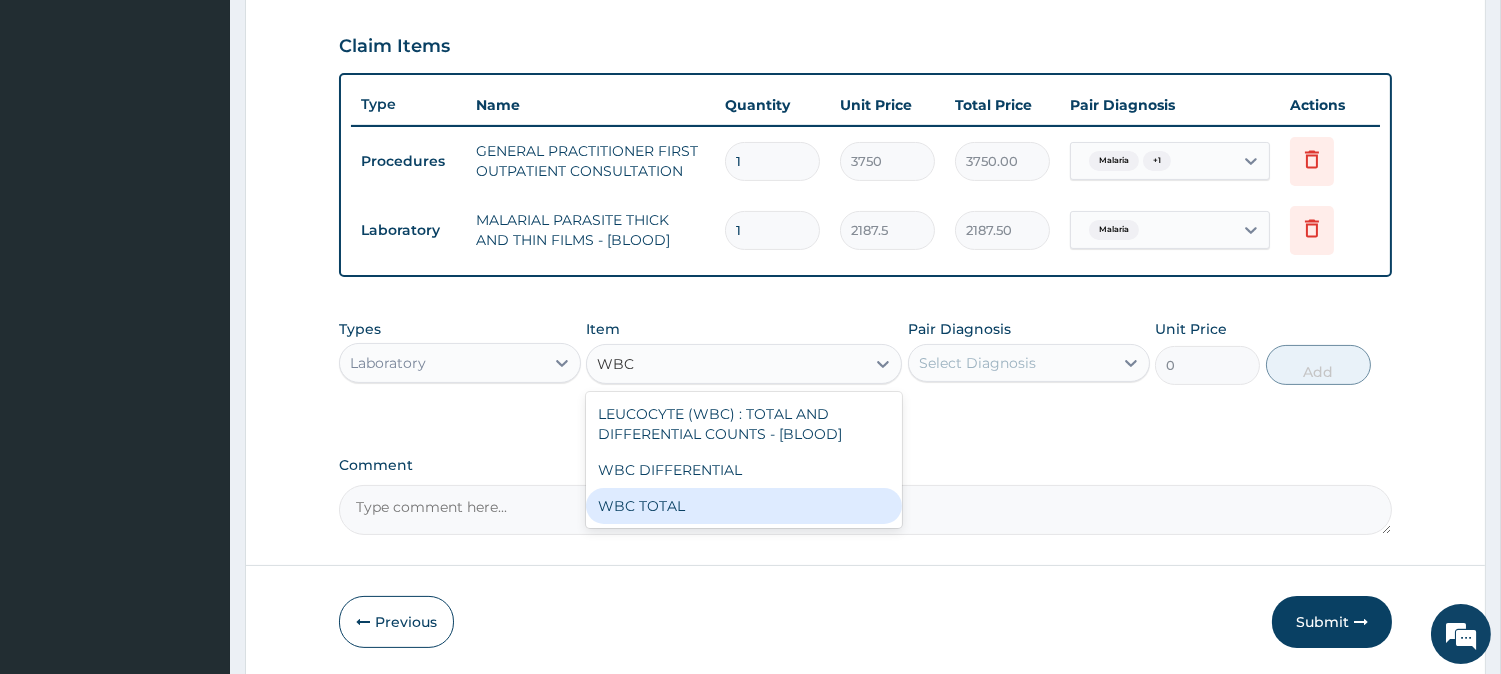 click on "WBC TOTAL" at bounding box center (744, 506) 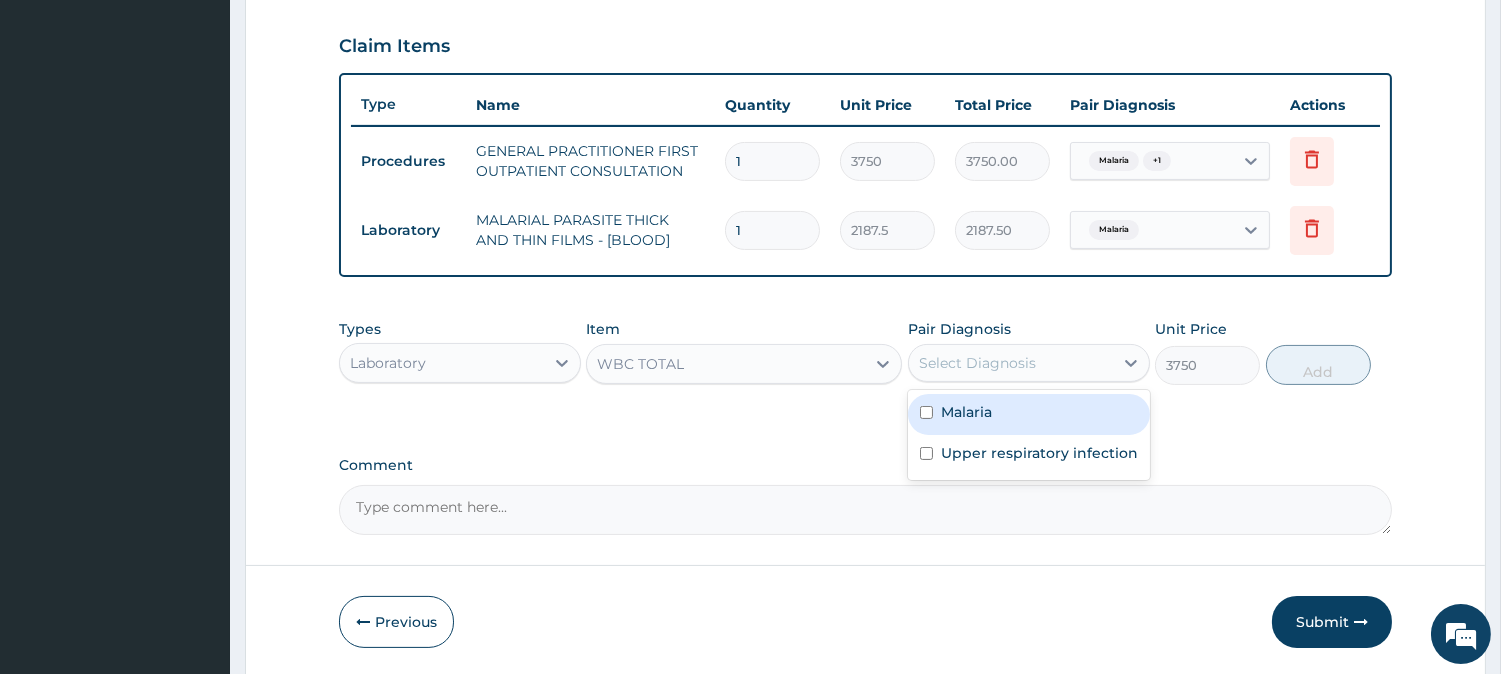 click on "Select Diagnosis" at bounding box center (977, 363) 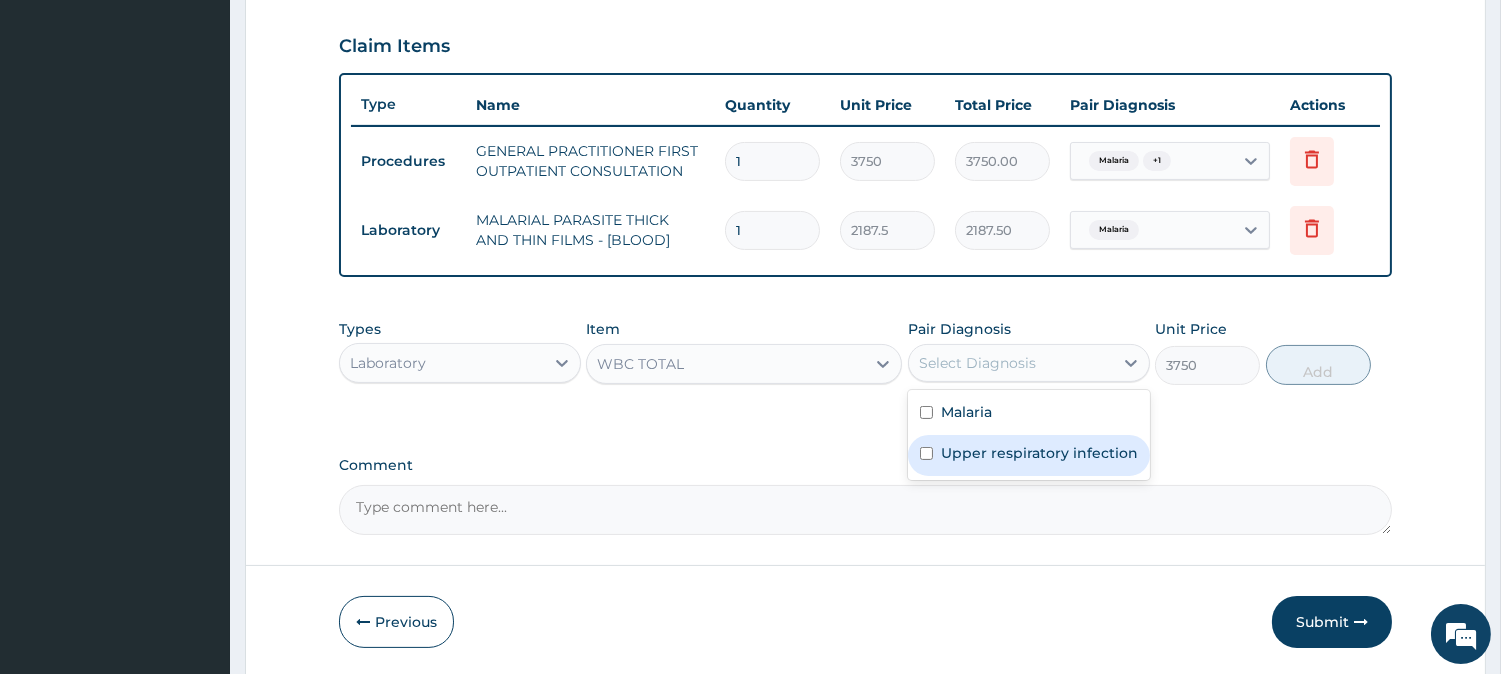 click on "Upper respiratory infection" at bounding box center [1029, 455] 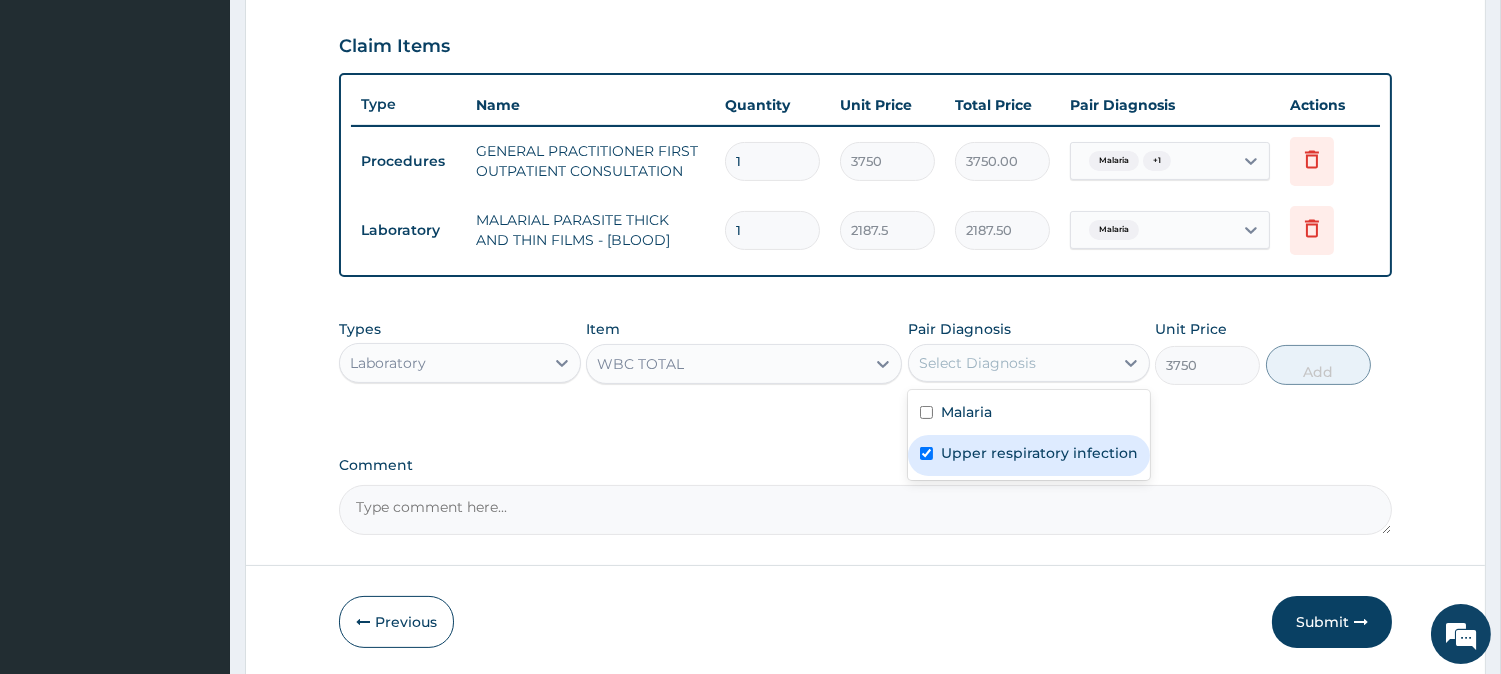 checkbox on "true" 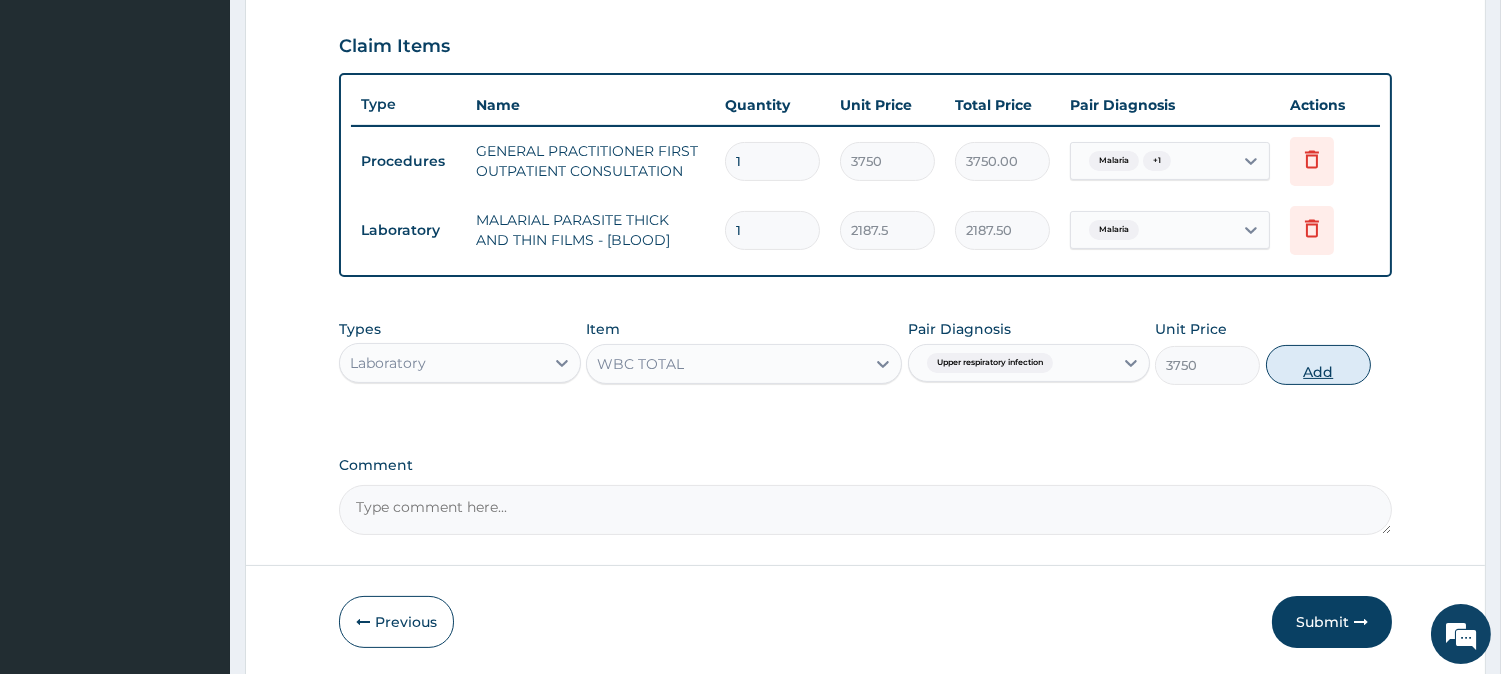 click on "Add" at bounding box center (1318, 365) 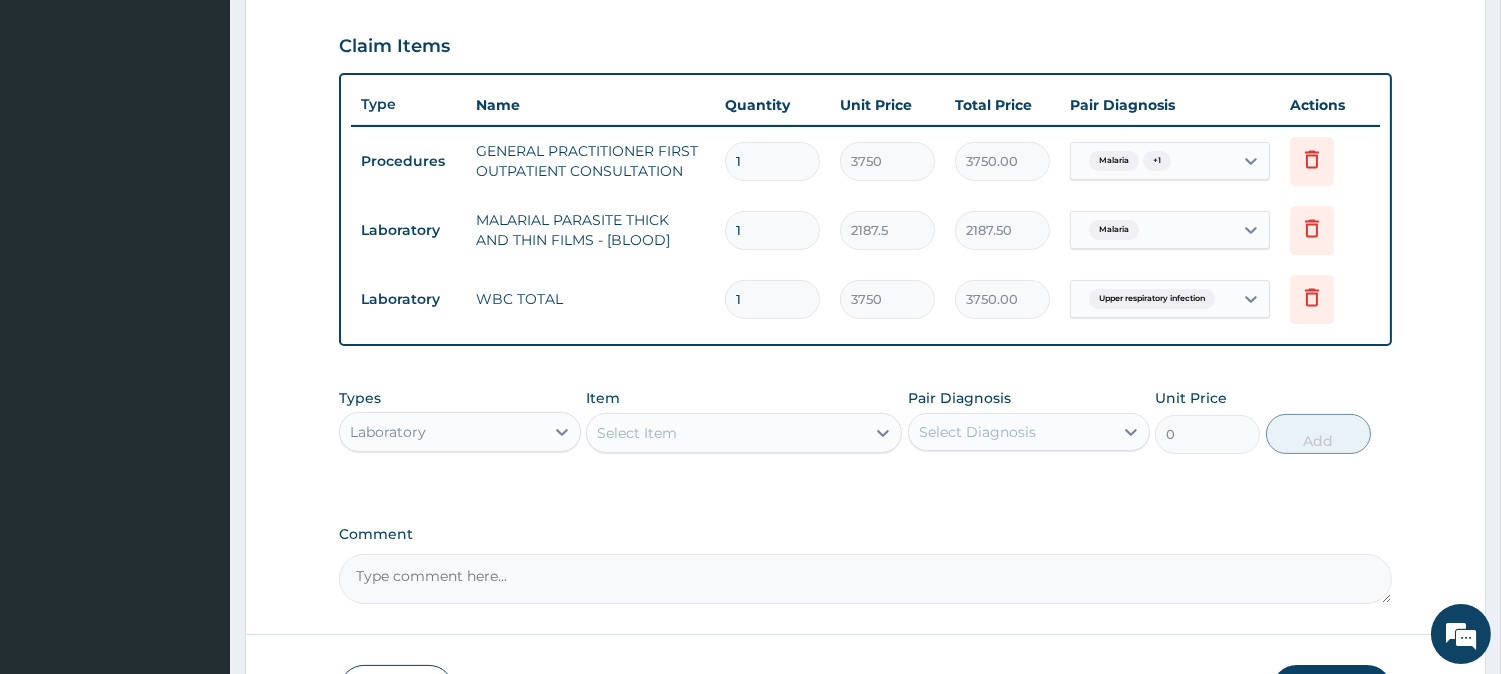 scroll, scrollTop: 81, scrollLeft: 0, axis: vertical 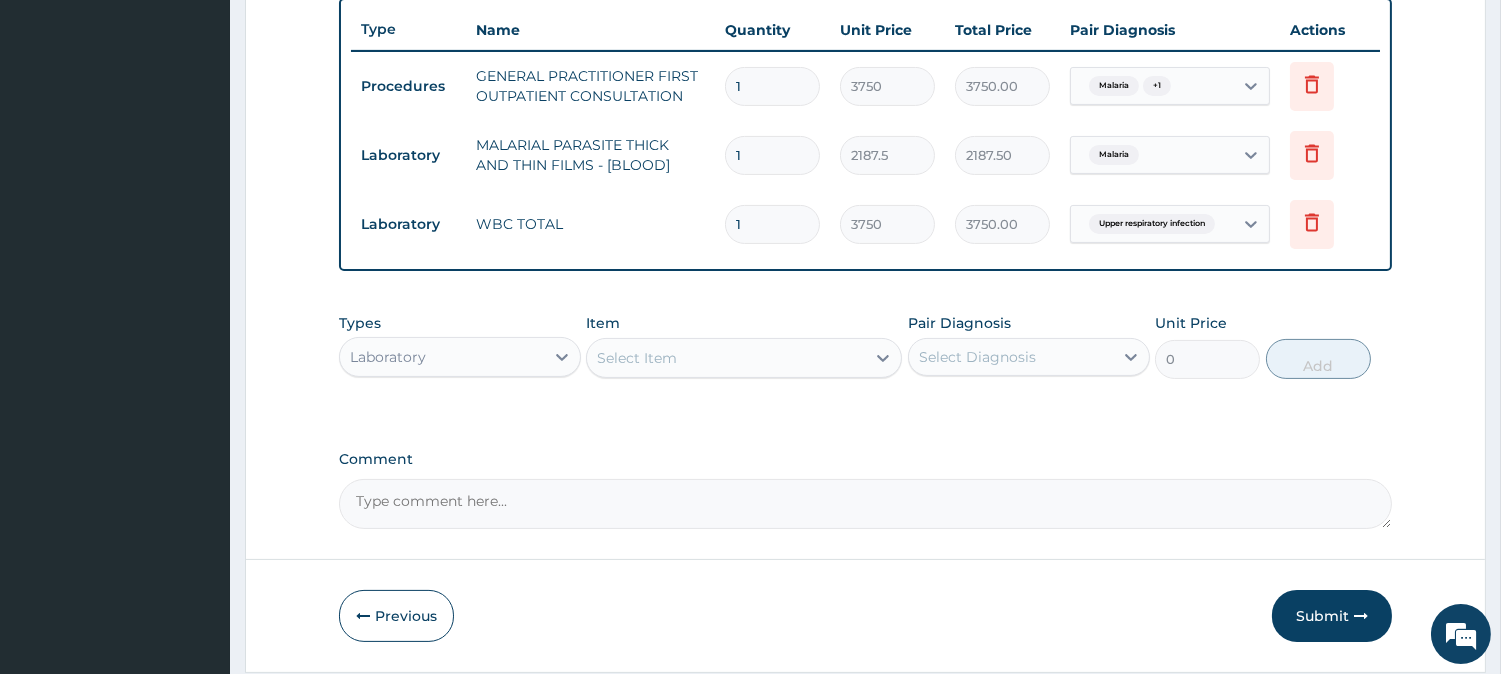 click on "Select Item" at bounding box center (637, 358) 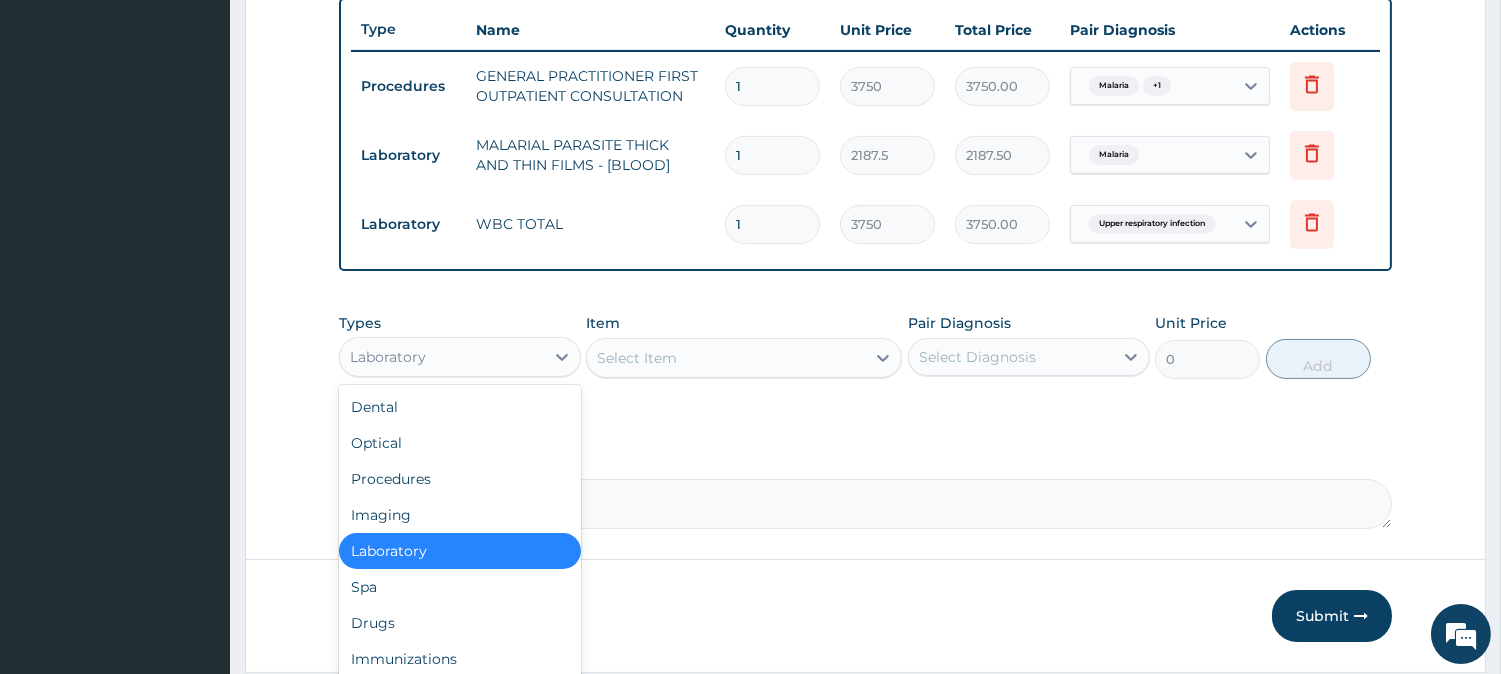 click on "Laboratory" at bounding box center [442, 357] 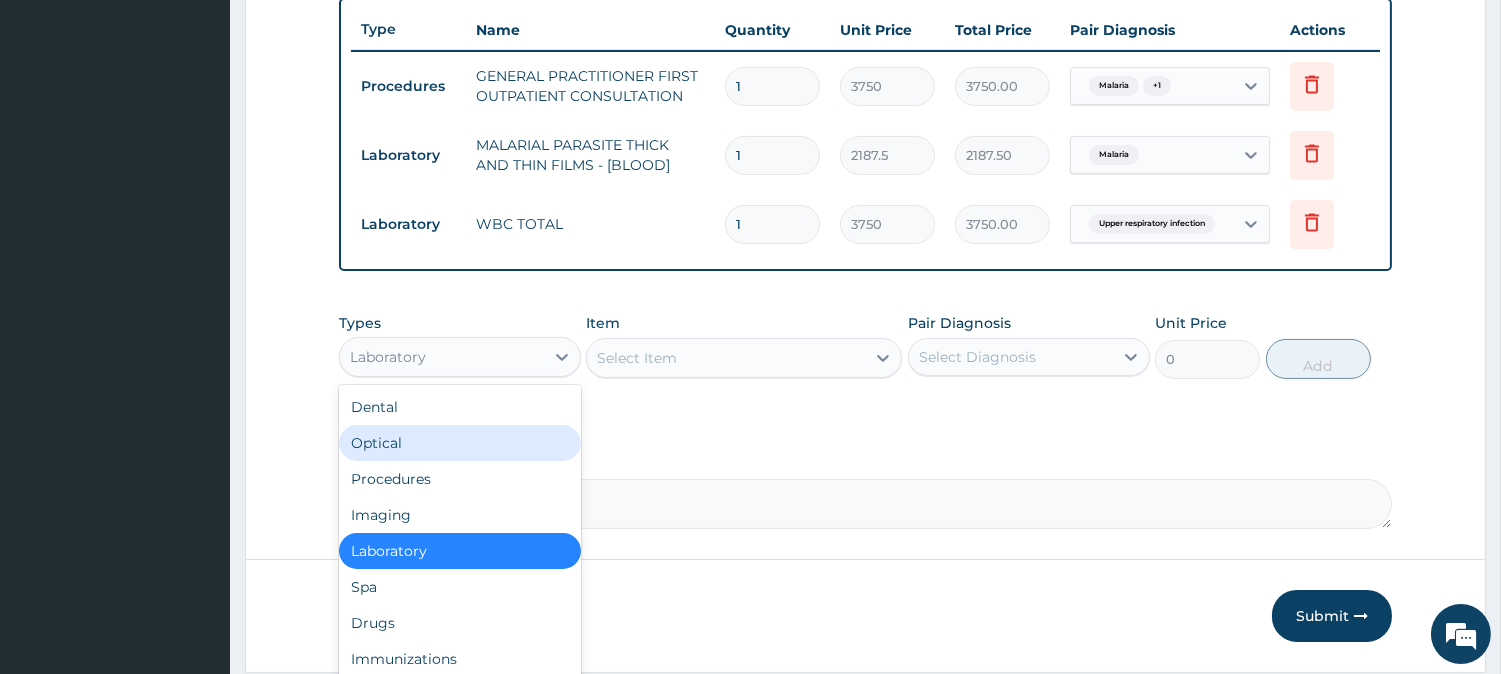 scroll, scrollTop: 67, scrollLeft: 0, axis: vertical 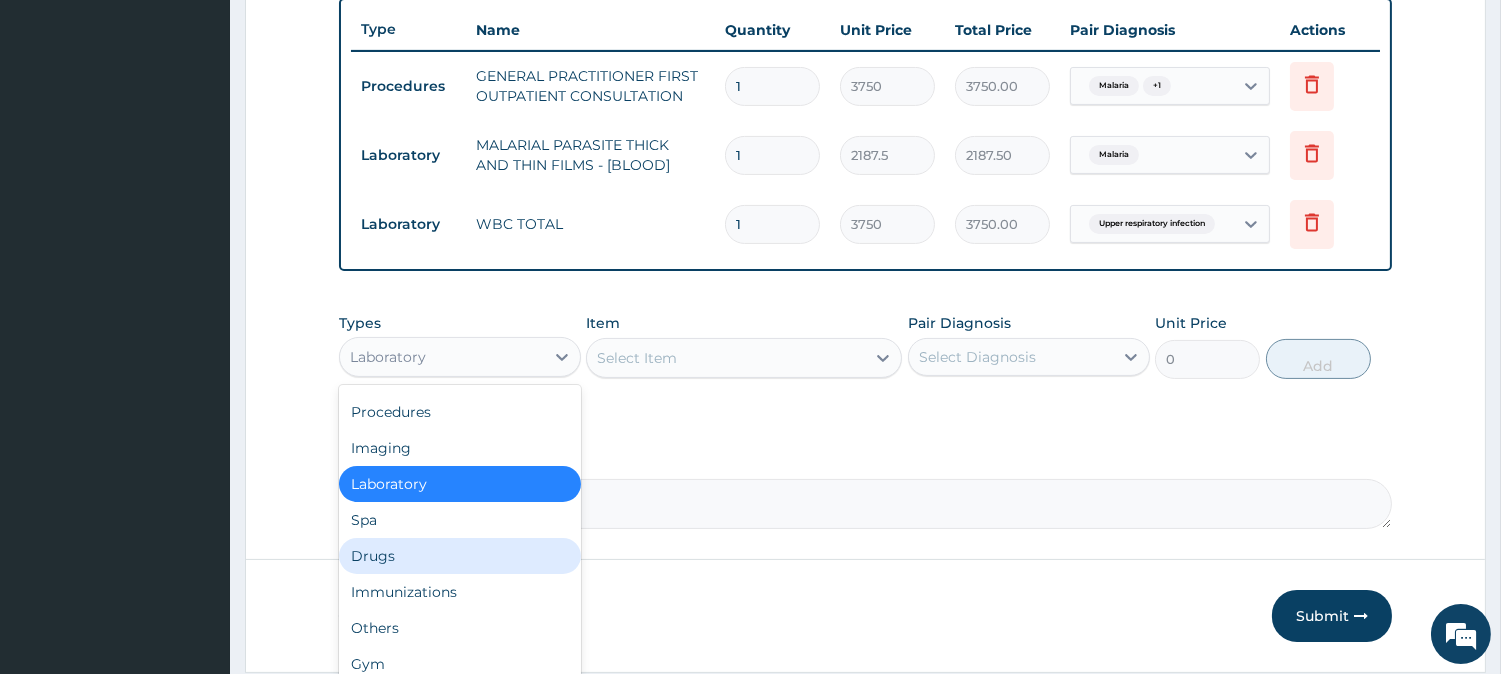 click on "Drugs" at bounding box center (460, 556) 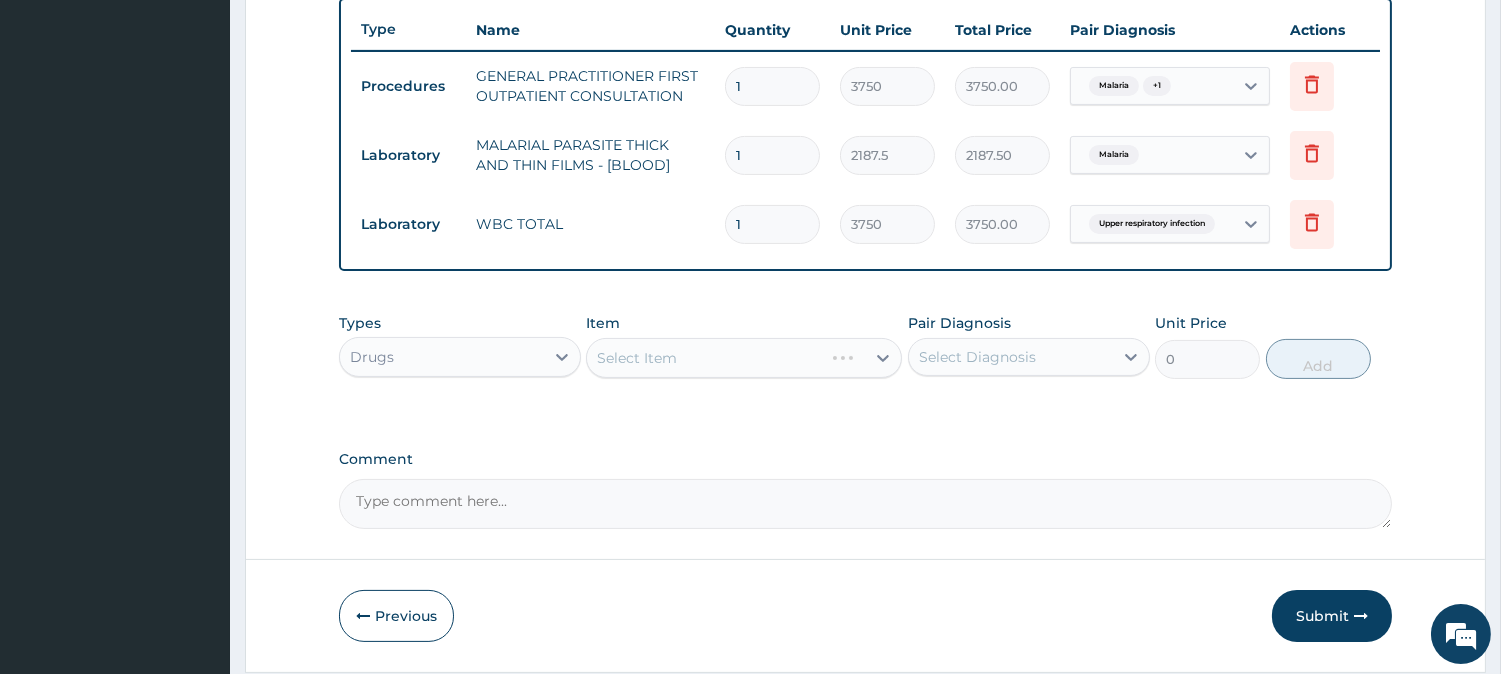 drag, startPoint x: 801, startPoint y: 340, endPoint x: 775, endPoint y: 342, distance: 26.076809 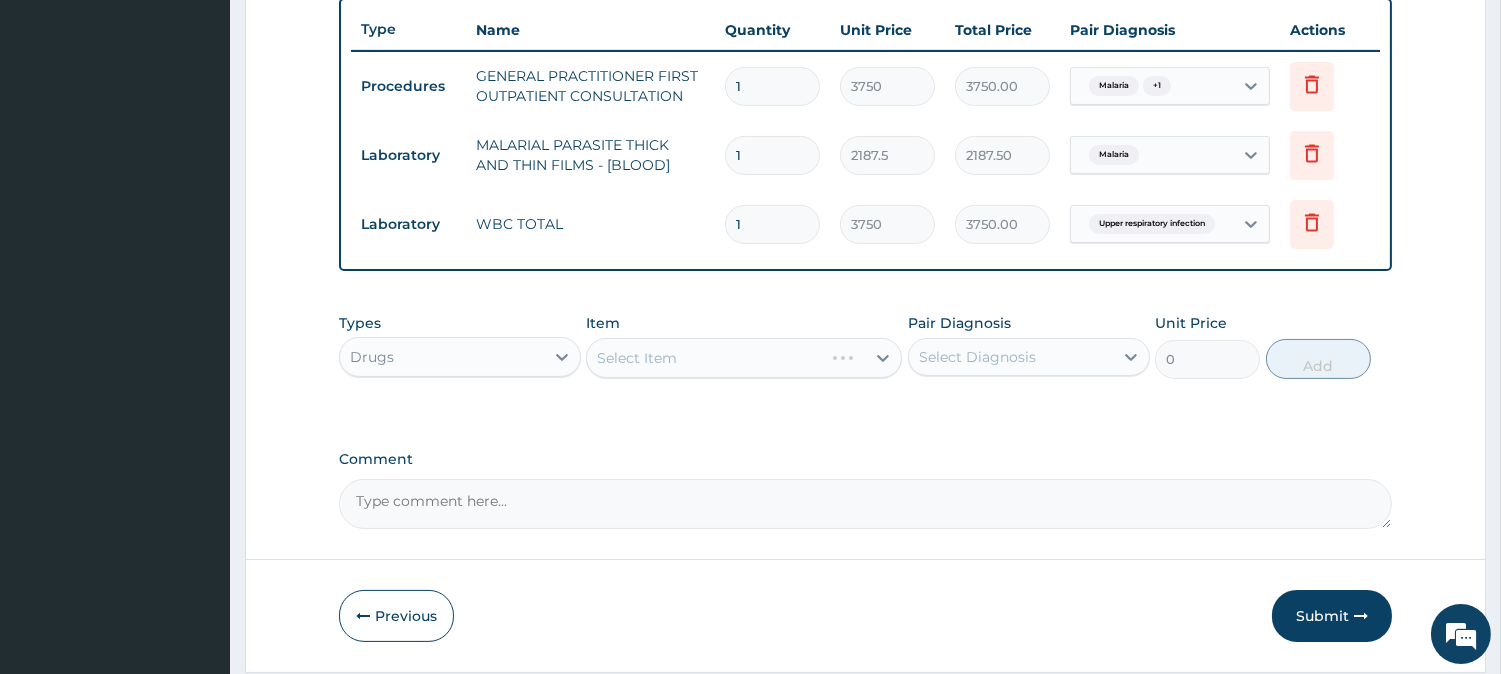 click on "Select Item" at bounding box center [744, 358] 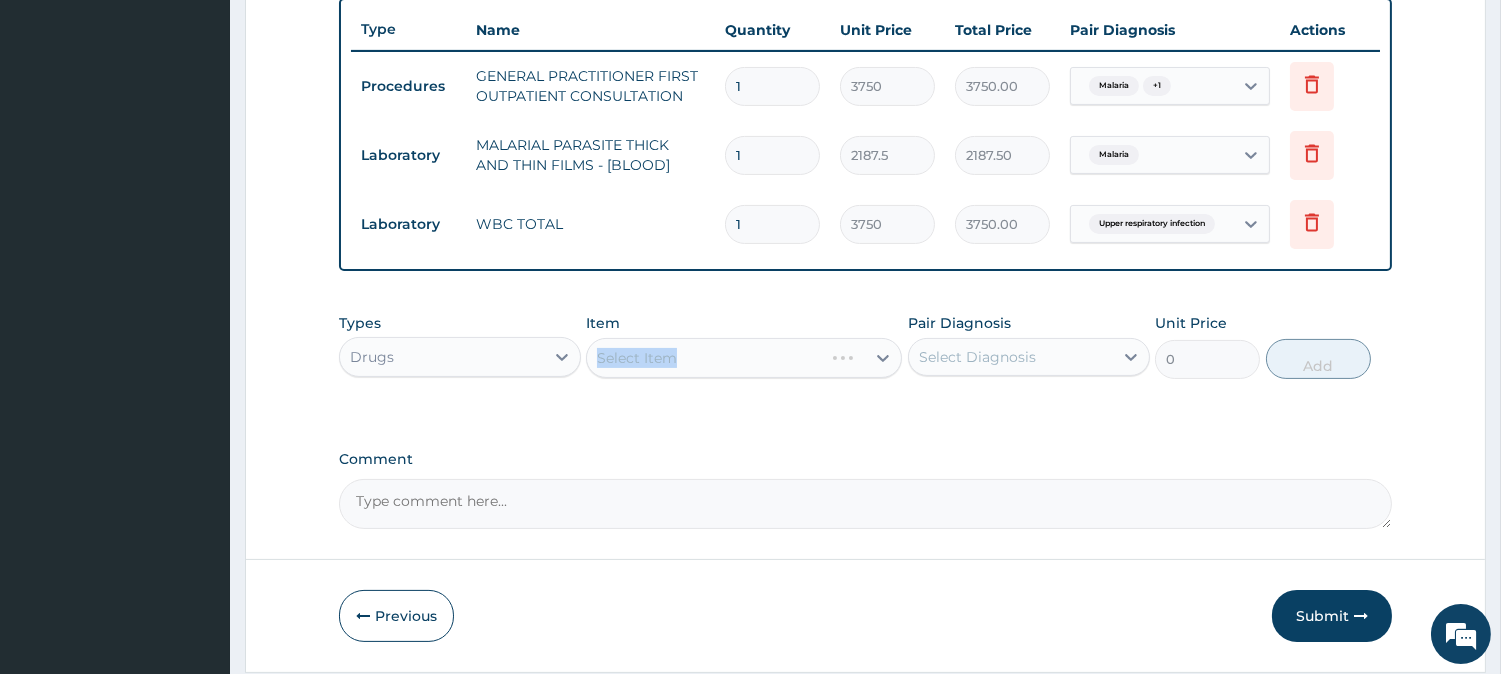 click on "Select Item" at bounding box center (744, 358) 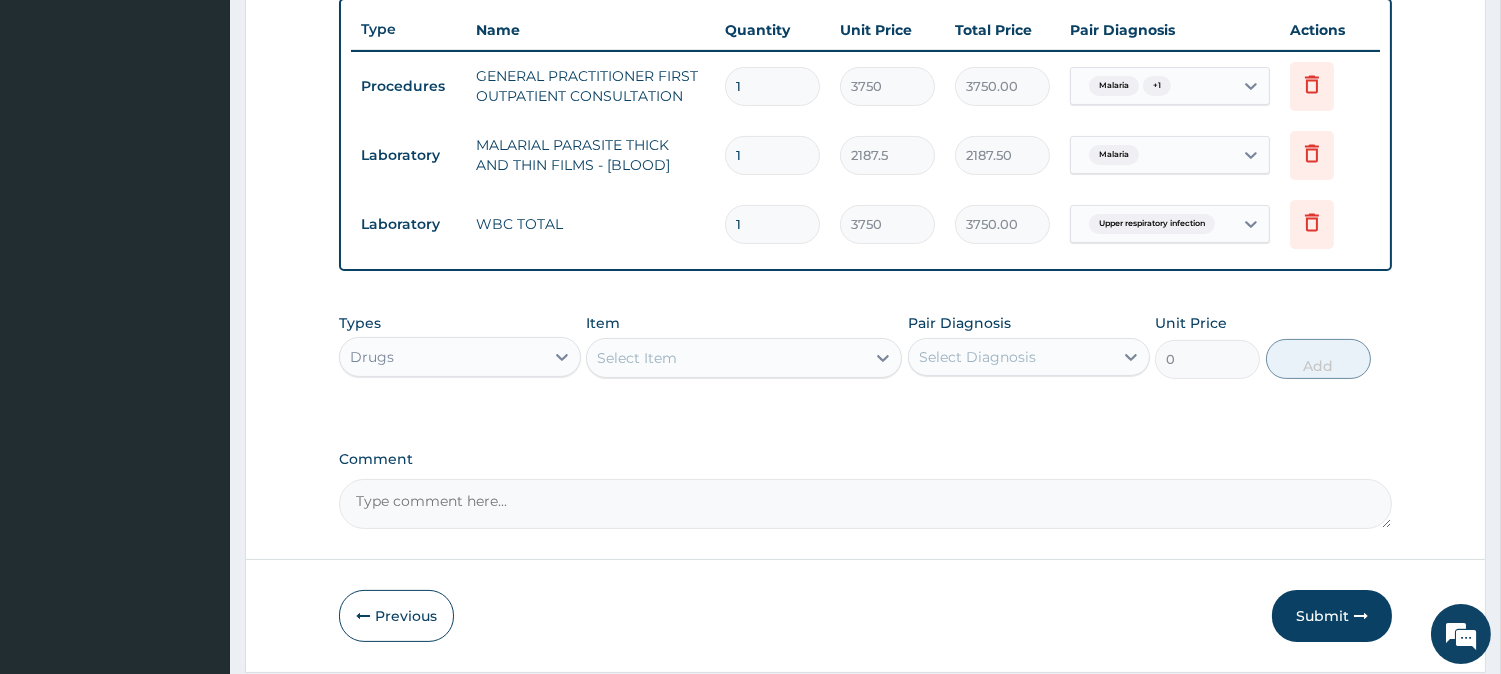 click on "Select Item" at bounding box center [726, 358] 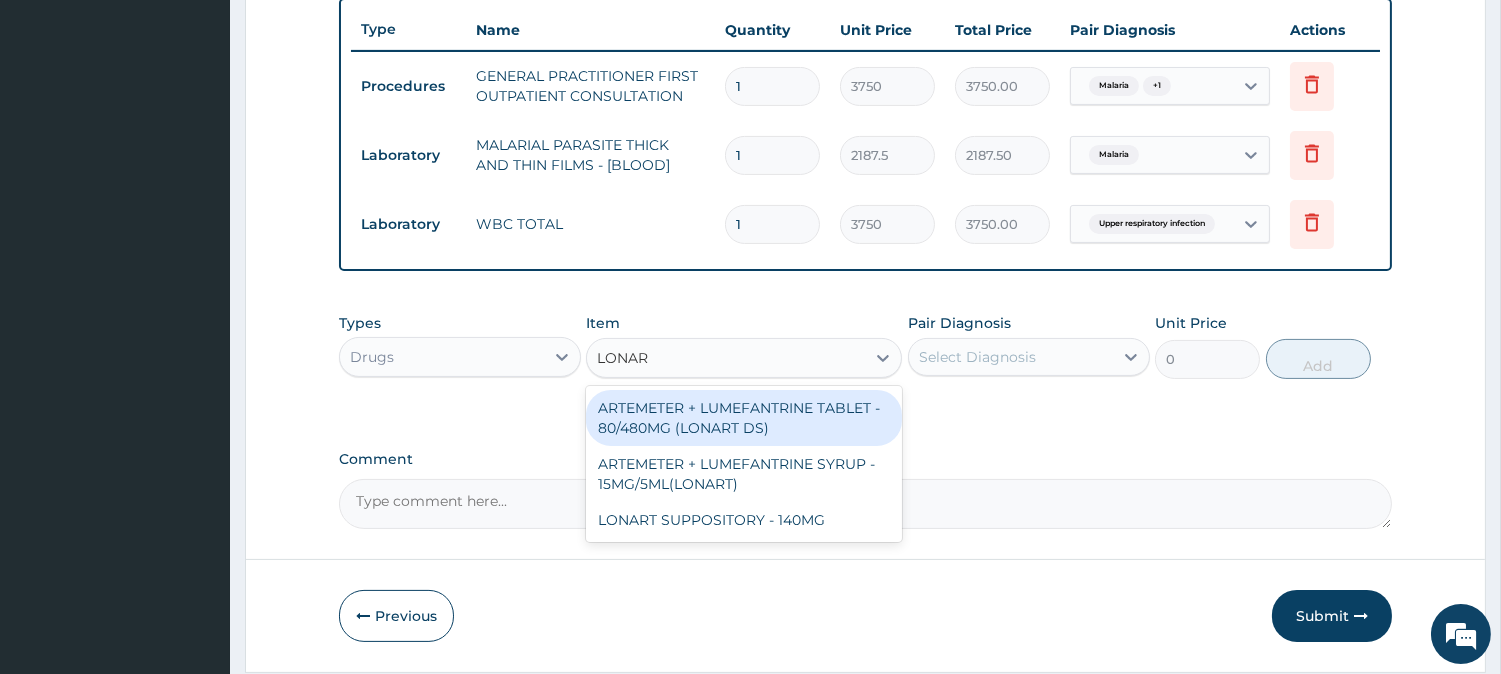 type on "LONART" 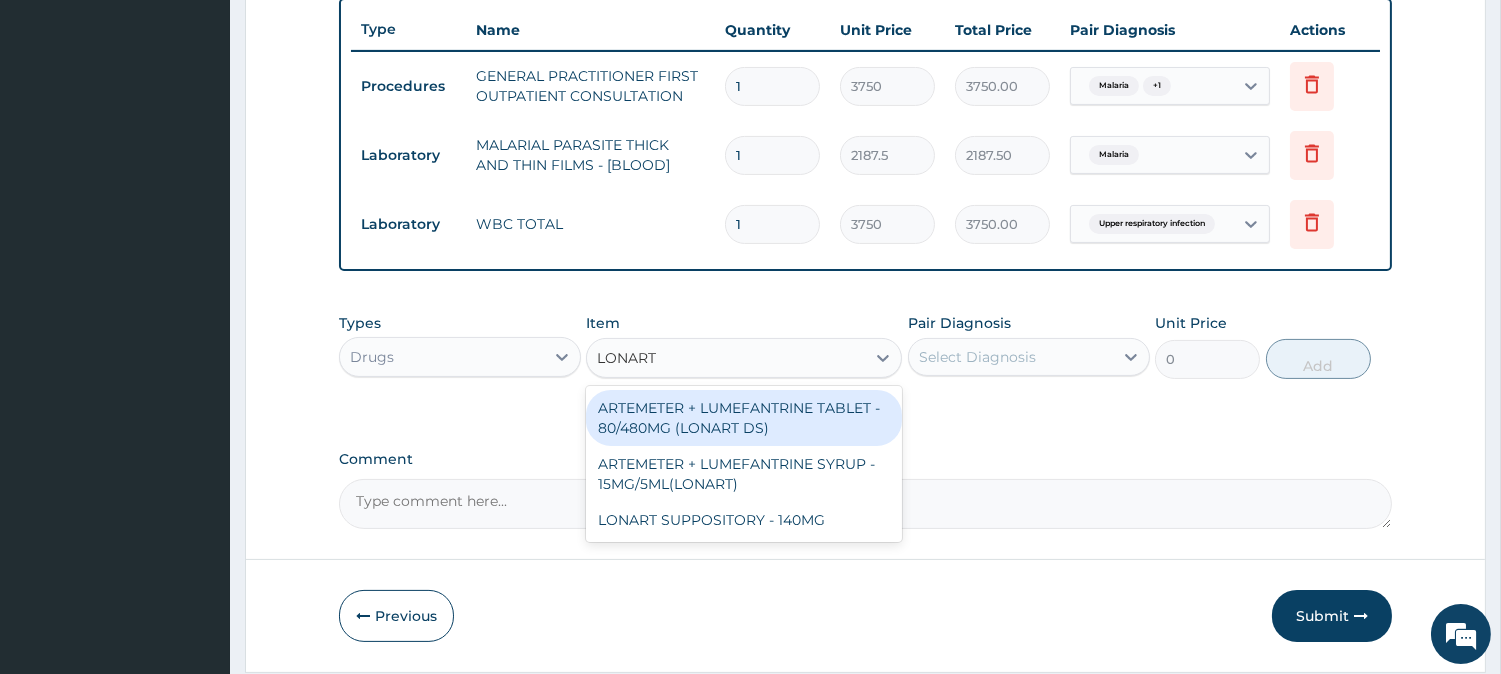 click on "ARTEMETER + LUMEFANTRINE TABLET -  80/480MG (LONART DS)" at bounding box center (744, 418) 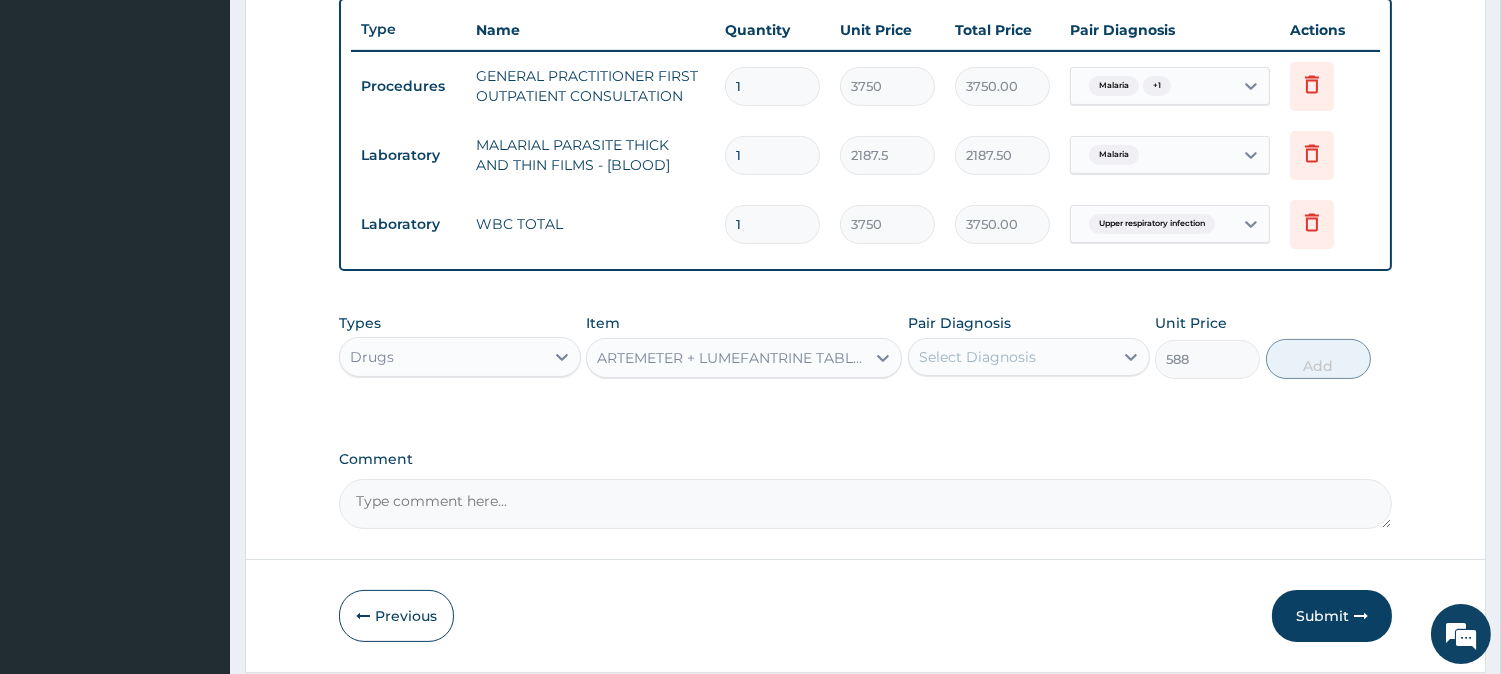click on "Select Diagnosis" at bounding box center (977, 357) 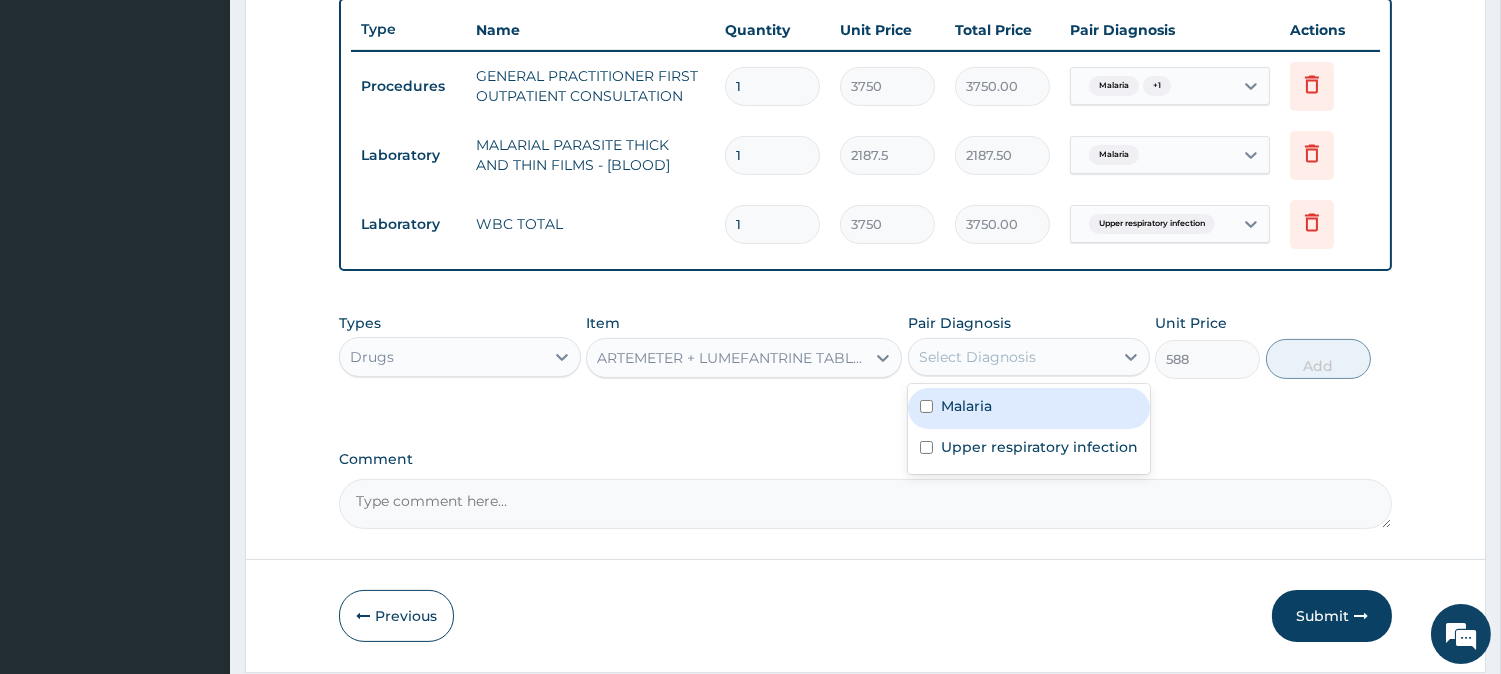 click on "Malaria" at bounding box center [1029, 408] 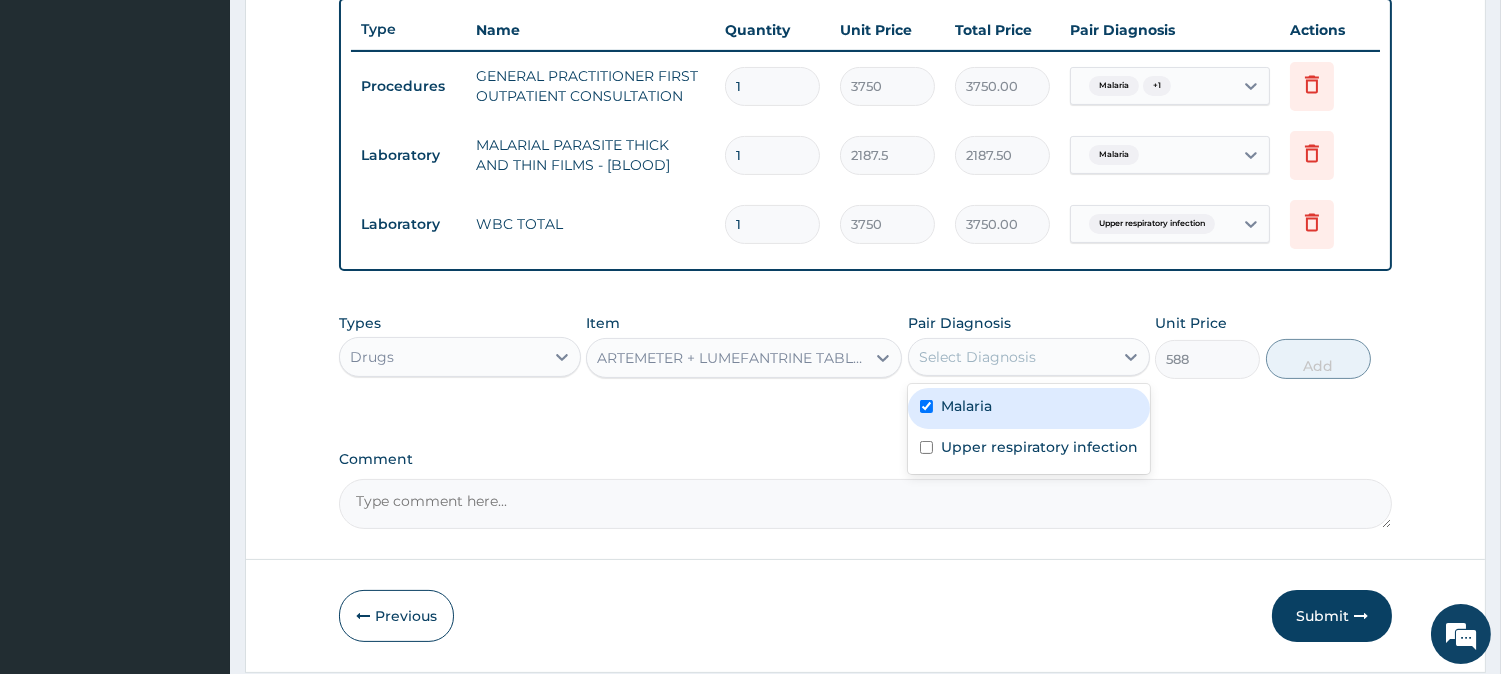 checkbox on "true" 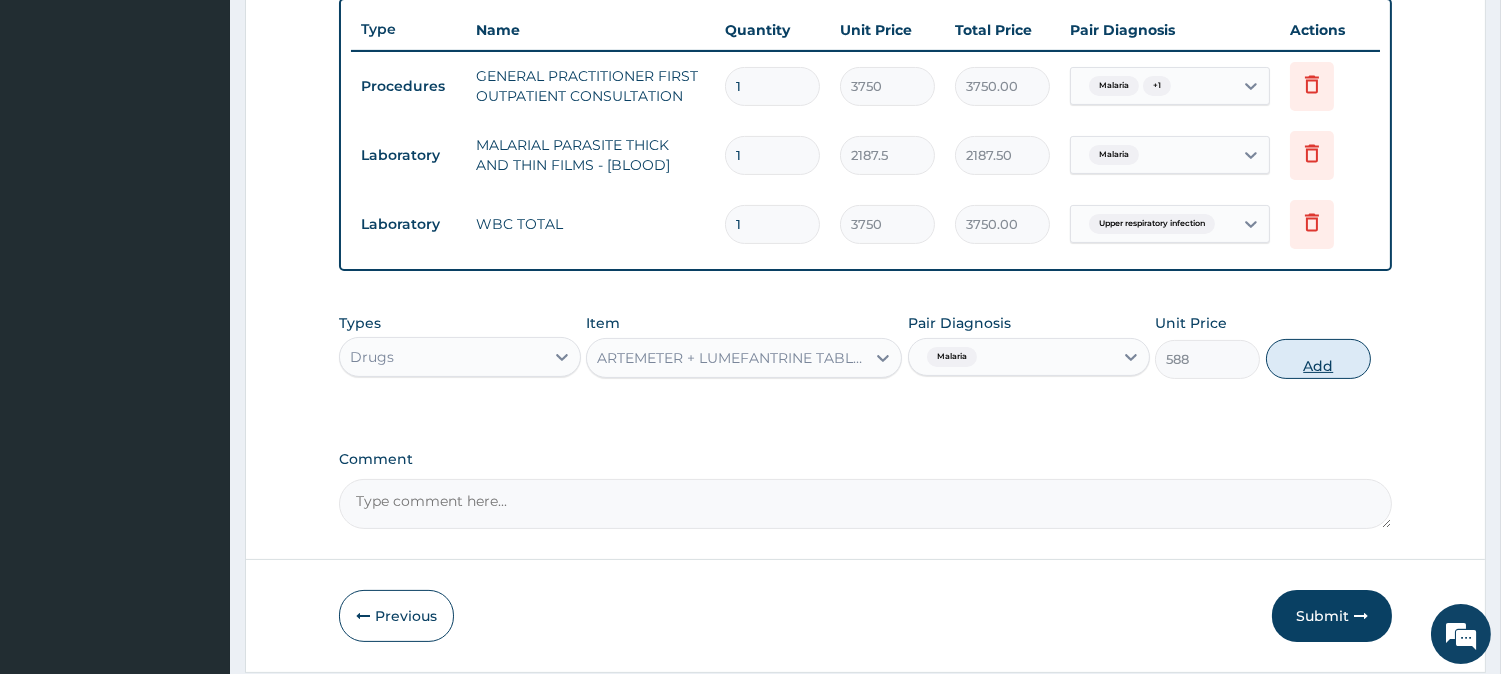 click on "Add" at bounding box center (1318, 359) 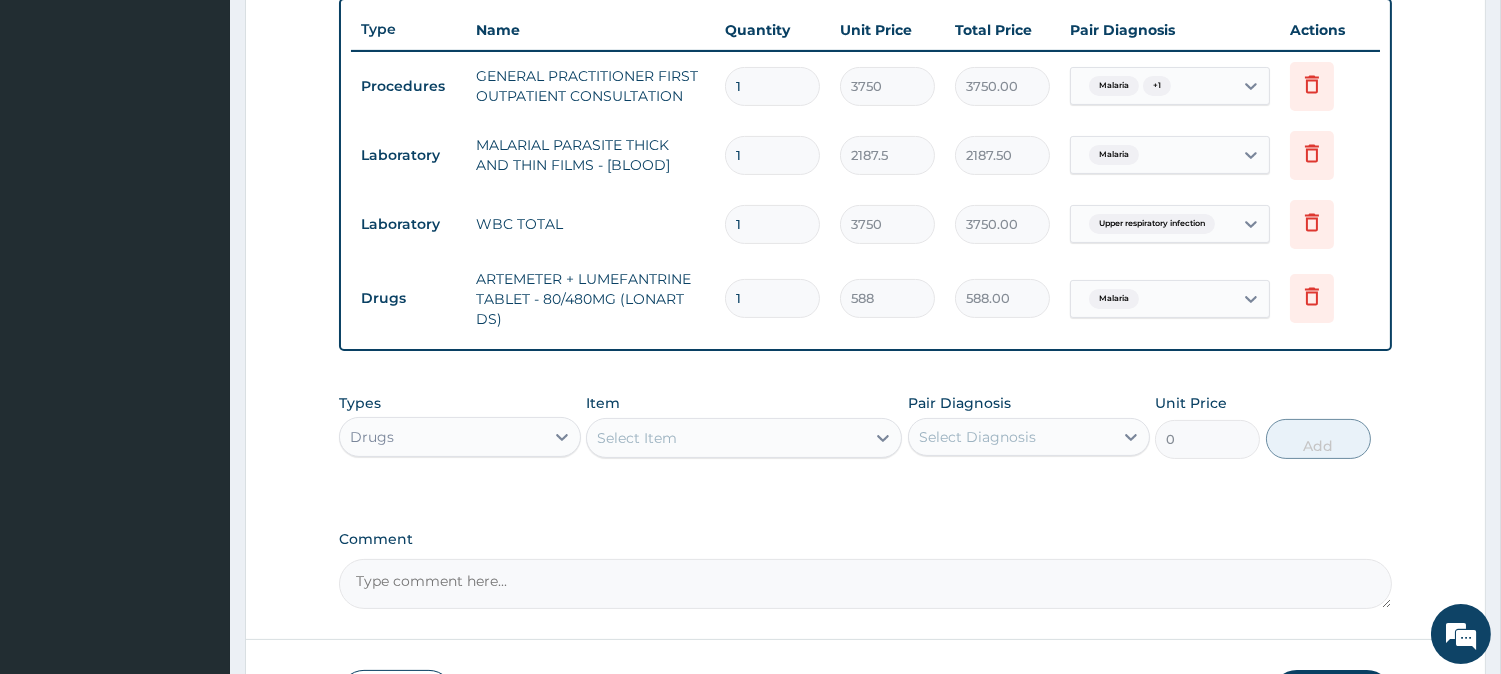 type 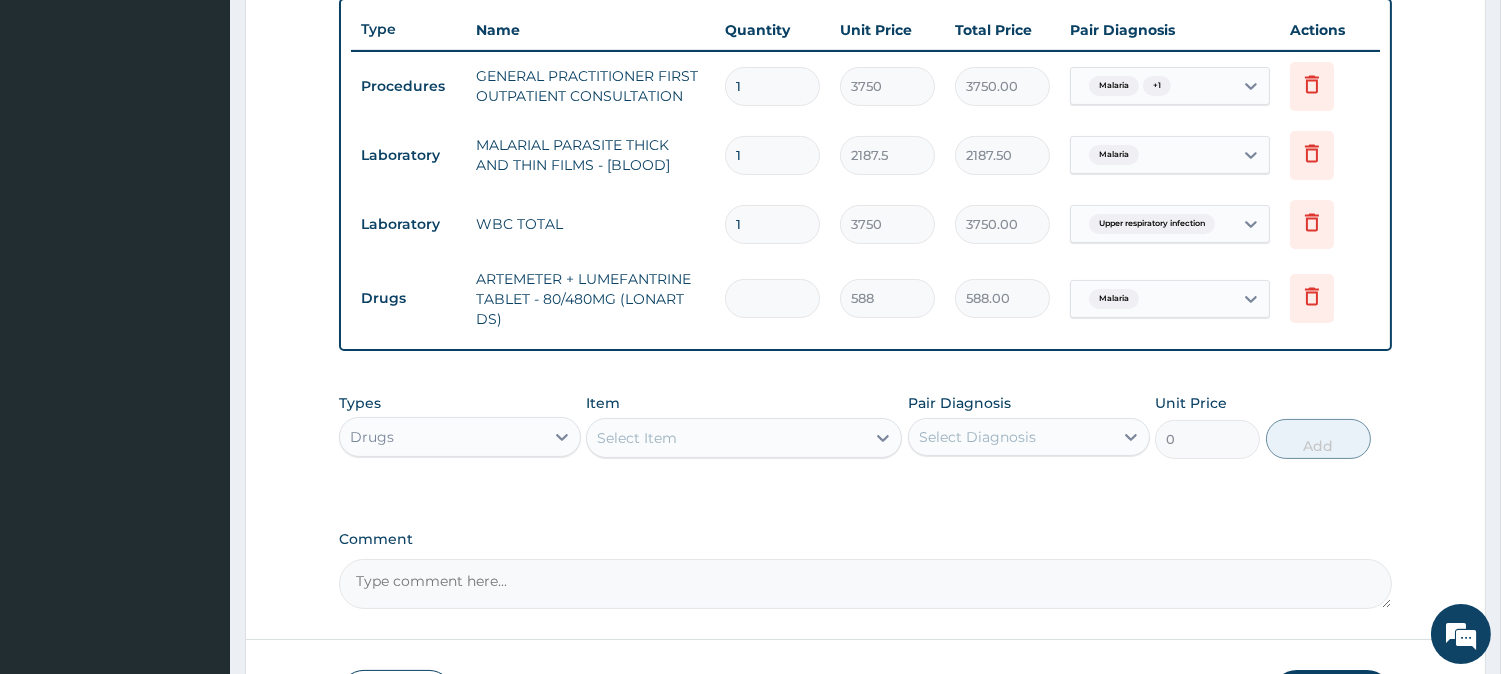 type on "0.00" 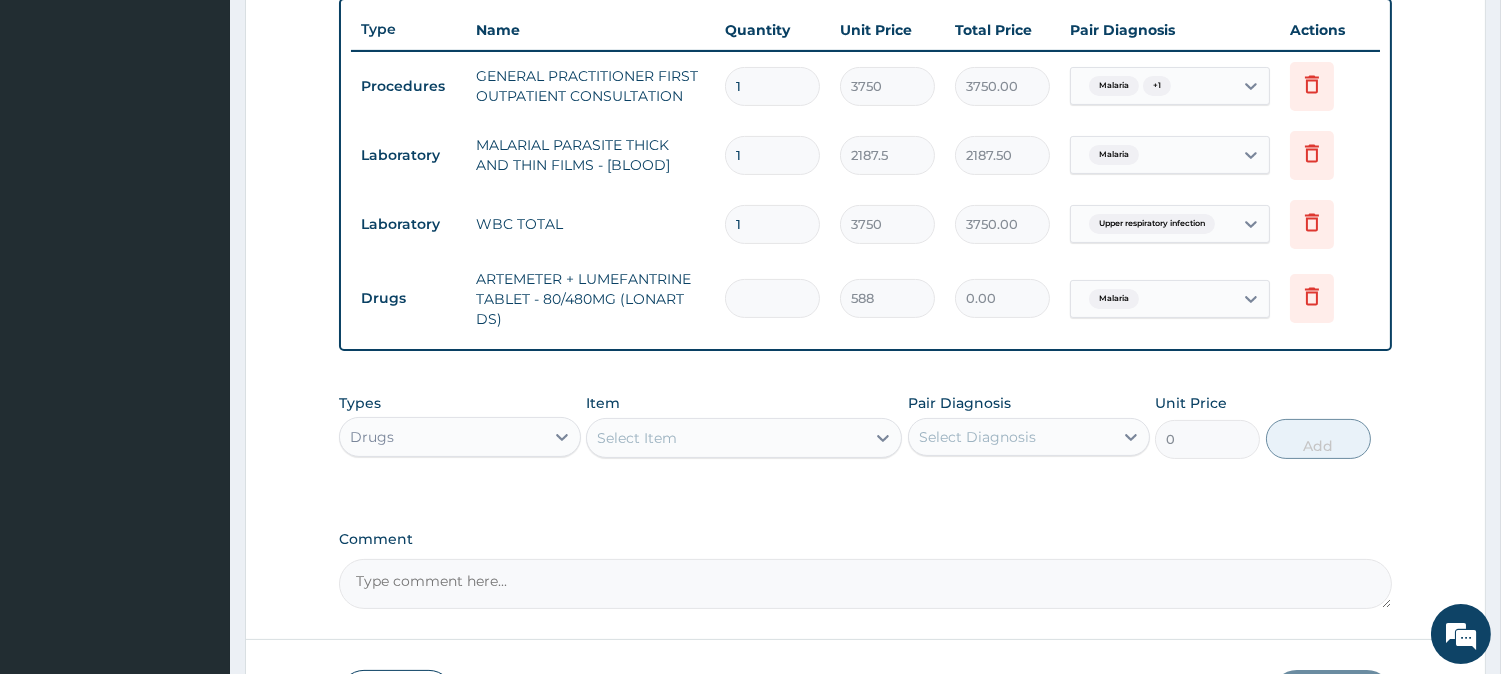 type on "6" 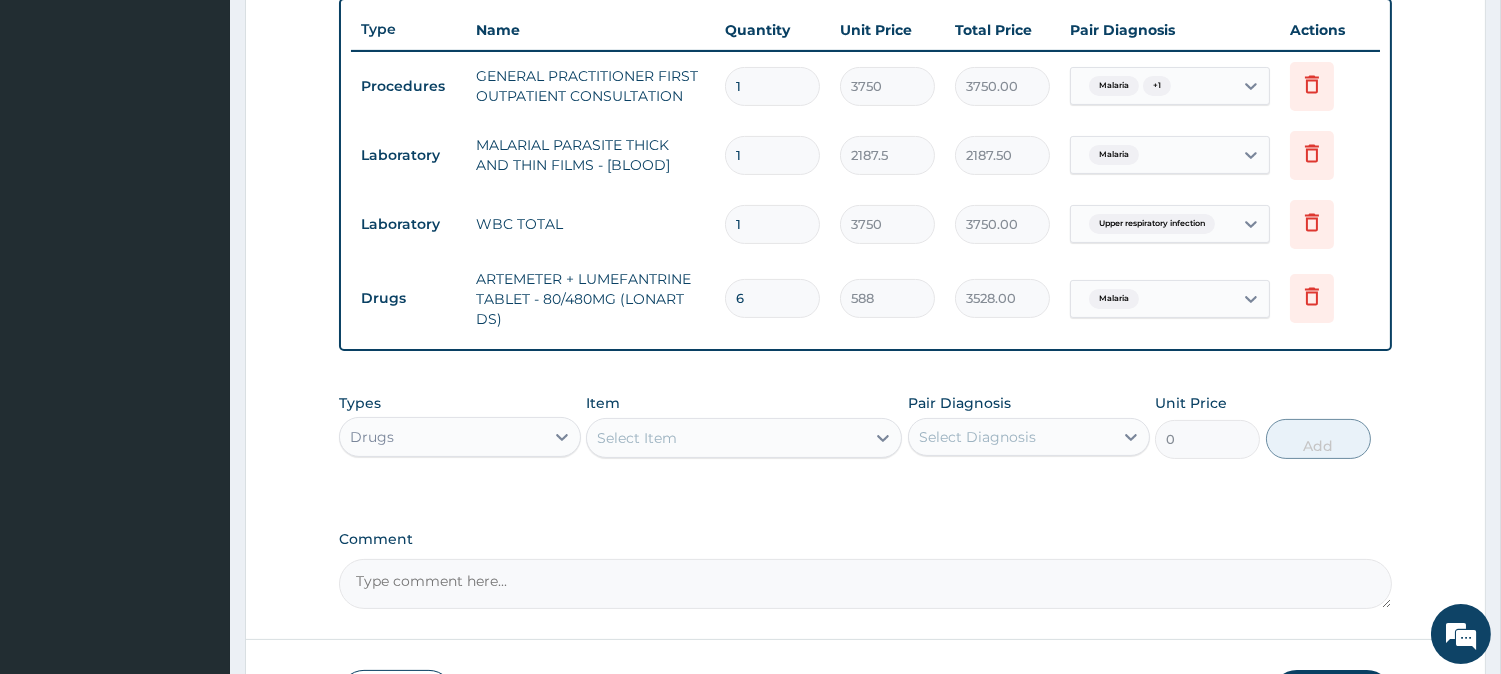 scroll, scrollTop: 890, scrollLeft: 0, axis: vertical 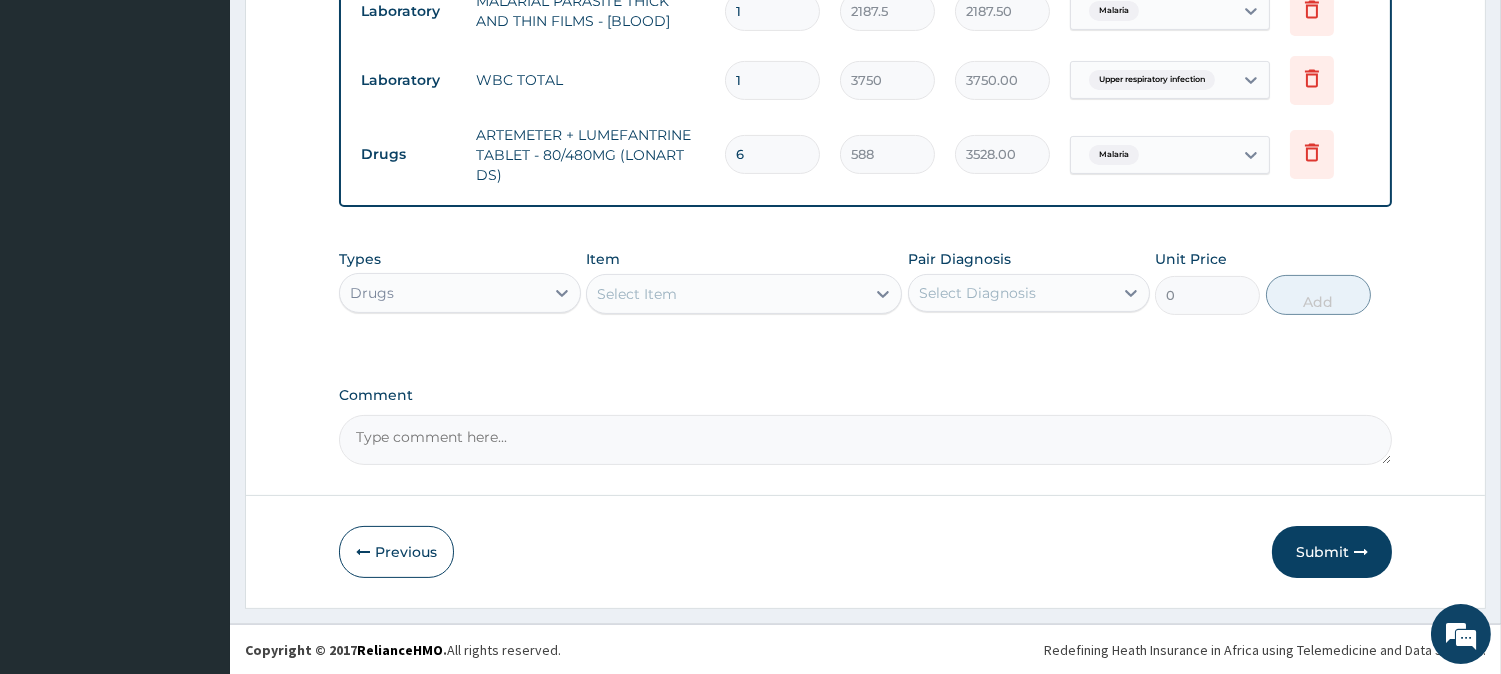 type on "6" 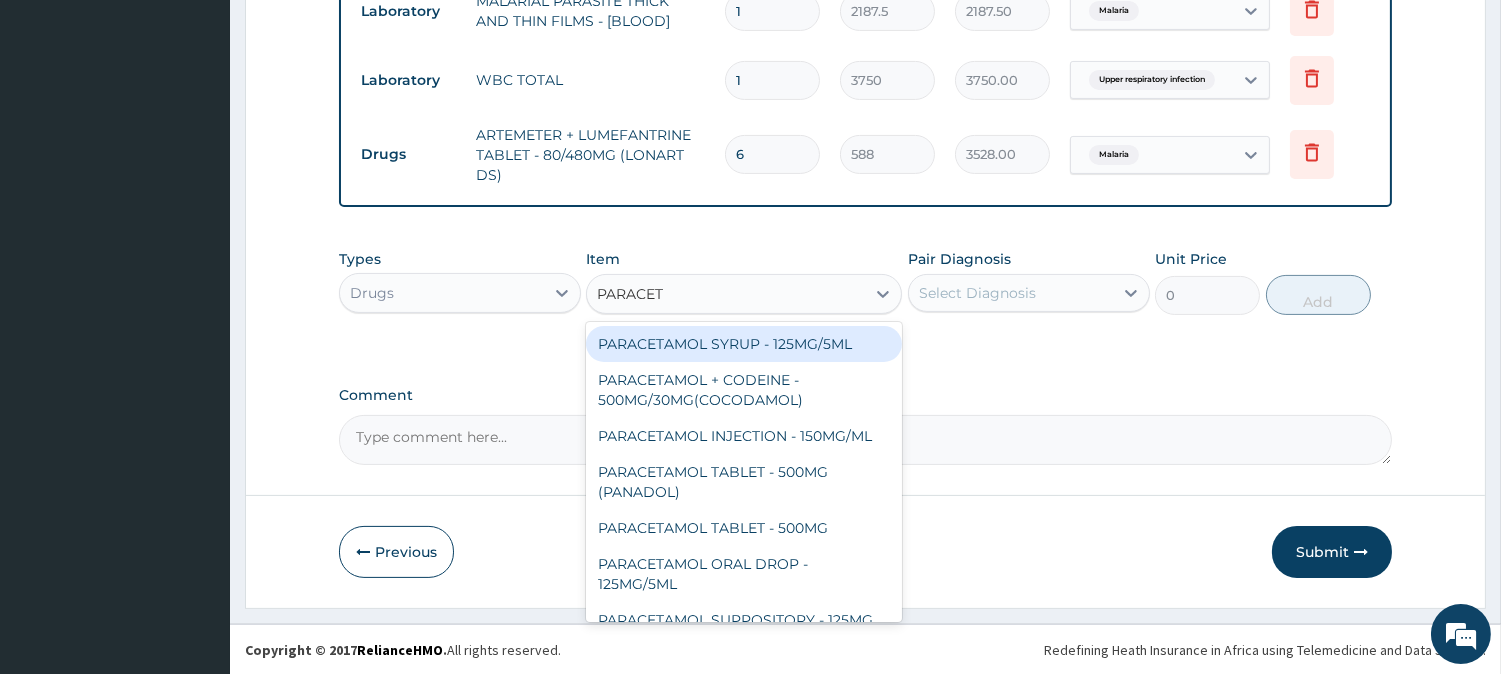 type on "PARACETA" 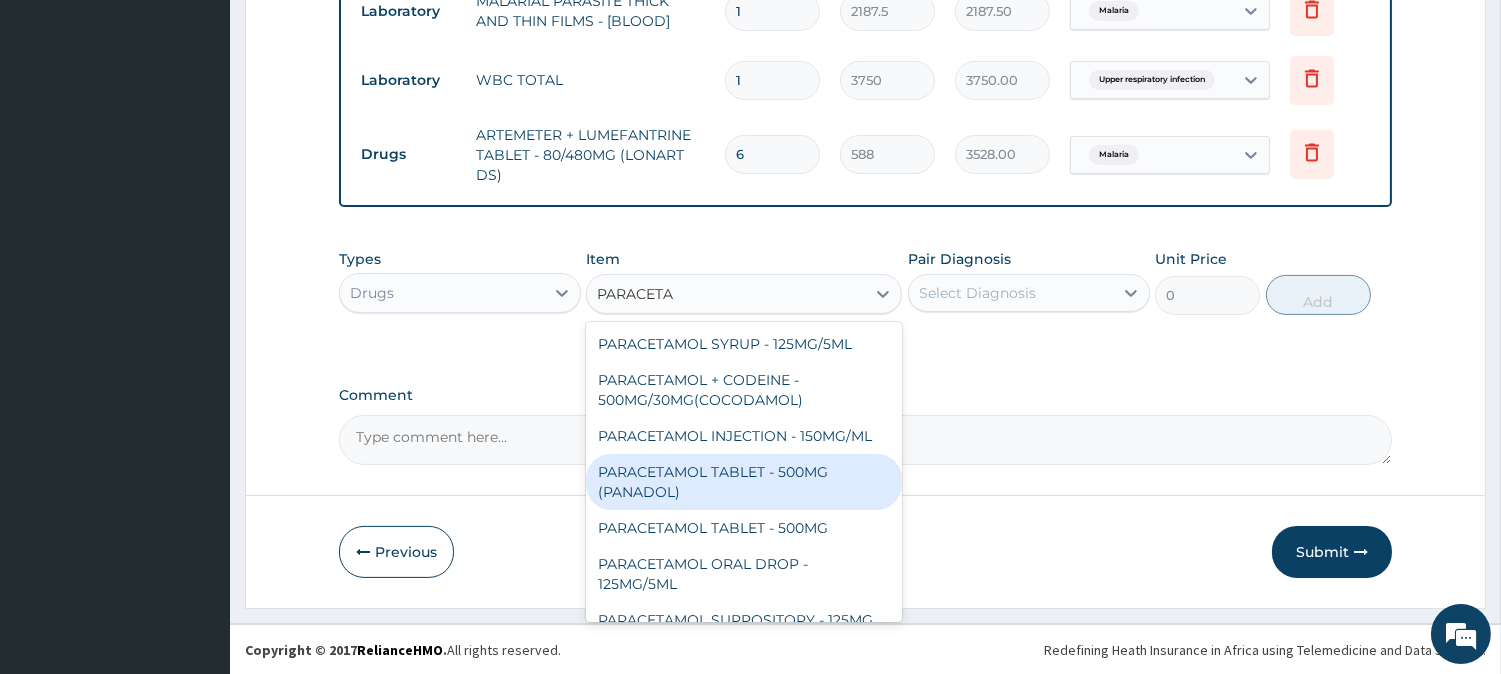 click on "PARACETAMOL TABLET - 500MG (PANADOL)" at bounding box center [744, 482] 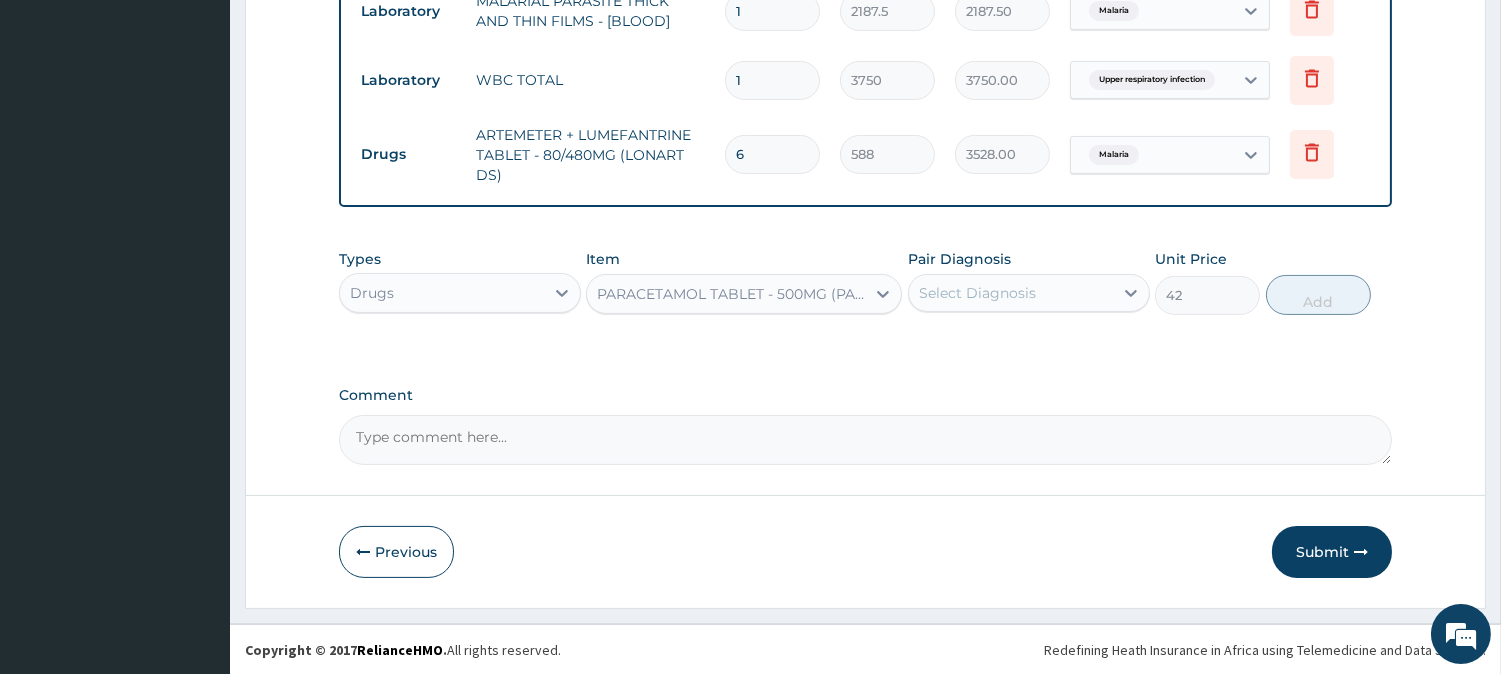 click on "Select Diagnosis" at bounding box center [1011, 293] 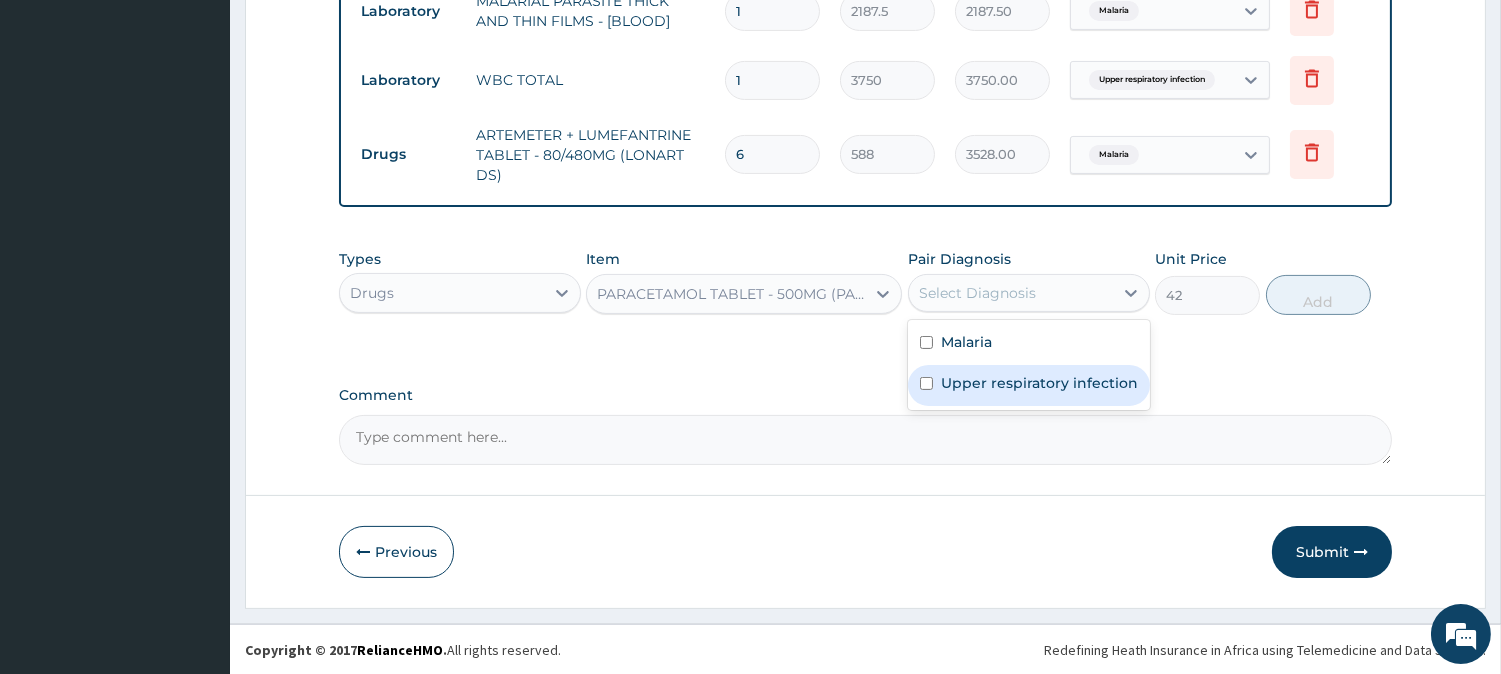 click on "Upper respiratory infection" at bounding box center [1039, 383] 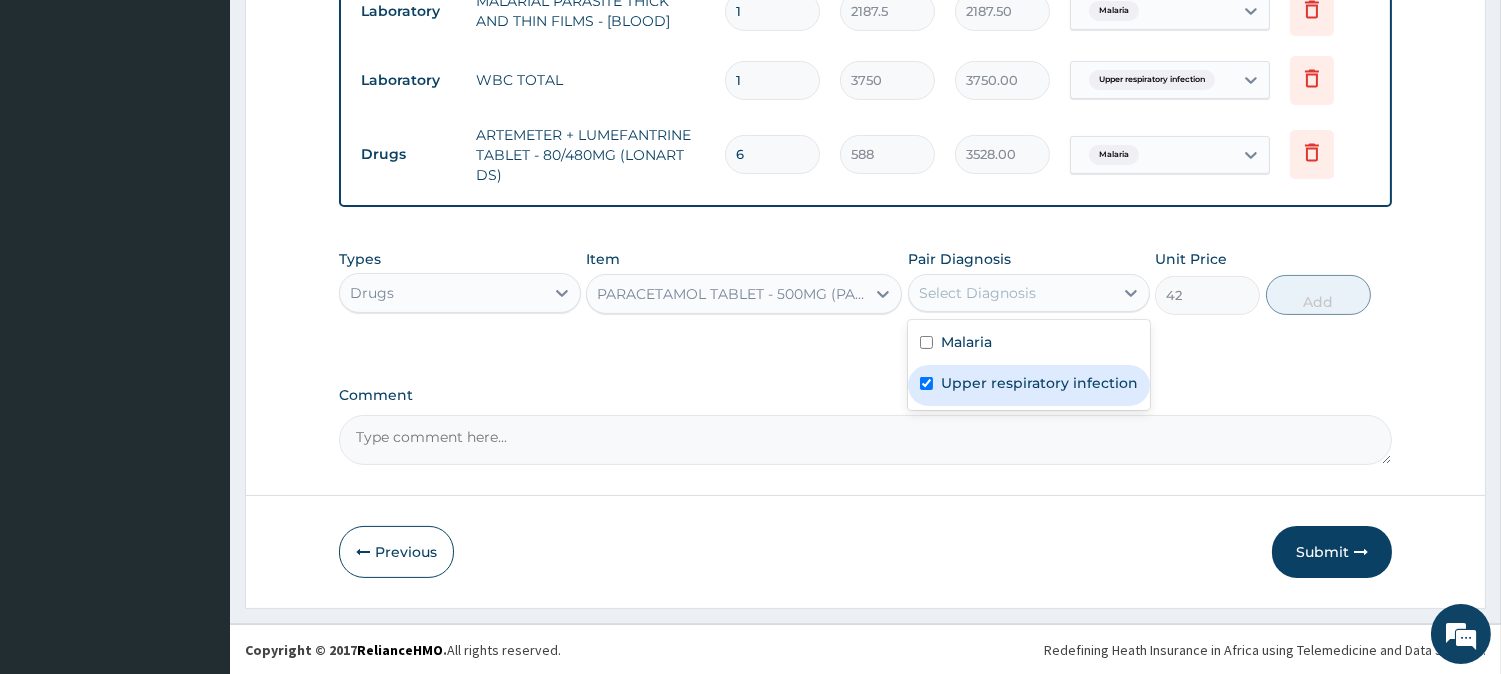 checkbox on "true" 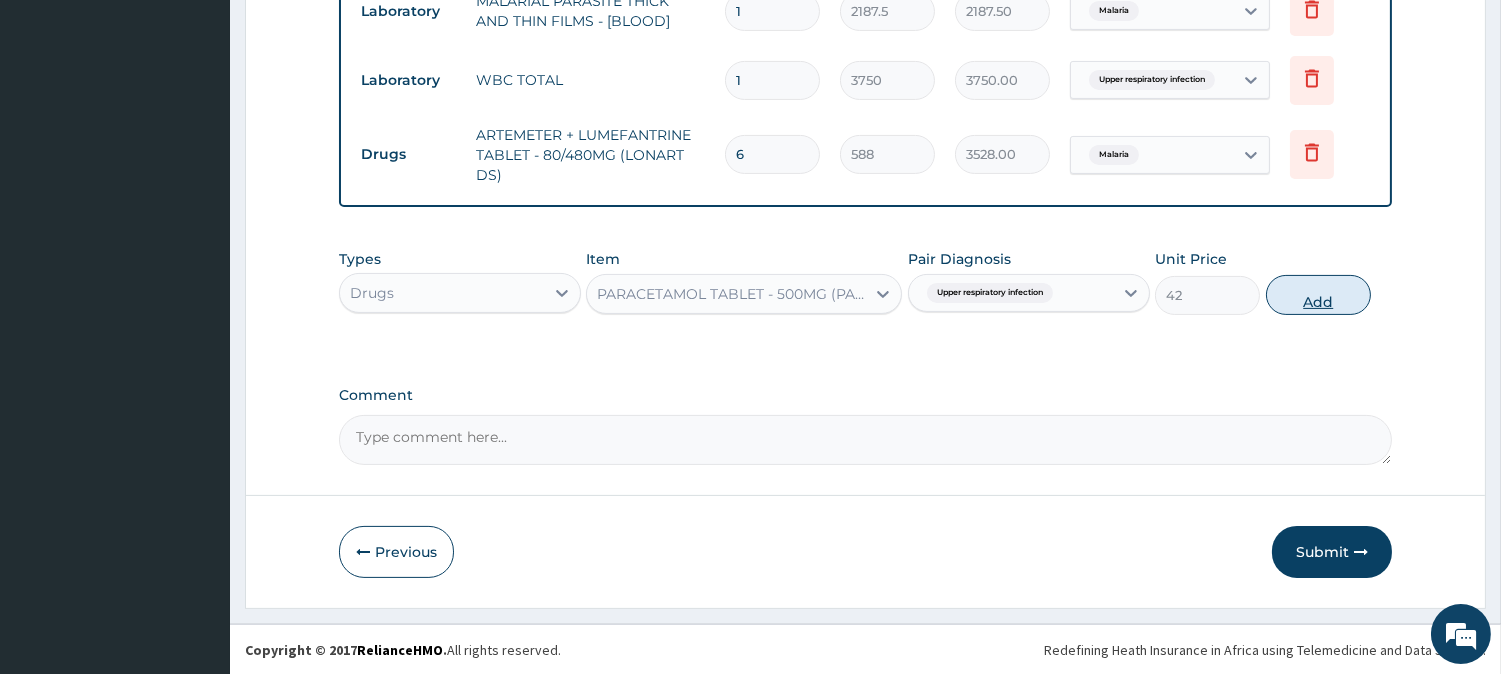 click on "Add" at bounding box center (1318, 295) 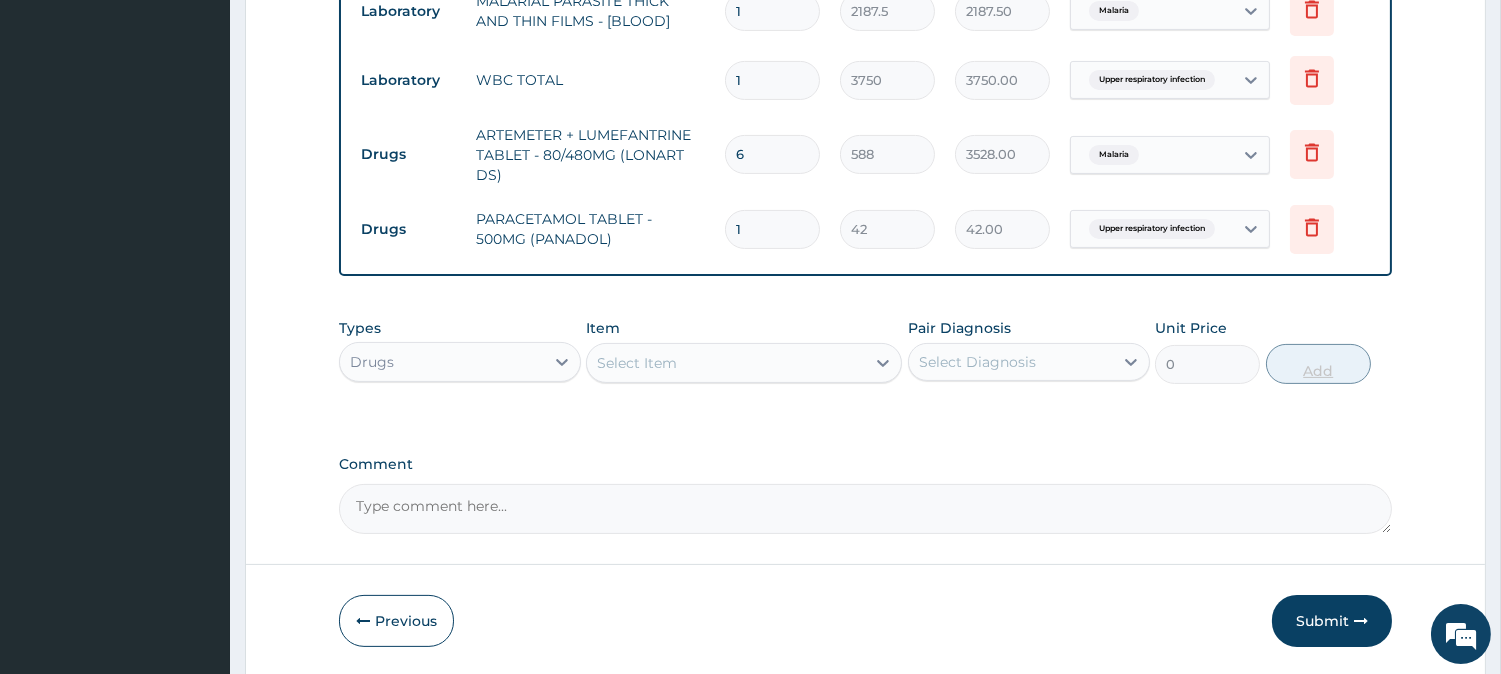 type 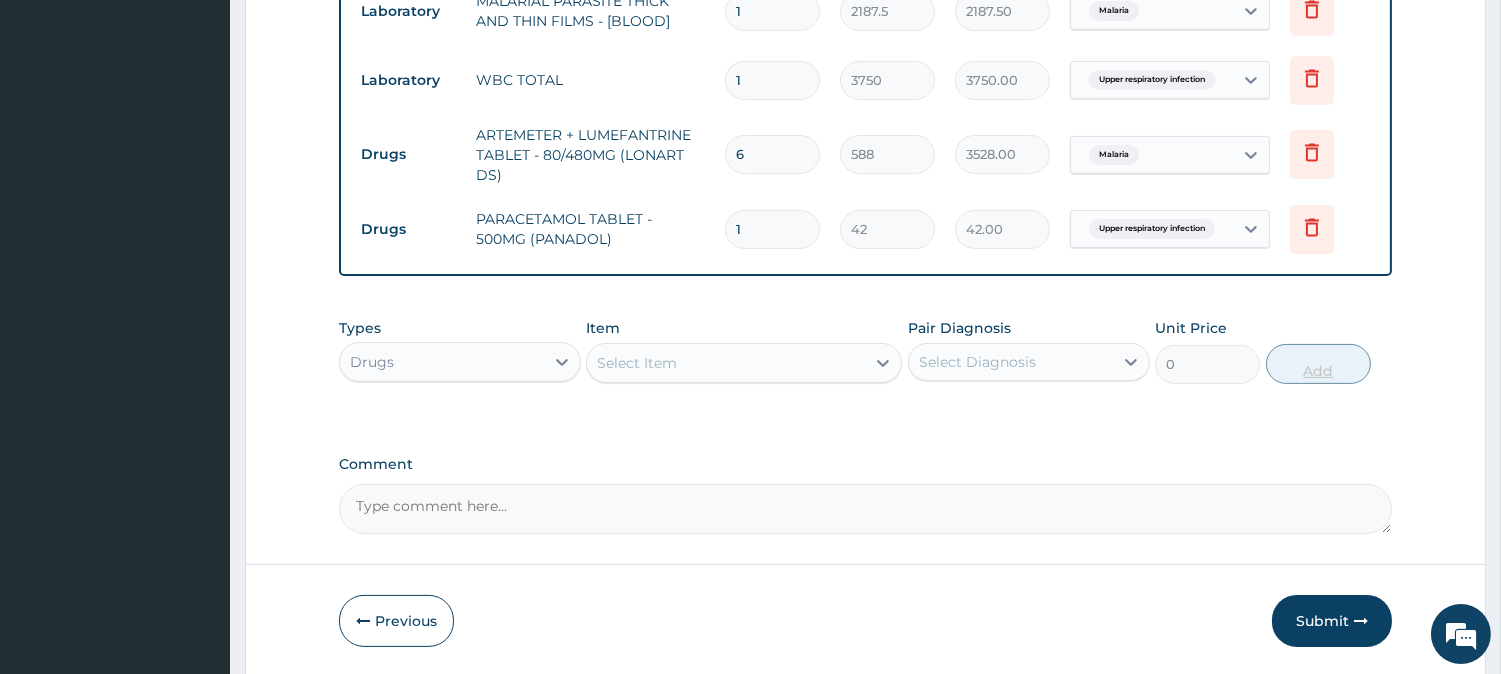 type on "0.00" 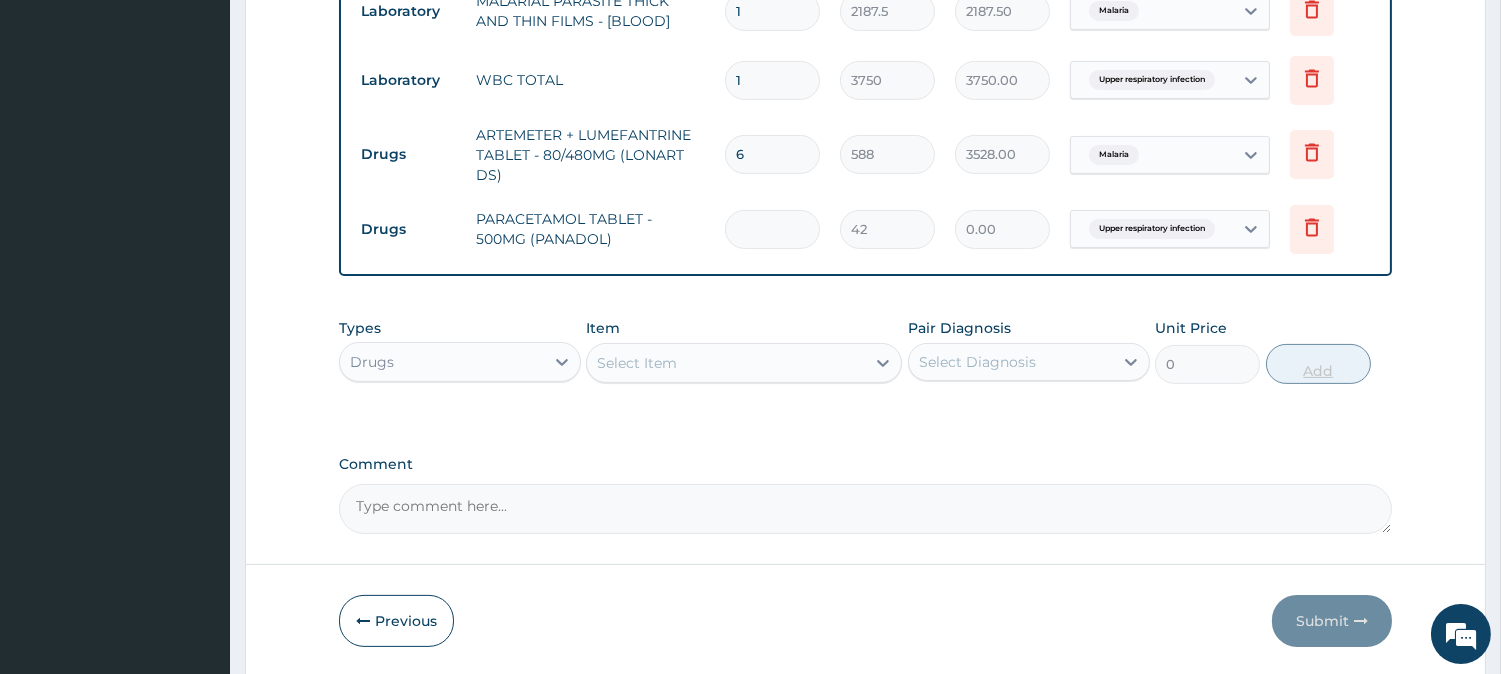 type on "3" 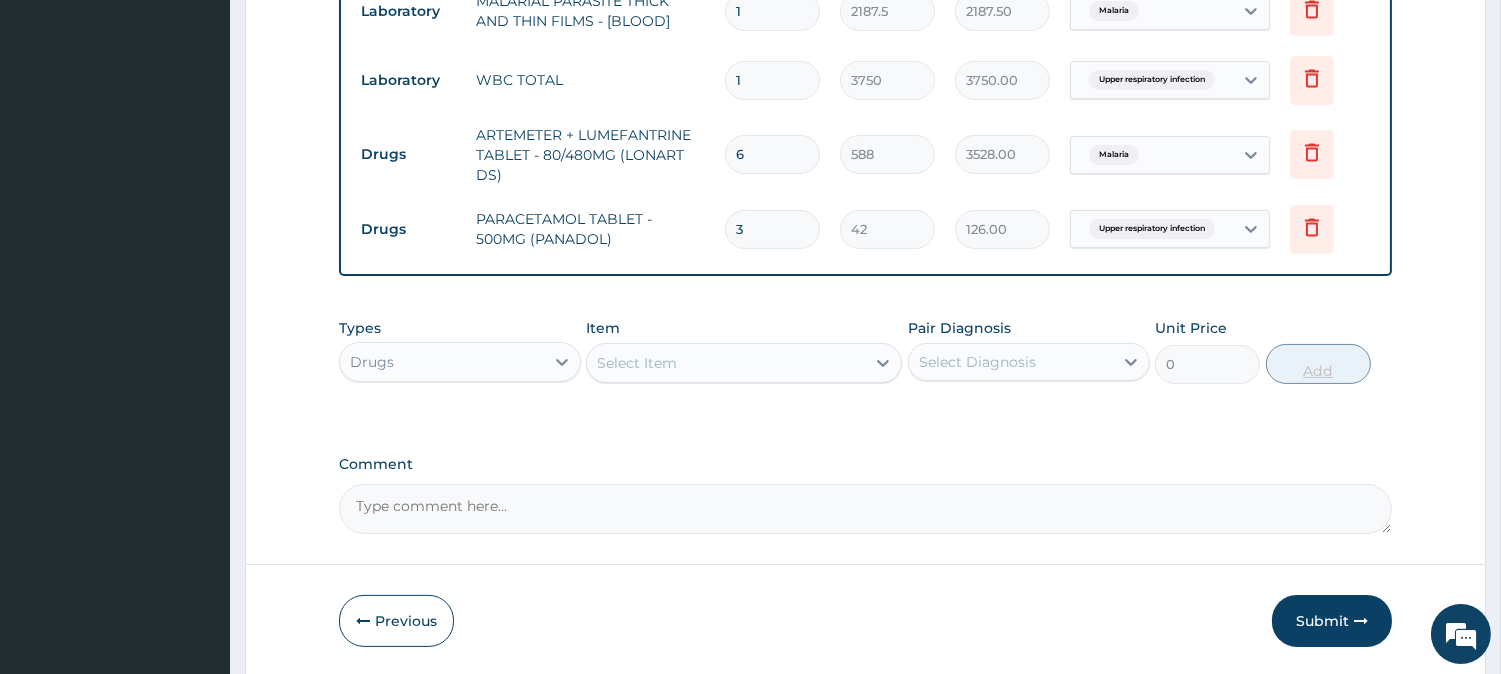 type on "30" 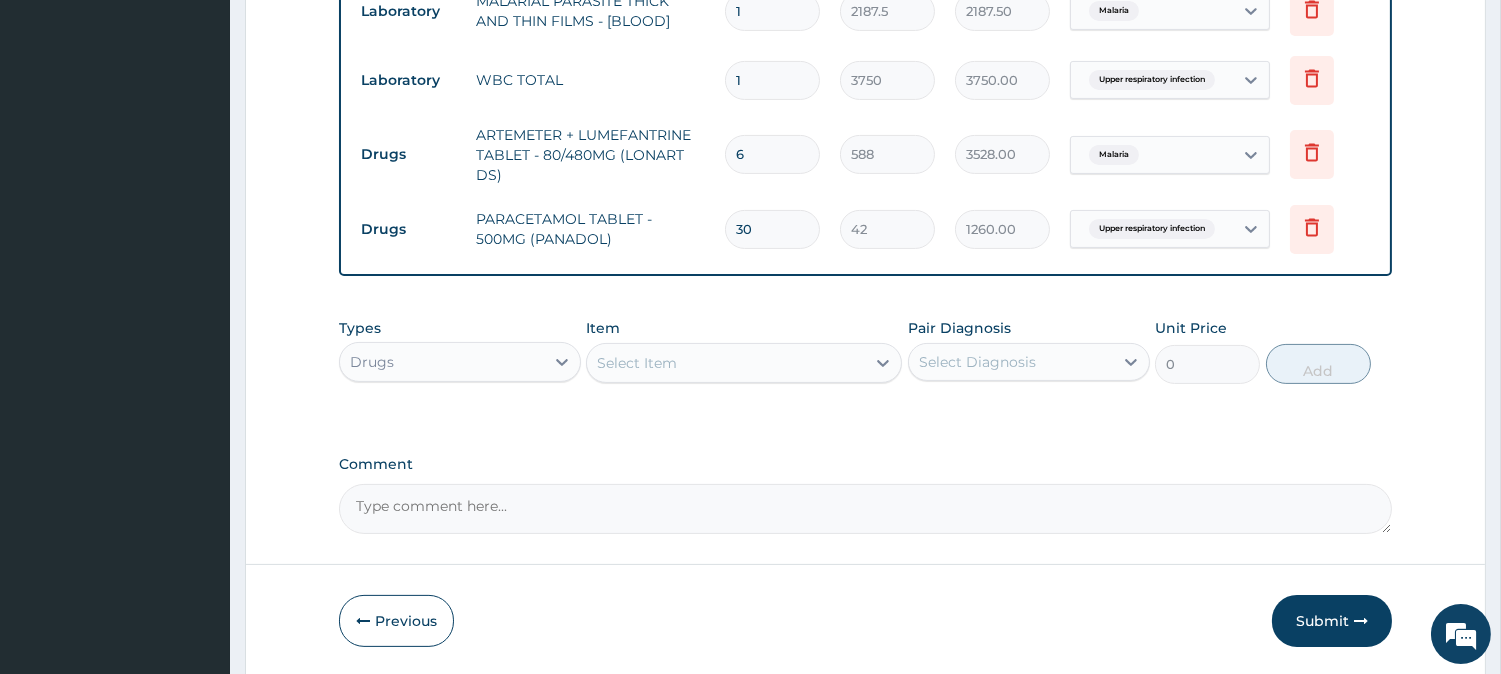 scroll, scrollTop: 300, scrollLeft: 0, axis: vertical 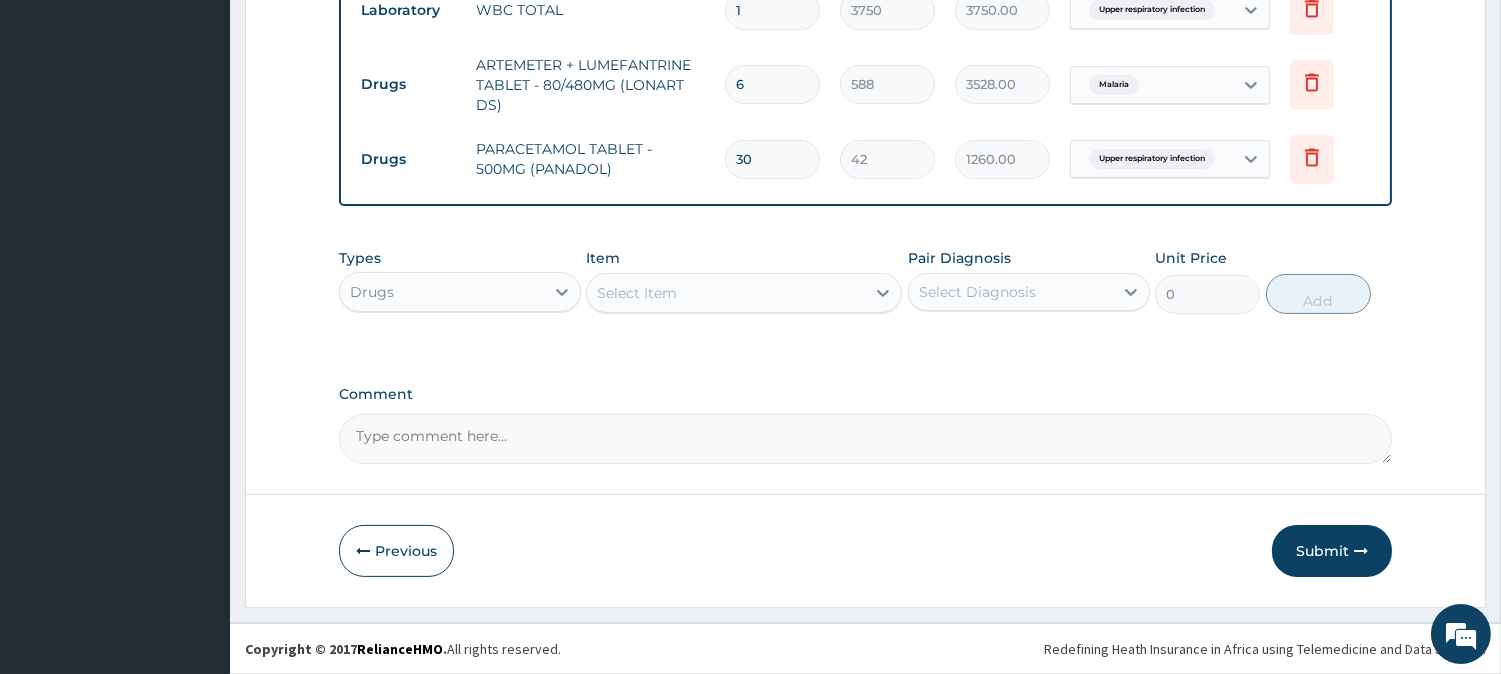 type on "30" 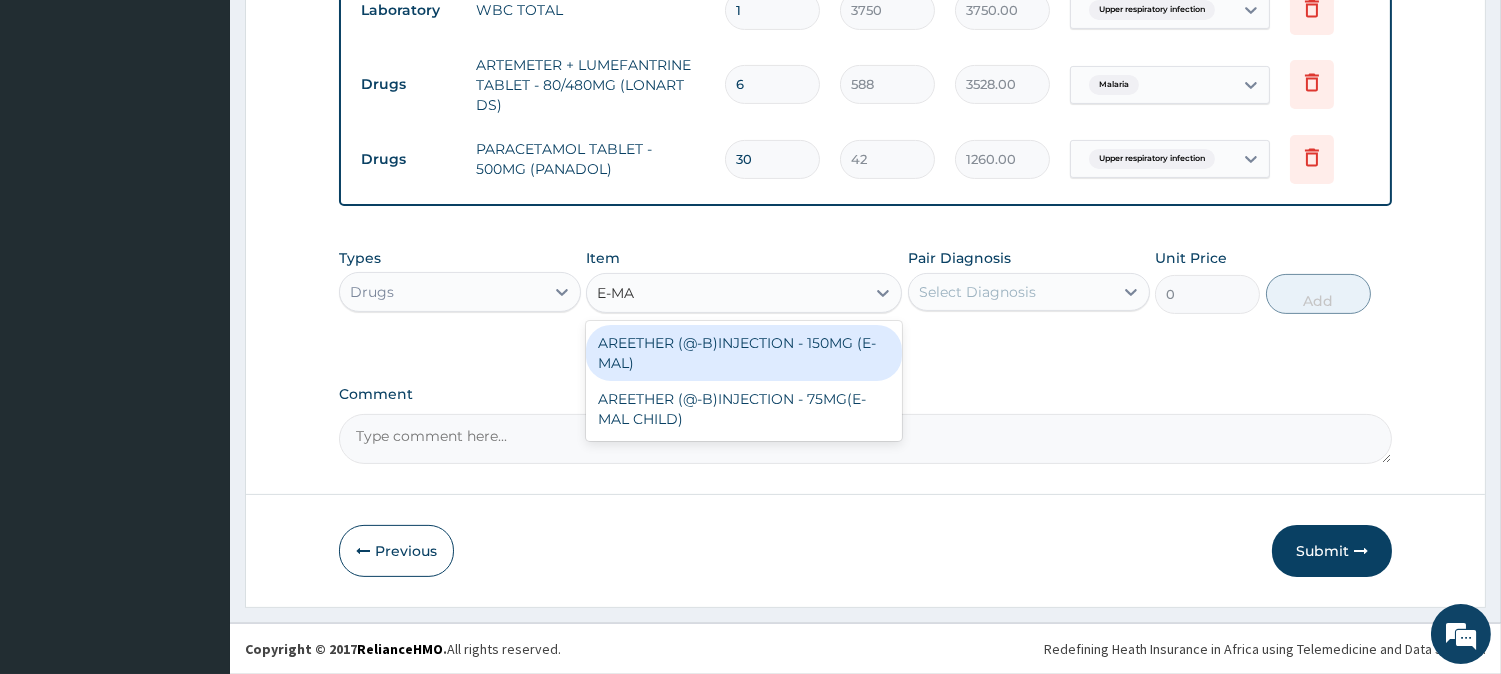 type on "E-MAL" 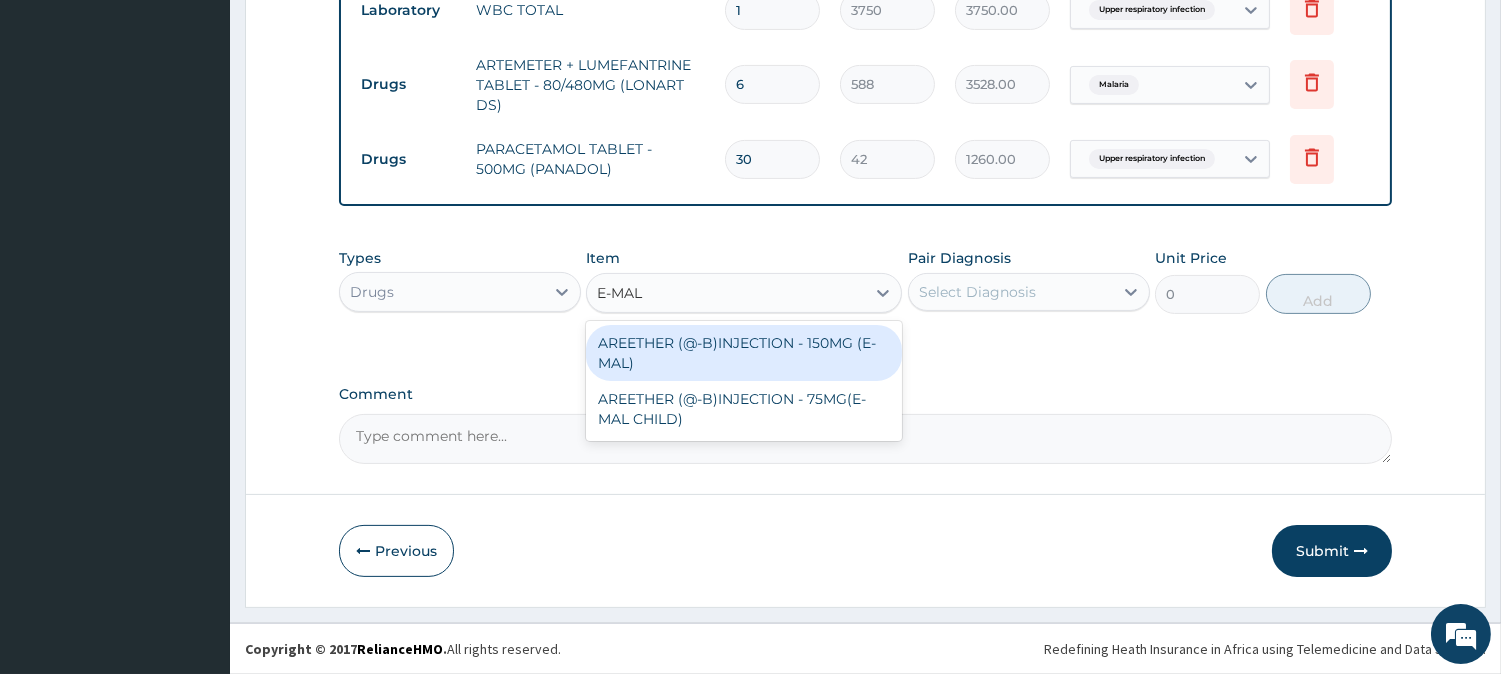 click on "AREETHER (@-B)INJECTION - 150MG (E-MAL)" at bounding box center [744, 353] 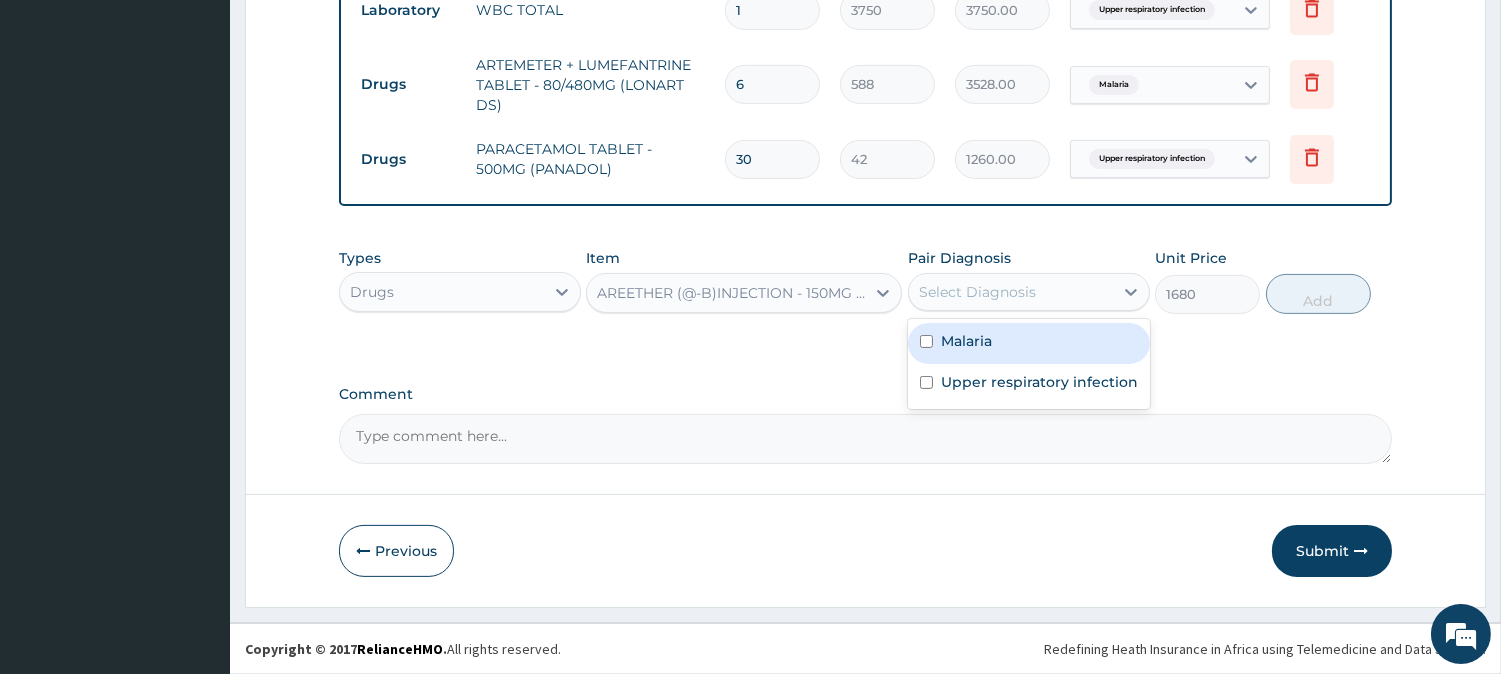 click on "Select Diagnosis" at bounding box center (1011, 292) 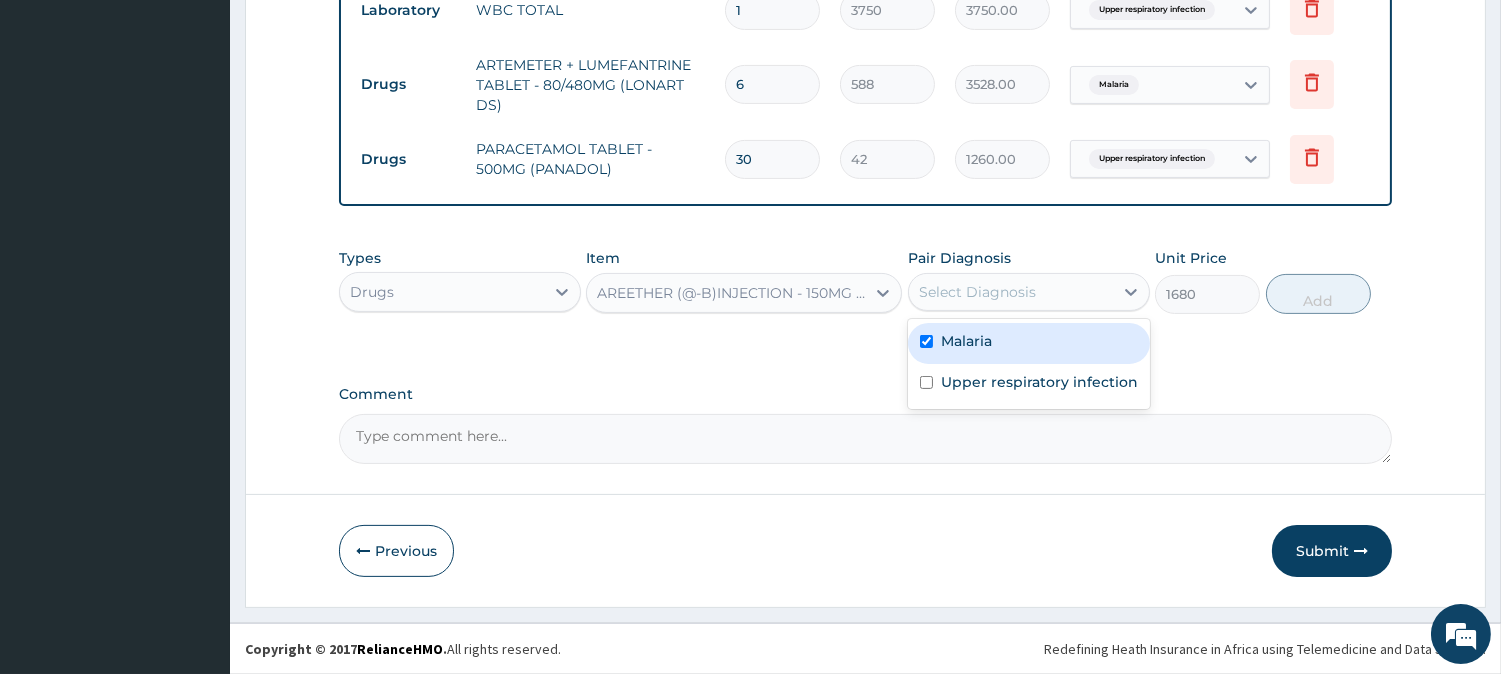 checkbox on "true" 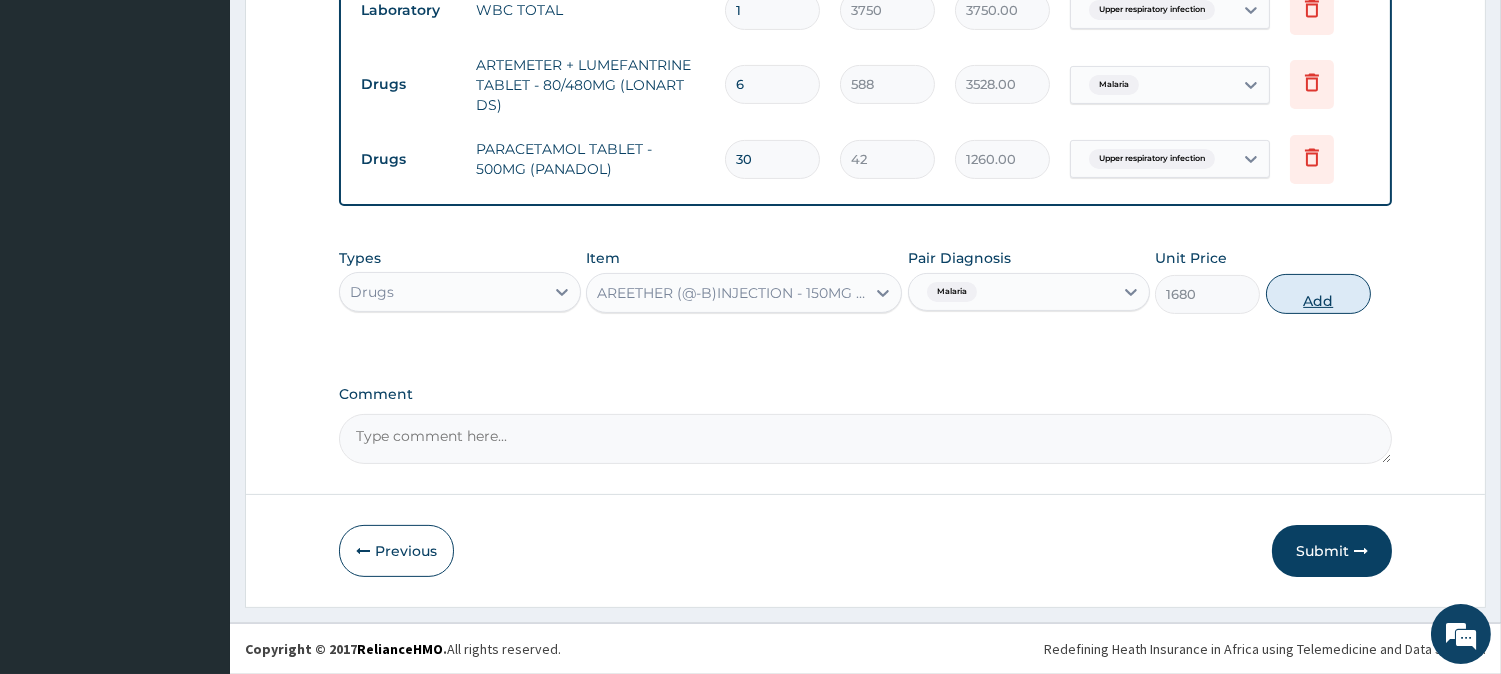 click on "Add" at bounding box center (1318, 294) 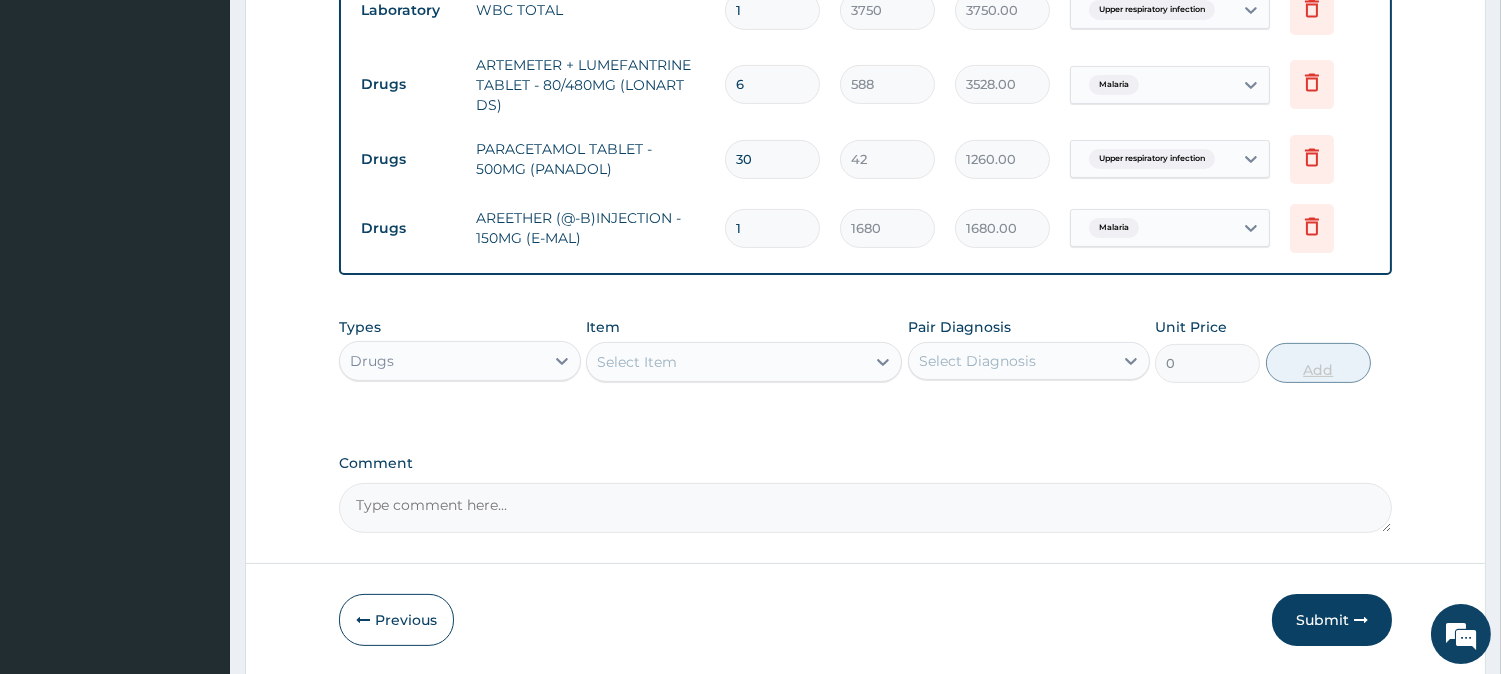 type 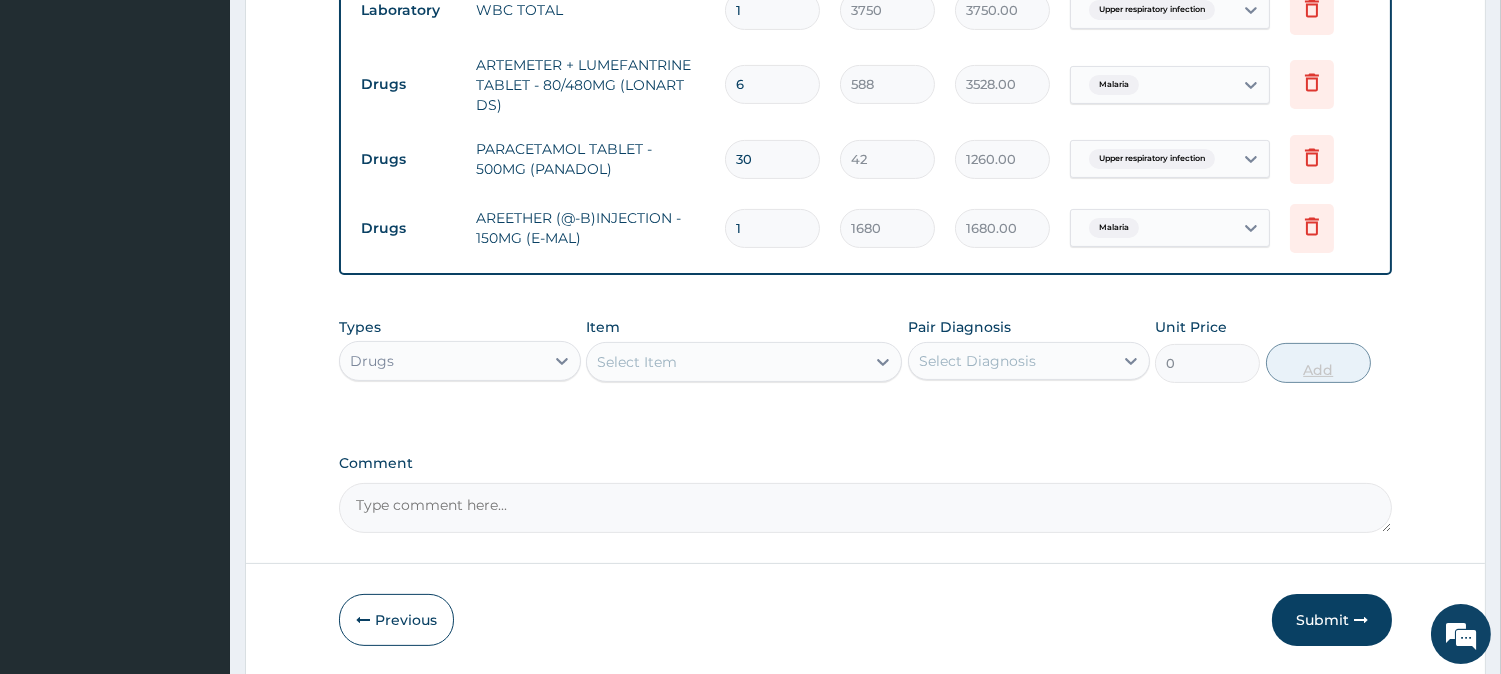 type on "0.00" 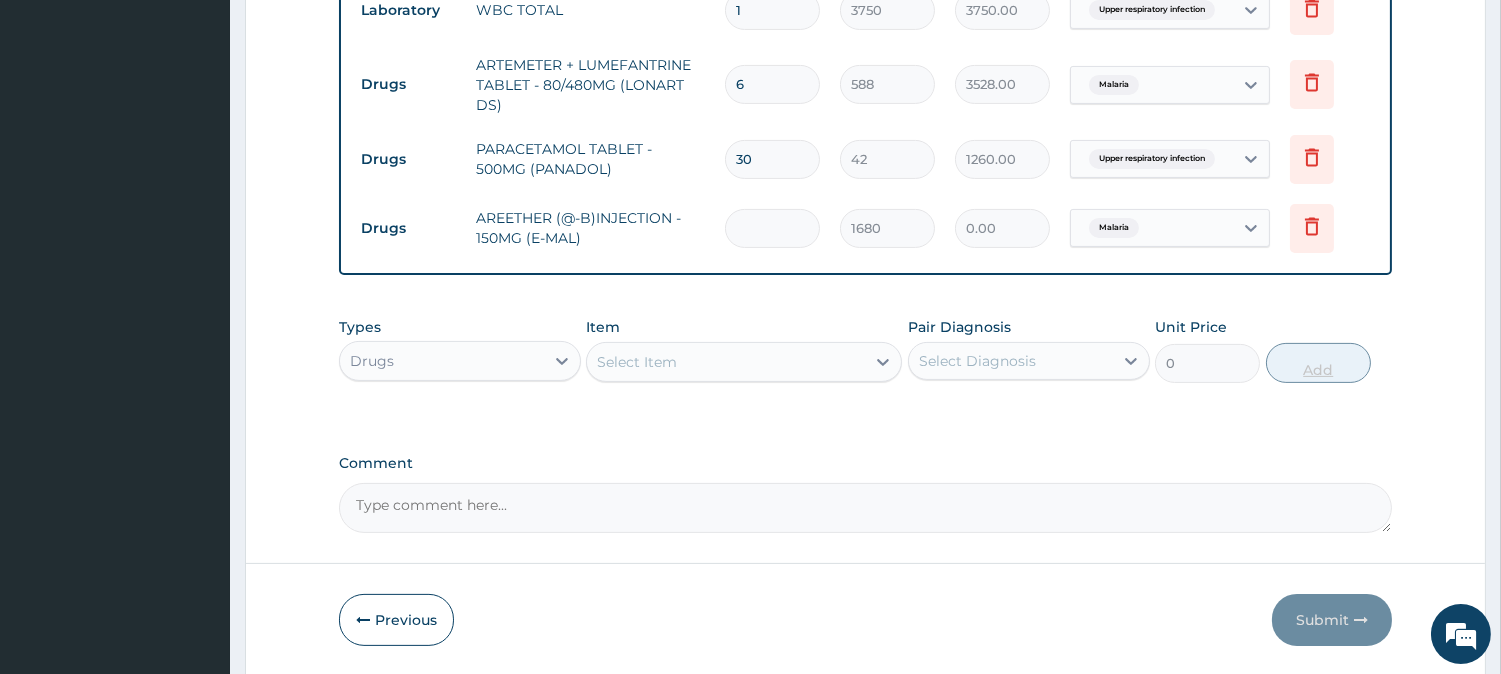type on "3" 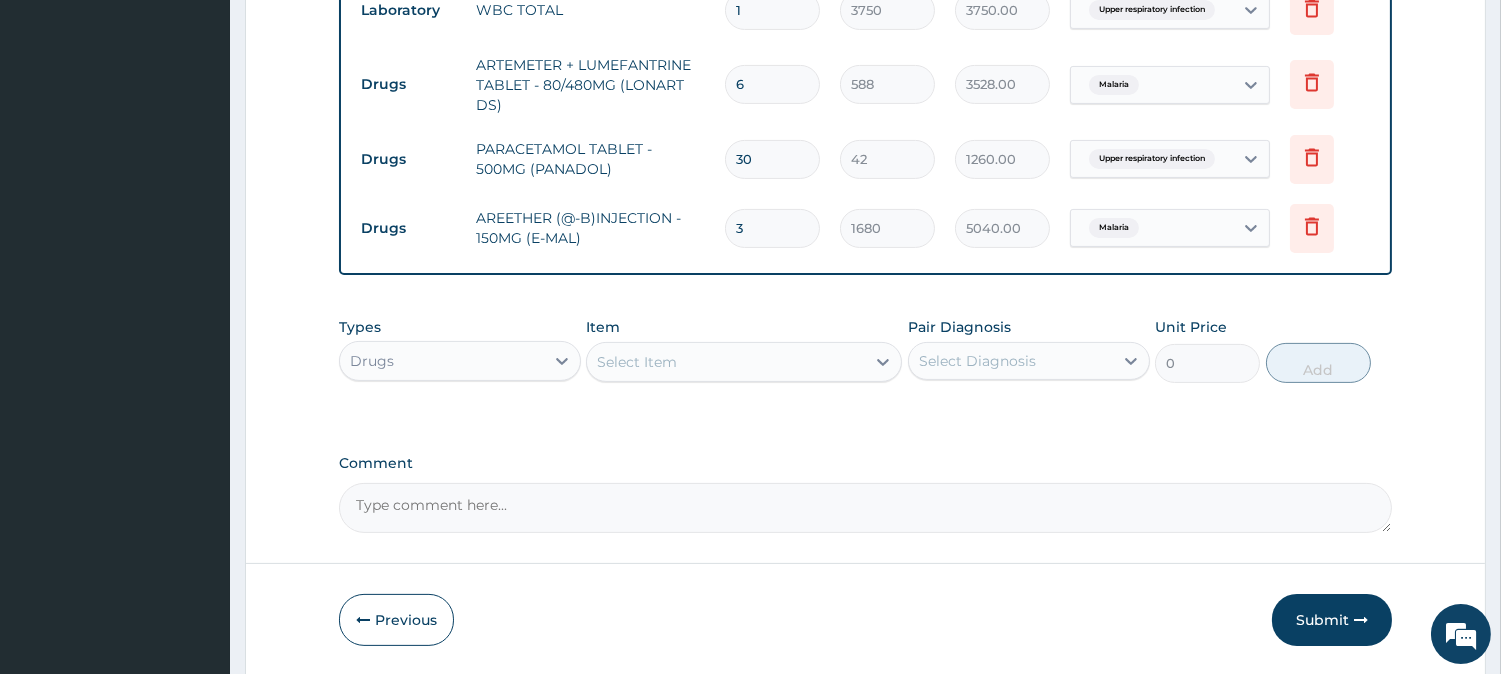 type on "3" 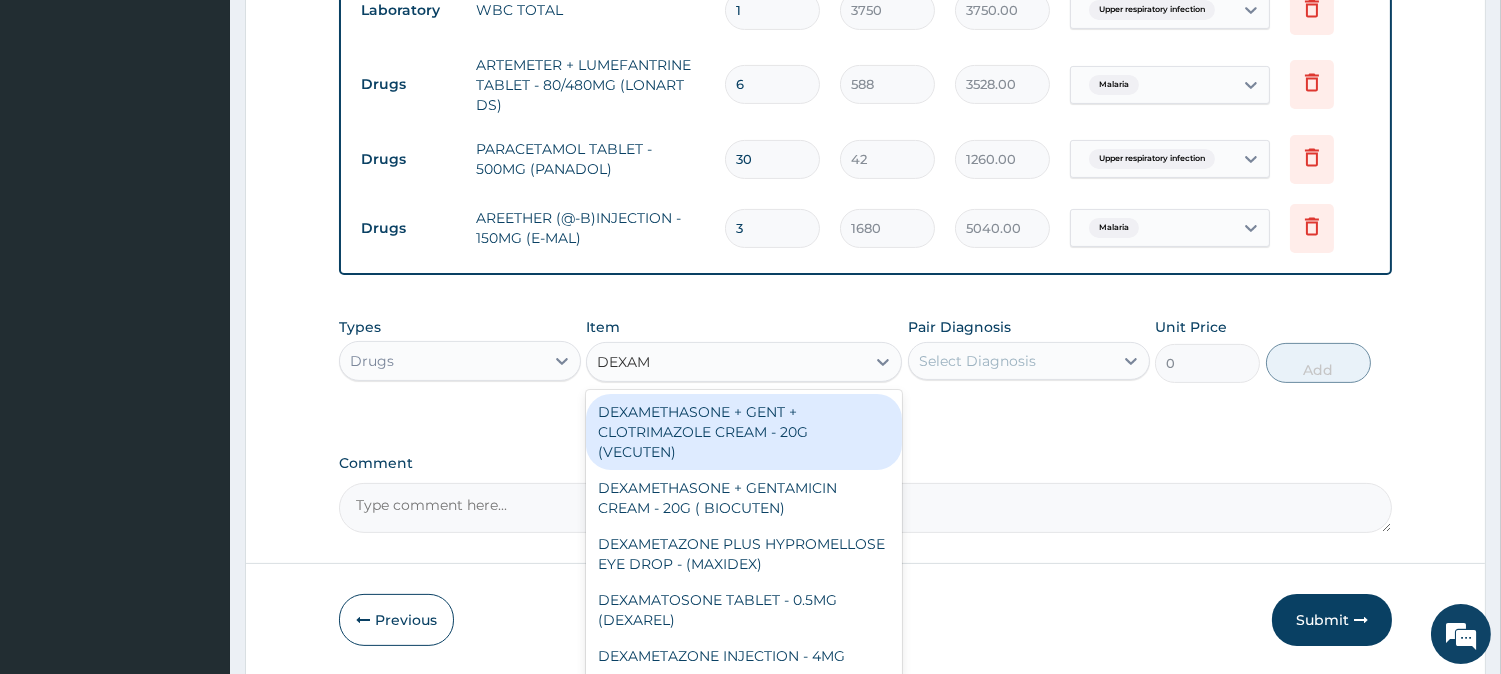 type on "DEXAME" 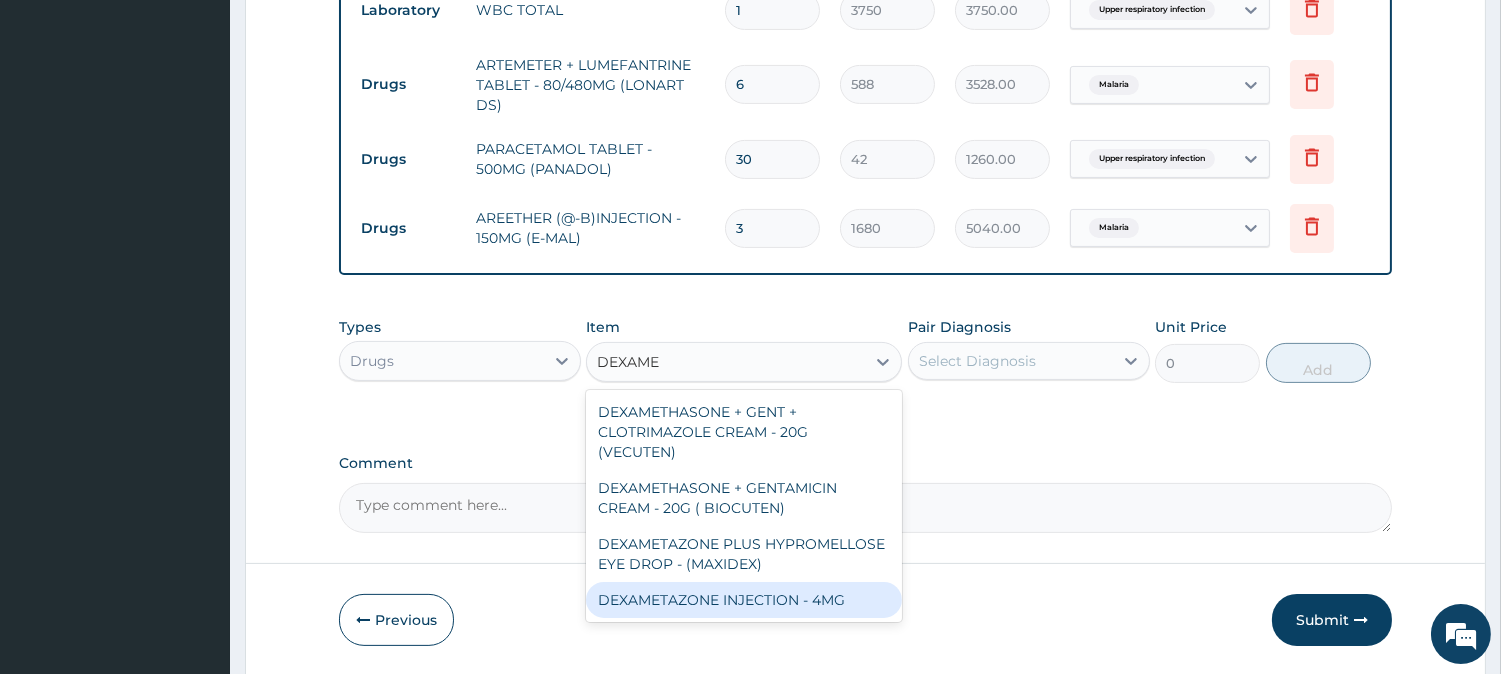 click on "DEXAMETAZONE INJECTION - 4MG" at bounding box center [744, 600] 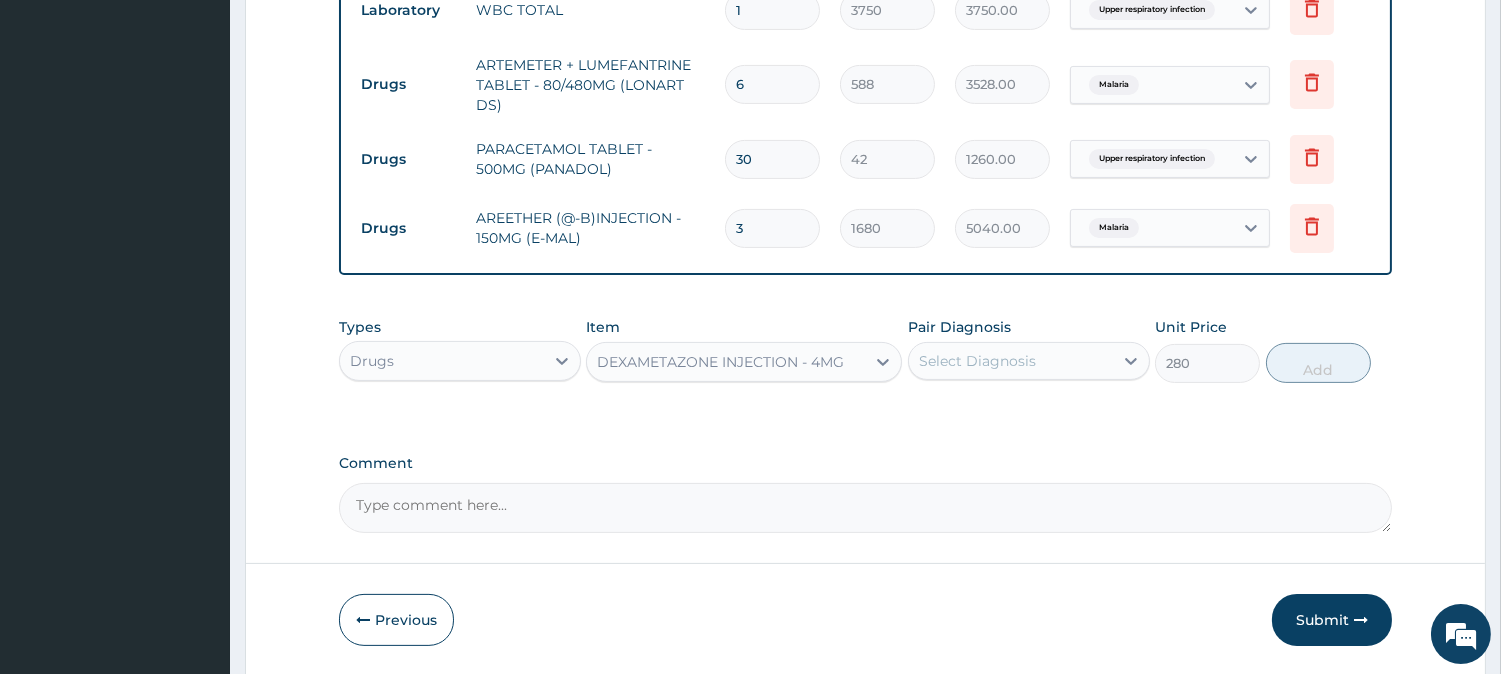 click on "Select Diagnosis" at bounding box center (1011, 361) 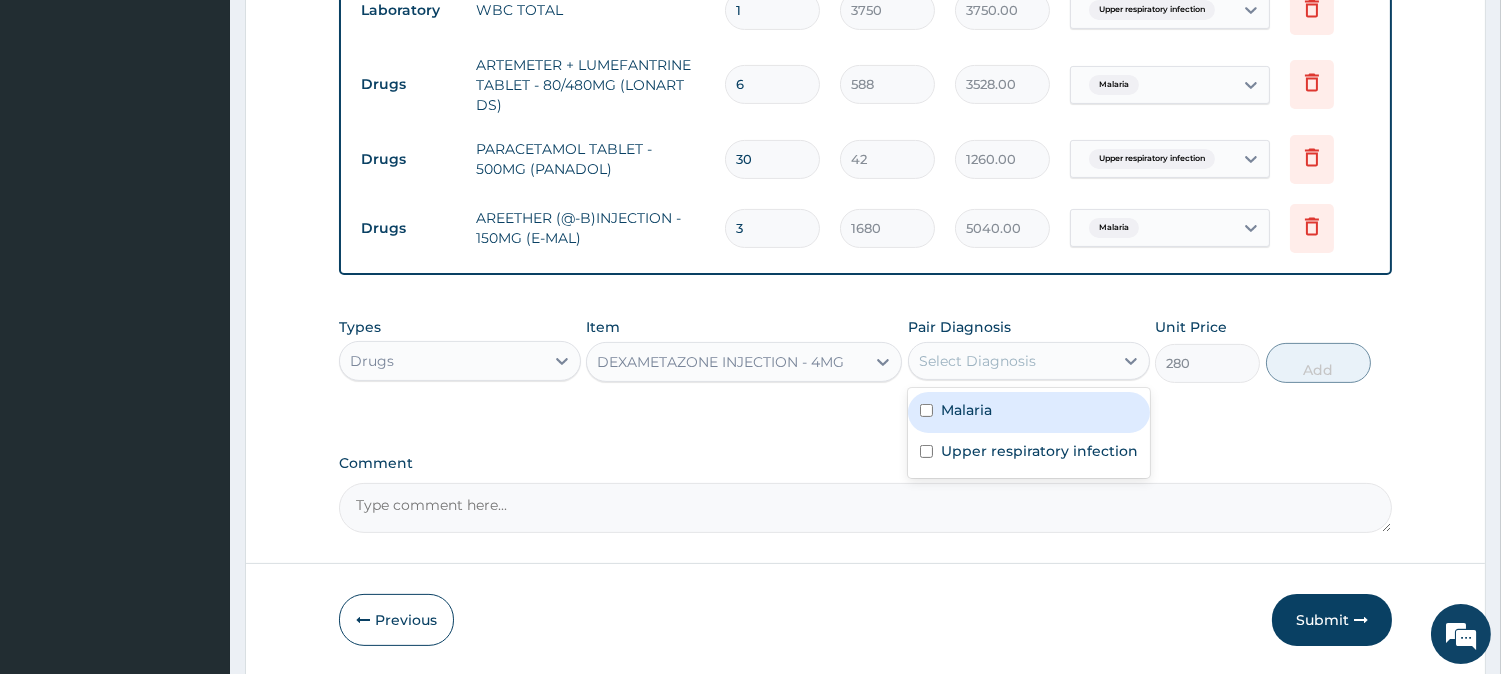 click on "Malaria" at bounding box center [1029, 412] 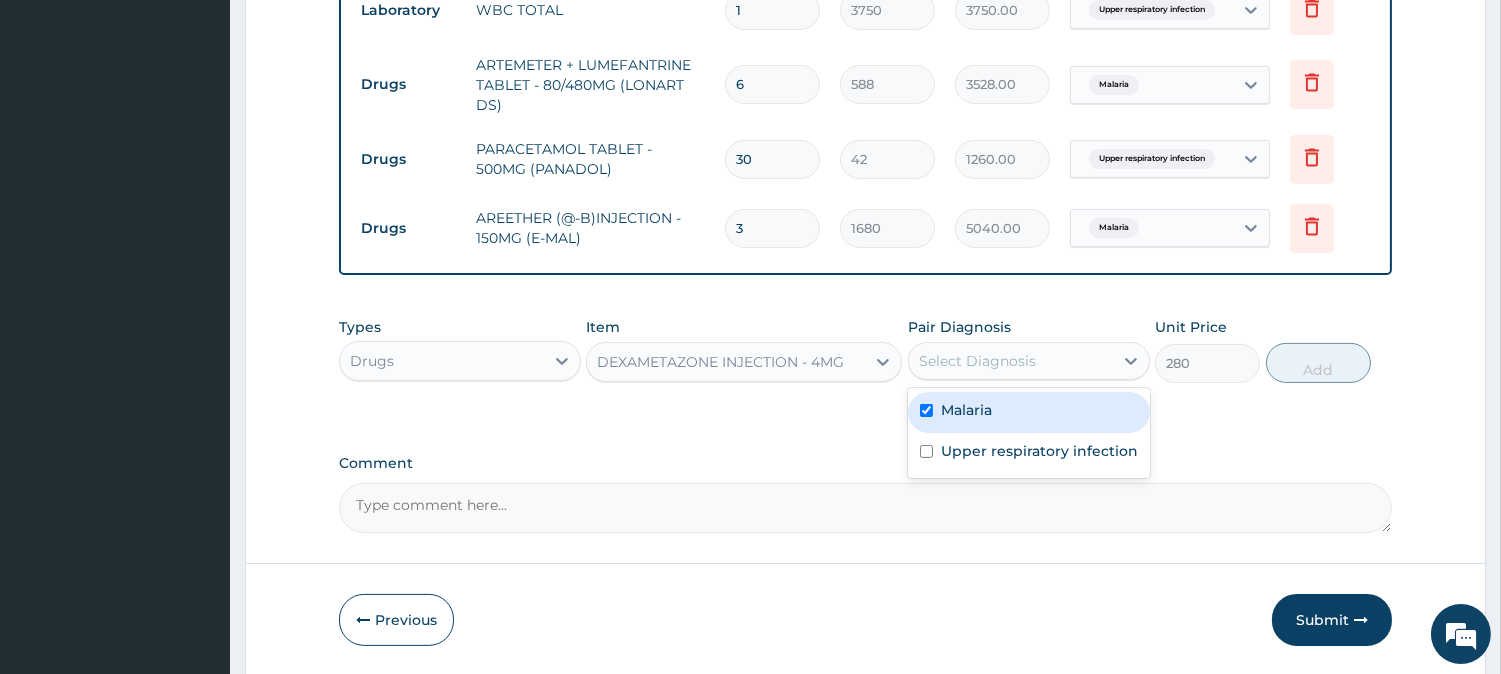 checkbox on "true" 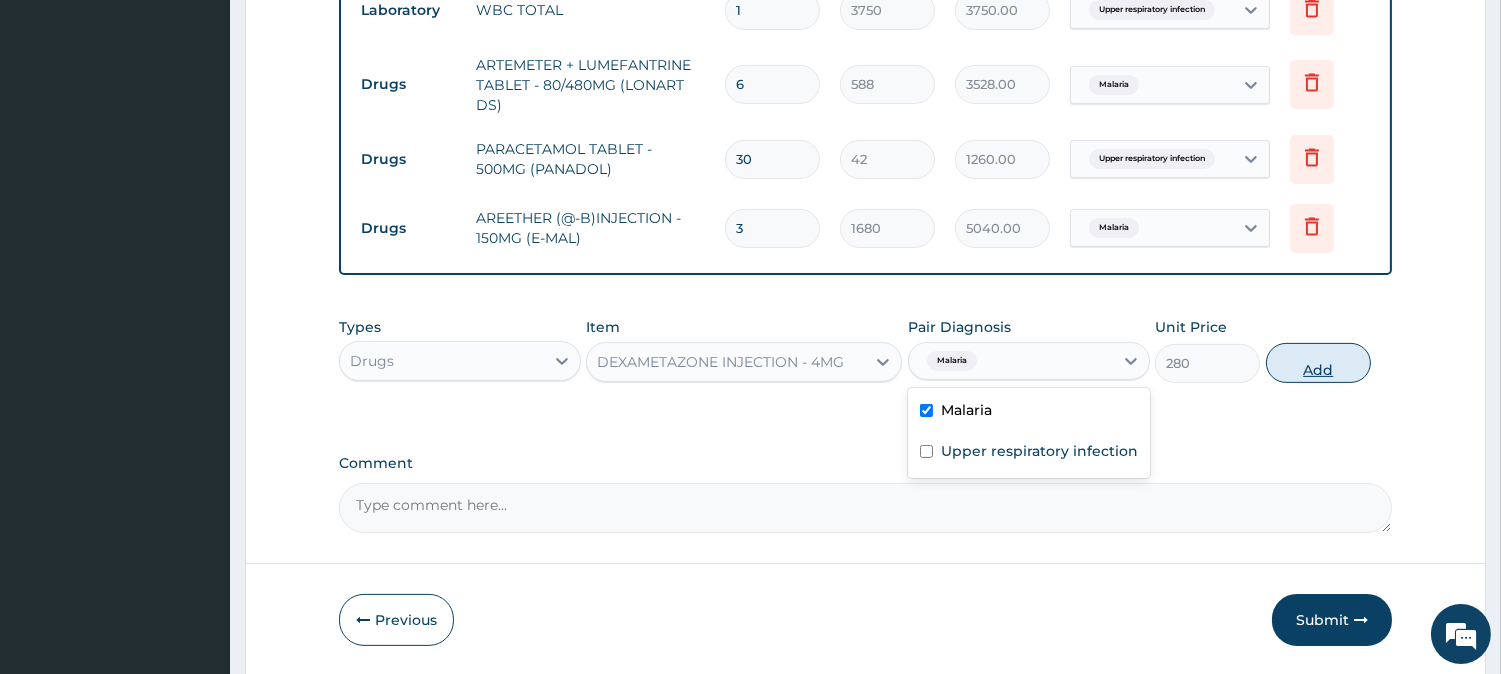 click on "Add" at bounding box center (1318, 363) 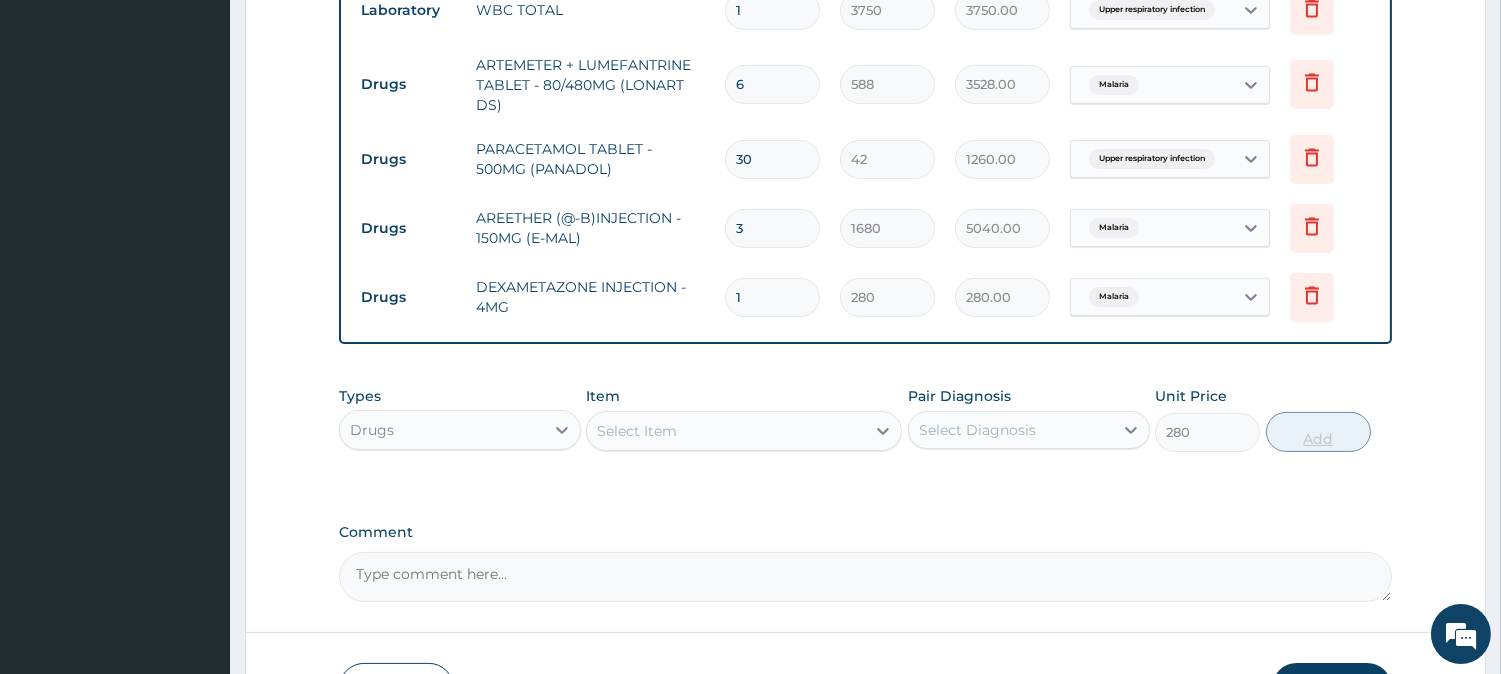 type on "0" 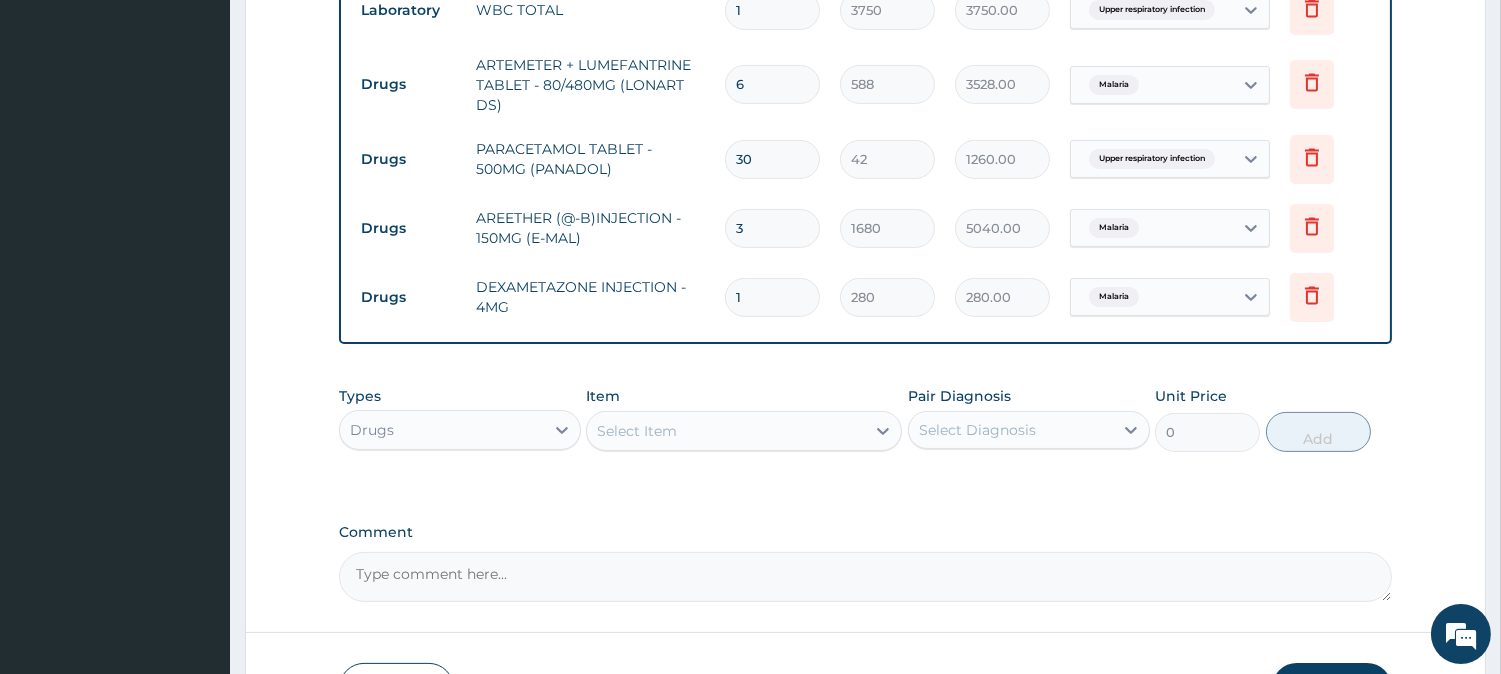 type 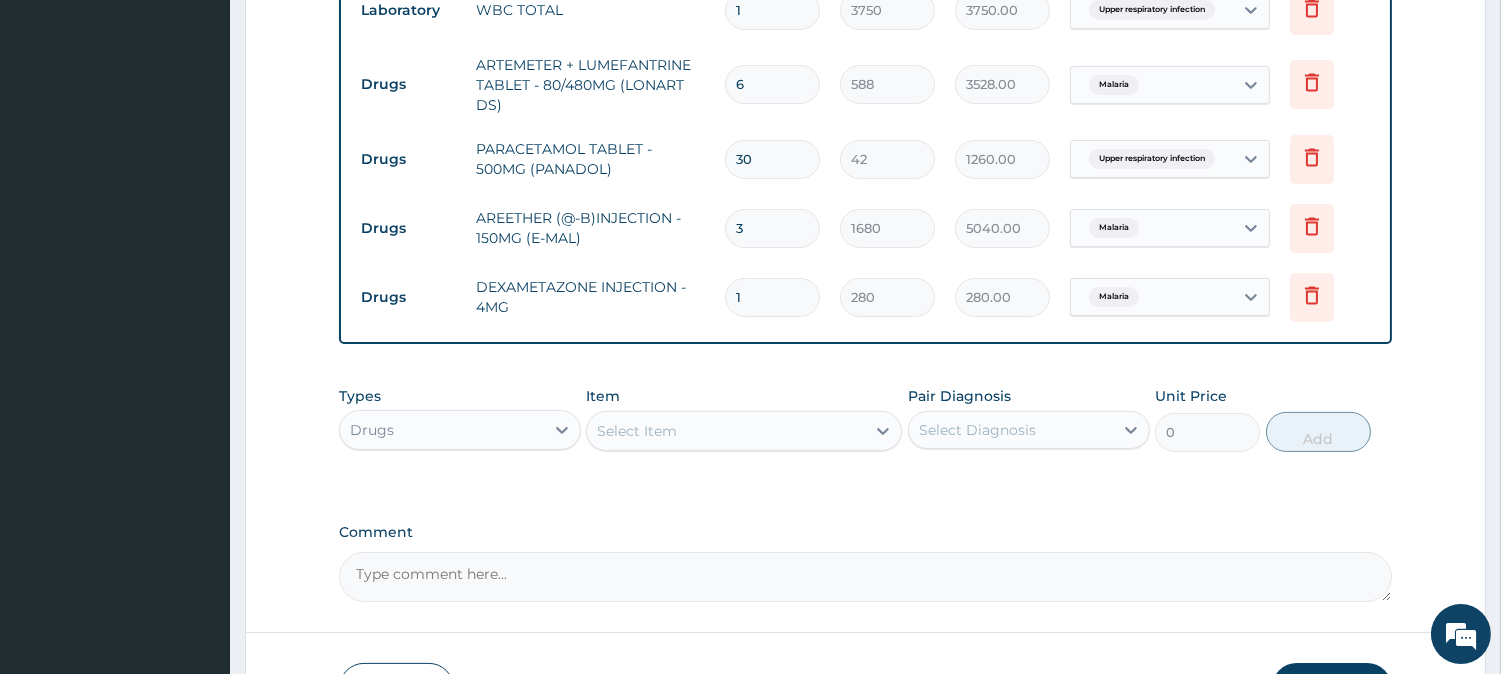 type on "0.00" 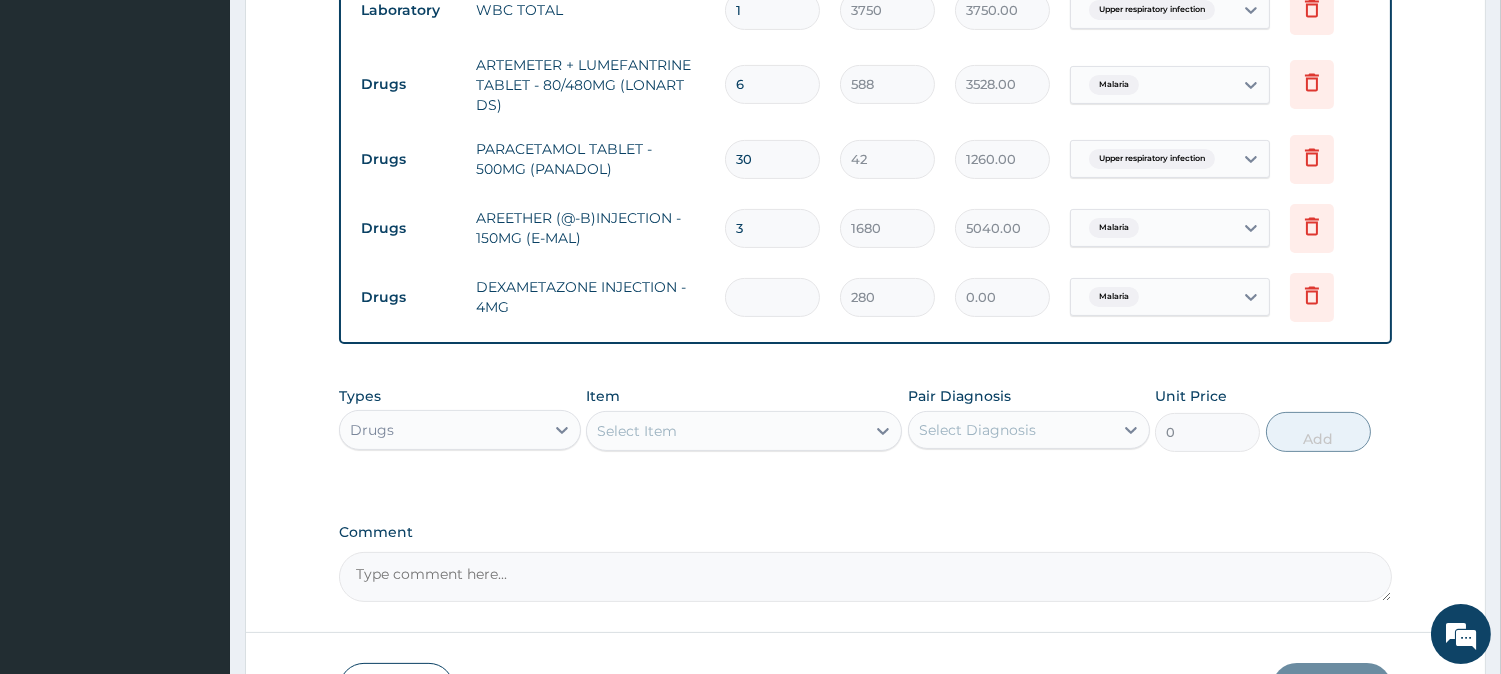 type on "3" 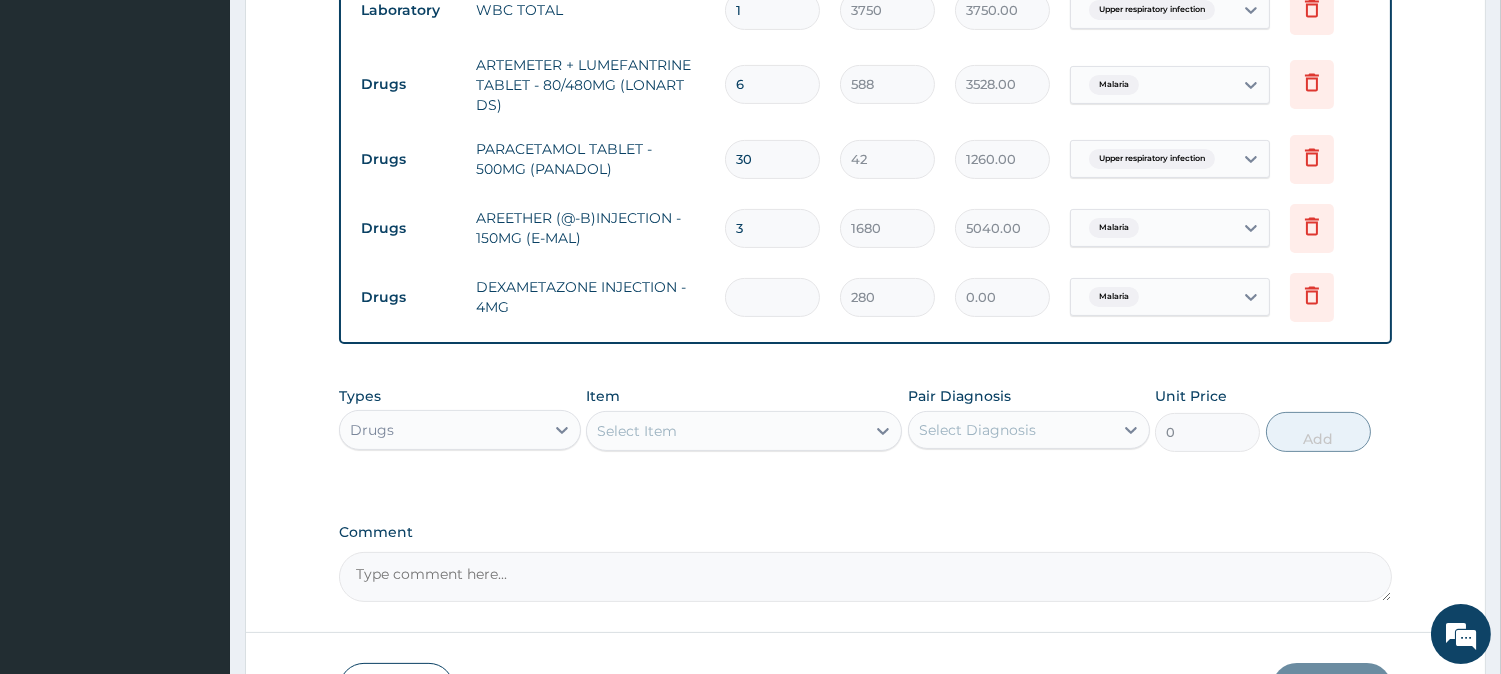 type on "840.00" 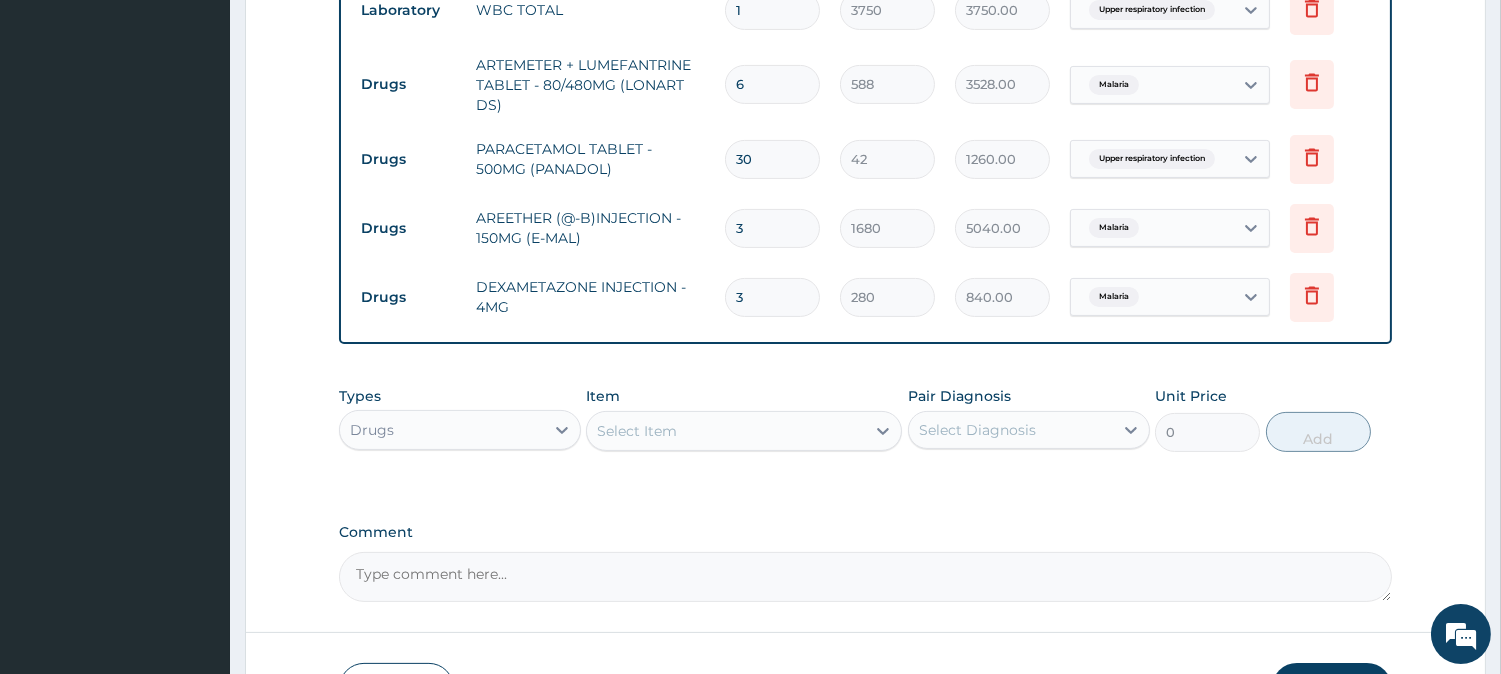 type on "3" 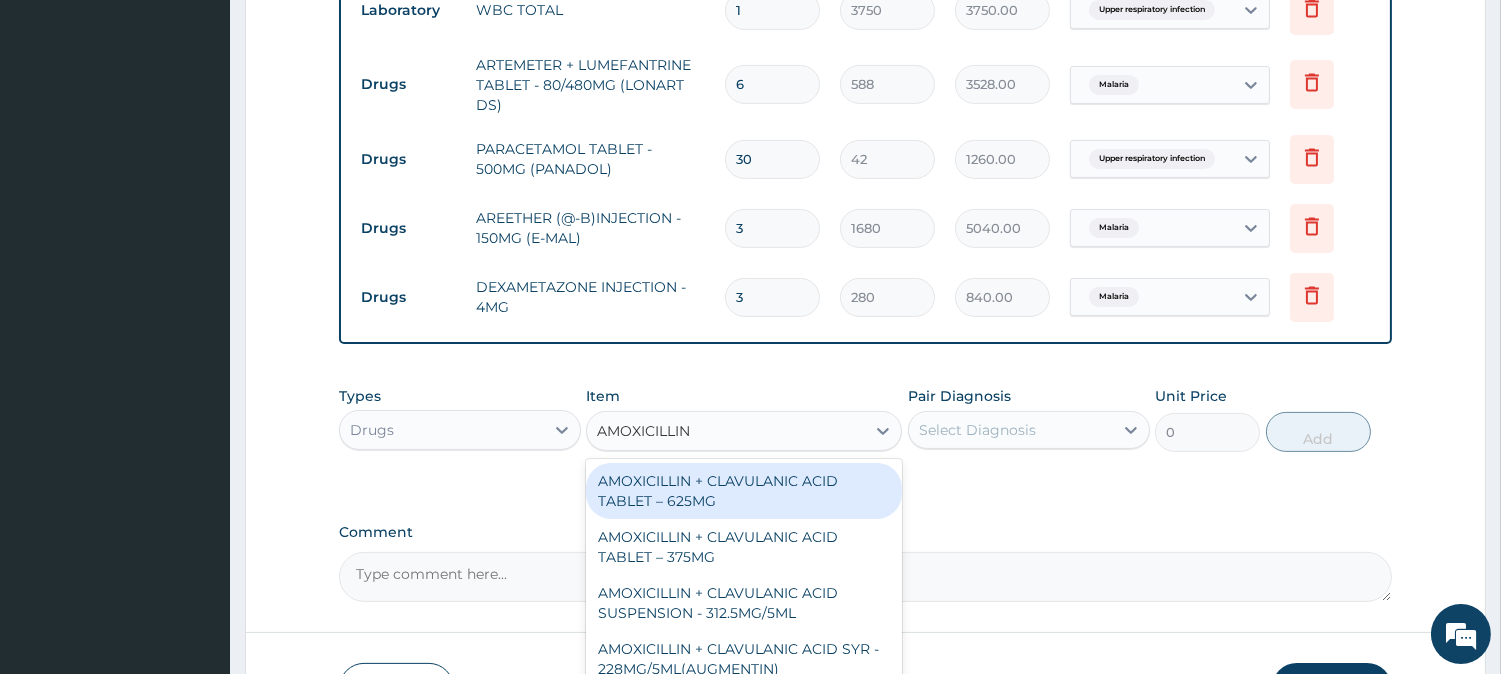 type on "AMOXICILLIN C" 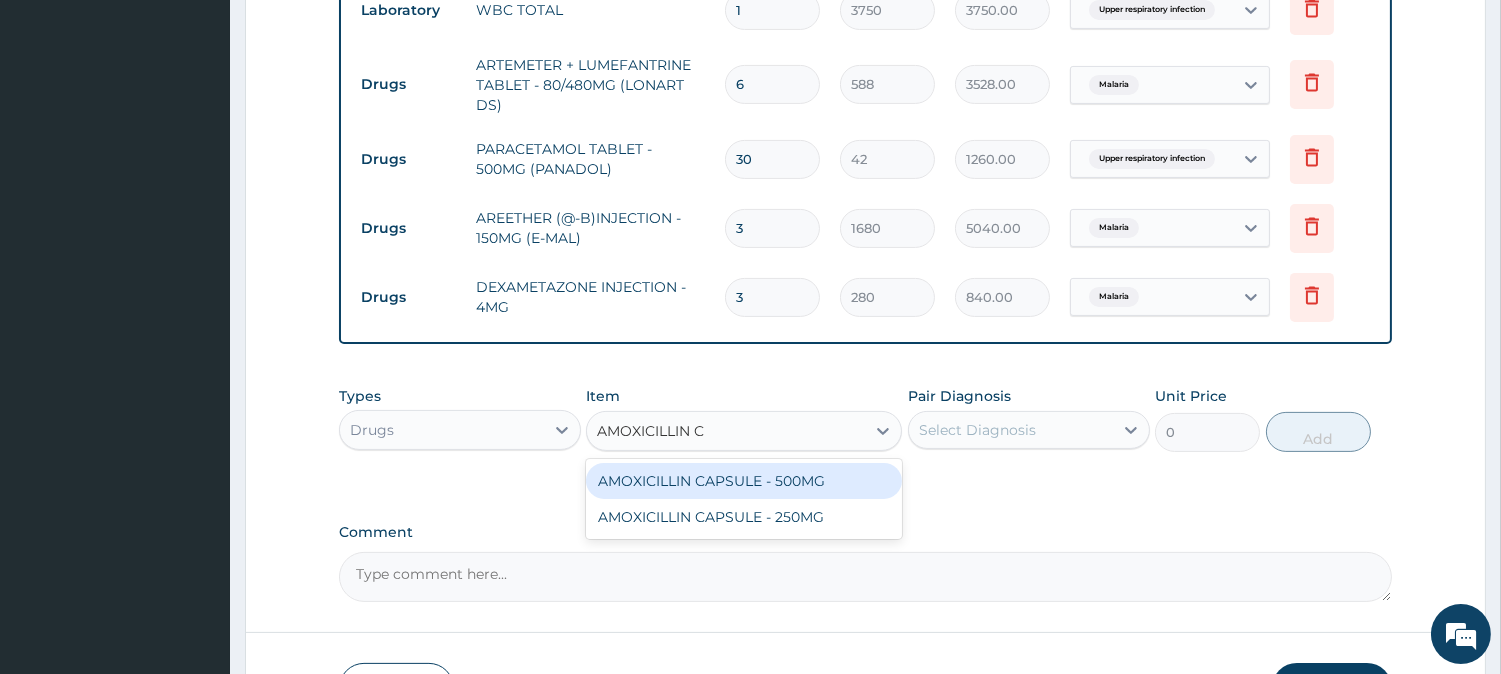 click on "AMOXICILLIN CAPSULE - 500MG" at bounding box center (744, 481) 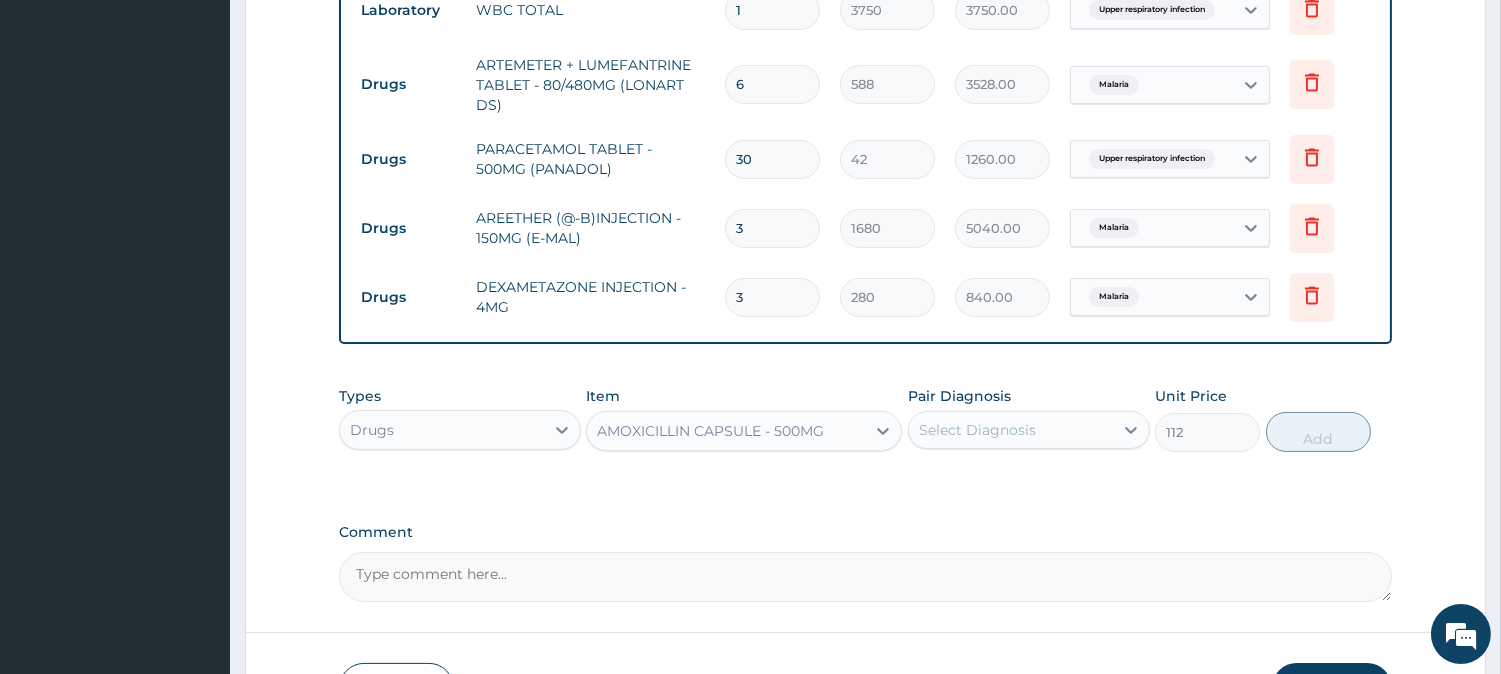 click on "Select Diagnosis" at bounding box center (977, 430) 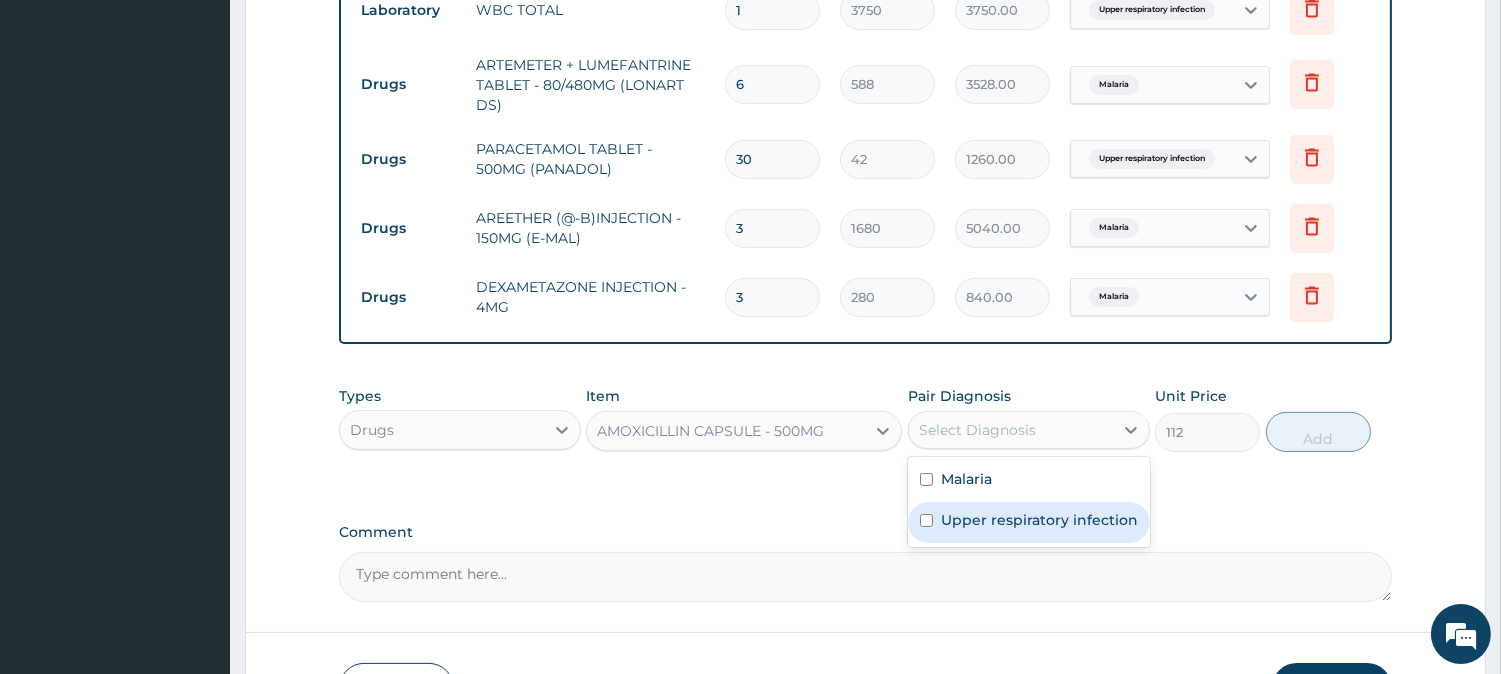 drag, startPoint x: 972, startPoint y: 482, endPoint x: 967, endPoint y: 524, distance: 42.296574 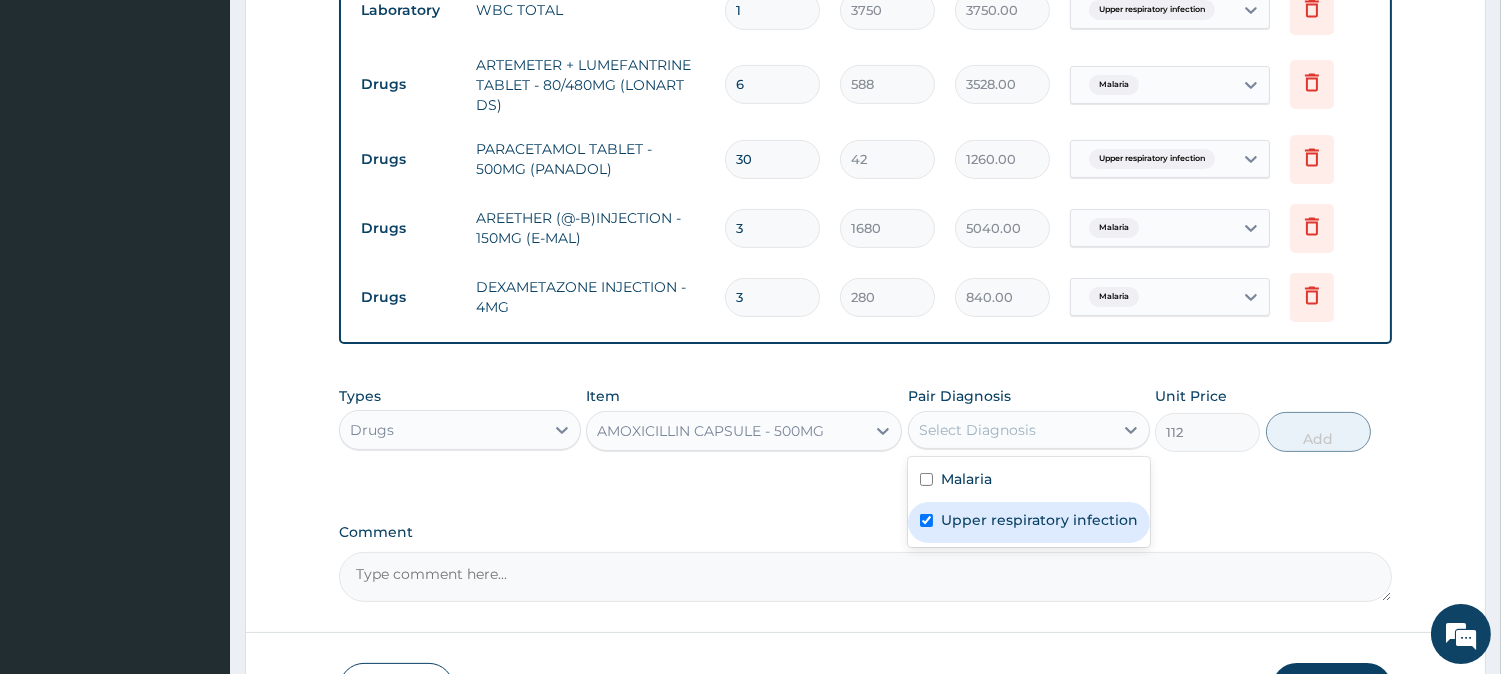 checkbox on "true" 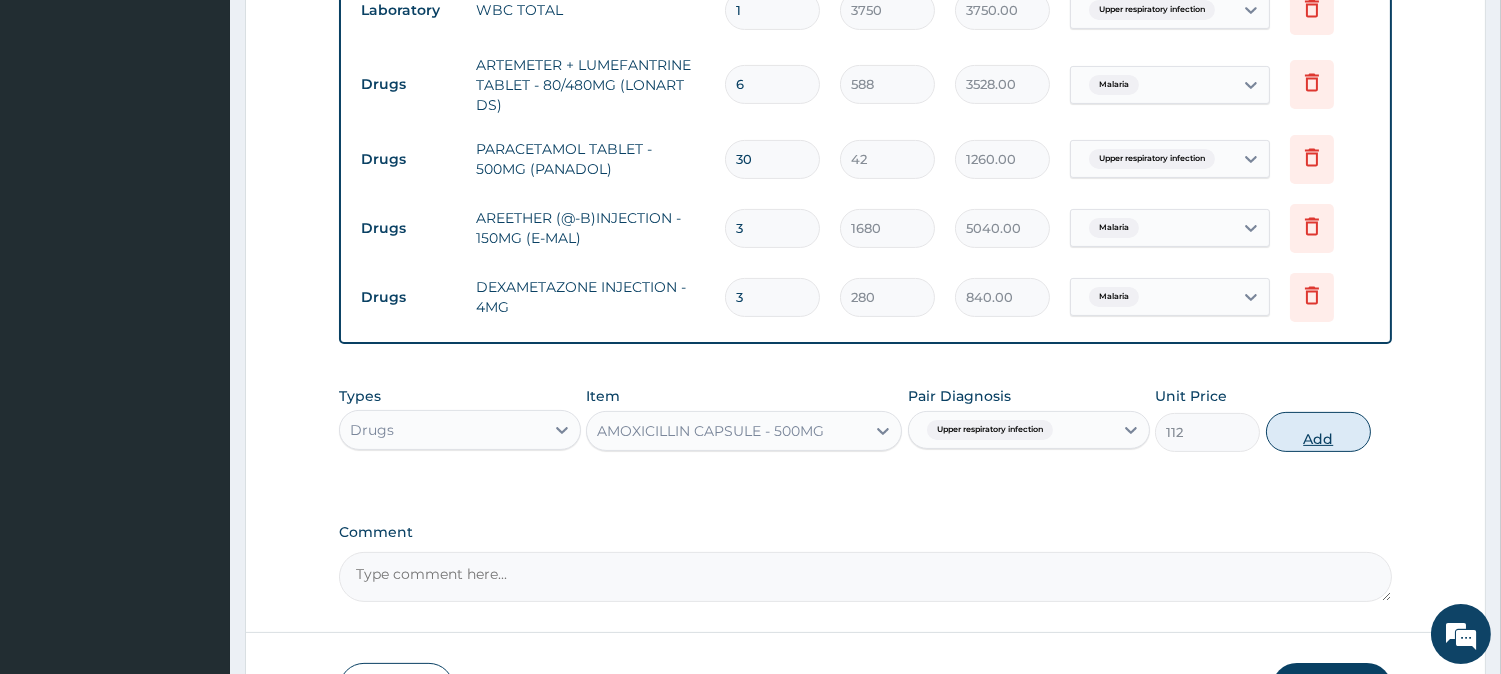 click on "Add" at bounding box center [1318, 432] 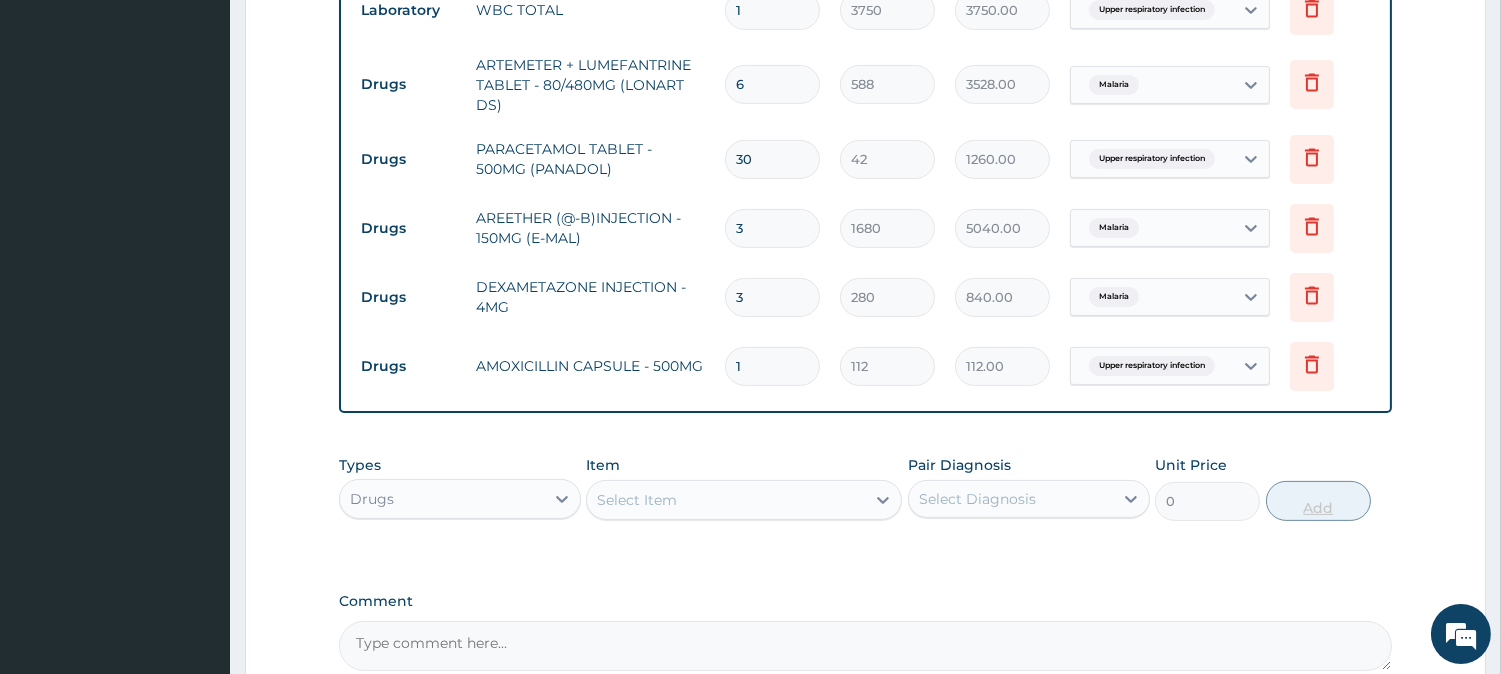 type on "15" 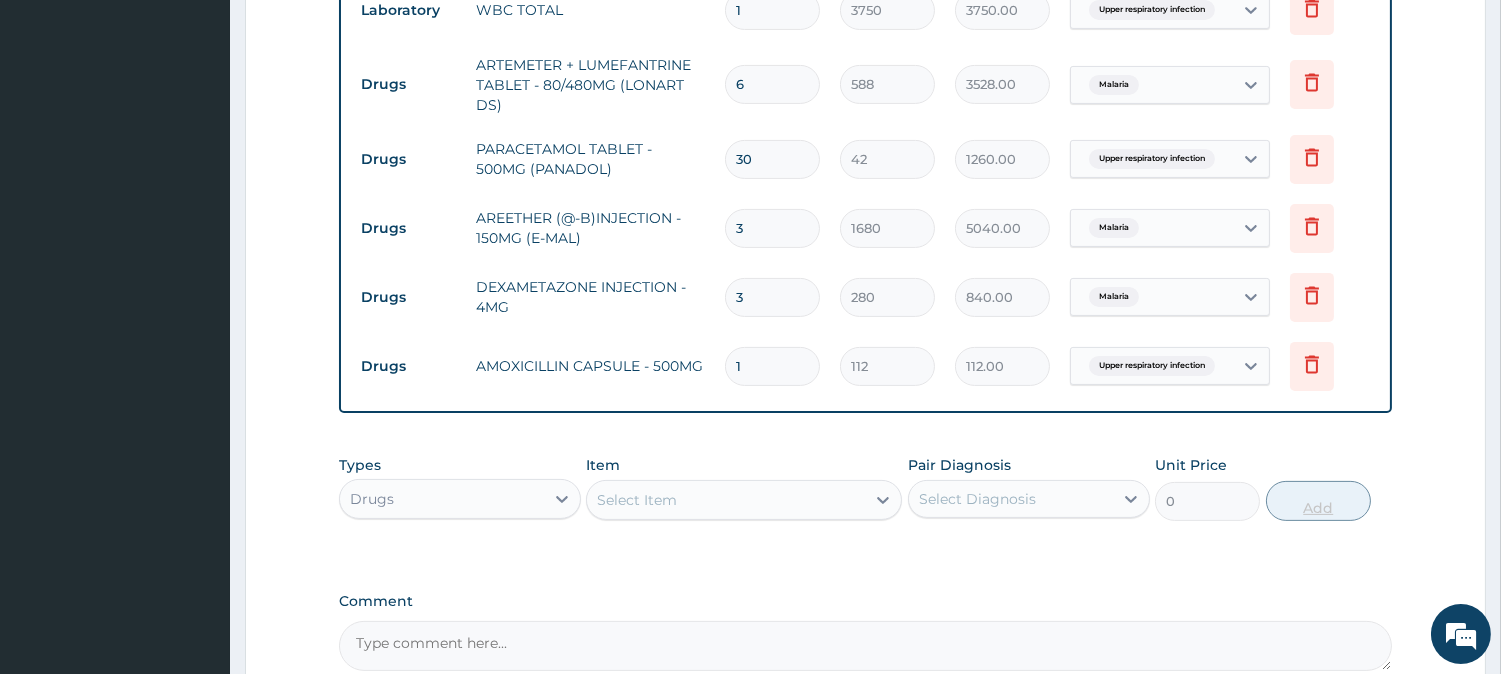 type on "1680.00" 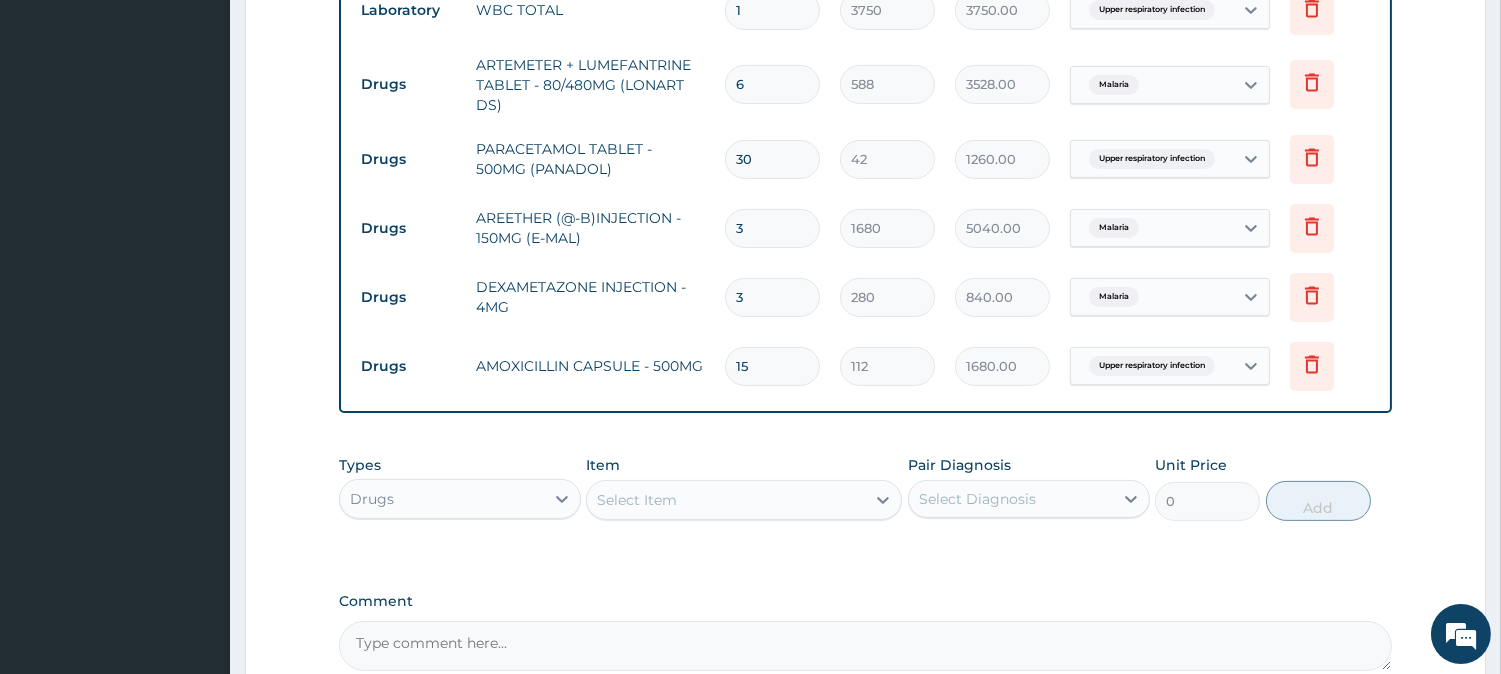 scroll, scrollTop: 1167, scrollLeft: 0, axis: vertical 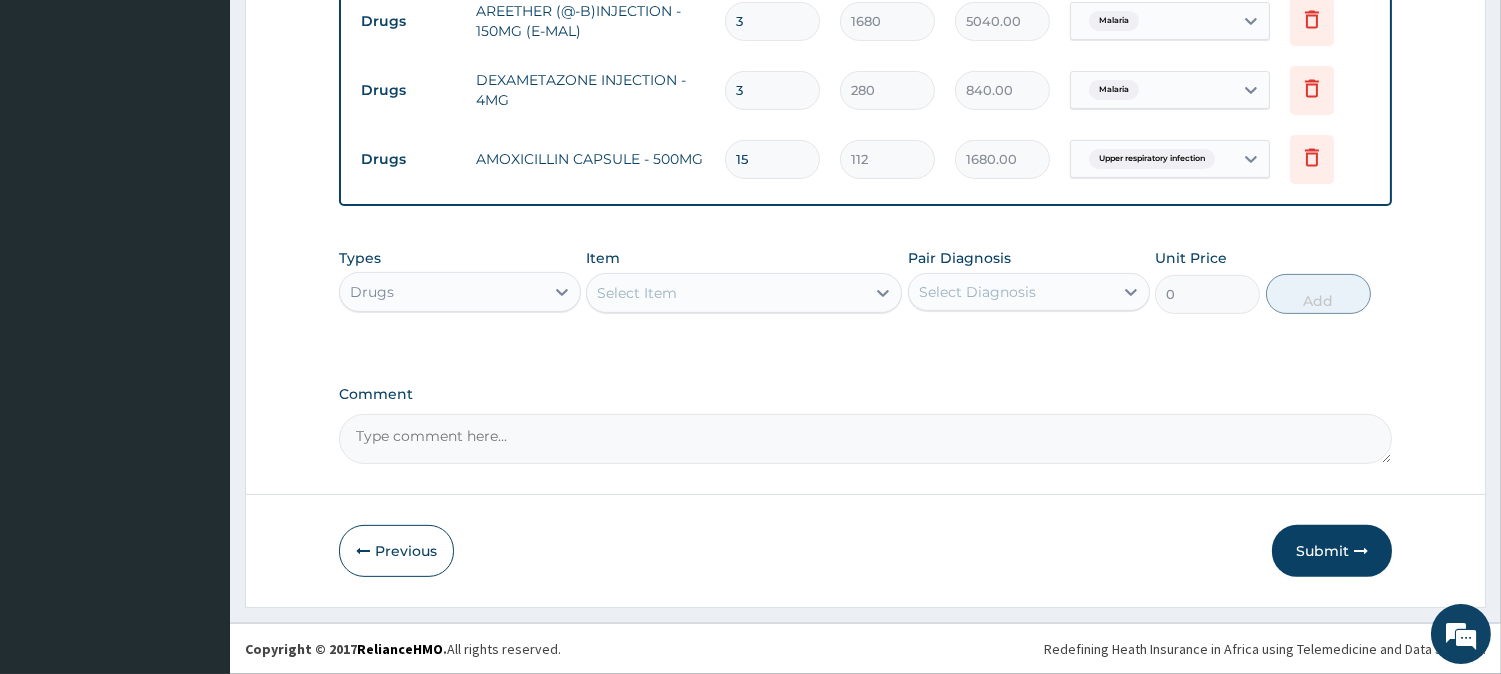 type on "15" 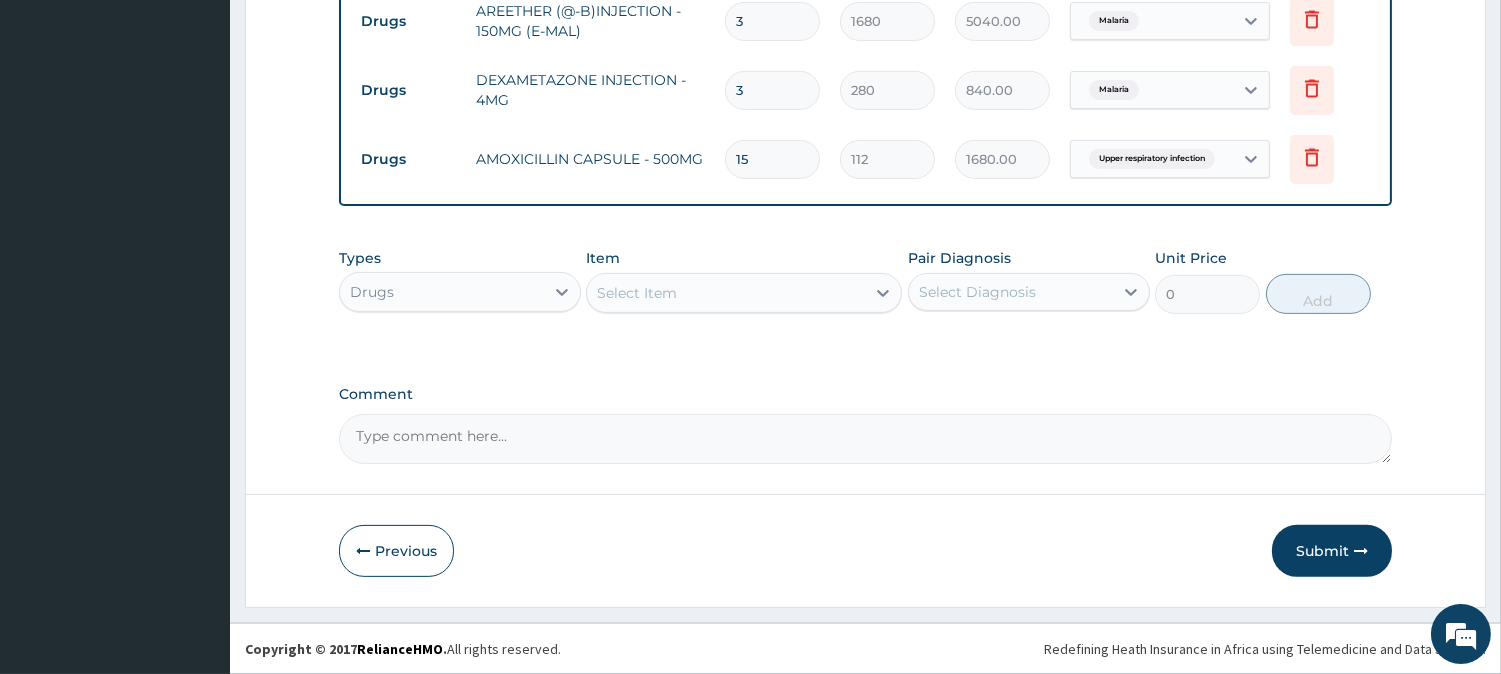 click on "Select Item" at bounding box center [726, 293] 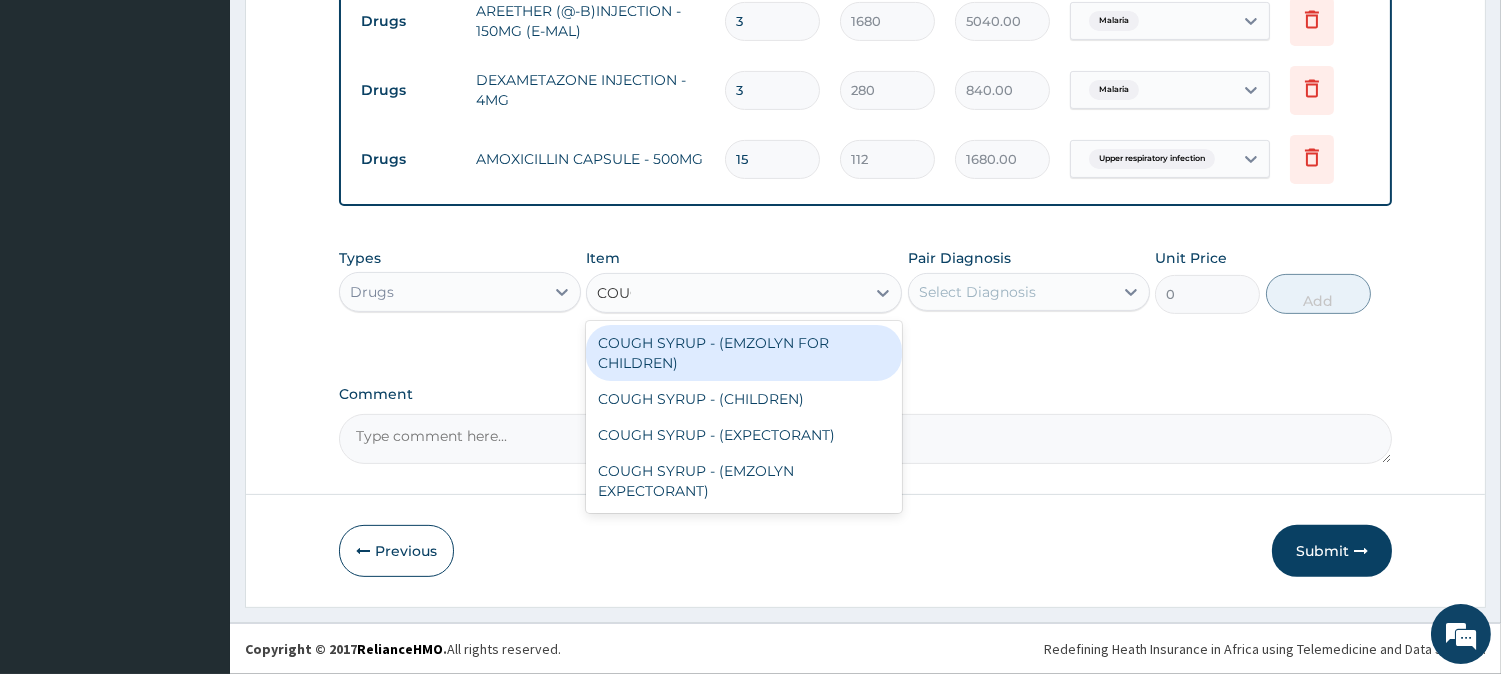 type on "COUGH" 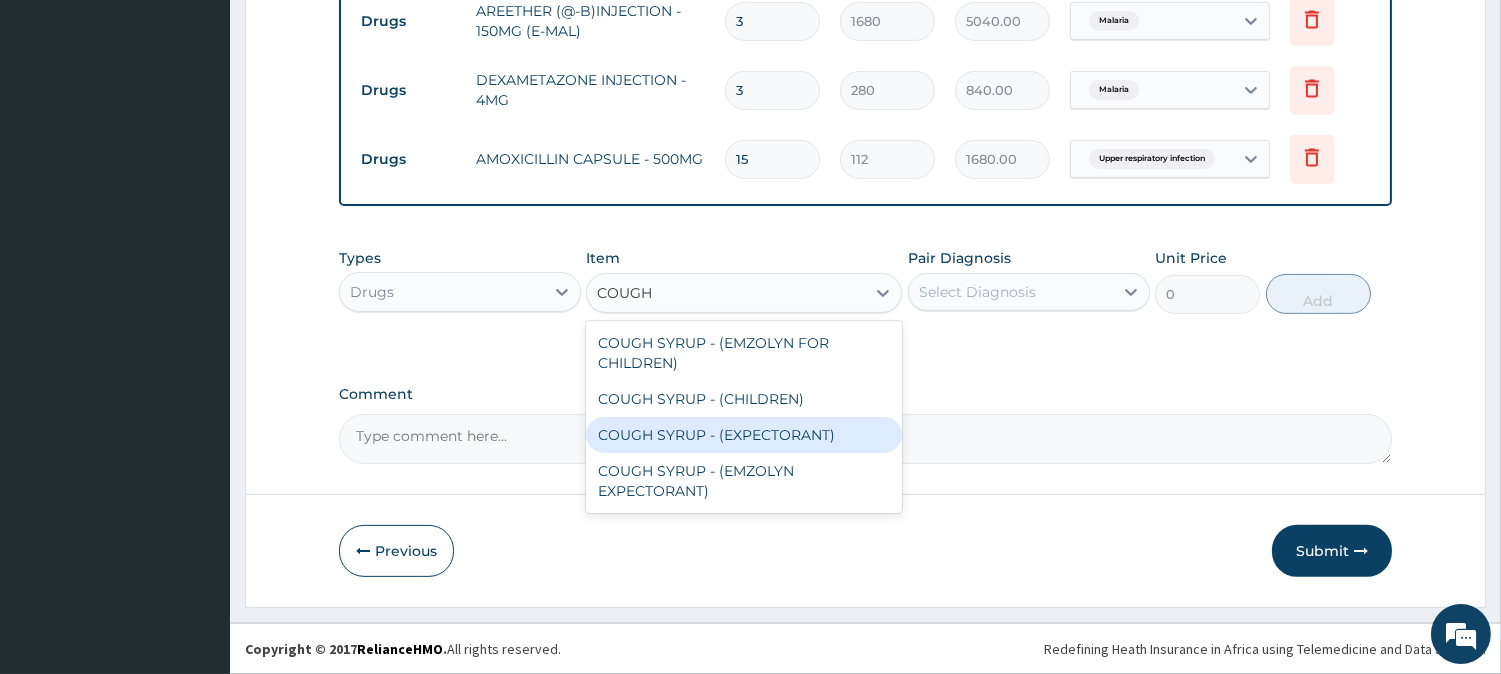 click on "COUGH SYRUP - (EXPECTORANT)" at bounding box center [744, 435] 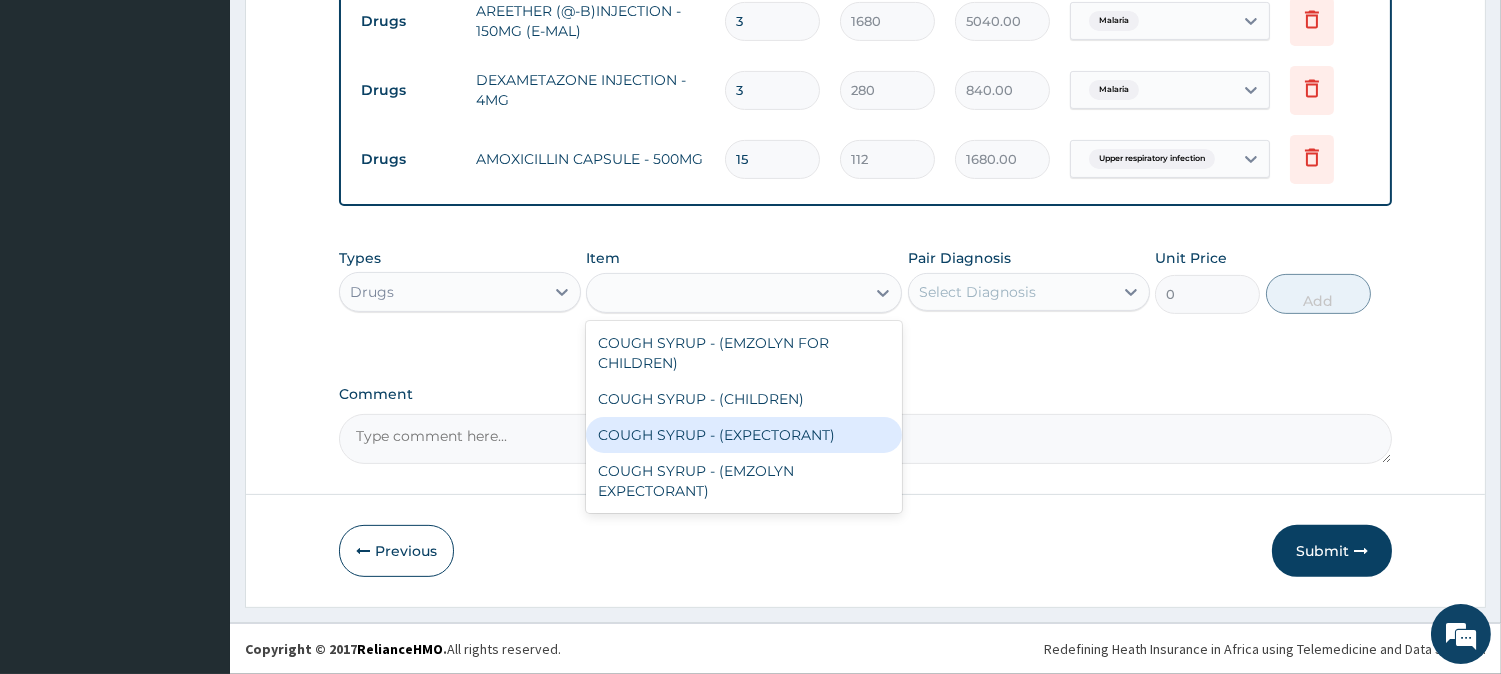 type on "1120" 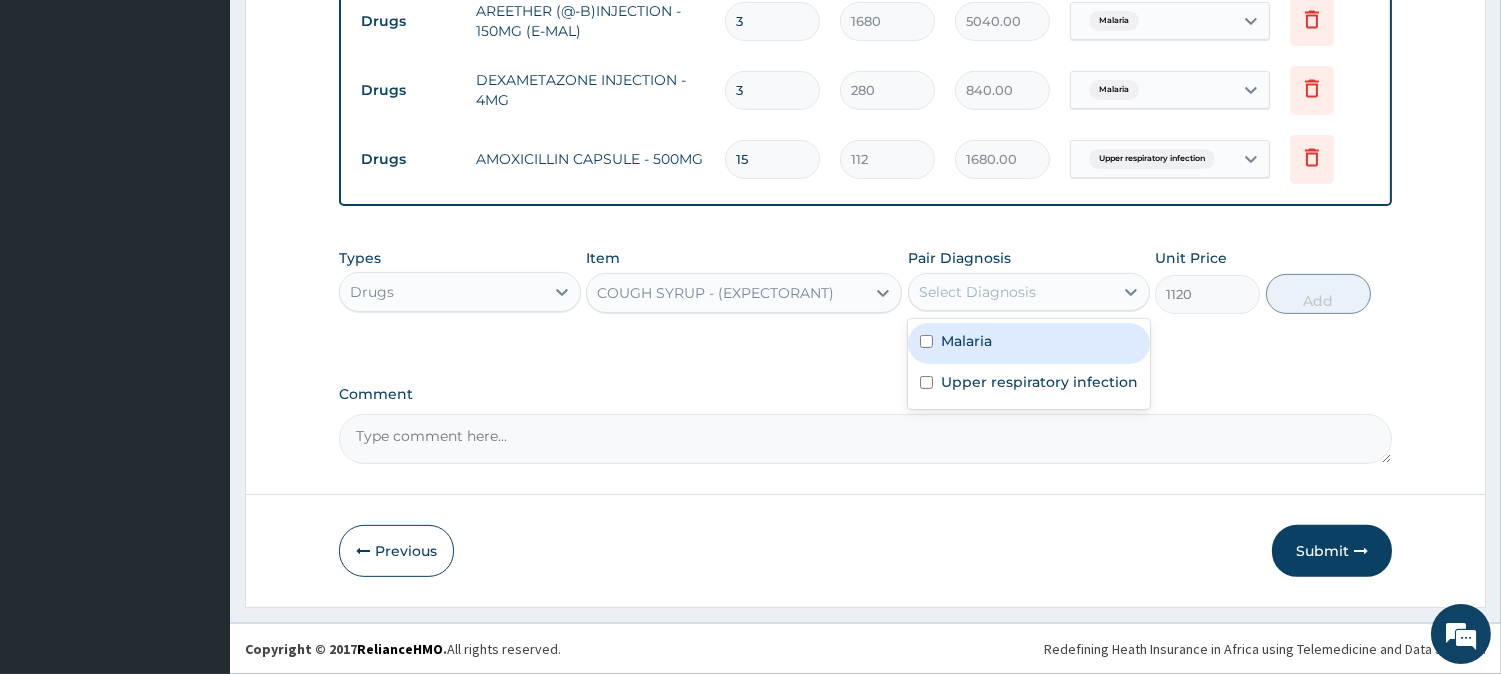 click on "Select Diagnosis" at bounding box center [977, 292] 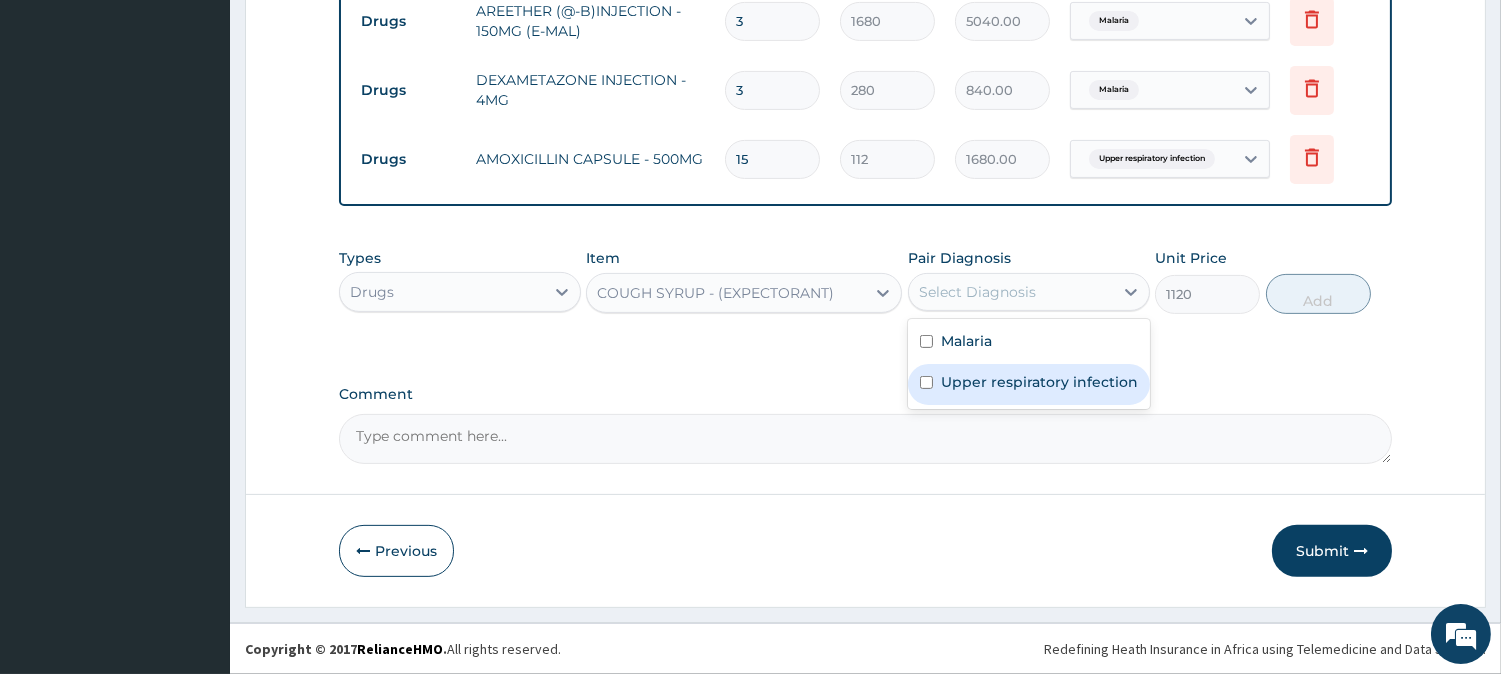 click on "Upper respiratory infection" at bounding box center (1029, 384) 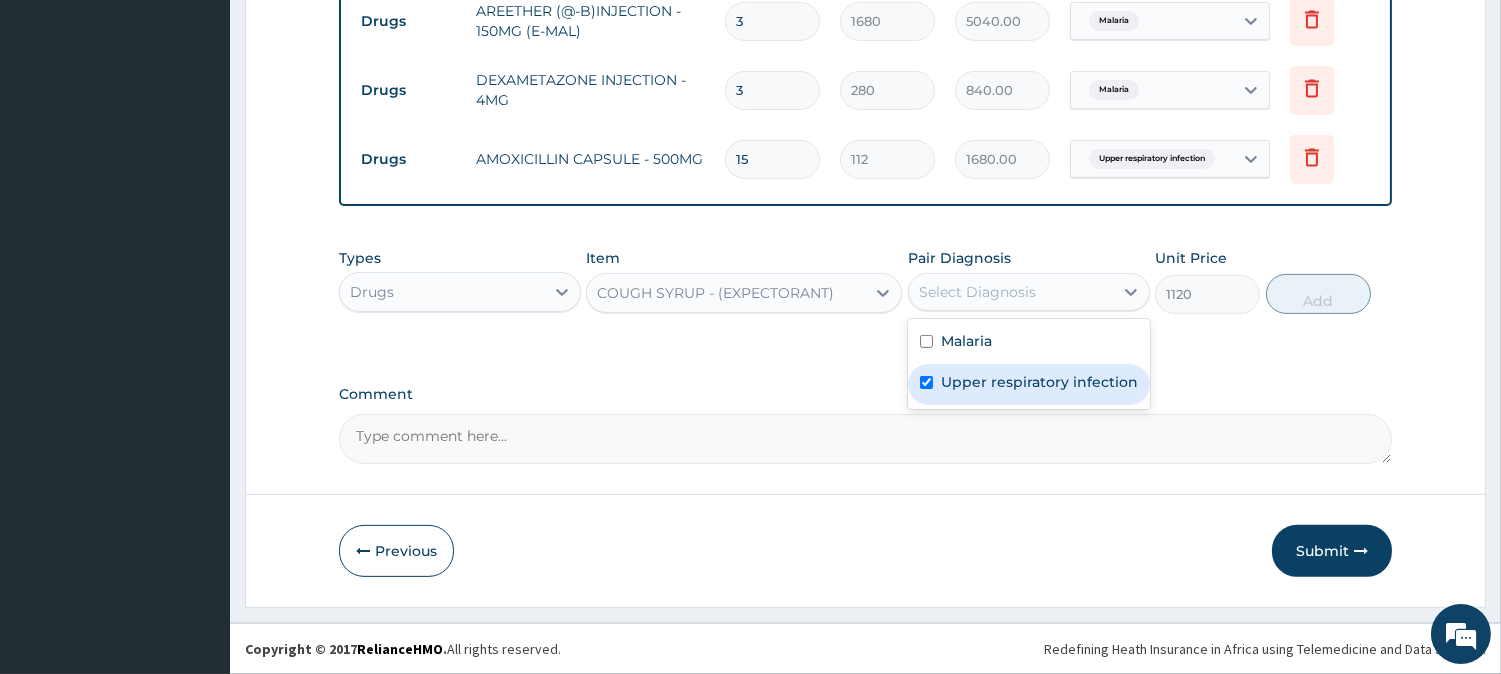 checkbox on "true" 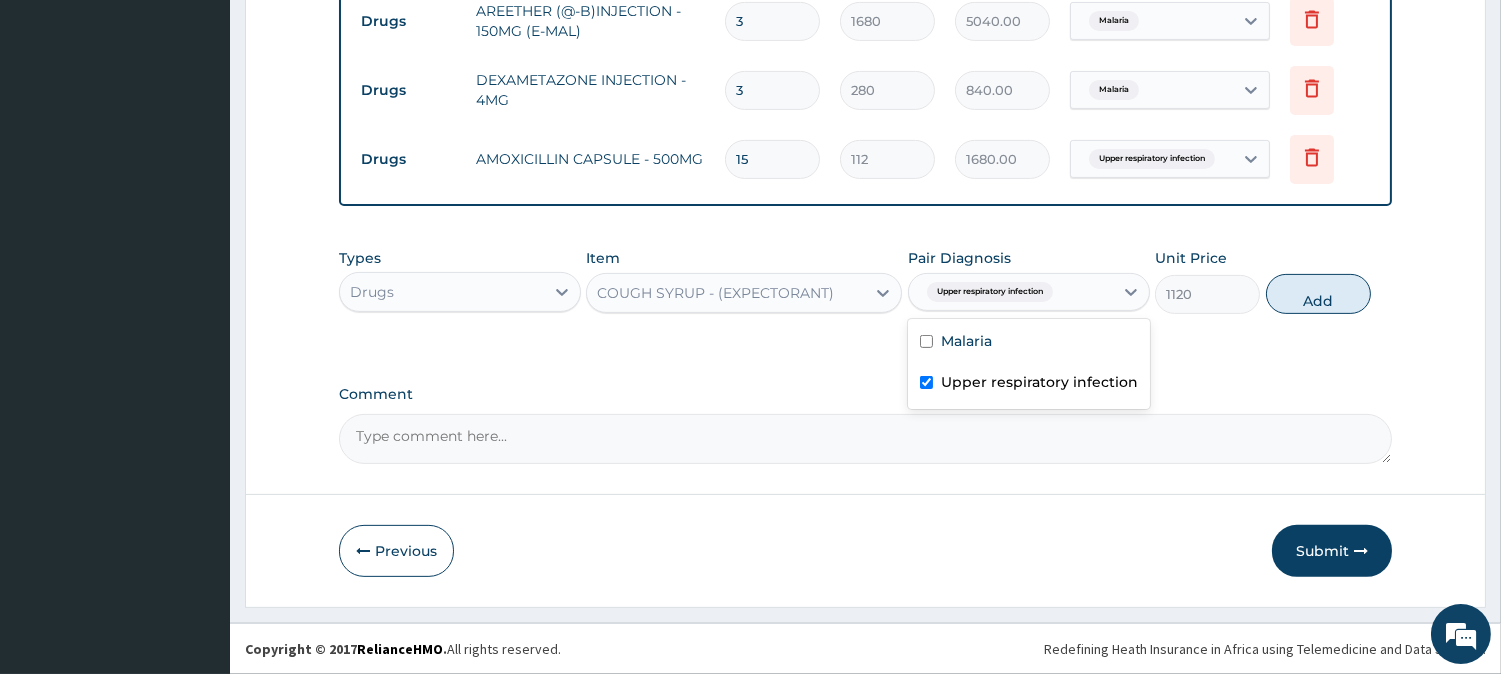 click on "Types Drugs Item COUGH SYRUP - (EXPECTORANT) Pair Diagnosis option Upper respiratory infection, selected. option Upper respiratory infection selected, 2 of 2. 2 results available. Use Up and Down to choose options, press Enter to select the currently focused option, press Escape to exit the menu, press Tab to select the option and exit the menu. Upper respiratory infection Malaria Upper respiratory infection Unit Price 1120 Add" at bounding box center [865, 296] 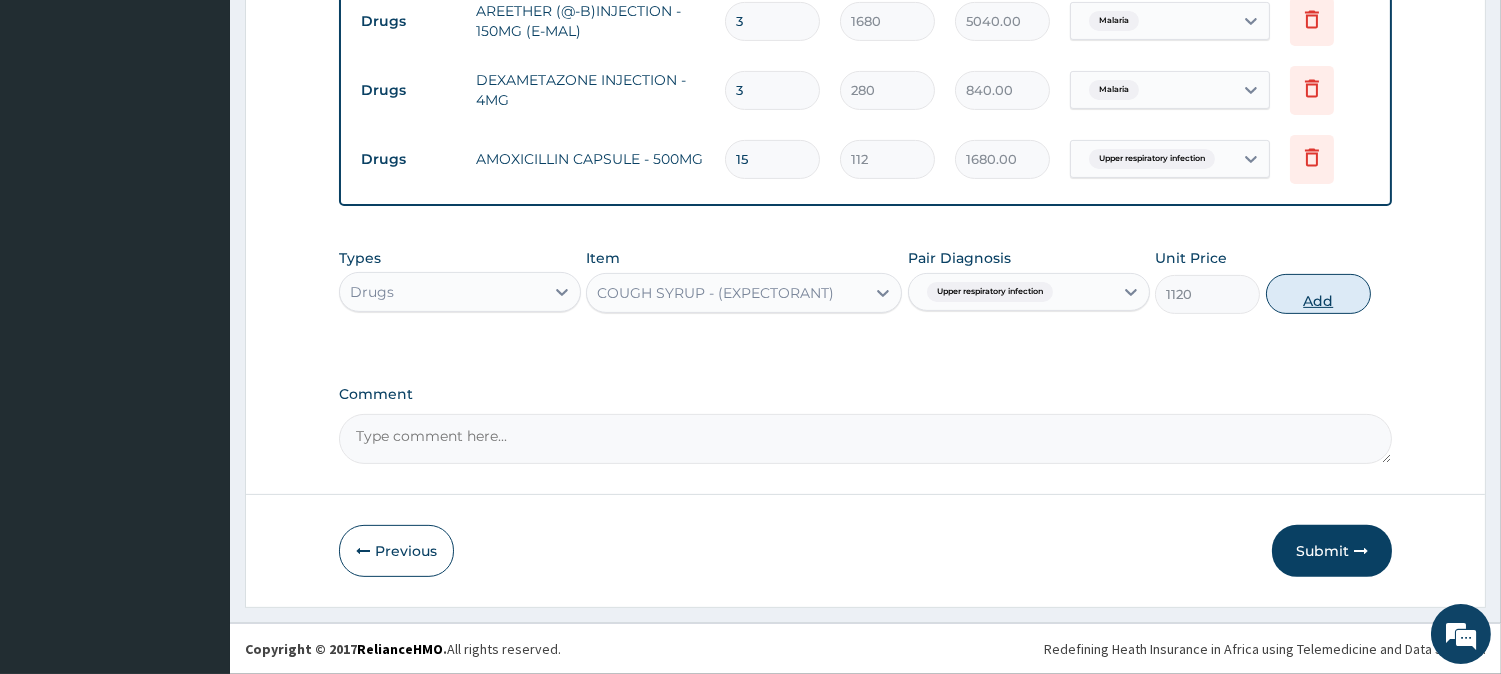 click on "Add" at bounding box center [1318, 294] 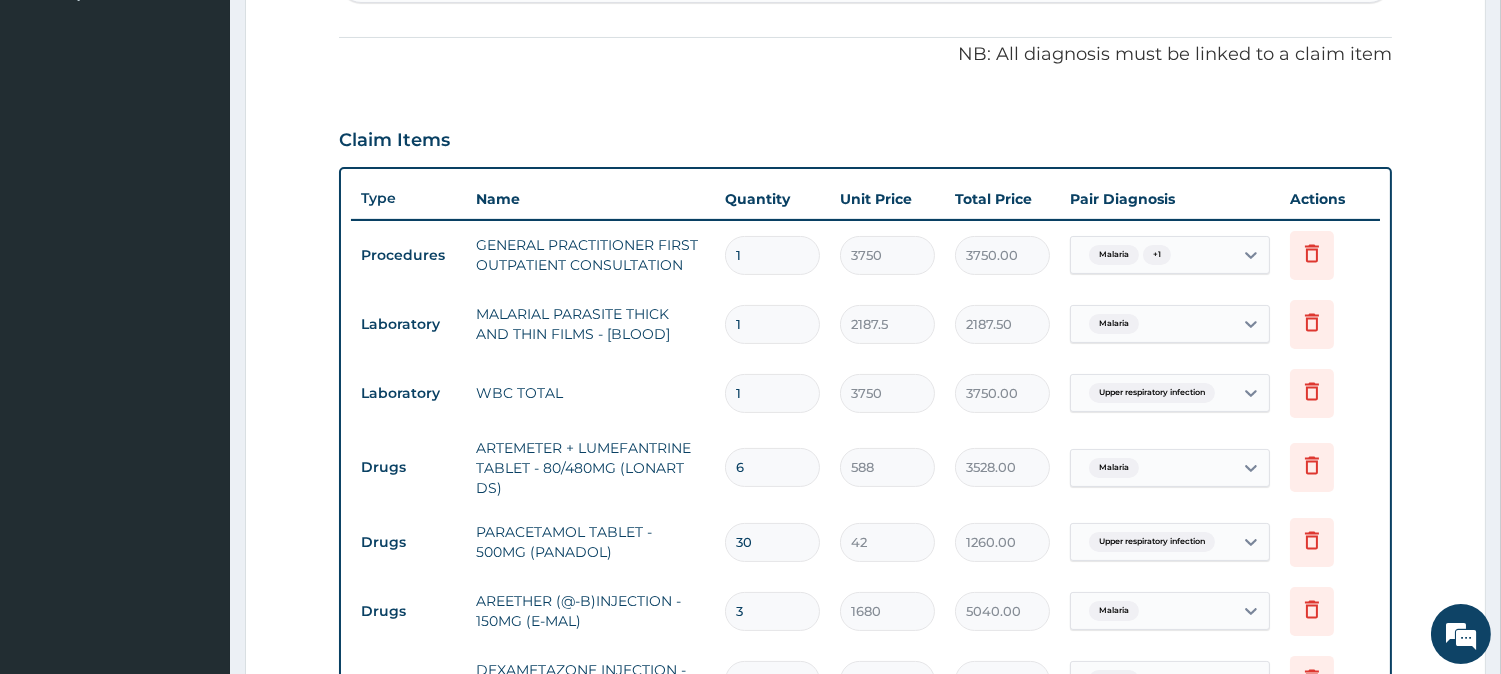 scroll, scrollTop: 1237, scrollLeft: 0, axis: vertical 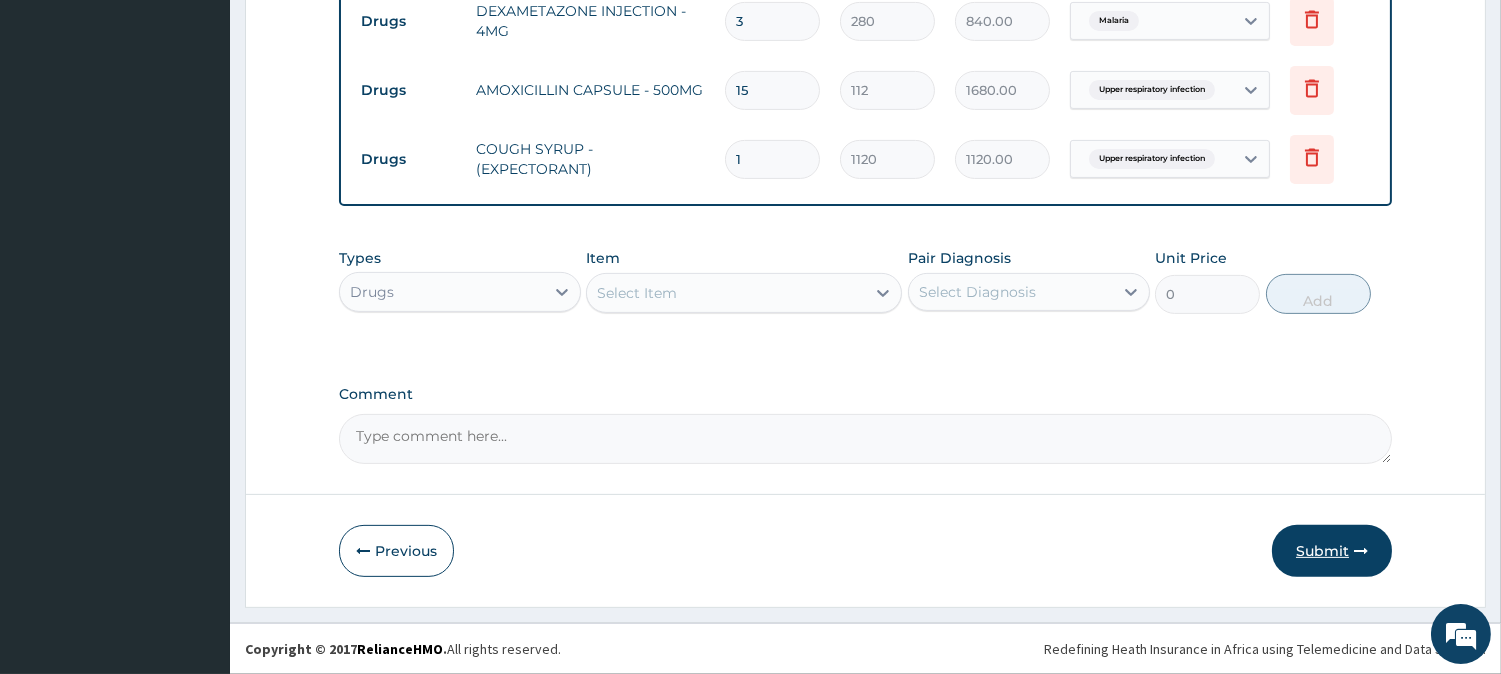 click on "Submit" at bounding box center [1332, 551] 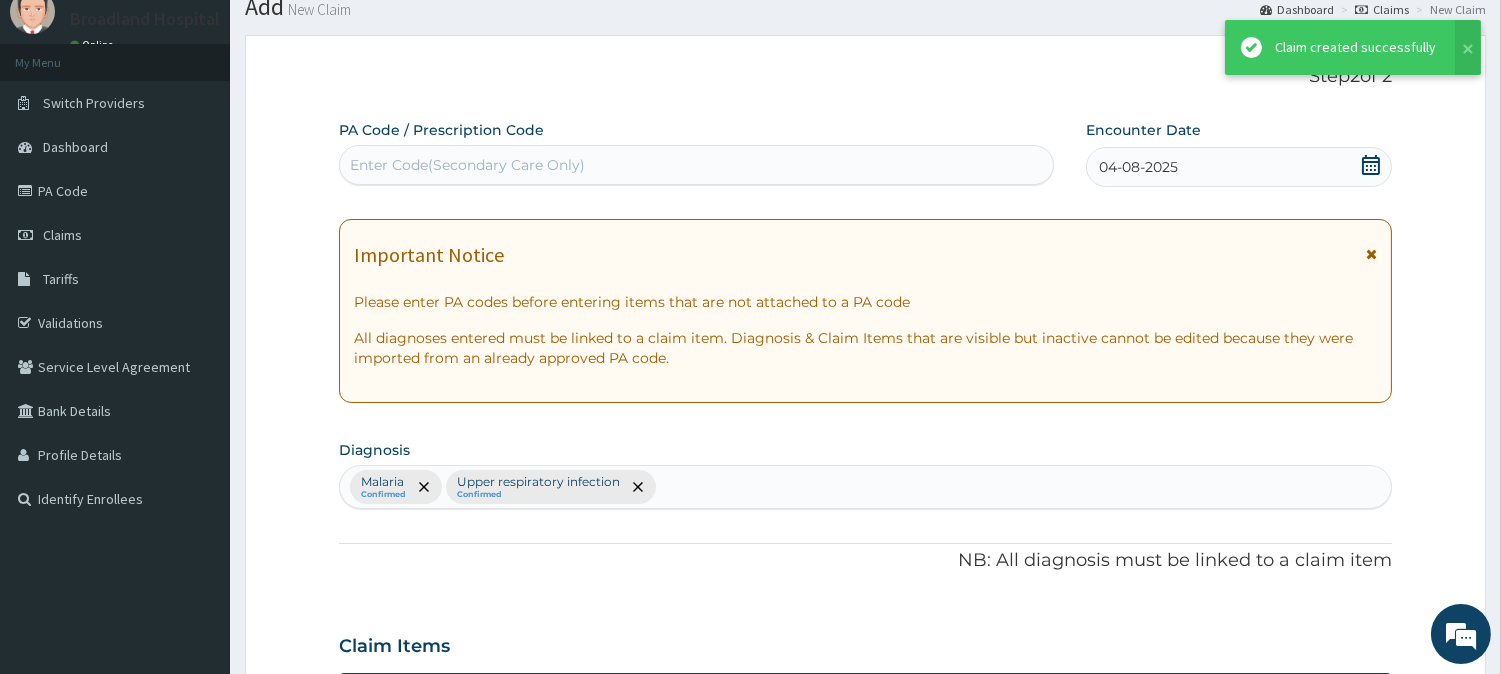 scroll, scrollTop: 1237, scrollLeft: 0, axis: vertical 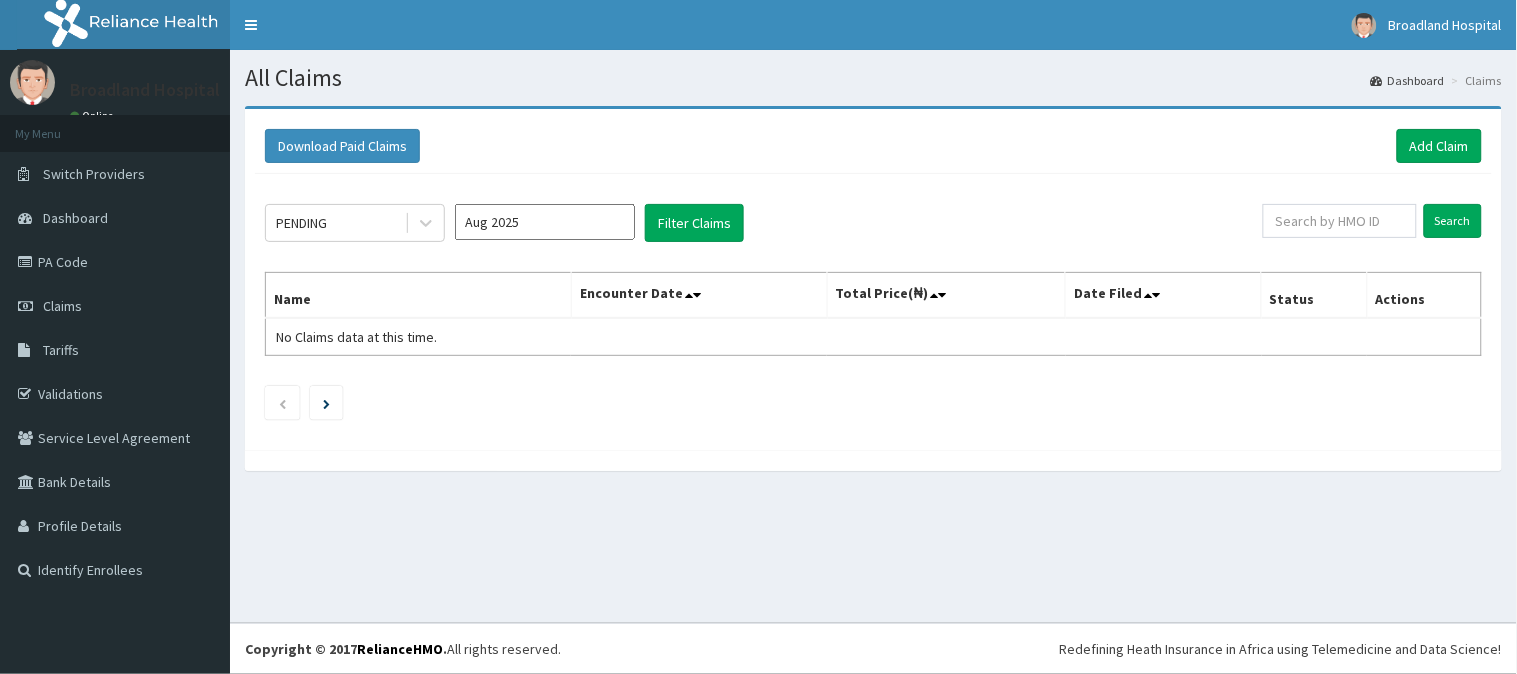 click on "Download Paid Claims Add Claim" at bounding box center (873, 146) 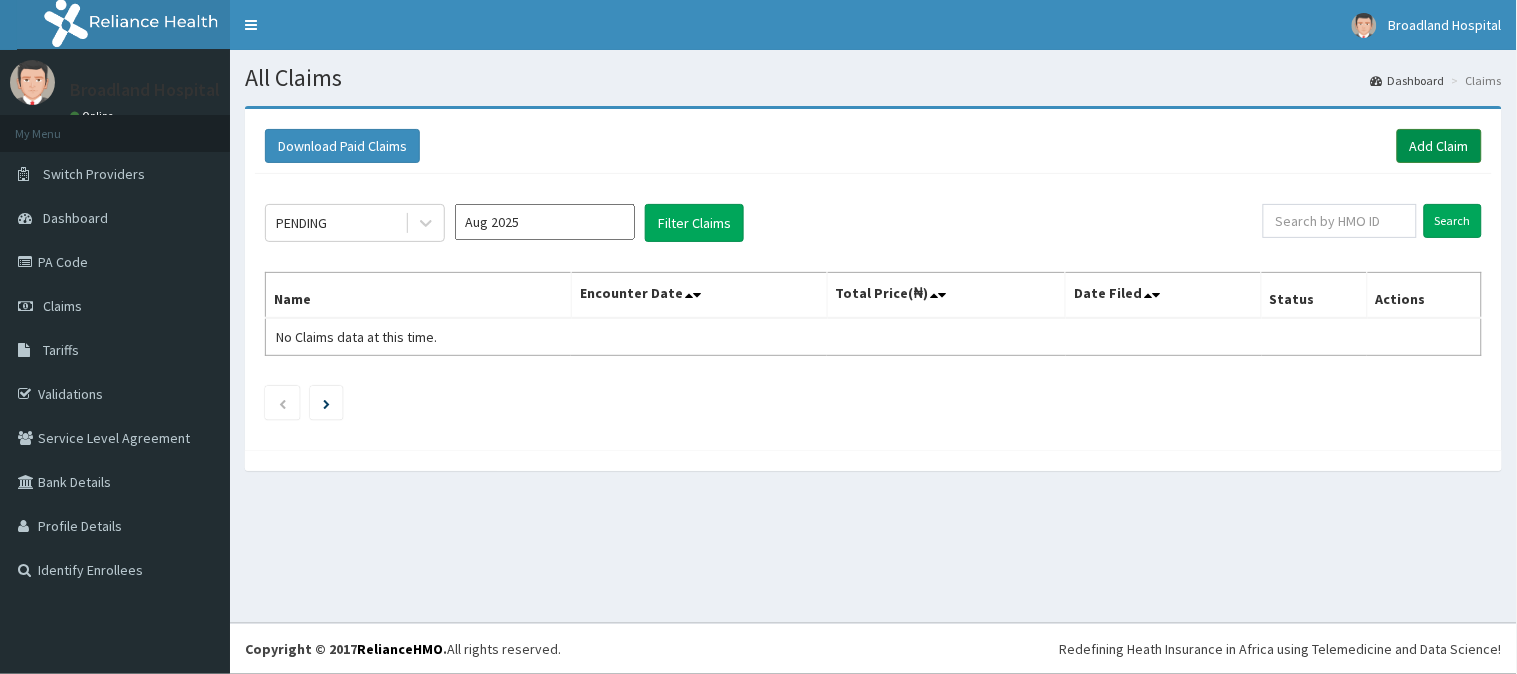 click on "Add Claim" at bounding box center [1439, 146] 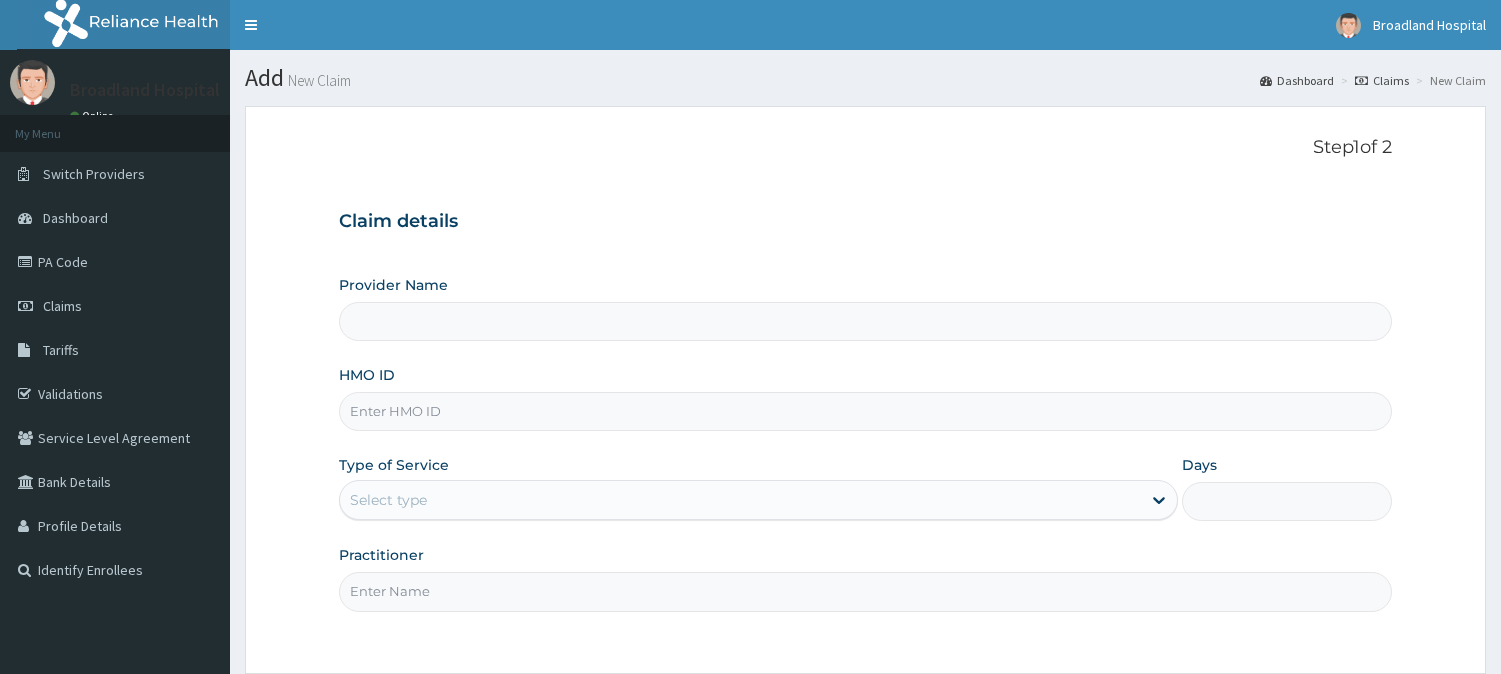 scroll, scrollTop: 0, scrollLeft: 0, axis: both 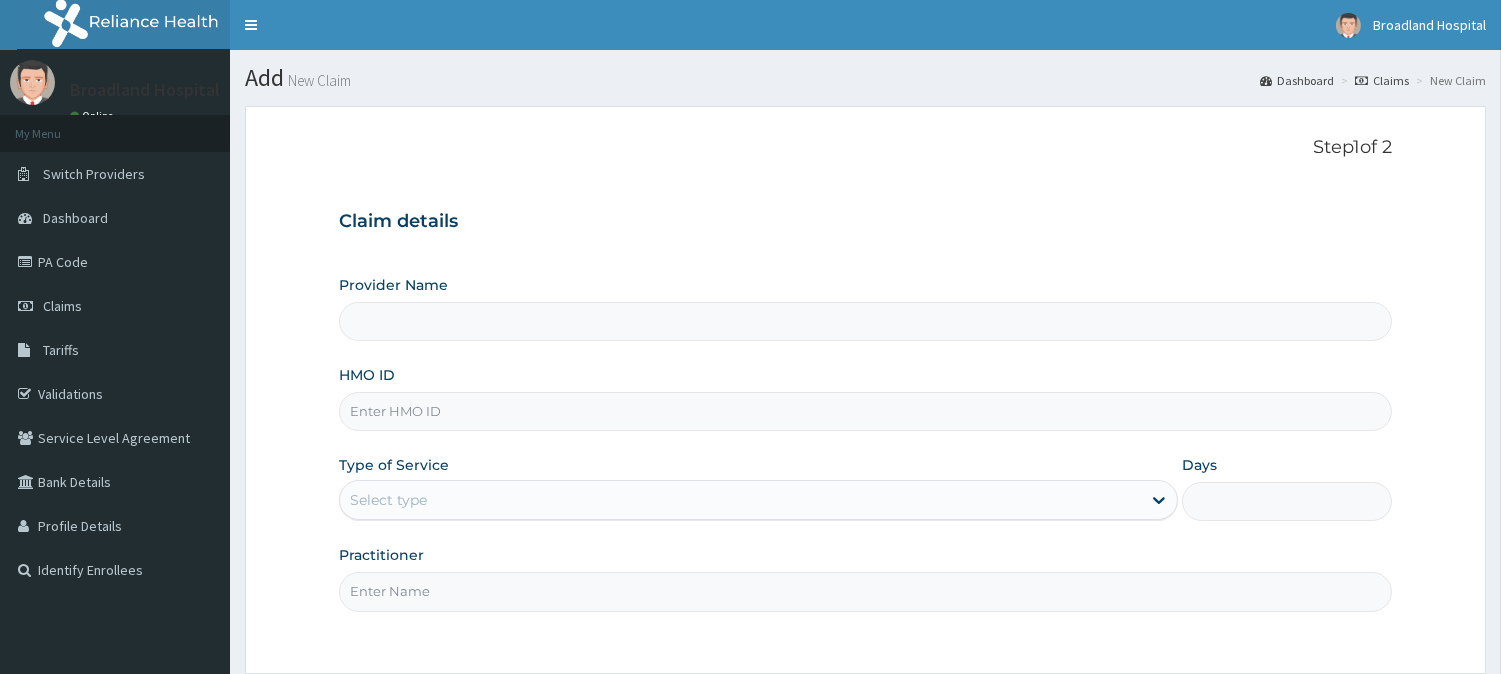 type on "Broadland Hospital" 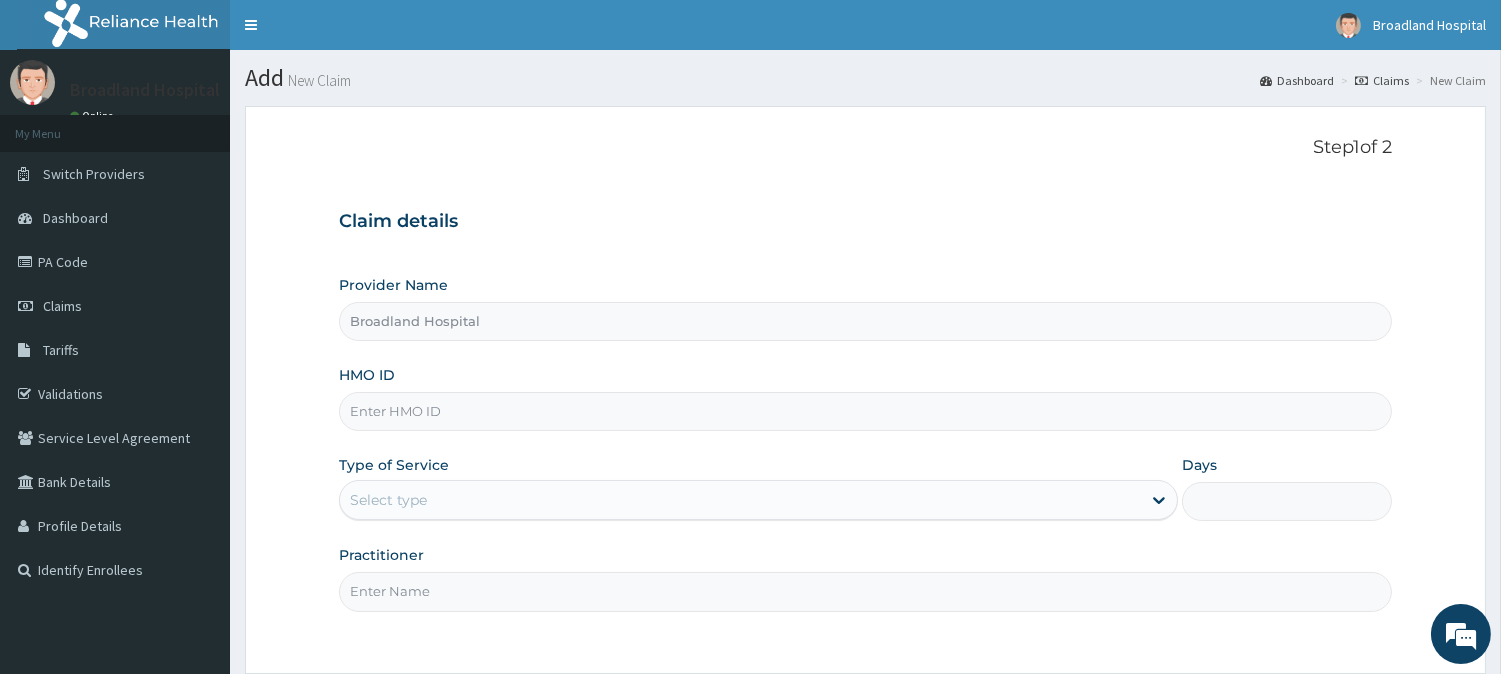 scroll, scrollTop: 0, scrollLeft: 0, axis: both 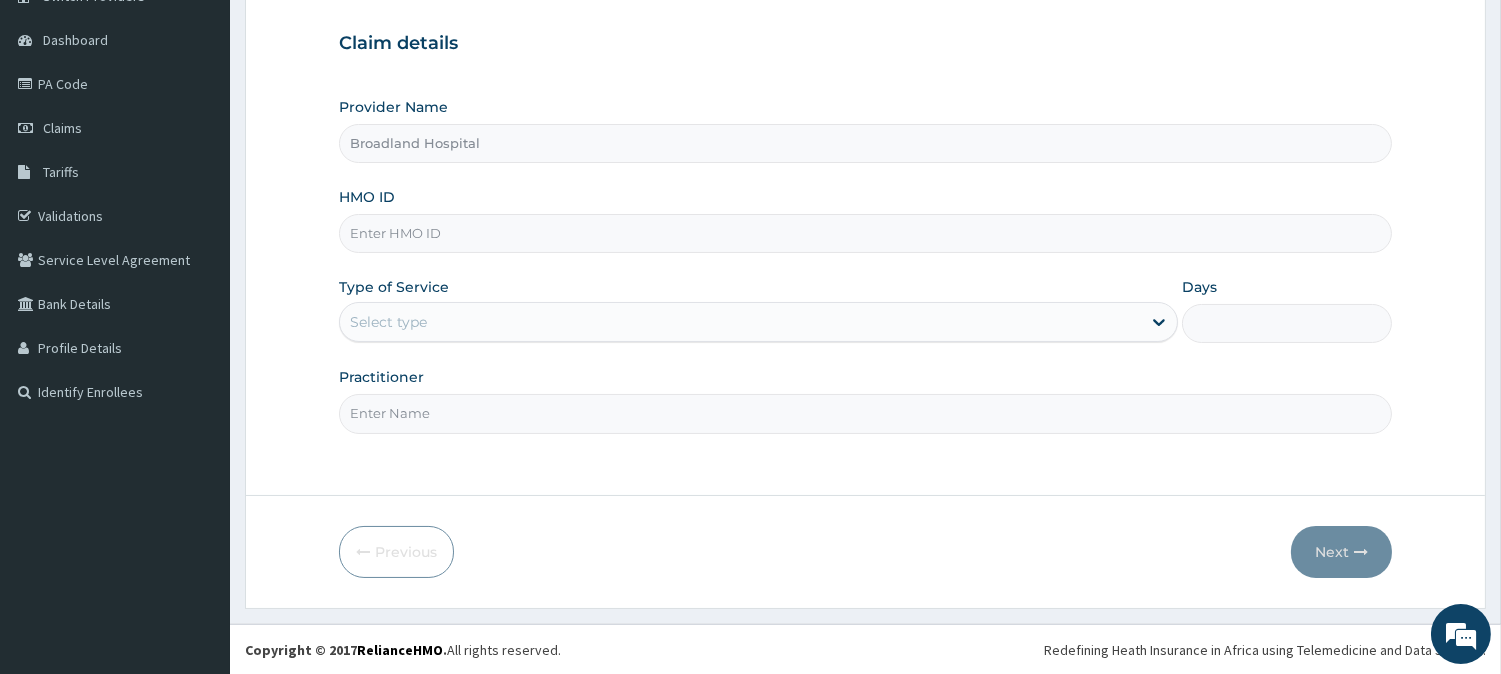 click on "HMO ID" at bounding box center (865, 233) 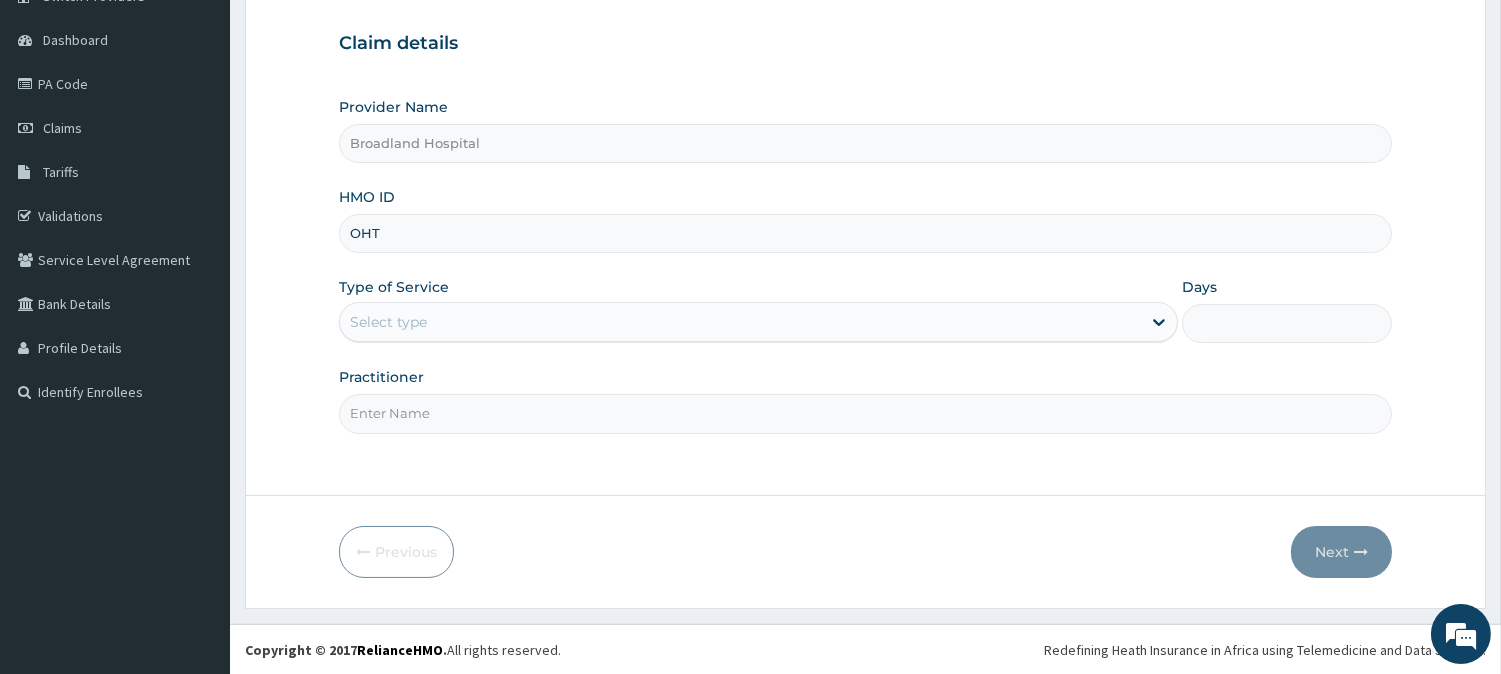 type on "OHT" 